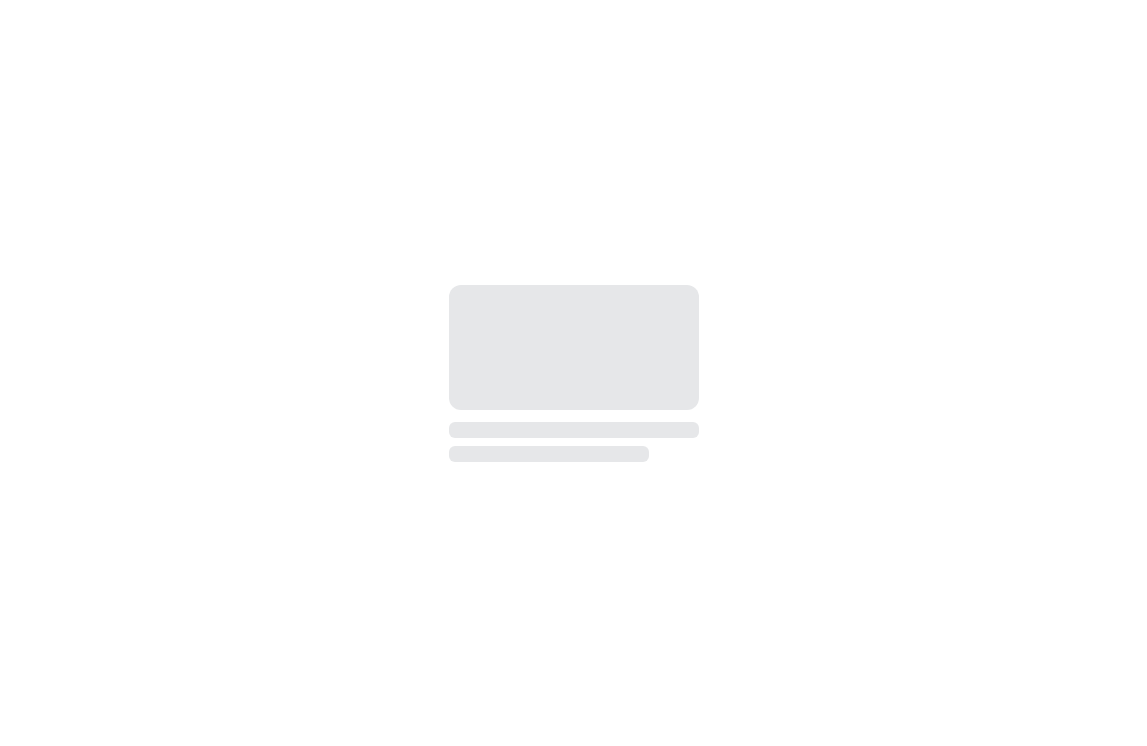 scroll, scrollTop: 0, scrollLeft: 0, axis: both 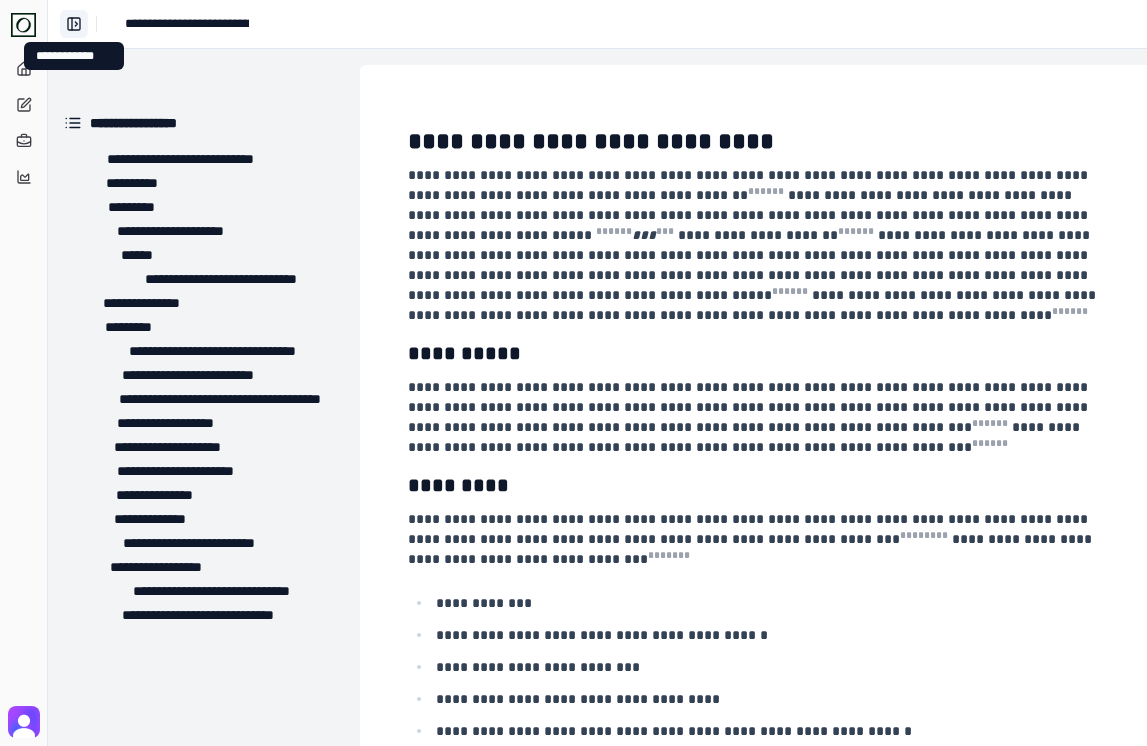 click on "**********" at bounding box center (74, 24) 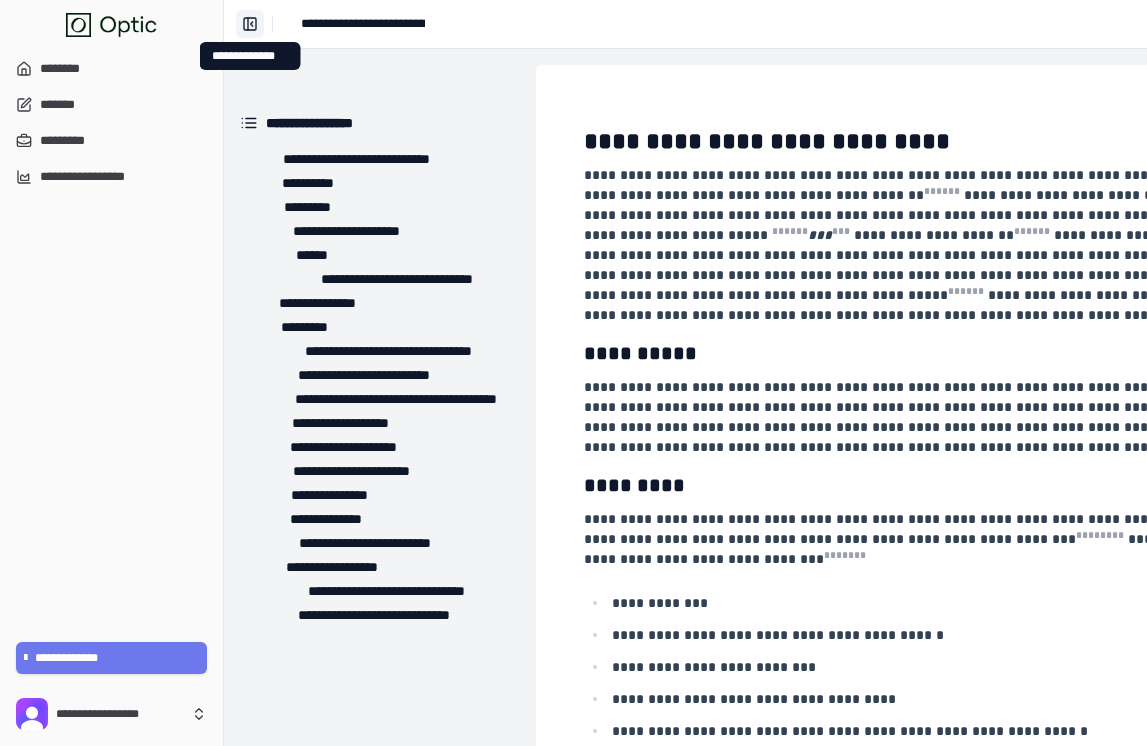 click on "**********" at bounding box center (250, 24) 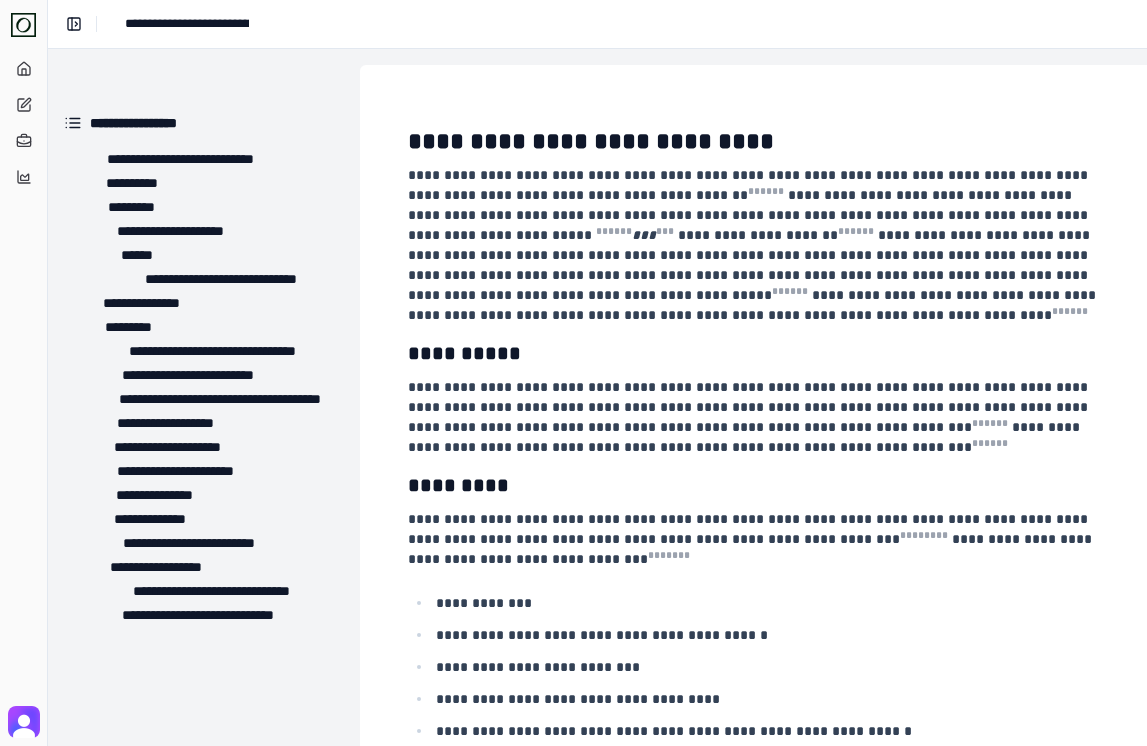 click 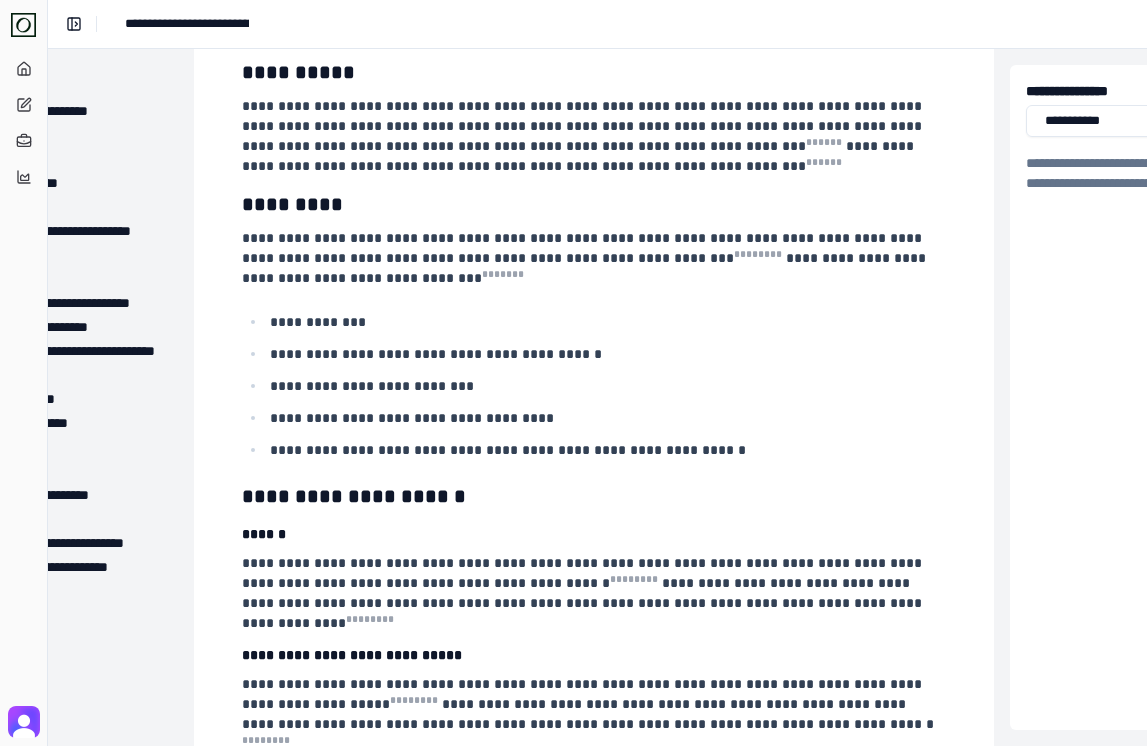 scroll, scrollTop: 279, scrollLeft: 166, axis: both 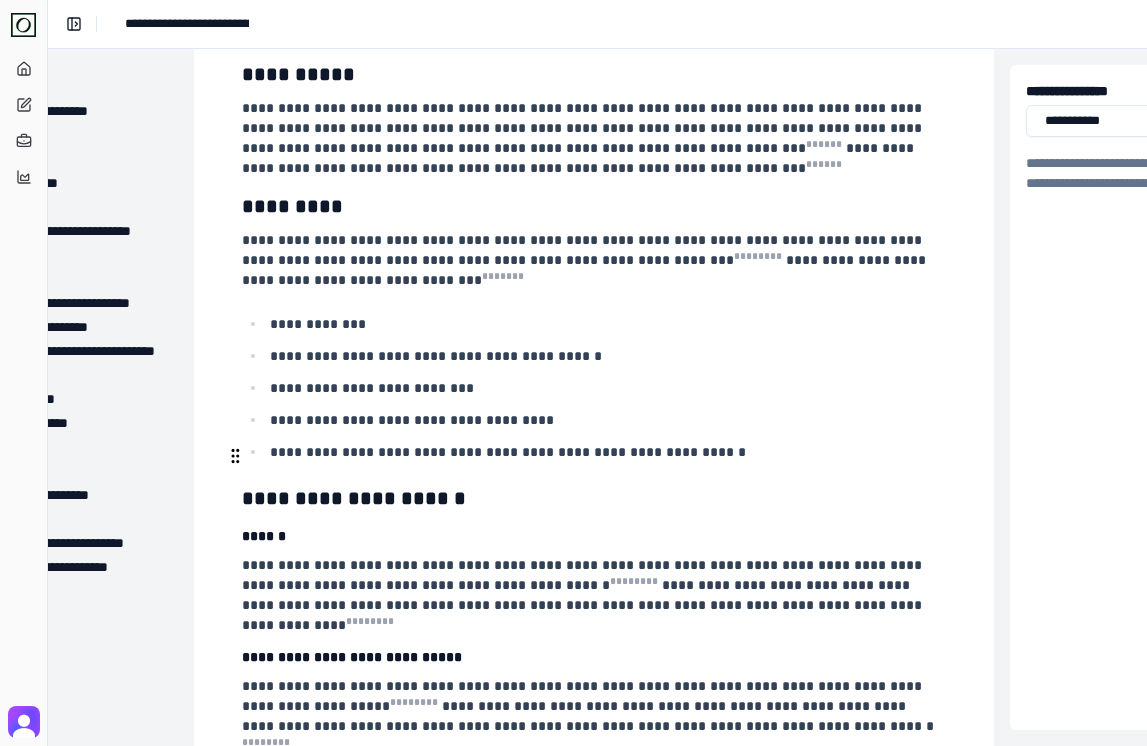 click on "**********" at bounding box center [606, 452] 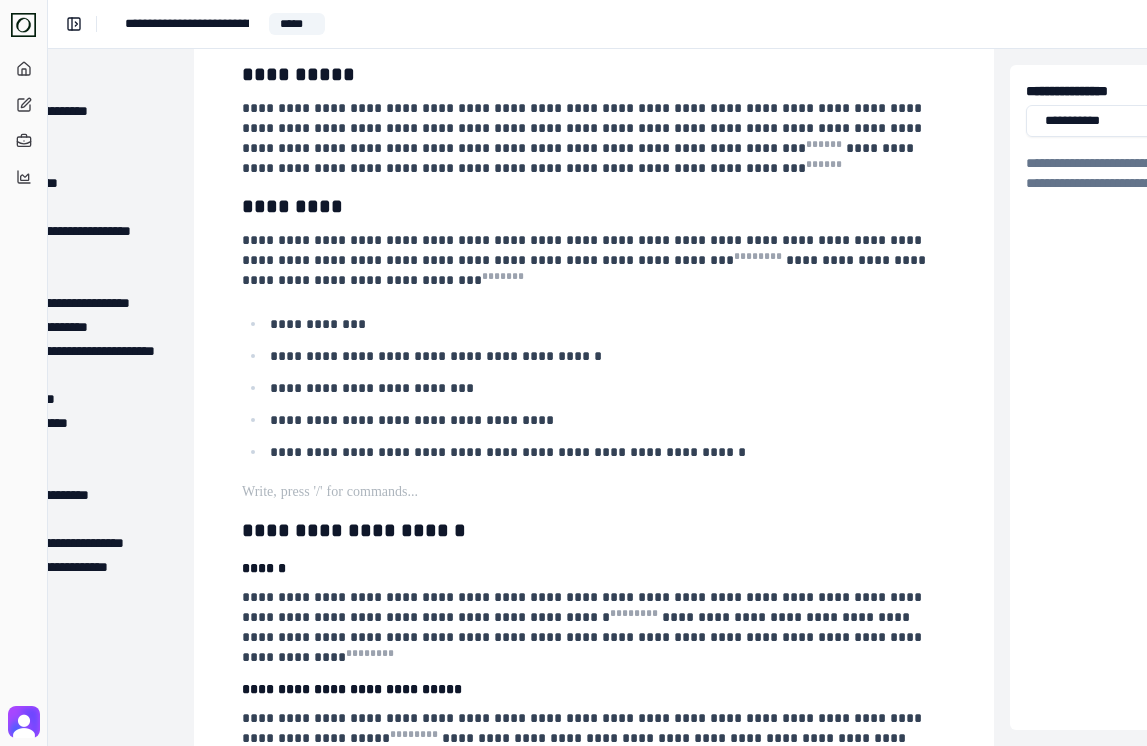 type 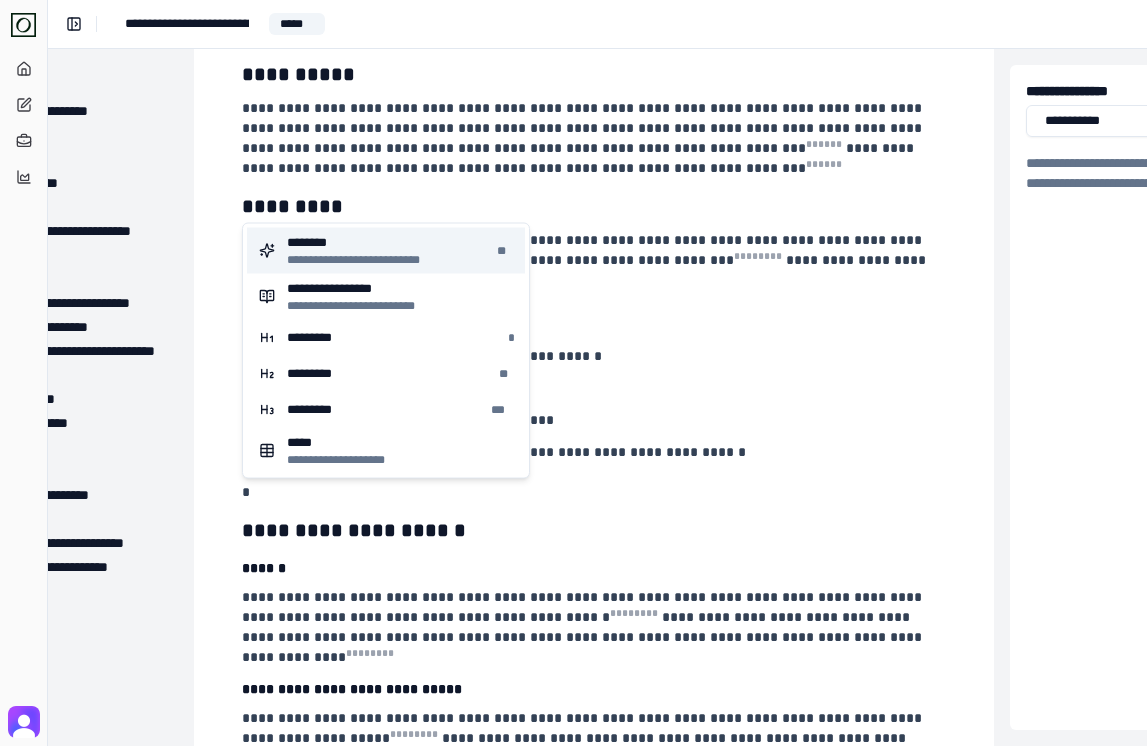 click on "********" at bounding box center (366, 243) 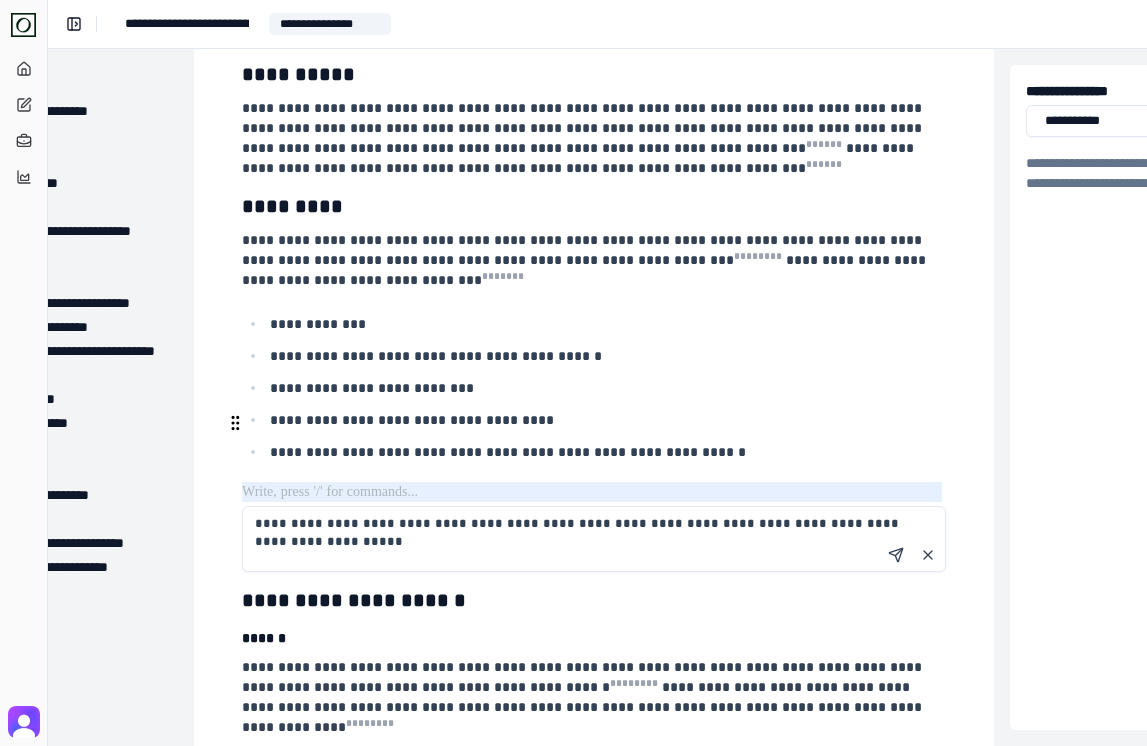 type on "**********" 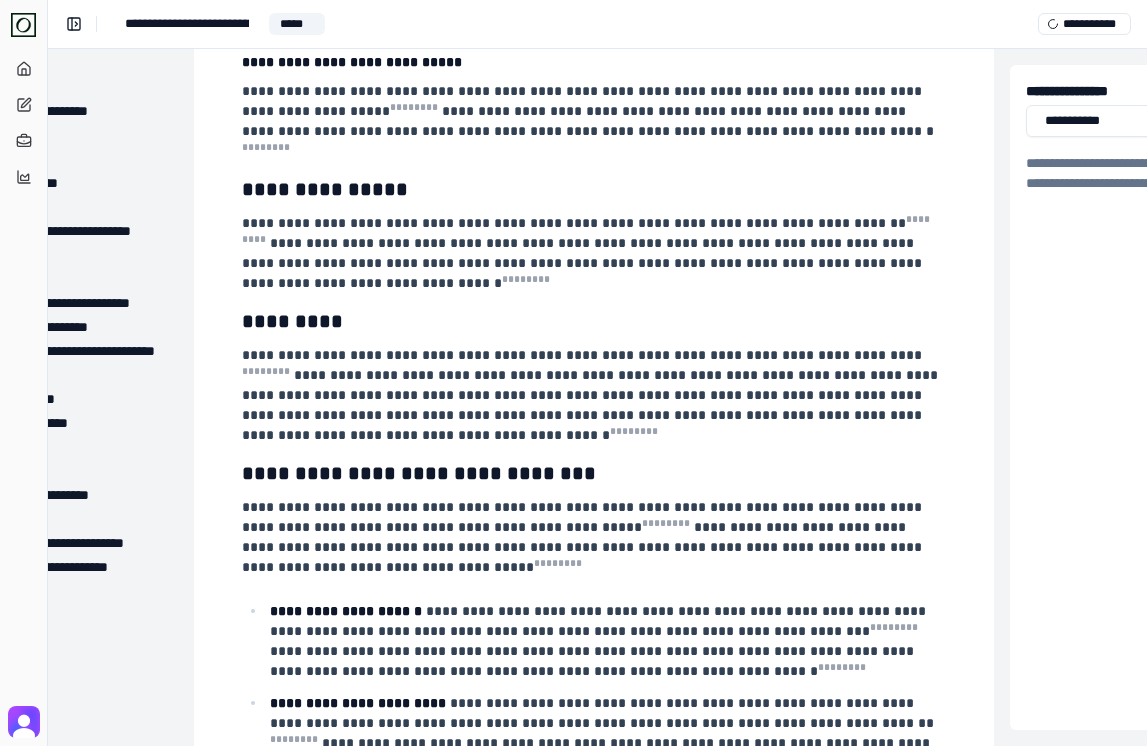 scroll, scrollTop: 995, scrollLeft: 166, axis: both 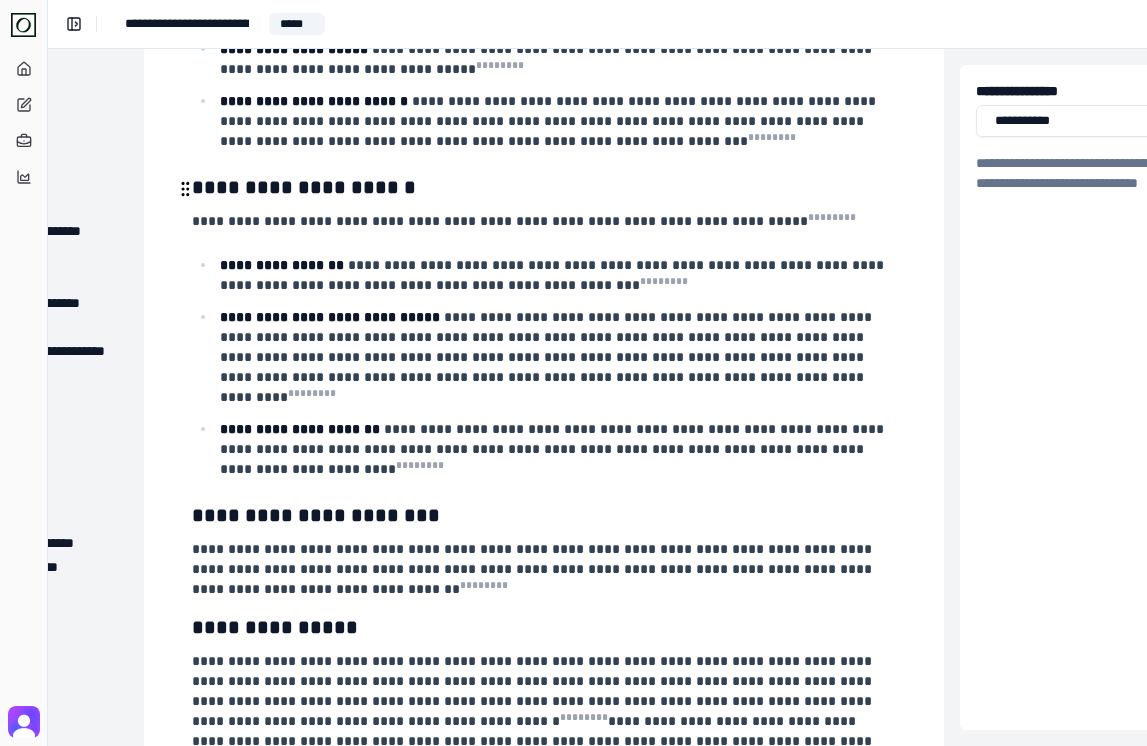 click on "**********" at bounding box center [556, 357] 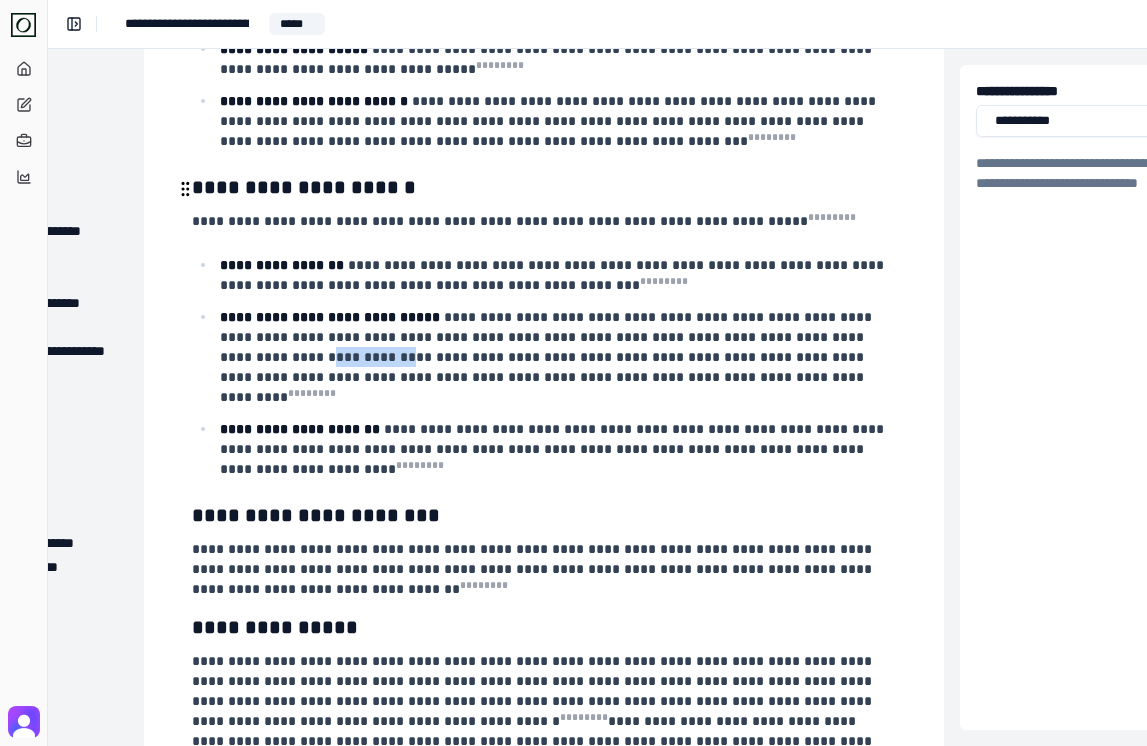click on "**********" at bounding box center (556, 357) 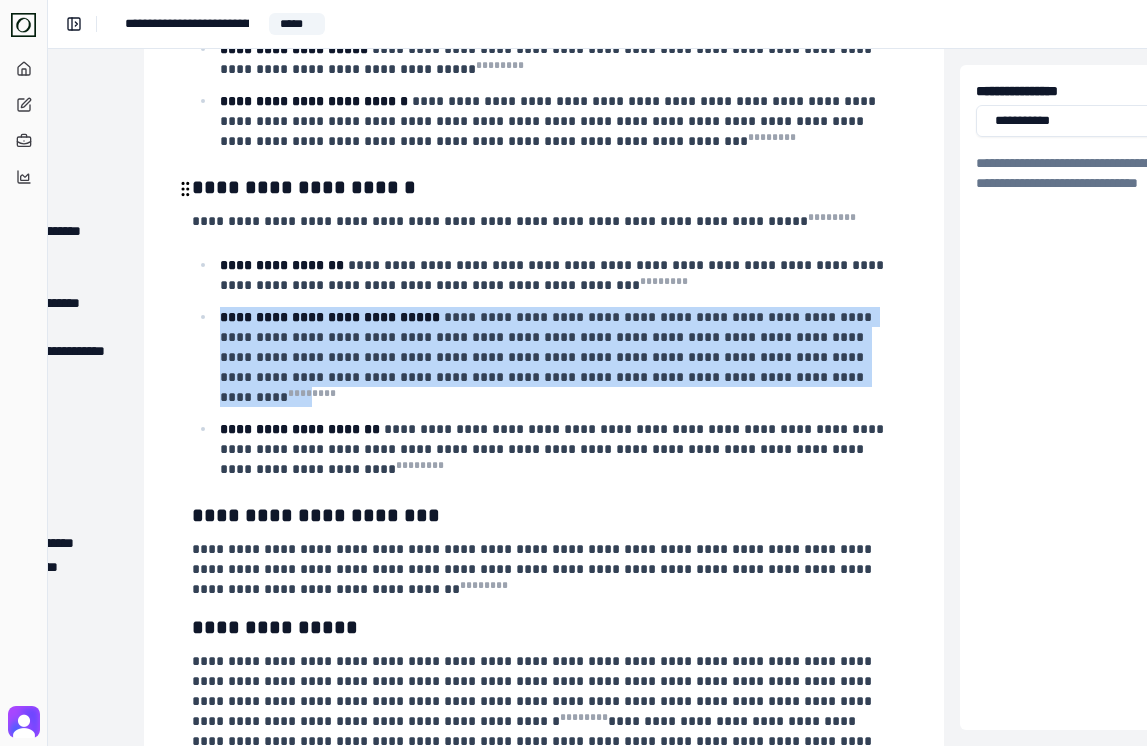 click on "**********" at bounding box center [556, 357] 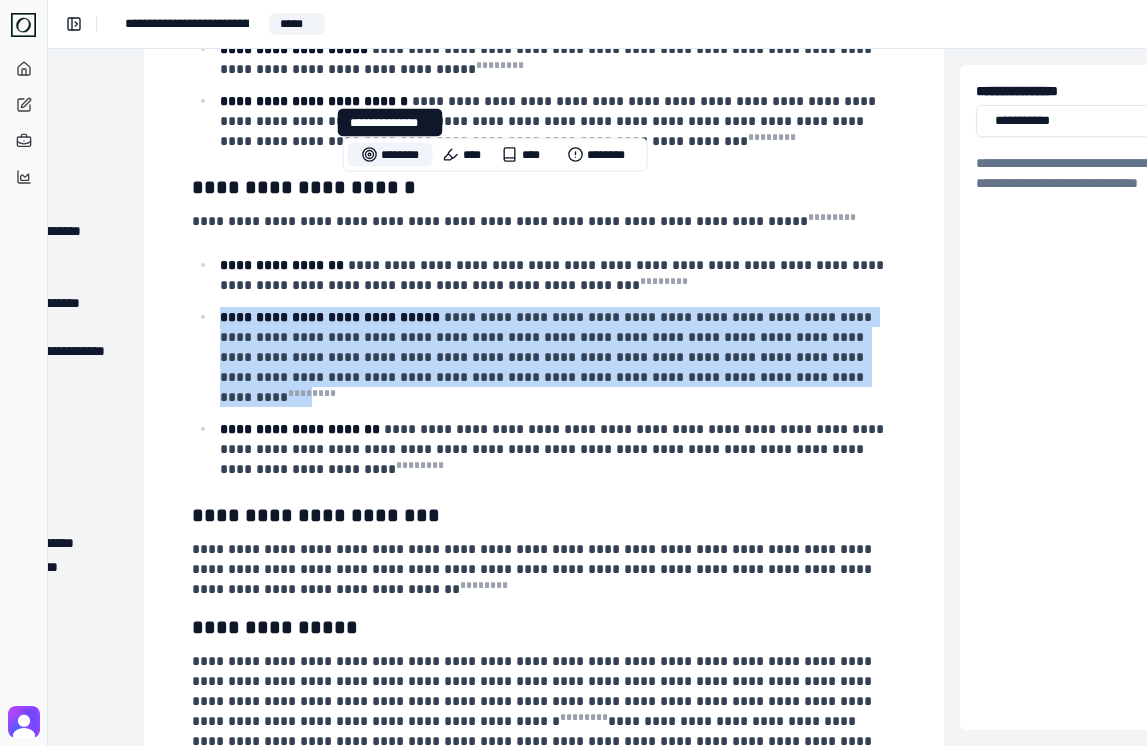 click on "********" at bounding box center [390, 155] 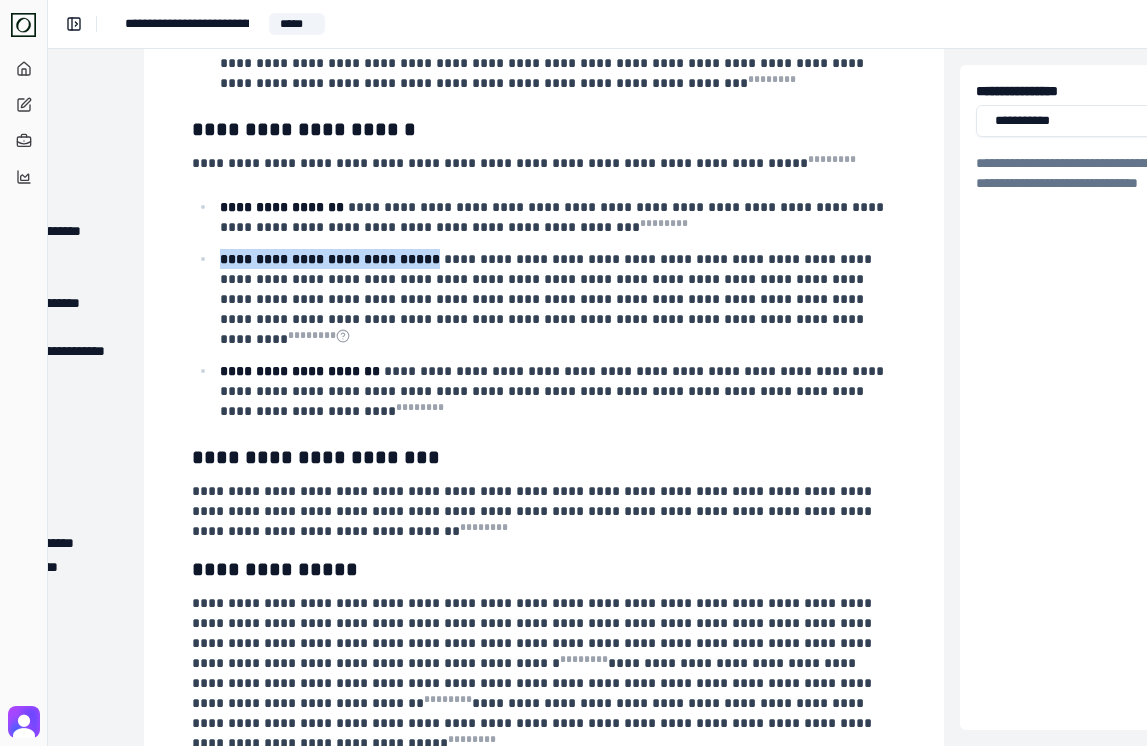 scroll, scrollTop: 2477, scrollLeft: 216, axis: both 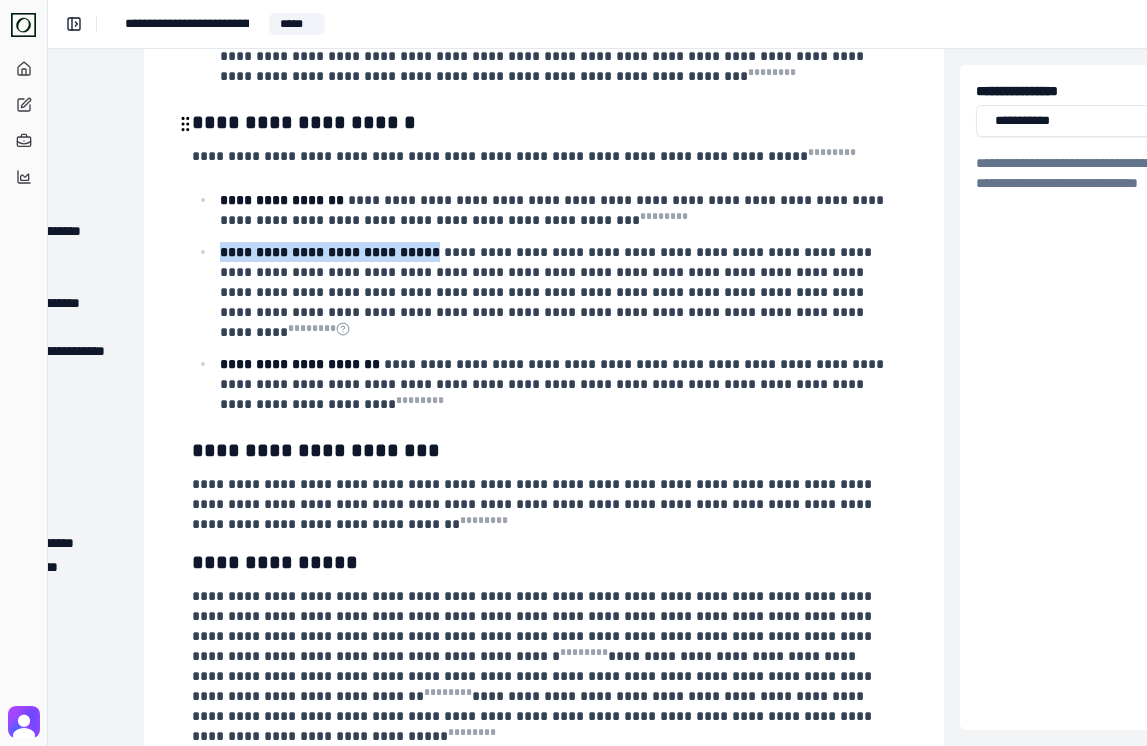 click on "**********" at bounding box center (548, 292) 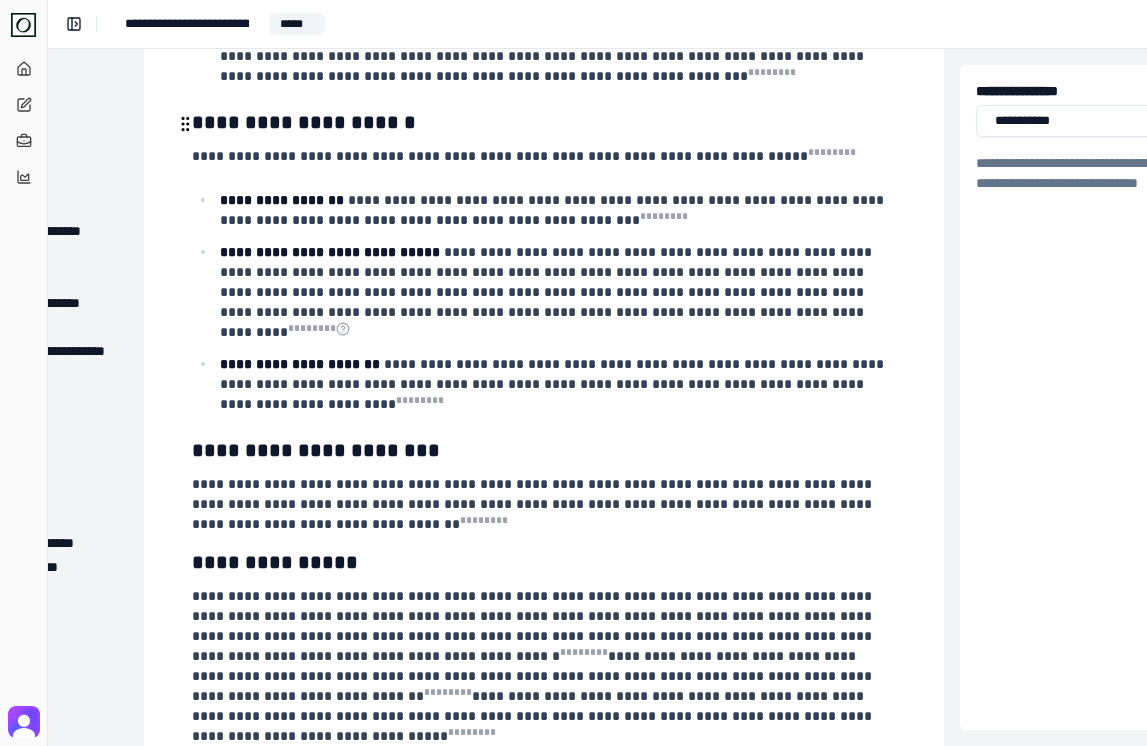 click on "**********" at bounding box center [548, 292] 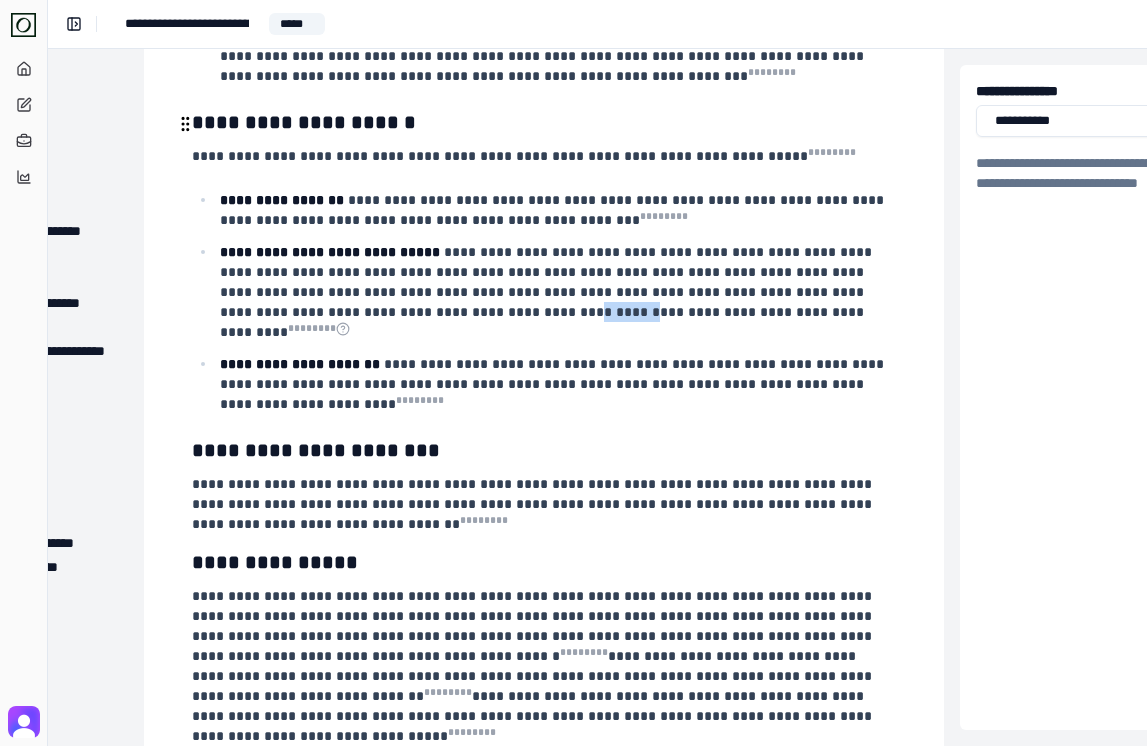 click on "**********" at bounding box center (548, 292) 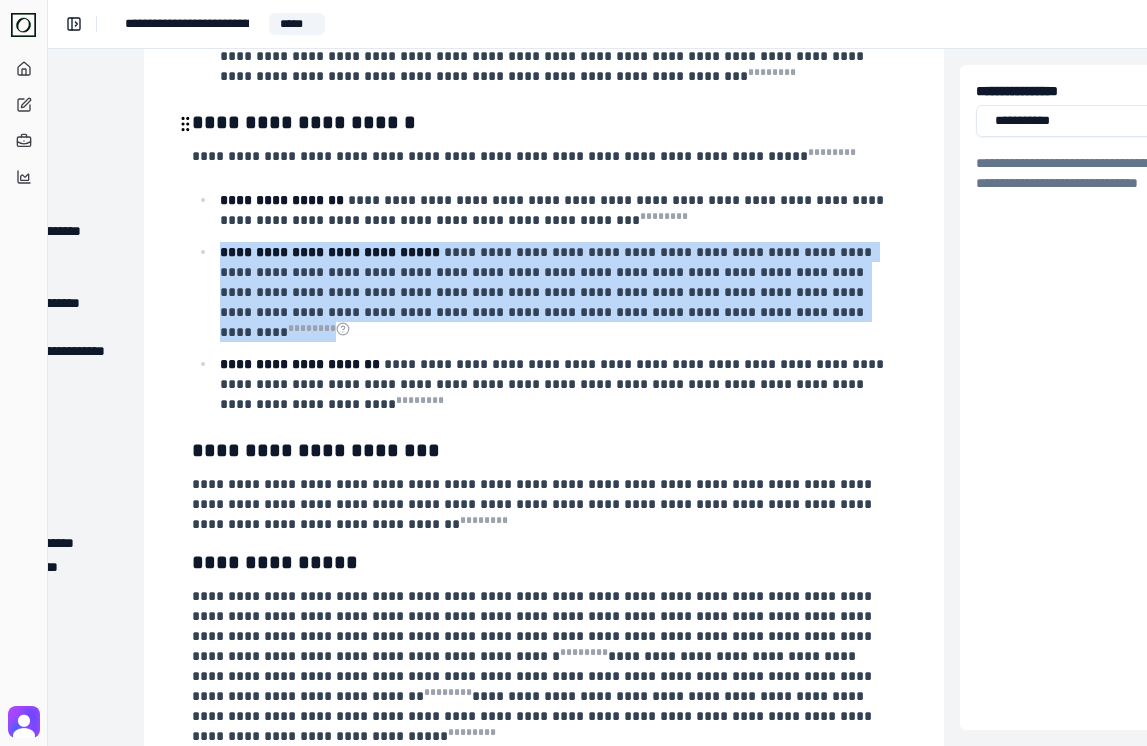 click on "**********" at bounding box center (548, 292) 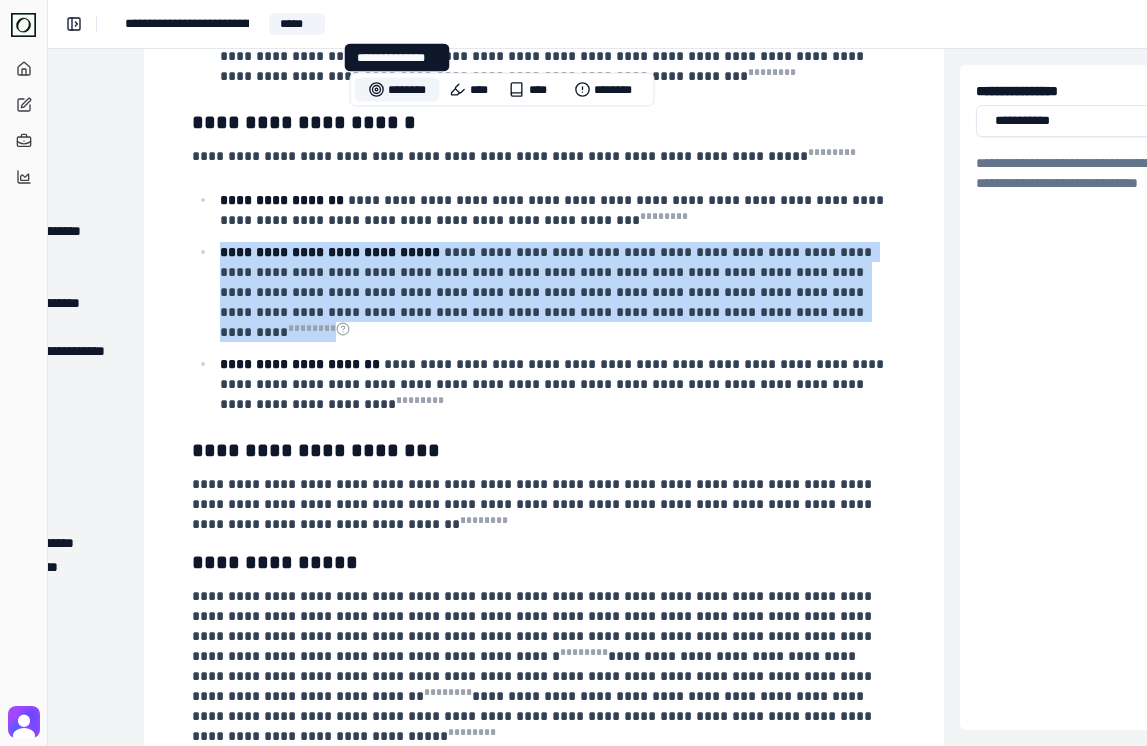 click on "********" at bounding box center (397, 90) 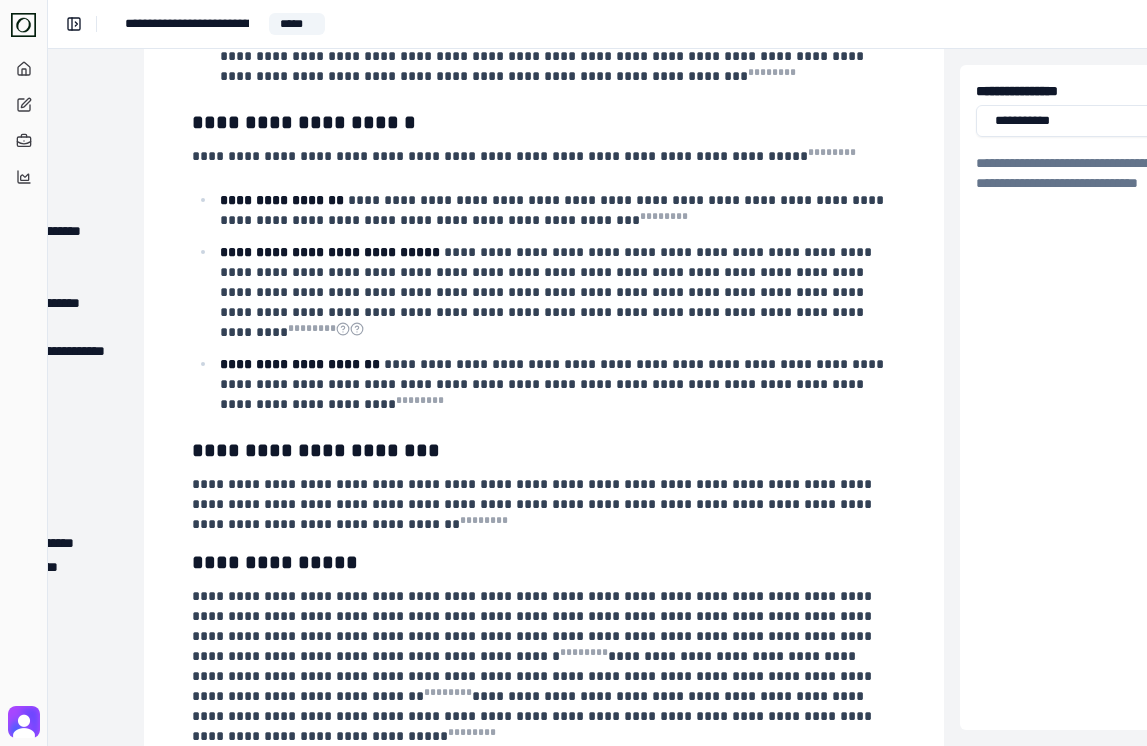 click on "**********" at bounding box center (544, 145) 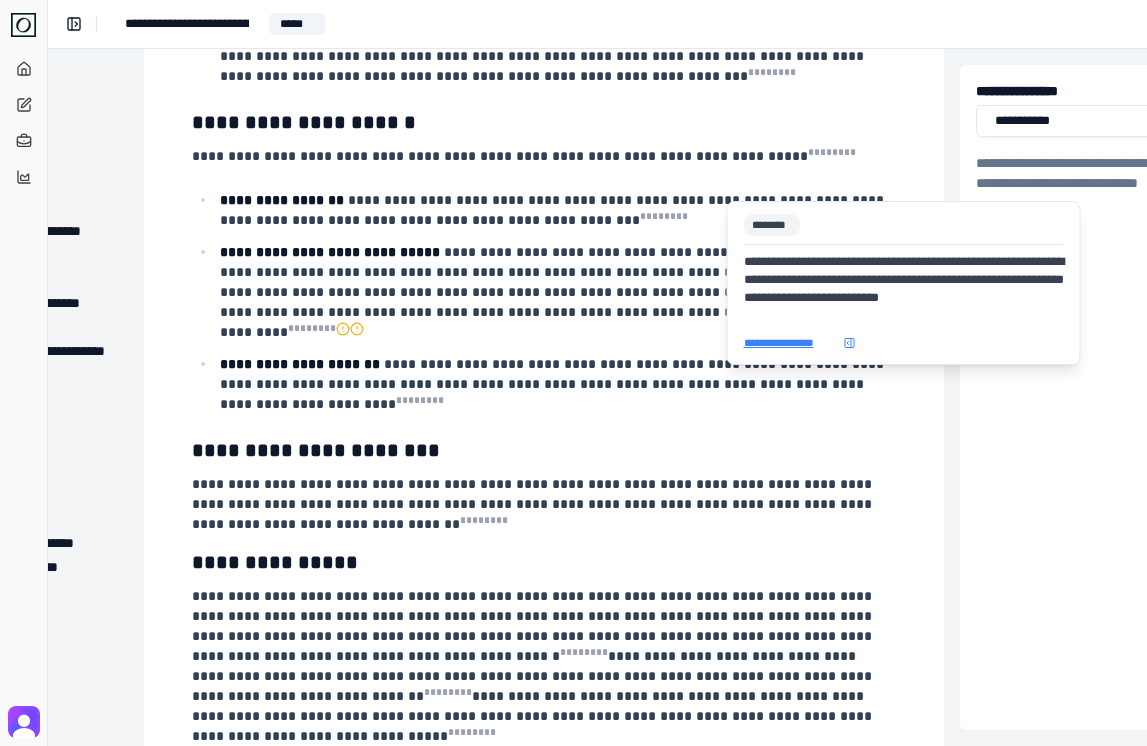 click on "**********" at bounding box center (791, 343) 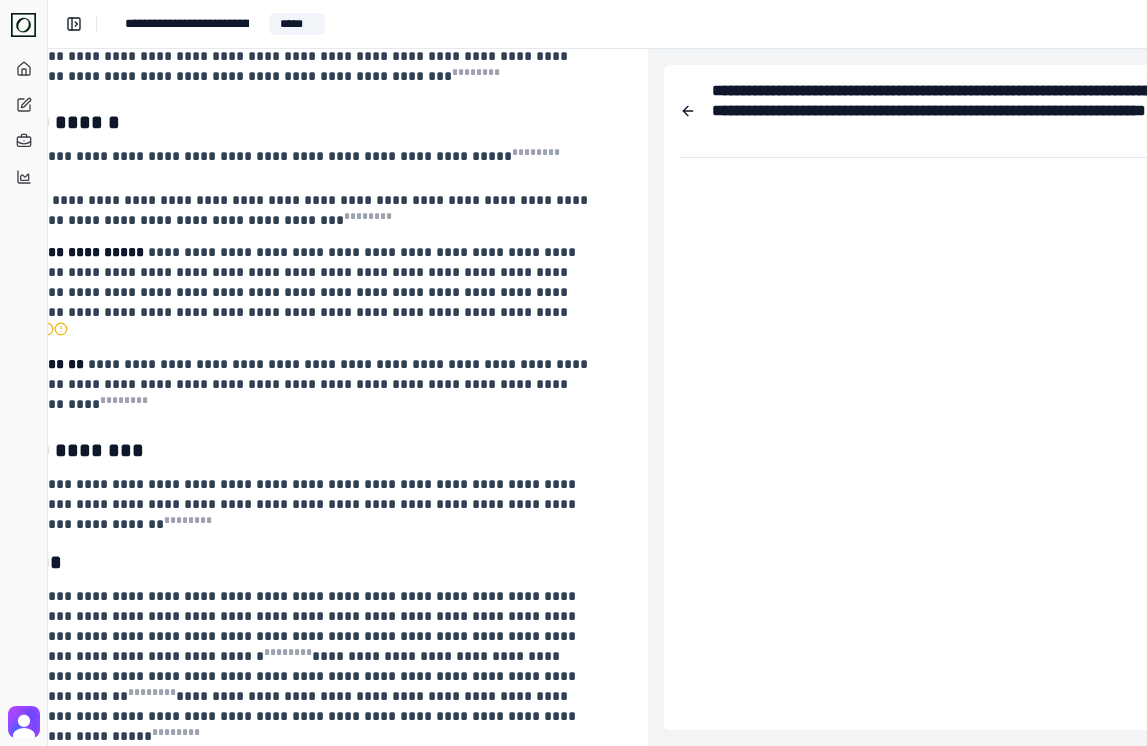 scroll, scrollTop: 2477, scrollLeft: 545, axis: both 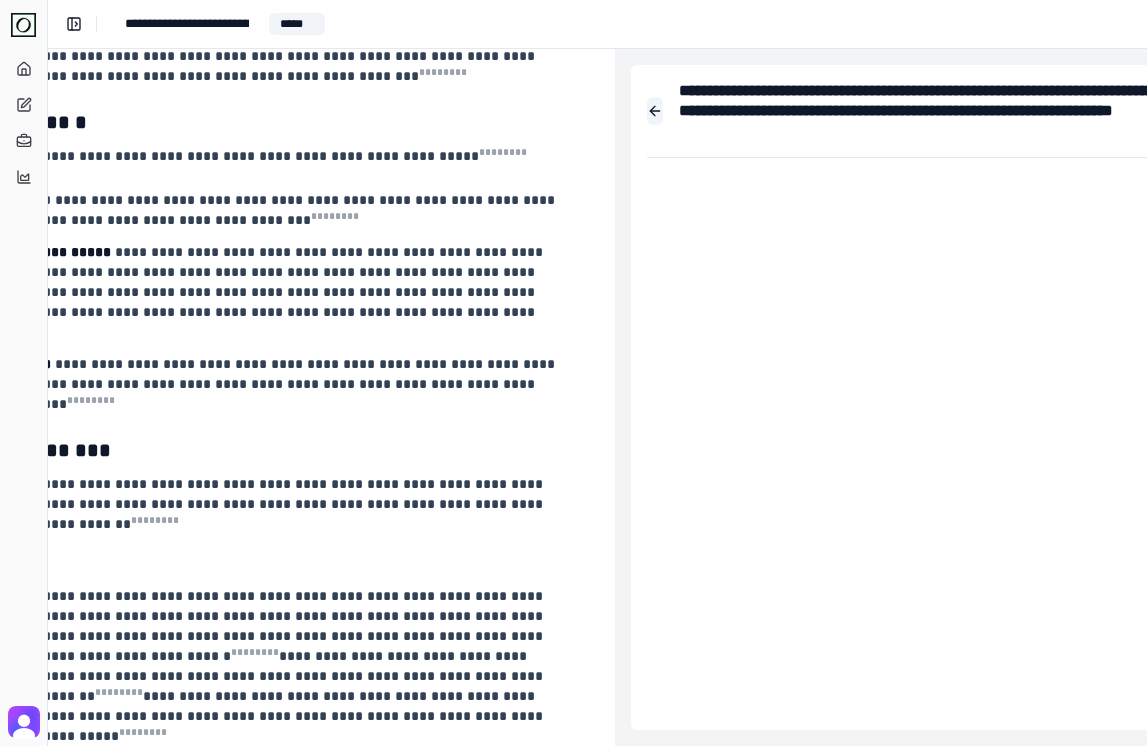click at bounding box center (655, 111) 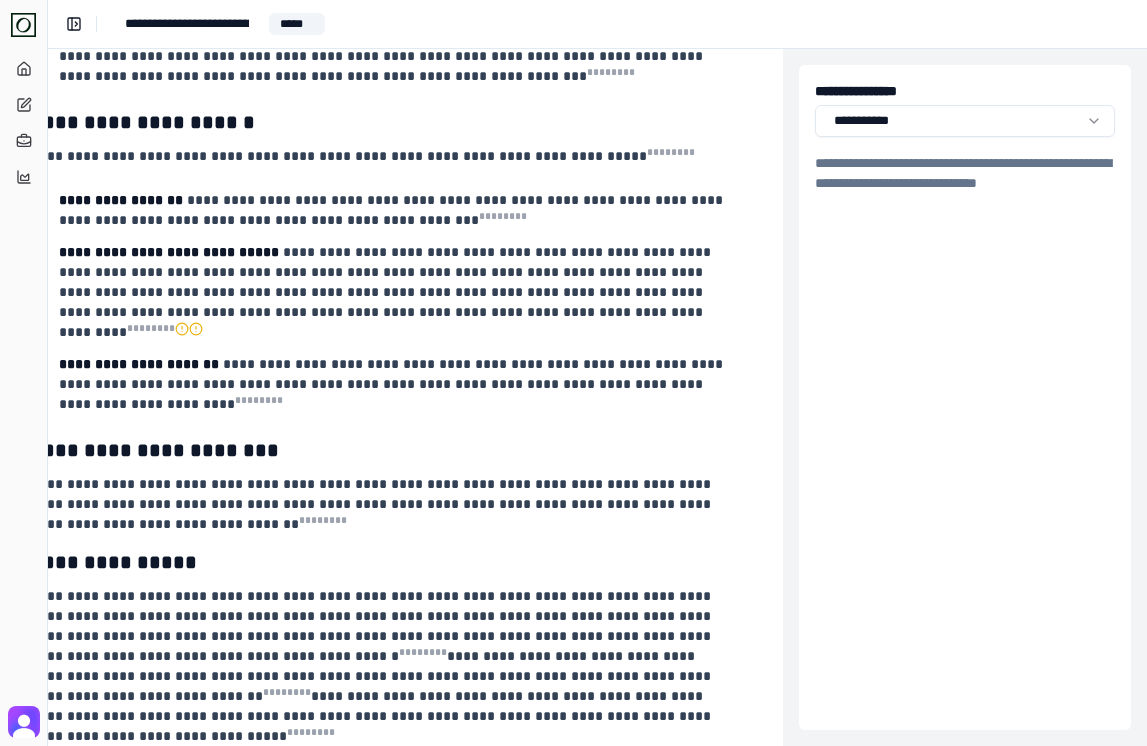 scroll, scrollTop: 2477, scrollLeft: 377, axis: both 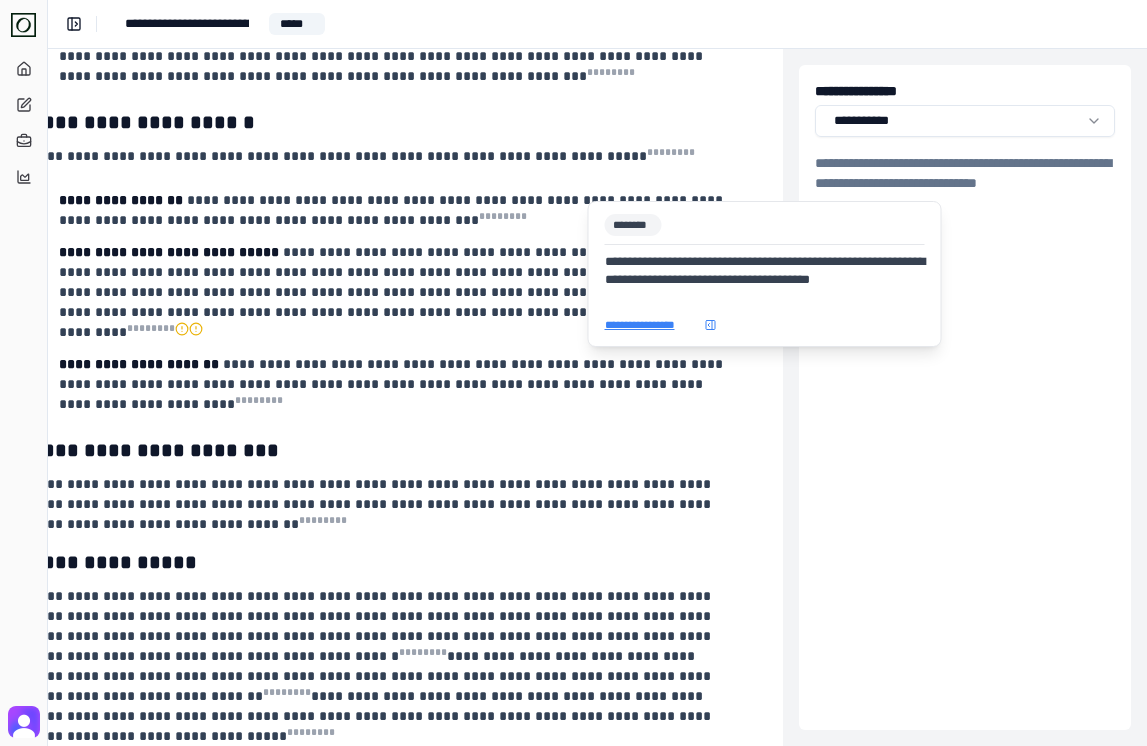 click on "**********" at bounding box center (652, 325) 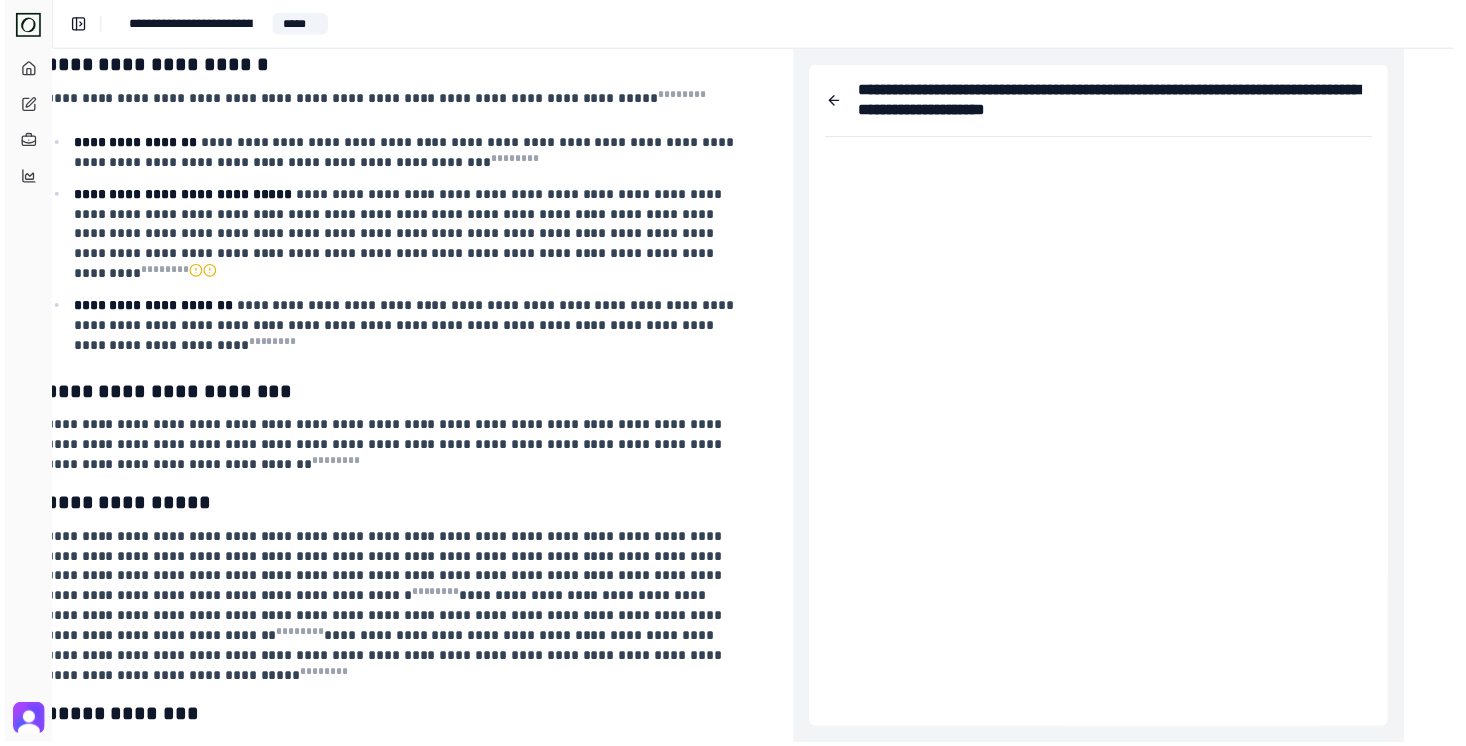 scroll, scrollTop: 2534, scrollLeft: 308, axis: both 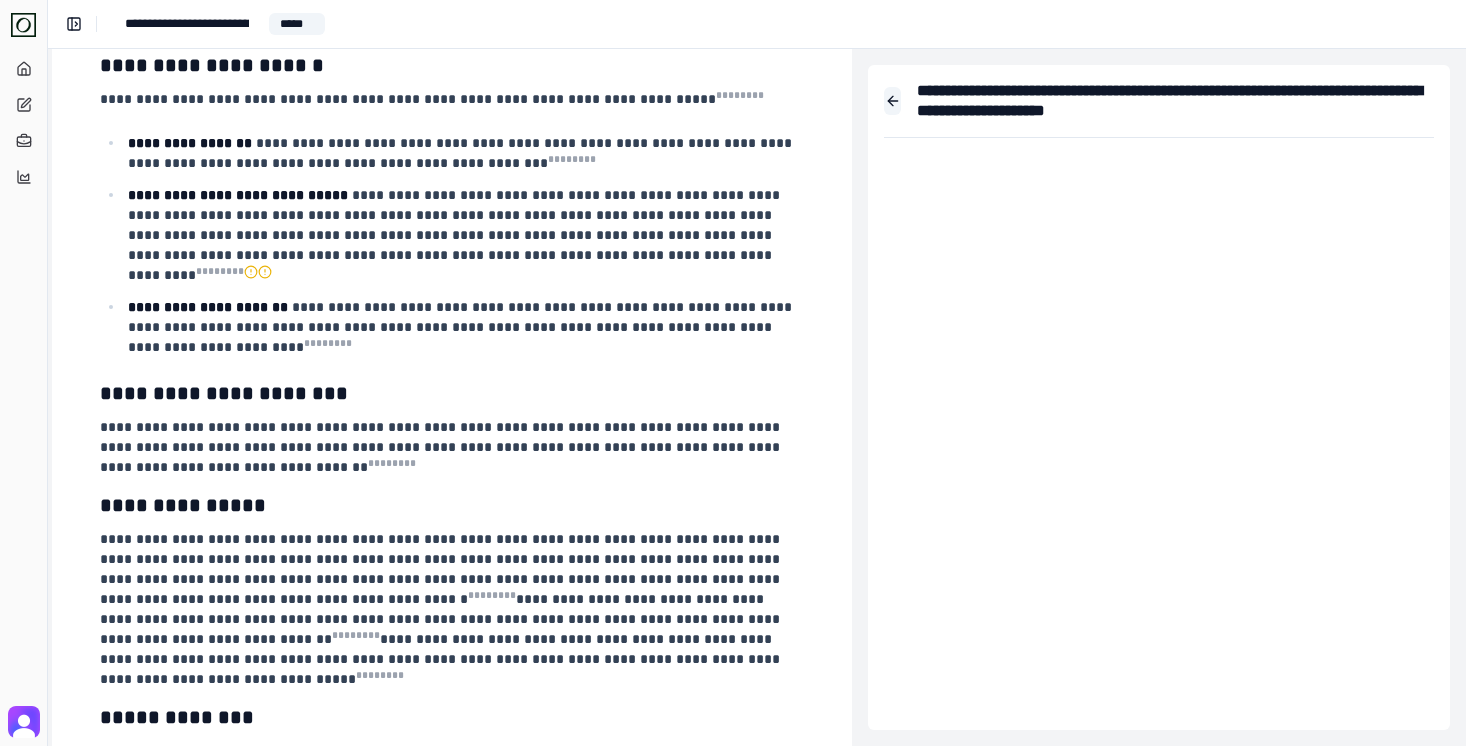 click at bounding box center [892, 101] 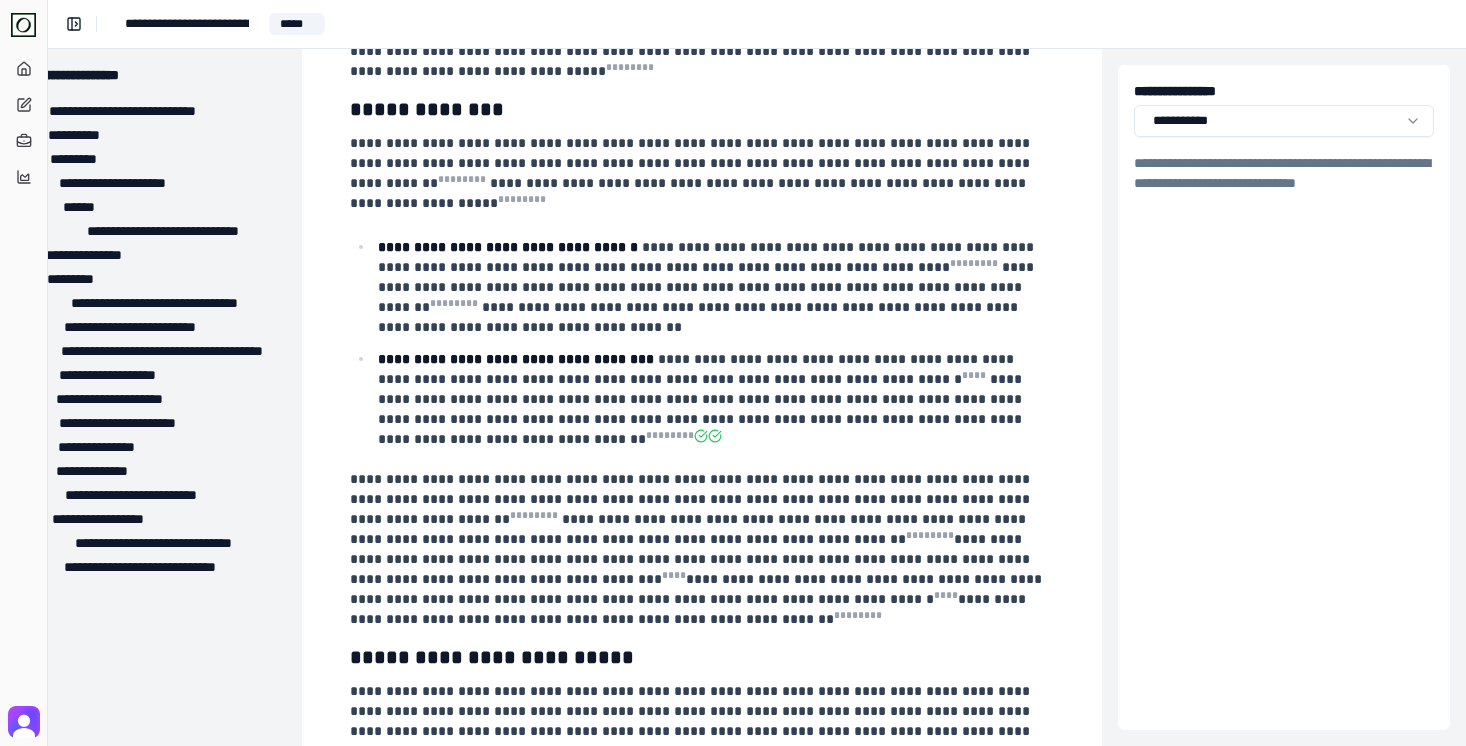 scroll, scrollTop: 3144, scrollLeft: 58, axis: both 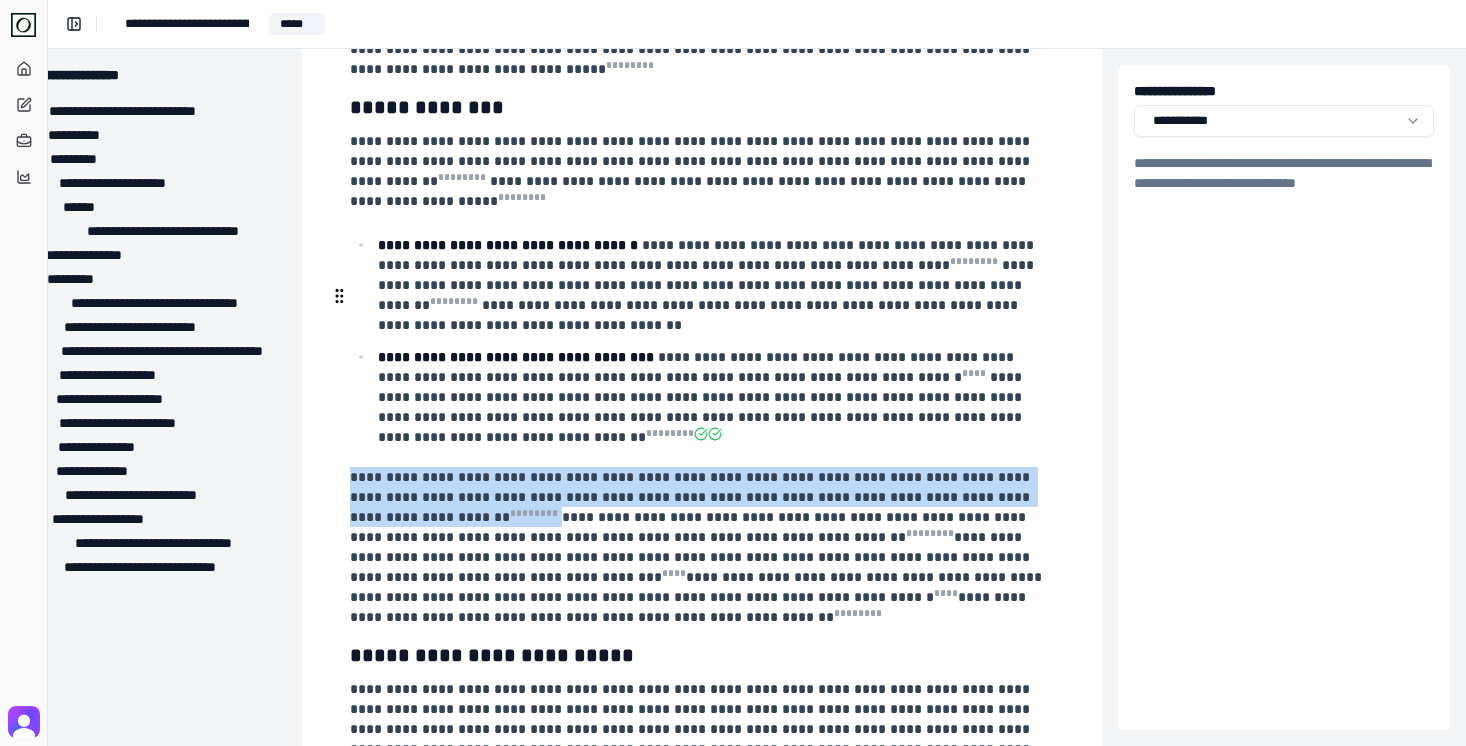 drag, startPoint x: 396, startPoint y: 335, endPoint x: 351, endPoint y: 298, distance: 58.258045 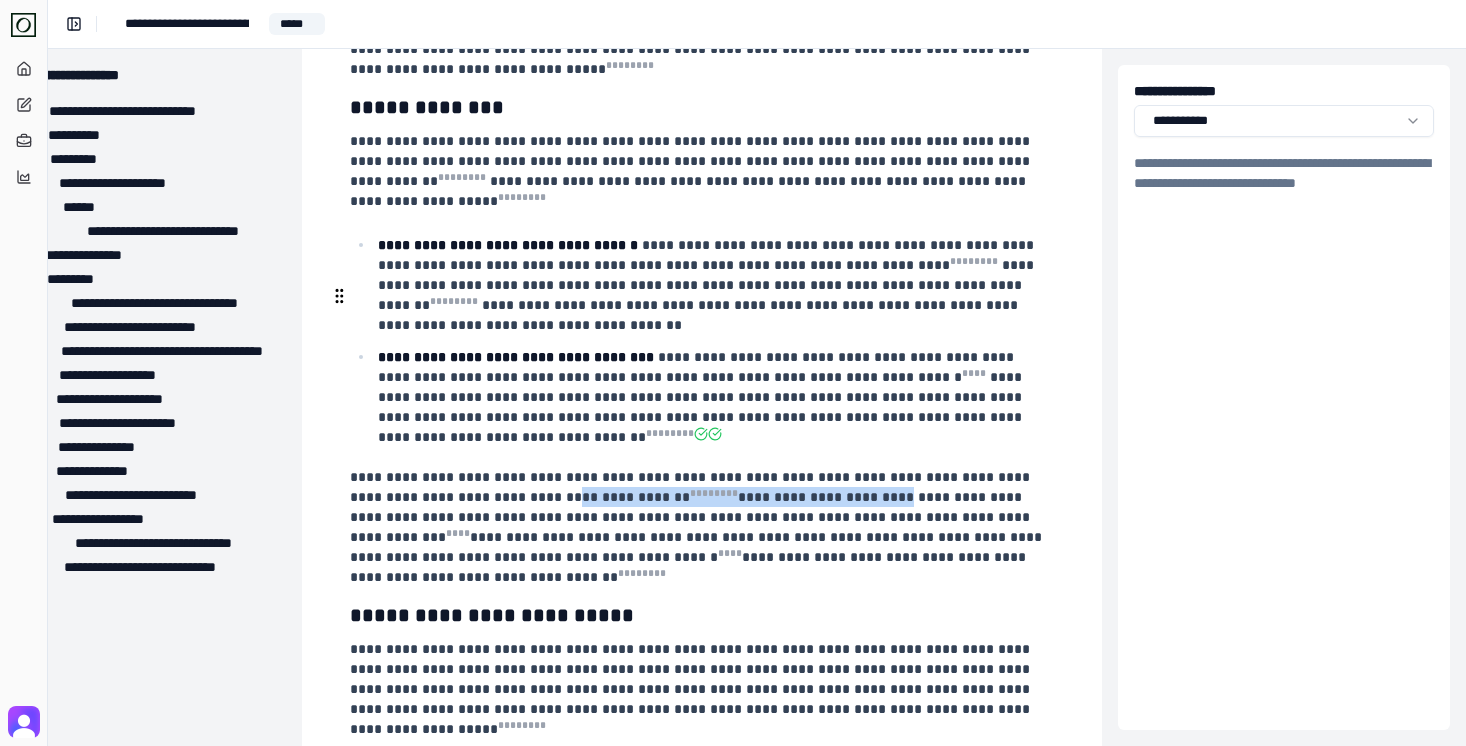 drag, startPoint x: 504, startPoint y: 314, endPoint x: 795, endPoint y: 317, distance: 291.01547 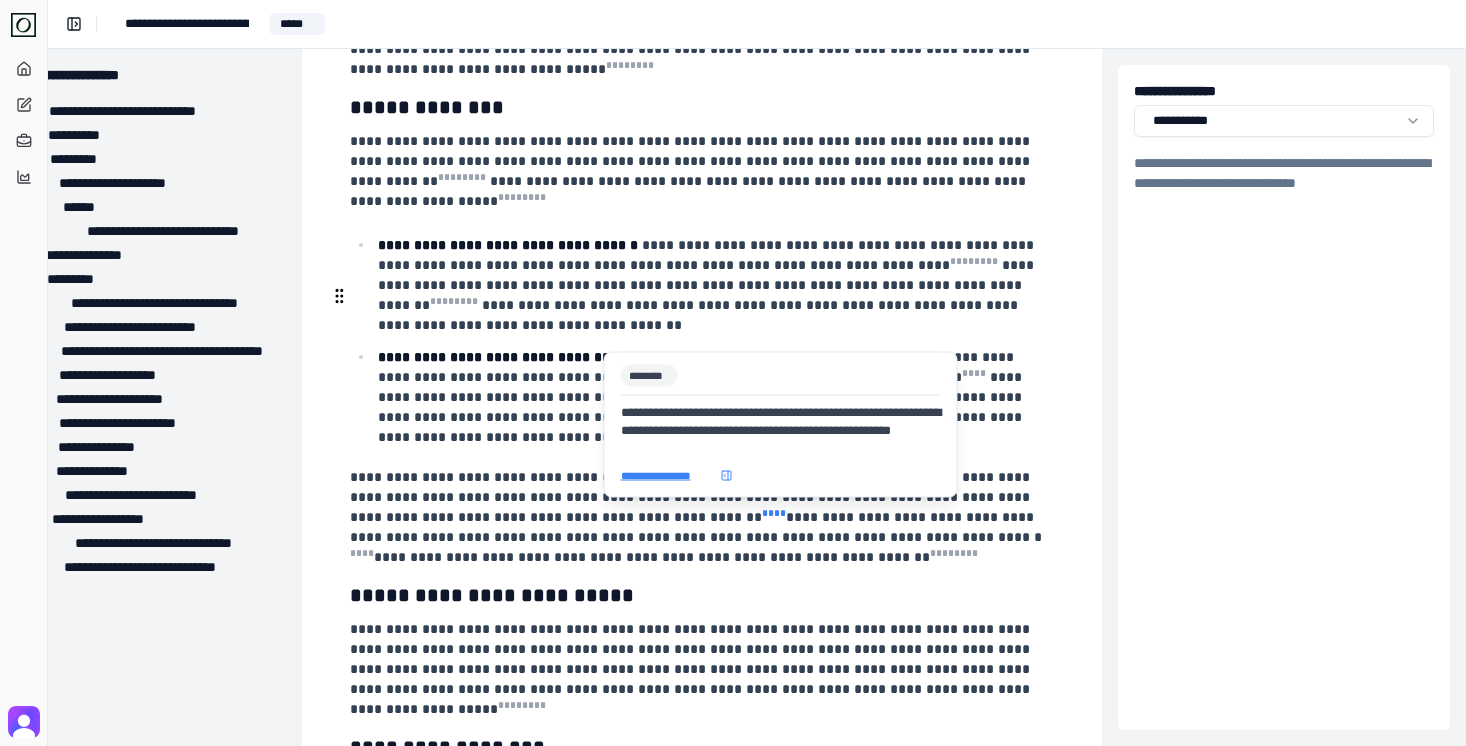 click on "* ** *" at bounding box center (774, 513) 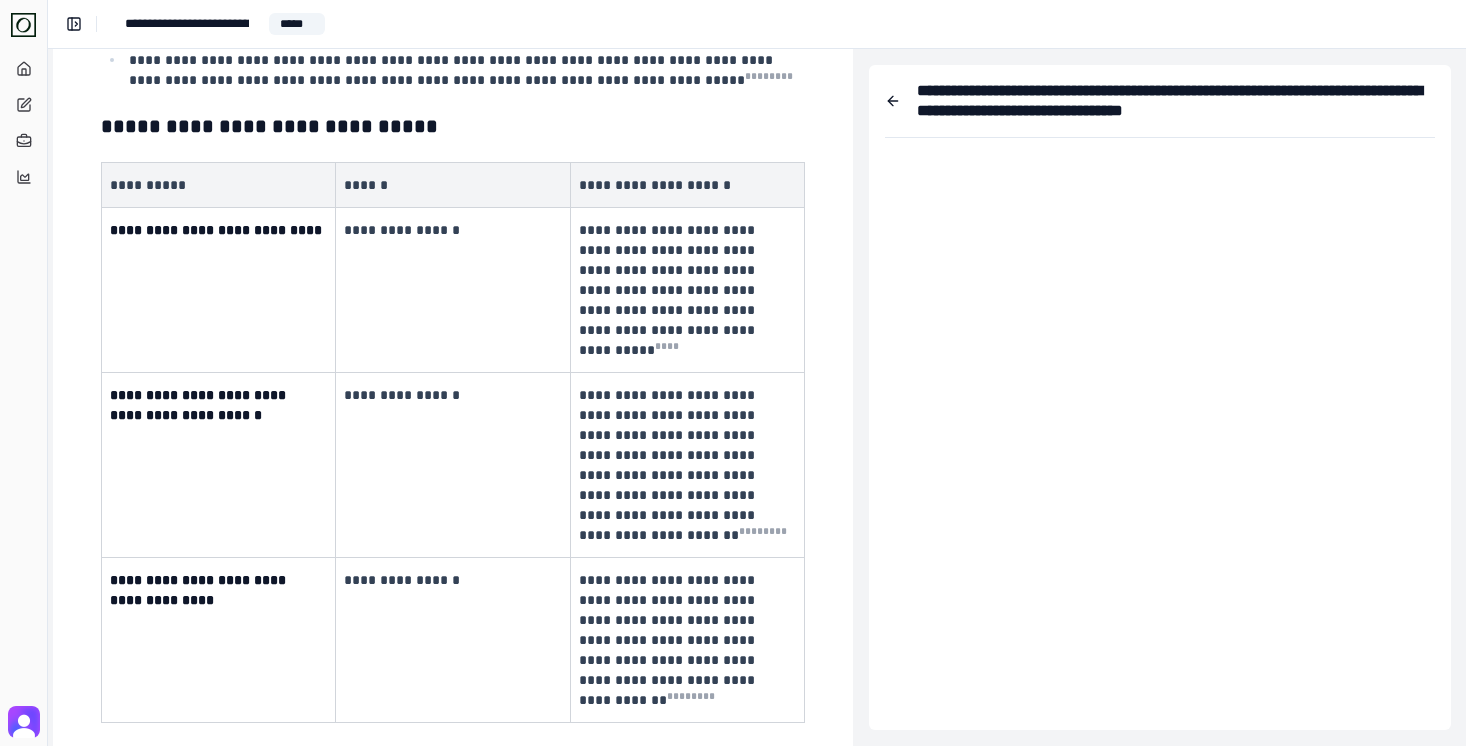 scroll, scrollTop: 4095, scrollLeft: 307, axis: both 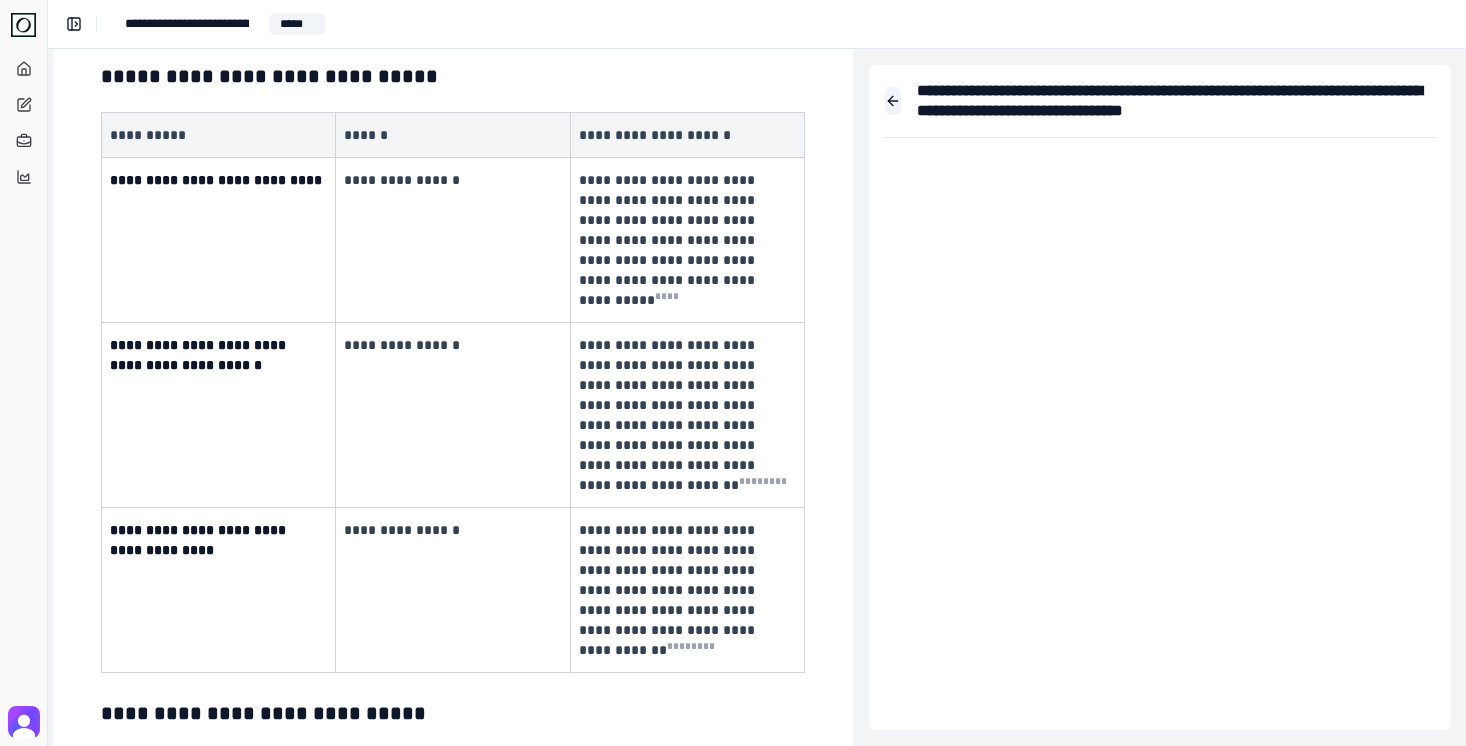 click at bounding box center (893, 101) 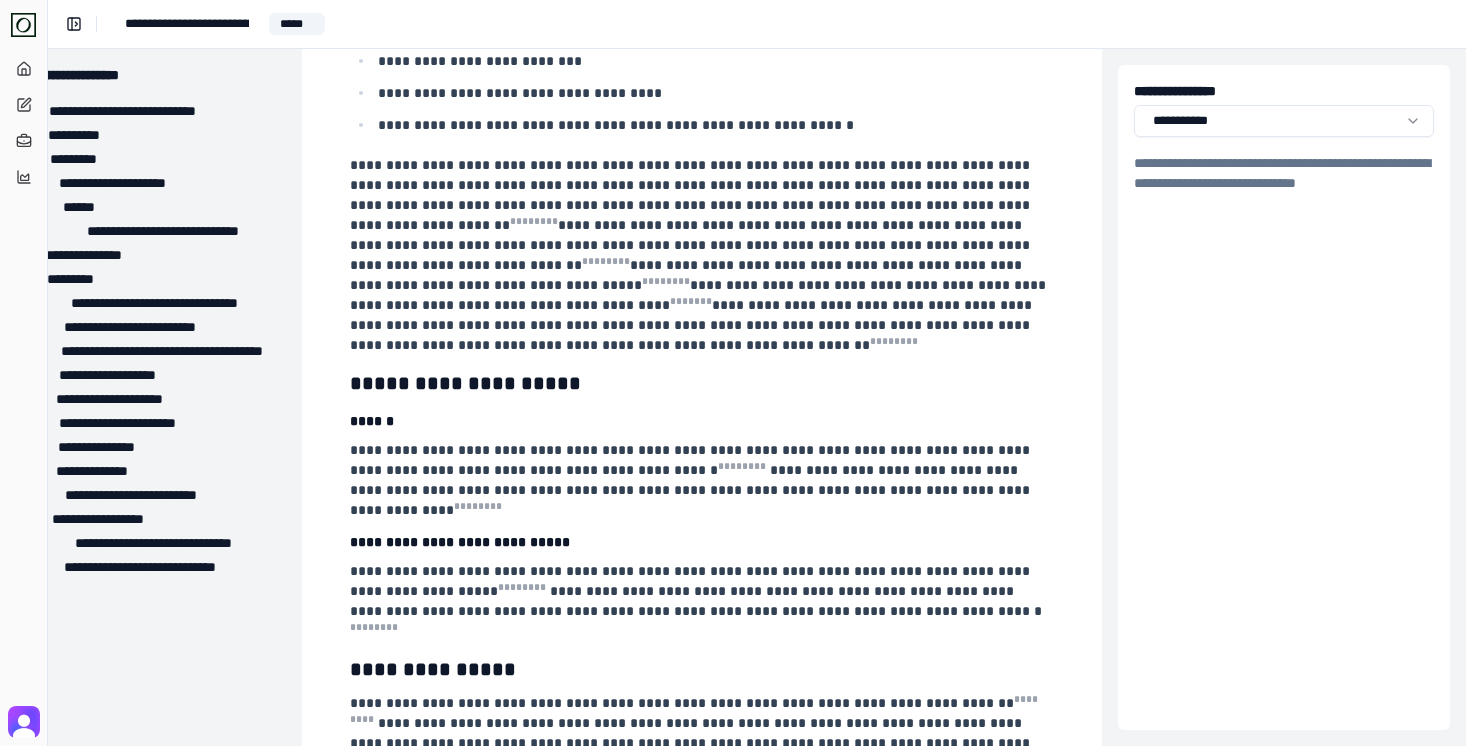 scroll, scrollTop: 0, scrollLeft: 58, axis: horizontal 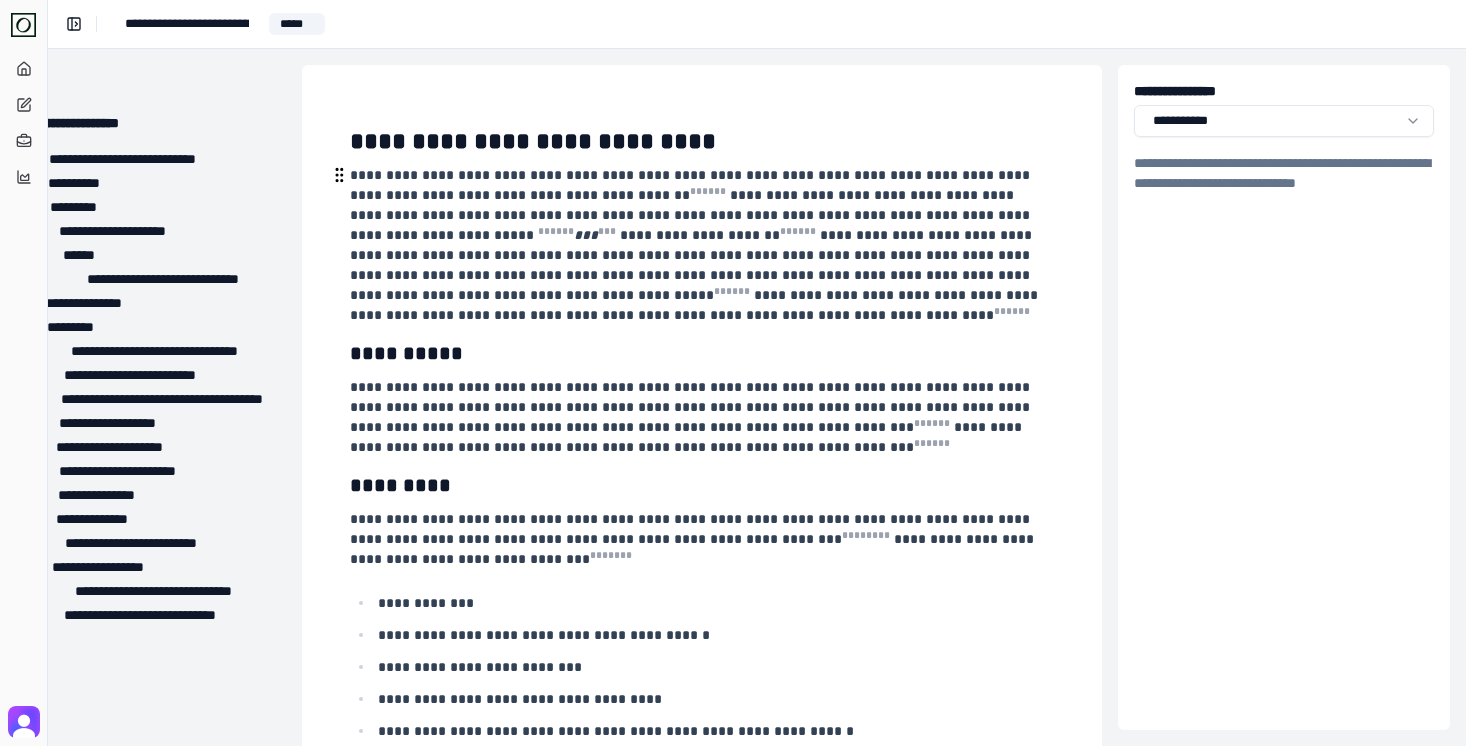 click on "**********" at bounding box center (692, 205) 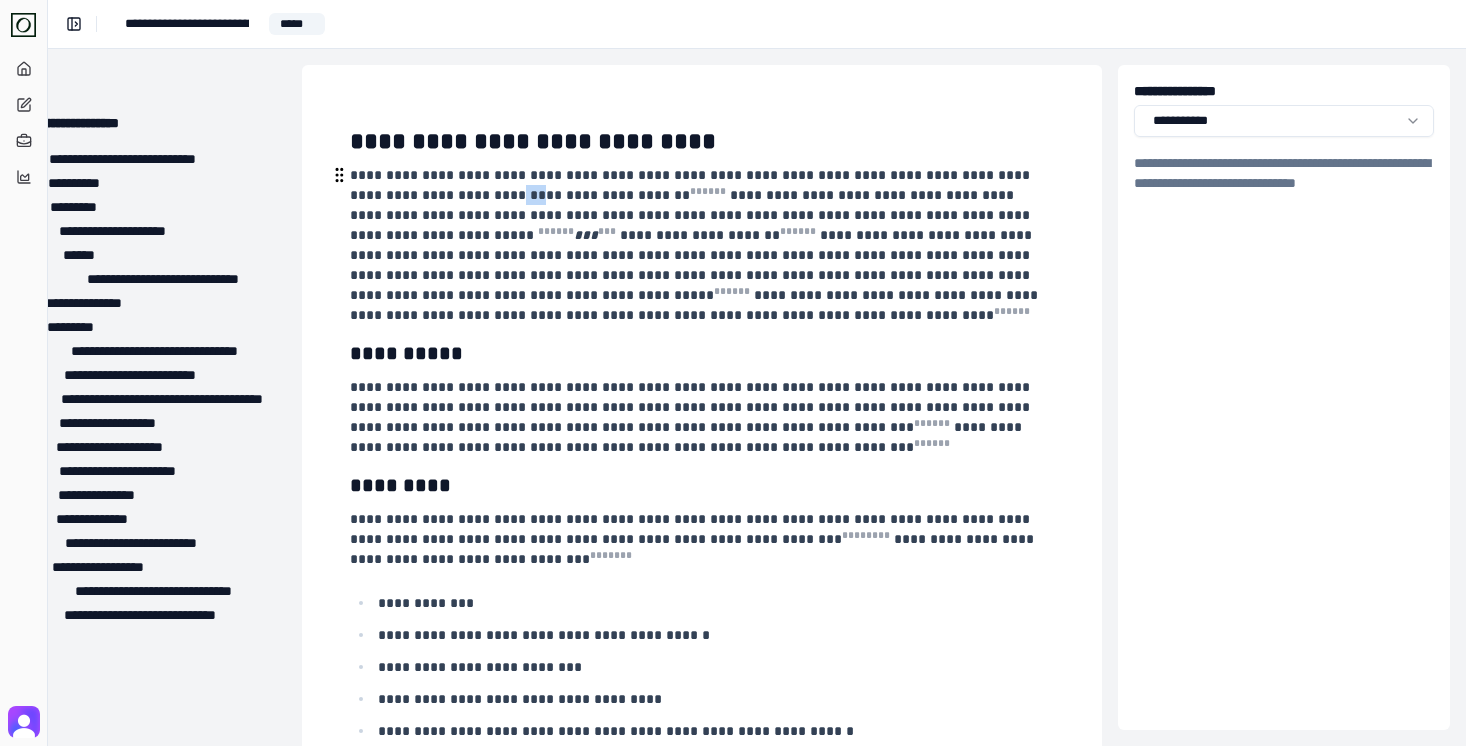 click on "**********" at bounding box center [692, 205] 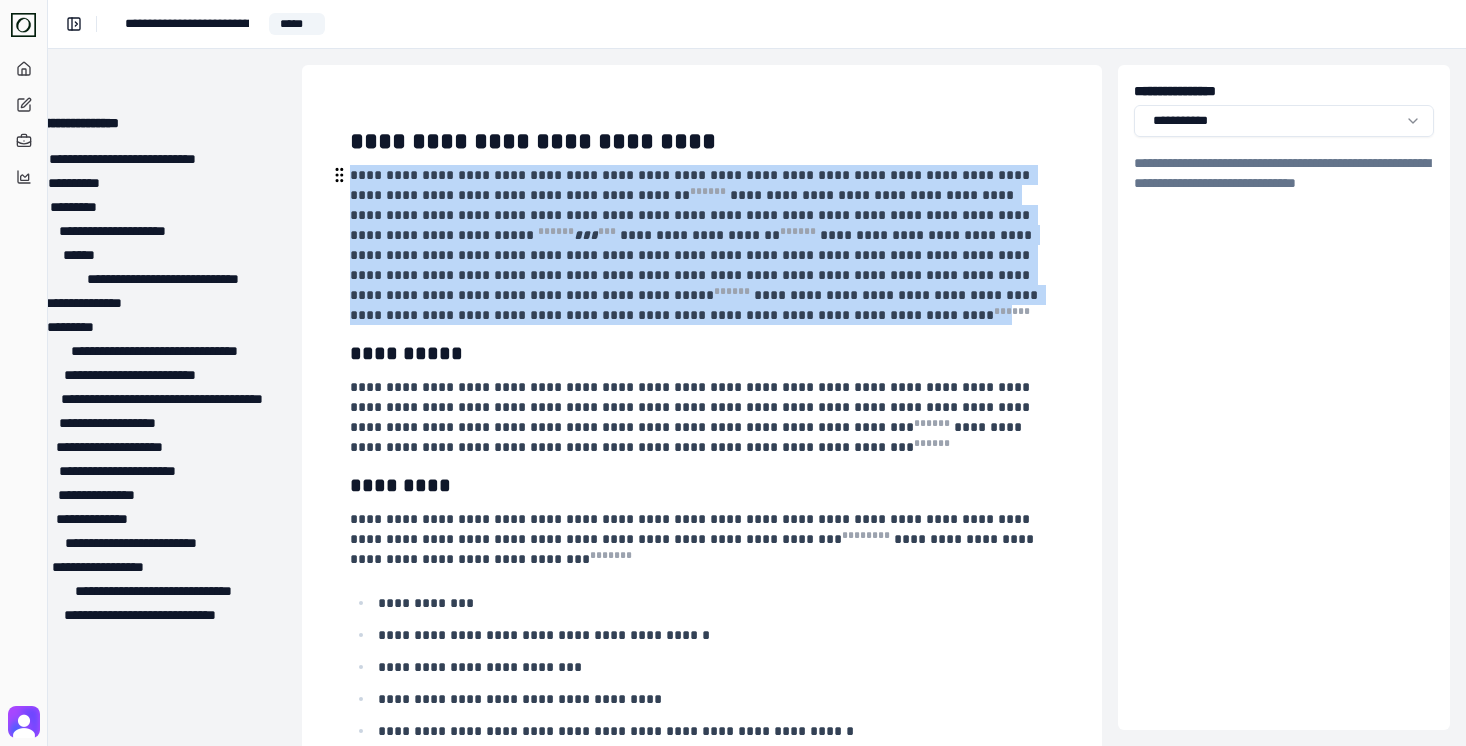 click on "**********" at bounding box center [692, 205] 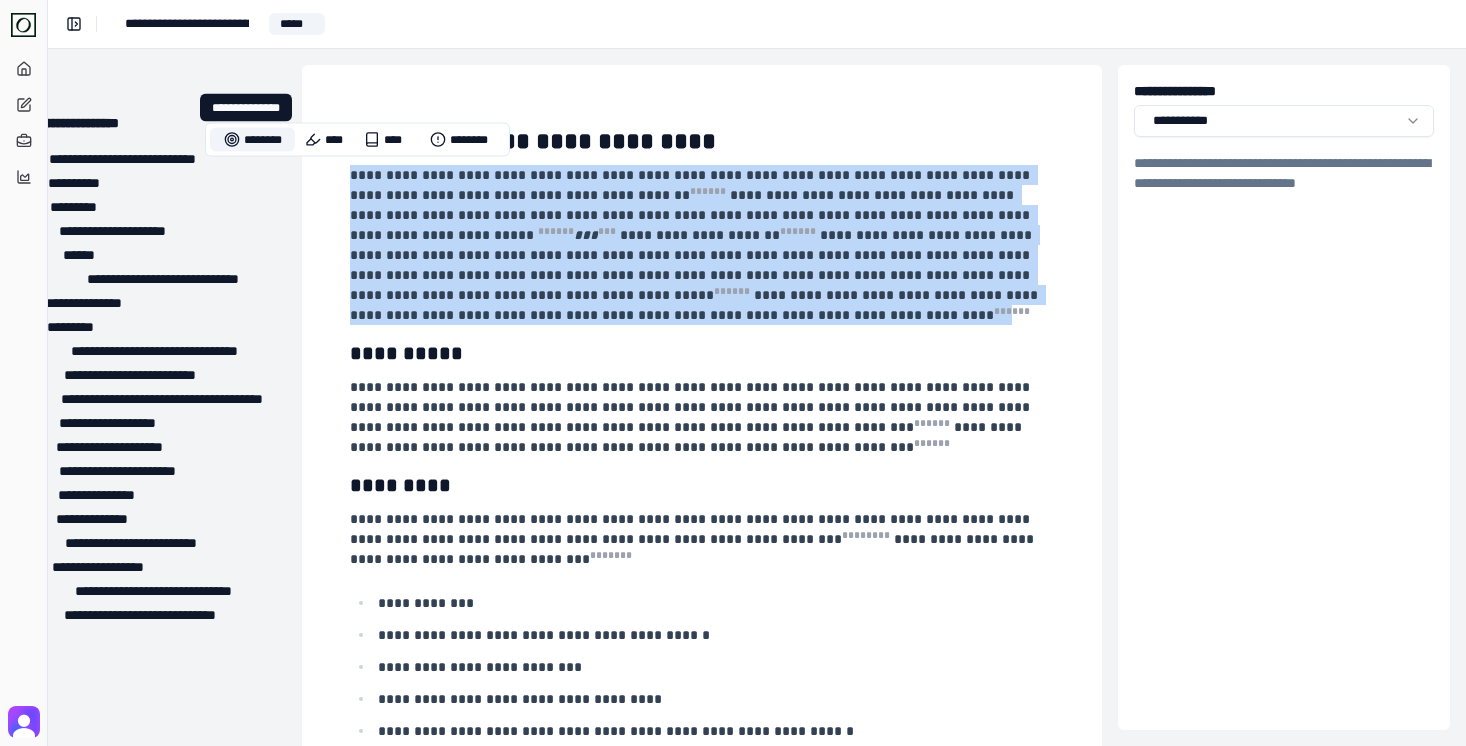 click on "********" at bounding box center [252, 140] 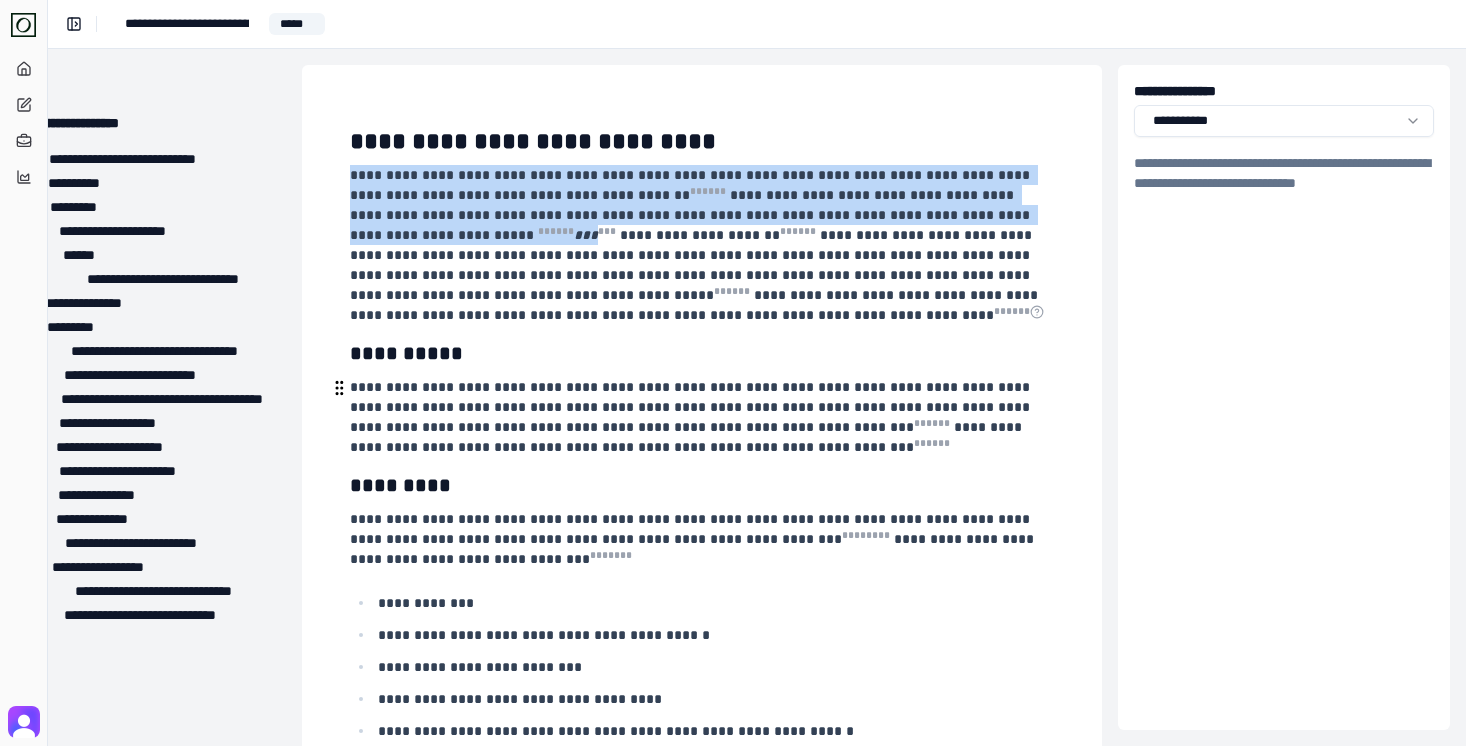 click on "**********" at bounding box center [692, 417] 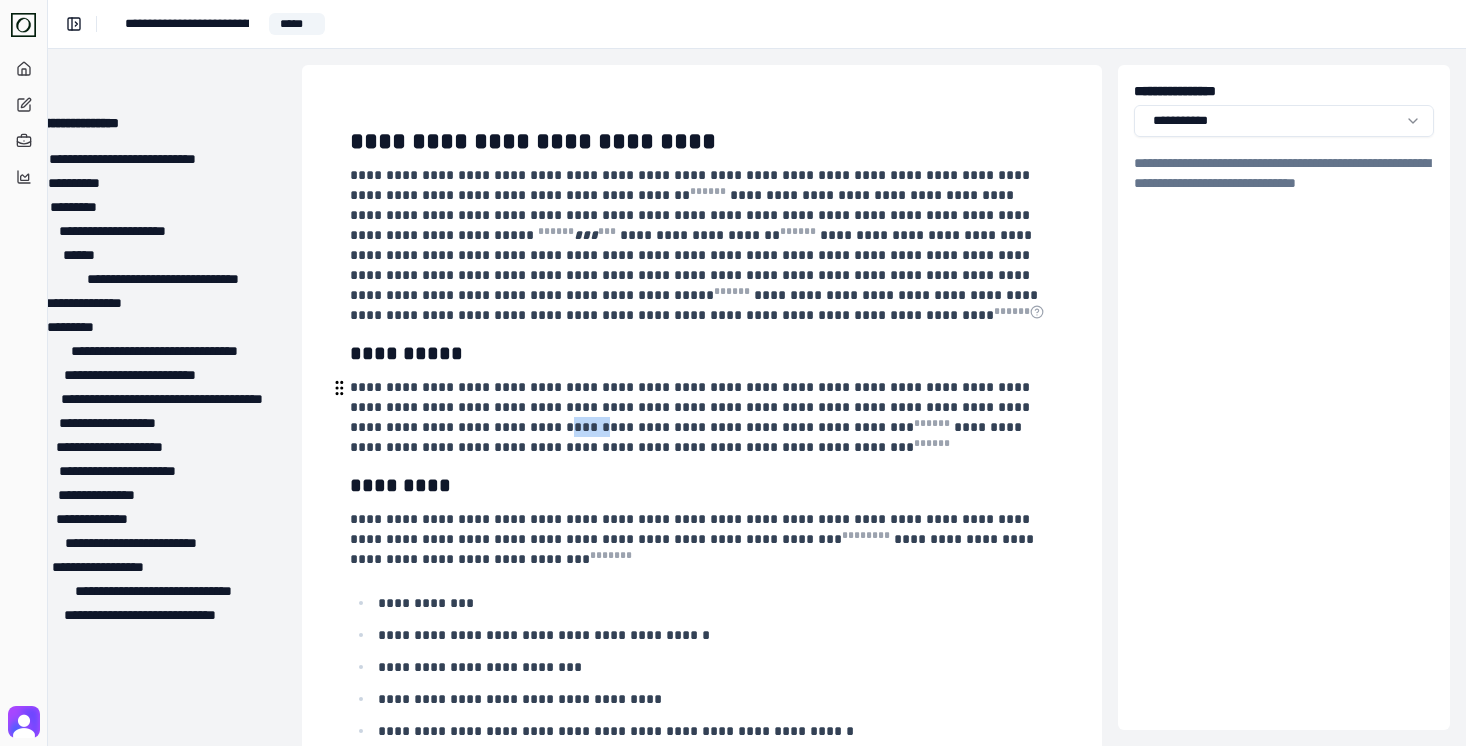 click on "**********" at bounding box center (692, 417) 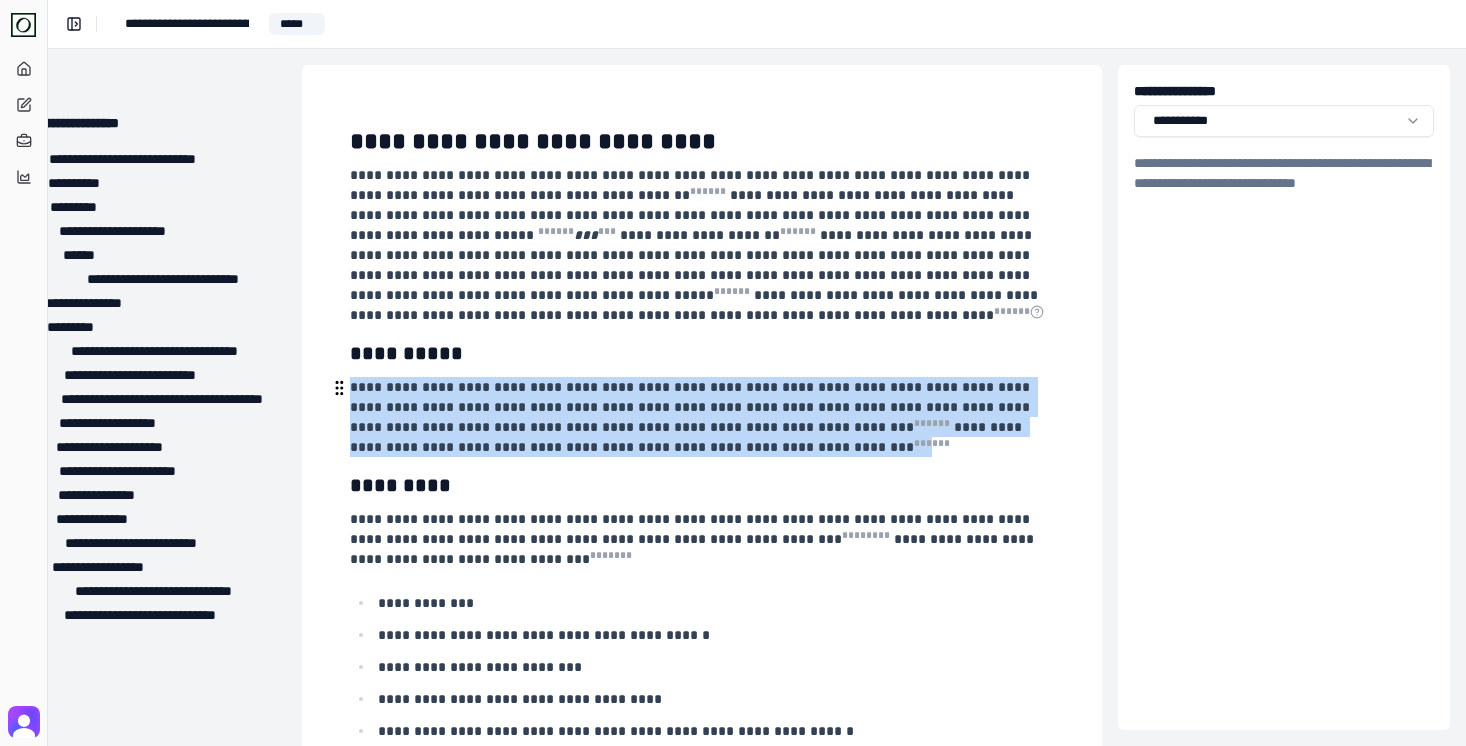 click on "**********" at bounding box center [692, 417] 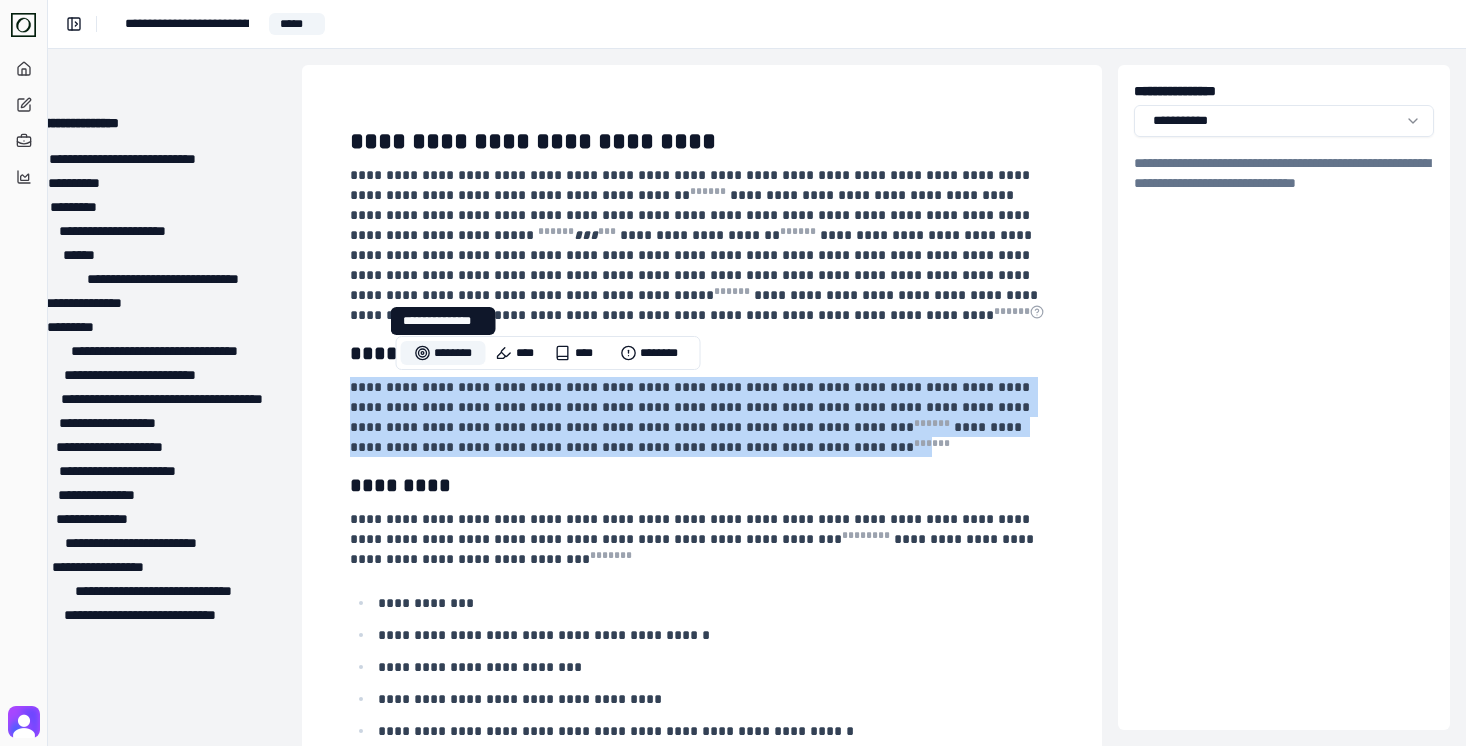 click on "********" at bounding box center (443, 353) 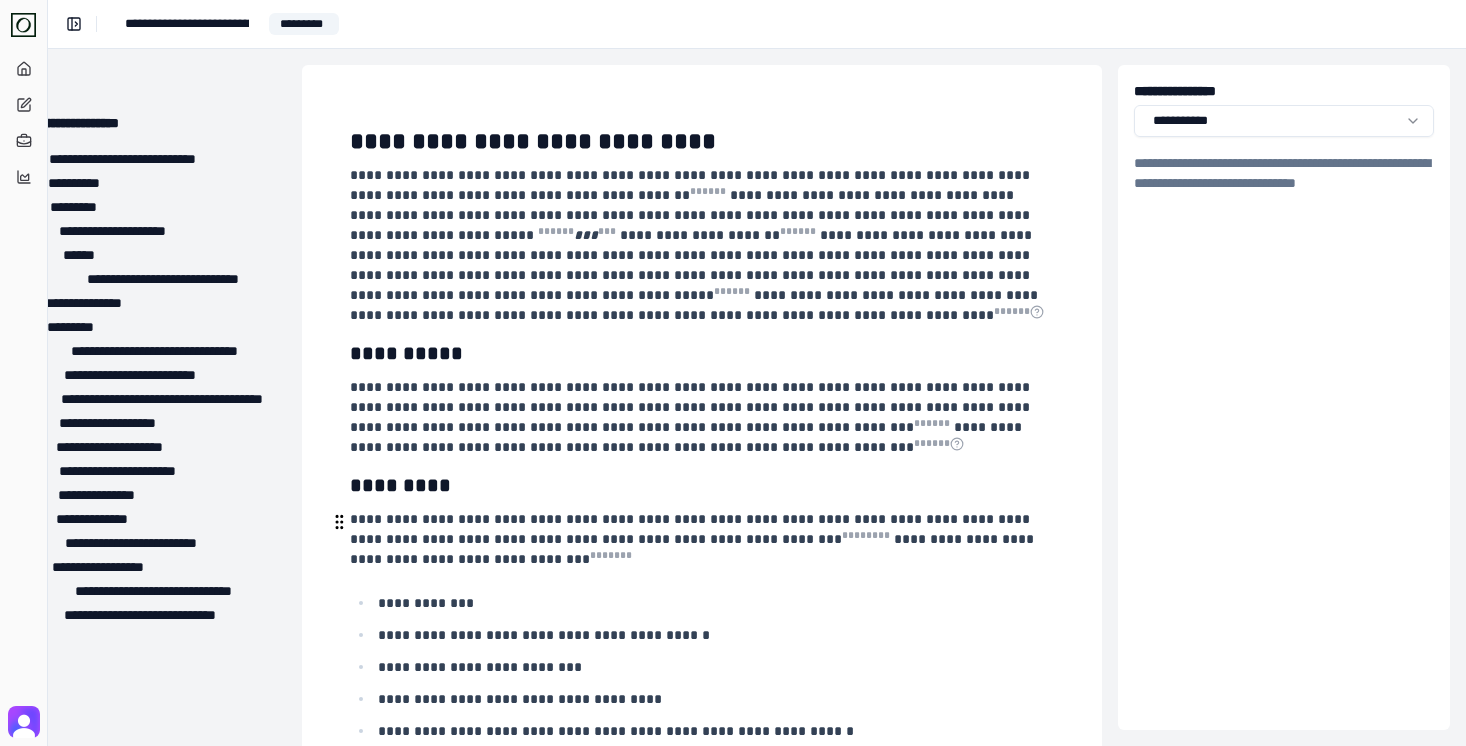 click on "**********" at bounding box center [694, 539] 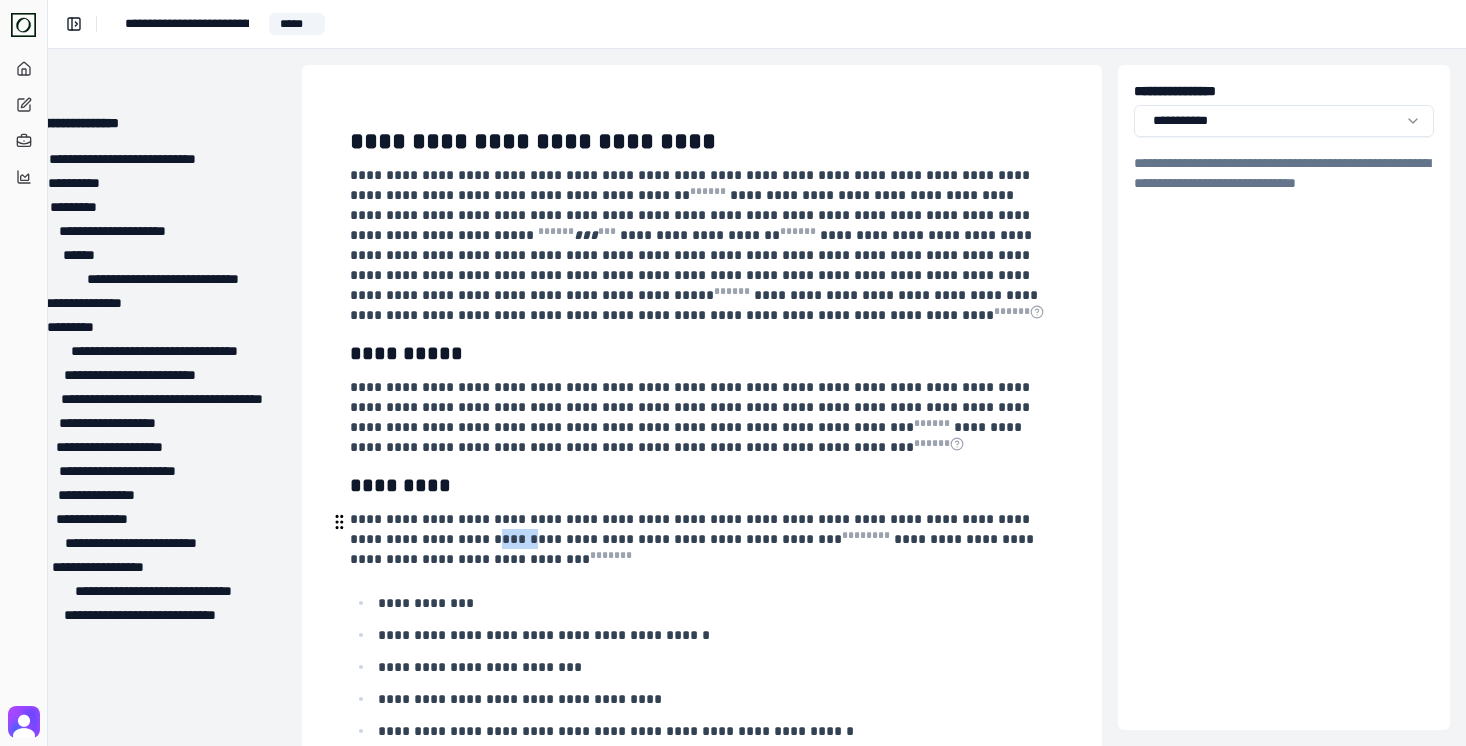click on "**********" at bounding box center [694, 539] 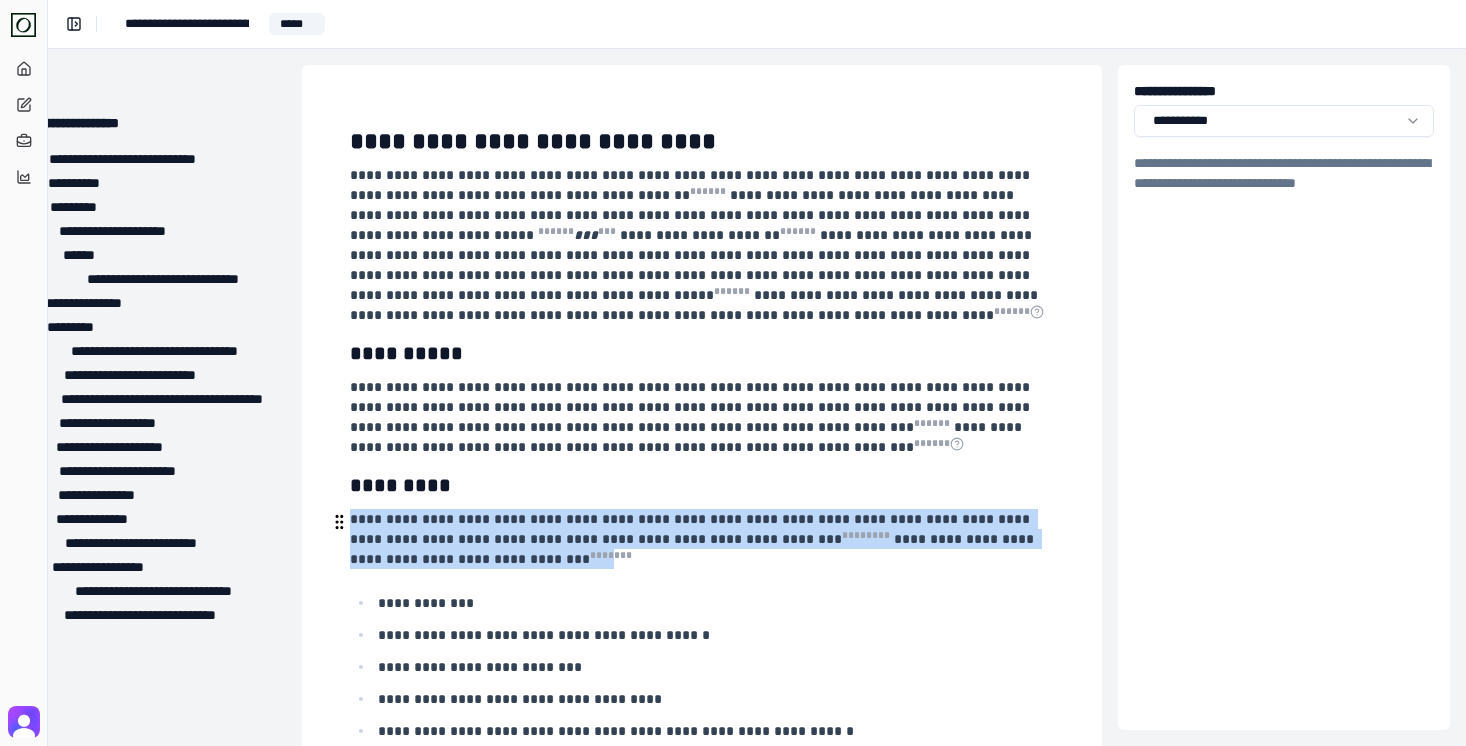 click on "**********" at bounding box center [694, 539] 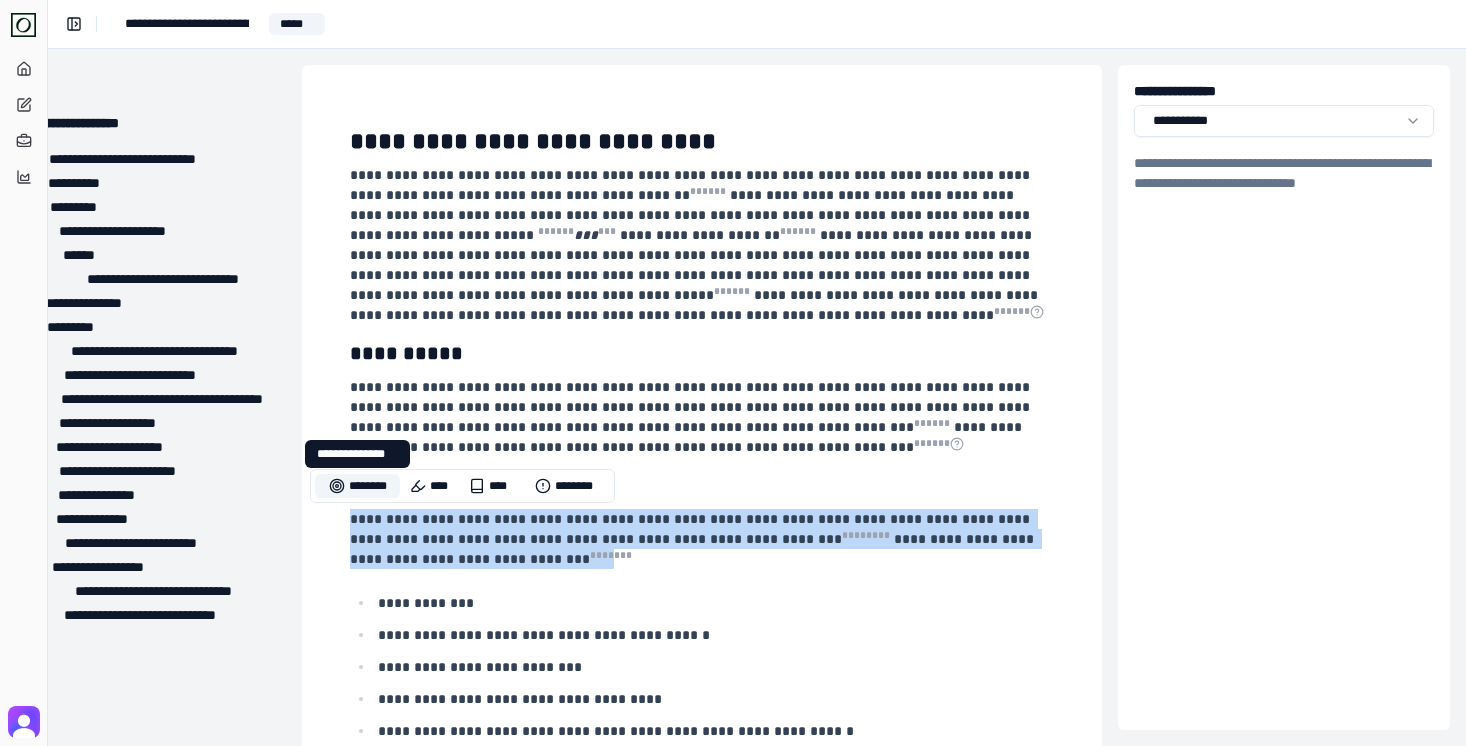 click on "********" at bounding box center [357, 486] 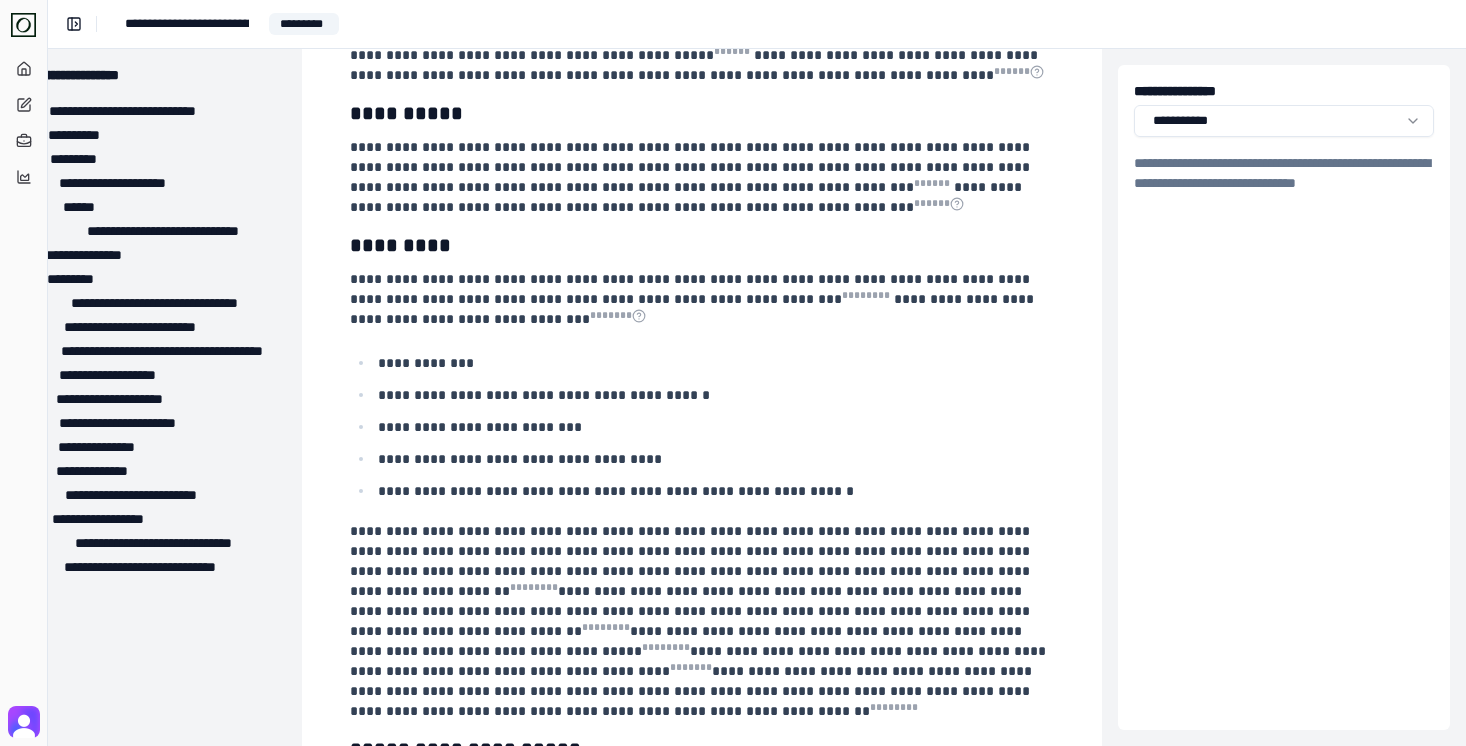 scroll, scrollTop: 243, scrollLeft: 58, axis: both 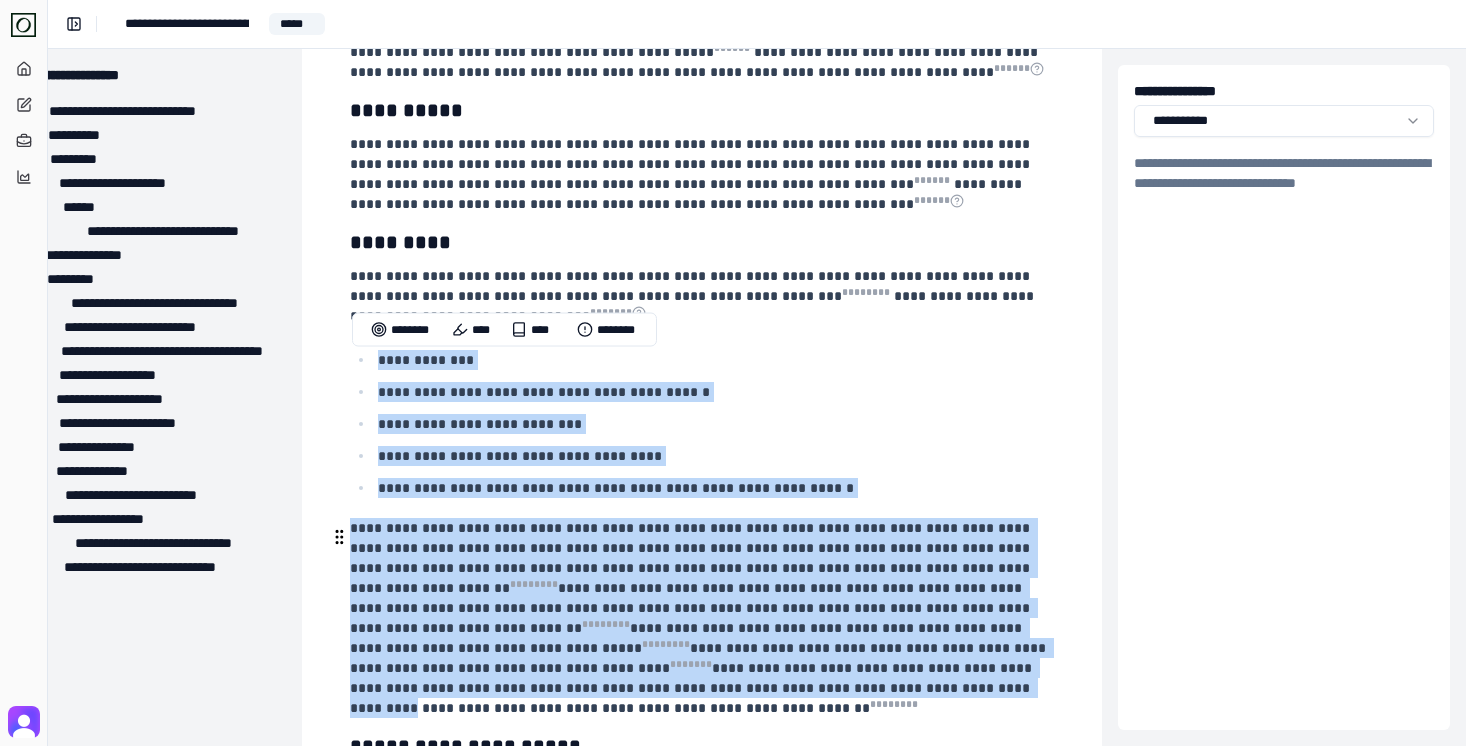 drag, startPoint x: 376, startPoint y: 365, endPoint x: 634, endPoint y: 704, distance: 426.01056 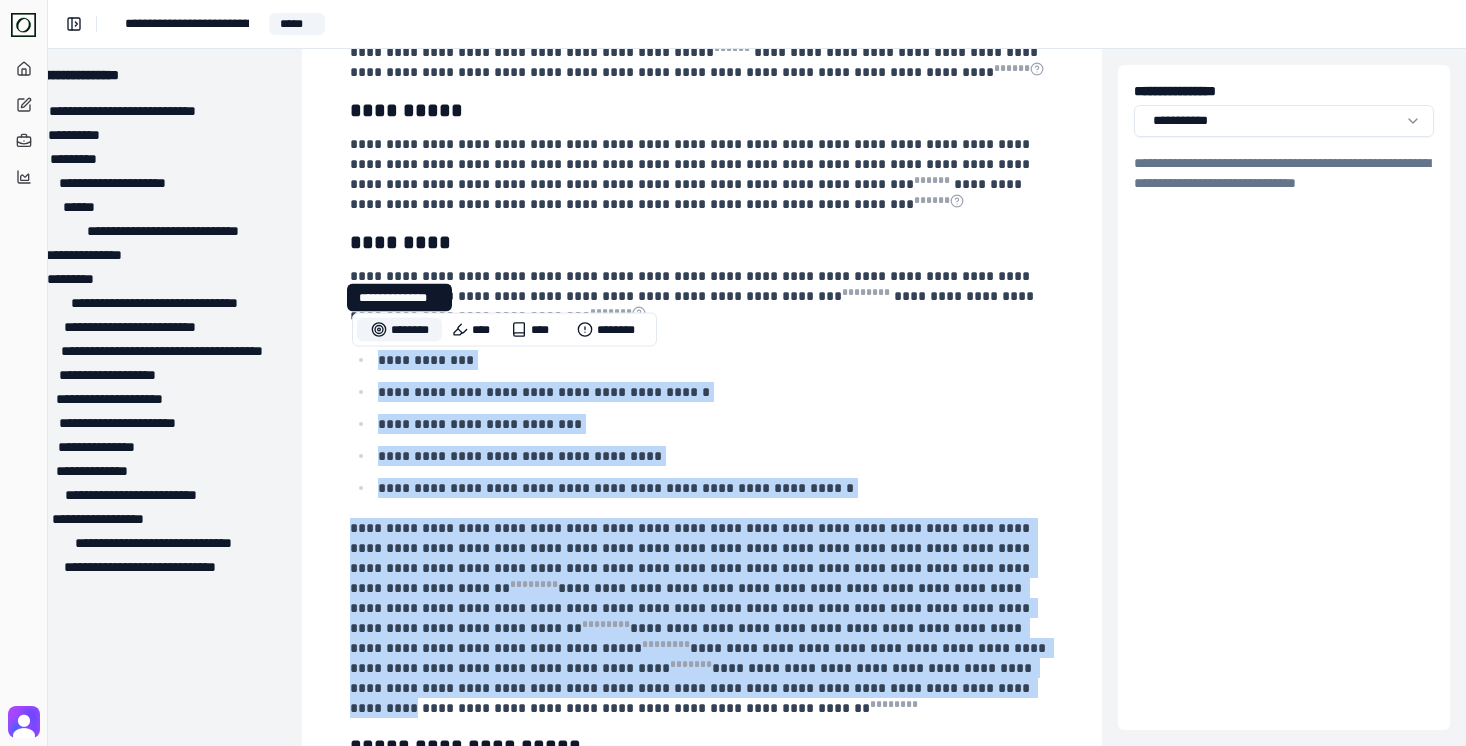 click on "********" at bounding box center [399, 330] 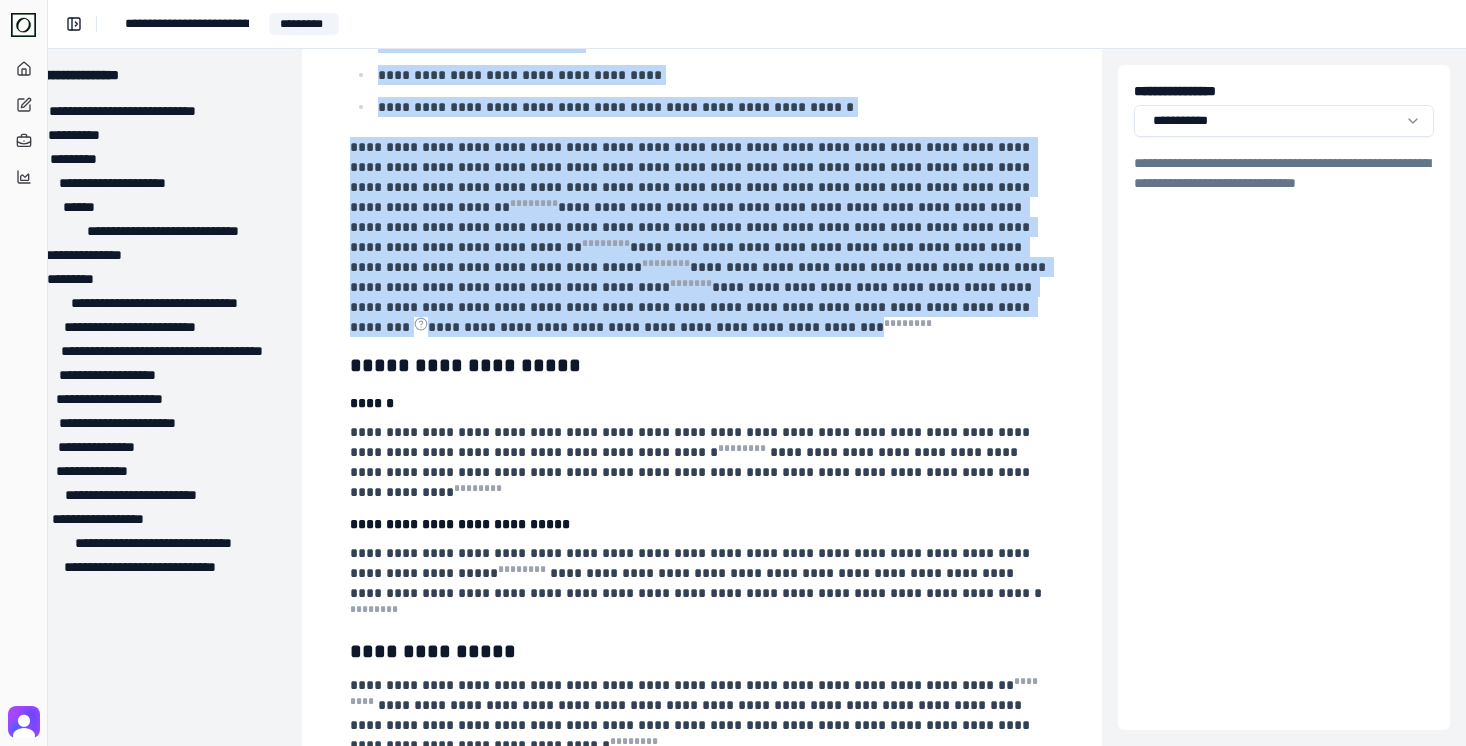 scroll, scrollTop: 645, scrollLeft: 58, axis: both 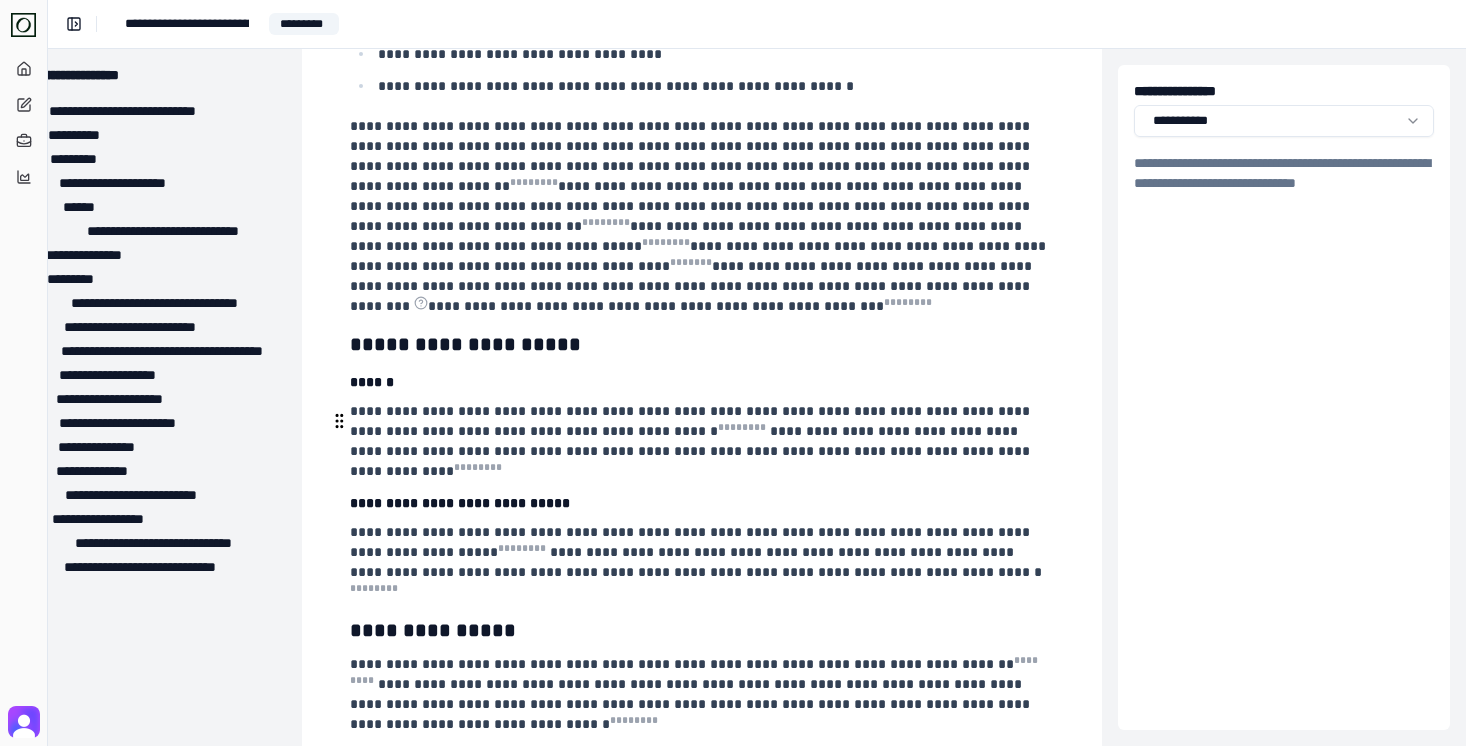 click on "**********" at bounding box center (692, 441) 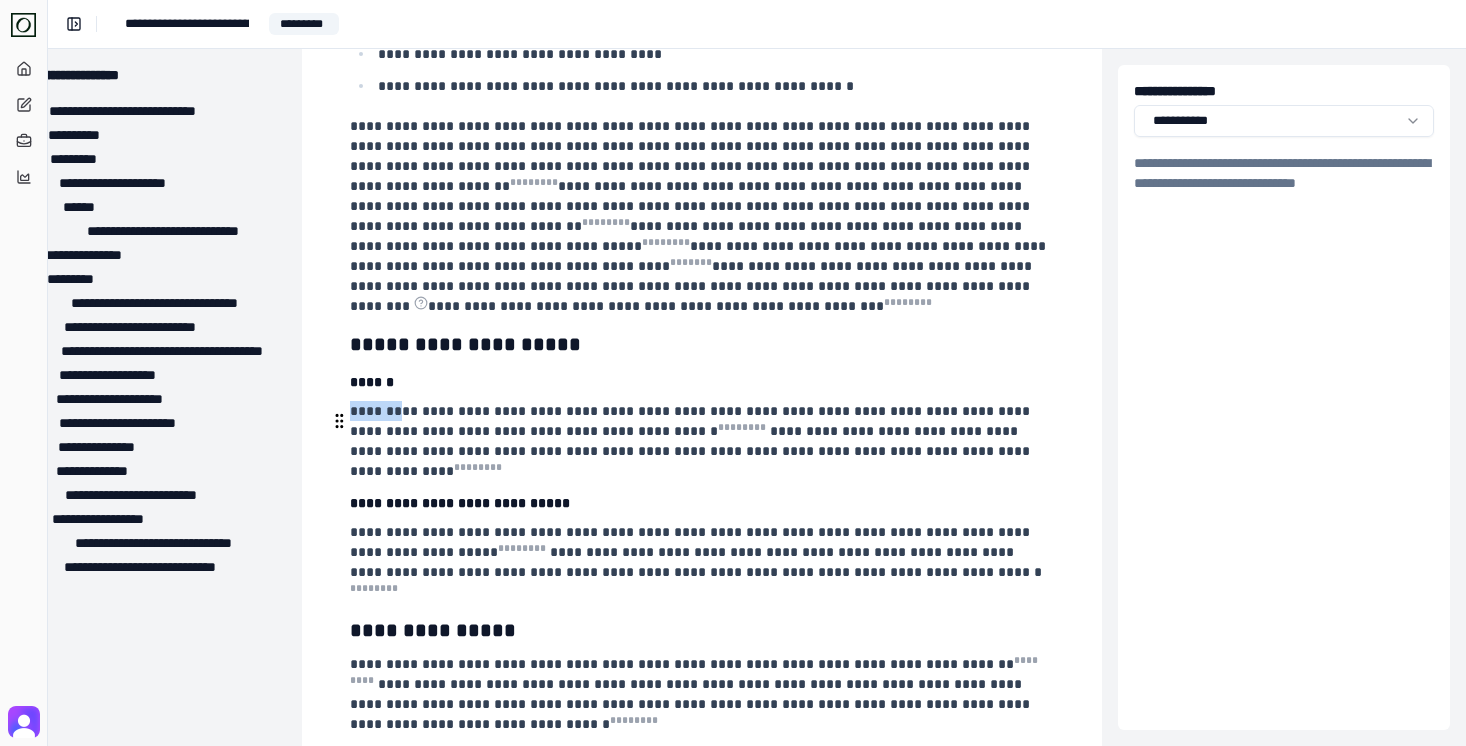 click on "**********" at bounding box center (692, 441) 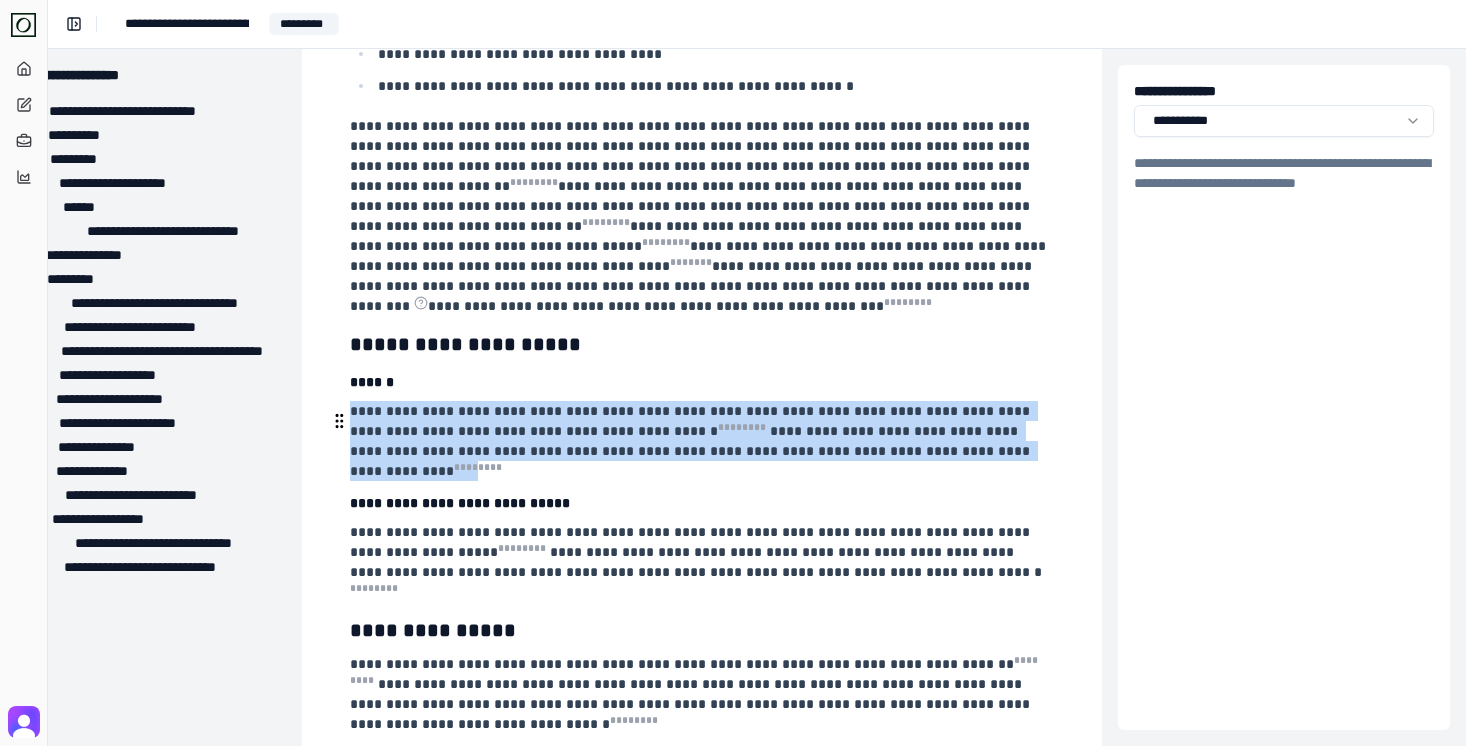 click on "**********" at bounding box center [692, 441] 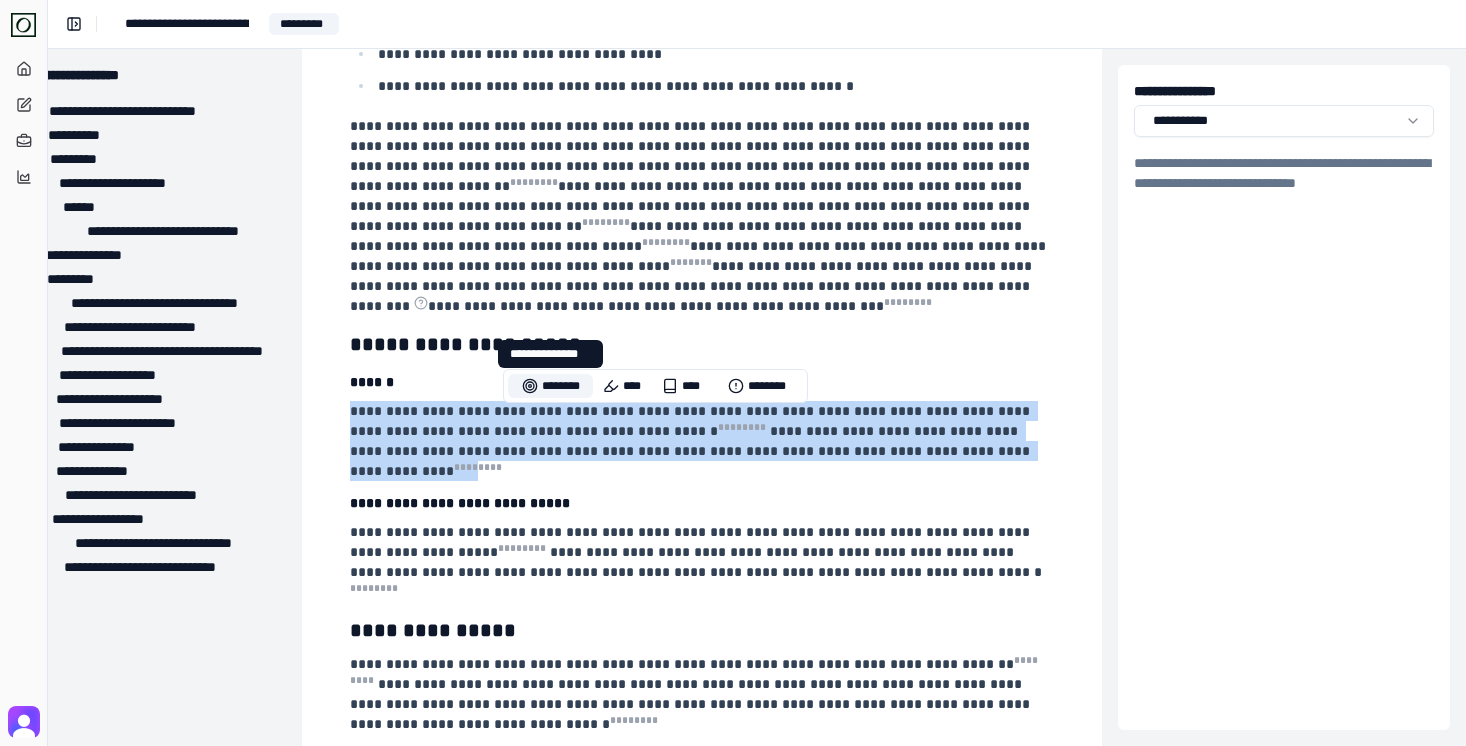 click on "********" at bounding box center (550, 386) 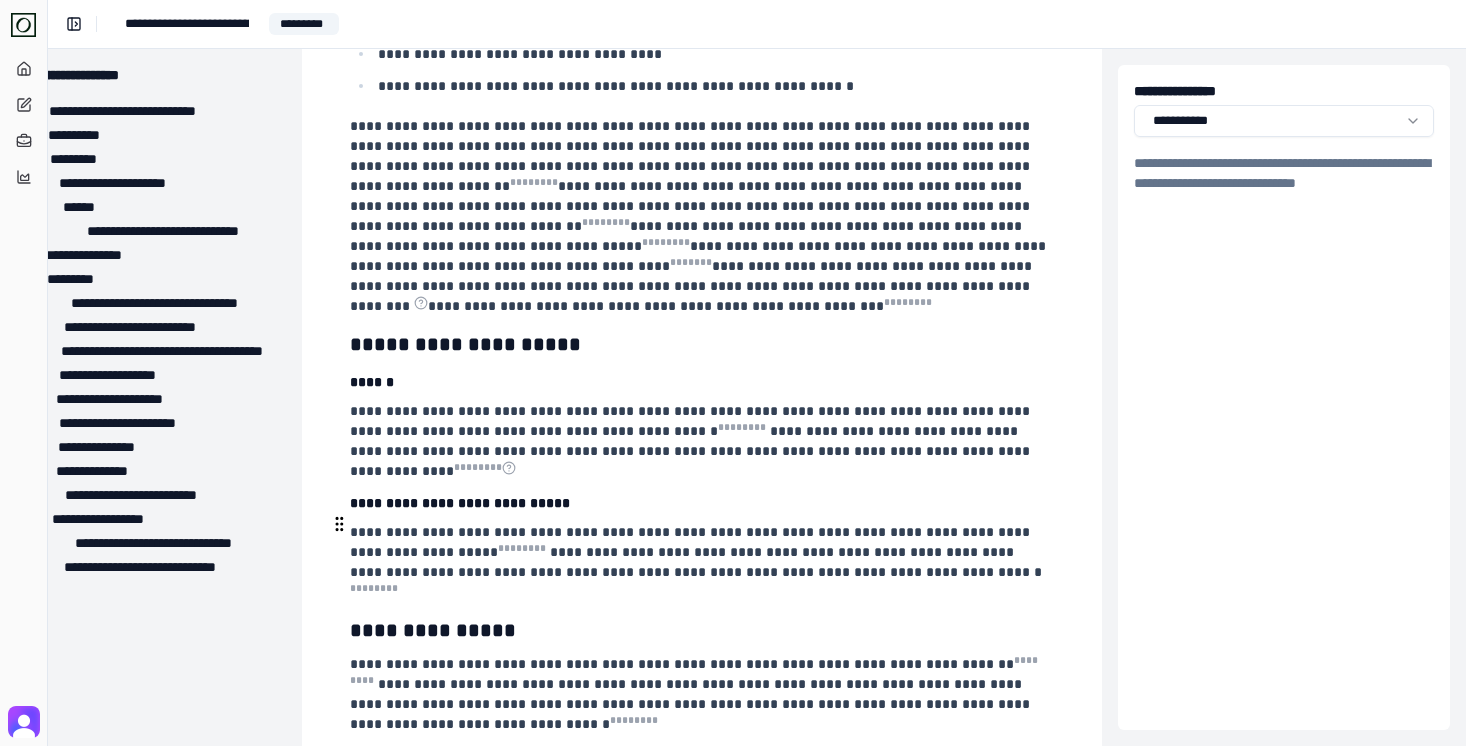 click on "**********" at bounding box center (696, 562) 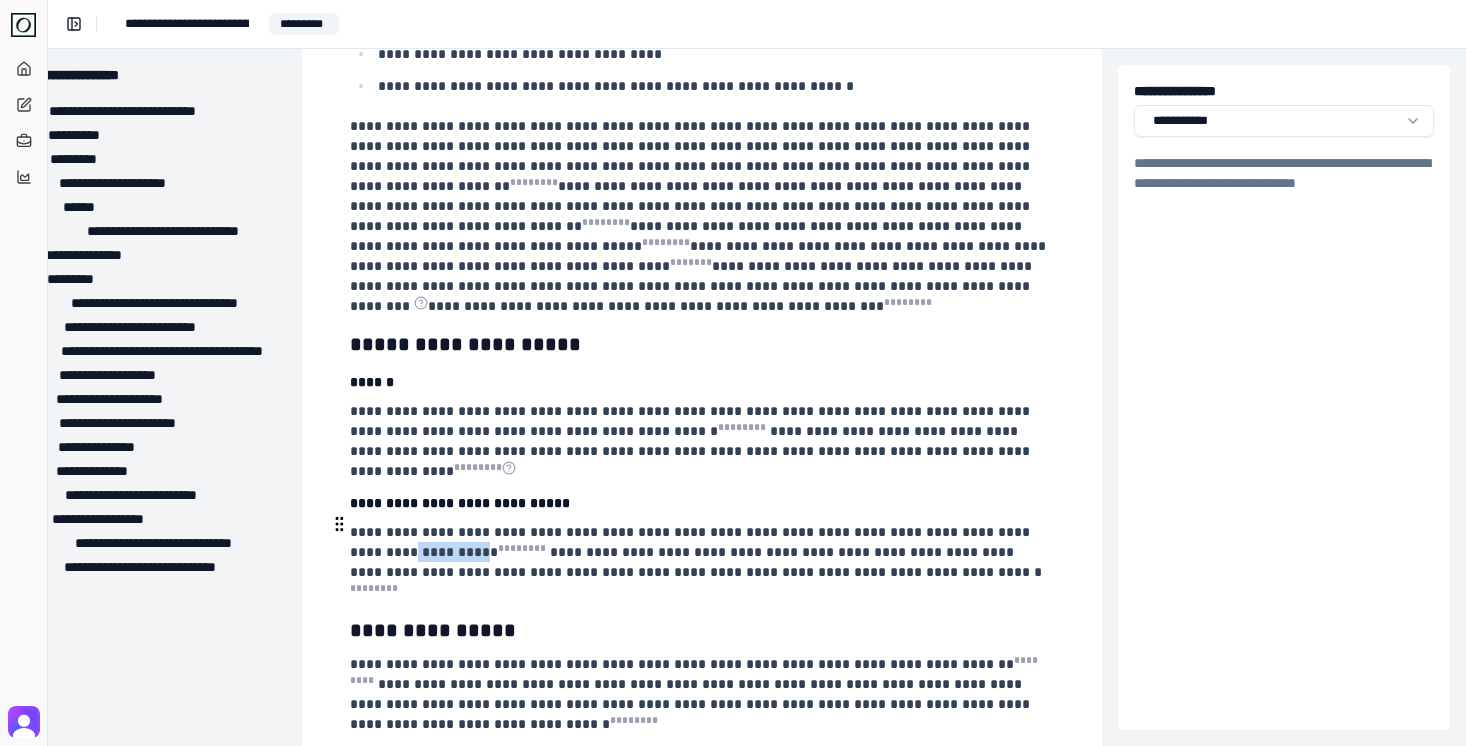 click on "**********" at bounding box center [696, 562] 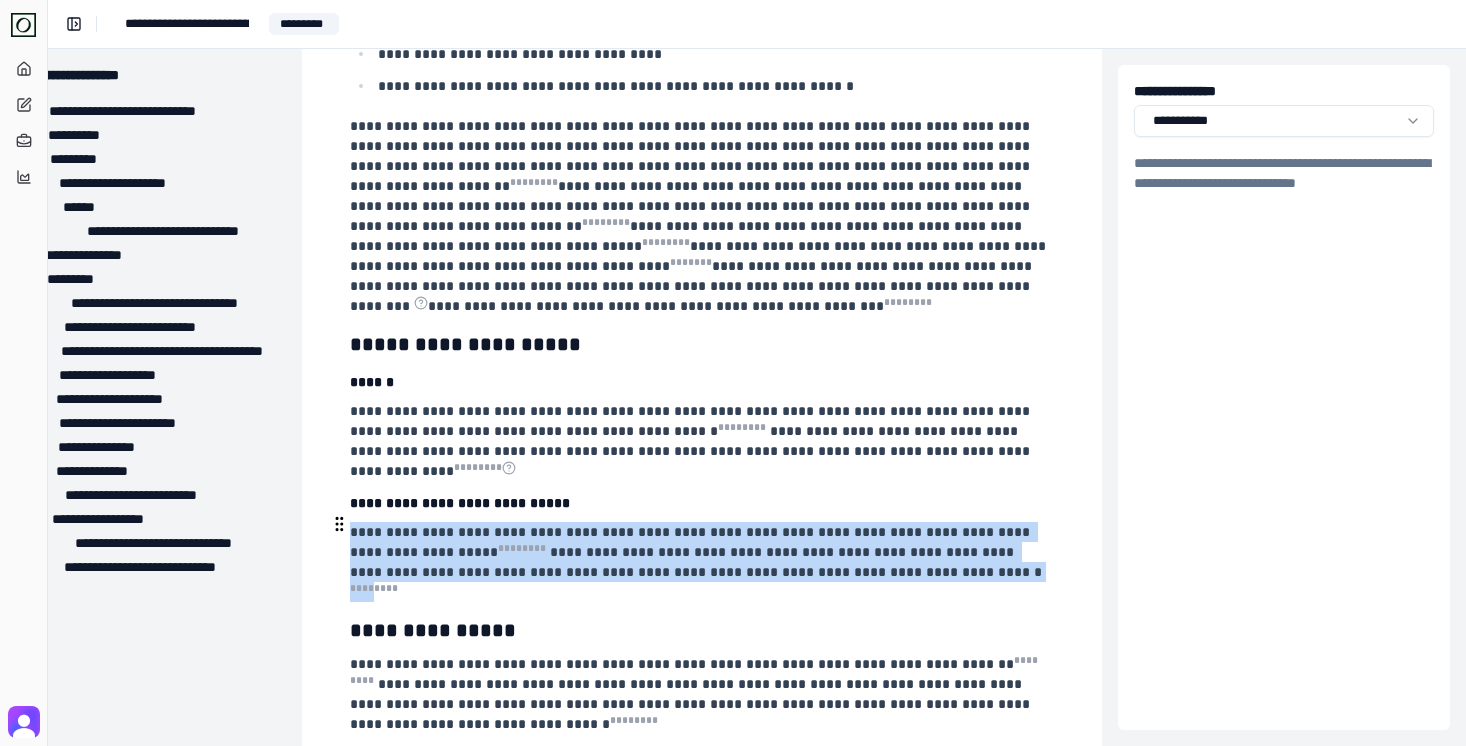 click on "**********" at bounding box center (696, 562) 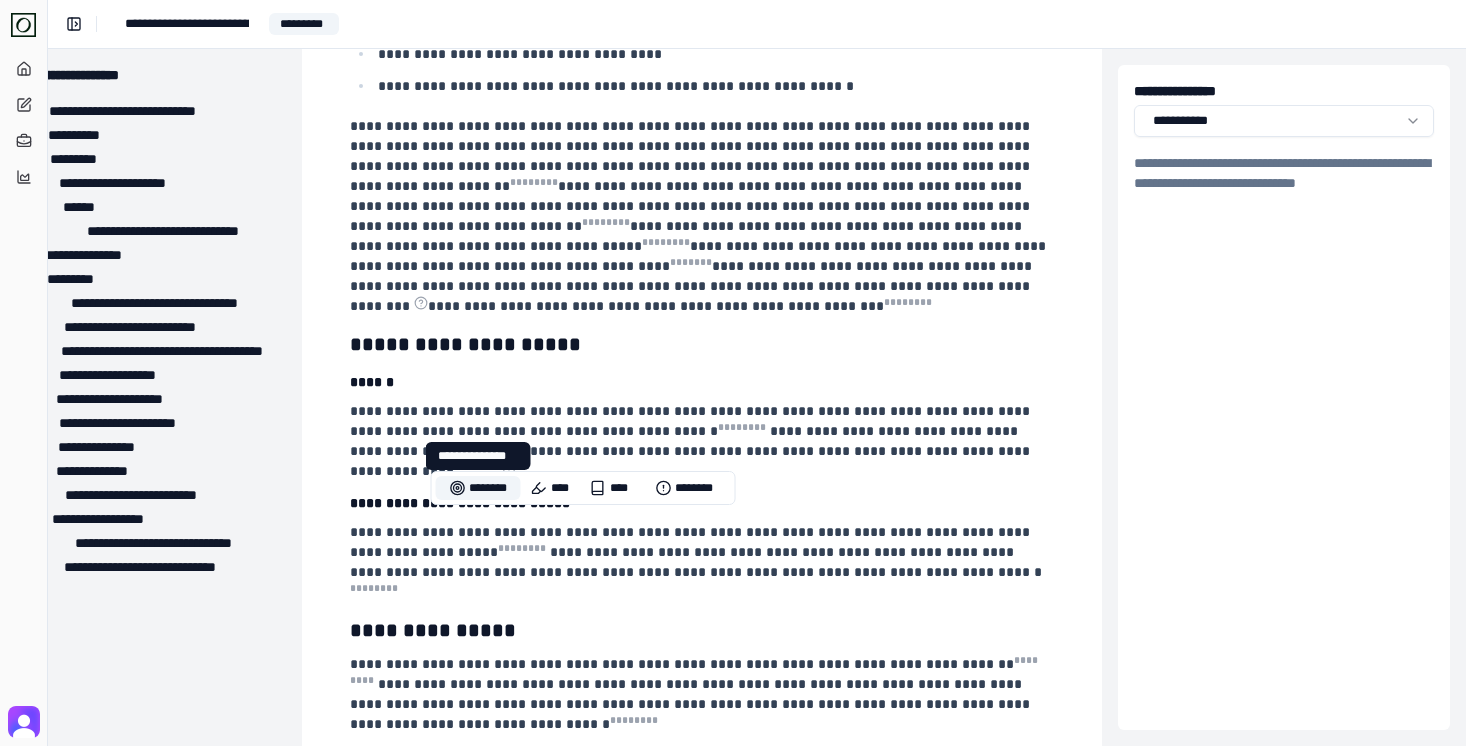 click on "********" at bounding box center [478, 488] 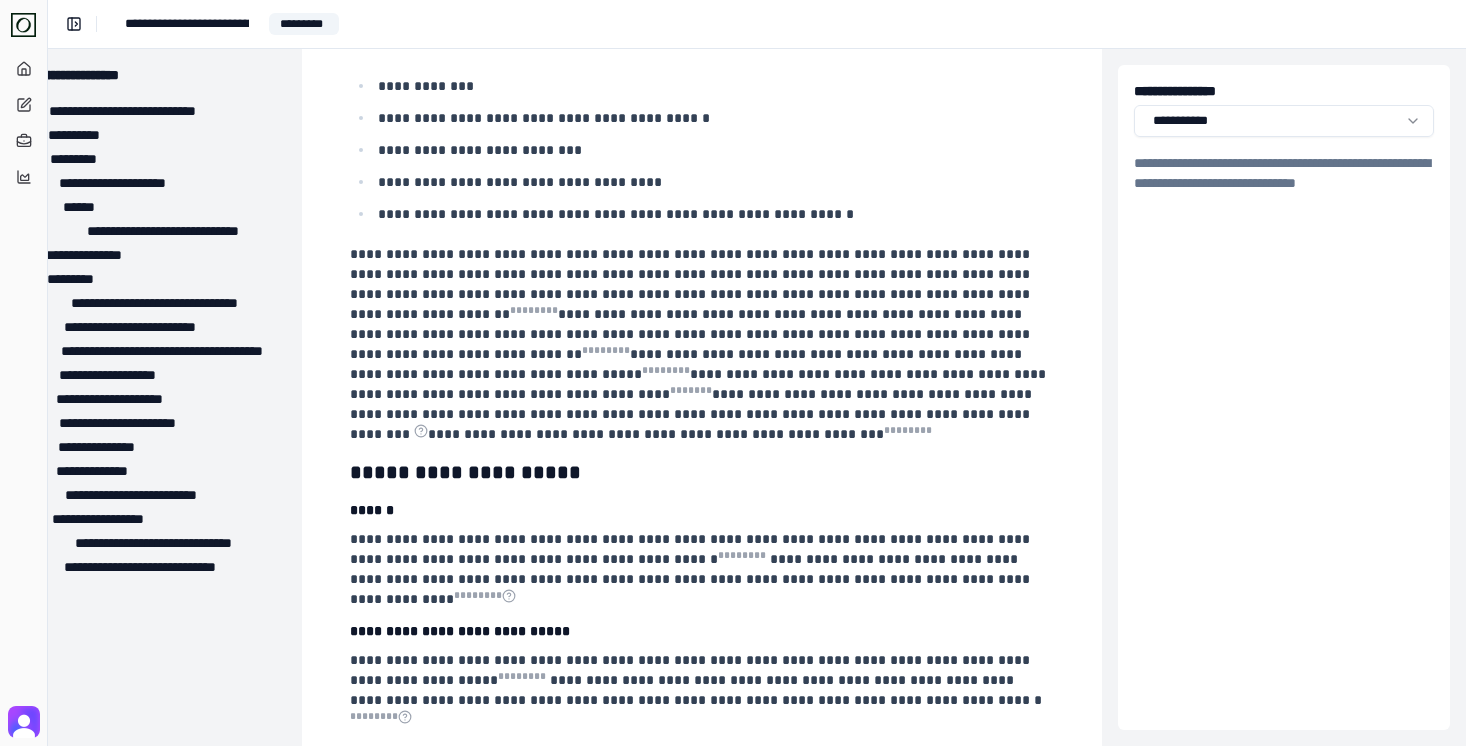 scroll, scrollTop: 434, scrollLeft: 58, axis: both 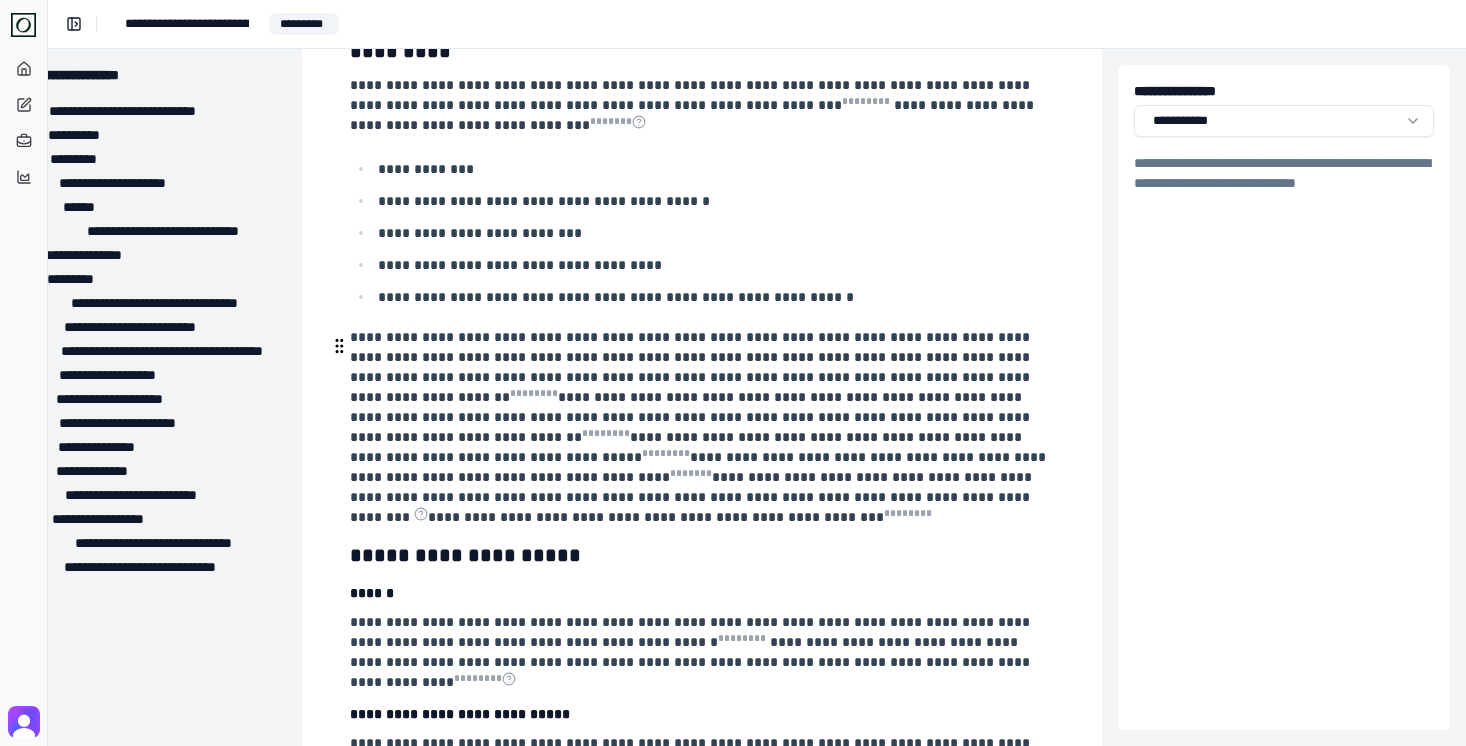 click on "**********" at bounding box center (700, 427) 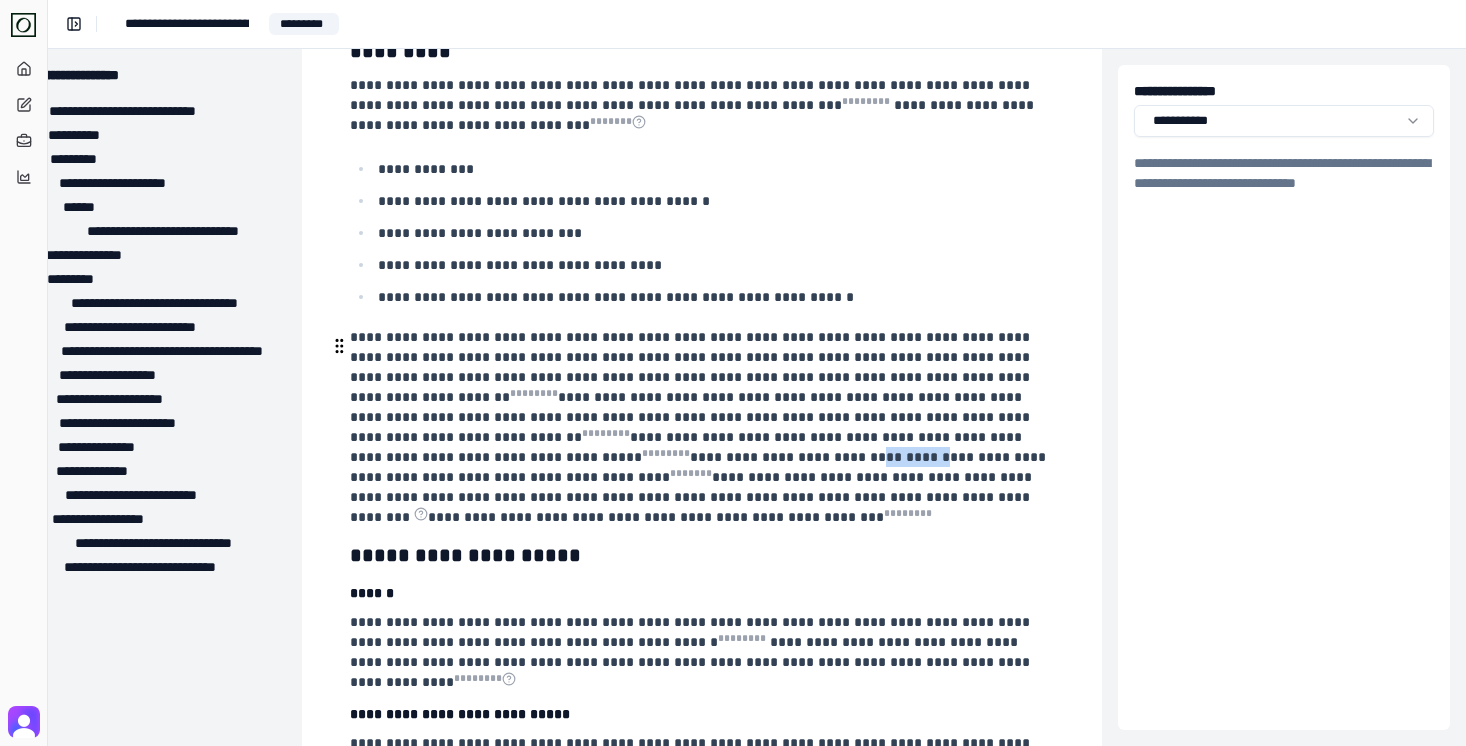 click on "**********" at bounding box center [700, 427] 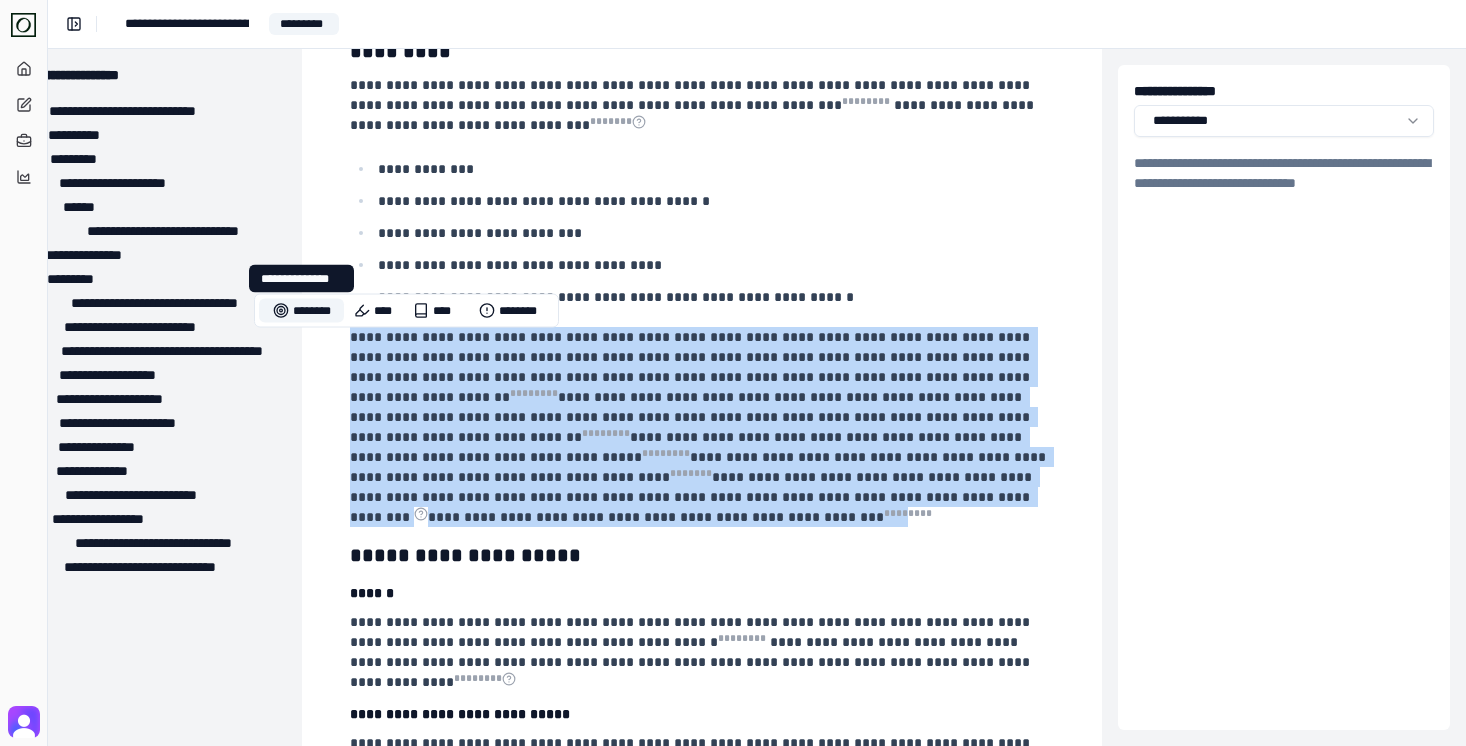 click on "********" at bounding box center [301, 311] 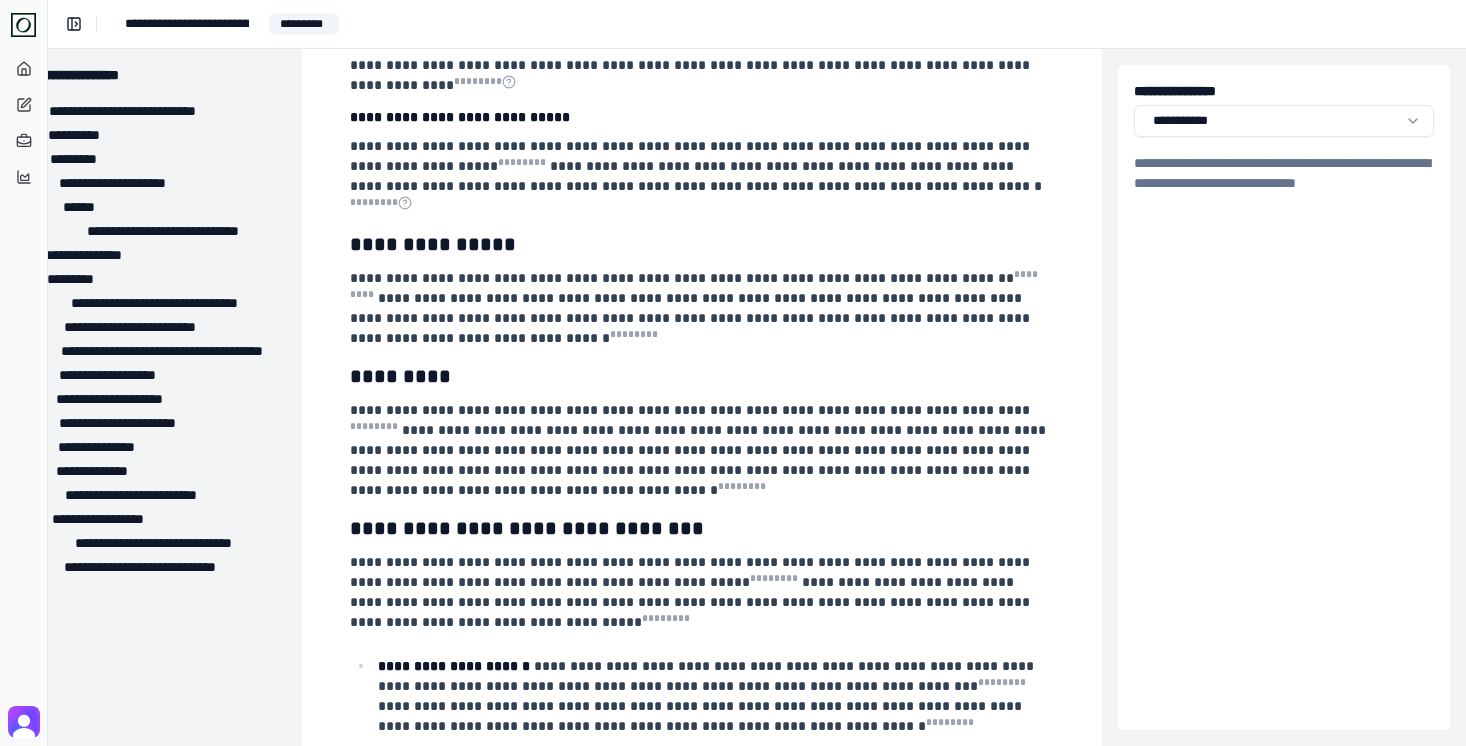 scroll, scrollTop: 1034, scrollLeft: 58, axis: both 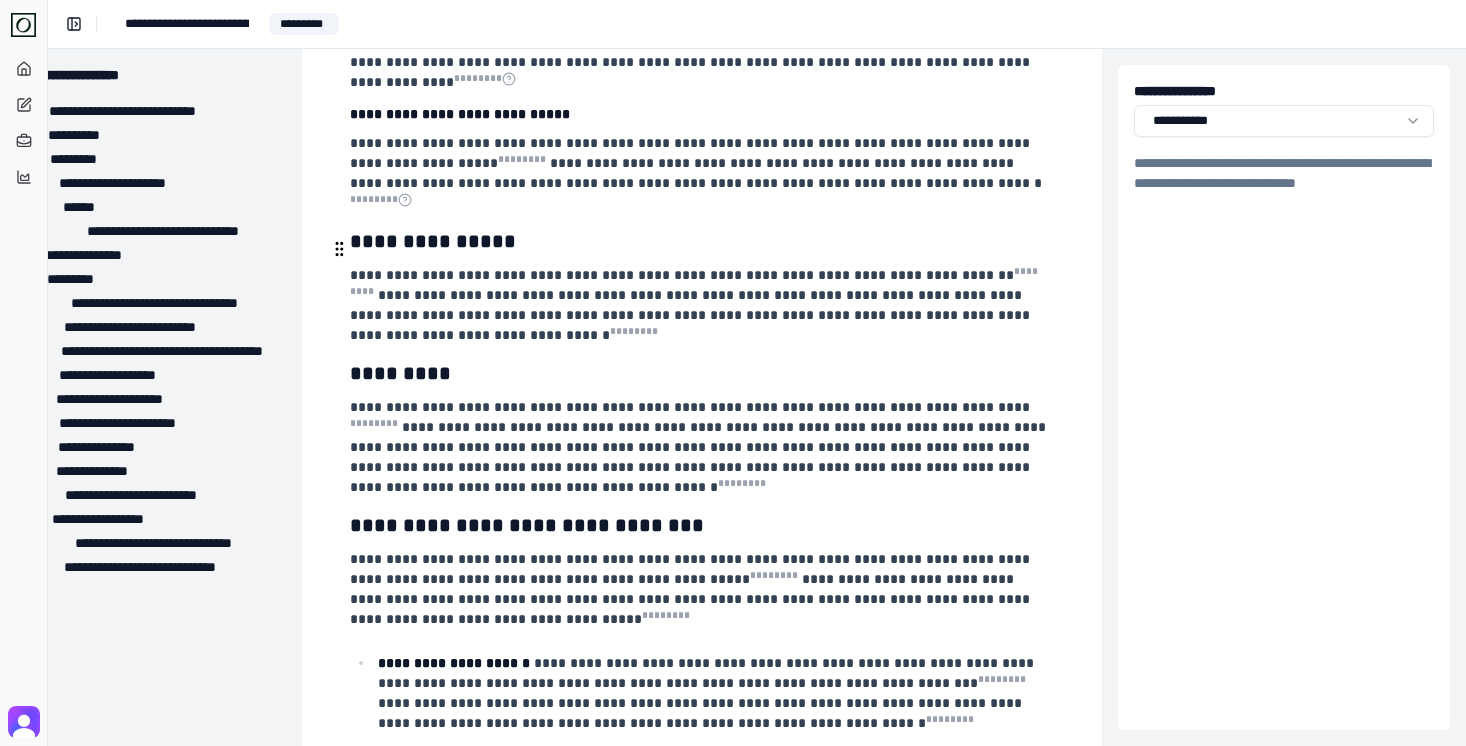 click on "**********" at bounding box center [694, 305] 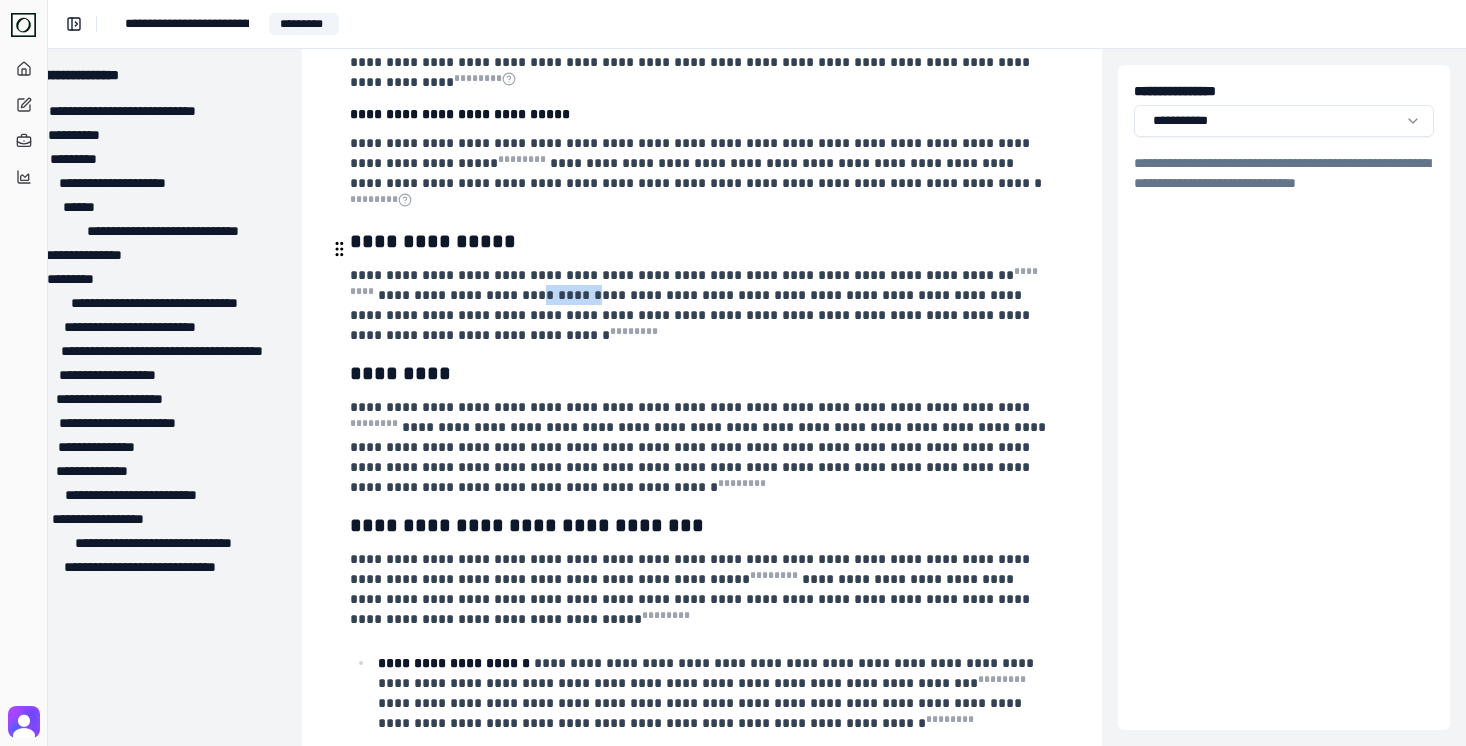 click on "**********" at bounding box center (694, 305) 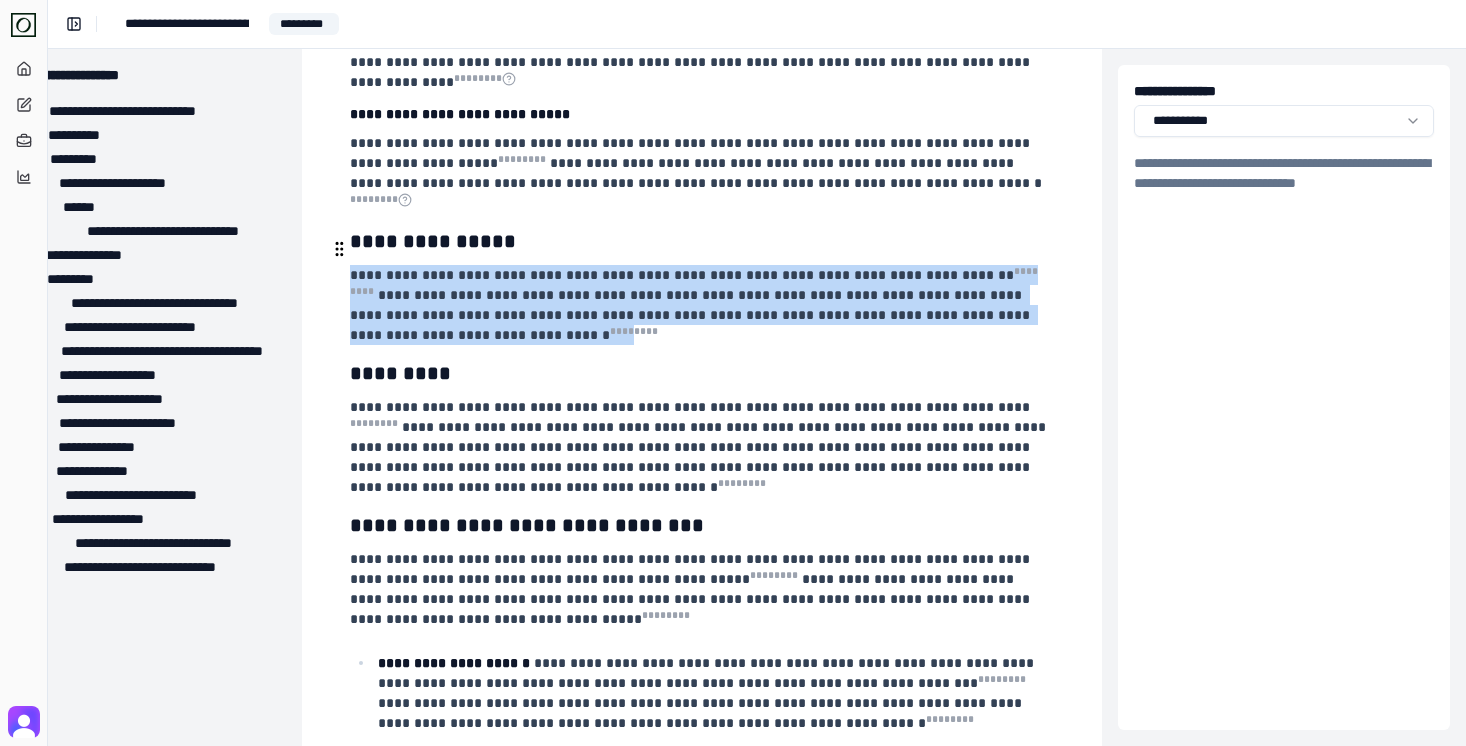 click on "**********" at bounding box center [694, 305] 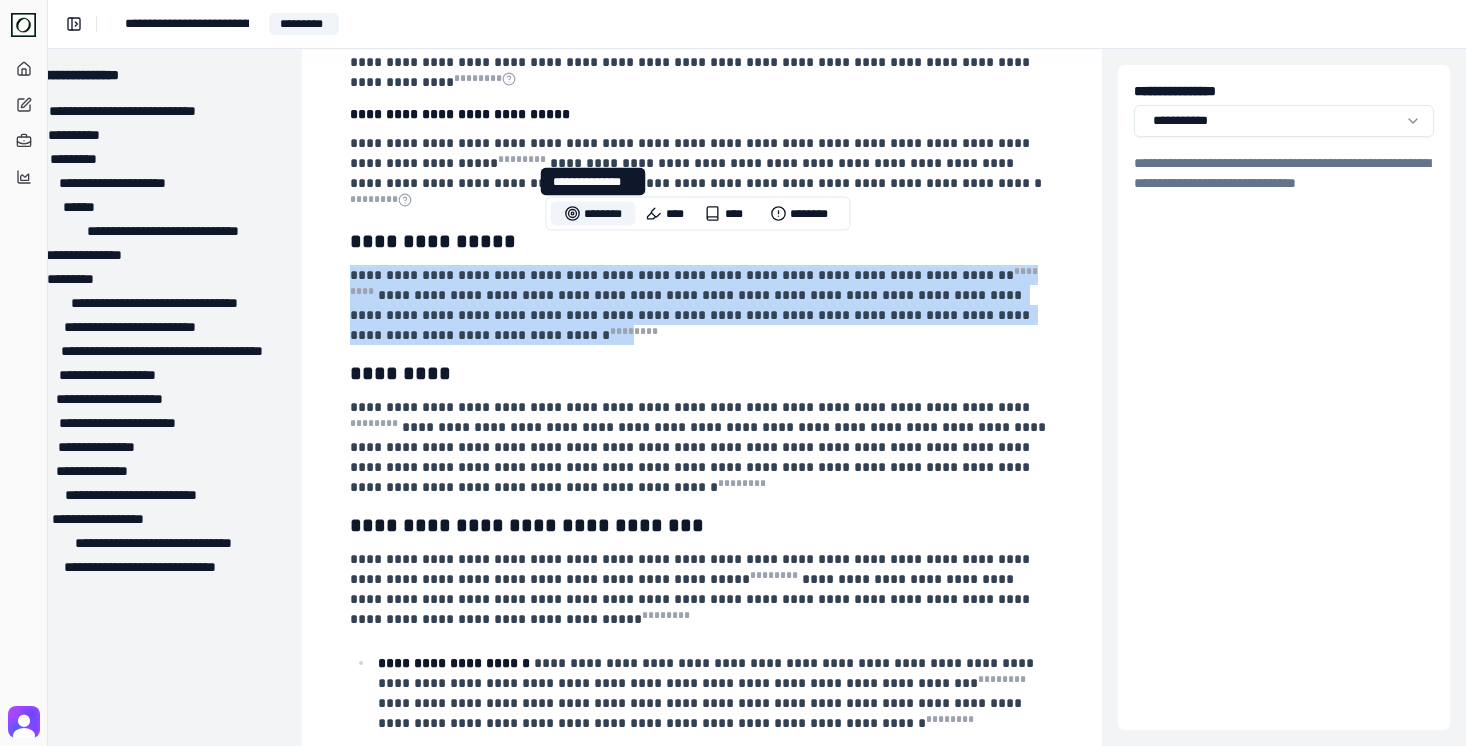 click on "********" at bounding box center (593, 214) 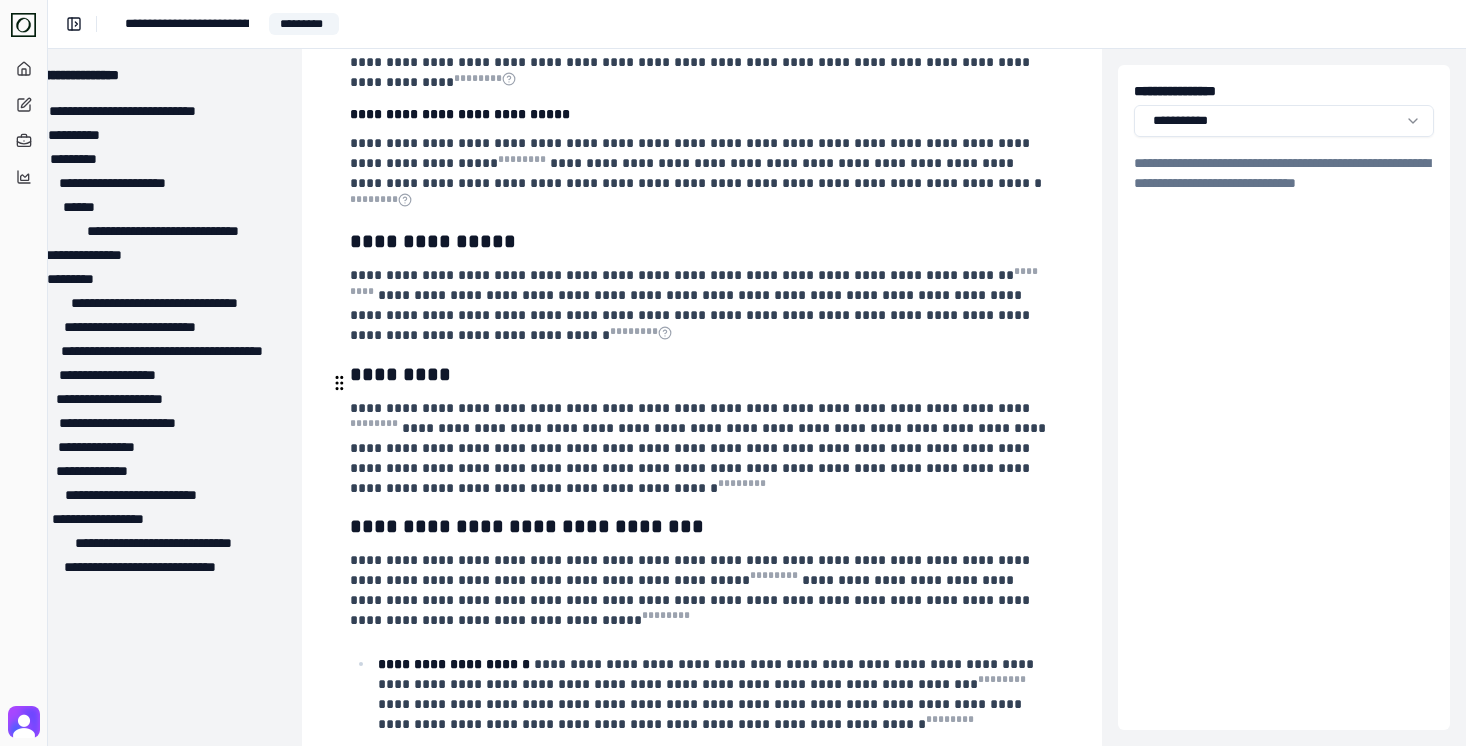 click on "**********" at bounding box center (700, 448) 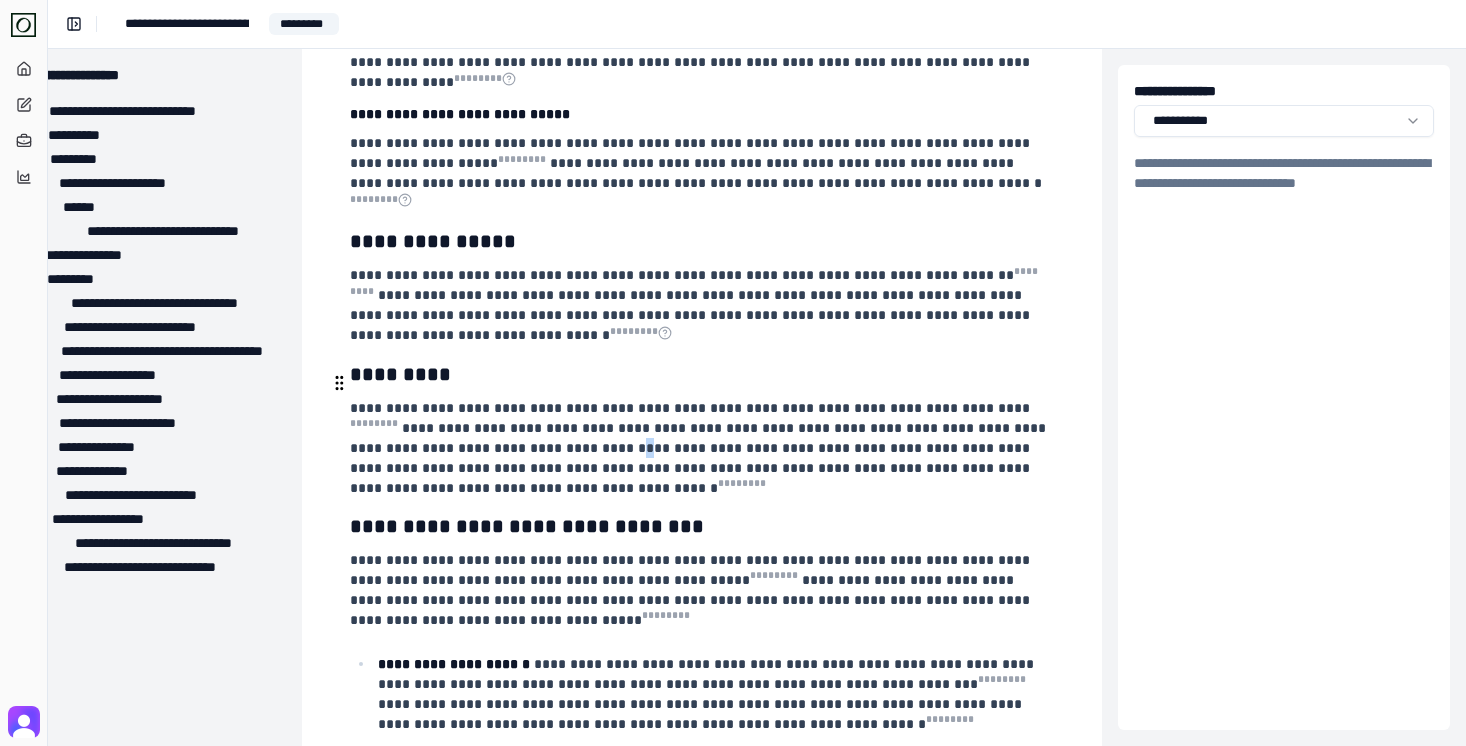 click on "**********" at bounding box center (700, 448) 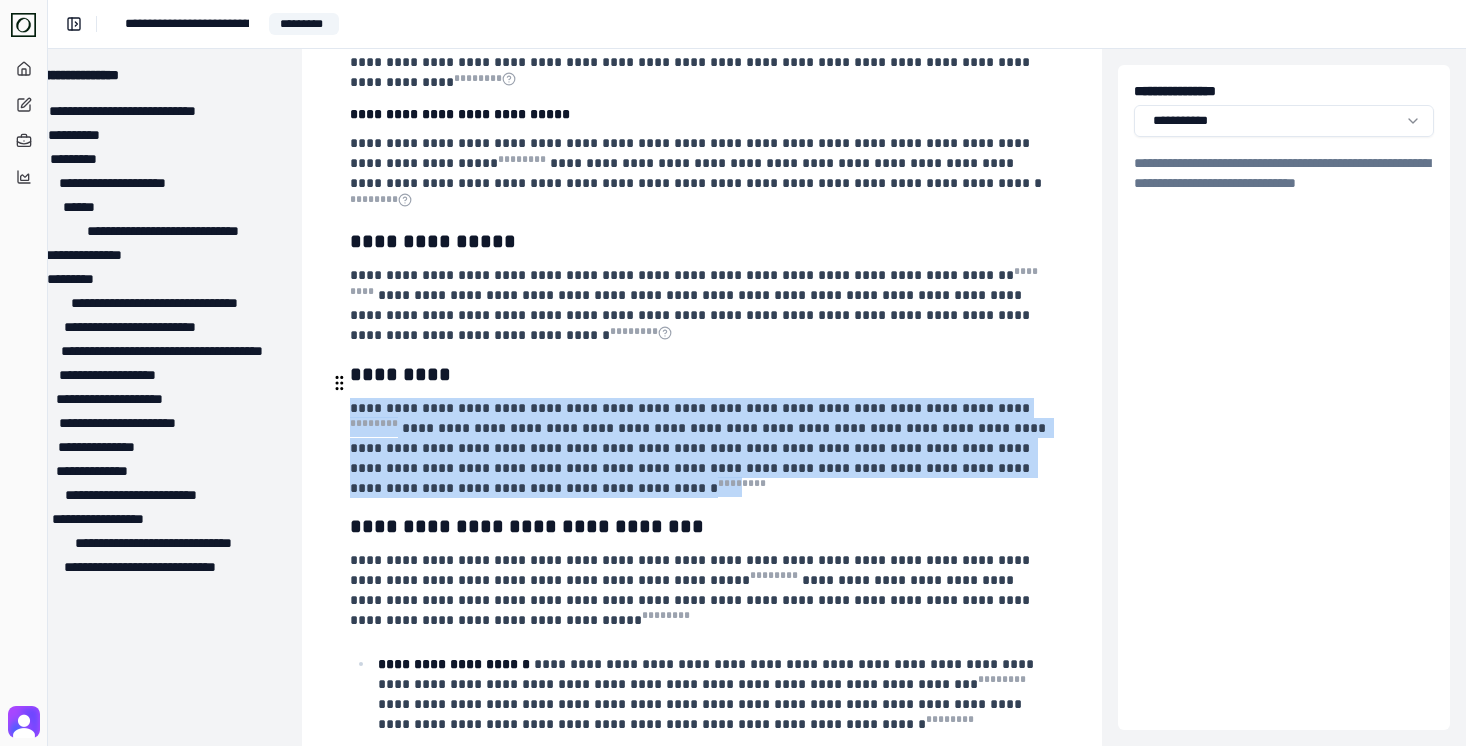 click on "**********" at bounding box center [700, 448] 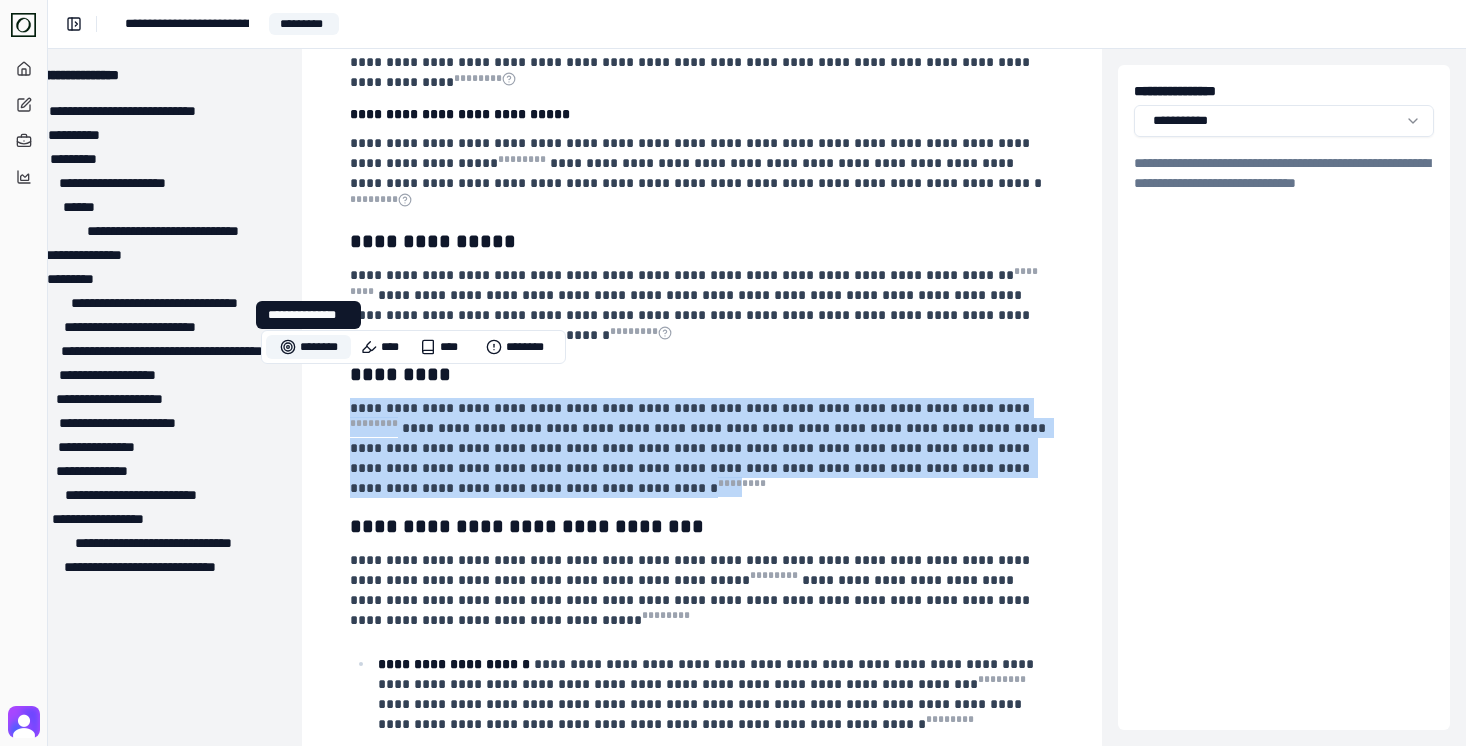 click on "********" at bounding box center (308, 347) 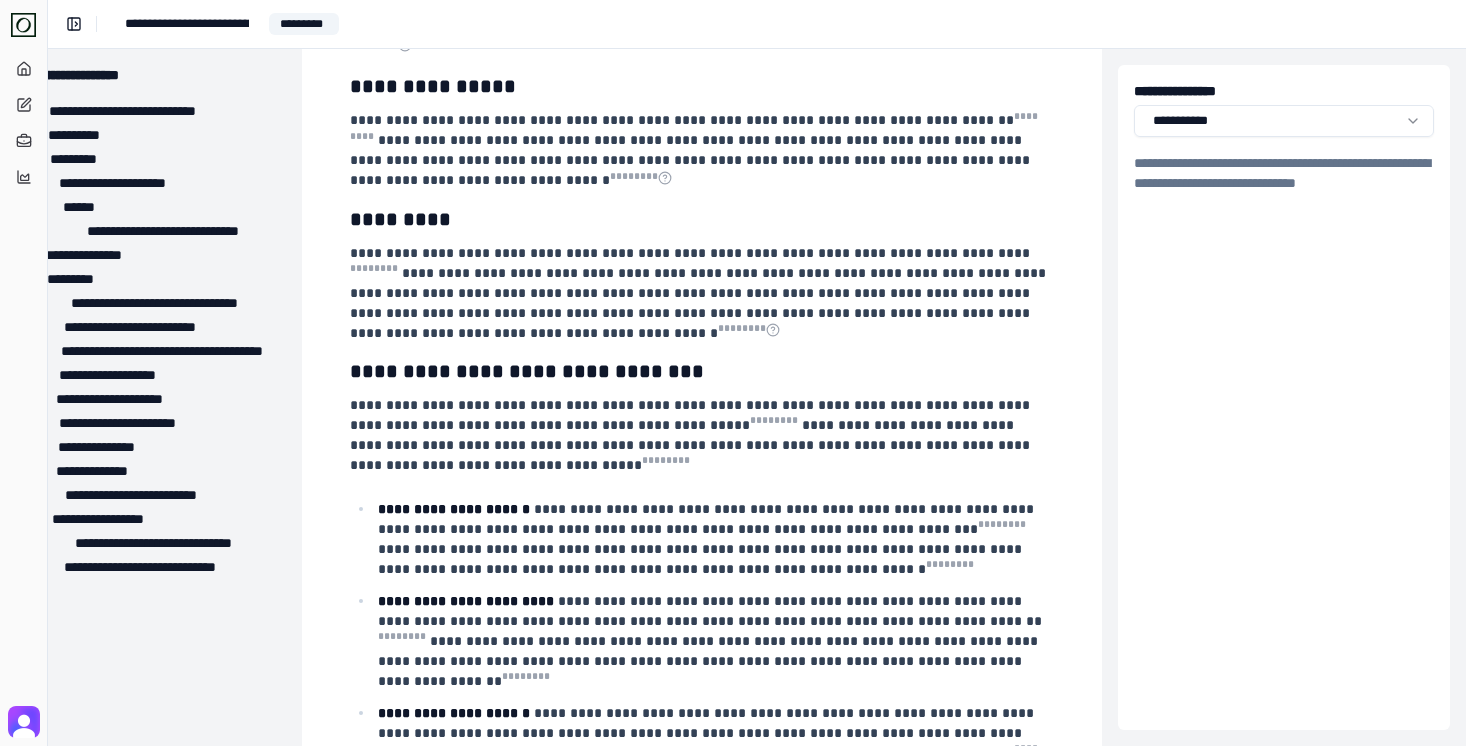 scroll, scrollTop: 1227, scrollLeft: 58, axis: both 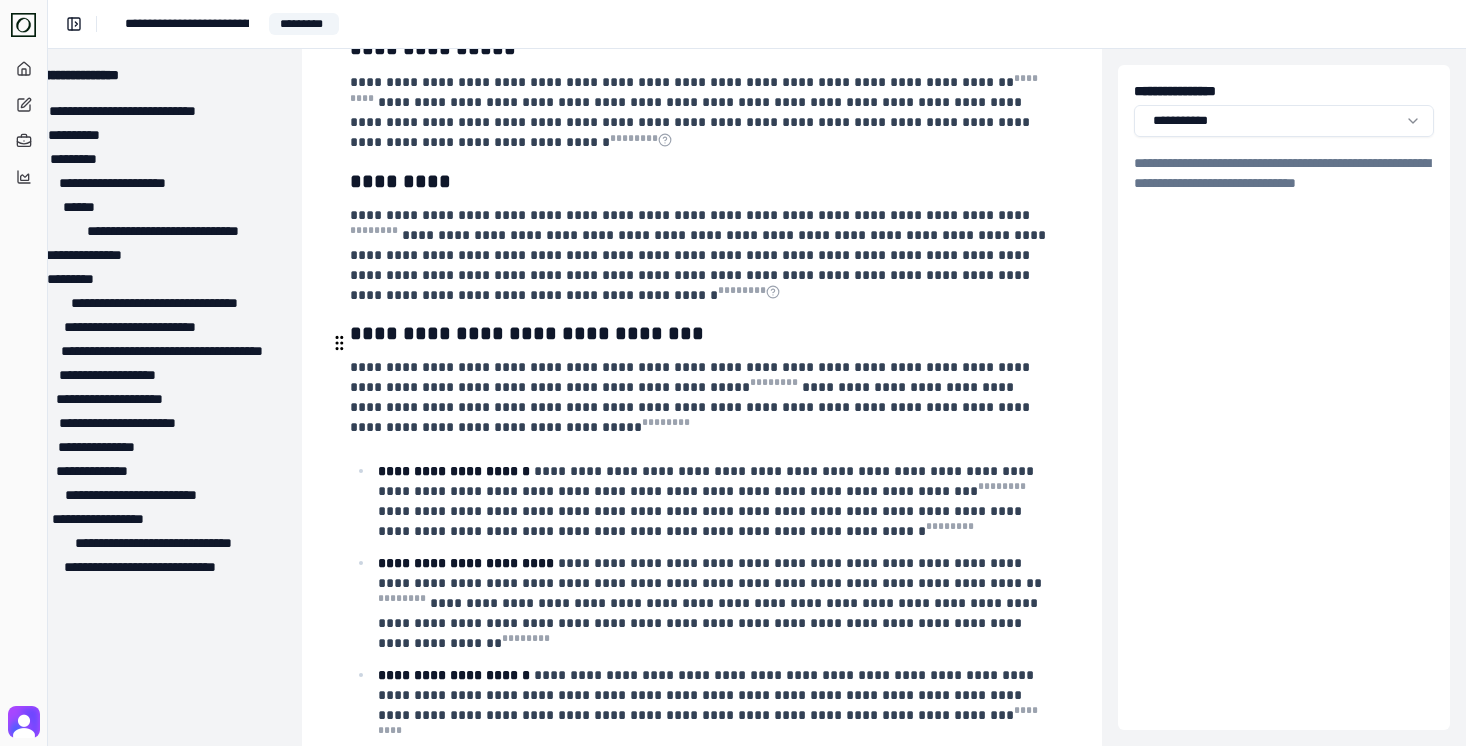 click on "**********" at bounding box center [692, 397] 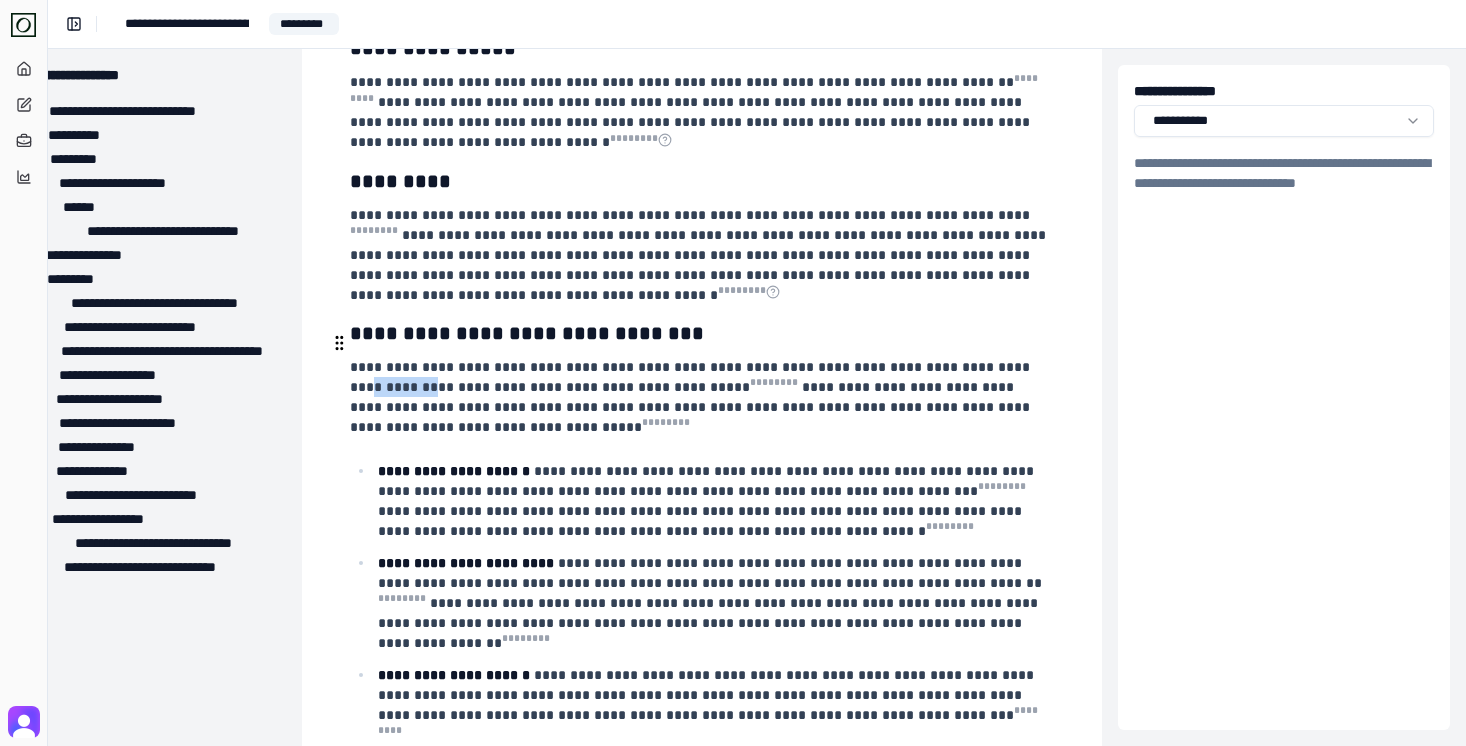click on "**********" at bounding box center [692, 397] 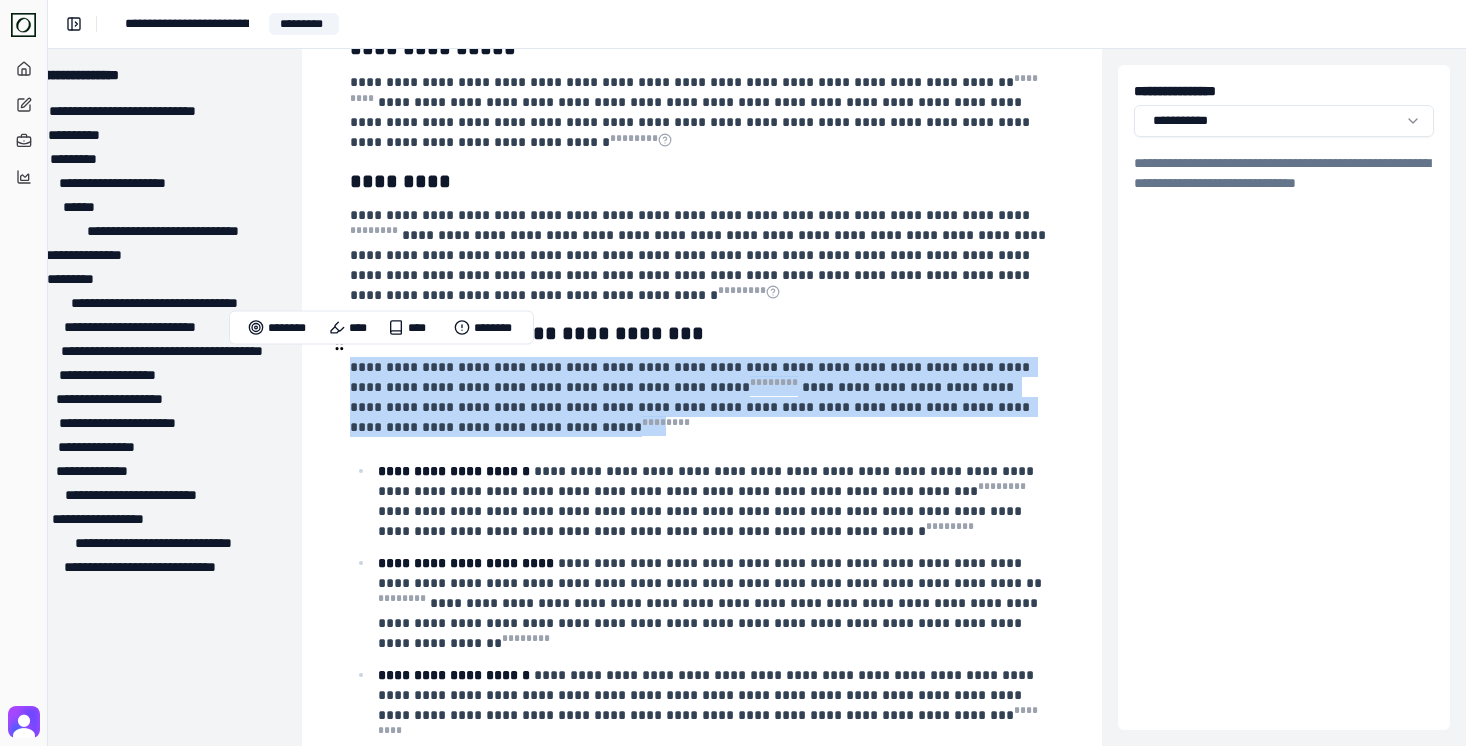 click on "**********" at bounding box center [692, 397] 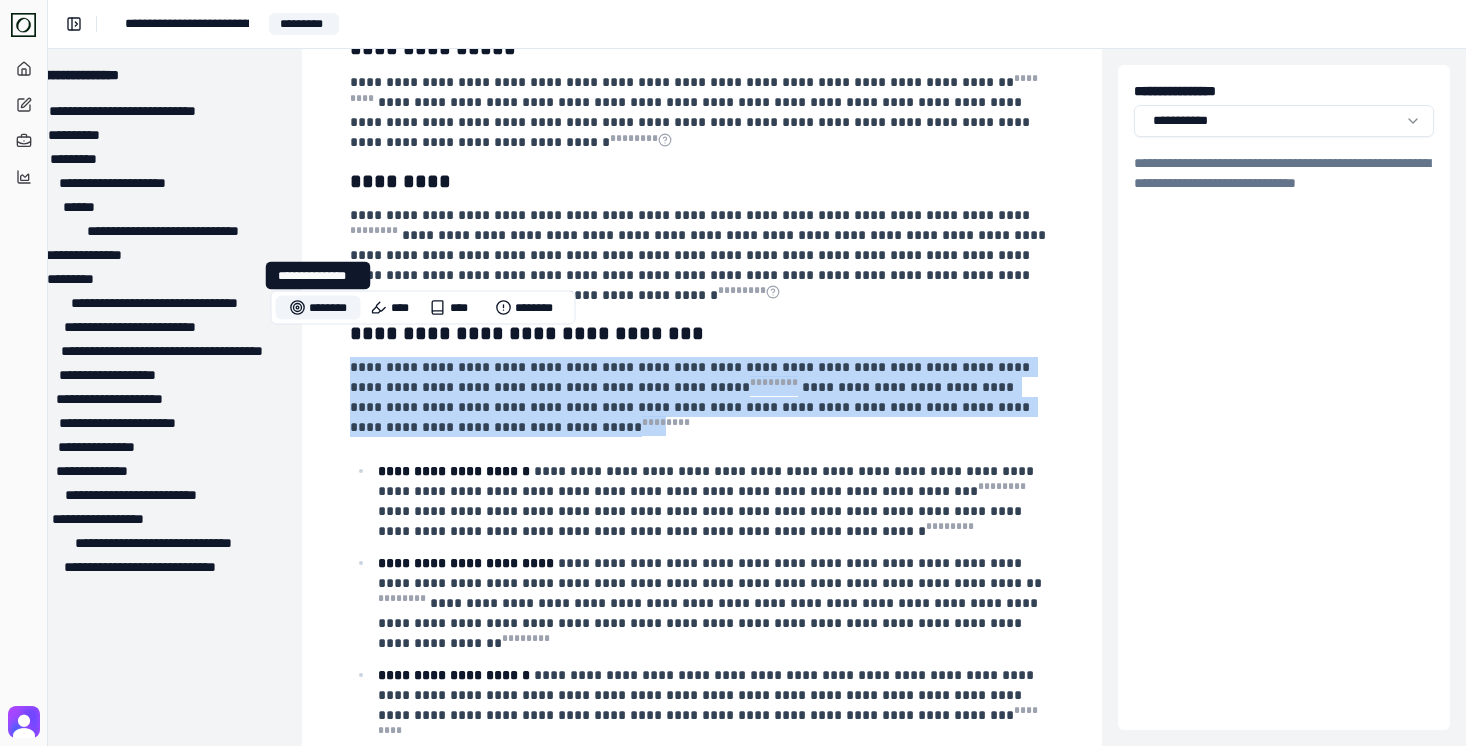 click on "********" at bounding box center (318, 308) 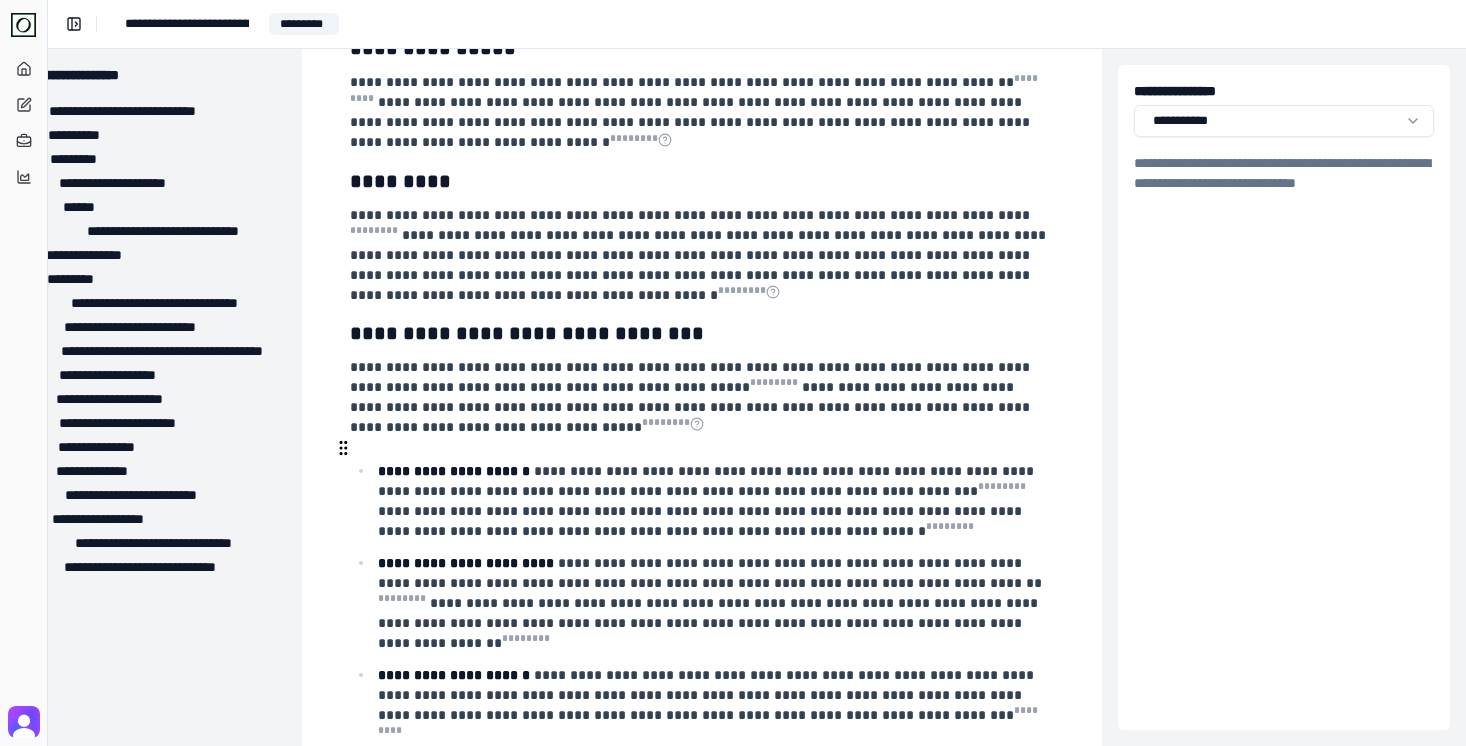 click on "**********" at bounding box center (708, 501) 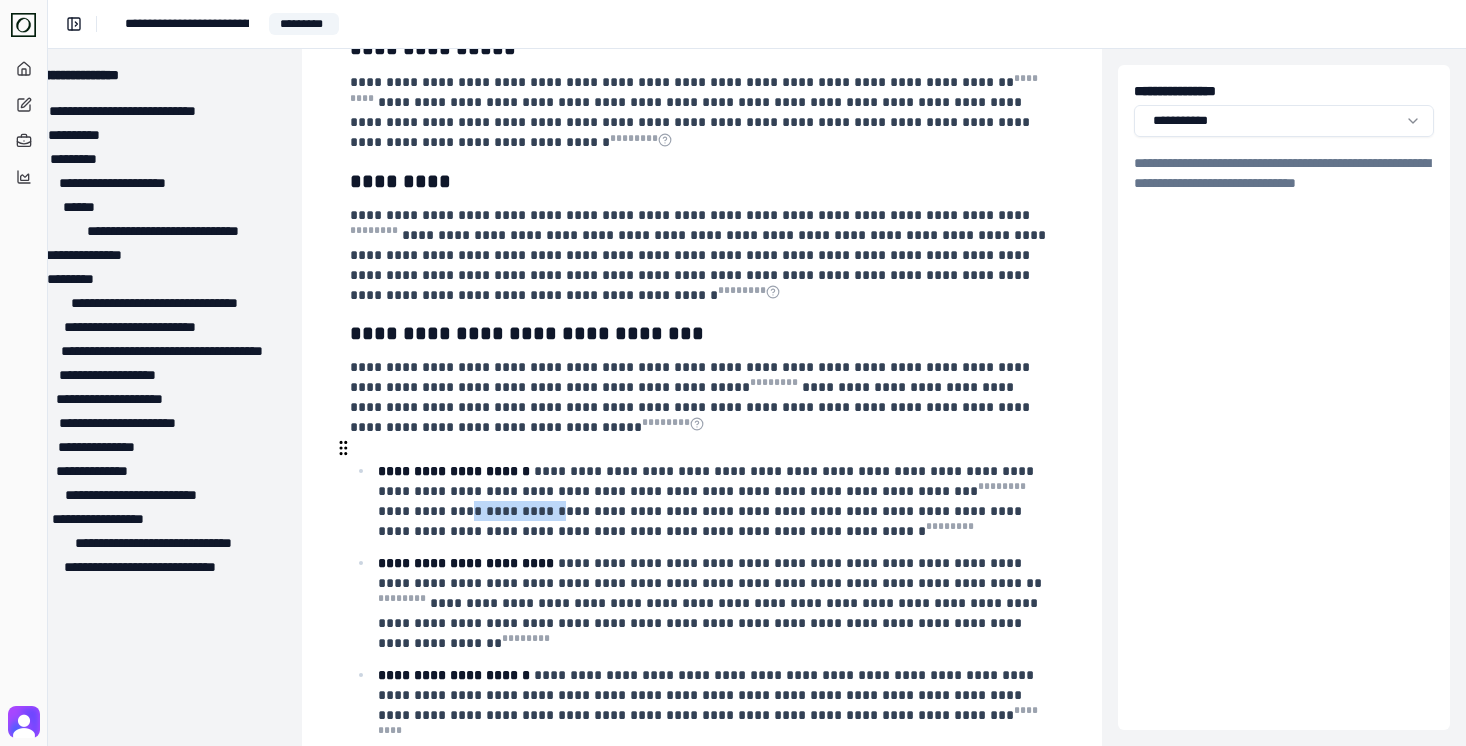 click on "**********" at bounding box center [708, 501] 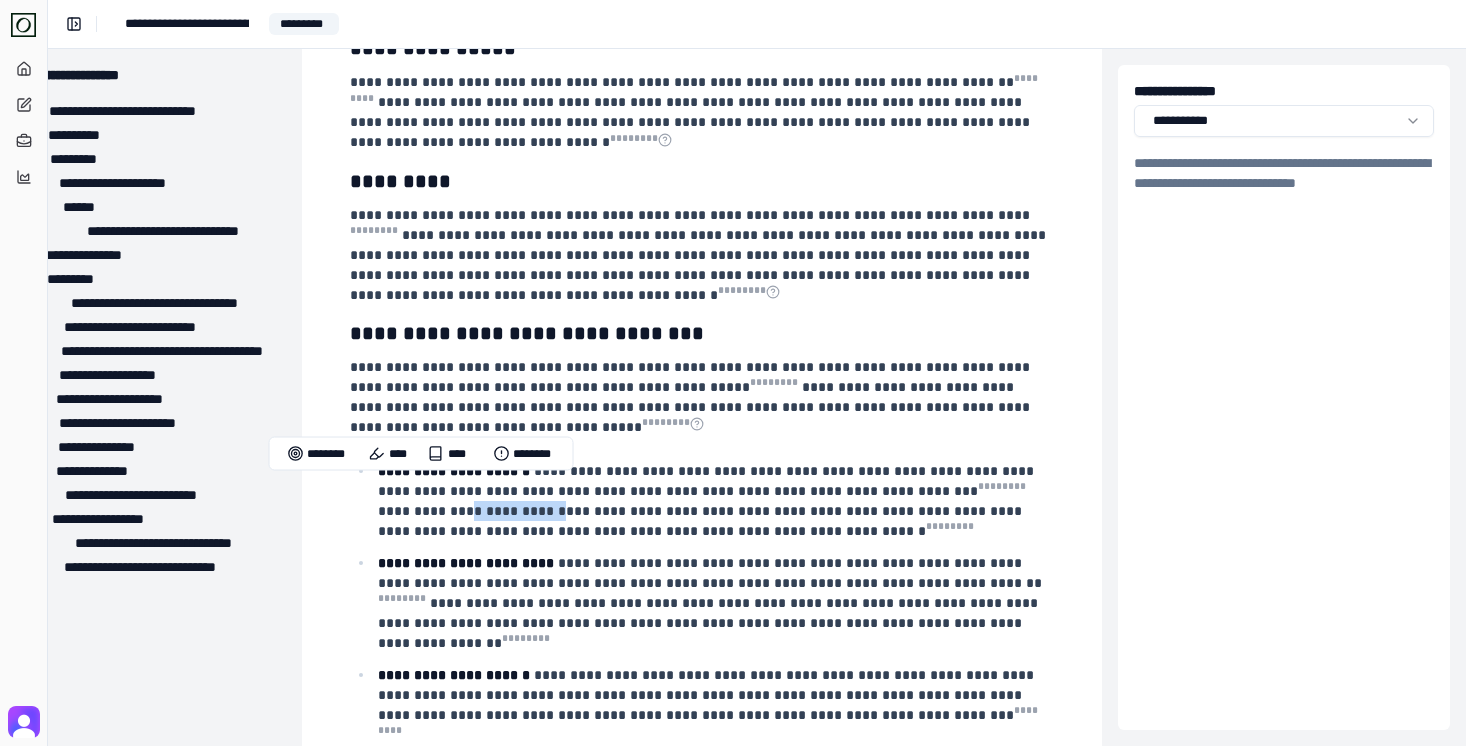 click on "**********" at bounding box center [708, 501] 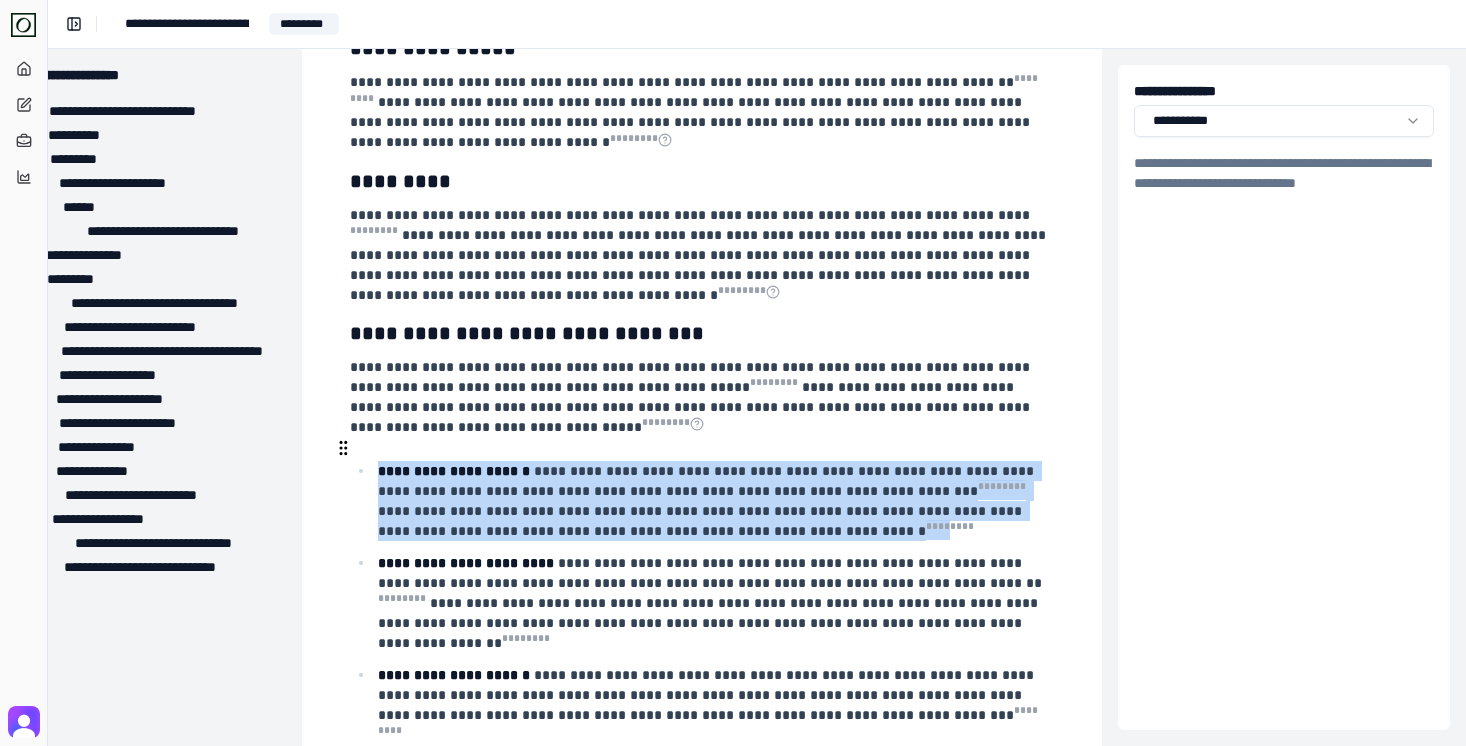 click on "**********" at bounding box center [708, 501] 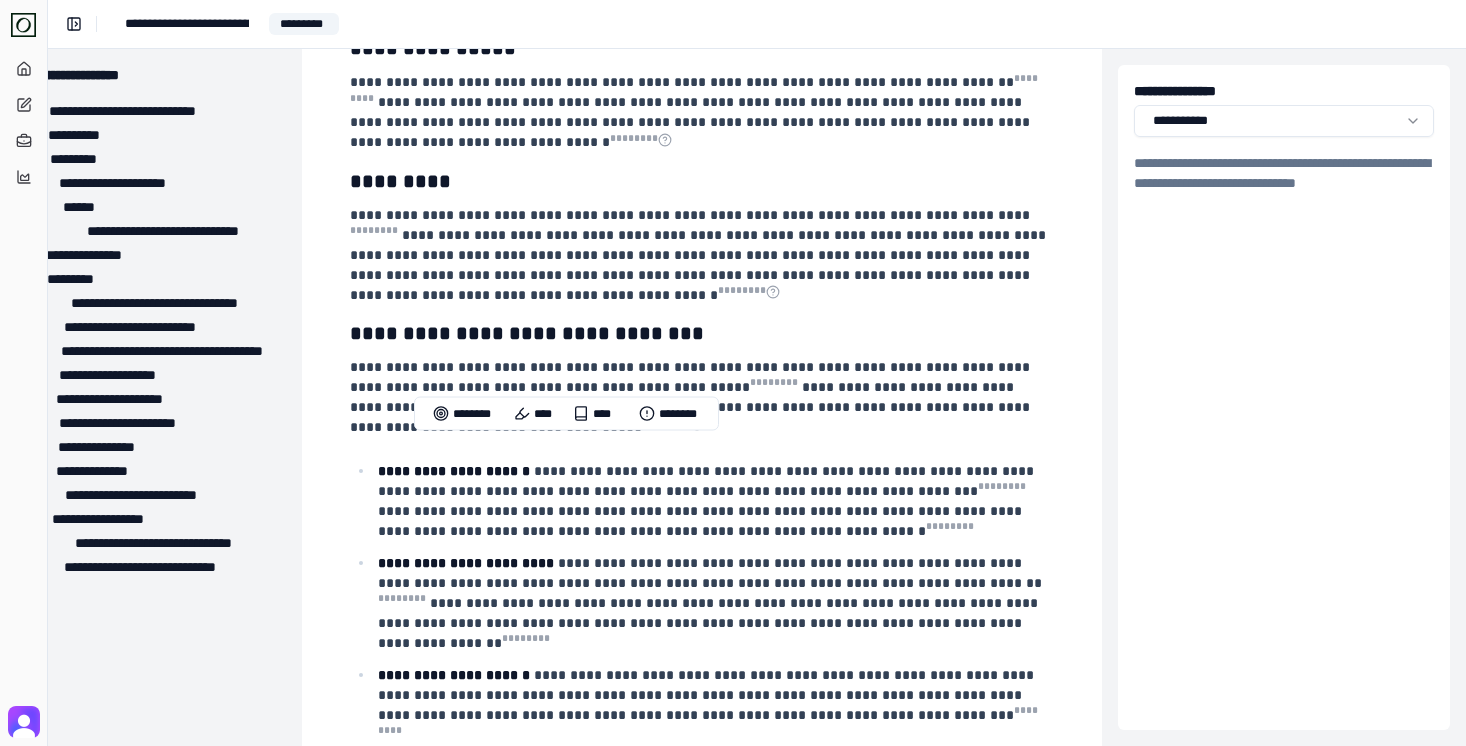 click on "******** **** **** ********" at bounding box center [566, 414] 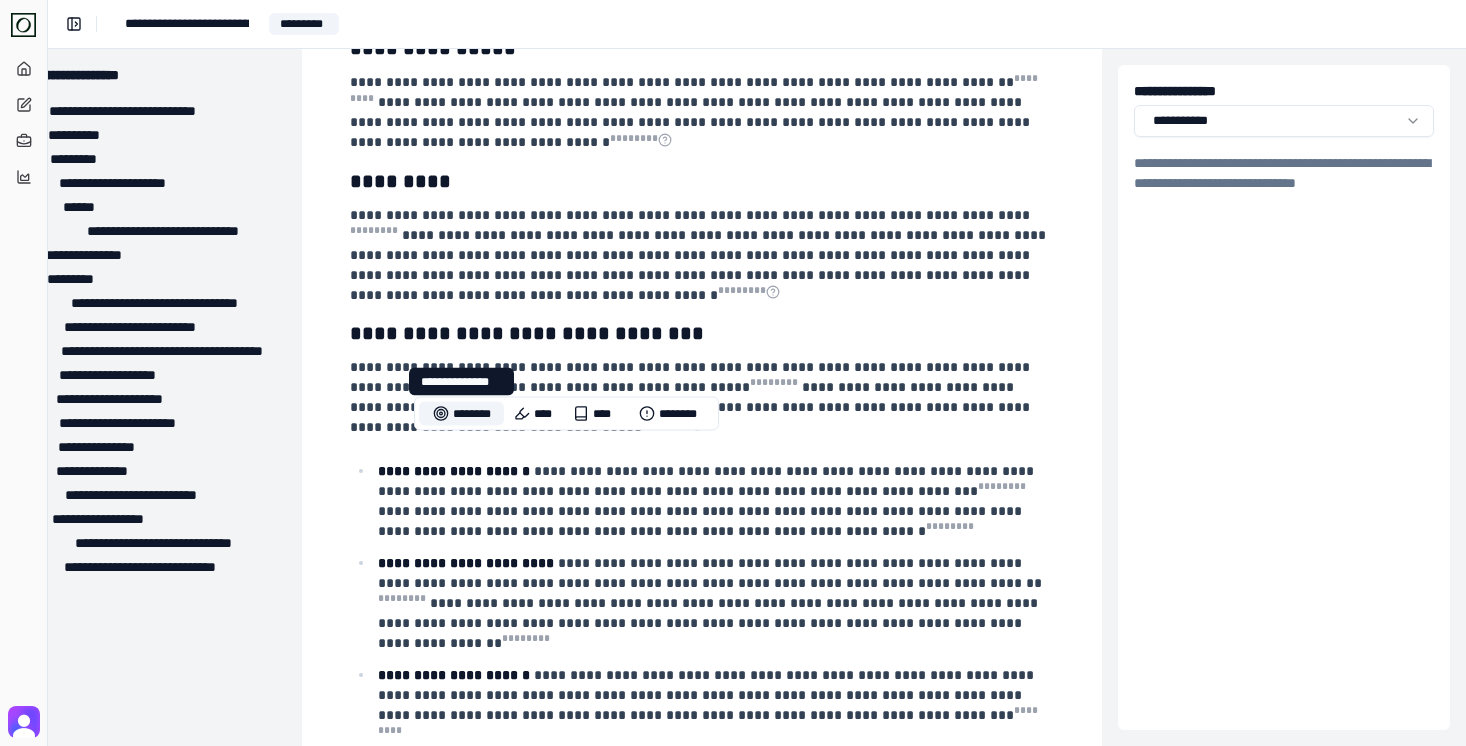 click on "********" at bounding box center (461, 414) 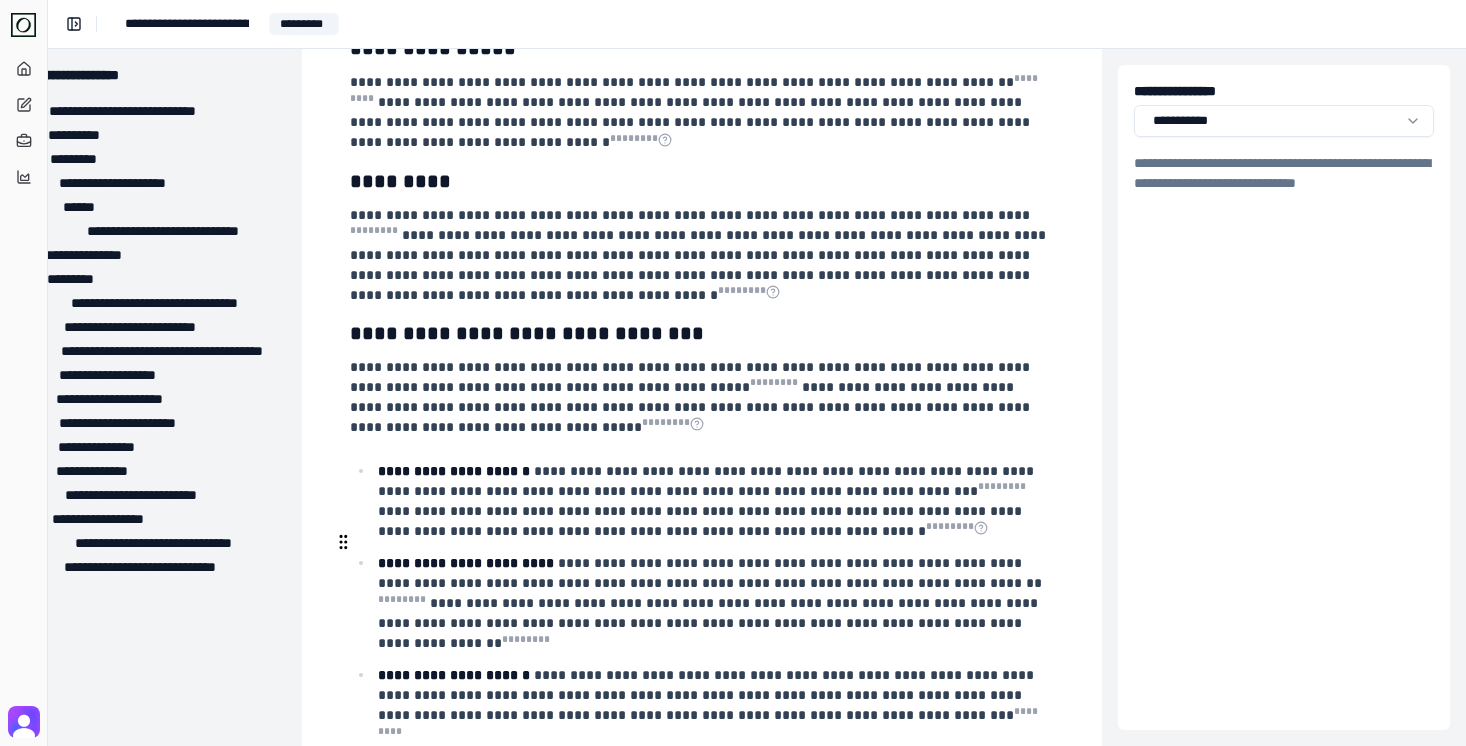 click on "**********" at bounding box center [714, 603] 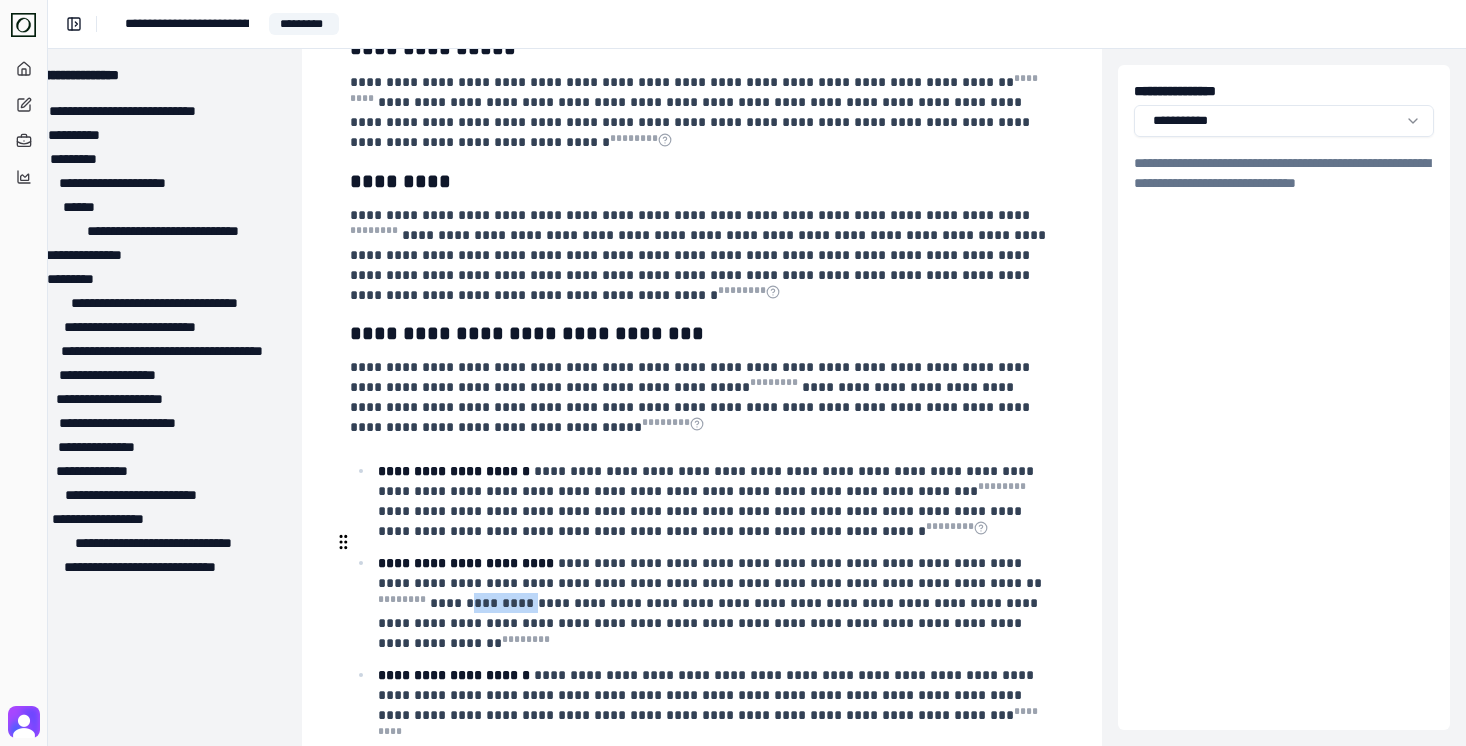 click on "**********" at bounding box center (714, 603) 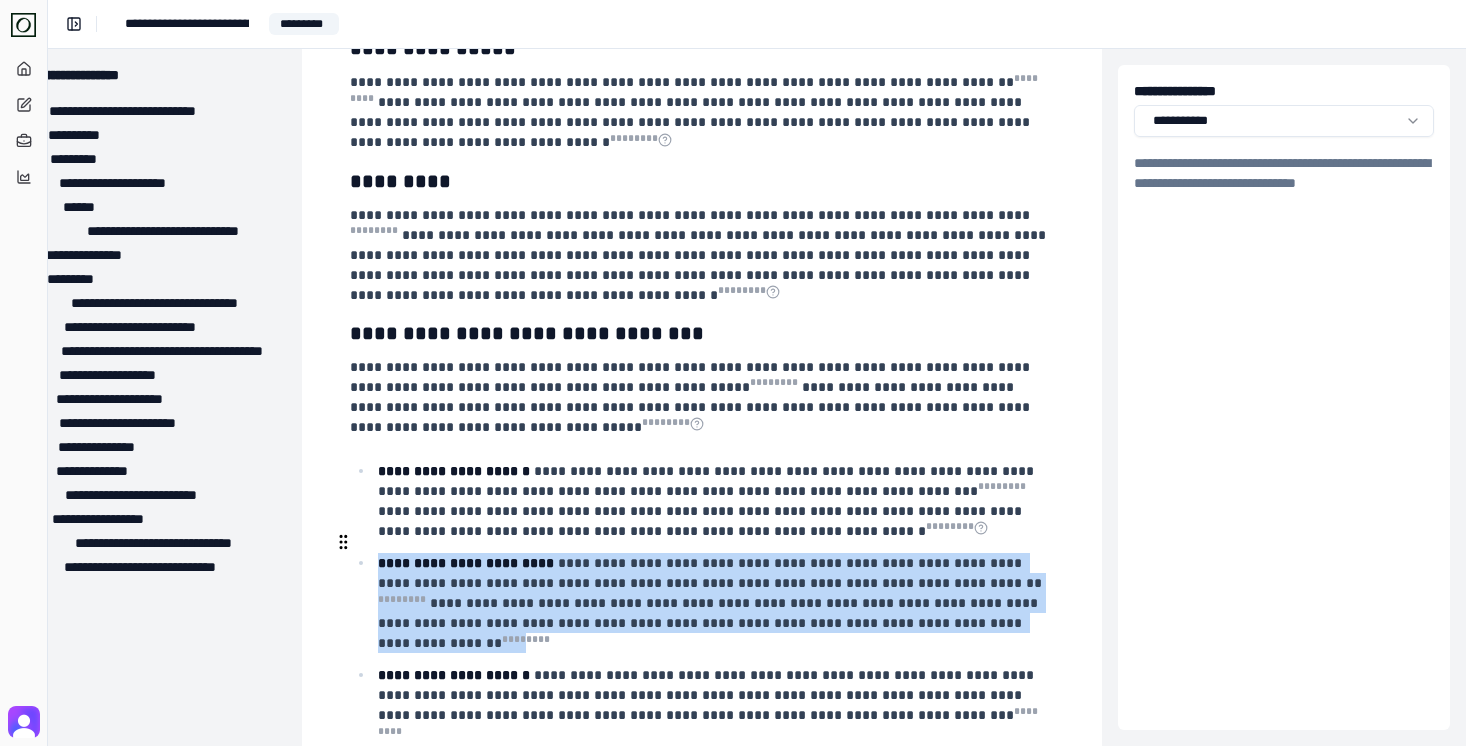 click on "**********" at bounding box center (714, 603) 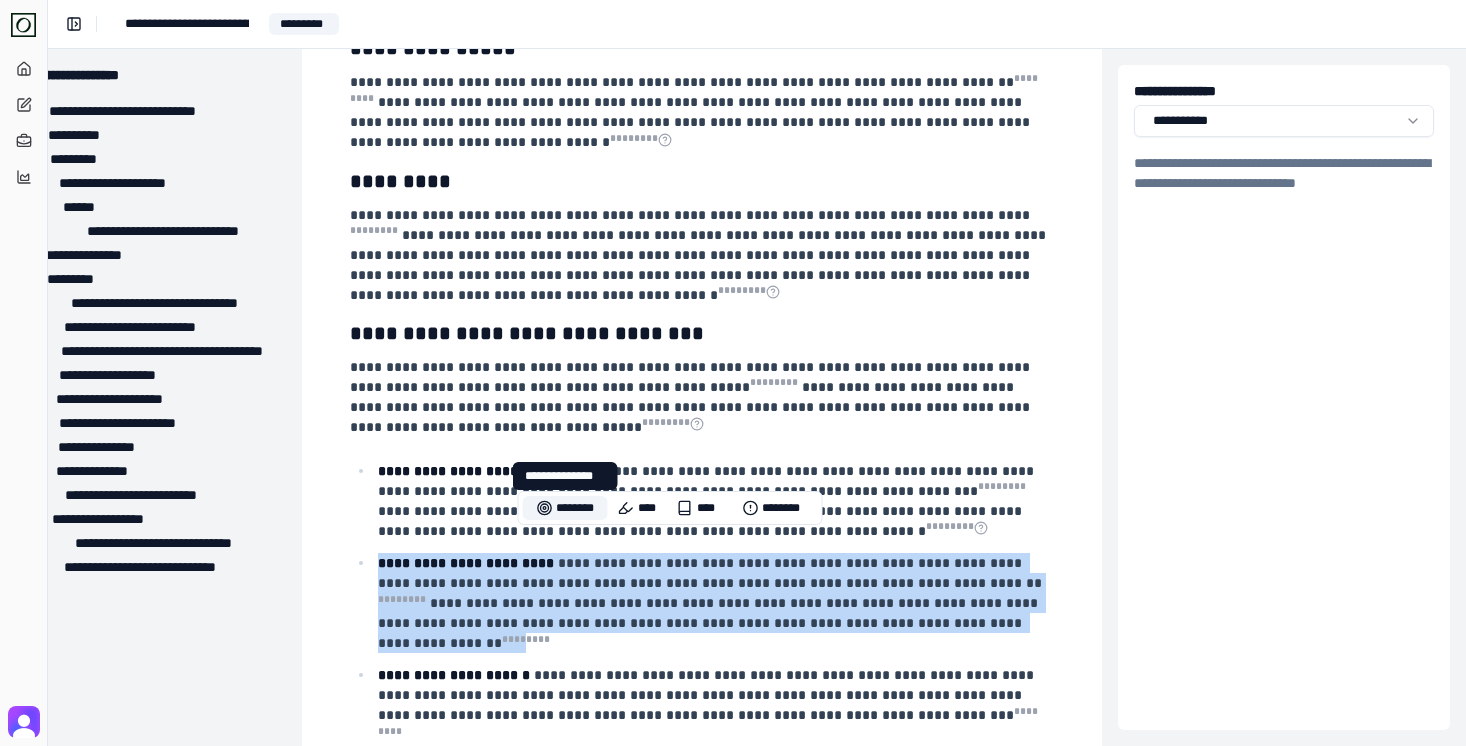 click on "********" at bounding box center [565, 508] 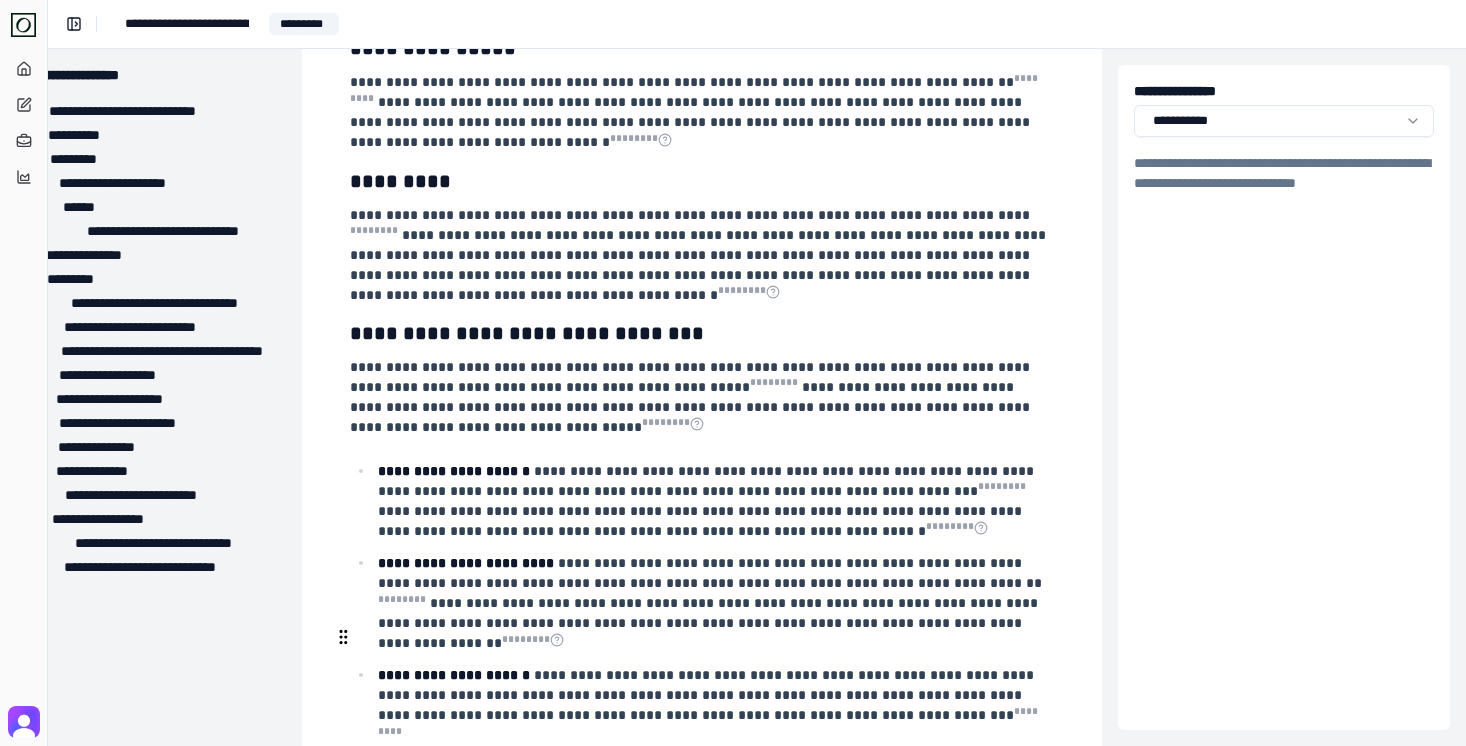 click on "**********" at bounding box center [708, 705] 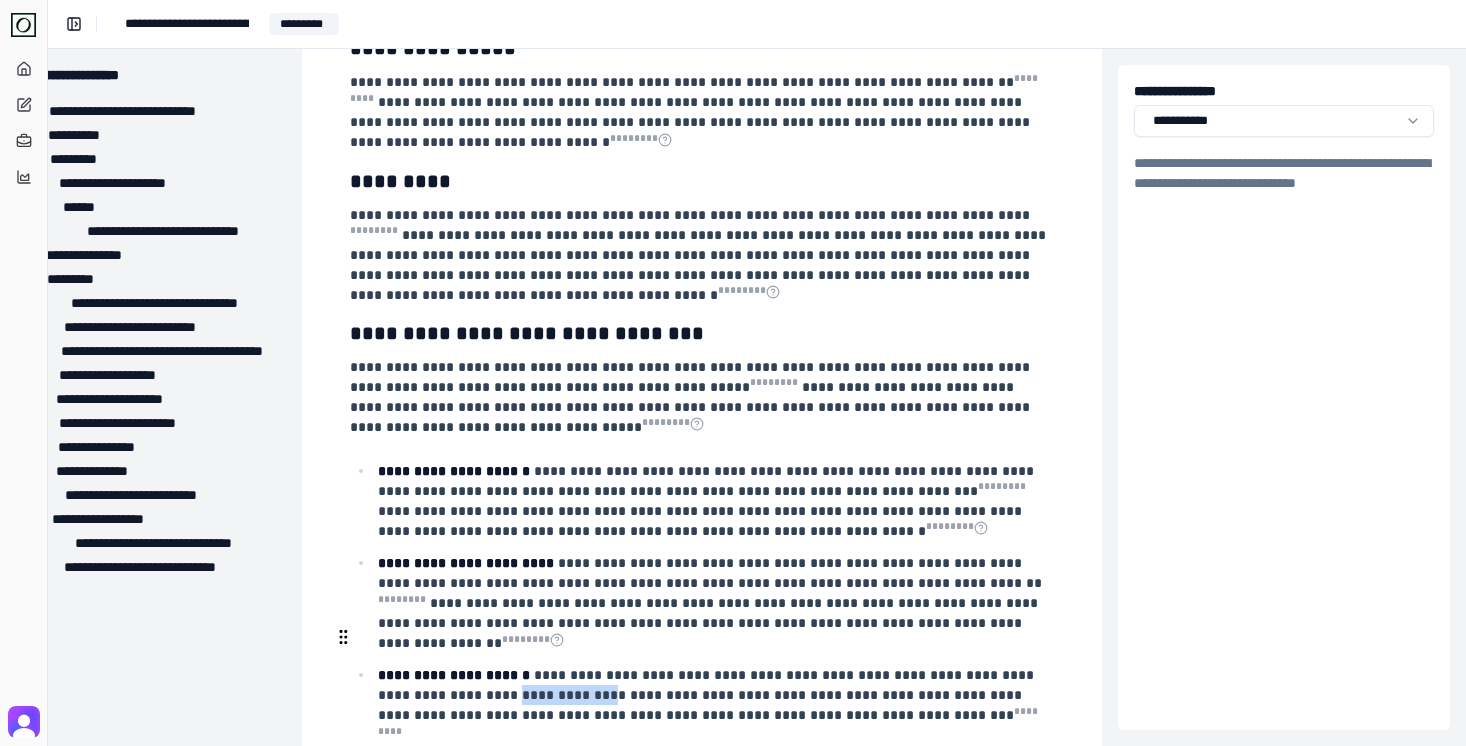 click on "**********" at bounding box center (708, 705) 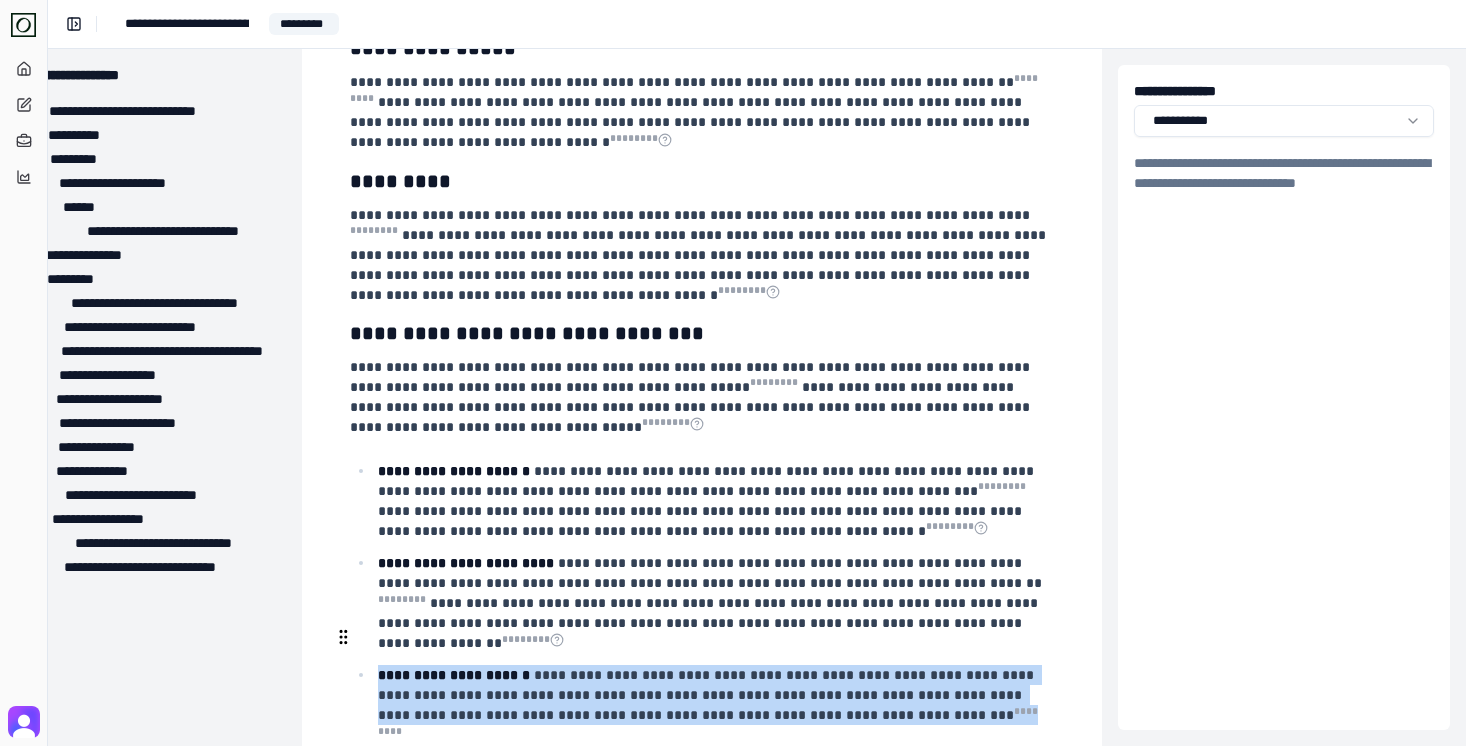 click on "**********" at bounding box center (708, 705) 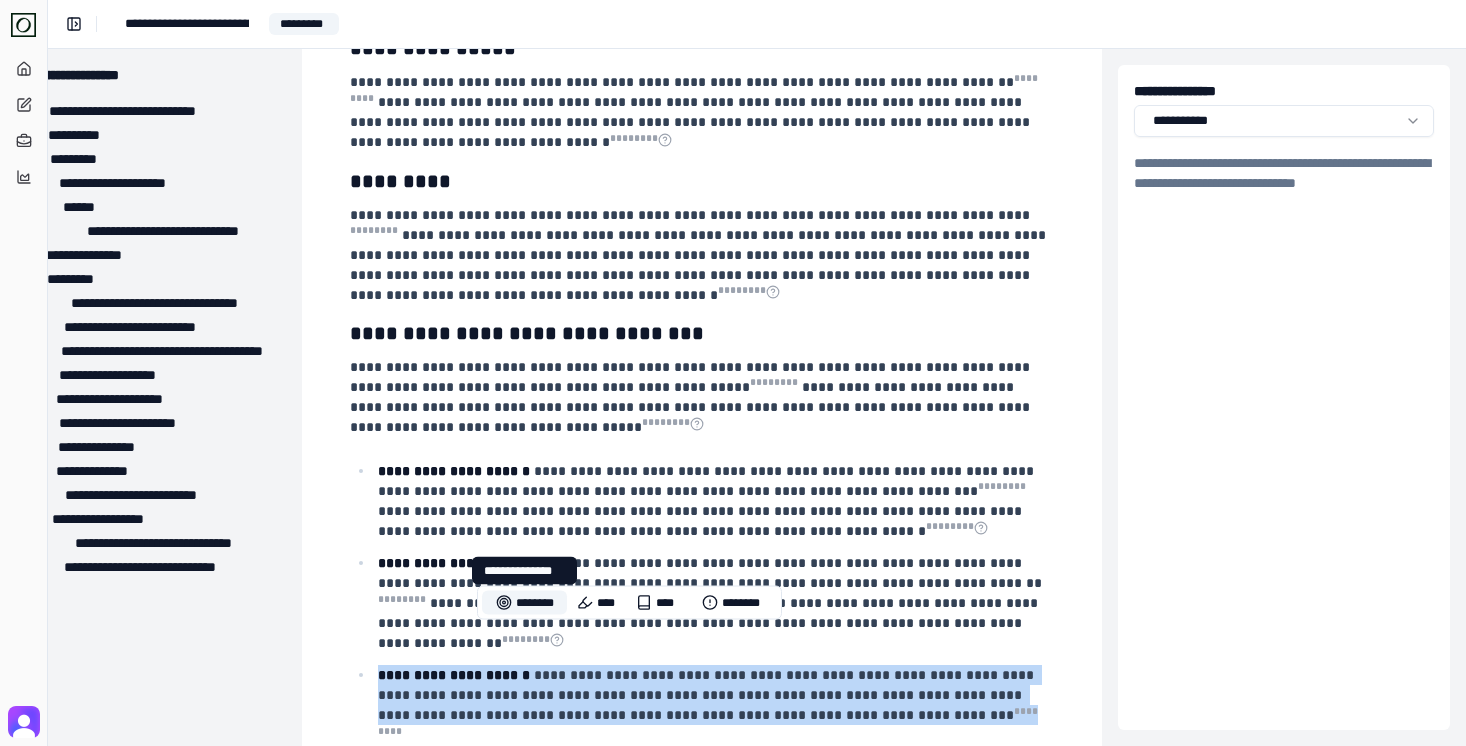 click on "********" at bounding box center [524, 603] 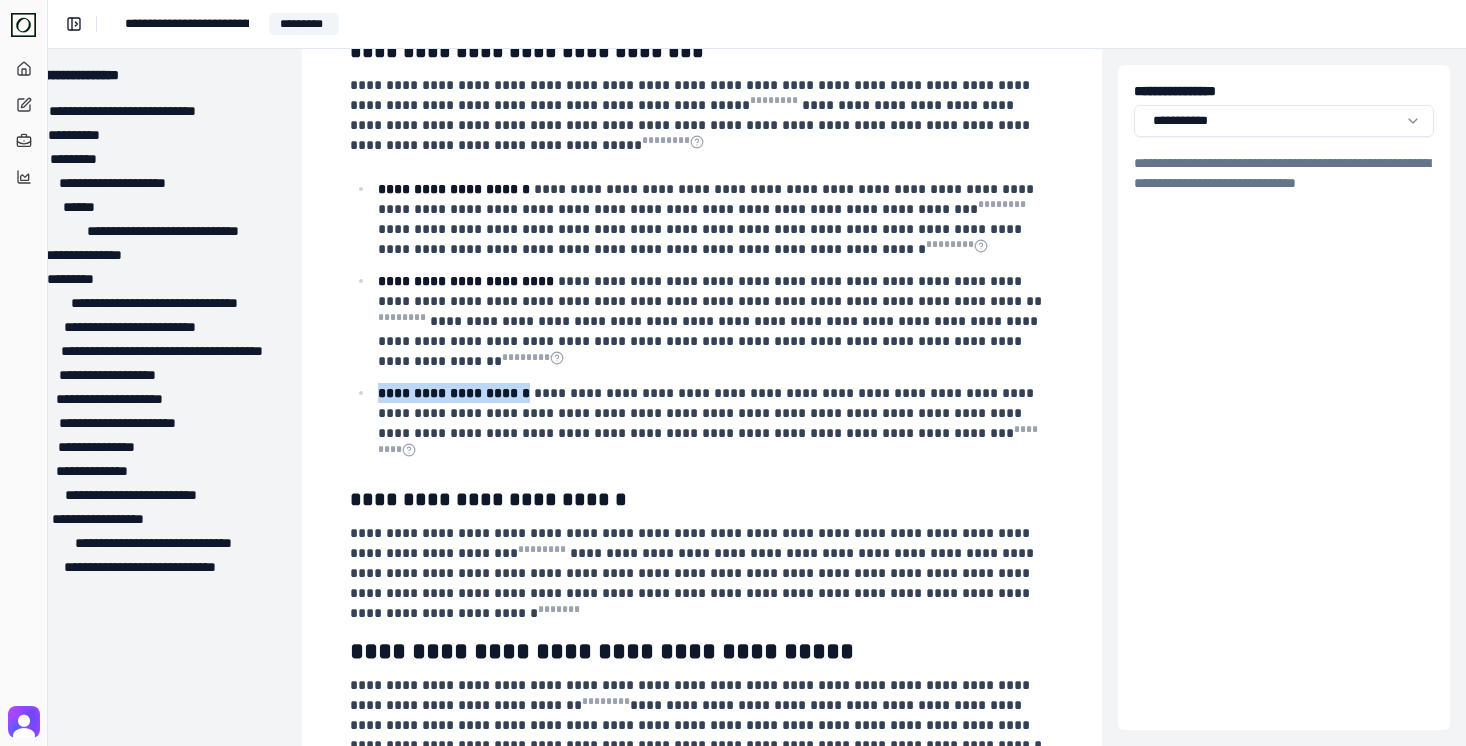 scroll, scrollTop: 1541, scrollLeft: 58, axis: both 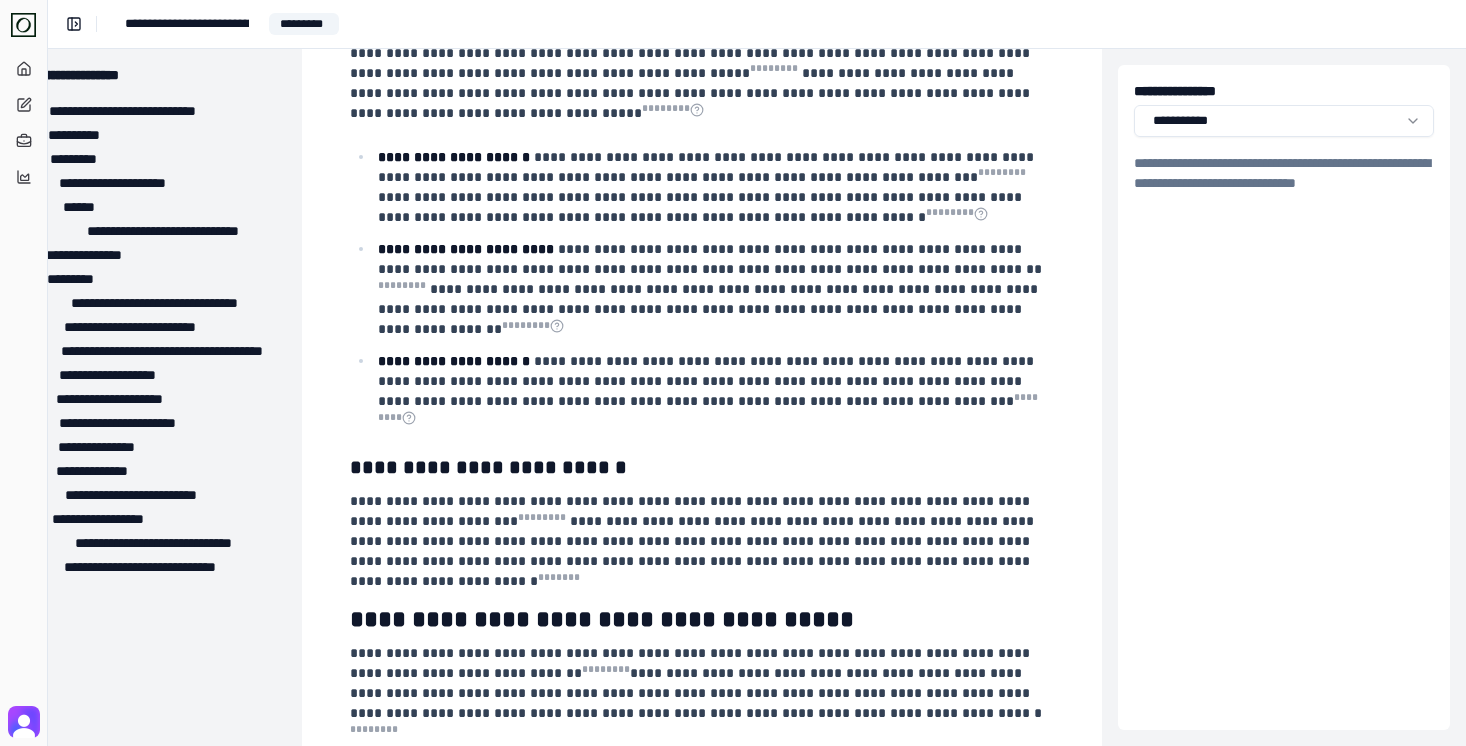 click on "**********" at bounding box center (702, 1052) 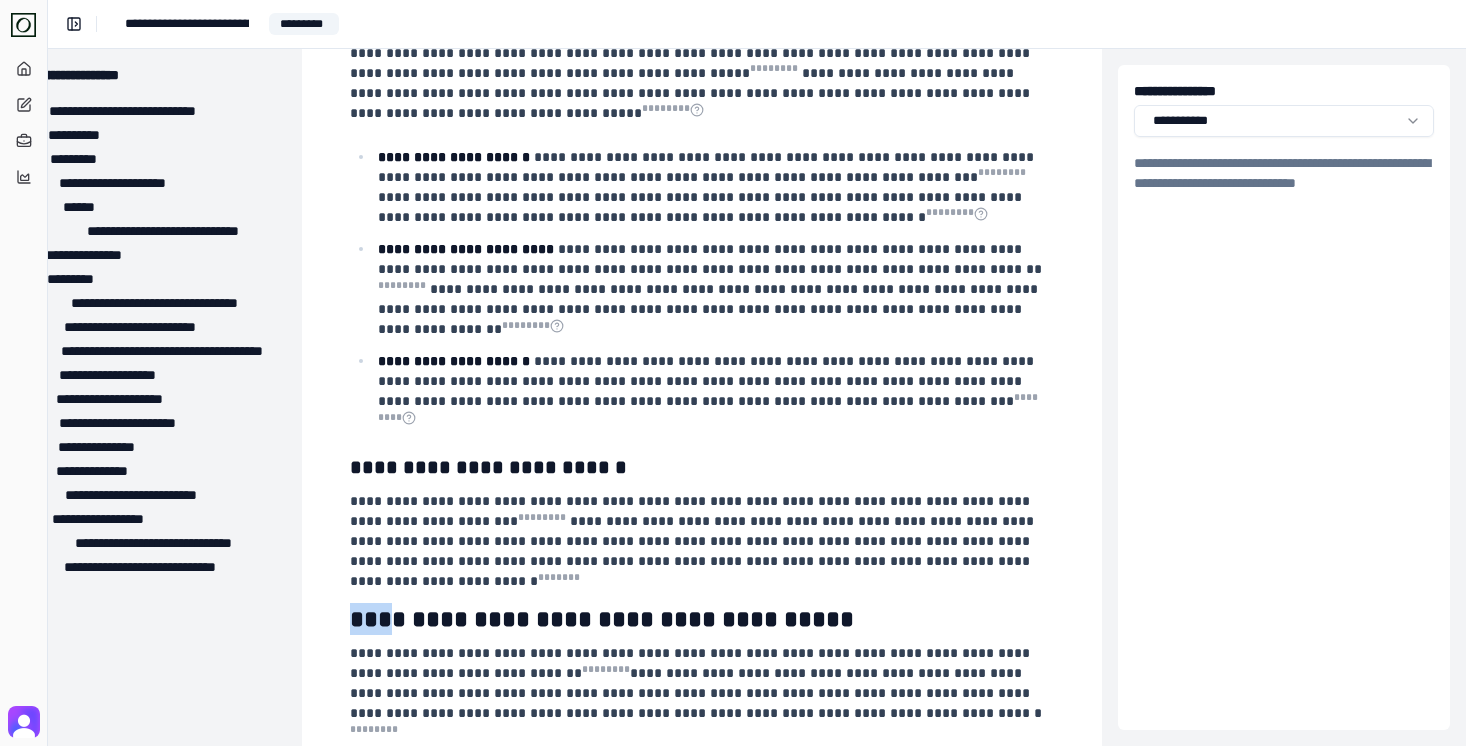 click on "**********" at bounding box center (702, 1052) 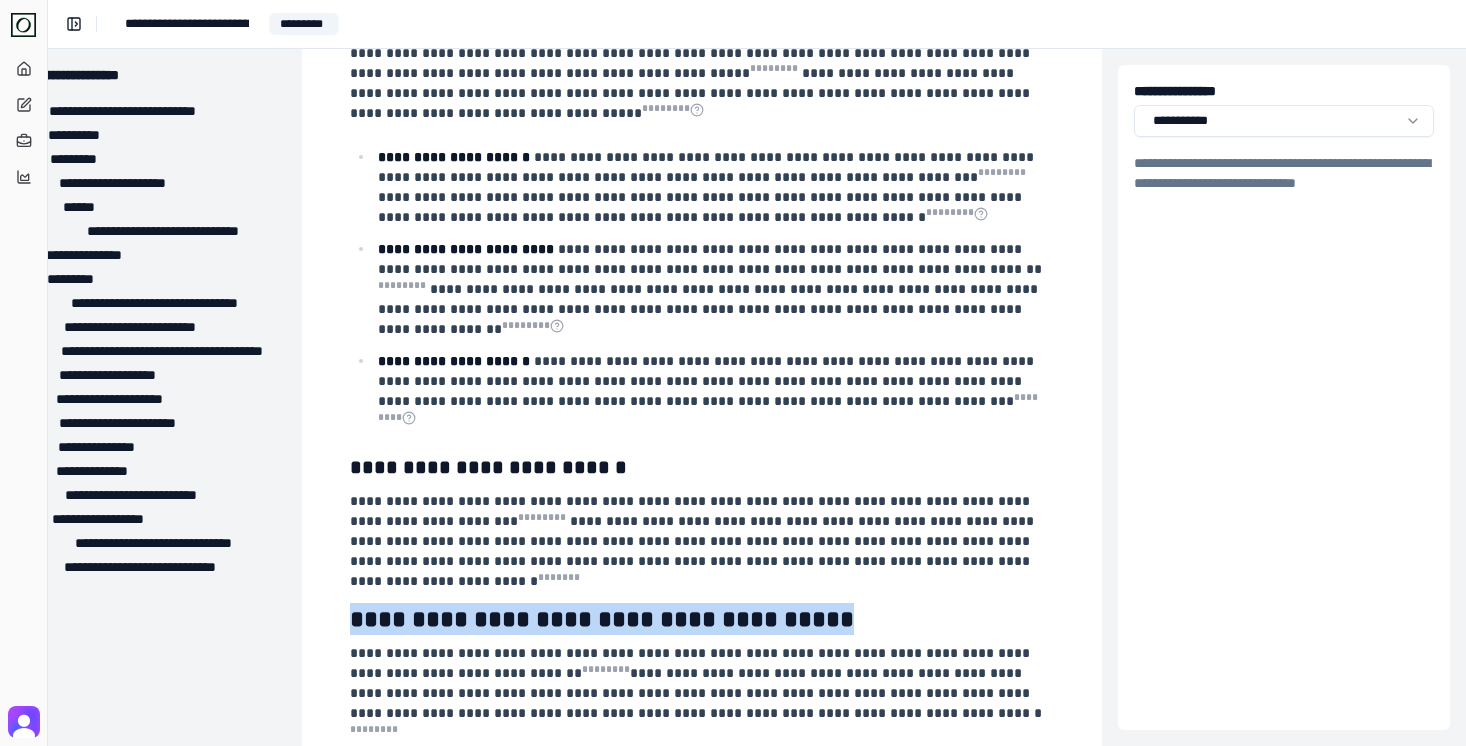 click on "**********" at bounding box center (702, 1052) 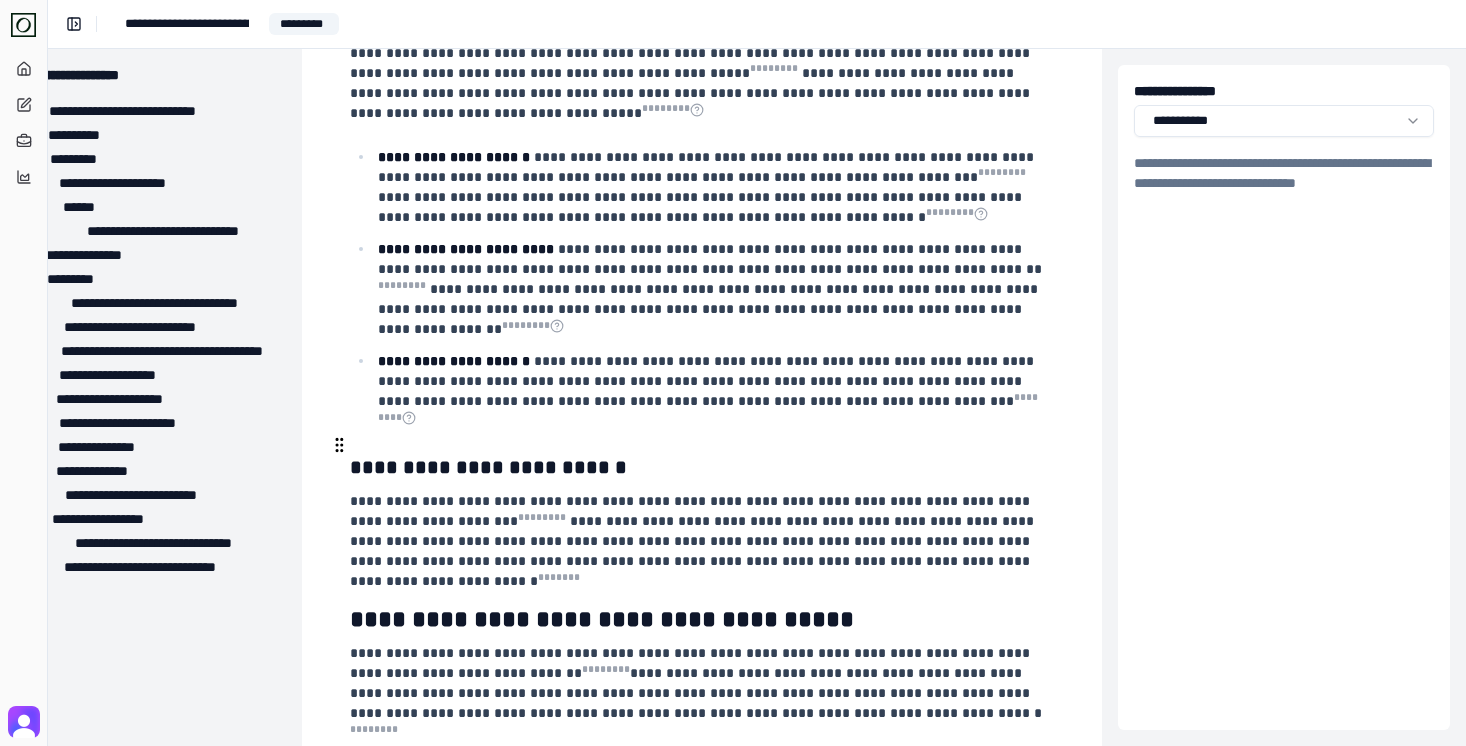 click on "**********" at bounding box center (700, 541) 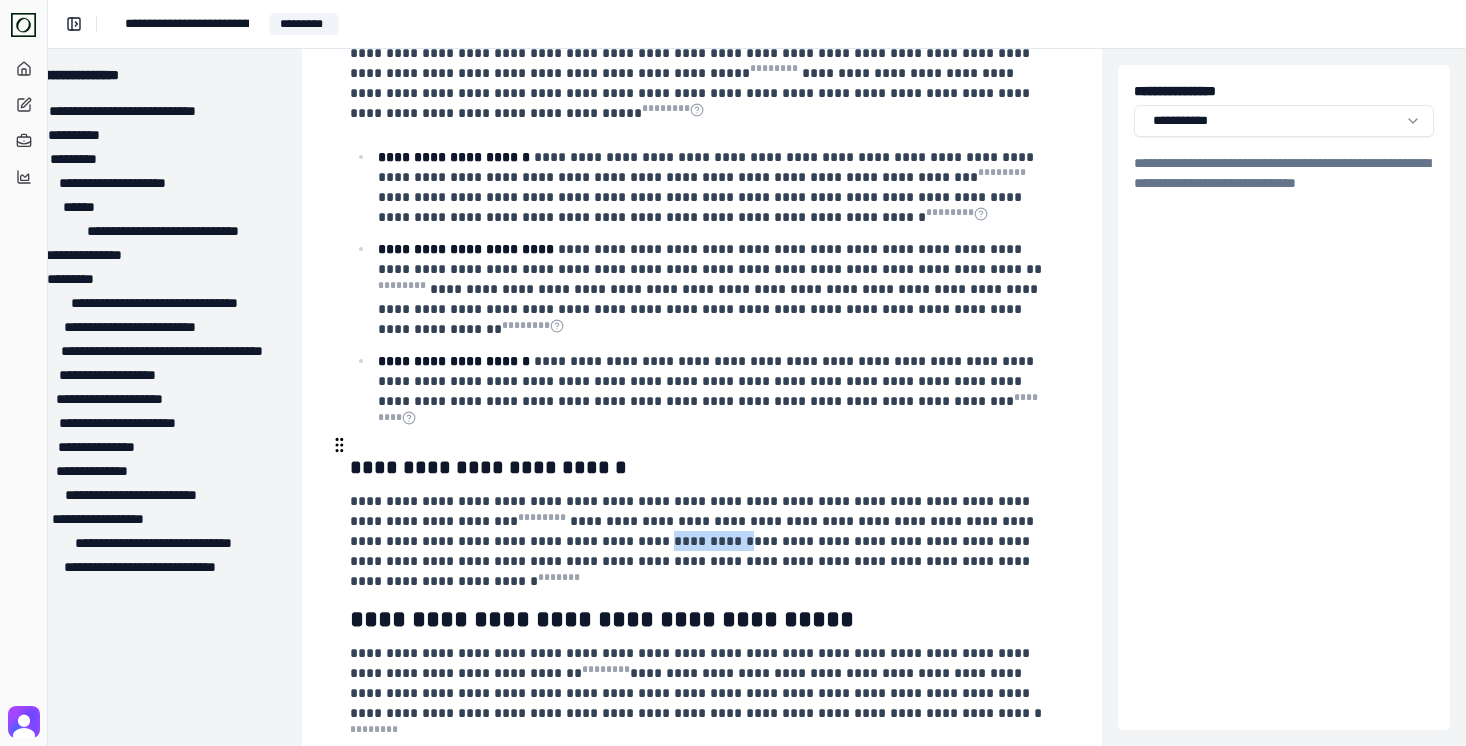 click on "**********" at bounding box center (700, 541) 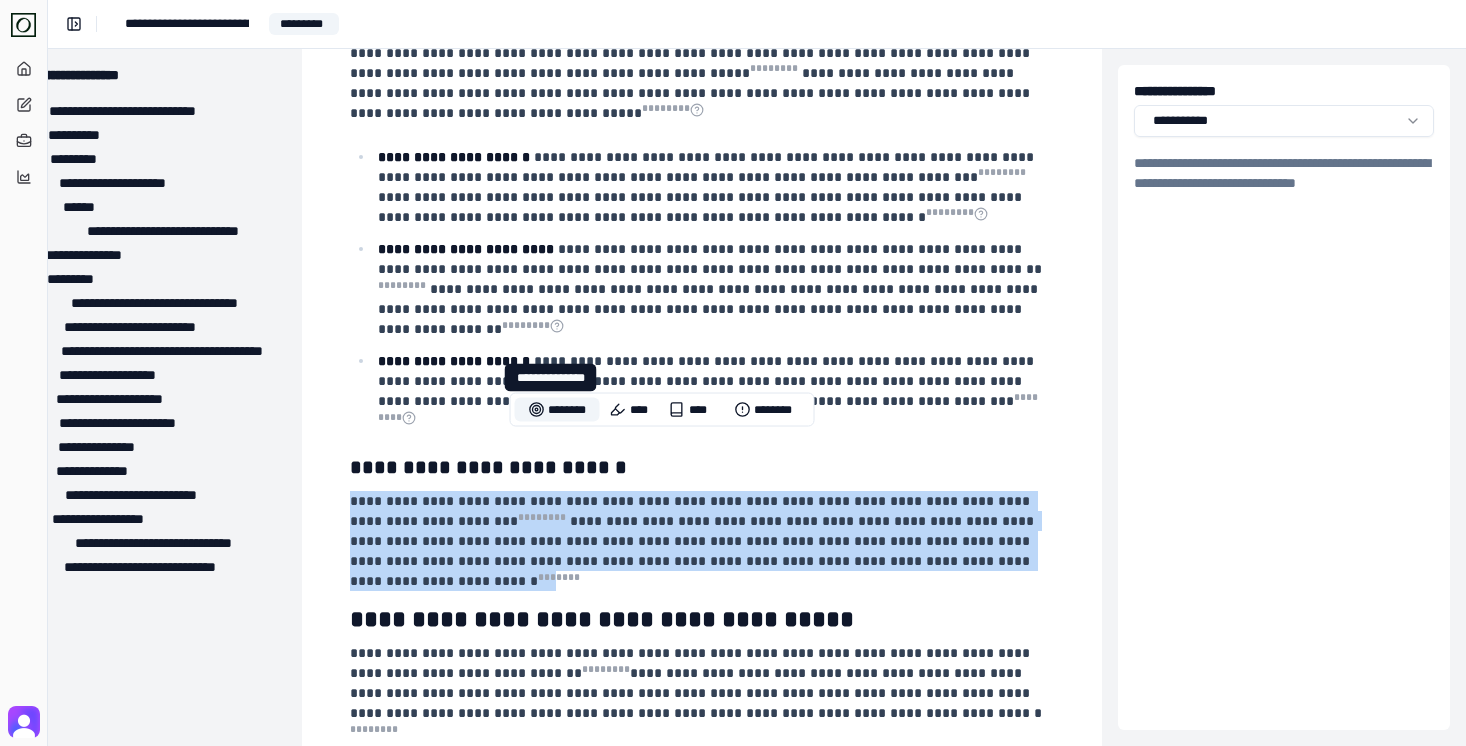 click on "********" at bounding box center [557, 410] 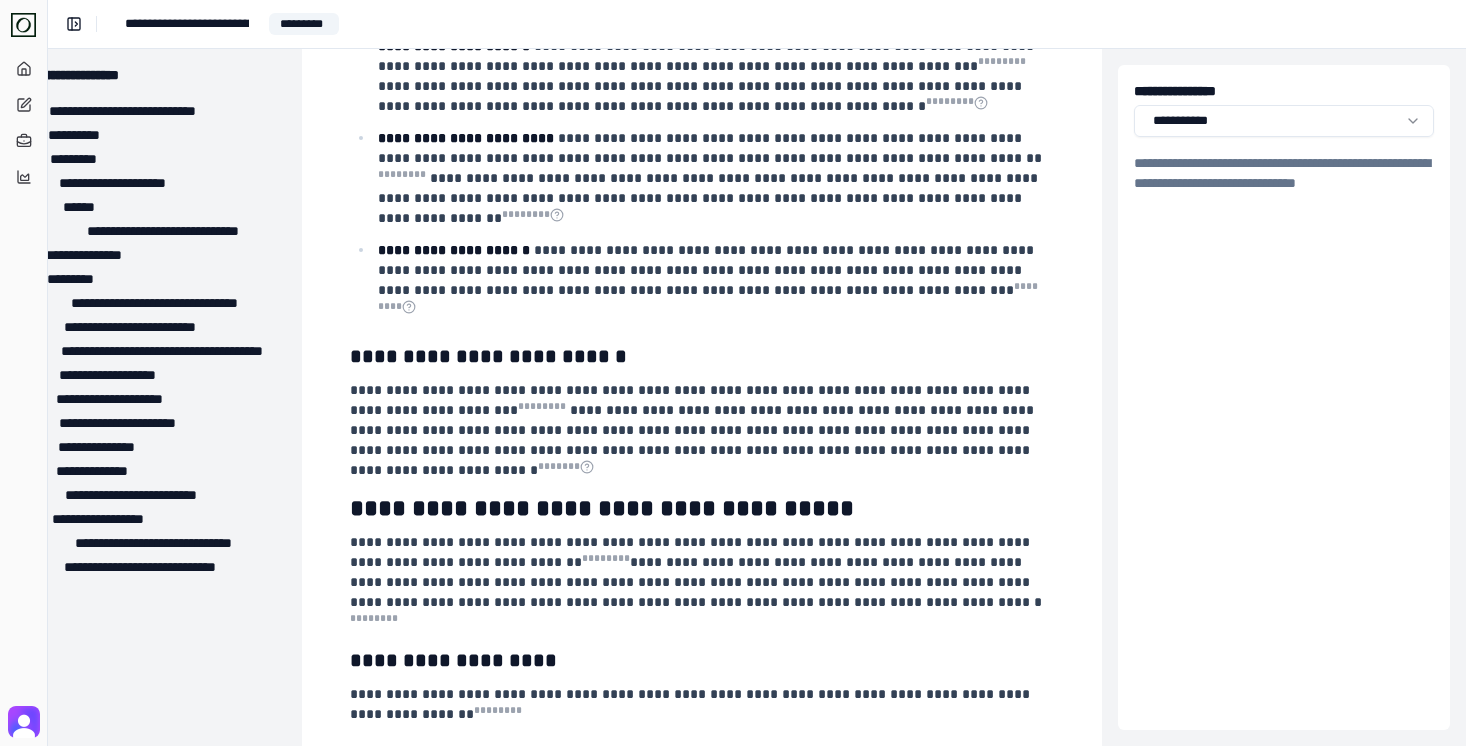 scroll, scrollTop: 1654, scrollLeft: 58, axis: both 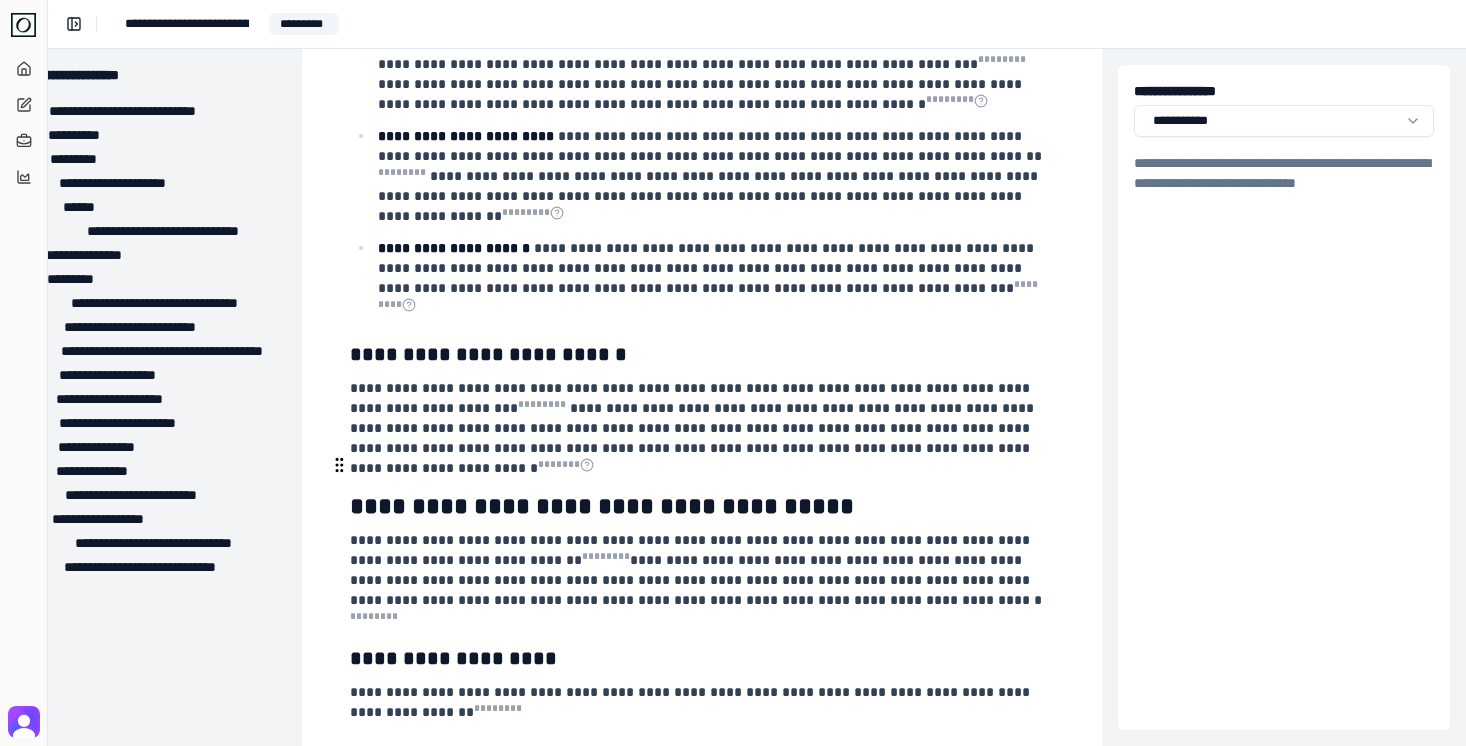 click on "**********" at bounding box center [696, 580] 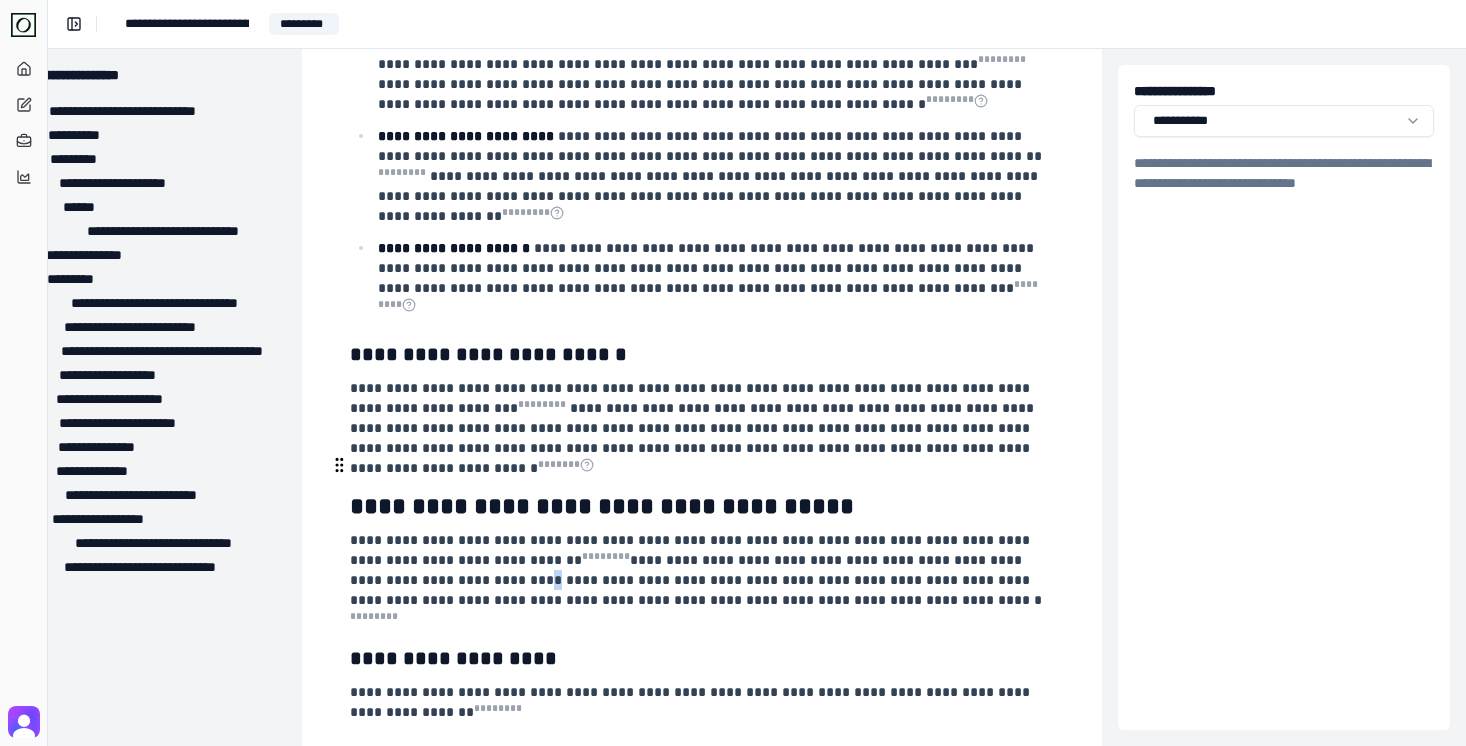 click on "**********" at bounding box center (696, 580) 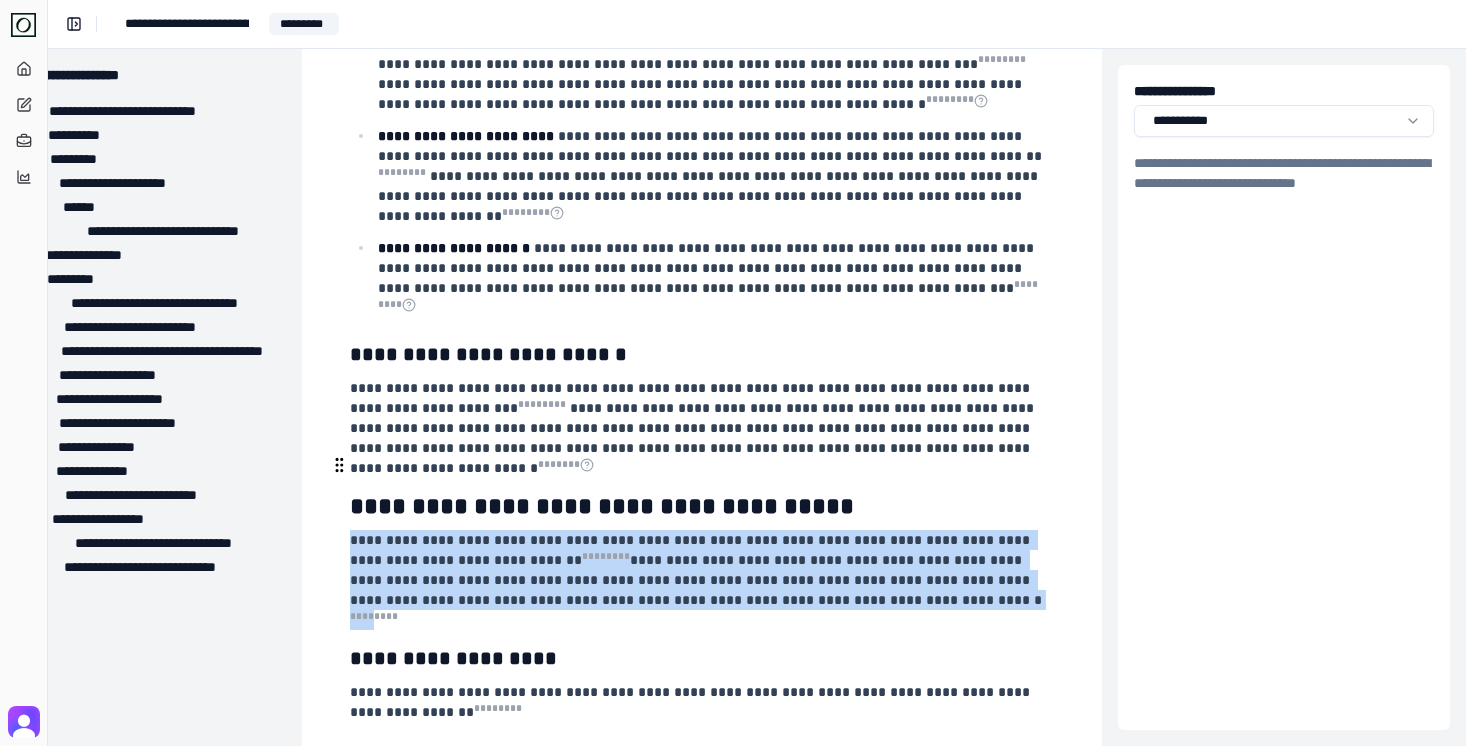 click on "**********" at bounding box center (696, 580) 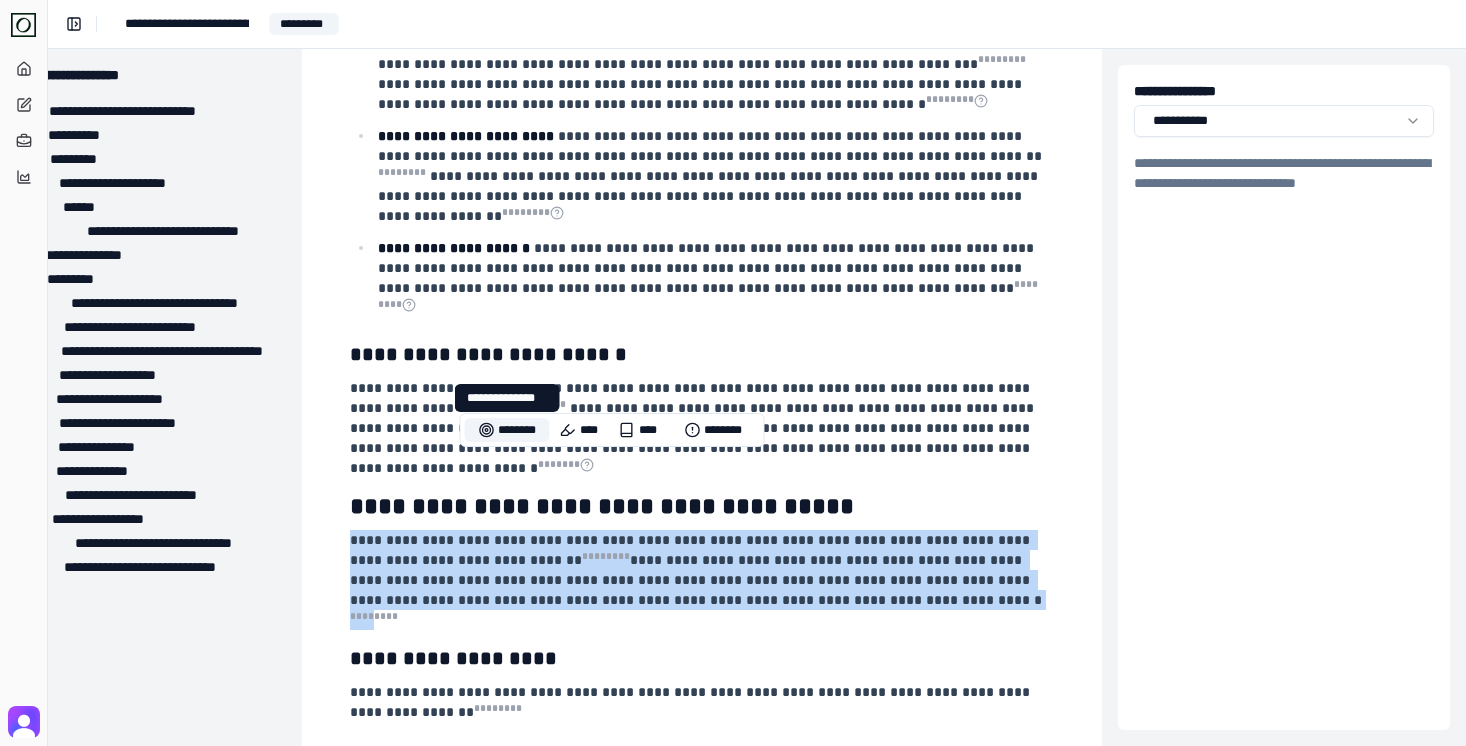 click on "********" at bounding box center (507, 430) 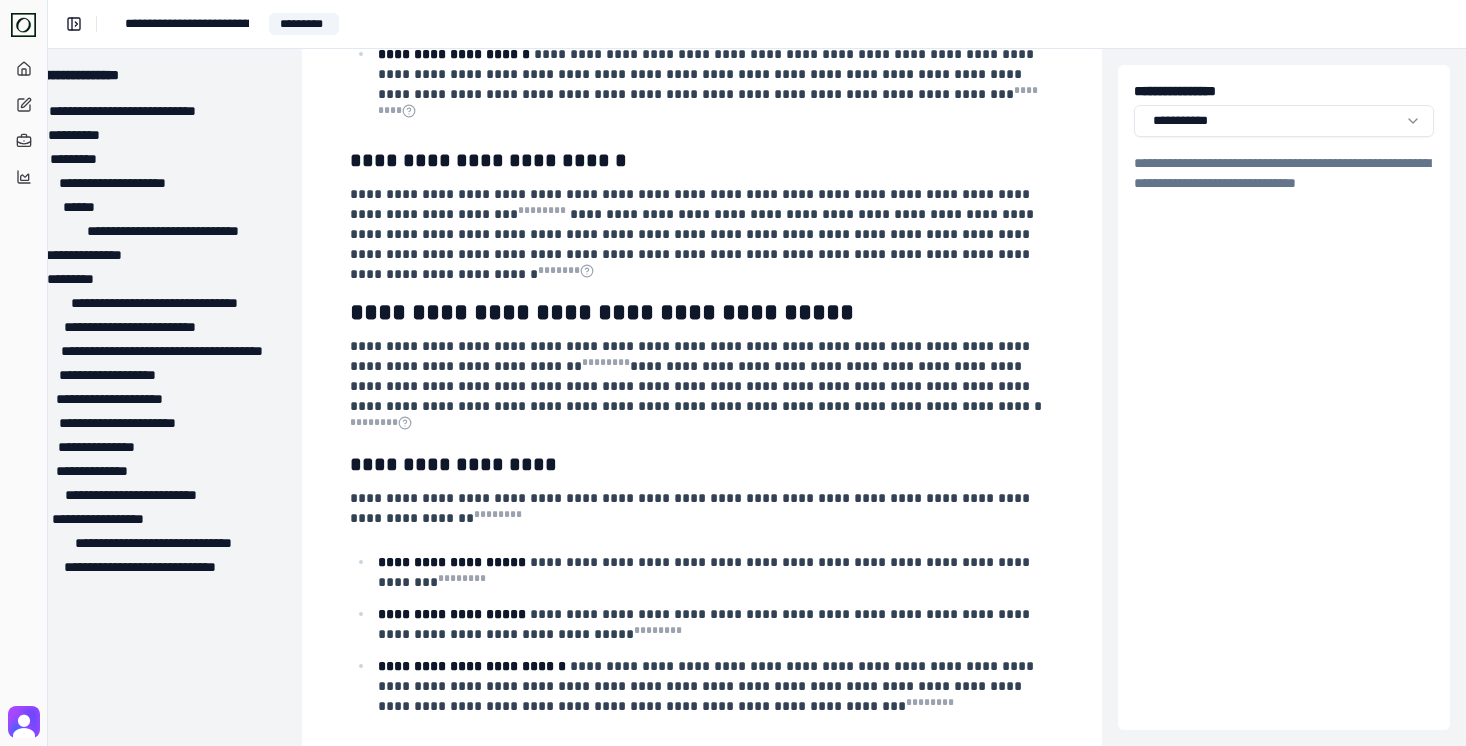 scroll, scrollTop: 1851, scrollLeft: 58, axis: both 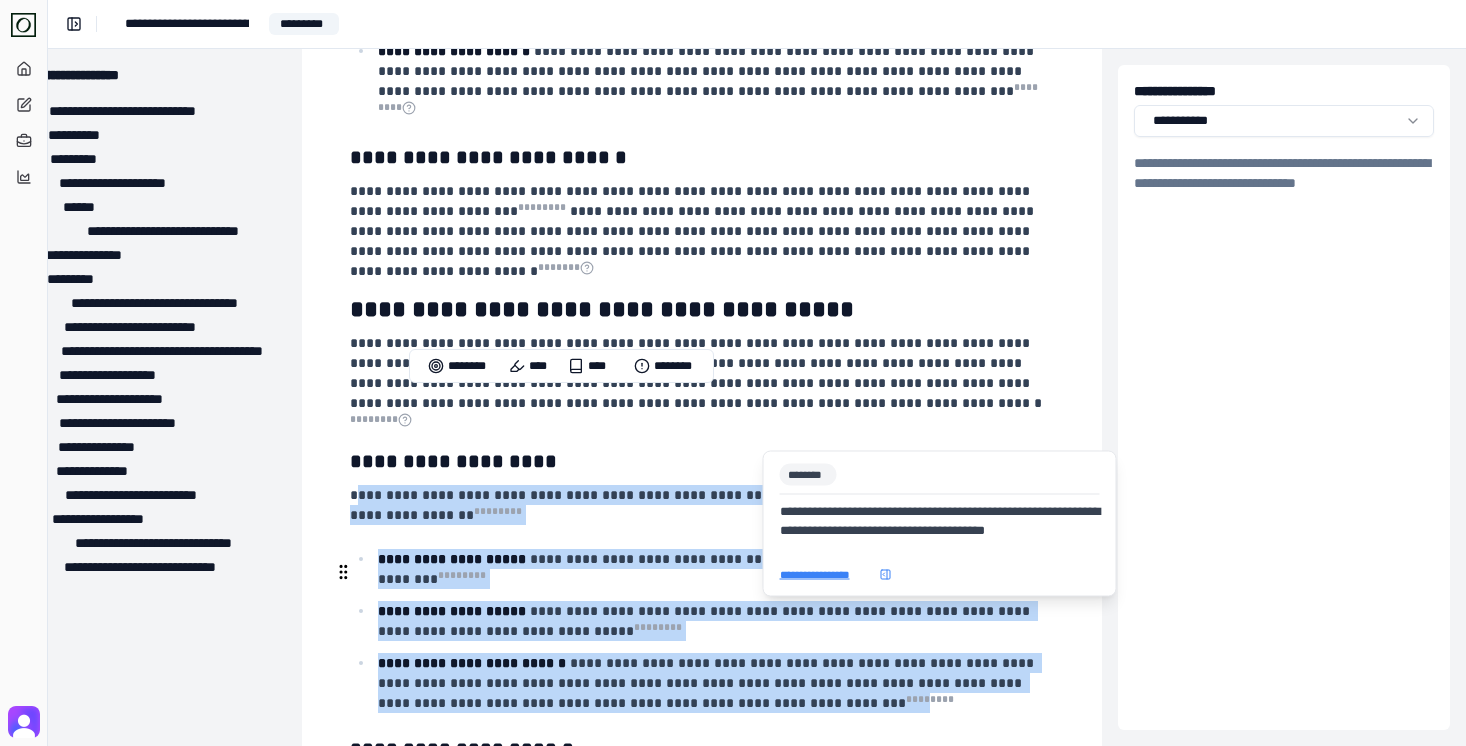 drag, startPoint x: 355, startPoint y: 399, endPoint x: 770, endPoint y: 617, distance: 468.77393 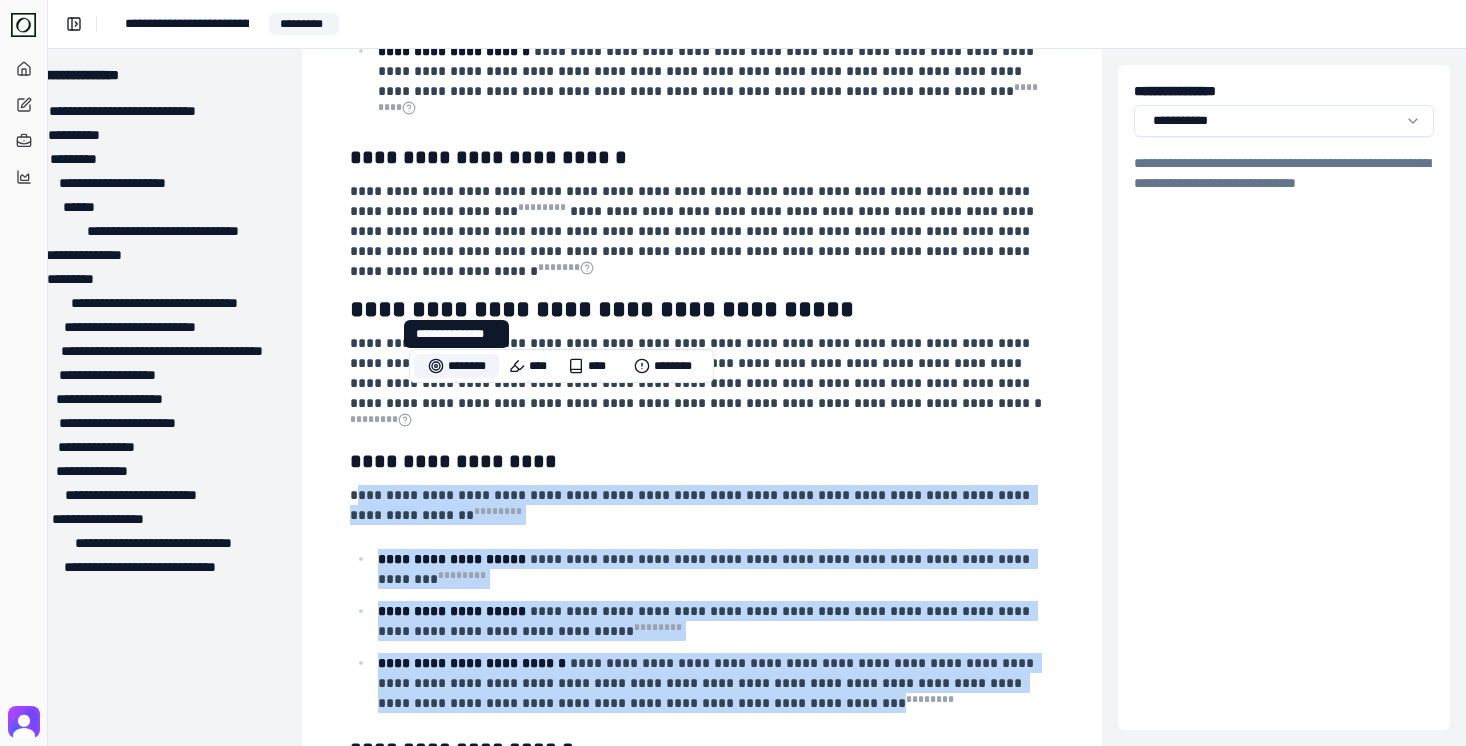 click on "********" at bounding box center (456, 366) 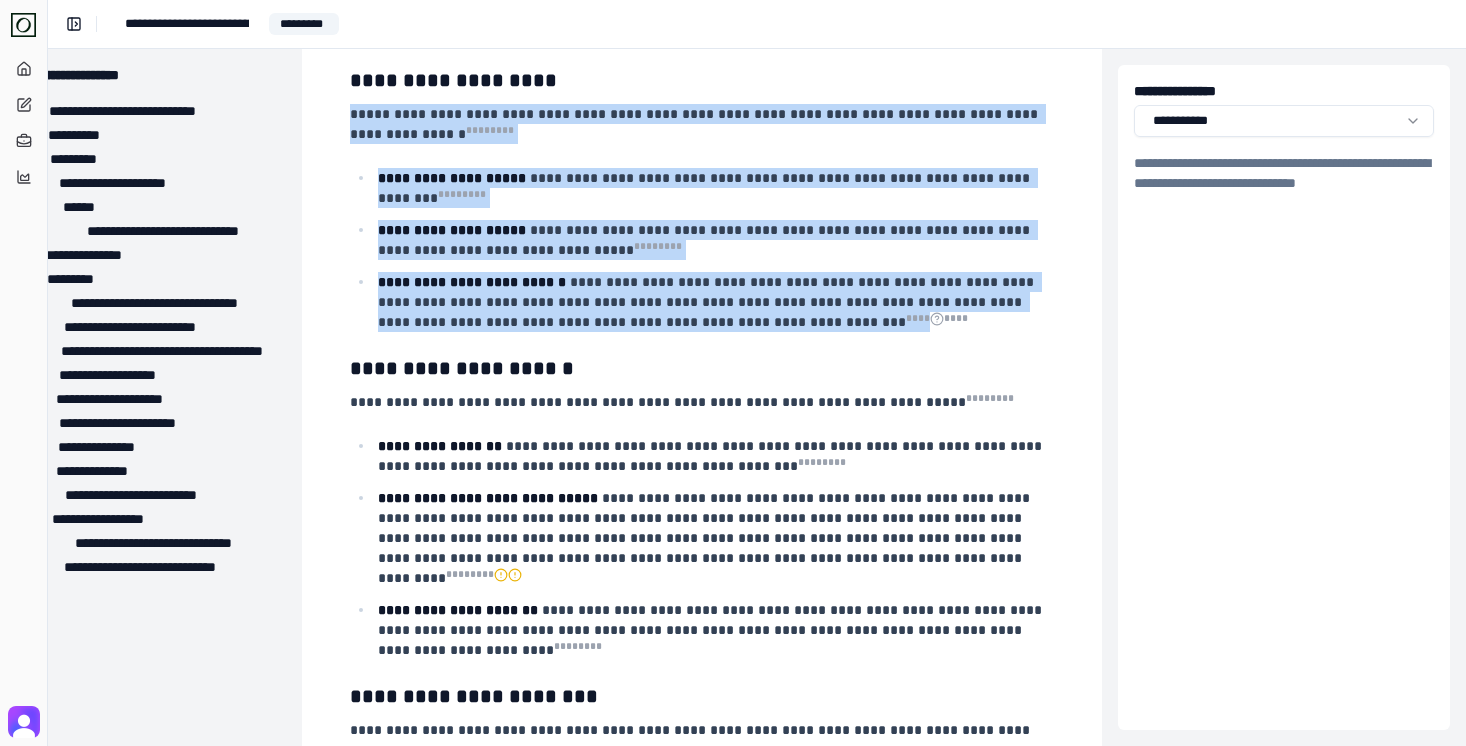 scroll, scrollTop: 2235, scrollLeft: 58, axis: both 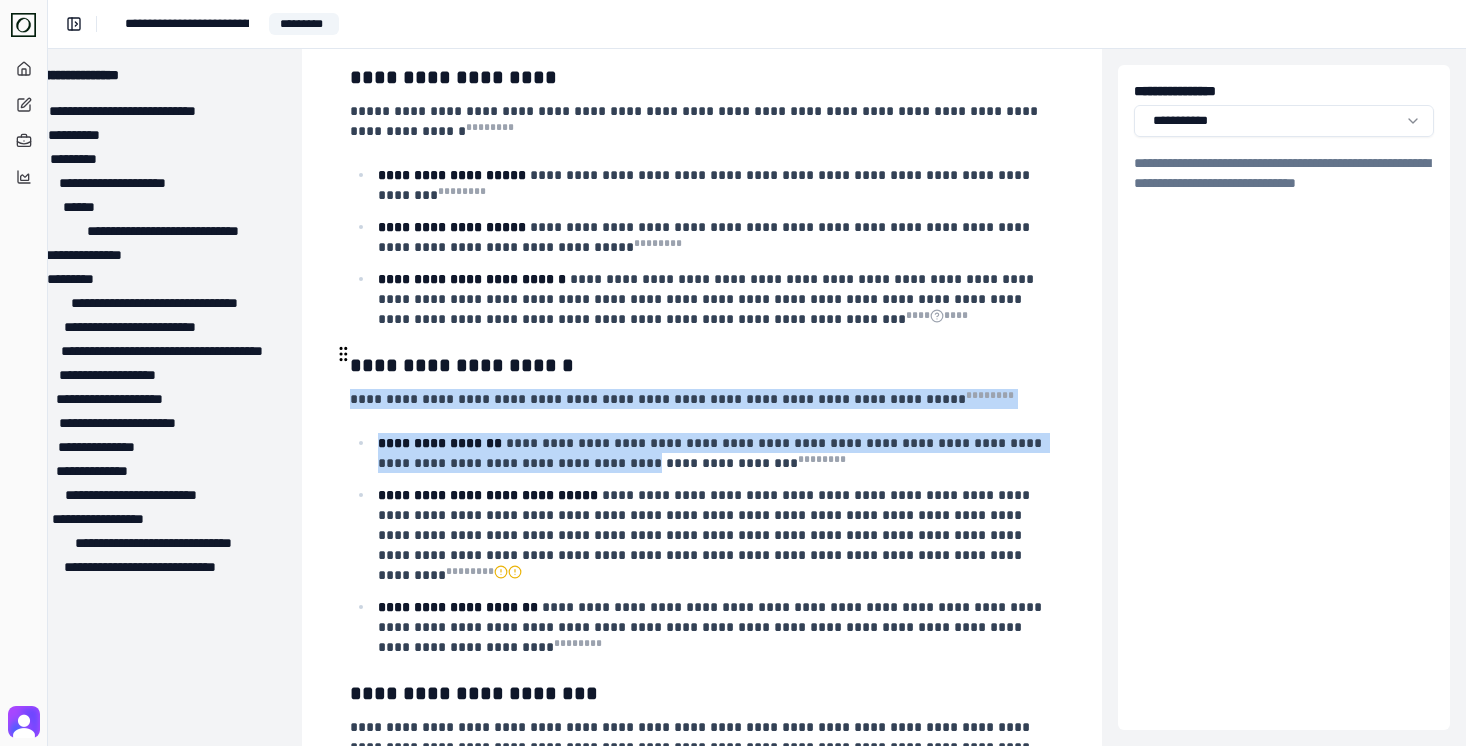 drag, startPoint x: 351, startPoint y: 305, endPoint x: 565, endPoint y: 379, distance: 226.43321 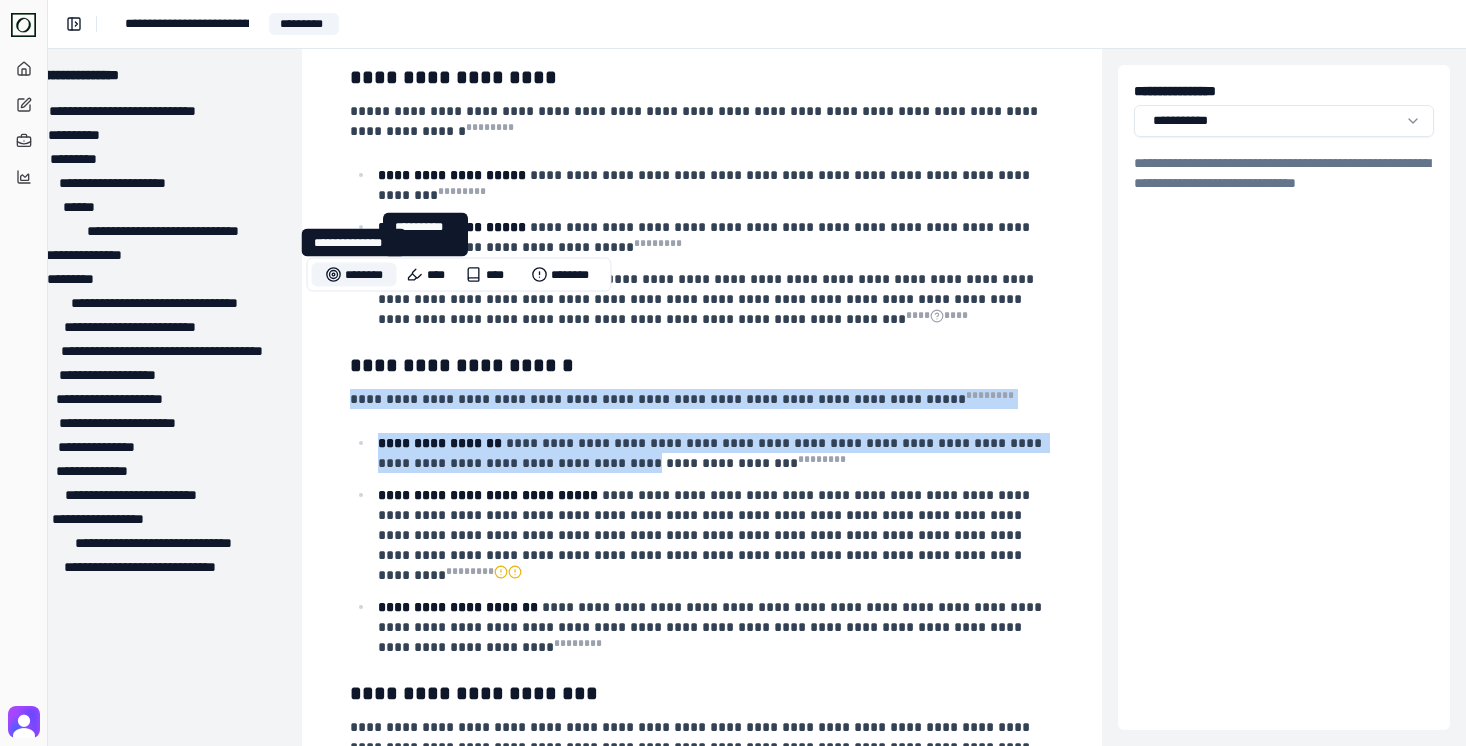 click on "********" at bounding box center (354, 275) 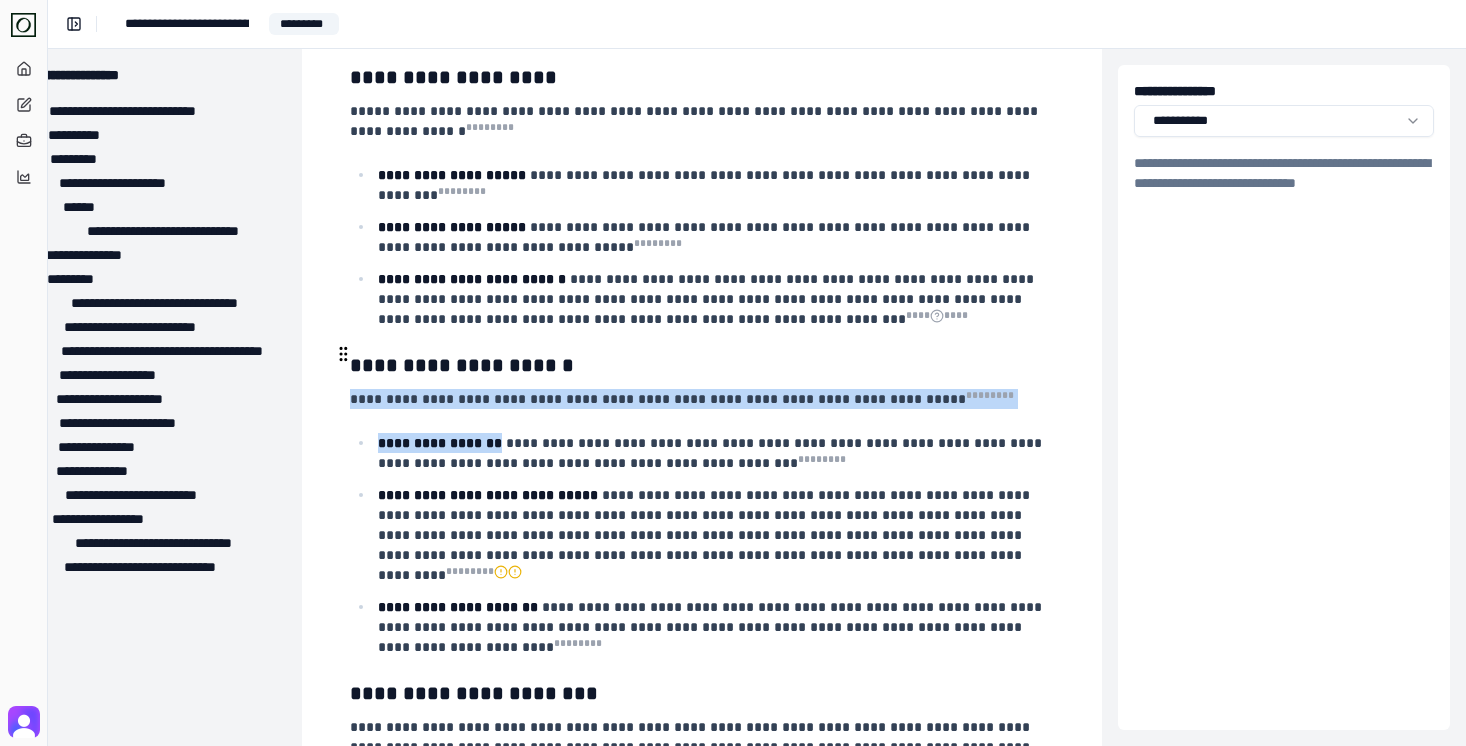 click on "* ** *" at bounding box center (810, 463) 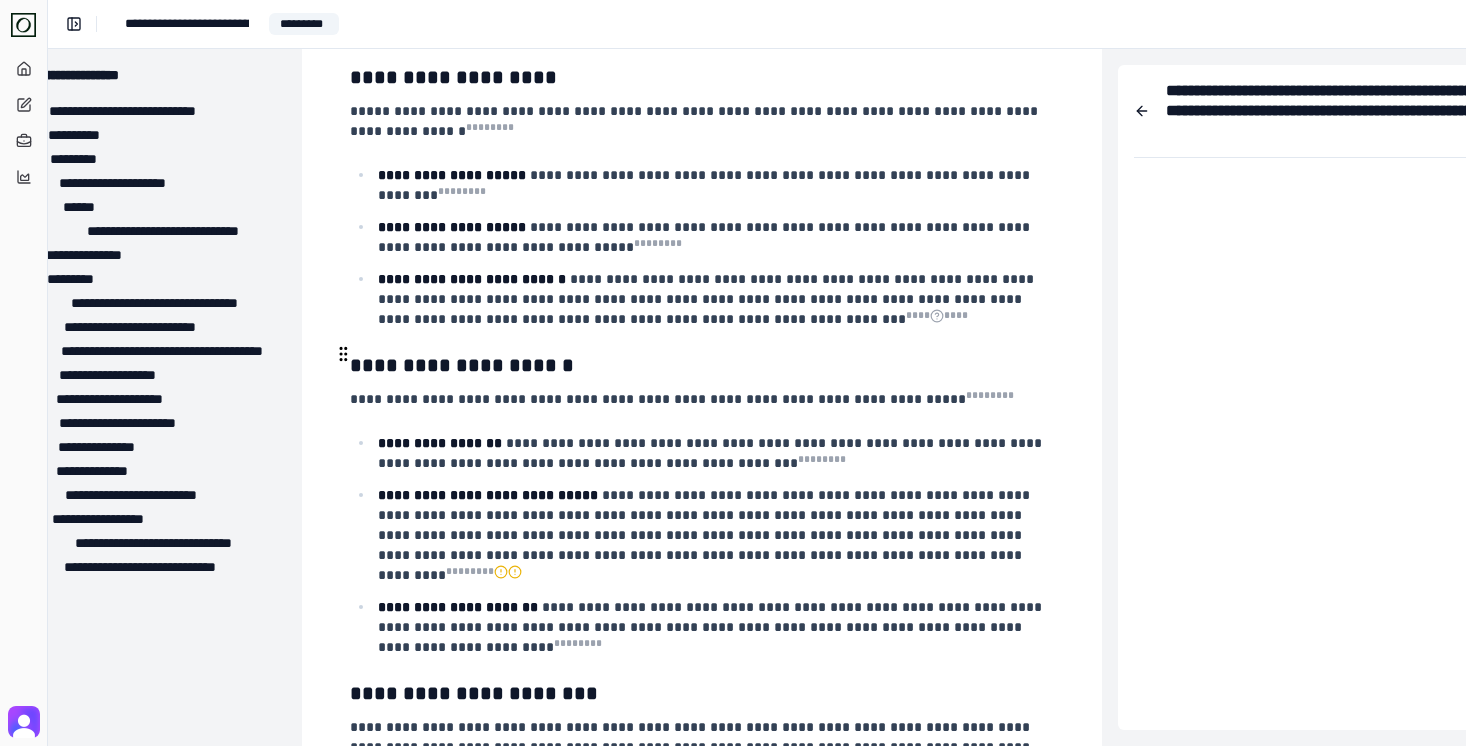 click on "**********" at bounding box center (712, 453) 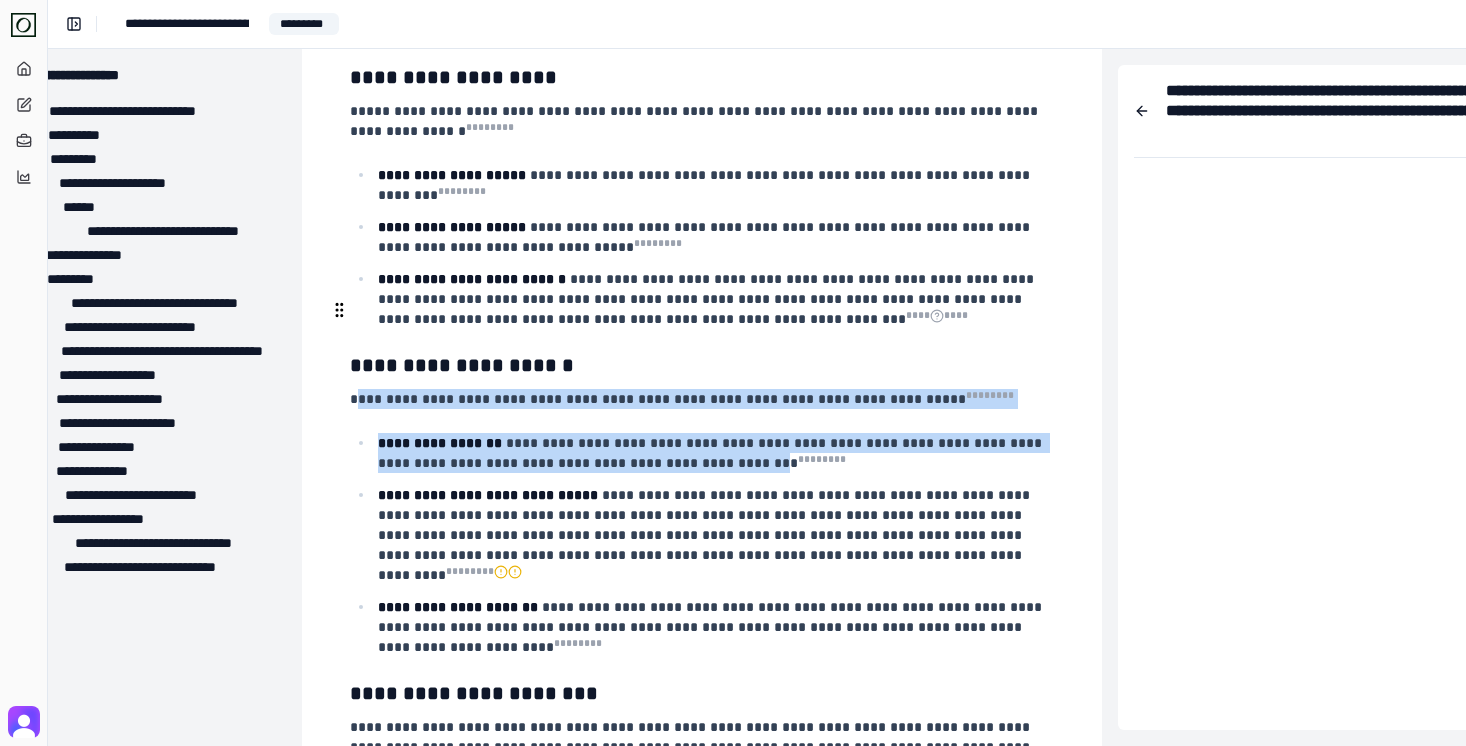 drag, startPoint x: 702, startPoint y: 377, endPoint x: 354, endPoint y: 307, distance: 354.97043 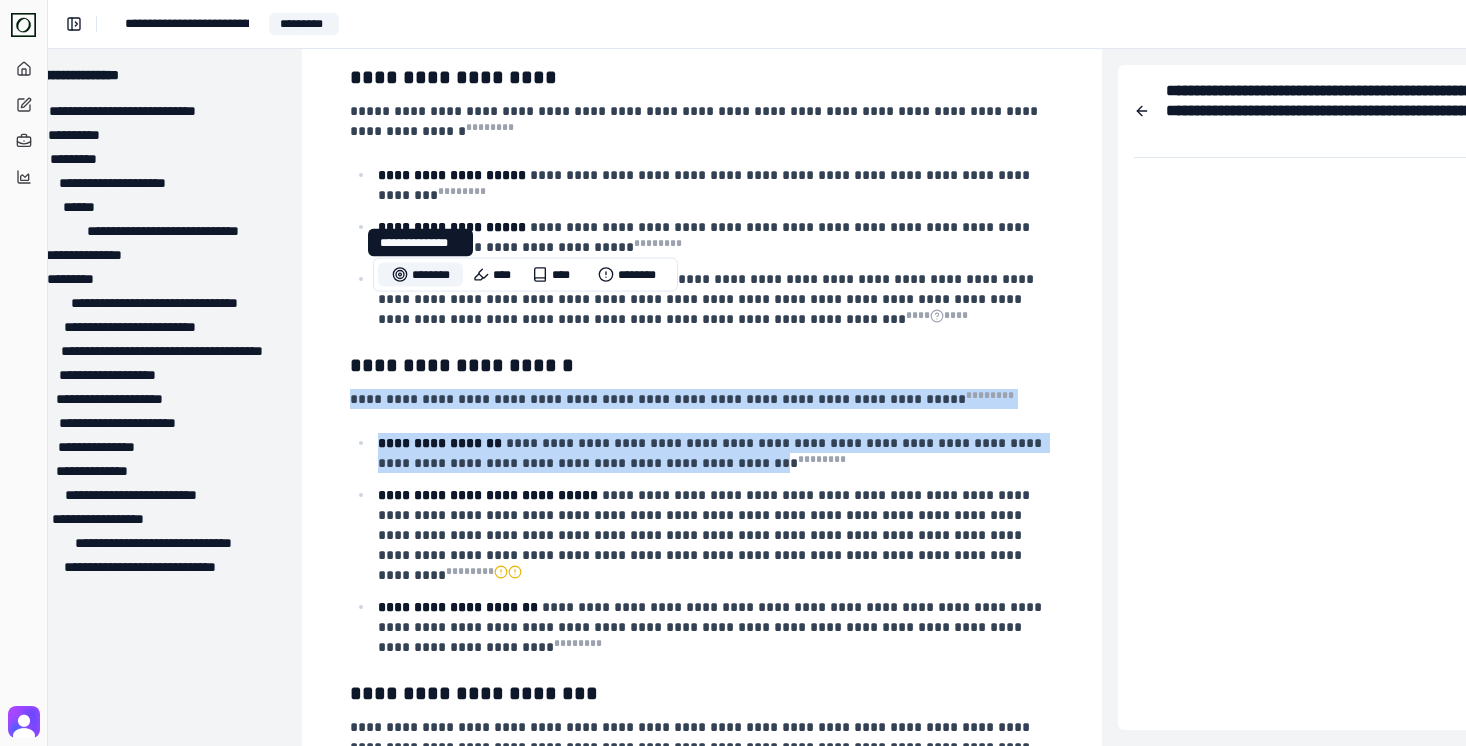 click on "********" at bounding box center (420, 275) 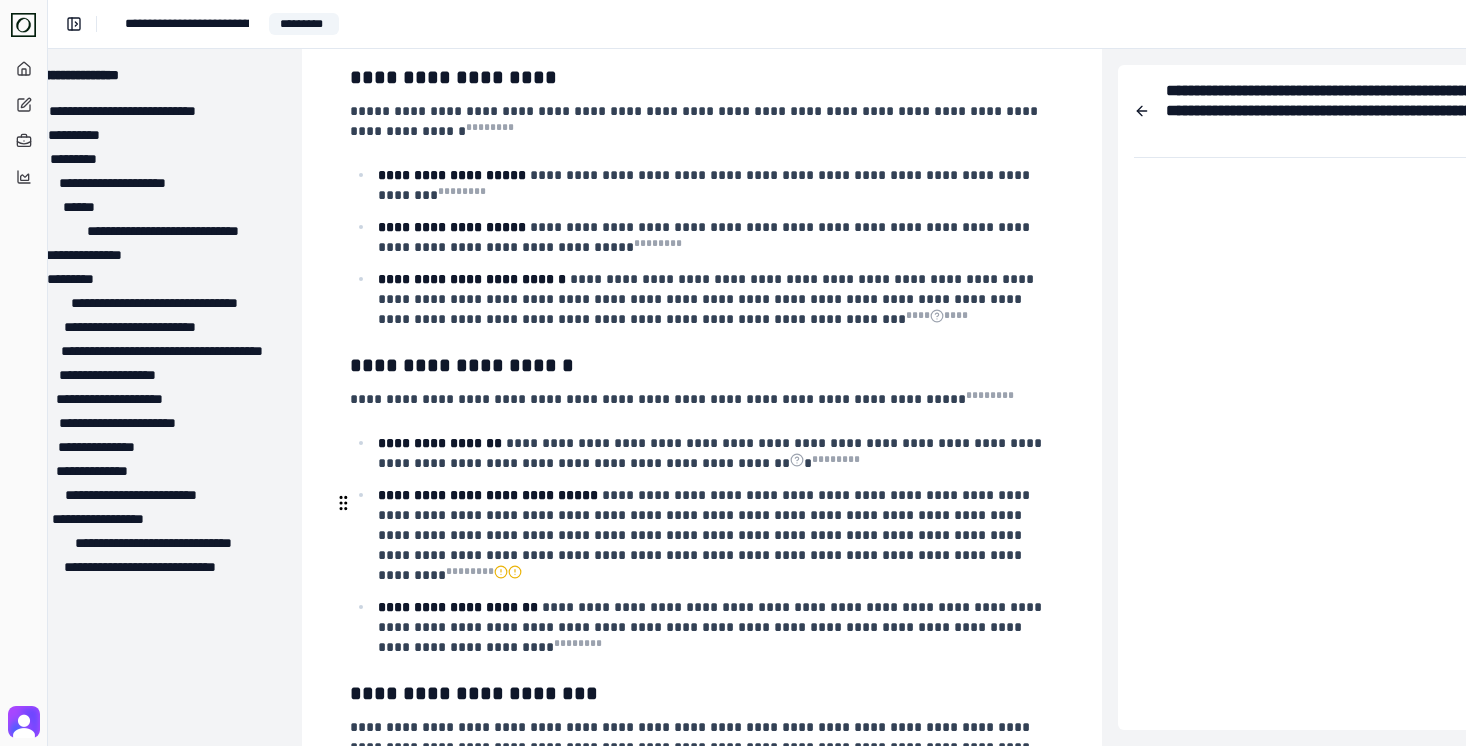 click on "**********" at bounding box center [712, 627] 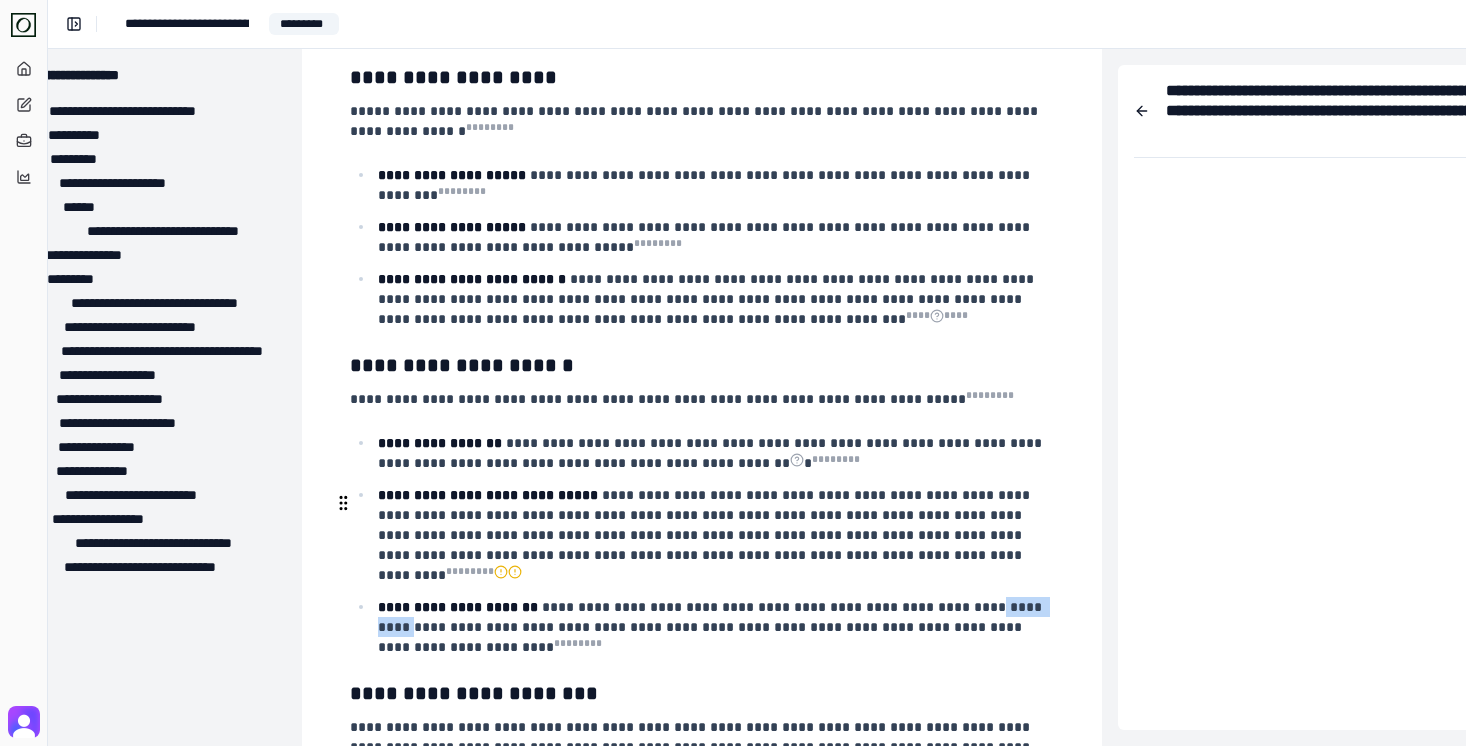 click on "**********" at bounding box center [712, 627] 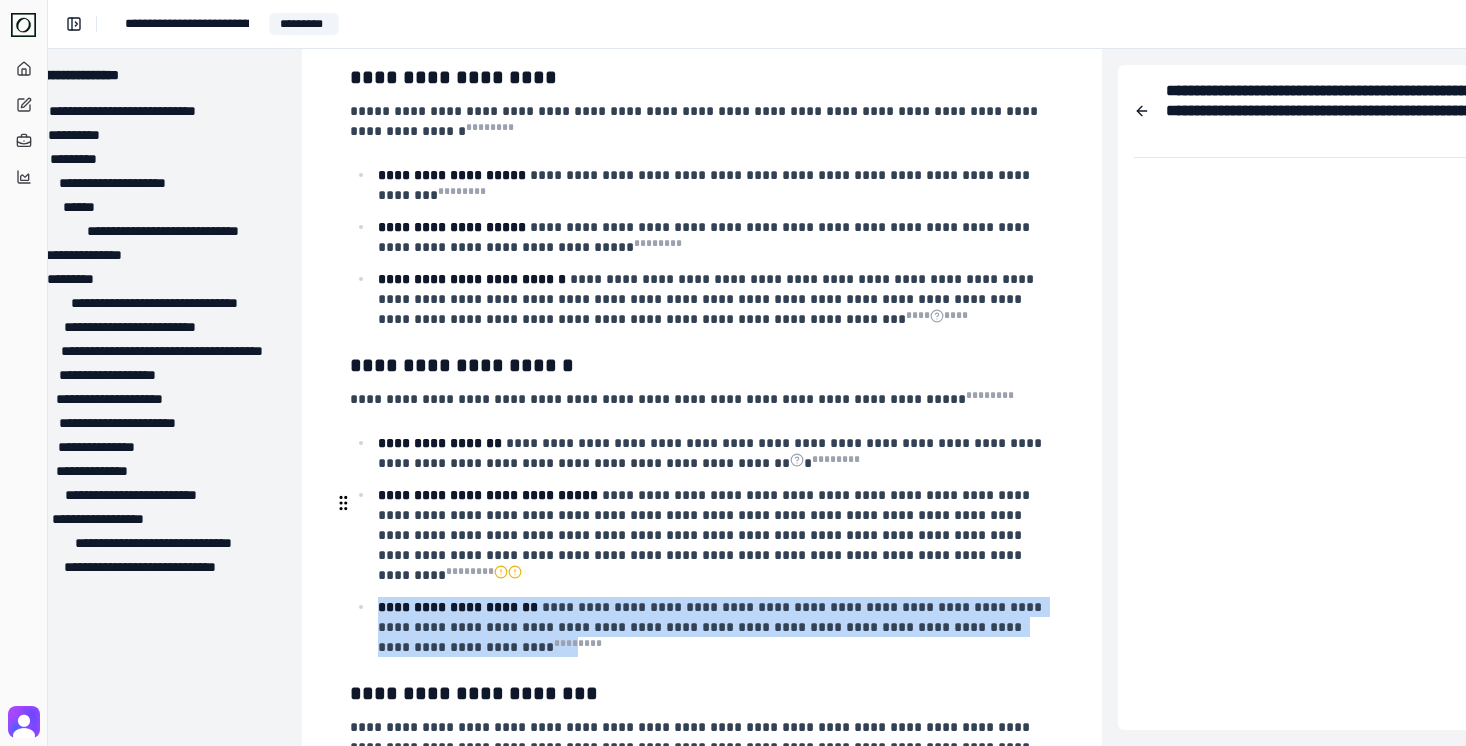 click on "**********" at bounding box center (712, 627) 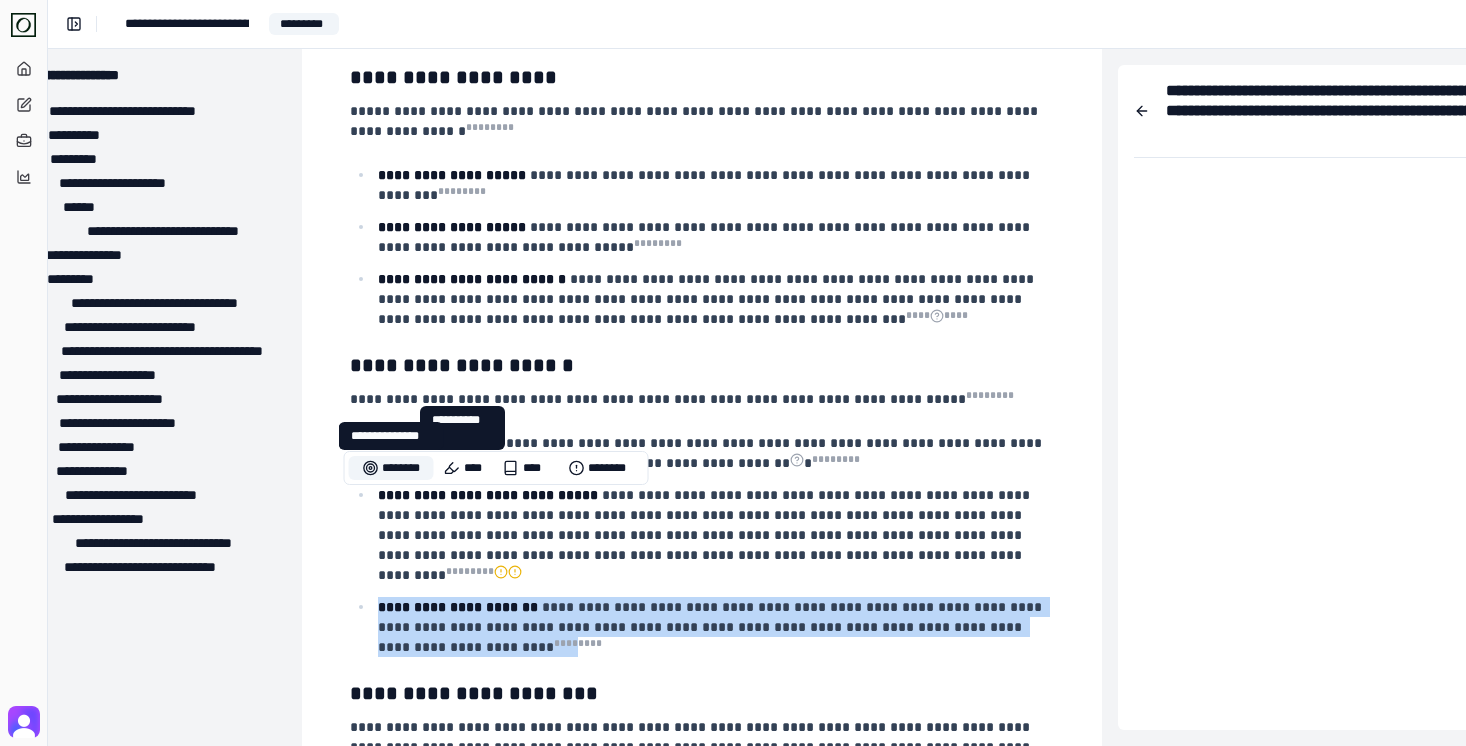 click on "********" at bounding box center [391, 468] 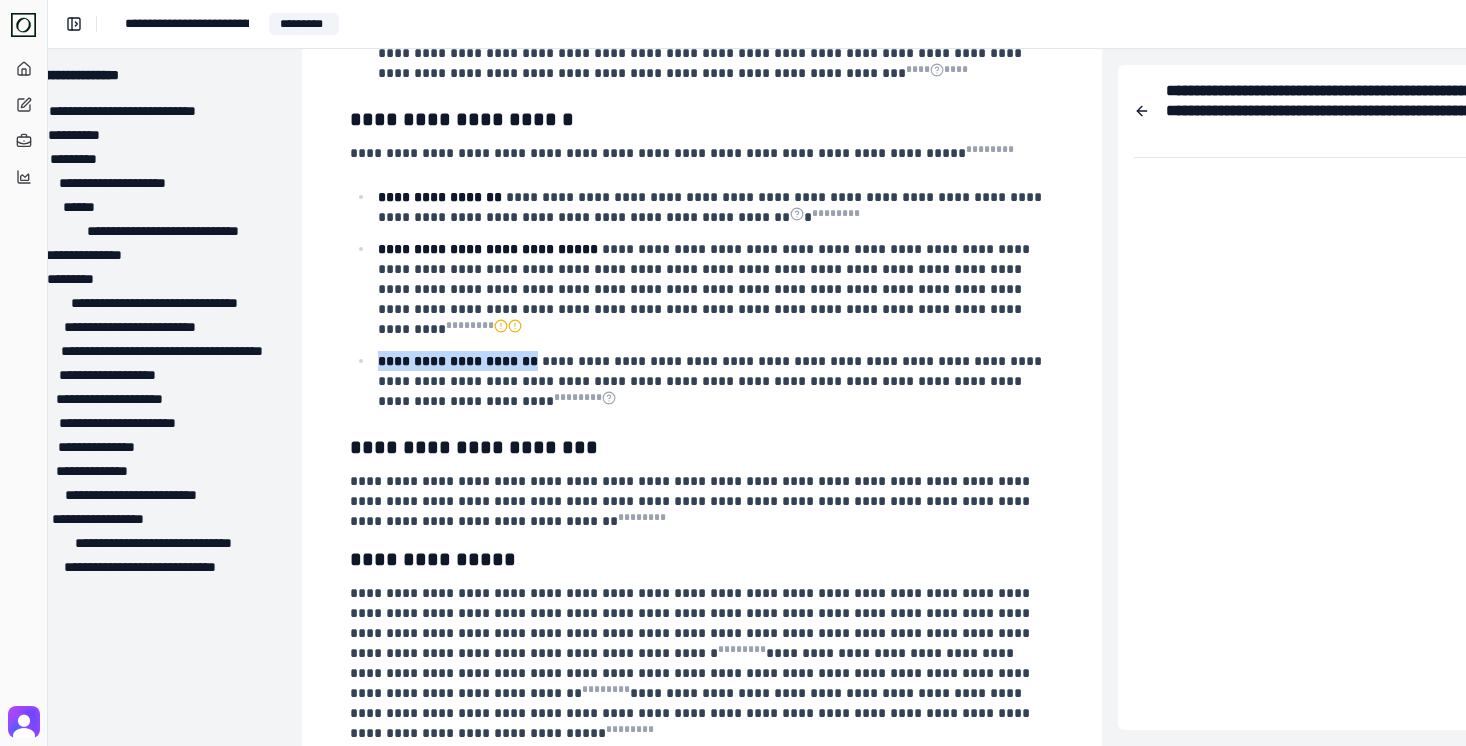 scroll, scrollTop: 2503, scrollLeft: 58, axis: both 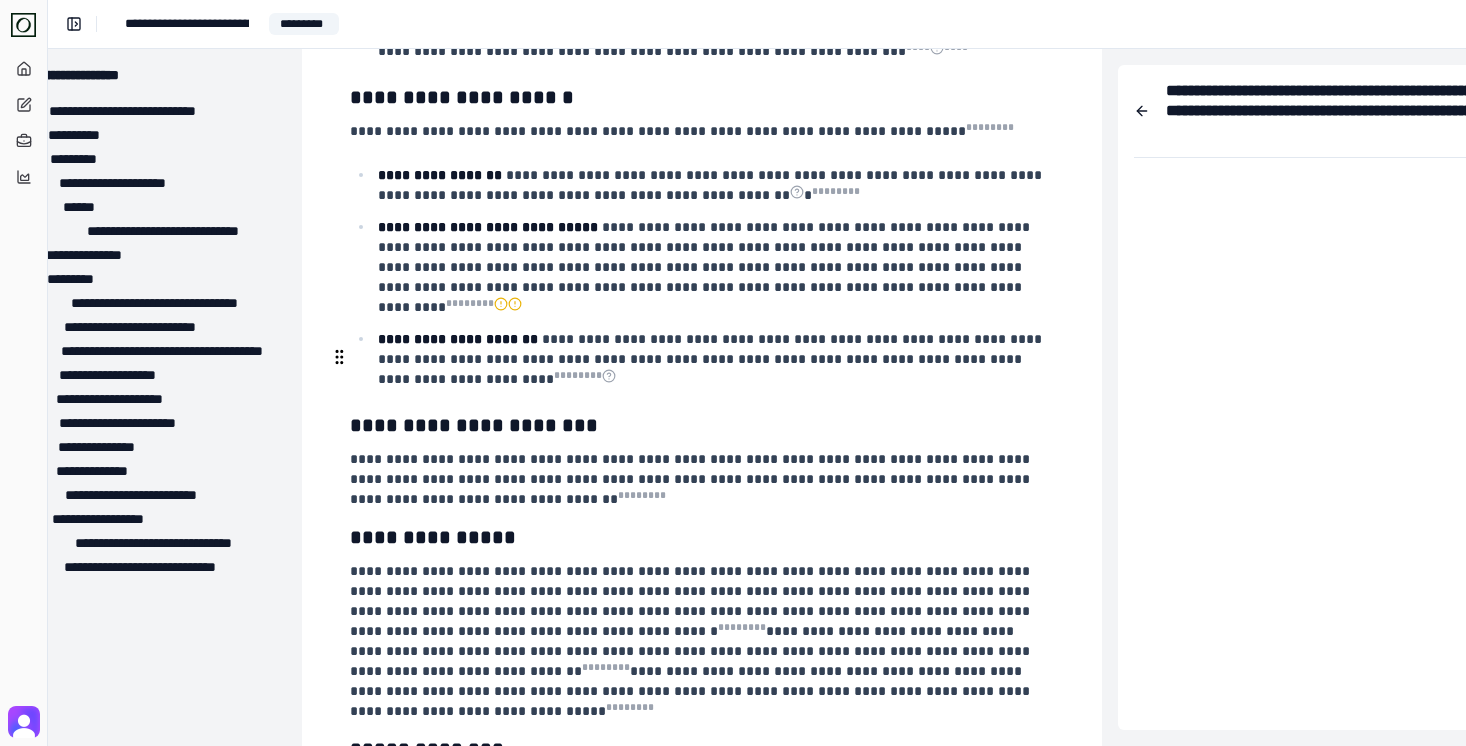 click on "**********" at bounding box center (700, 479) 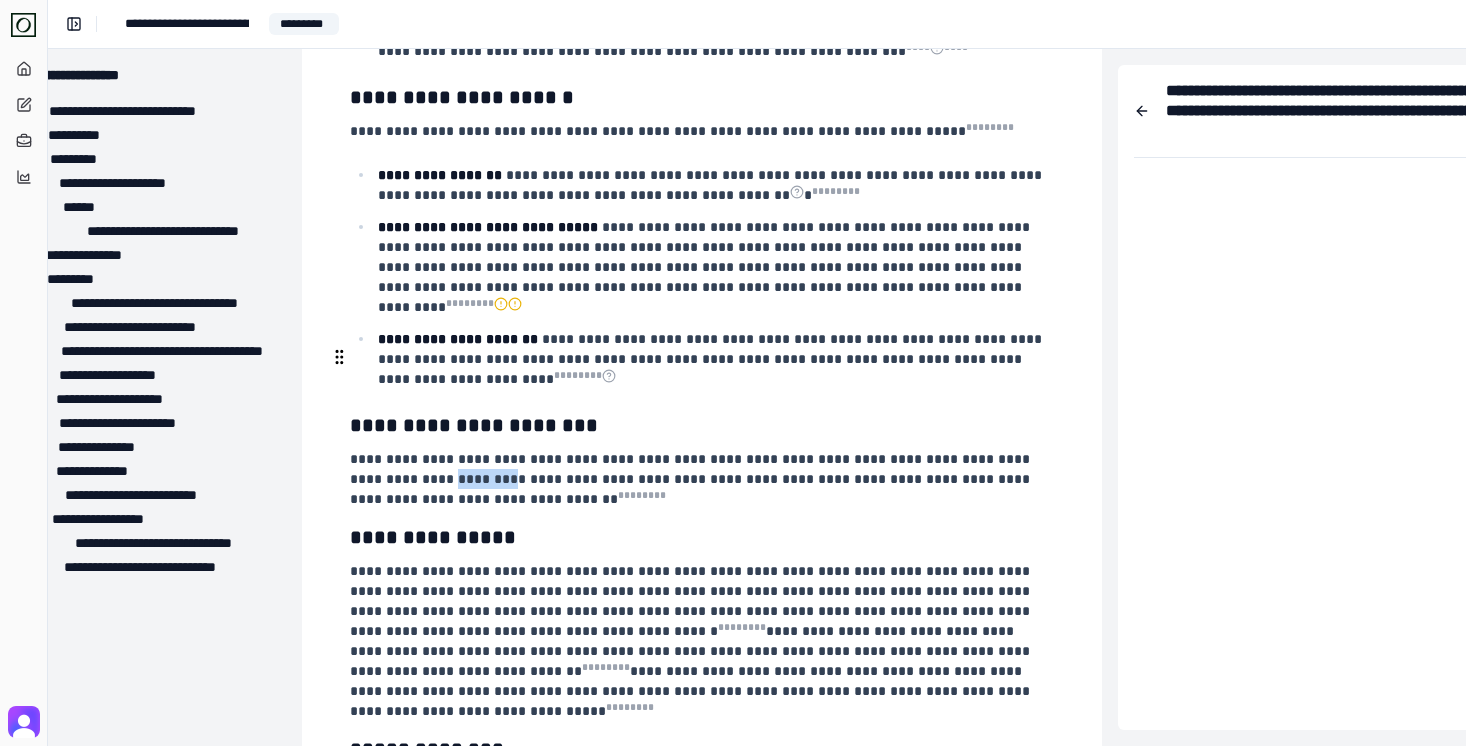 click on "**********" at bounding box center [700, 479] 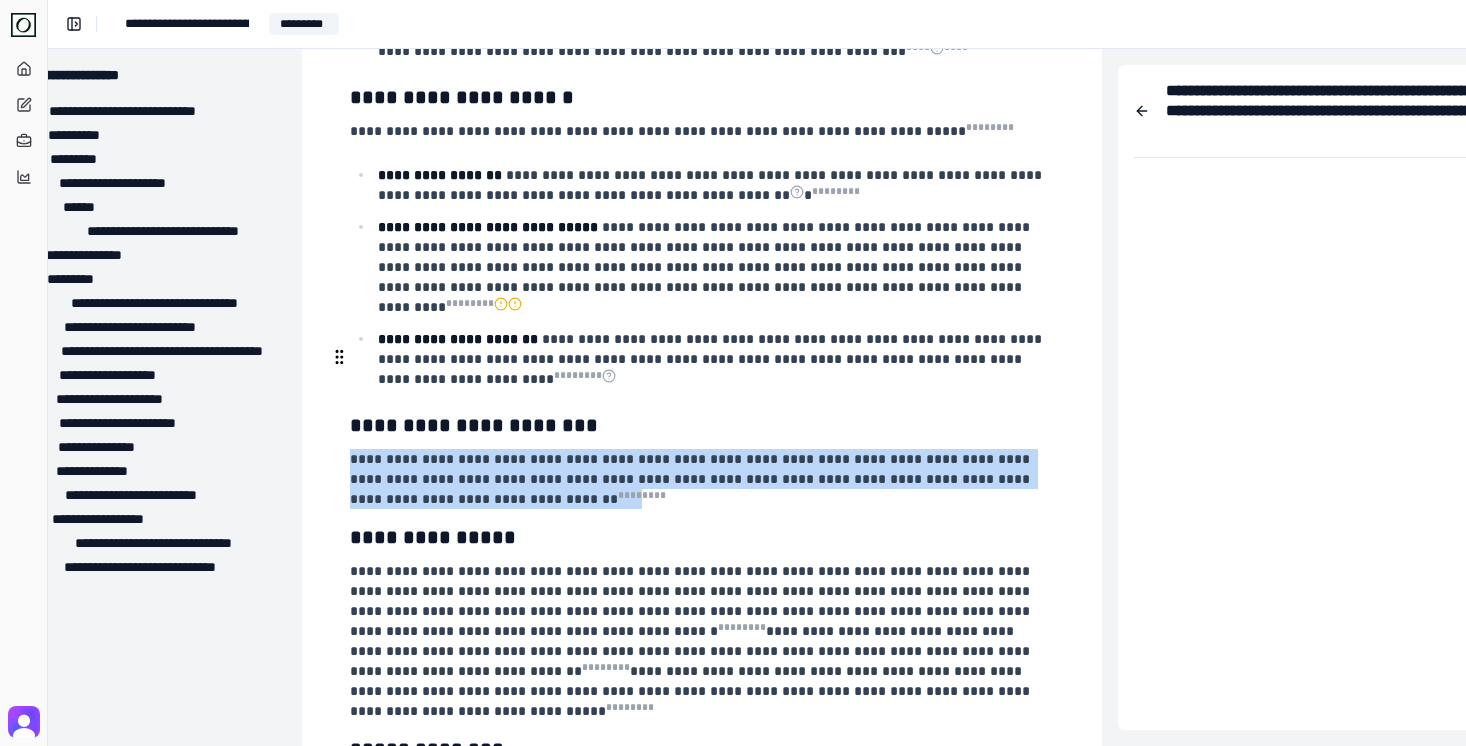 click on "**********" at bounding box center (700, 479) 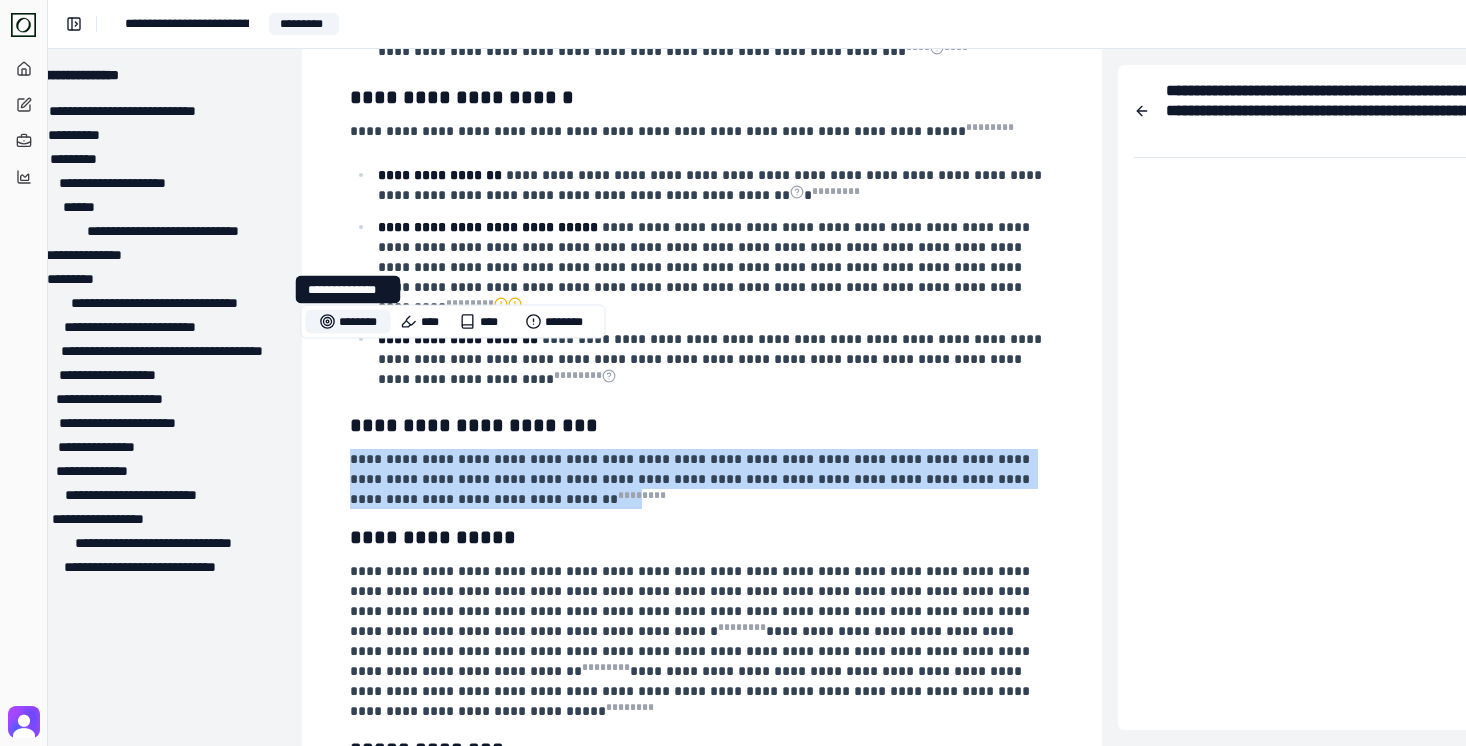 click on "********" at bounding box center [348, 322] 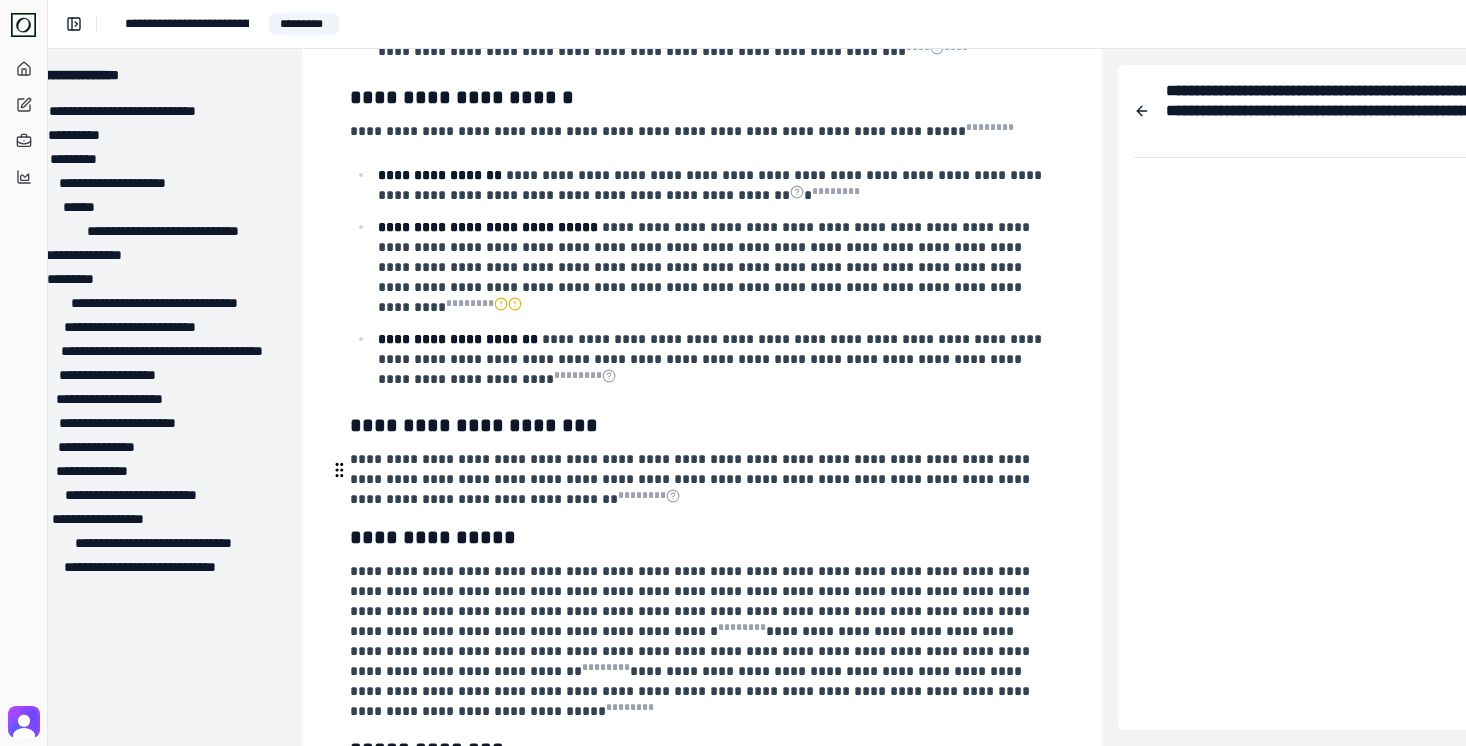 click on "**********" at bounding box center (692, 641) 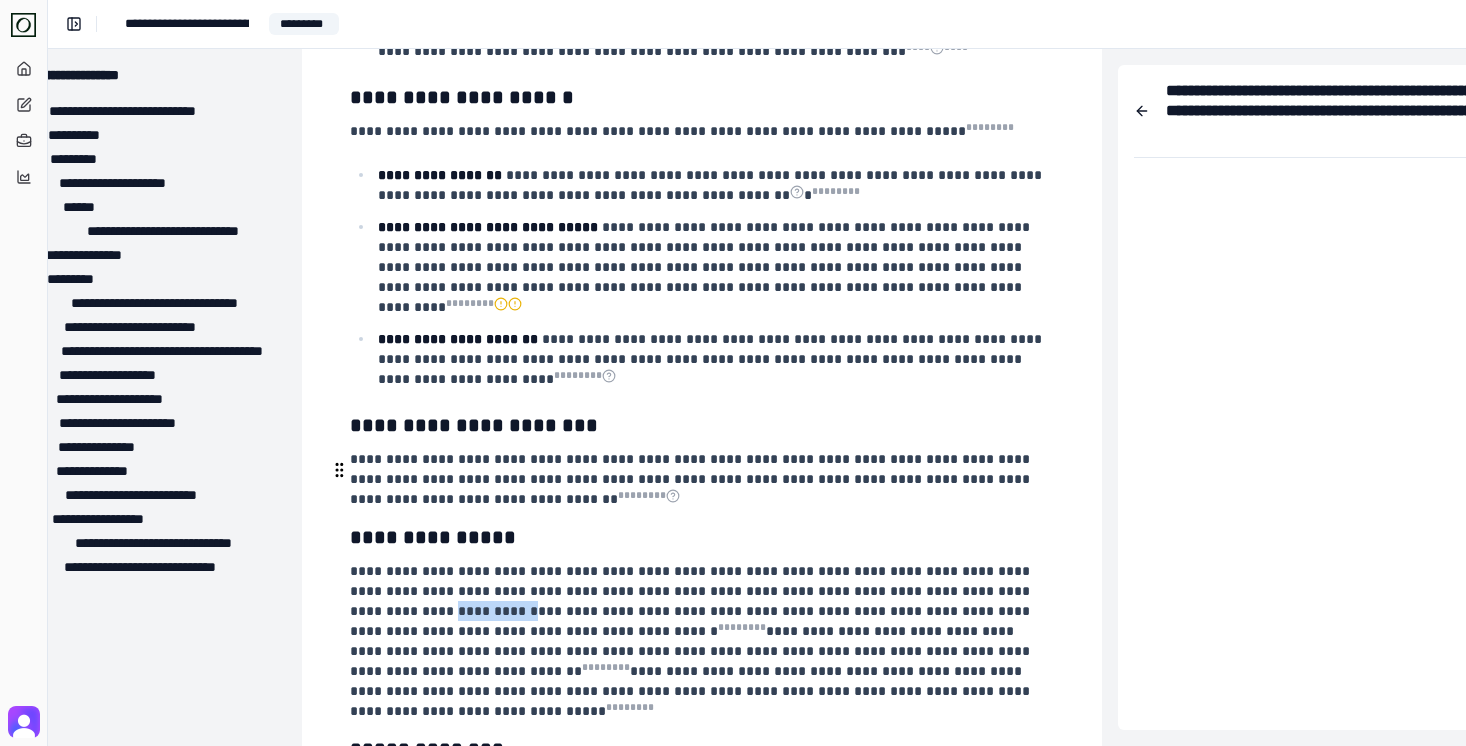 click on "**********" at bounding box center [692, 641] 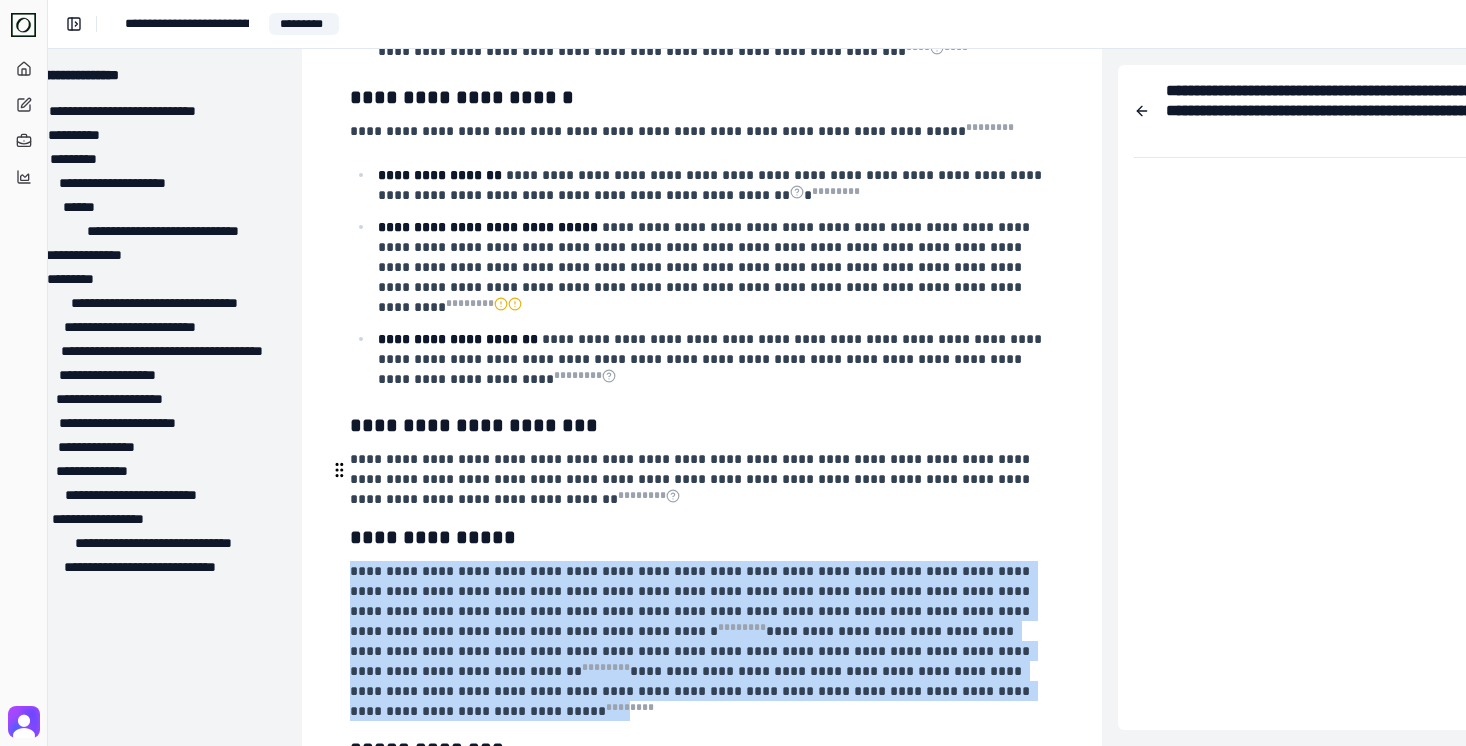 click on "**********" at bounding box center (692, 641) 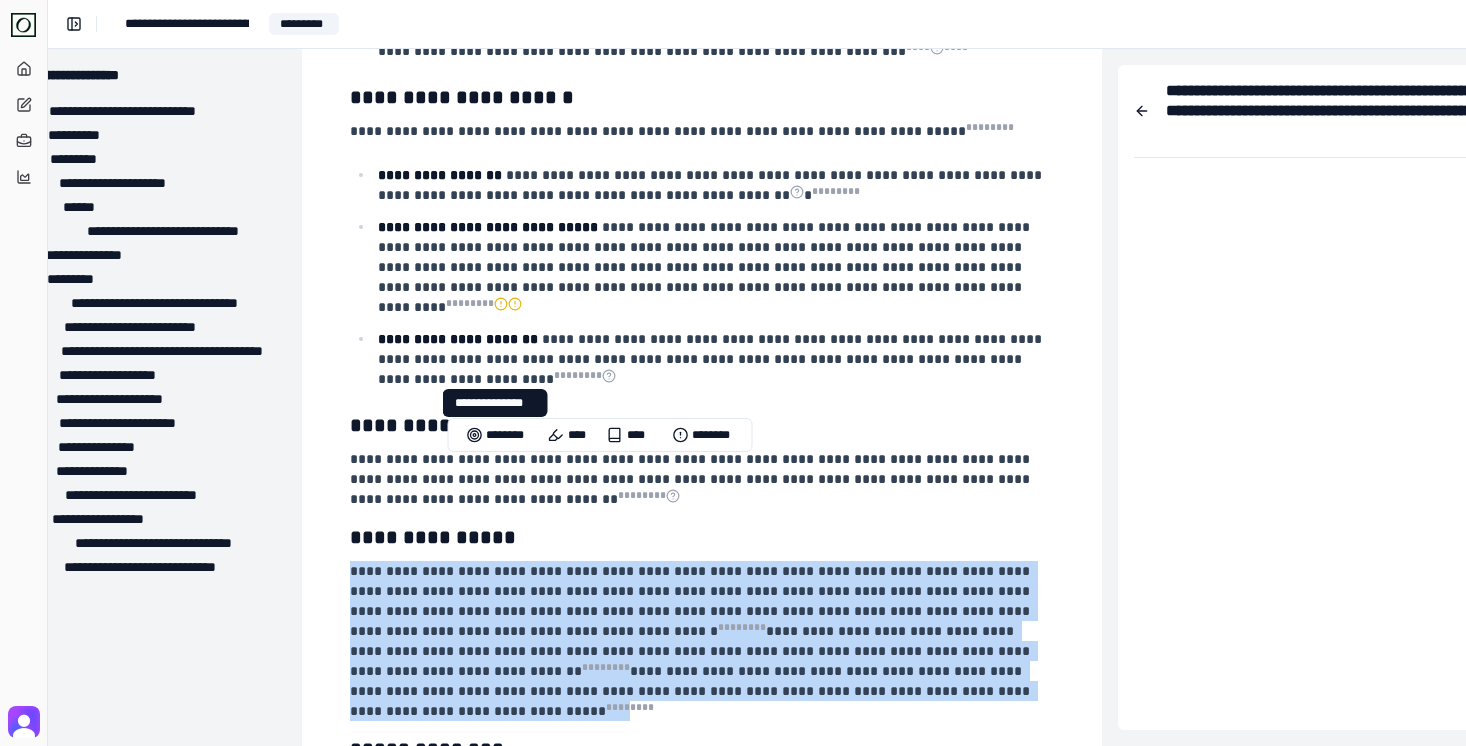 click on "********" at bounding box center [495, 435] 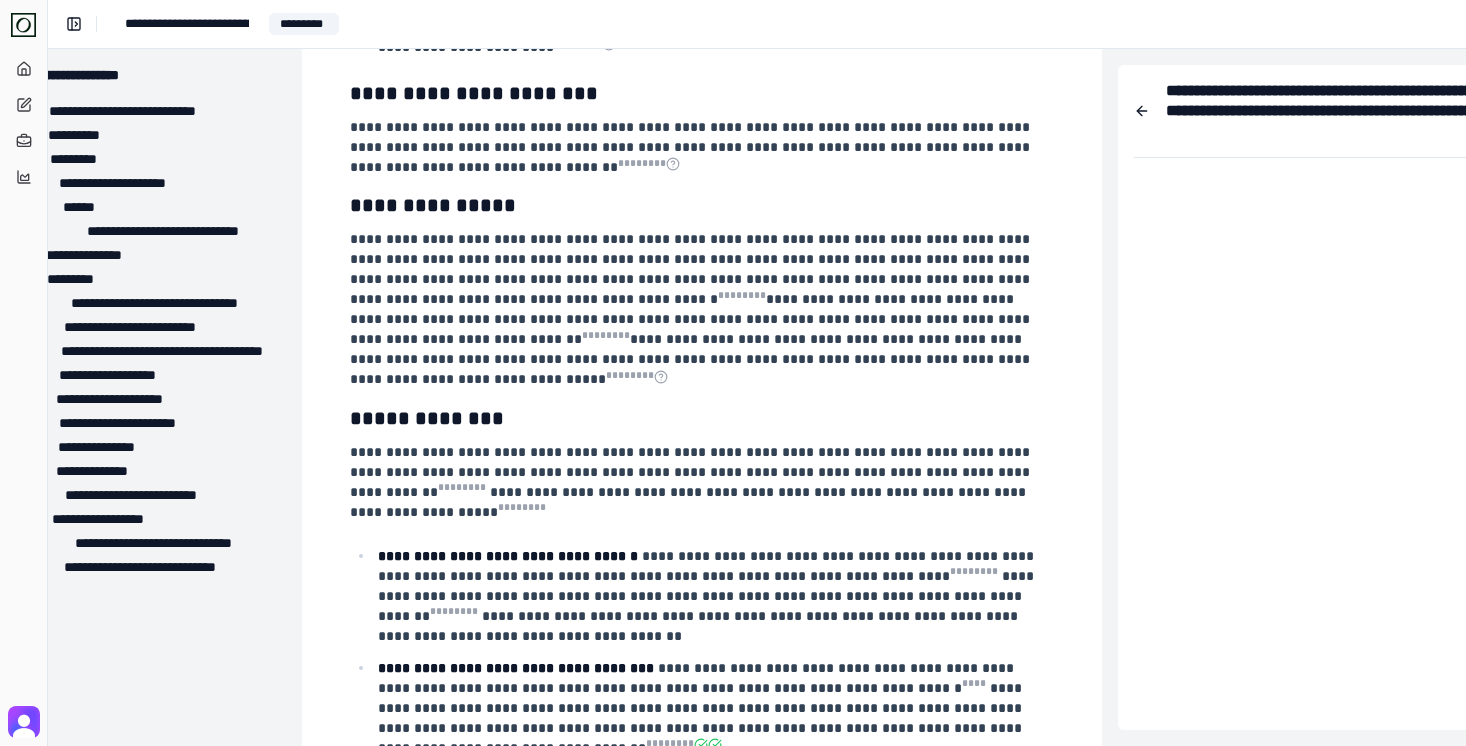 scroll, scrollTop: 2859, scrollLeft: 58, axis: both 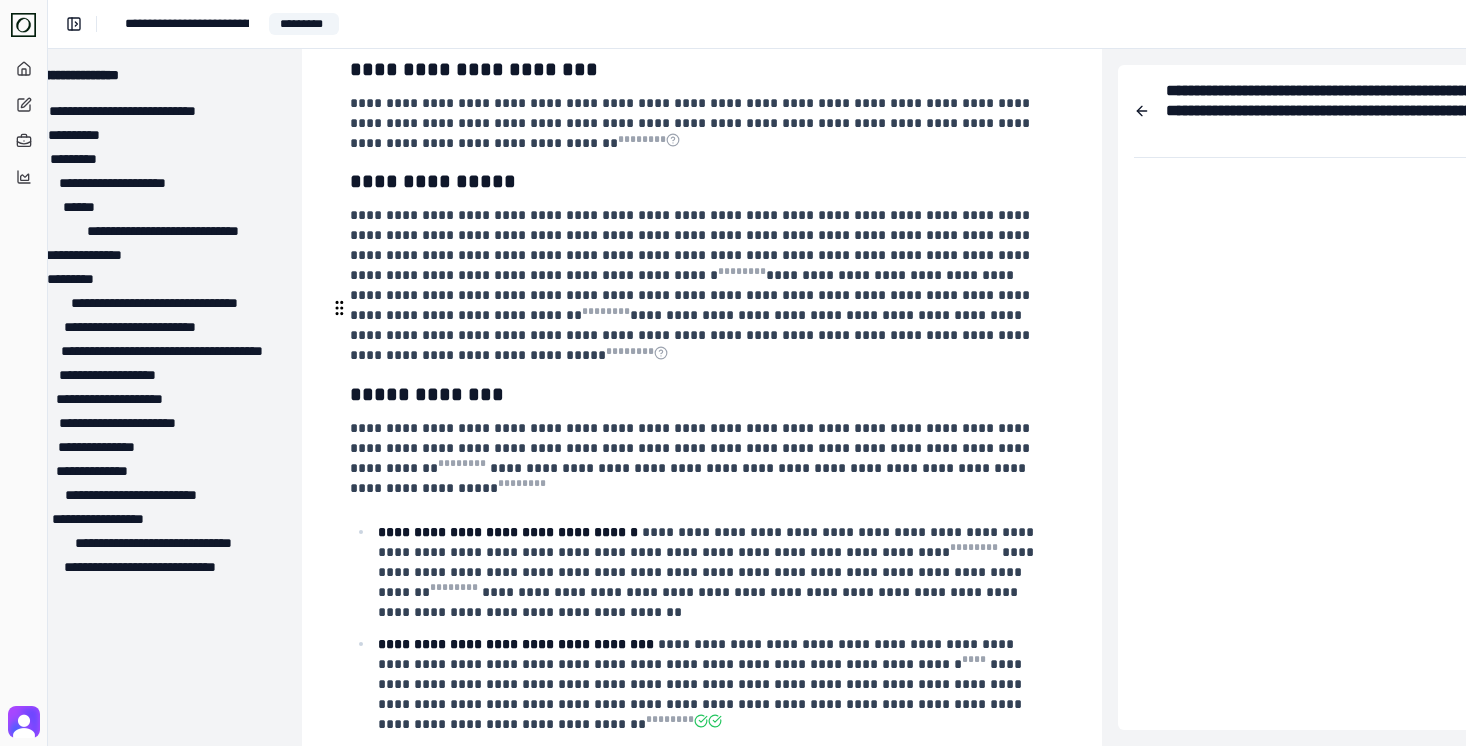 click on "**********" at bounding box center [700, 458] 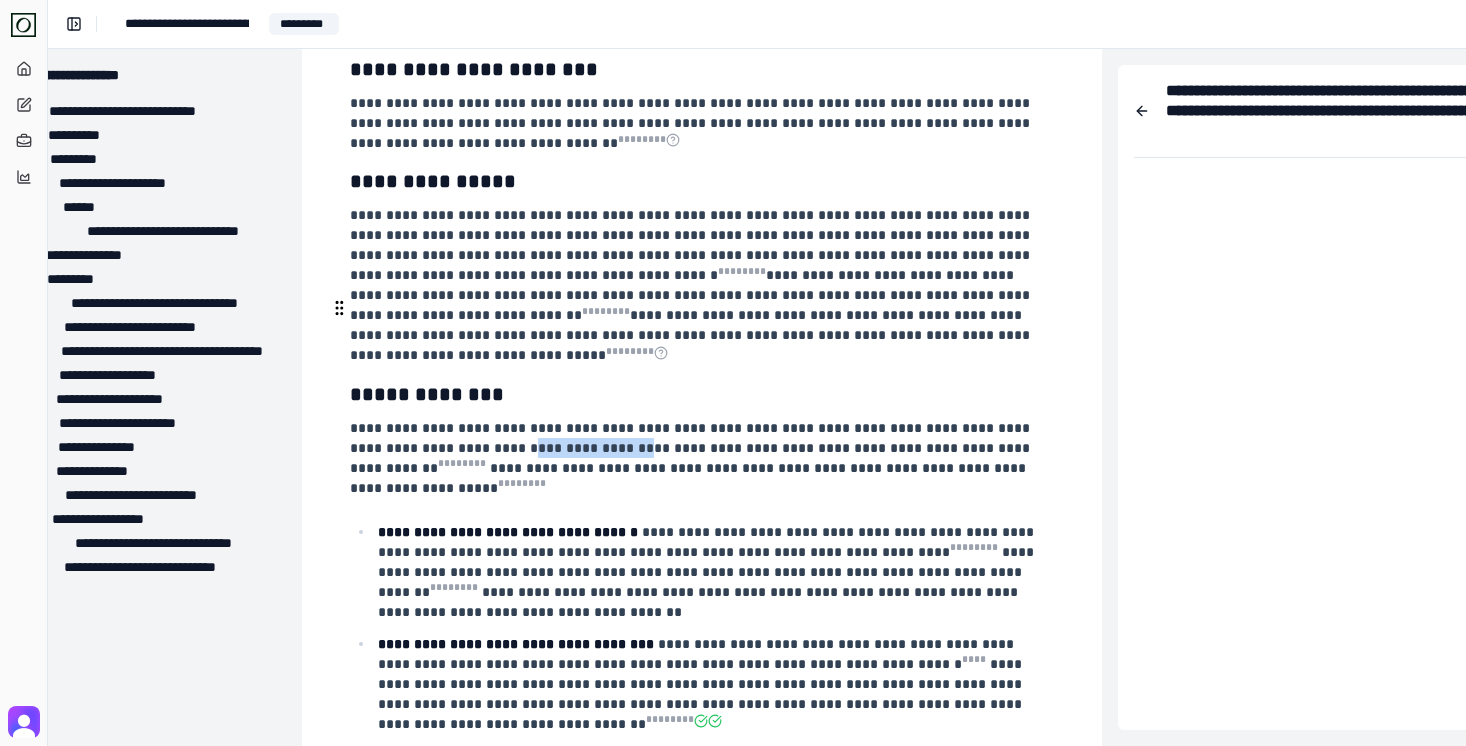 click on "**********" at bounding box center (700, 458) 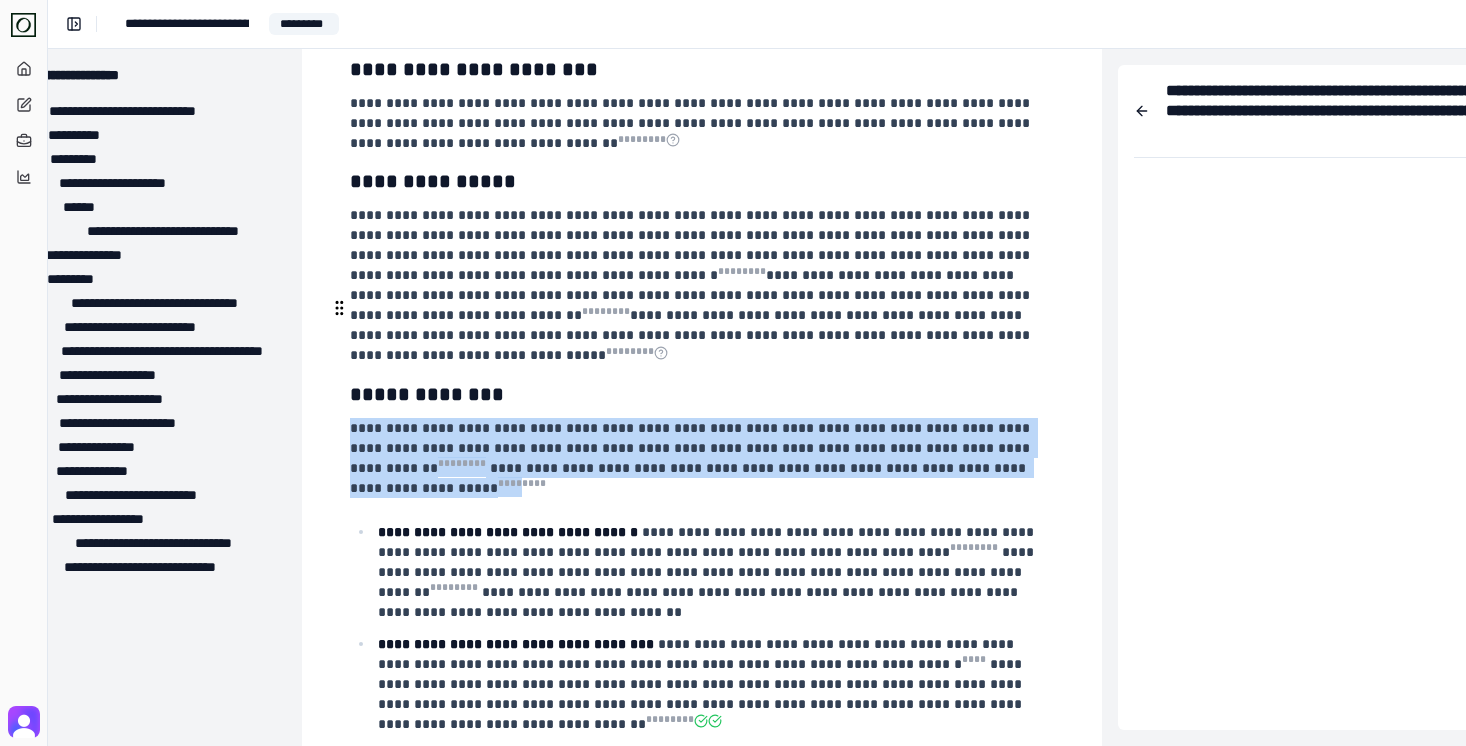 click on "**********" at bounding box center (700, 458) 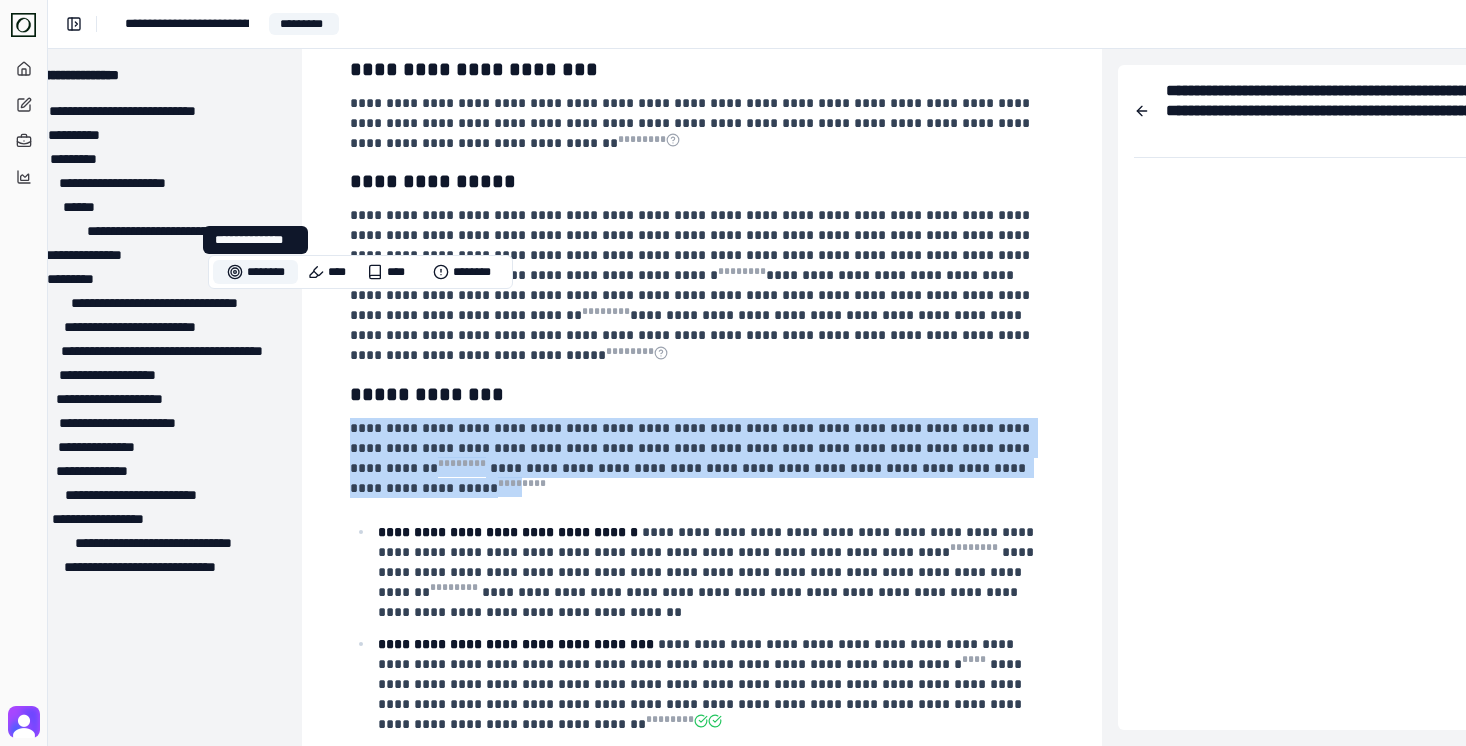 click on "********" at bounding box center [255, 272] 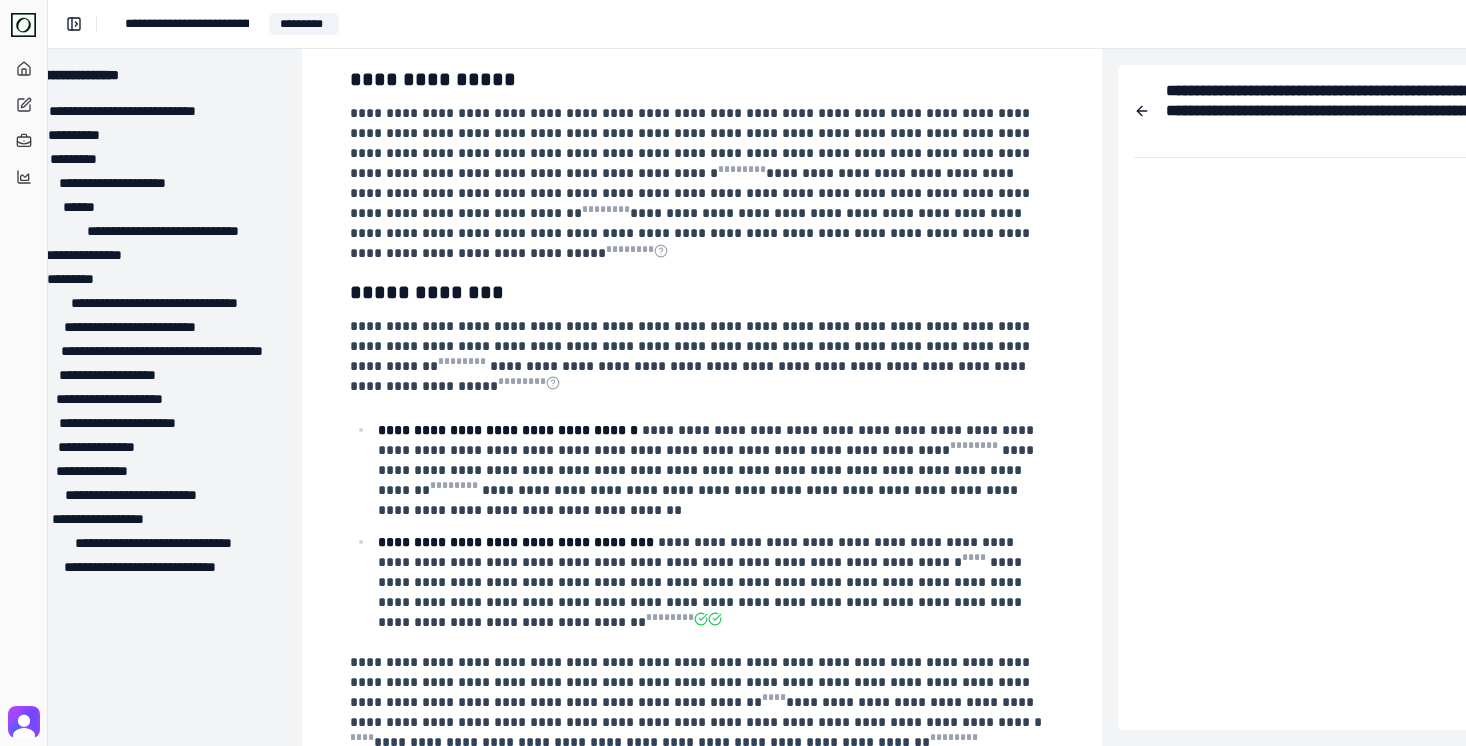 scroll, scrollTop: 2967, scrollLeft: 58, axis: both 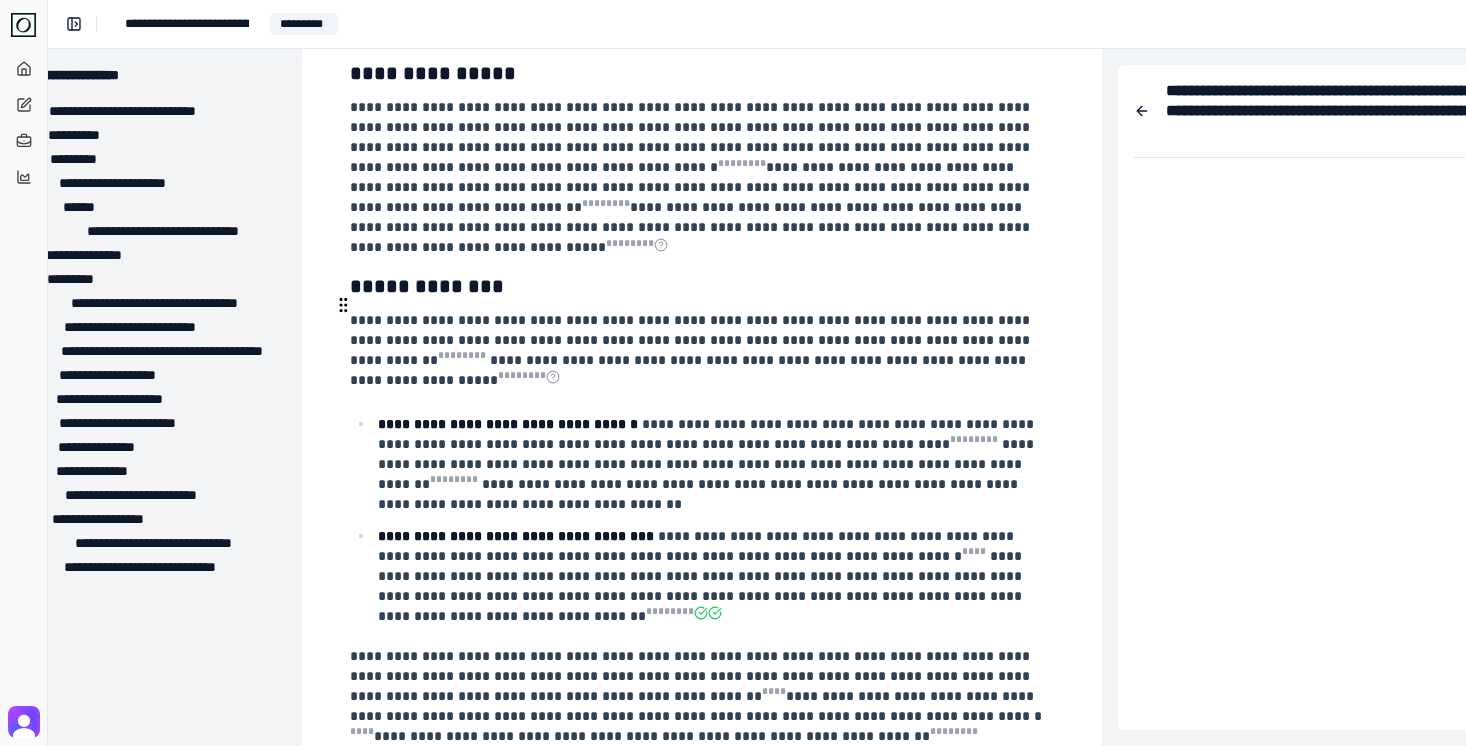 click on "**********" at bounding box center (708, 464) 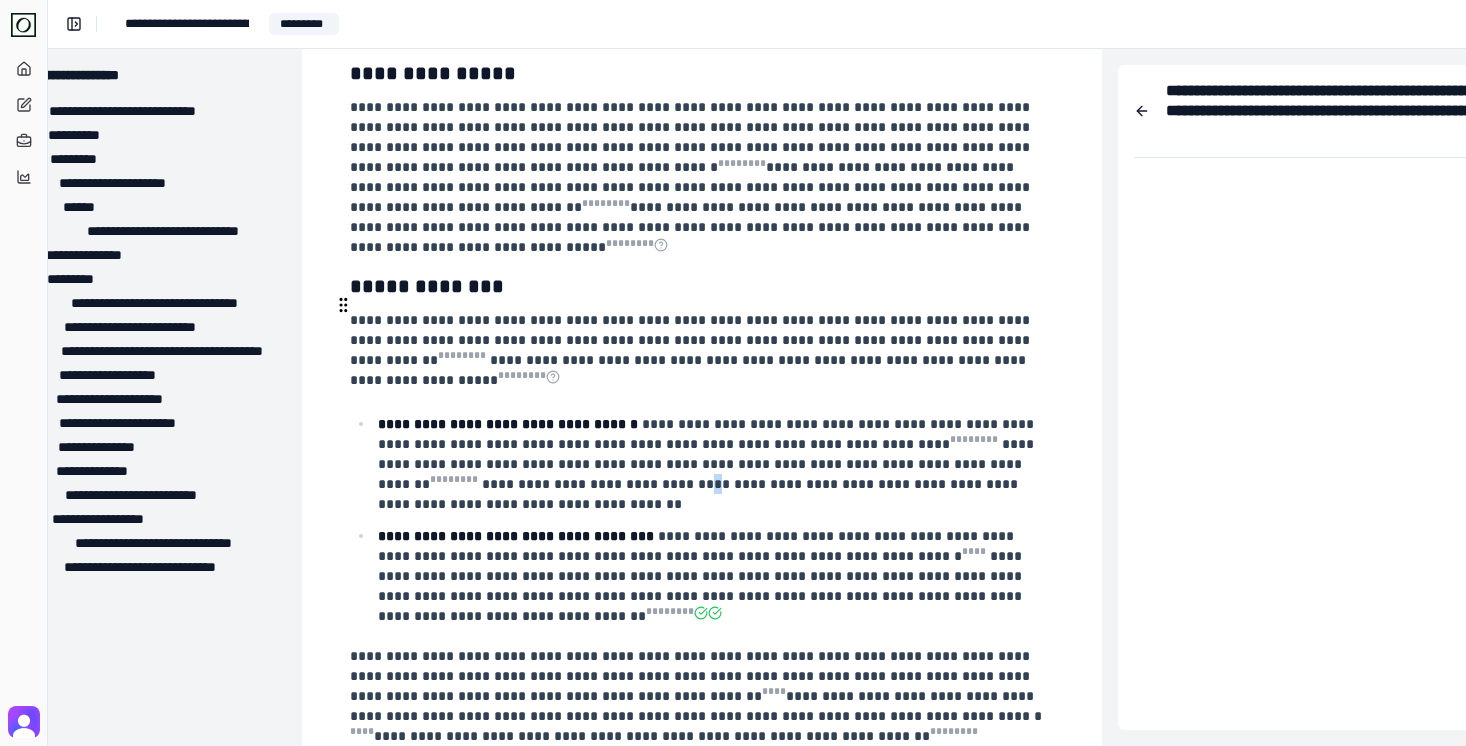 click on "**********" at bounding box center [708, 464] 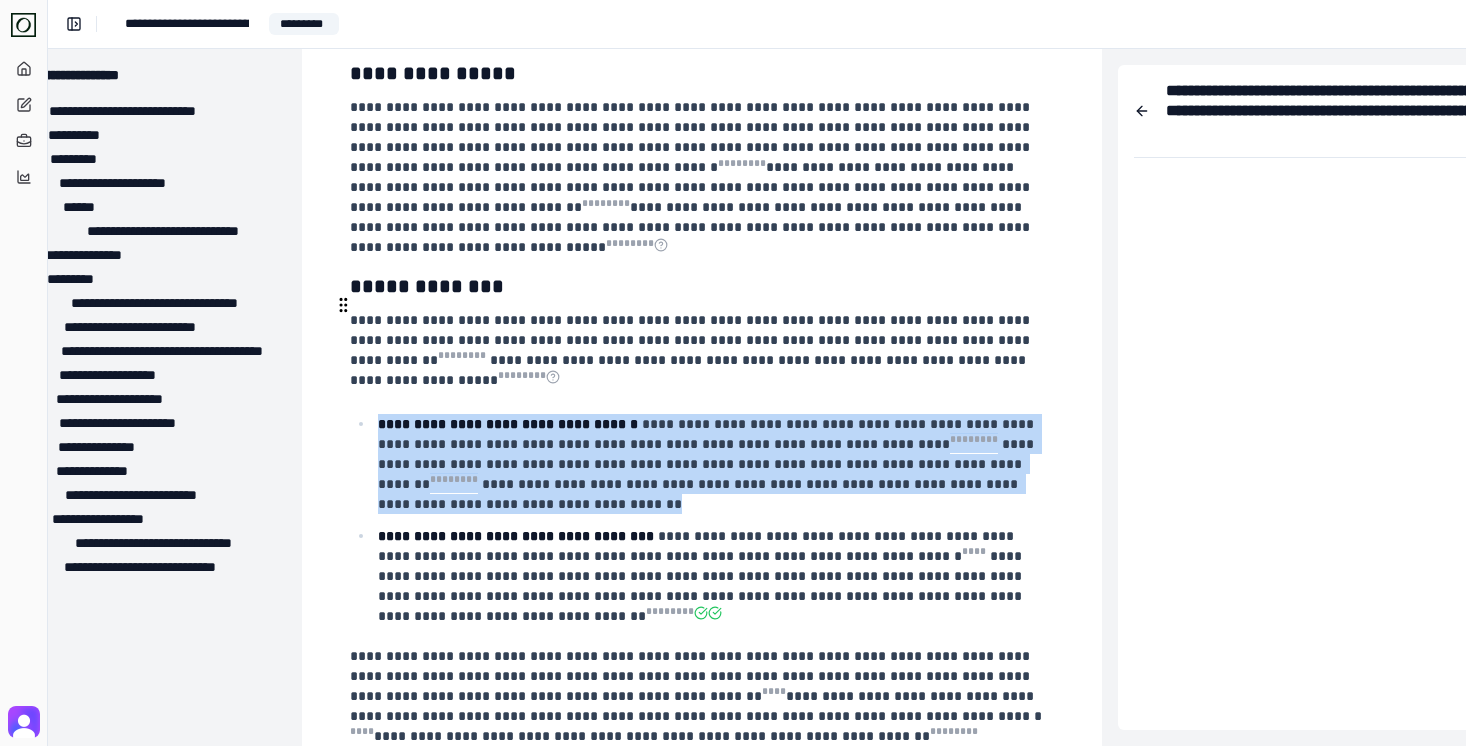 click on "**********" at bounding box center [708, 464] 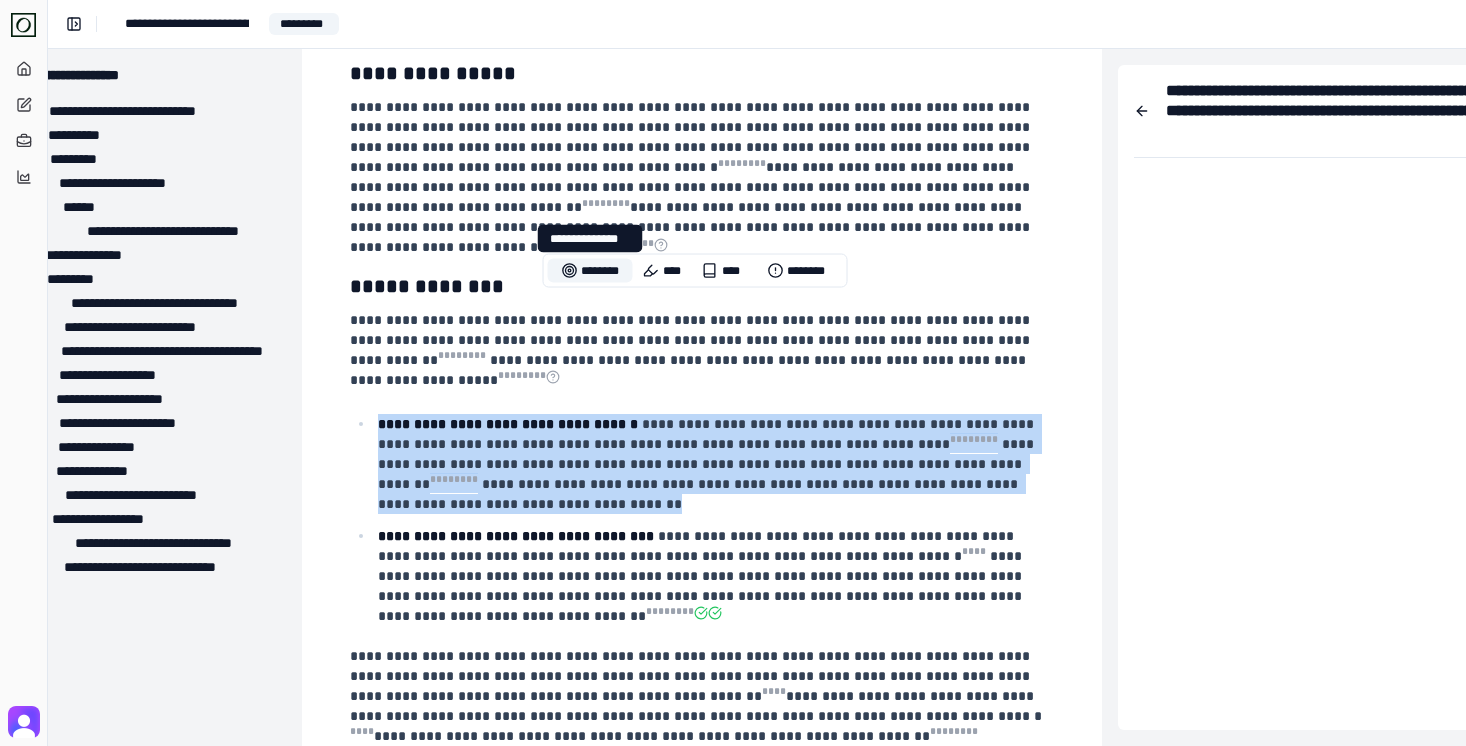 click on "********" at bounding box center (590, 271) 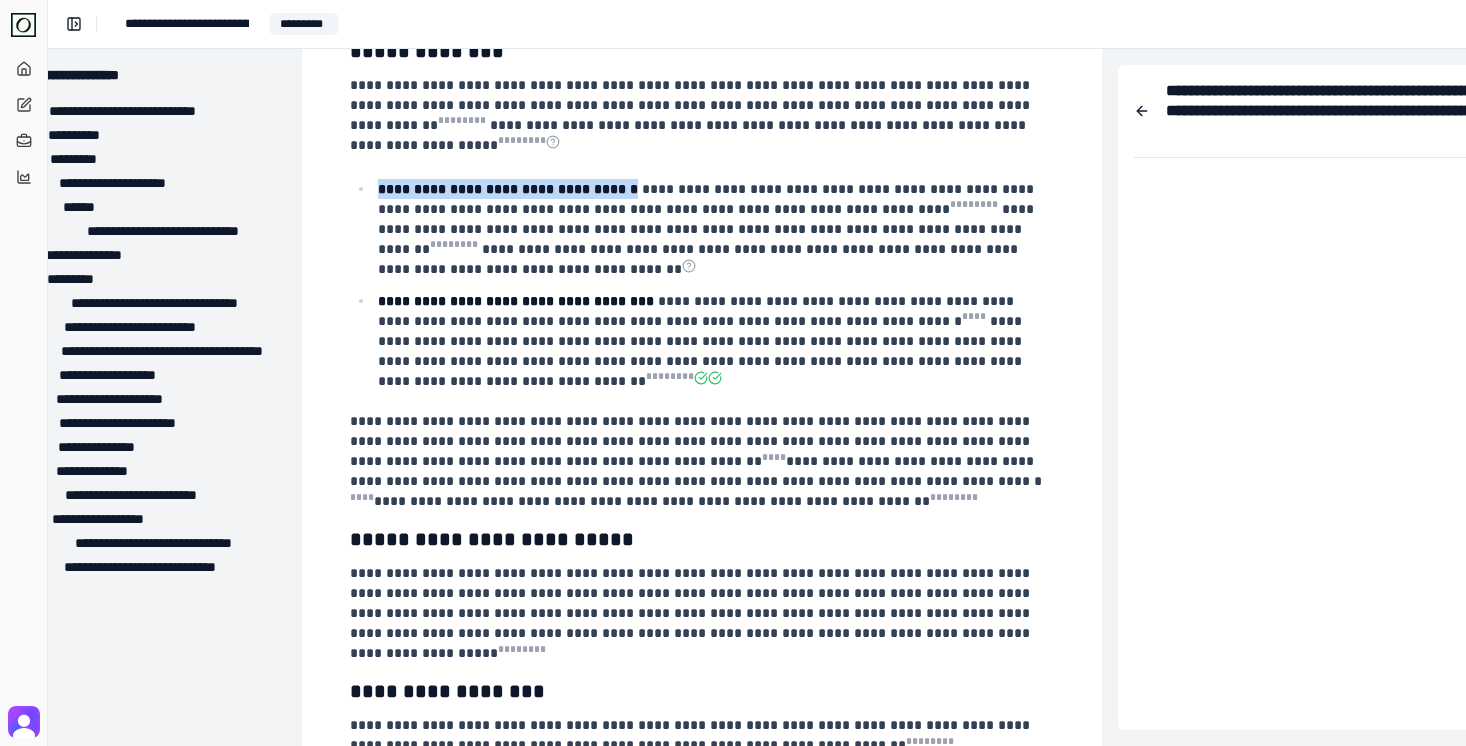 scroll, scrollTop: 3227, scrollLeft: 58, axis: both 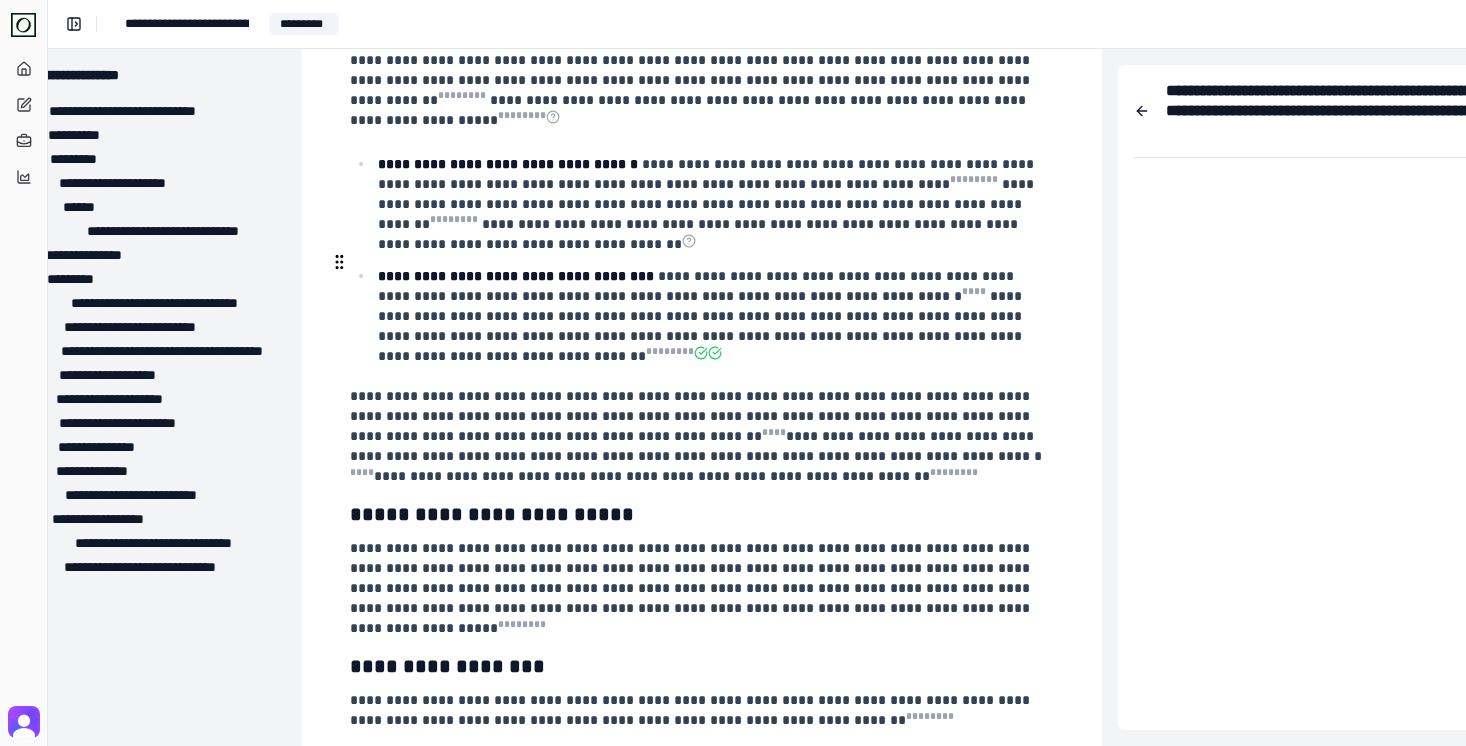 click on "**********" at bounding box center (696, 436) 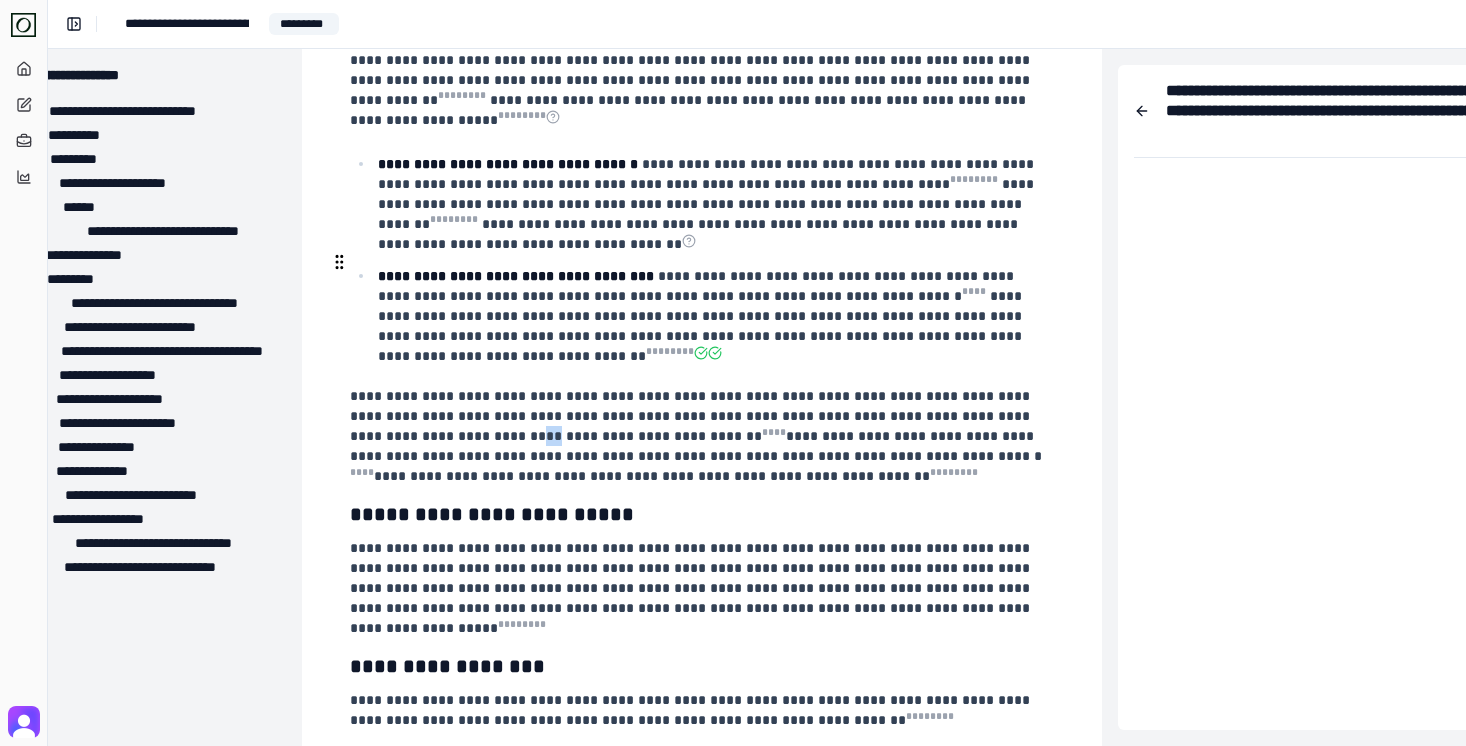 click on "**********" at bounding box center (696, 436) 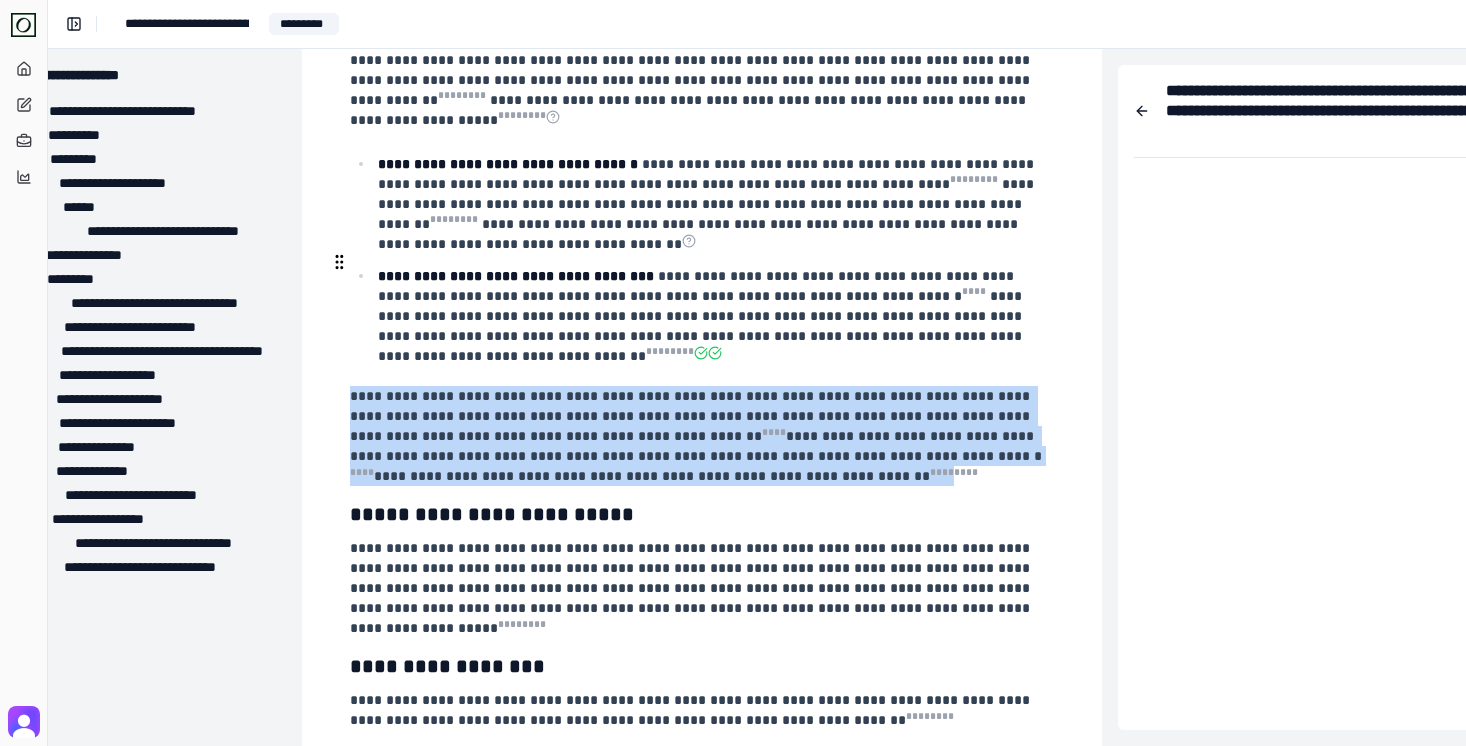 click on "**********" at bounding box center [696, 436] 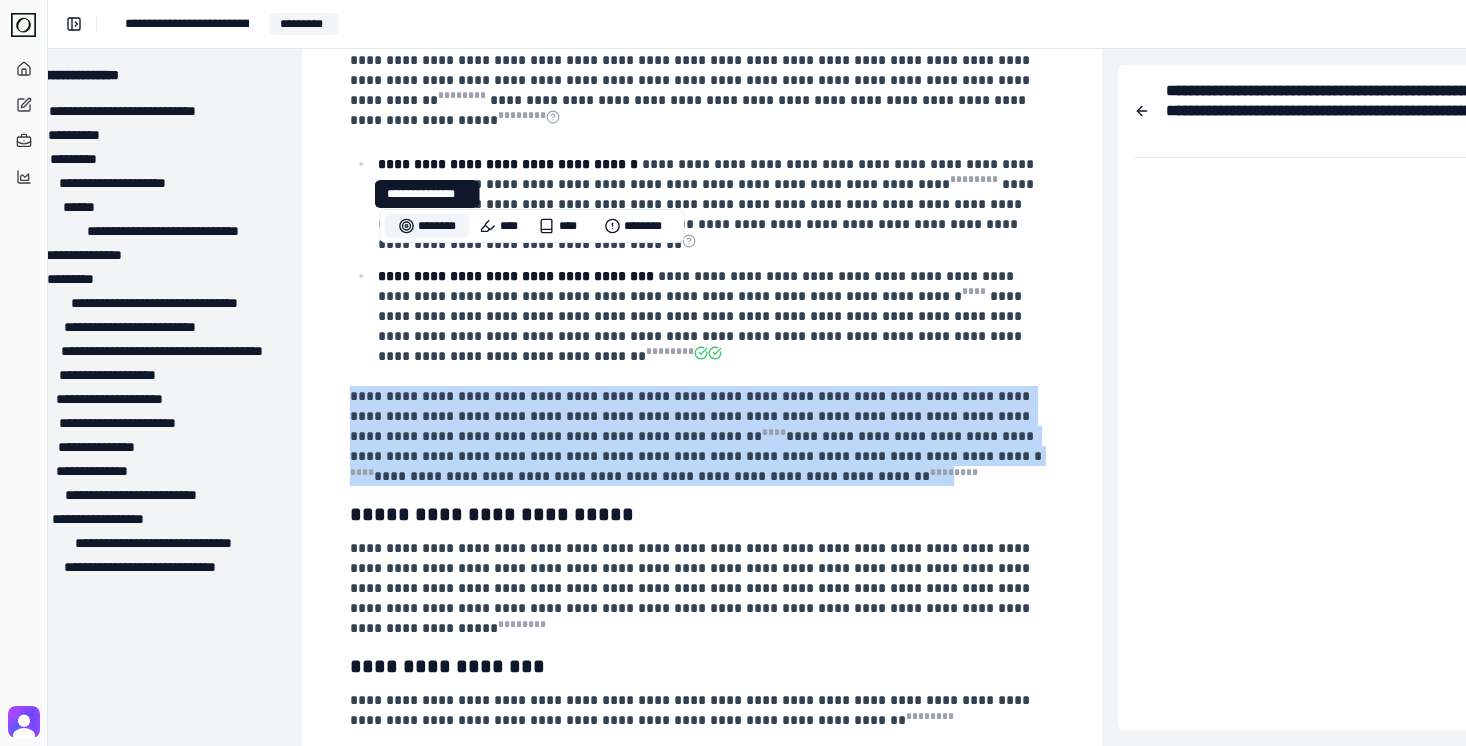 click on "********" at bounding box center [427, 226] 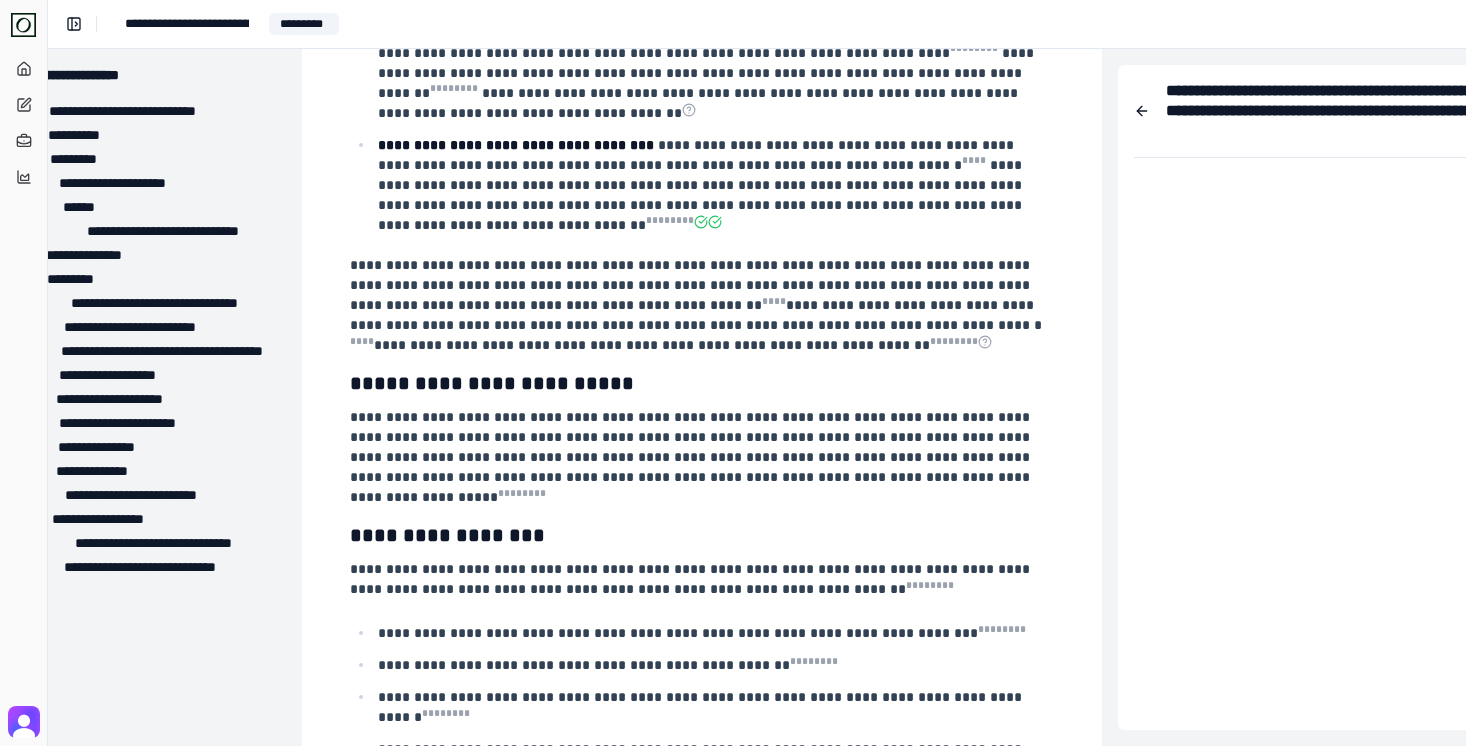 scroll, scrollTop: 3396, scrollLeft: 58, axis: both 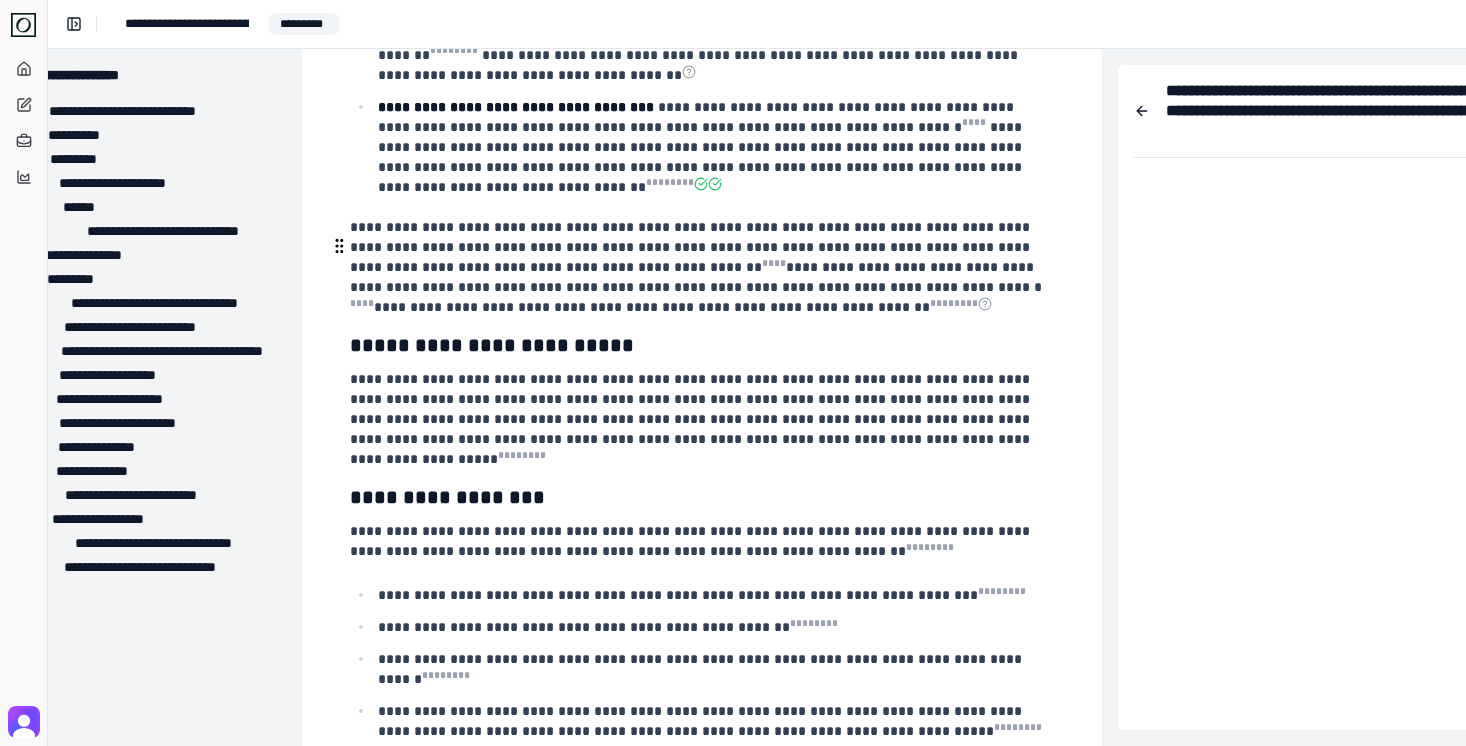 click on "**********" at bounding box center [692, 419] 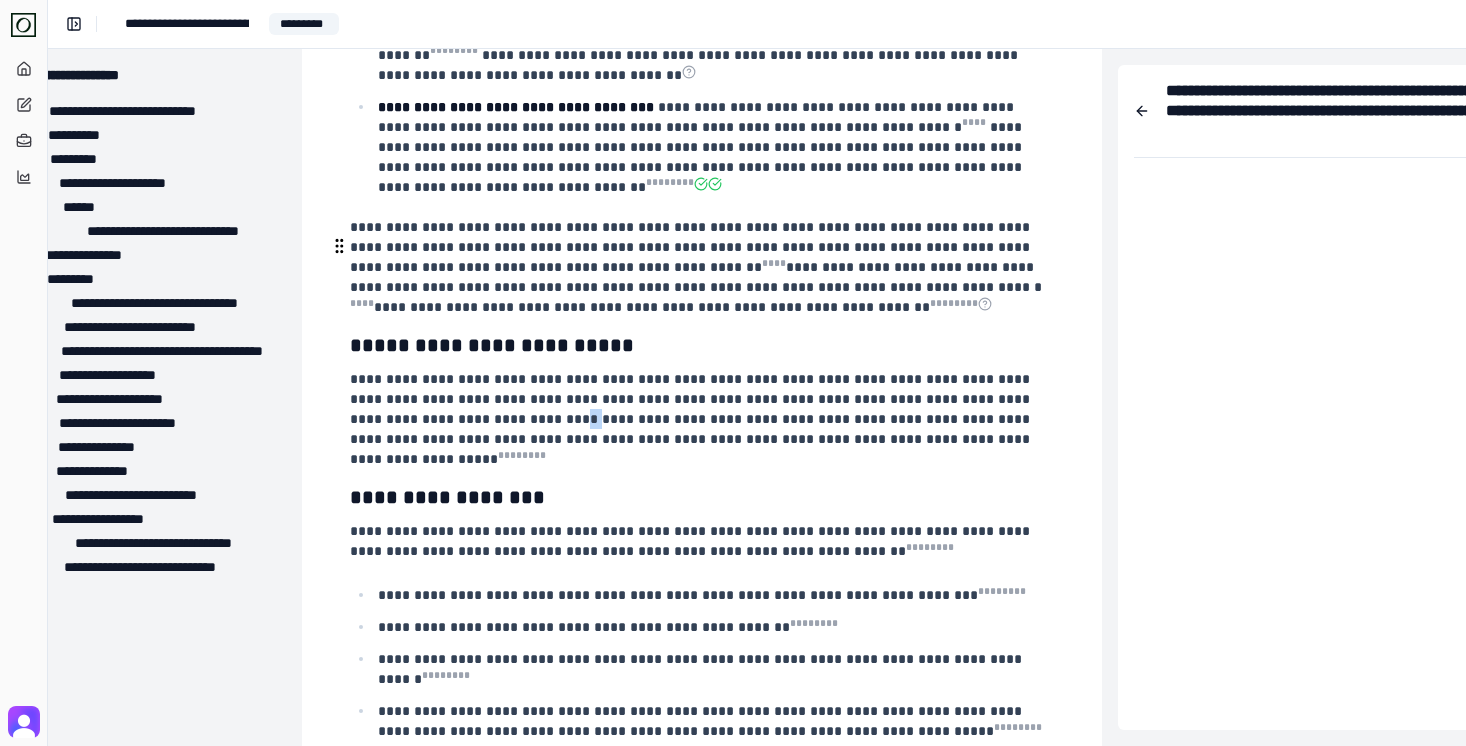 click on "**********" at bounding box center [692, 419] 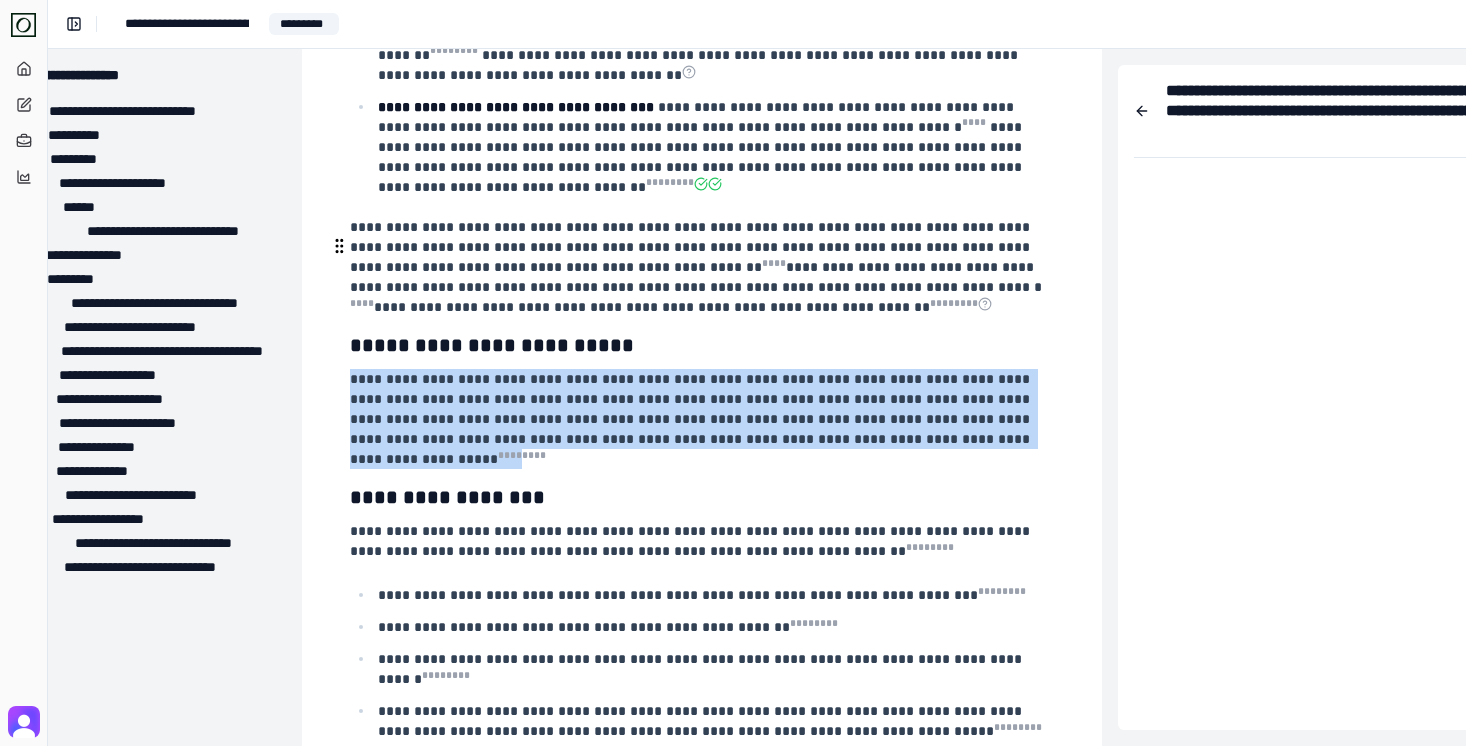 click on "**********" at bounding box center [692, 419] 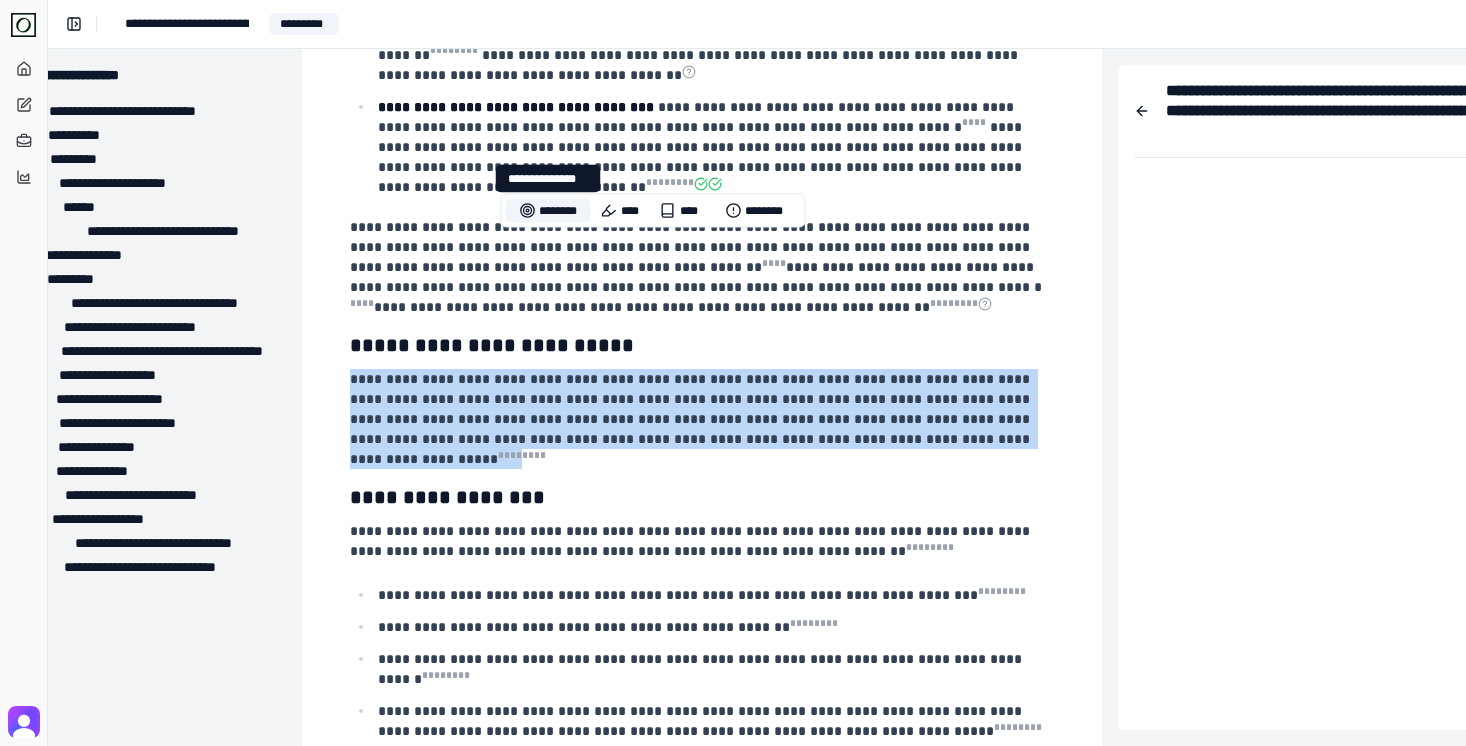 click on "********" at bounding box center (548, 211) 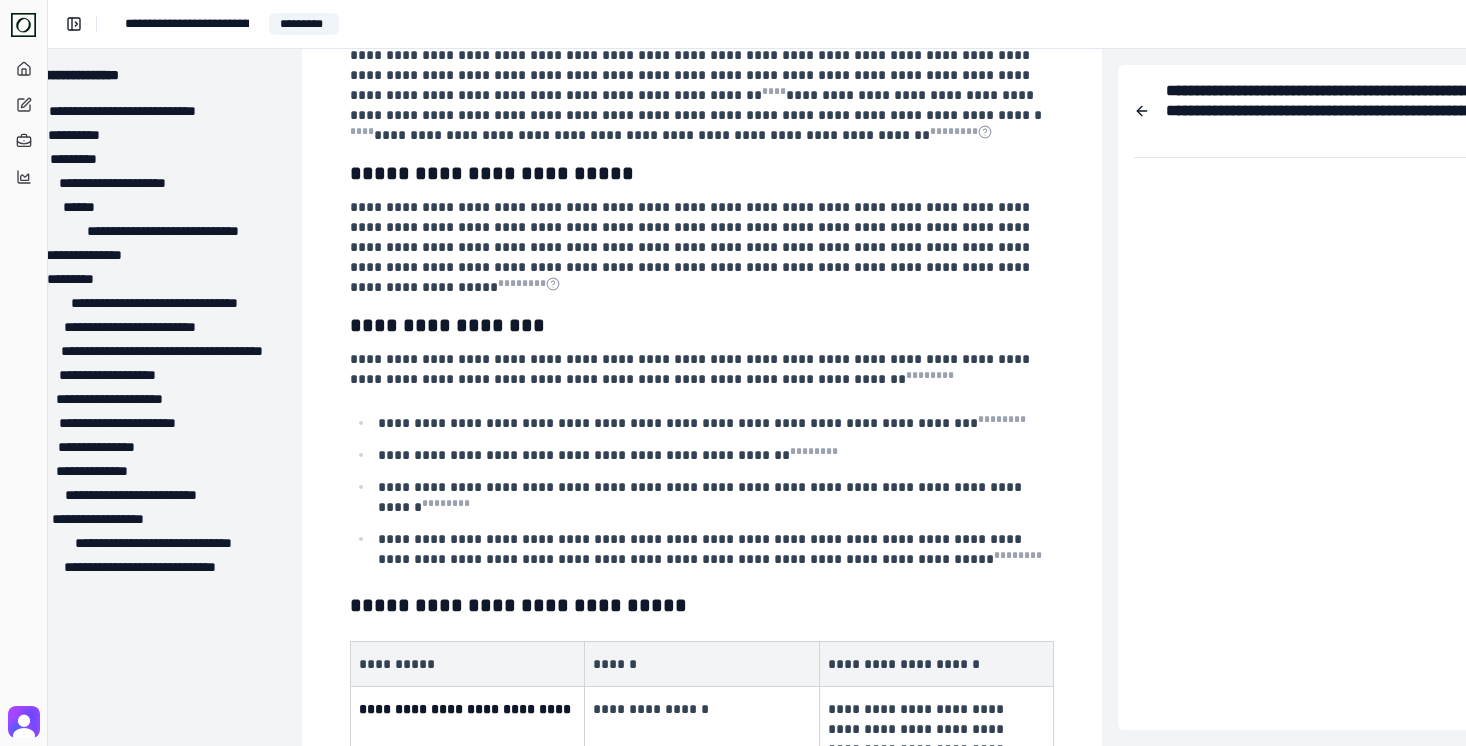 scroll, scrollTop: 3569, scrollLeft: 58, axis: both 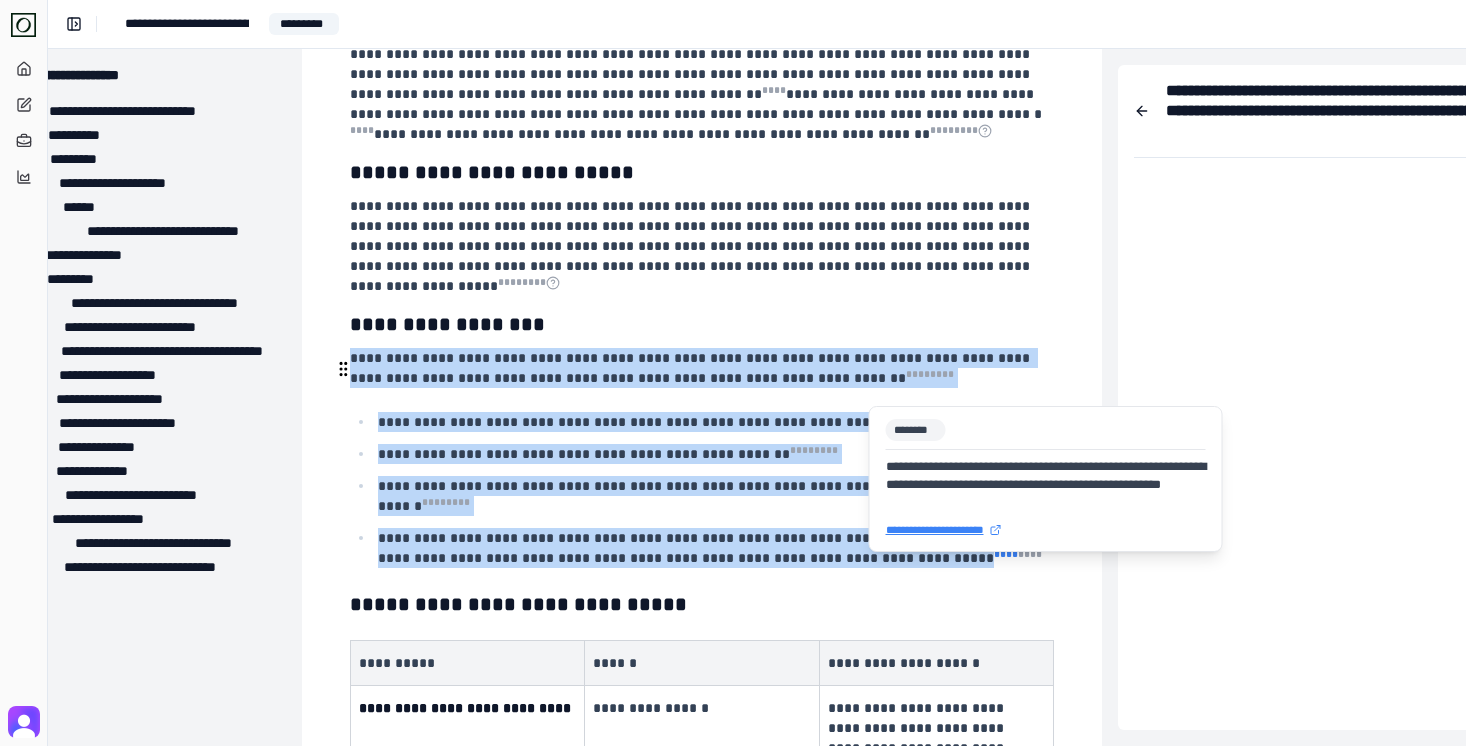 drag, startPoint x: 352, startPoint y: 207, endPoint x: 874, endPoint y: 388, distance: 552.4898 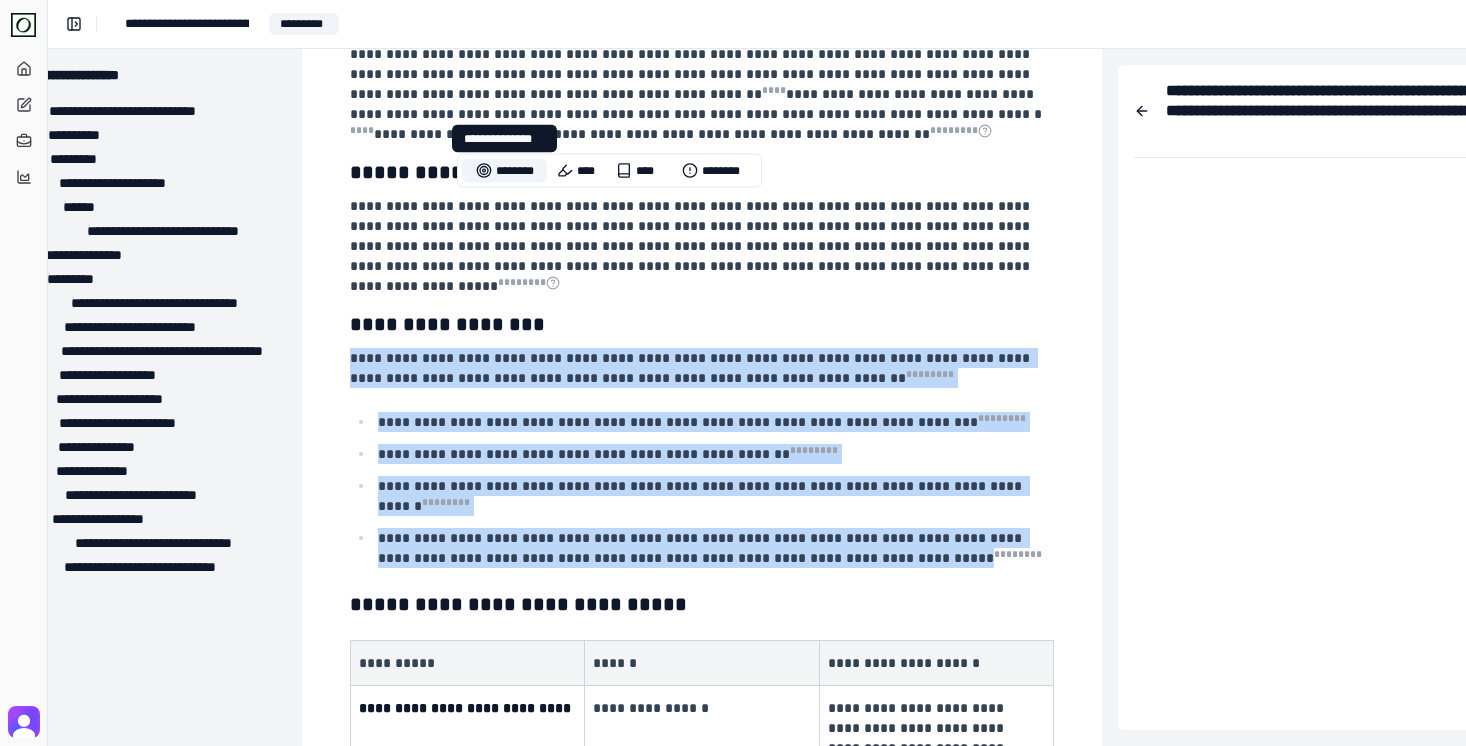 click on "********" at bounding box center [504, 171] 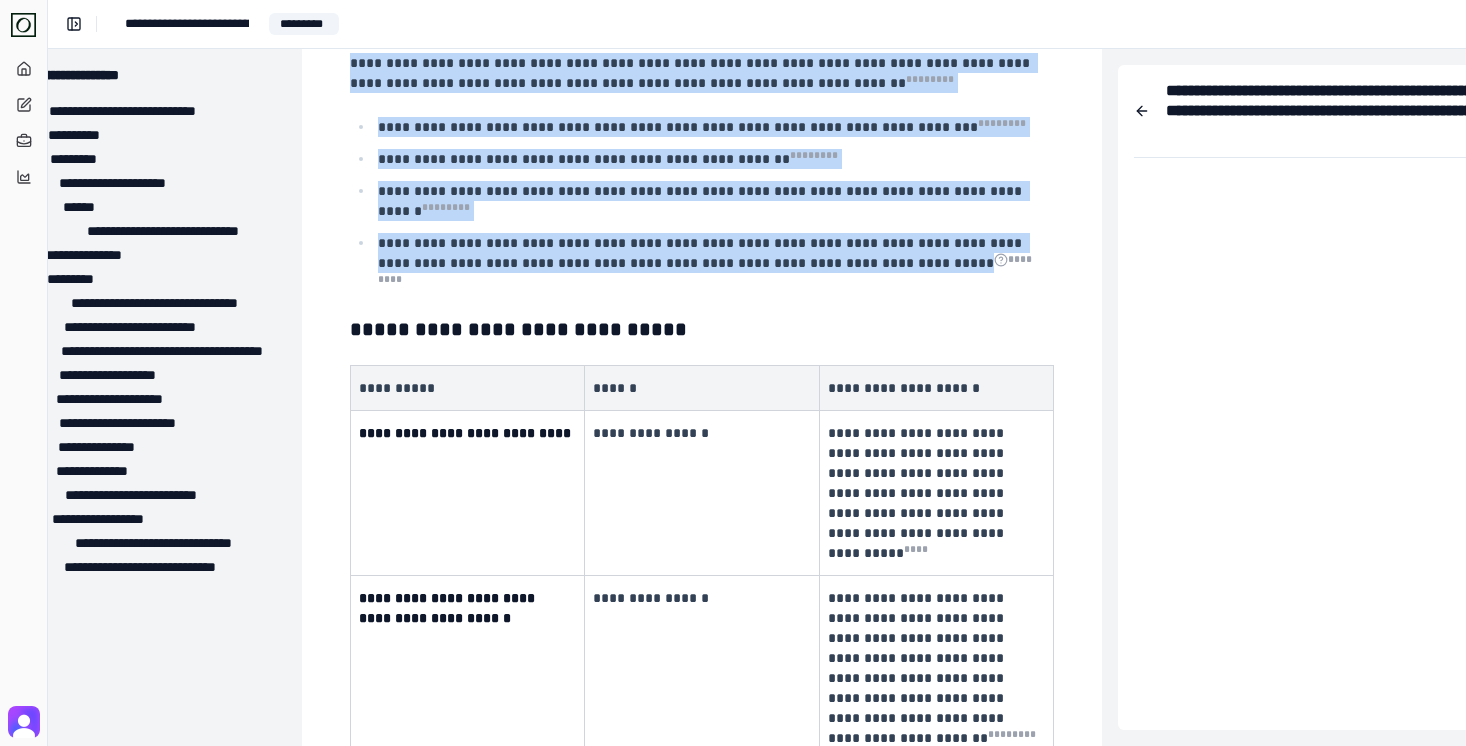scroll, scrollTop: 3807, scrollLeft: 58, axis: both 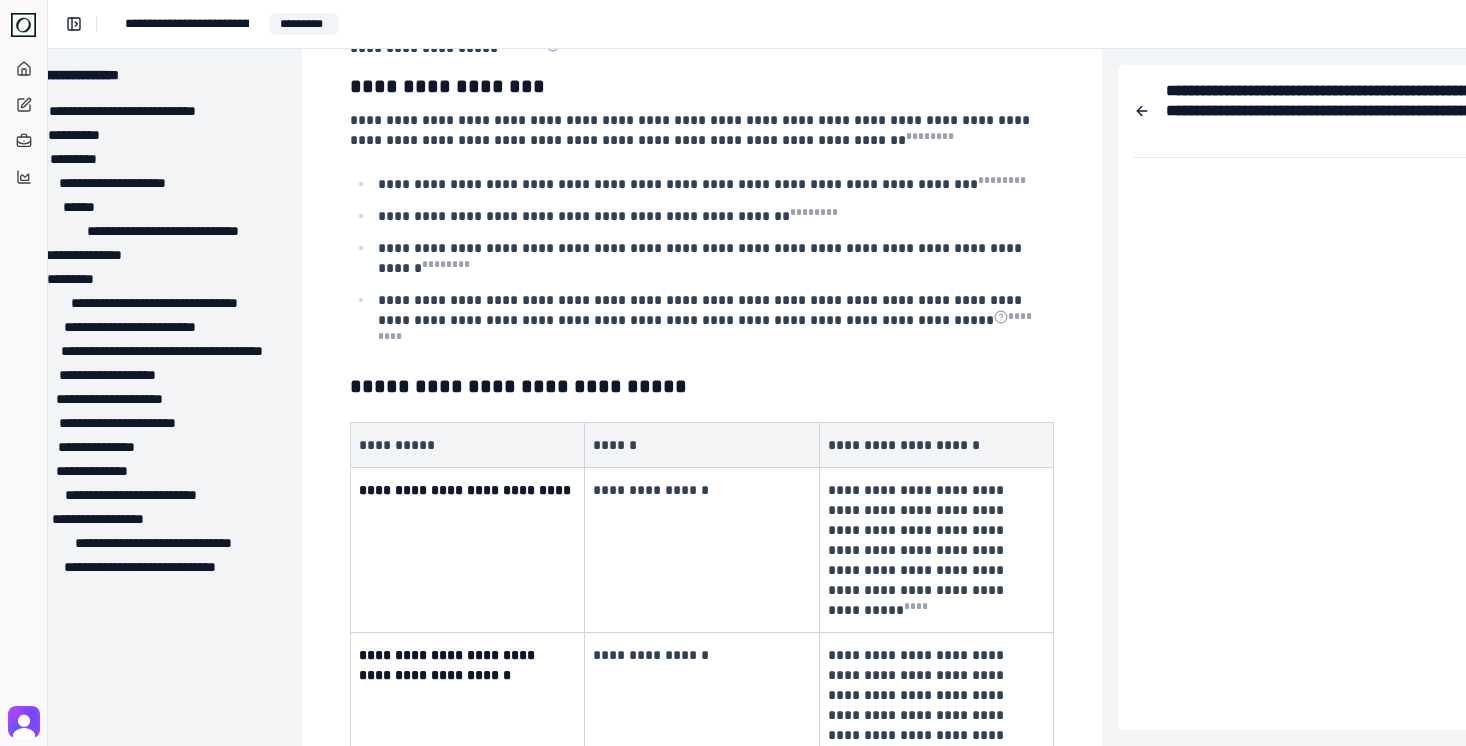 click on "**********" at bounding box center (468, 550) 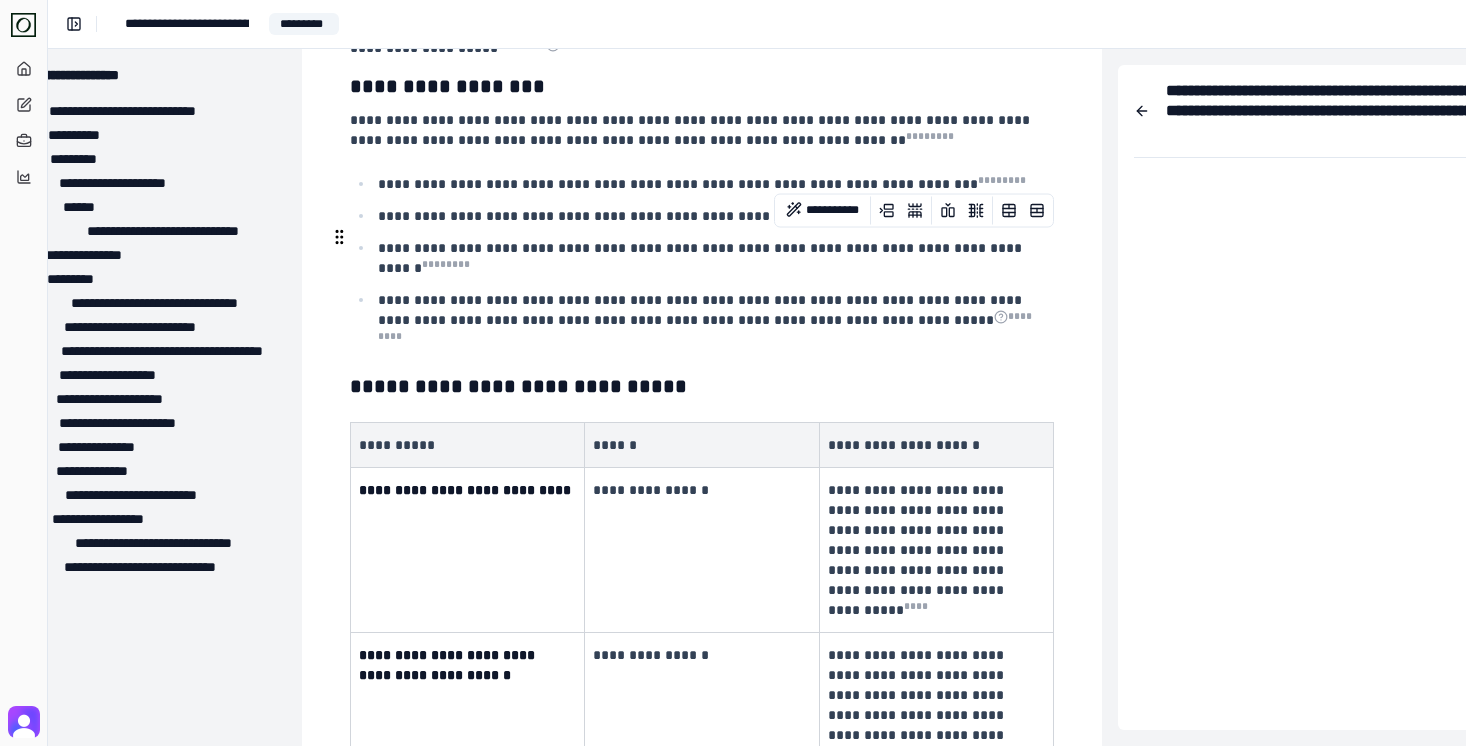 click on "**********" at bounding box center [468, 445] 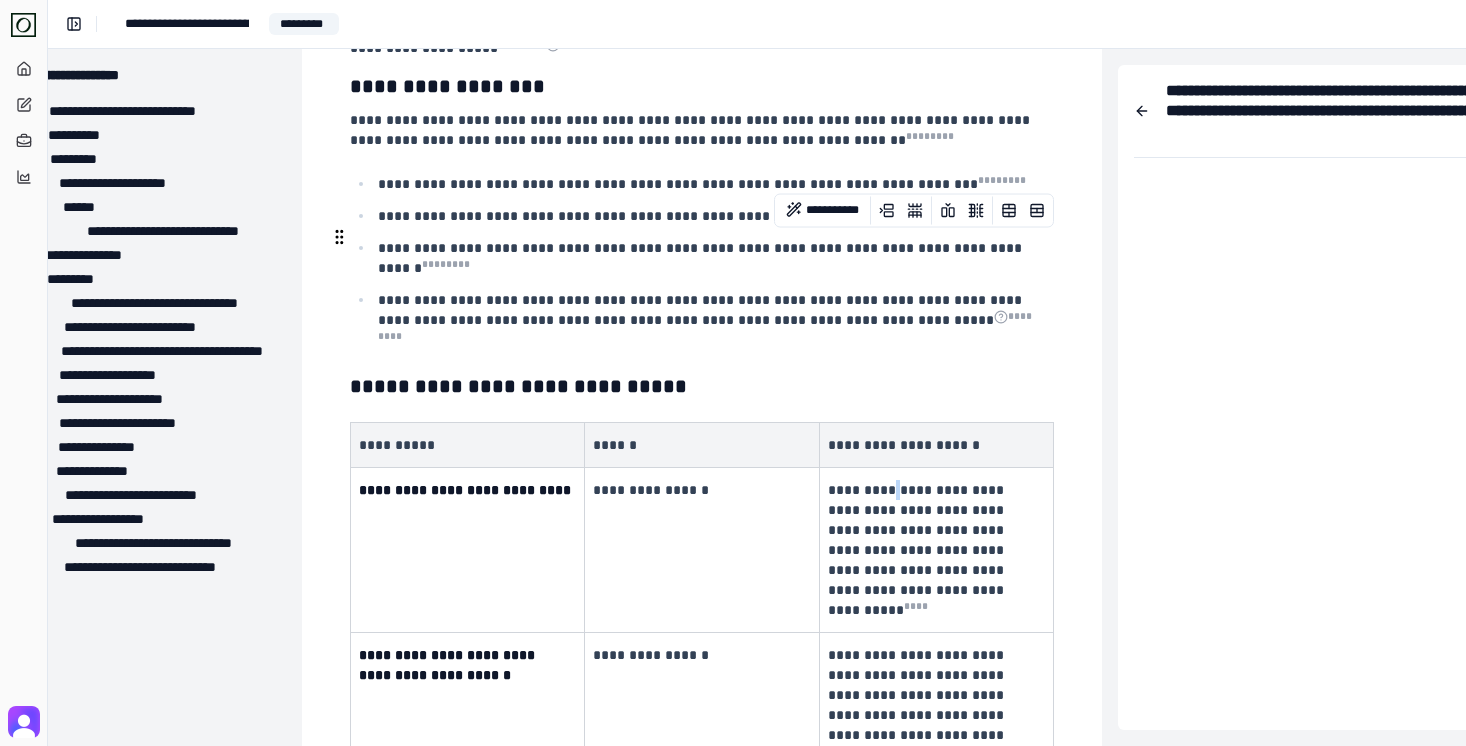 click on "**********" at bounding box center (918, 550) 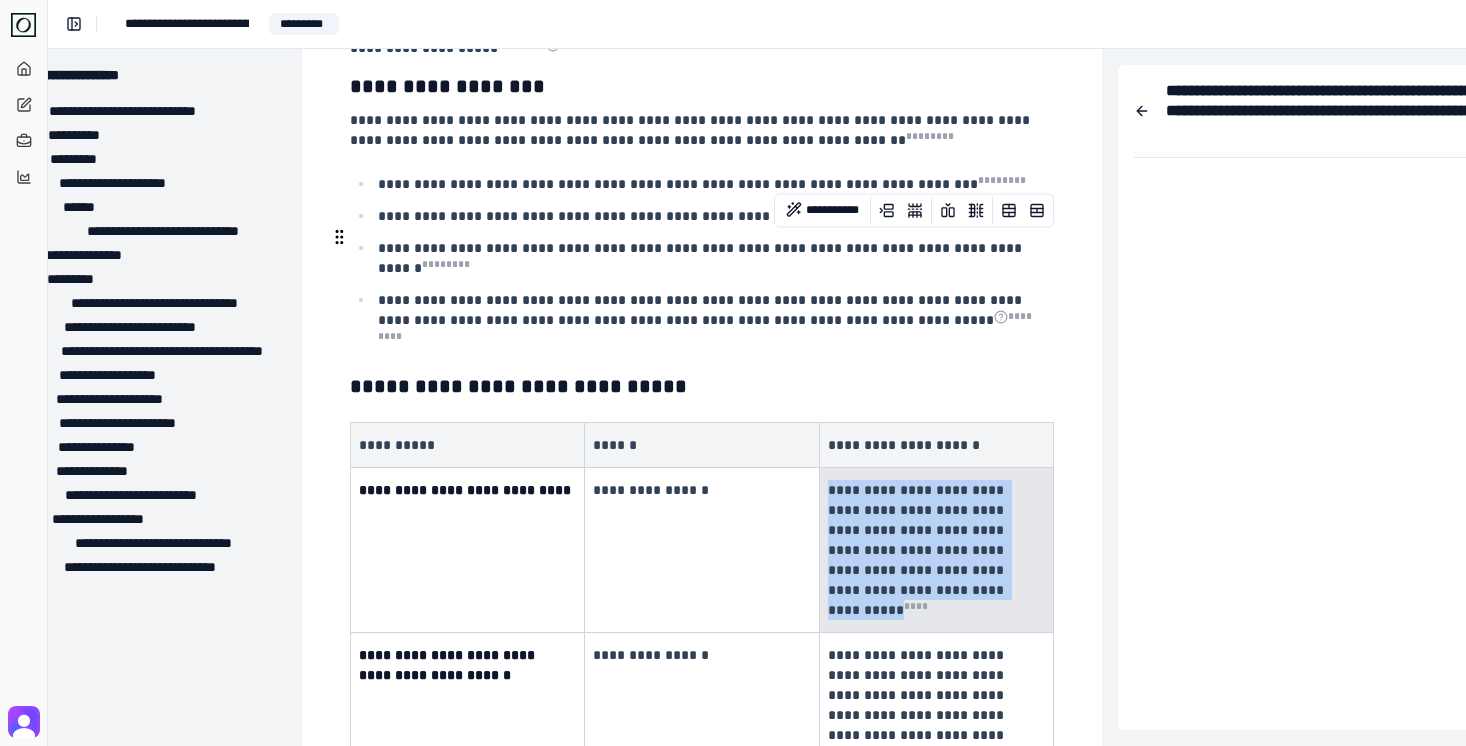 click on "**********" at bounding box center [918, 550] 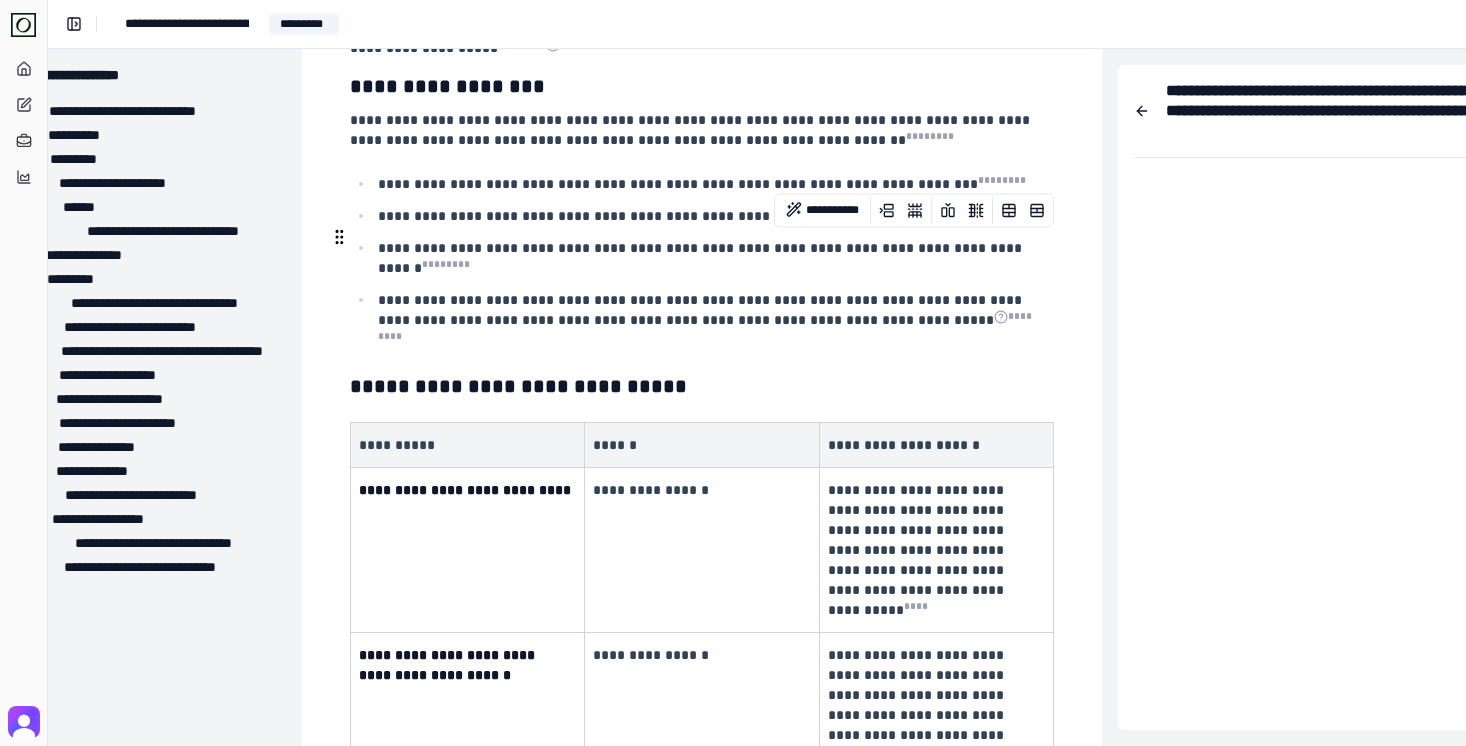 click on "**********" at bounding box center [918, 550] 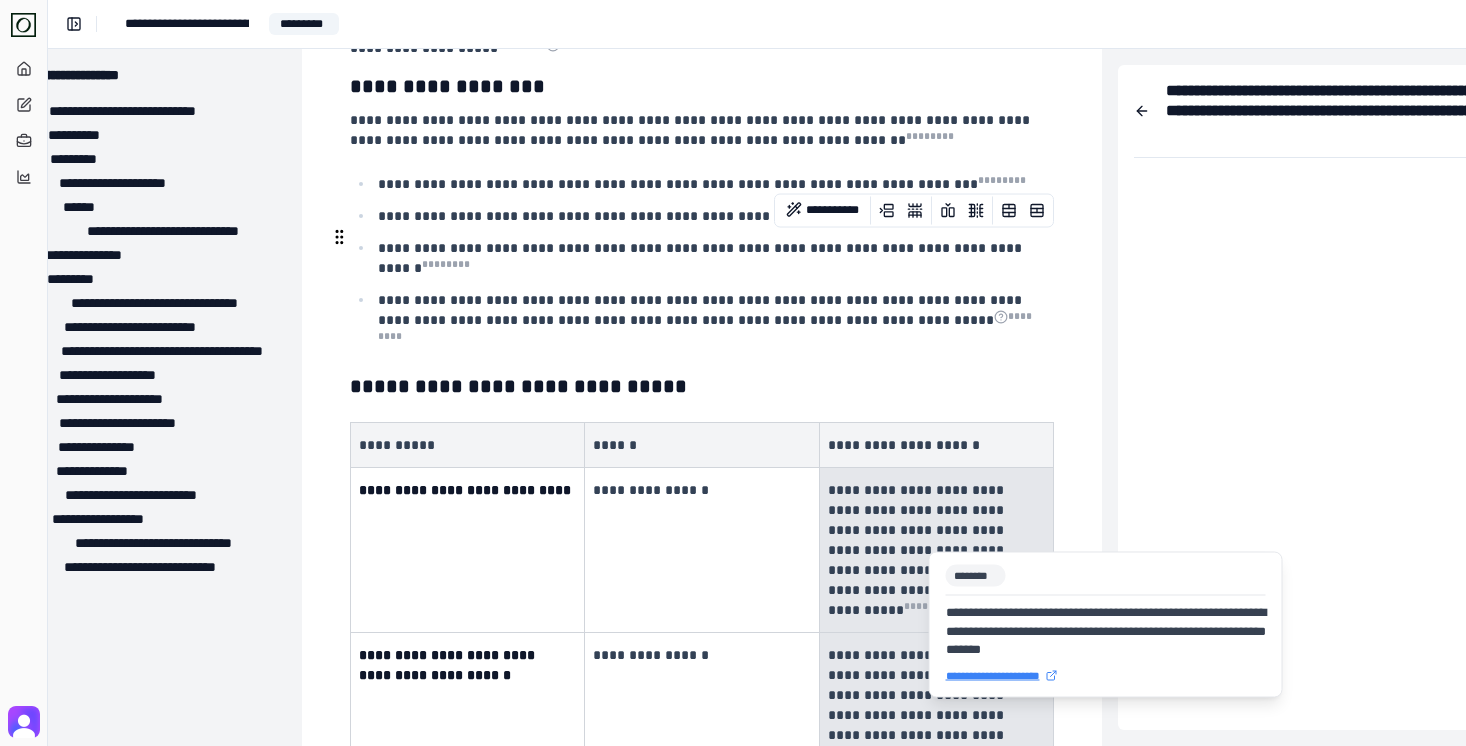 drag, startPoint x: 830, startPoint y: 302, endPoint x: 943, endPoint y: 719, distance: 432.03934 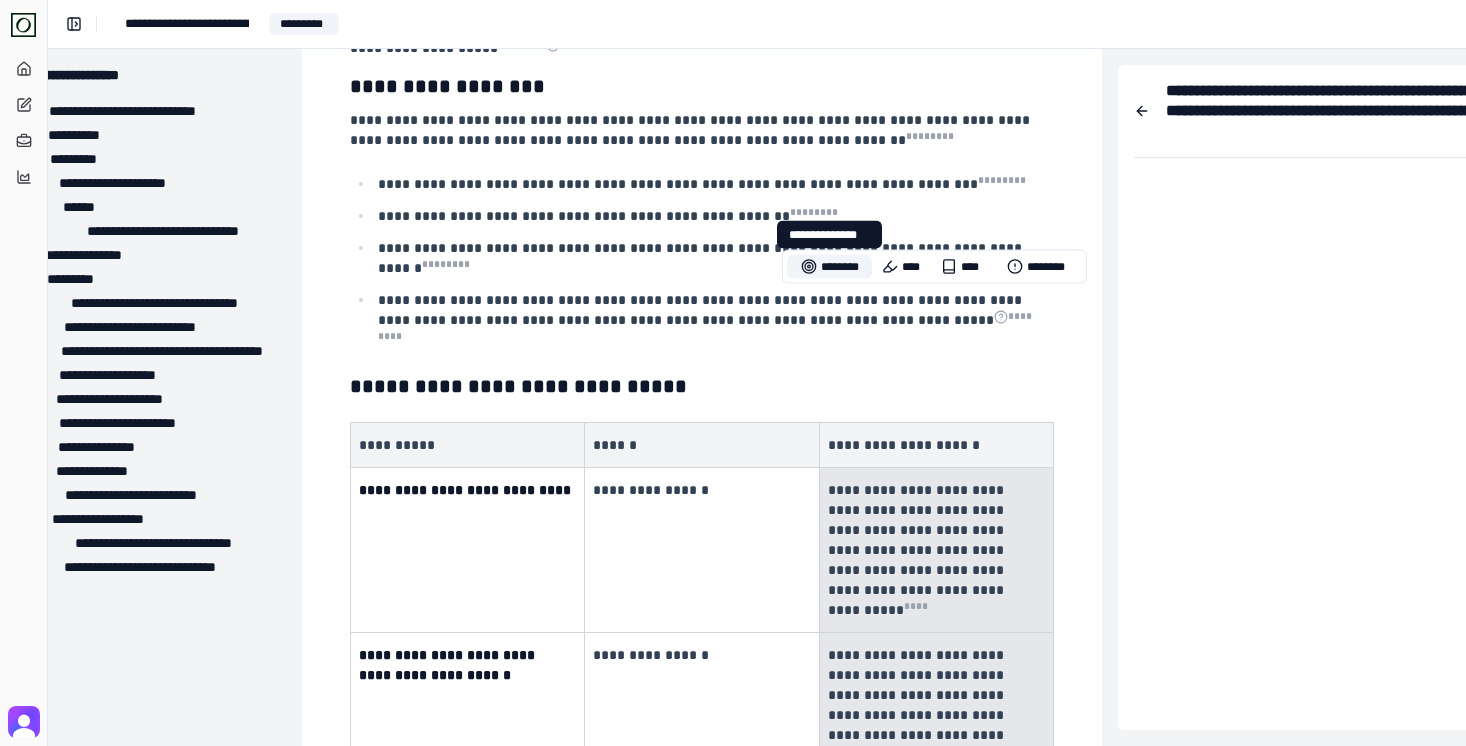 click on "********" at bounding box center [829, 267] 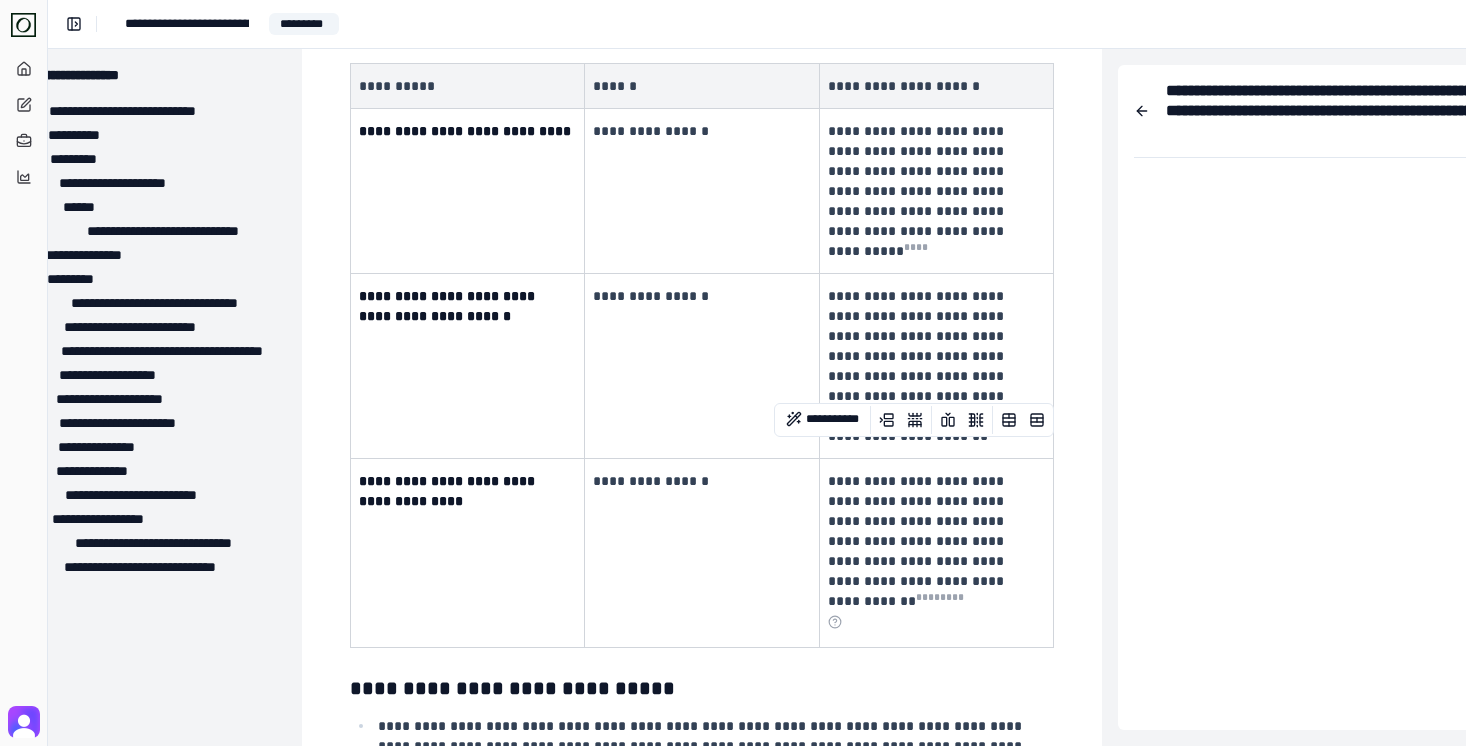 scroll, scrollTop: 4174, scrollLeft: 58, axis: both 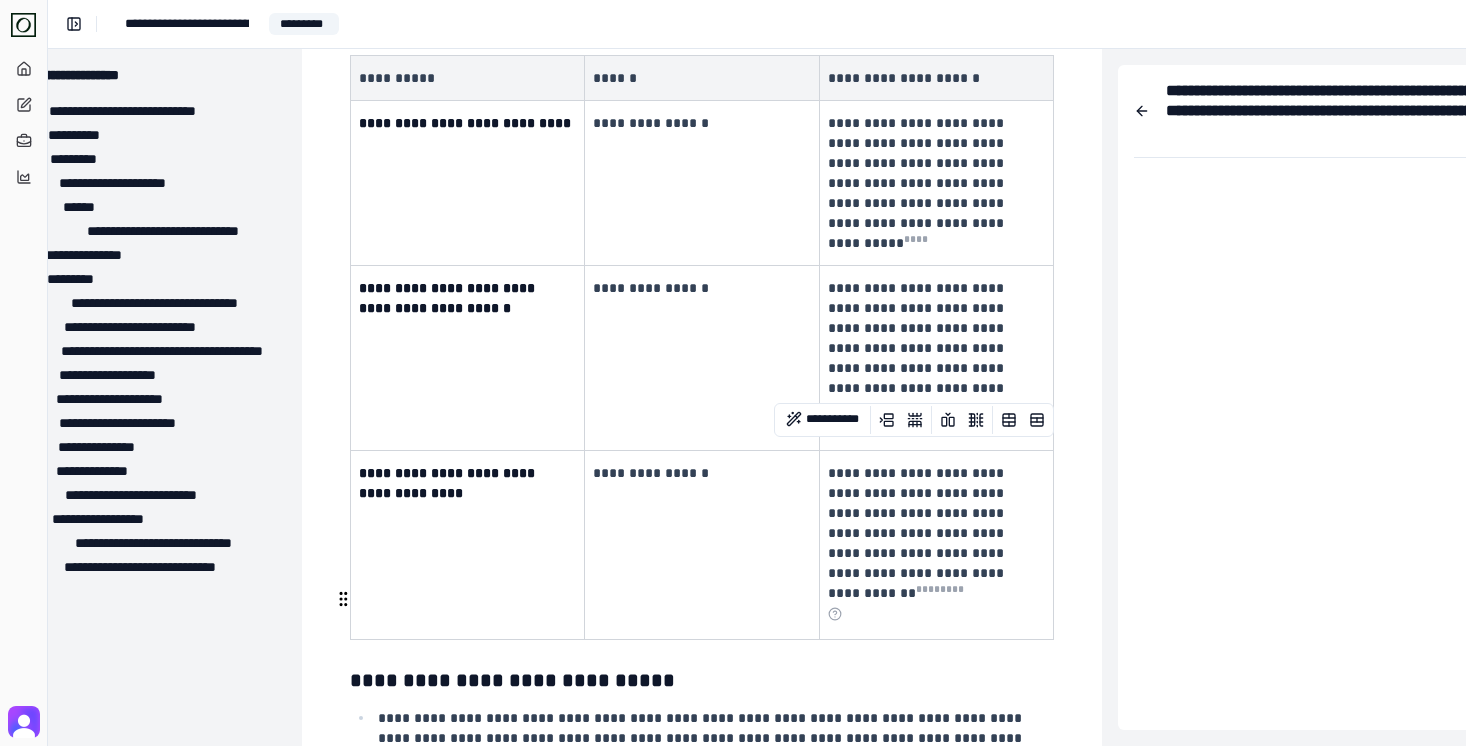 click on "**********" at bounding box center [714, 882] 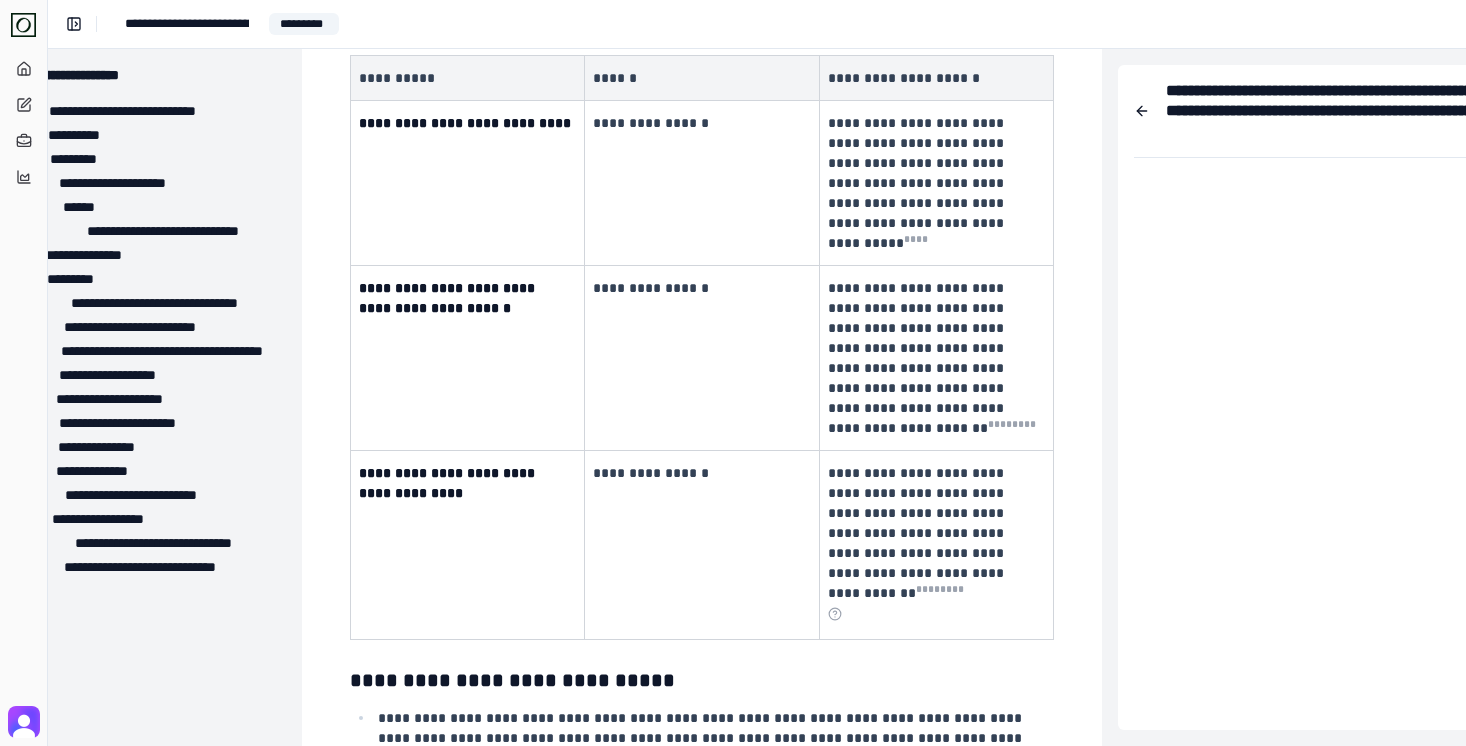 click on "**********" at bounding box center [853, -1559] 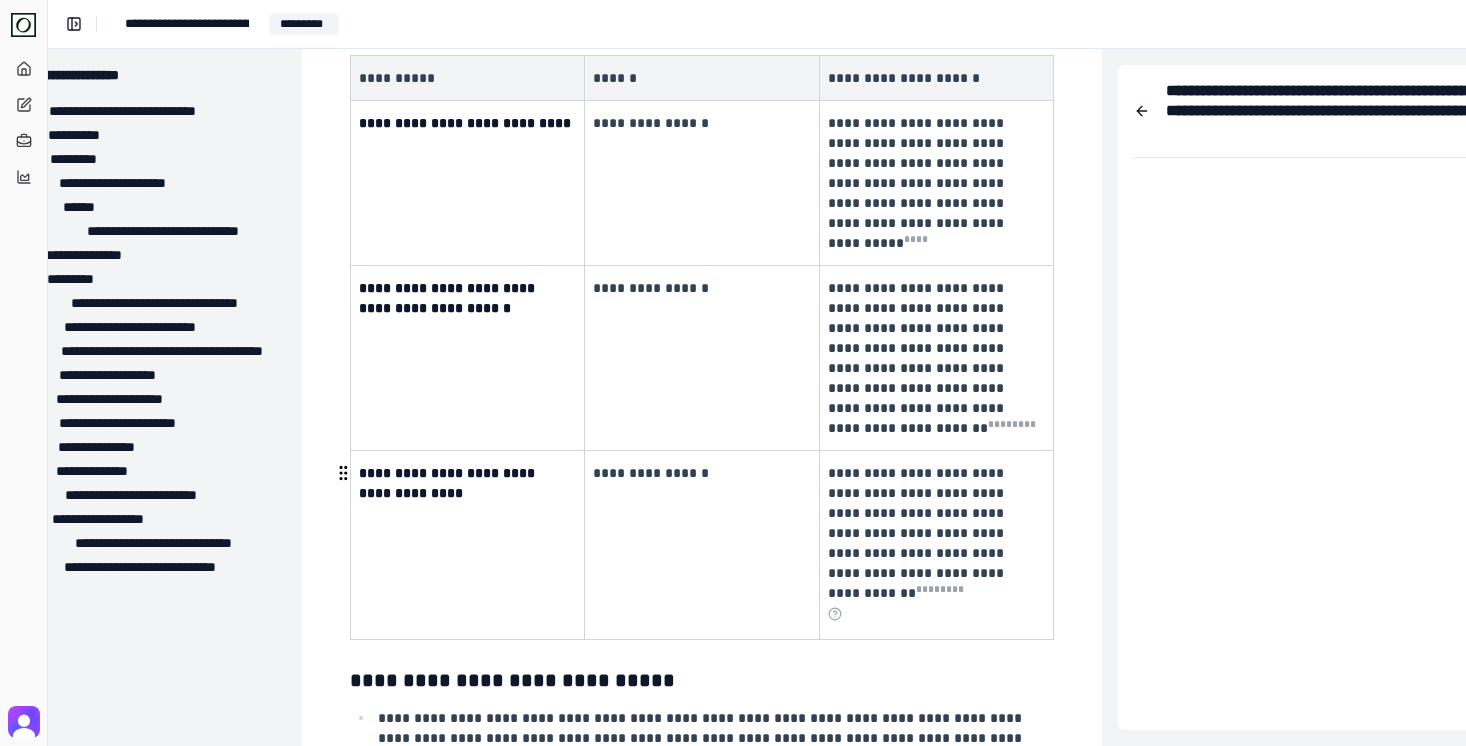 click on "**********" at bounding box center (714, 736) 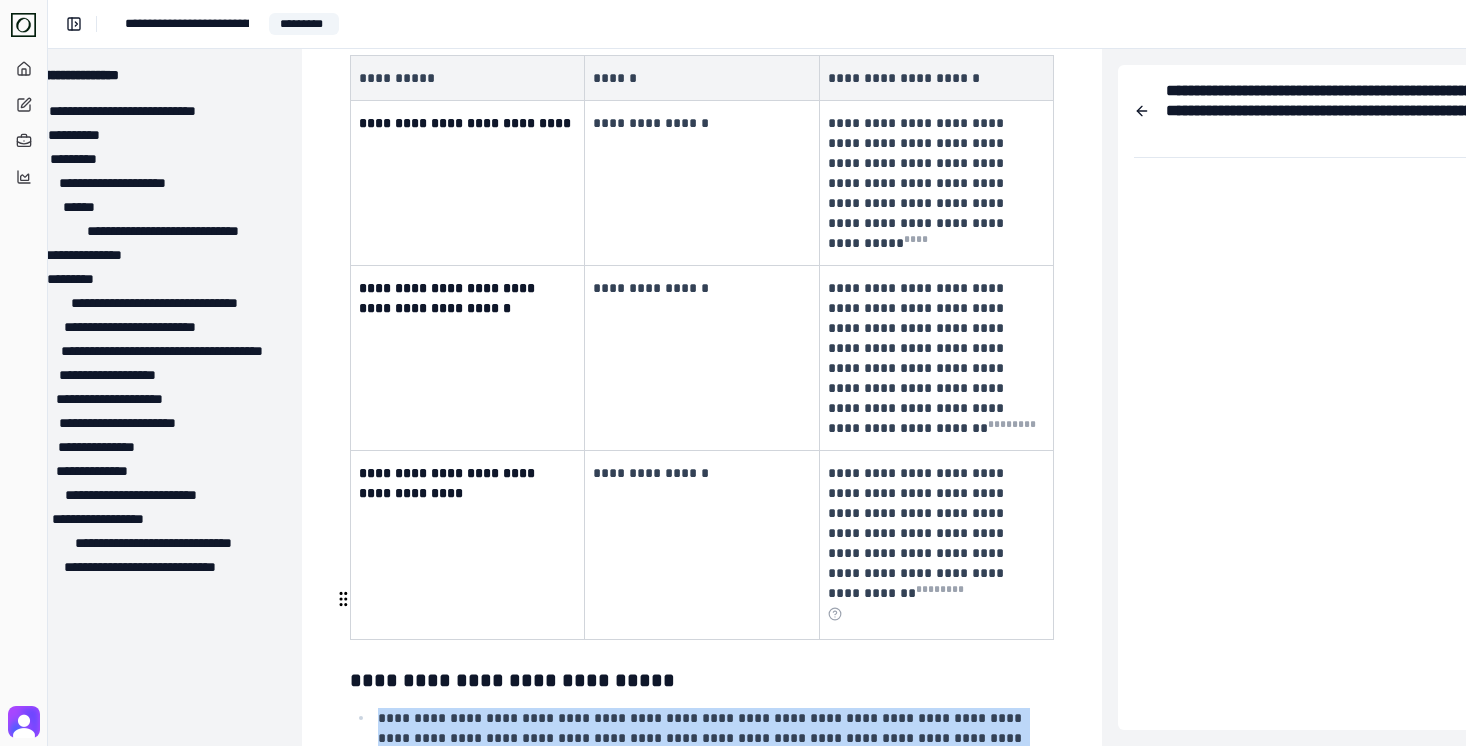 drag, startPoint x: 376, startPoint y: 475, endPoint x: 435, endPoint y: 643, distance: 178.05898 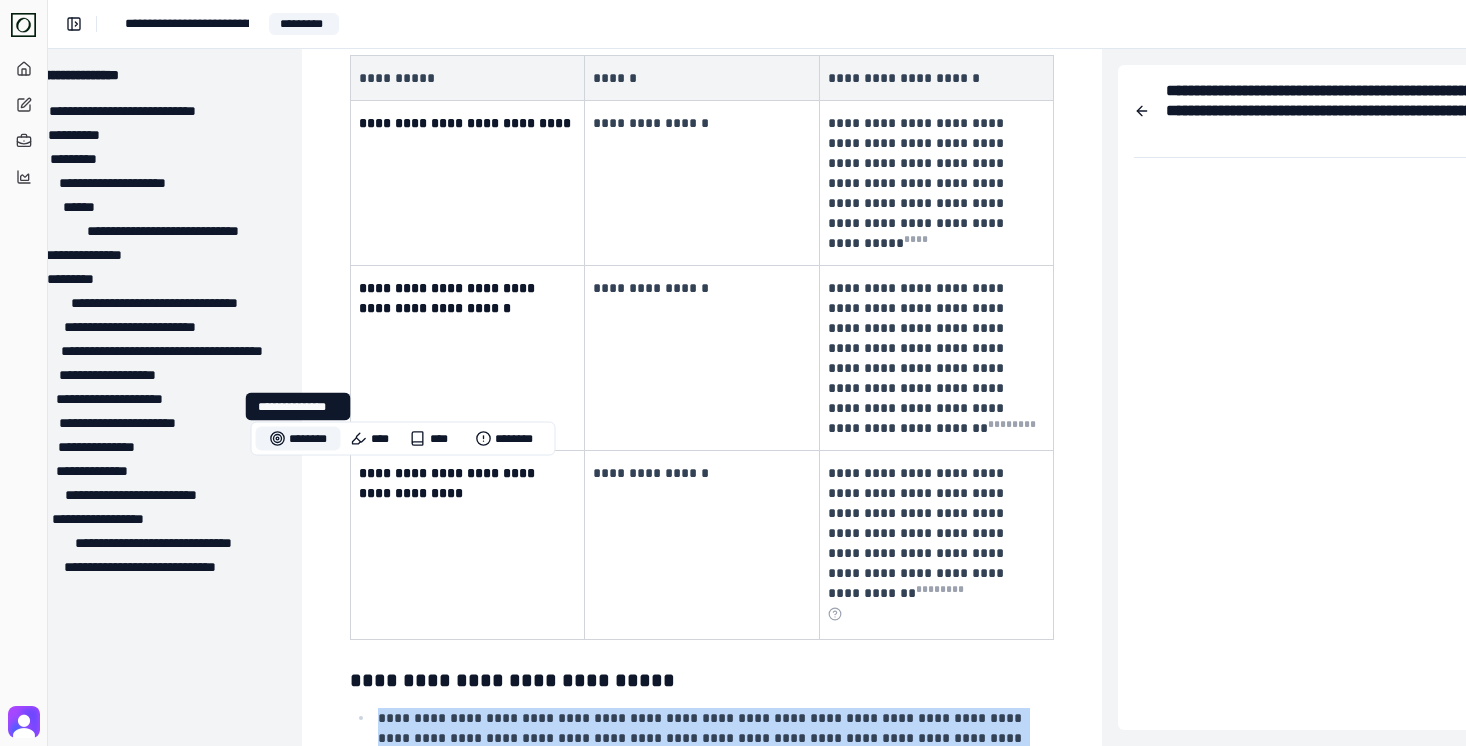 click on "********" at bounding box center (298, 439) 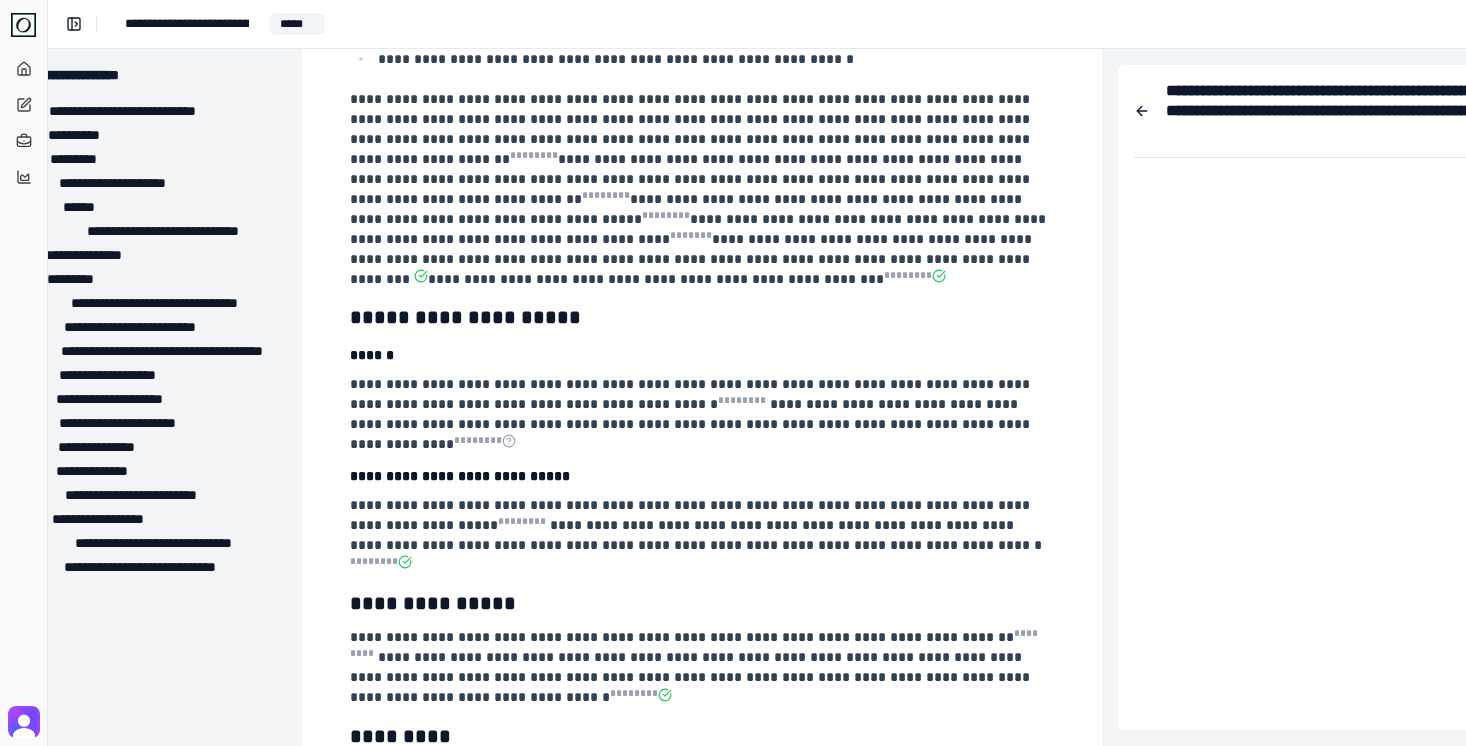 scroll, scrollTop: 660, scrollLeft: 58, axis: both 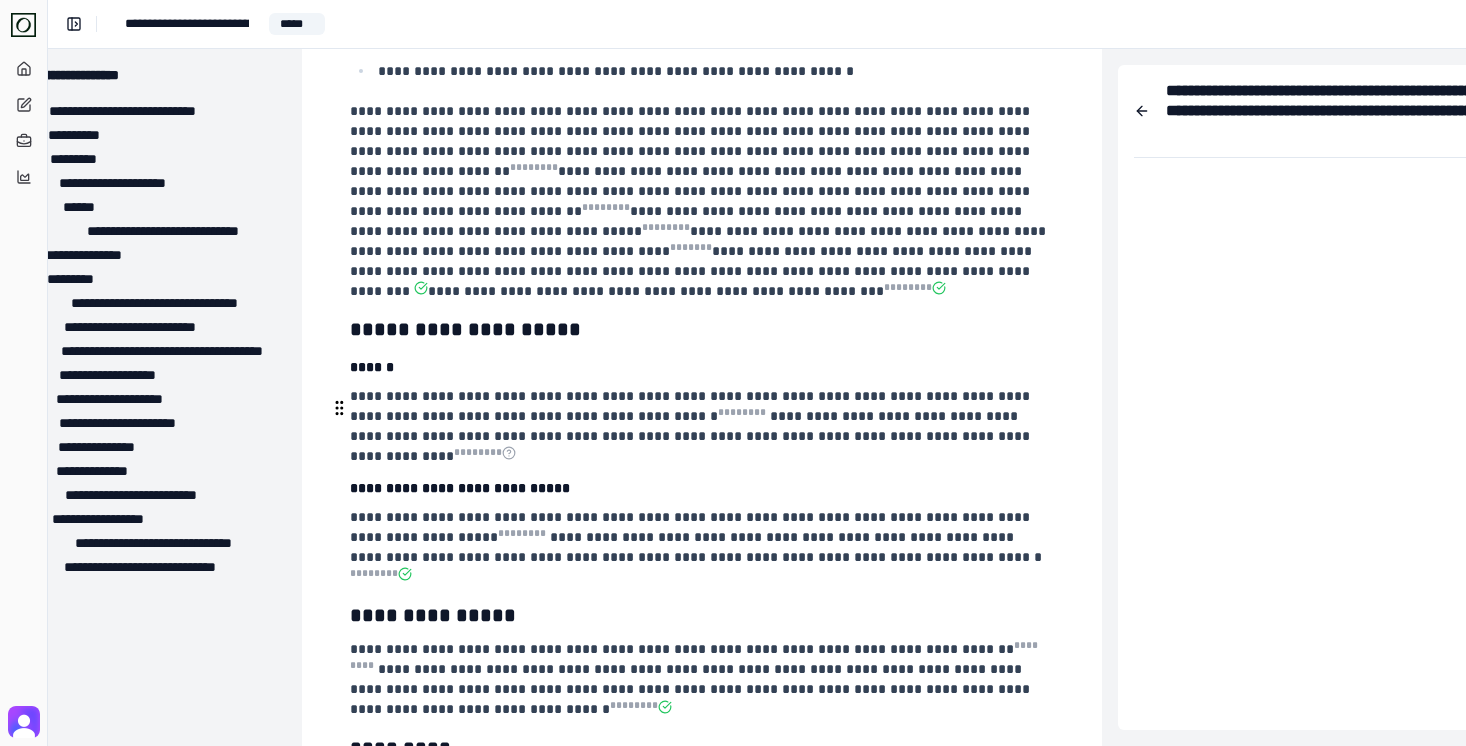 click on "**********" at bounding box center [692, 426] 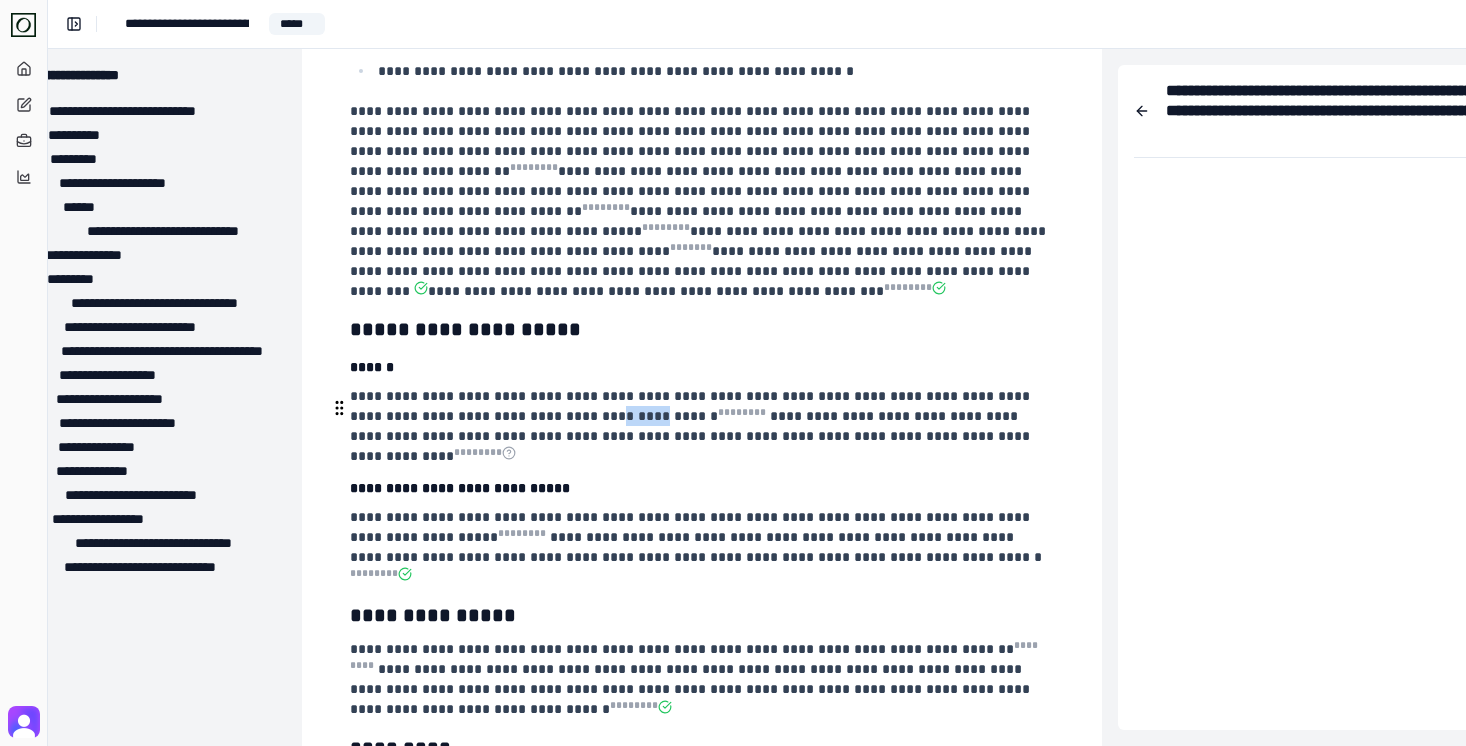 click on "**********" at bounding box center (692, 426) 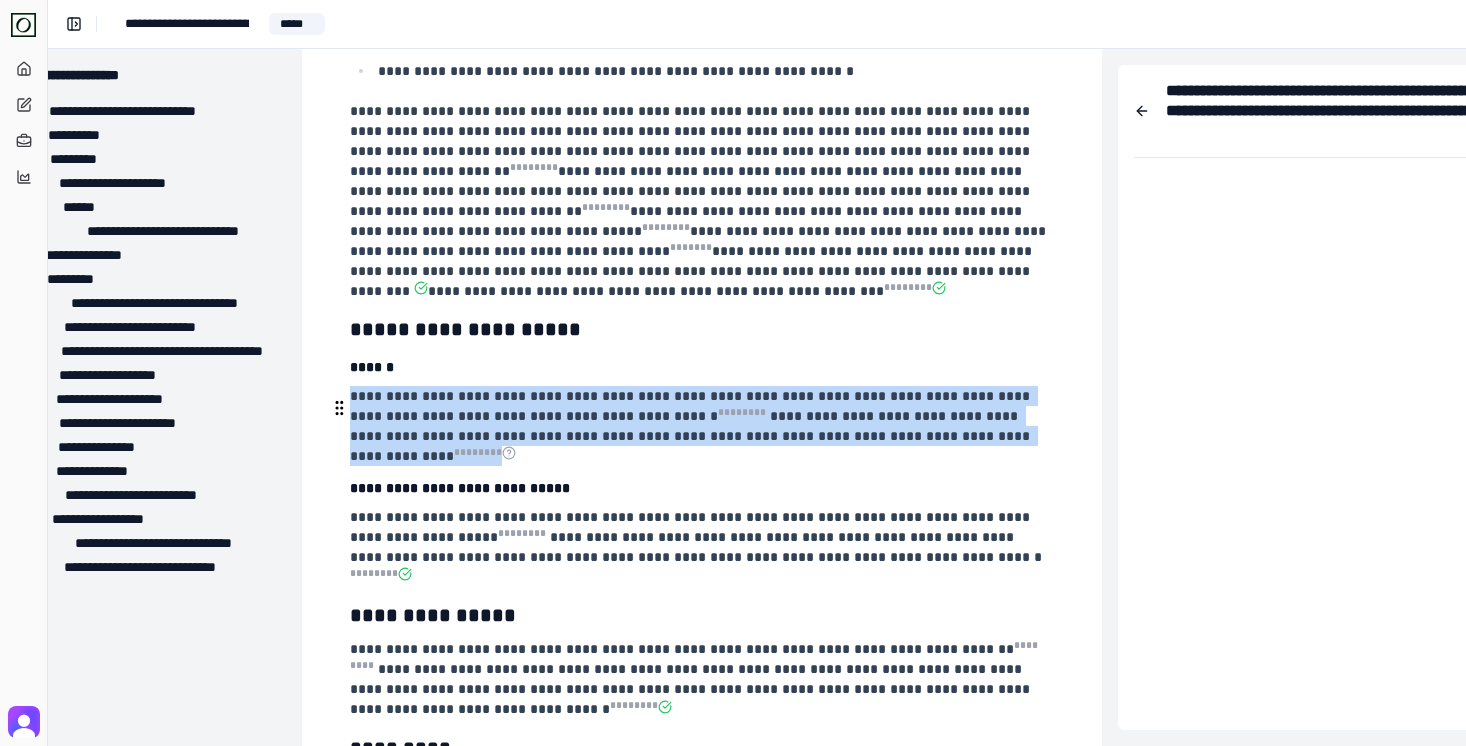 click on "**********" at bounding box center [692, 426] 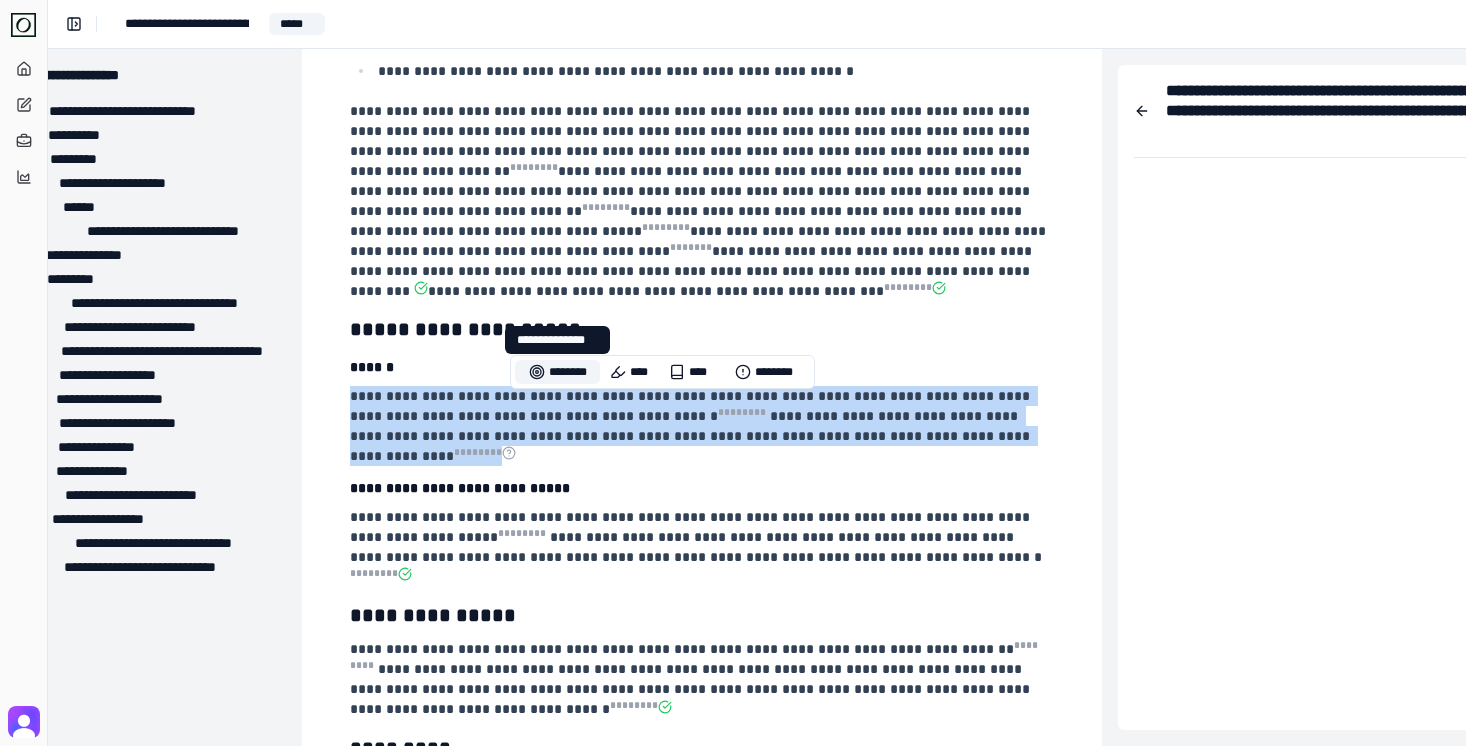 click on "********" at bounding box center [557, 372] 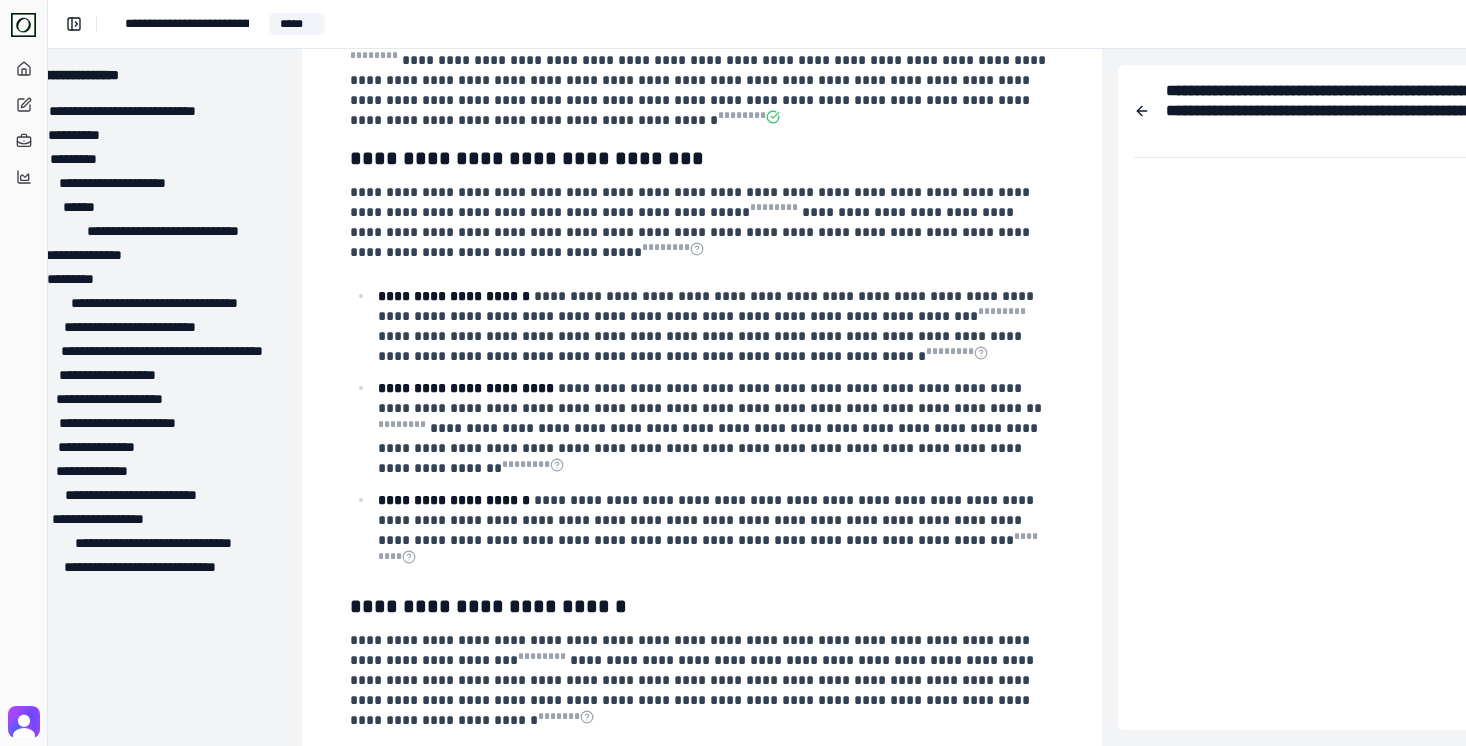 scroll, scrollTop: 1403, scrollLeft: 58, axis: both 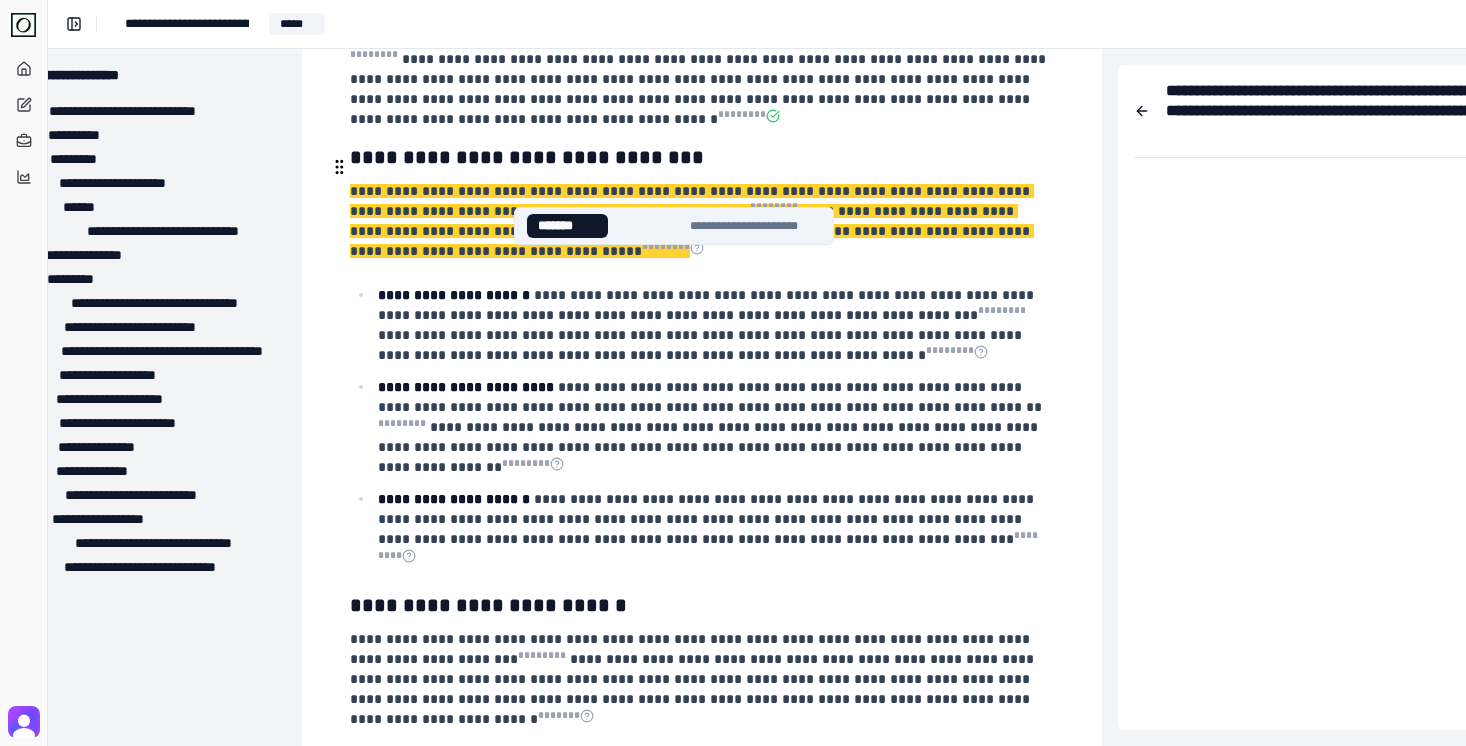 click 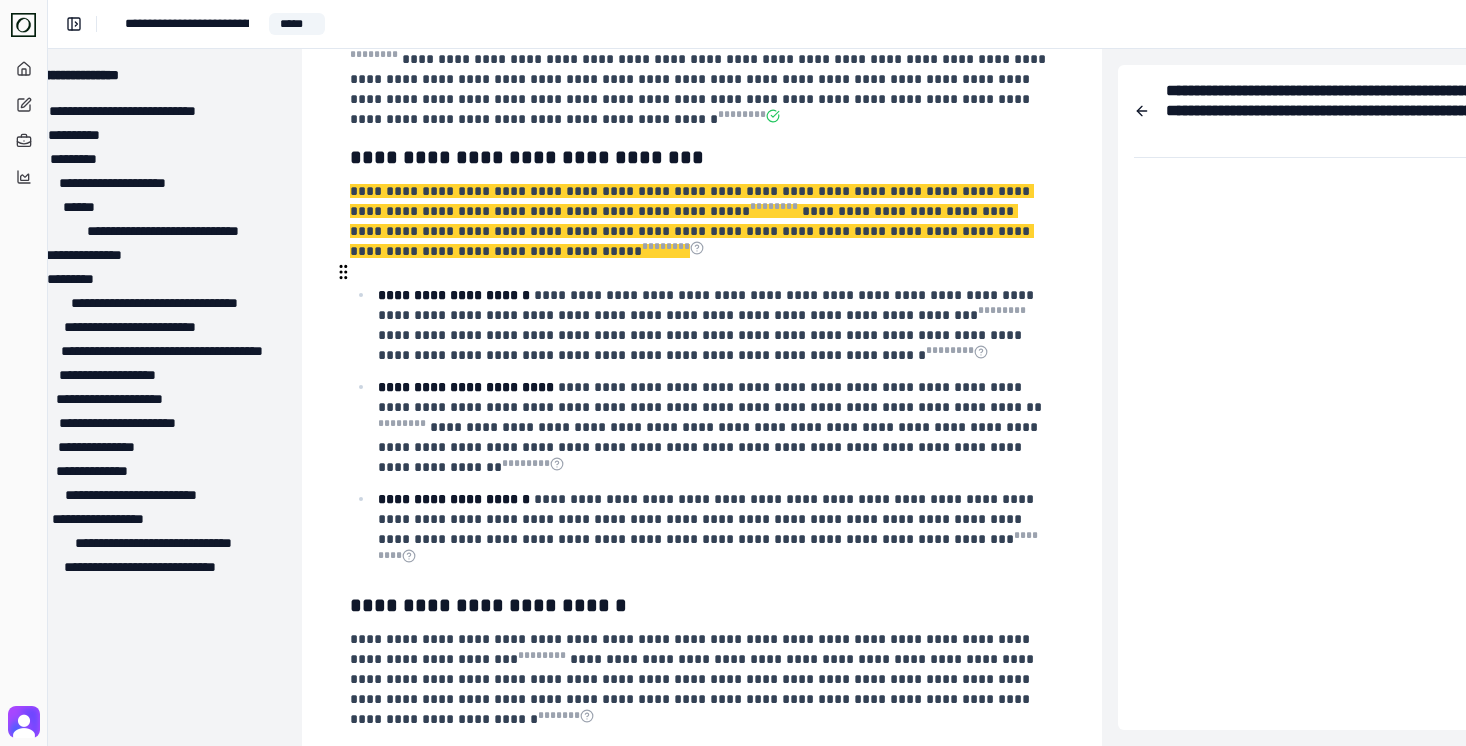 click on "**********" at bounding box center [708, 325] 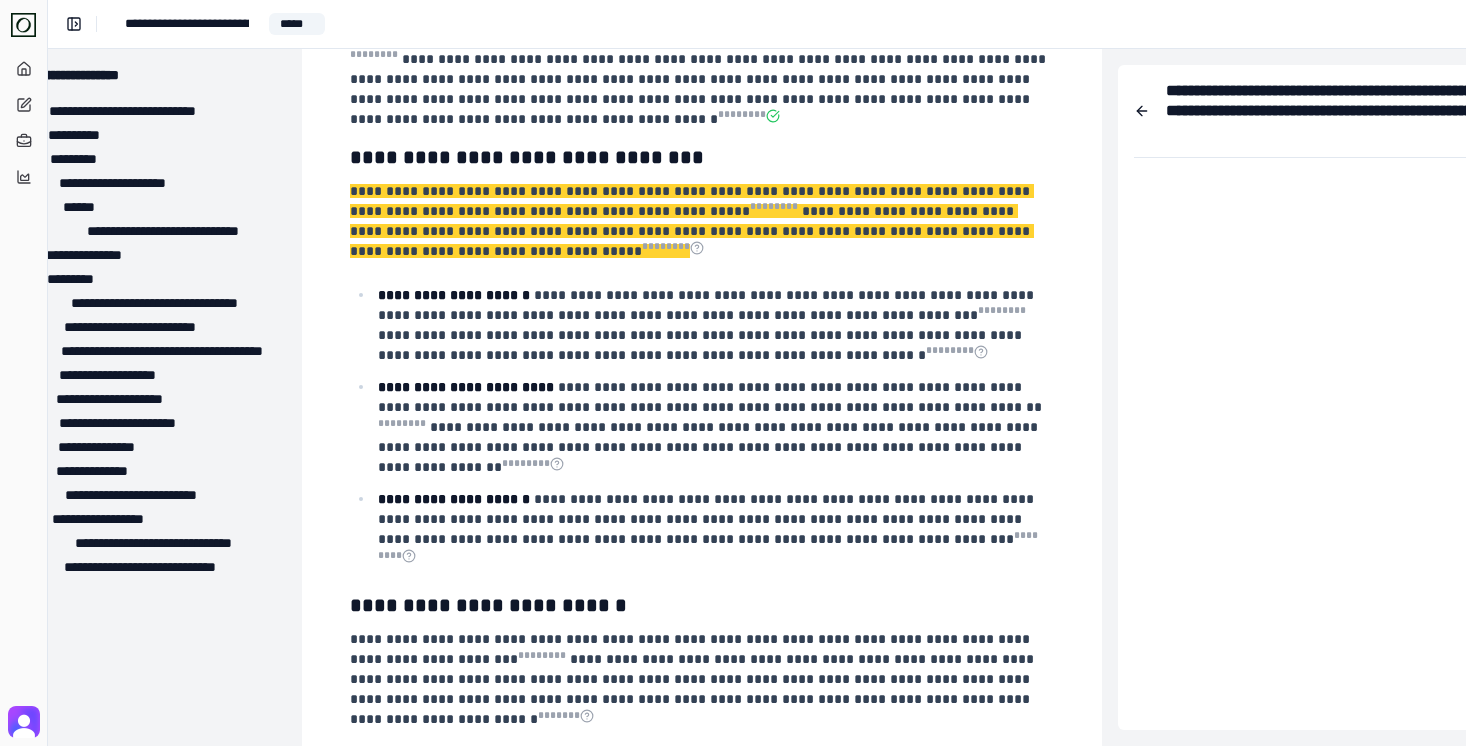 click on "**********" at bounding box center (702, 1212) 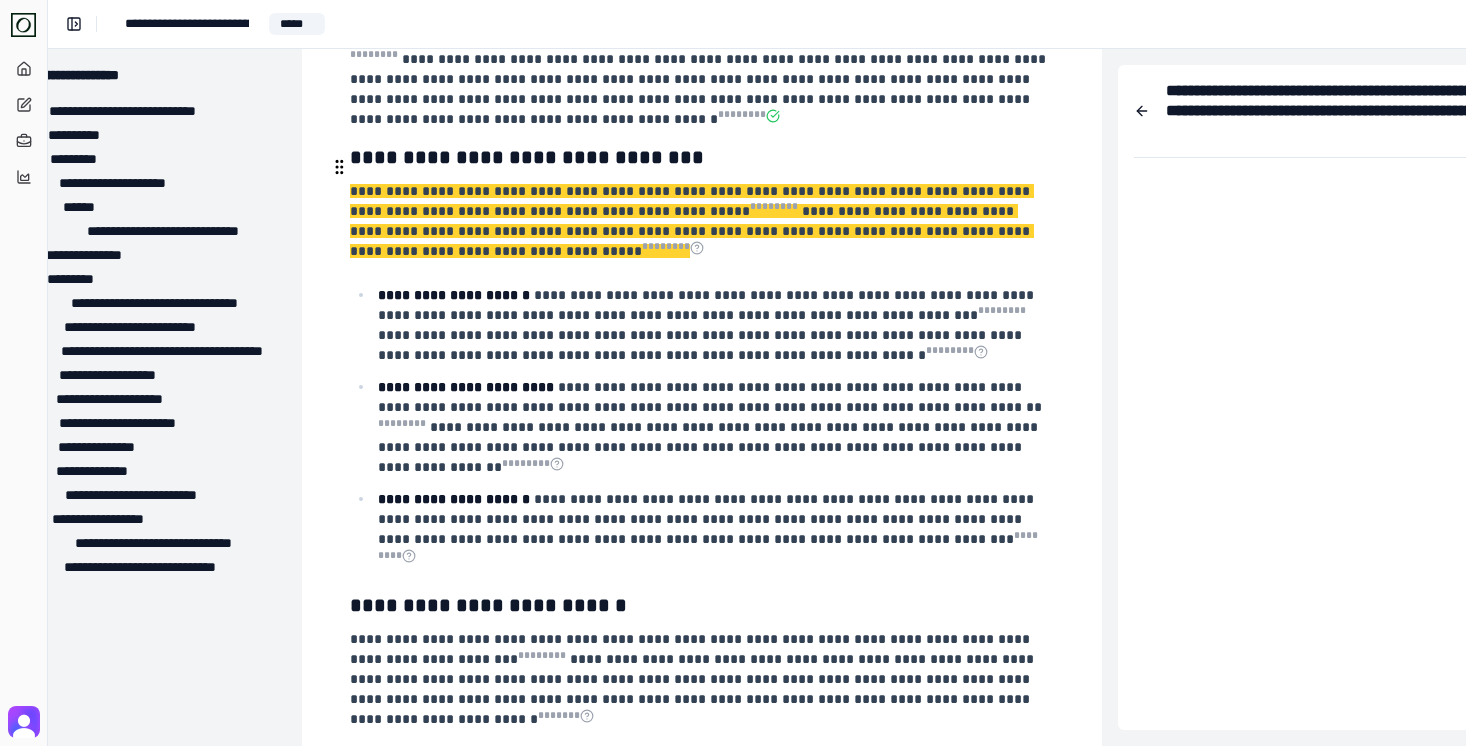 click on "**********" at bounding box center (700, 221) 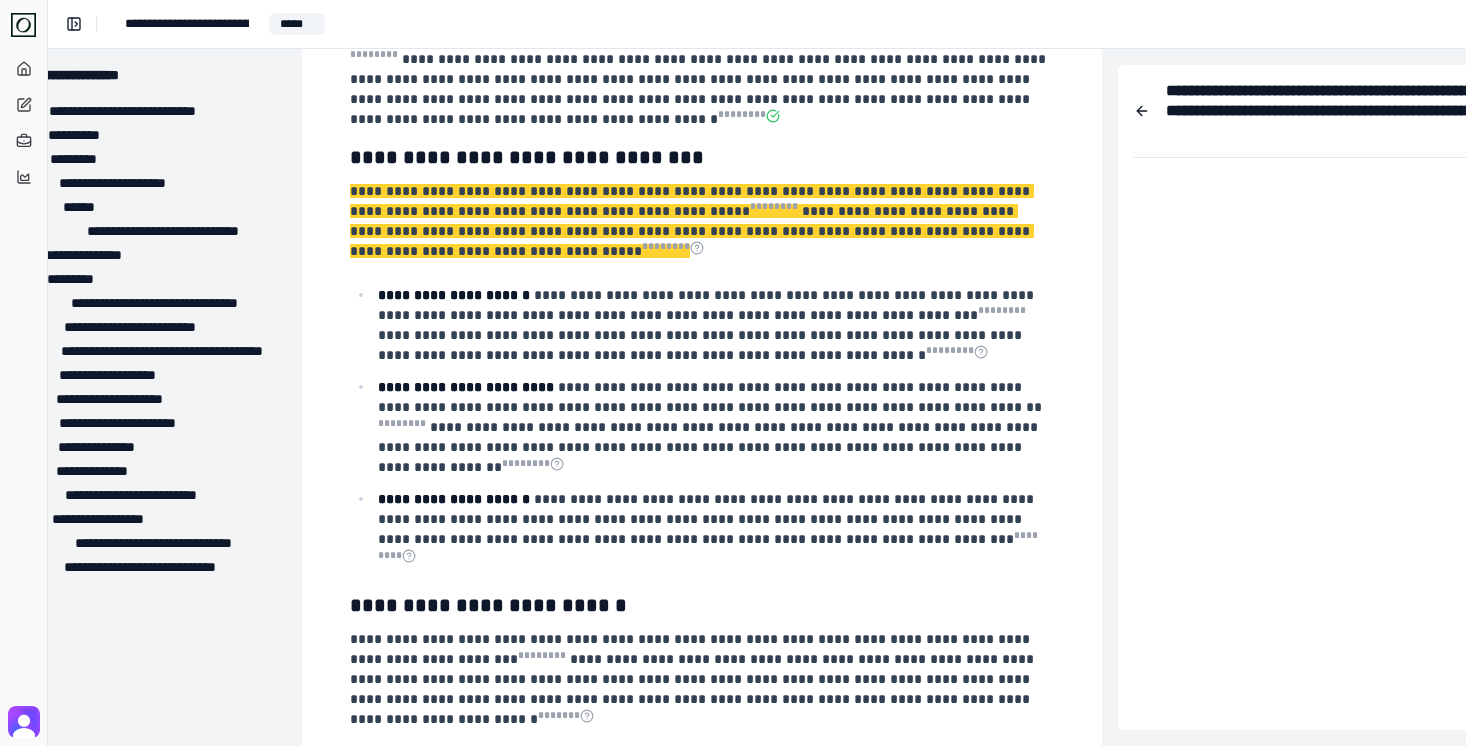 click on "**********" at bounding box center (702, 1212) 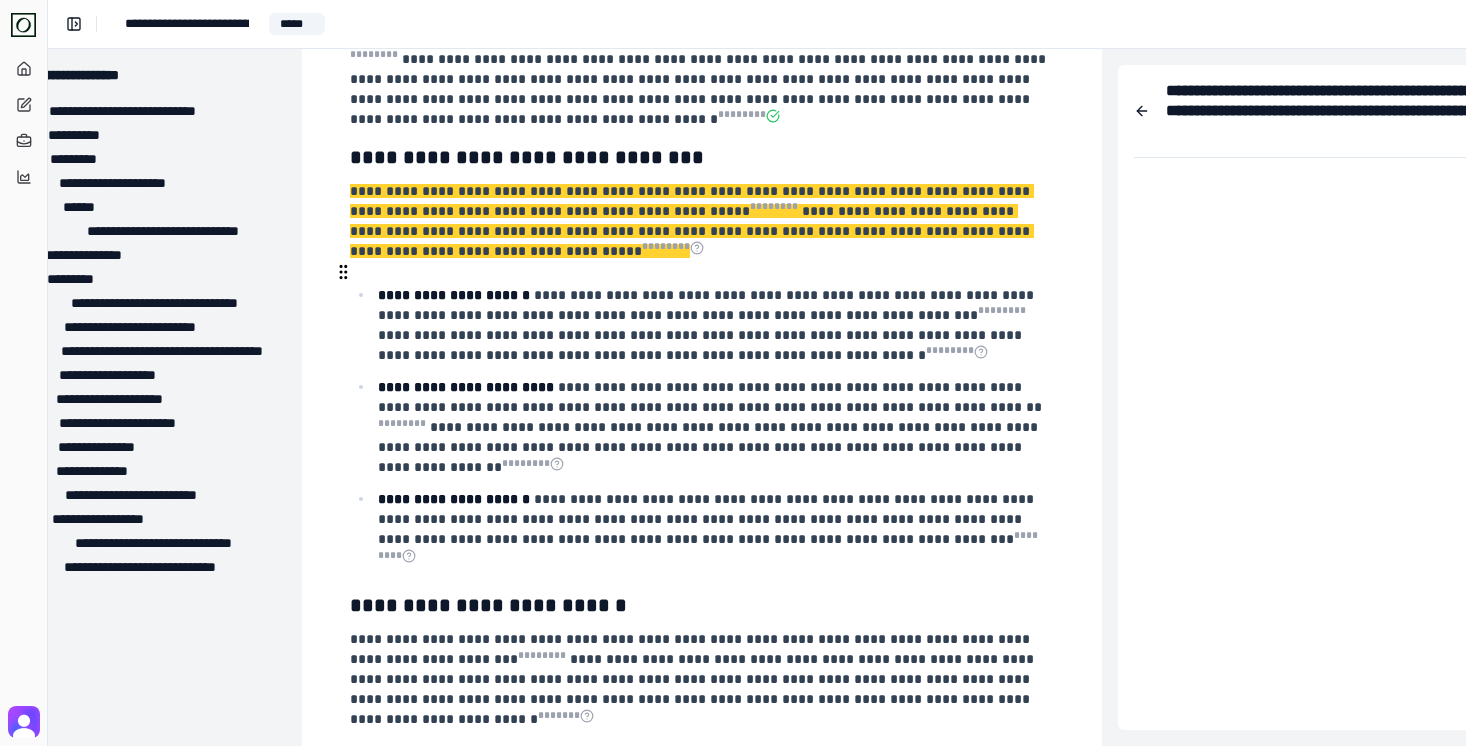 click on "**********" at bounding box center [708, 325] 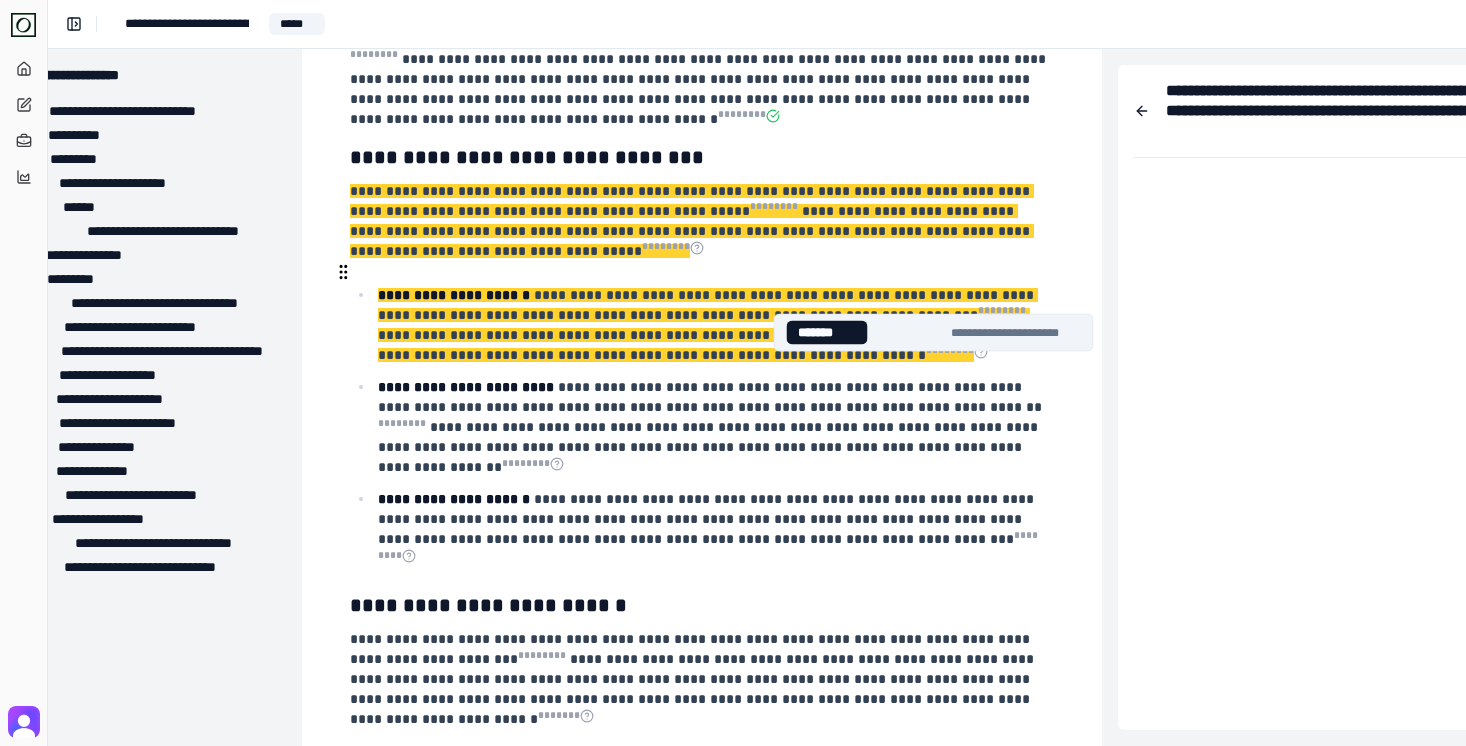 click 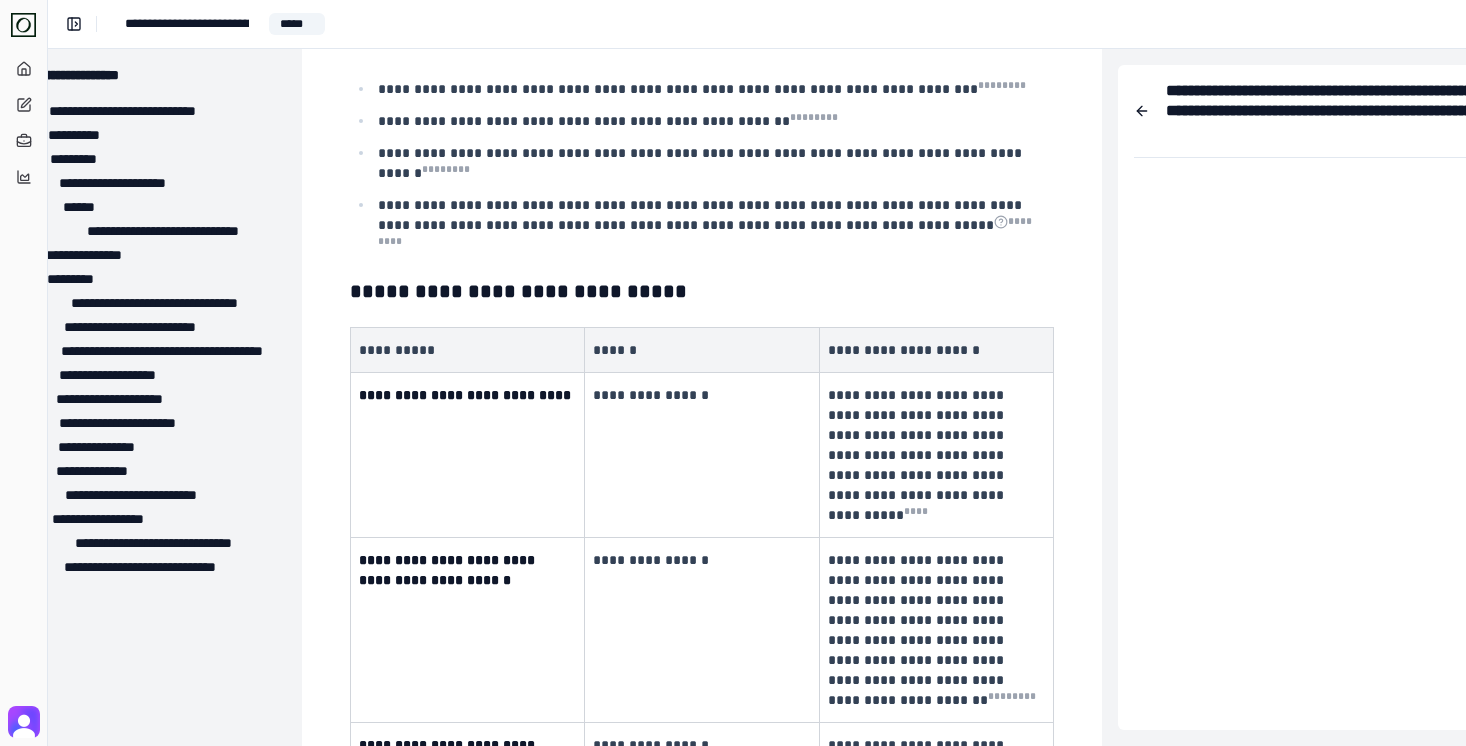 scroll, scrollTop: 4175, scrollLeft: 58, axis: both 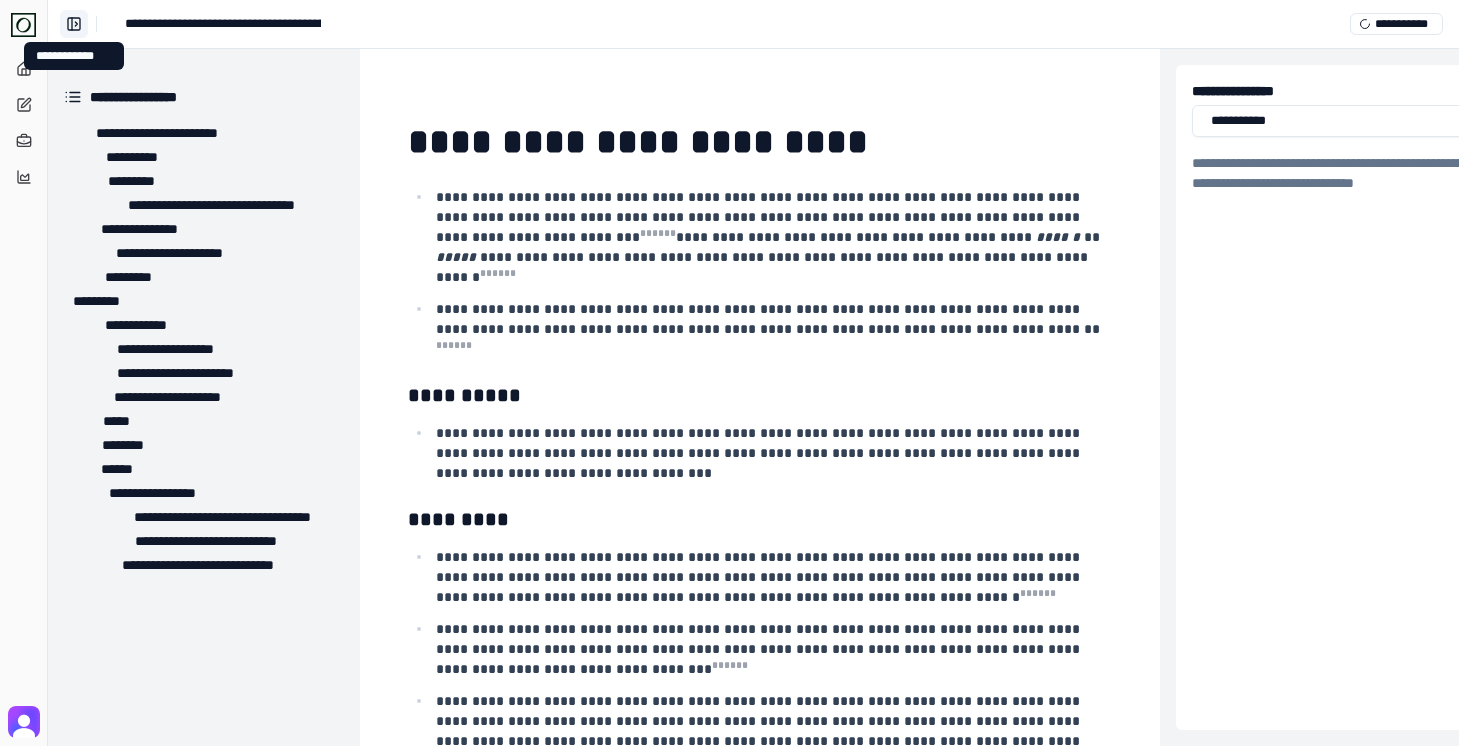 click on "**********" at bounding box center [74, 24] 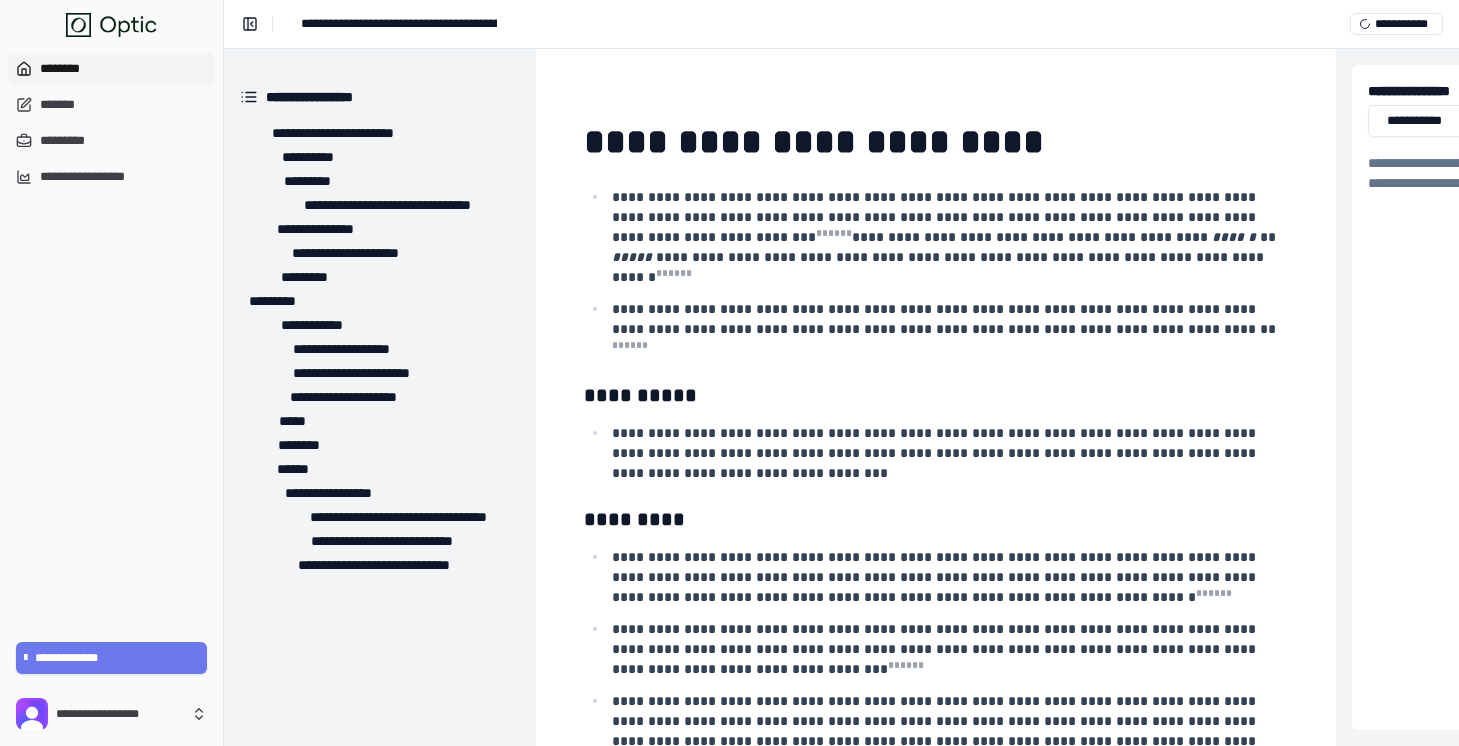 click on "********" at bounding box center (111, 69) 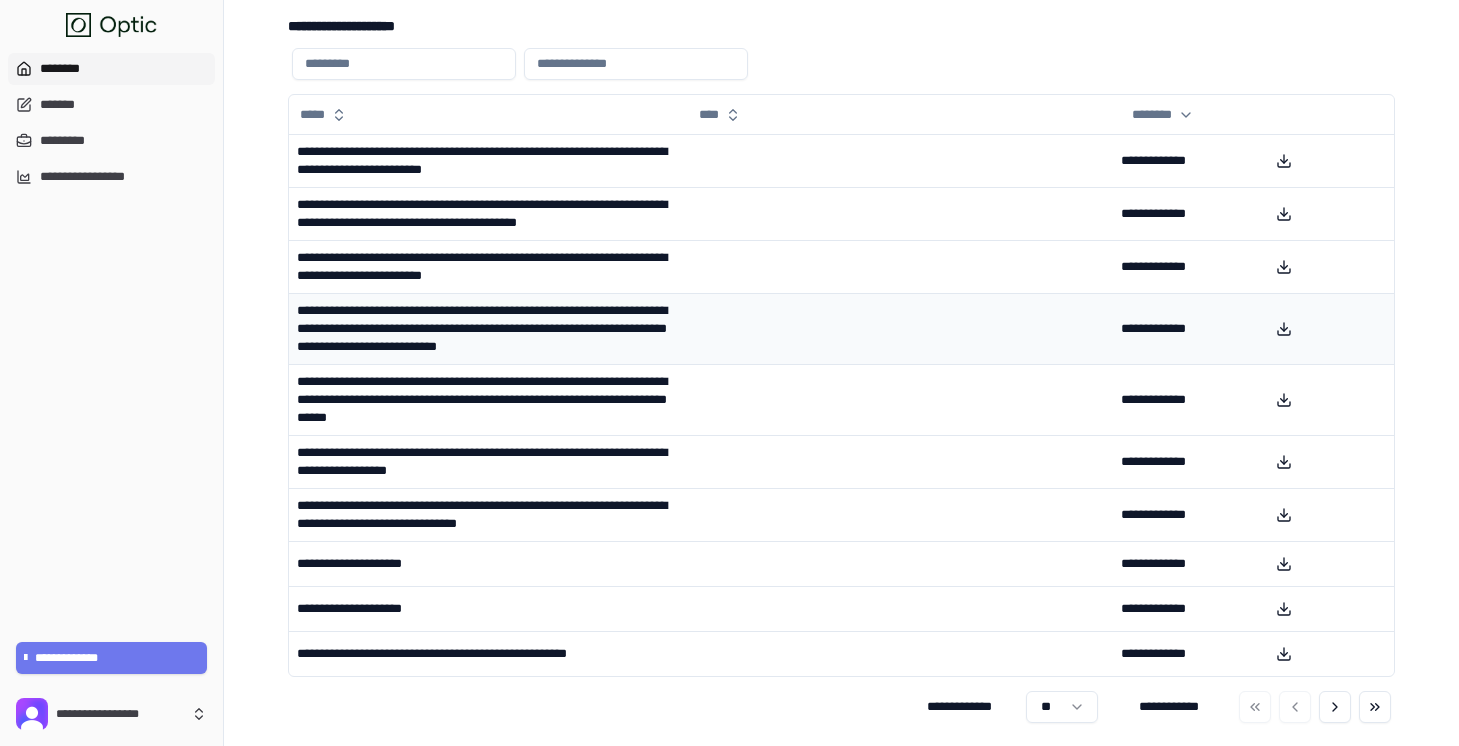 scroll, scrollTop: 285, scrollLeft: 0, axis: vertical 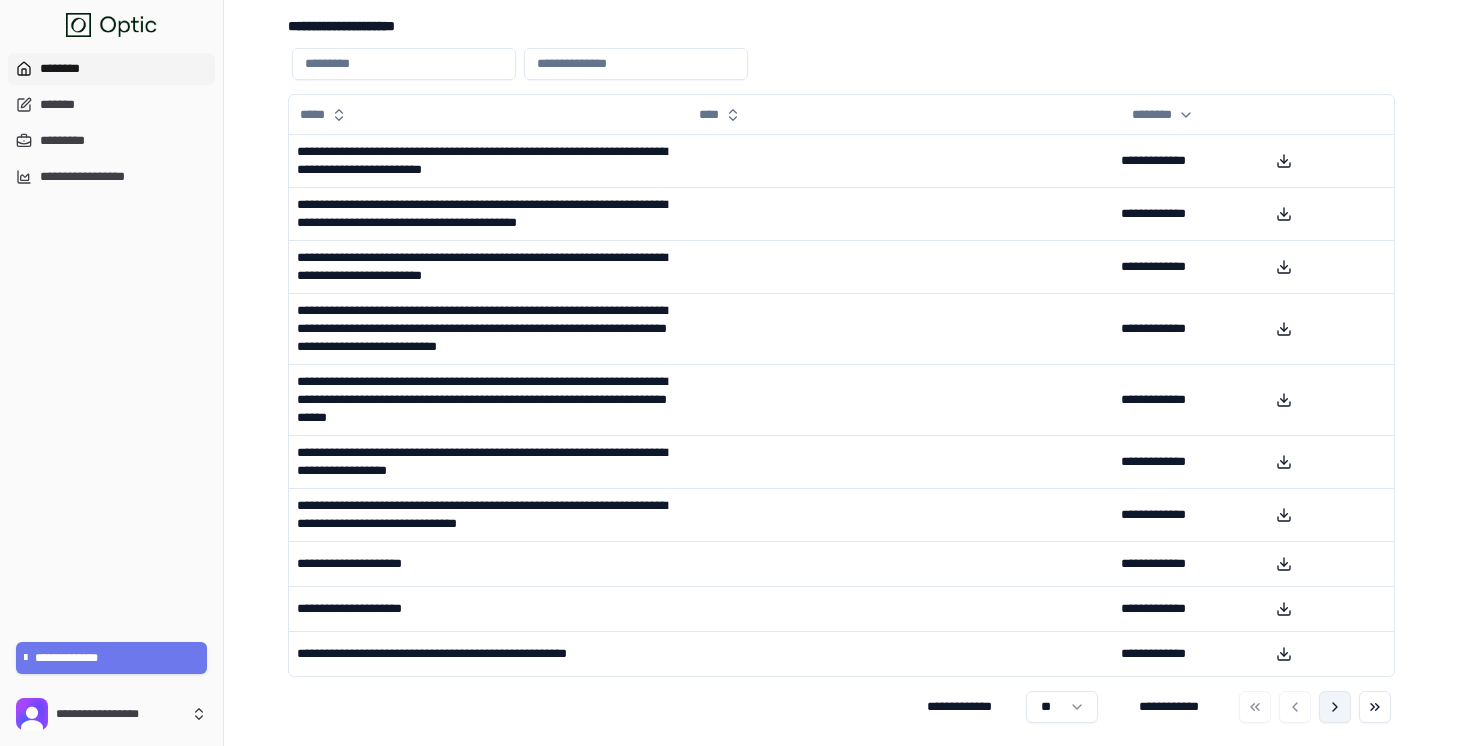 click at bounding box center (1335, 707) 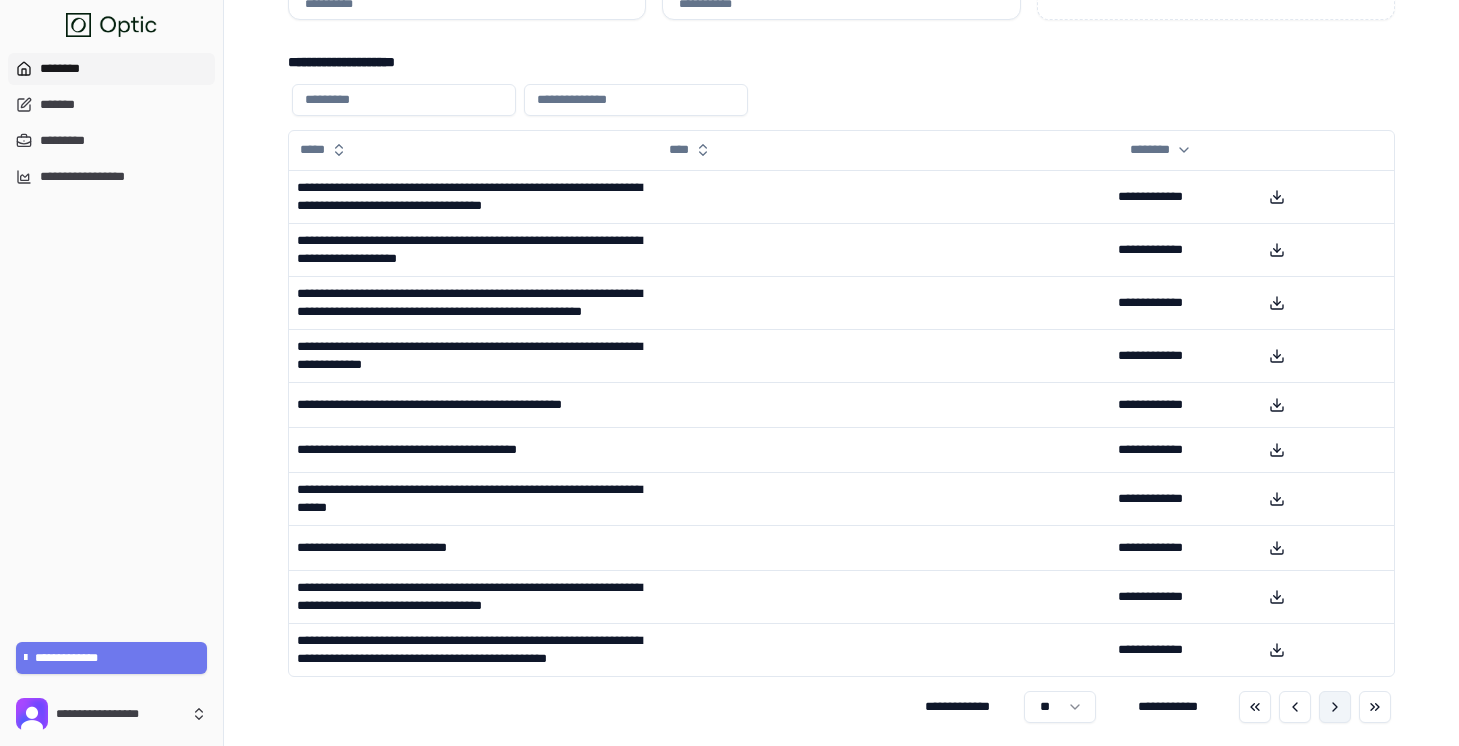 scroll, scrollTop: 249, scrollLeft: 0, axis: vertical 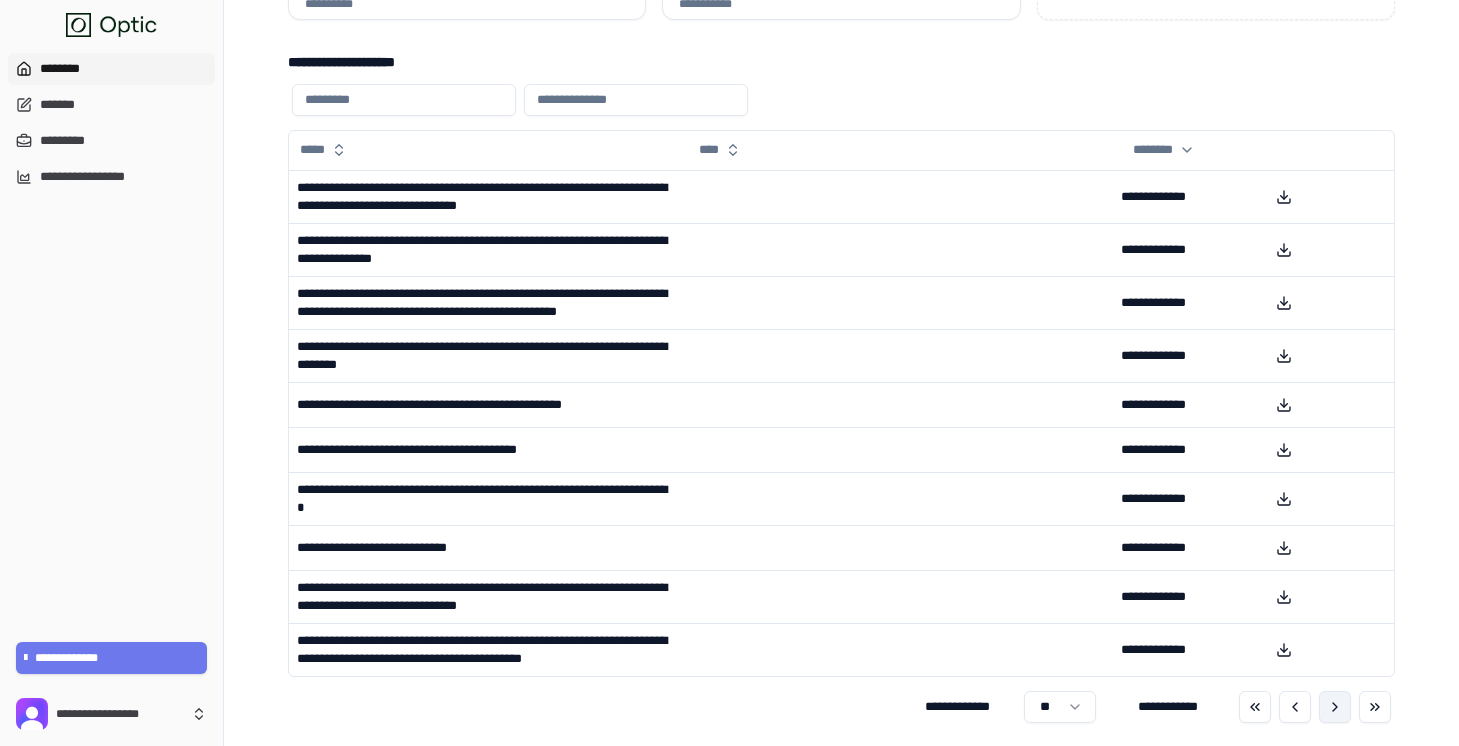 click at bounding box center (1335, 707) 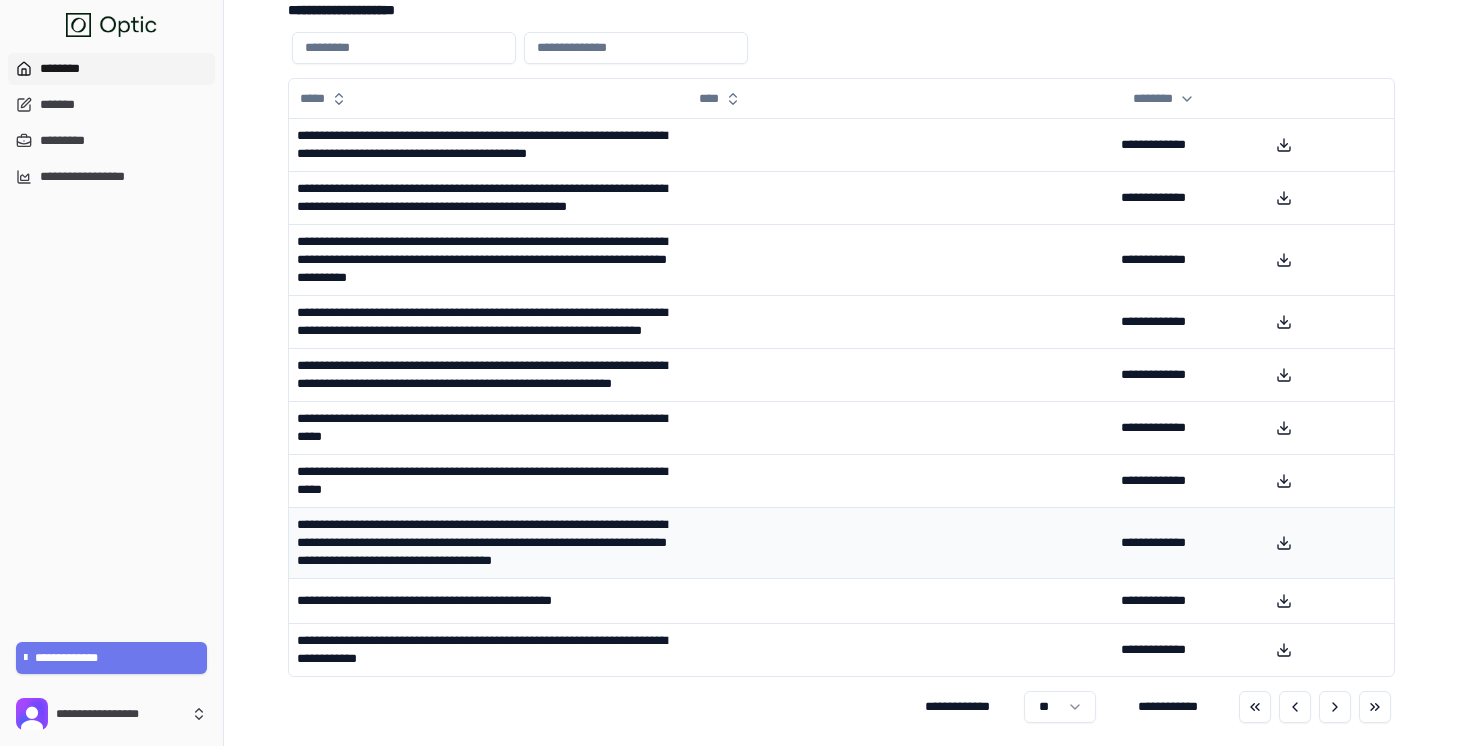 scroll, scrollTop: 355, scrollLeft: 0, axis: vertical 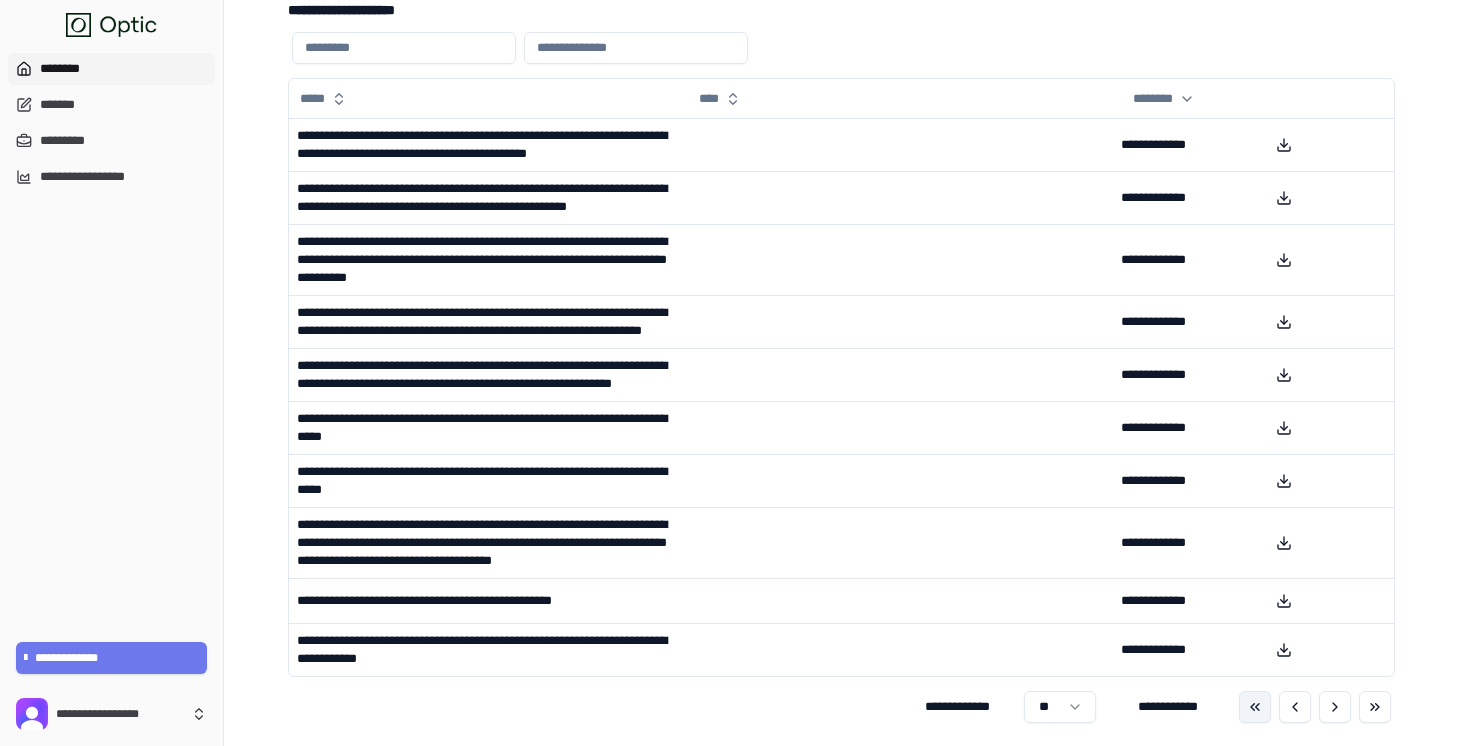 click at bounding box center [1255, 707] 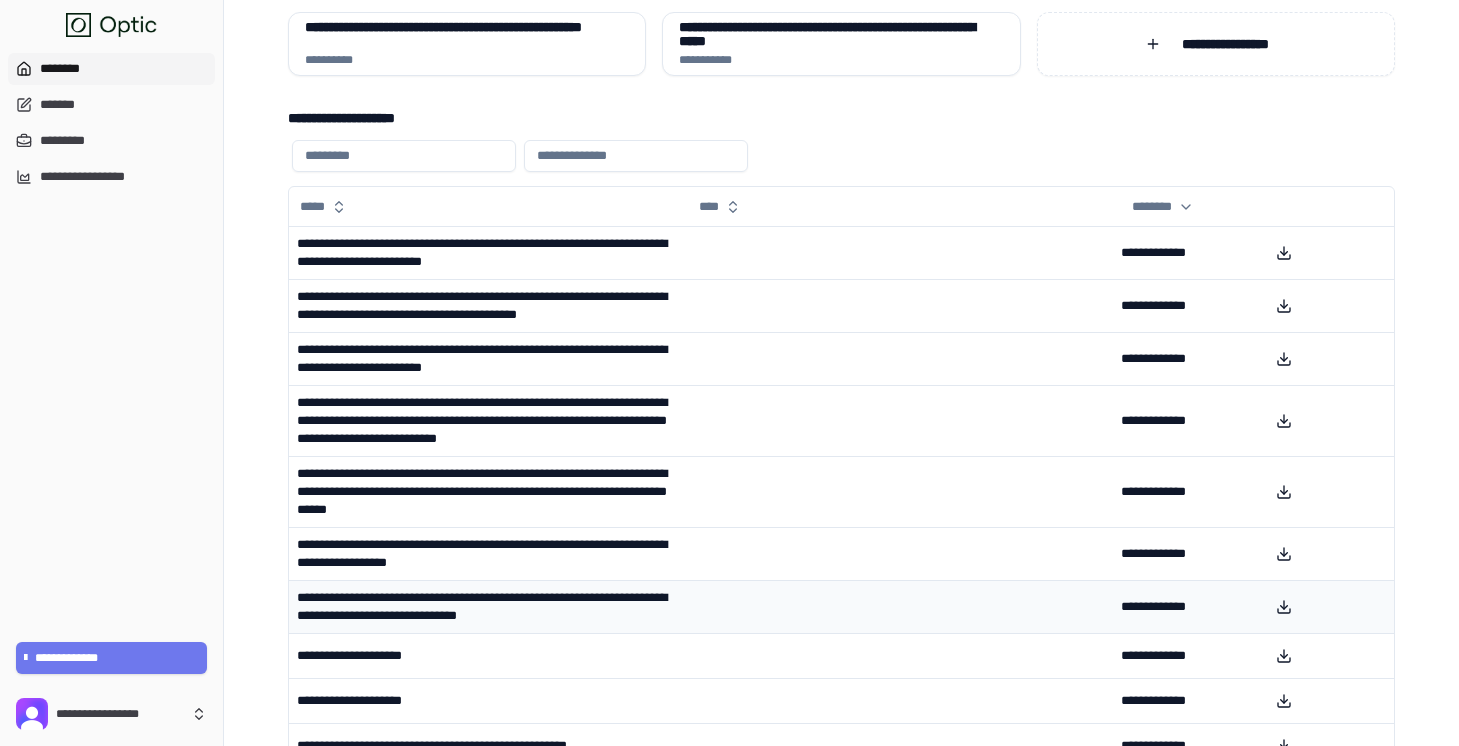 scroll, scrollTop: 0, scrollLeft: 0, axis: both 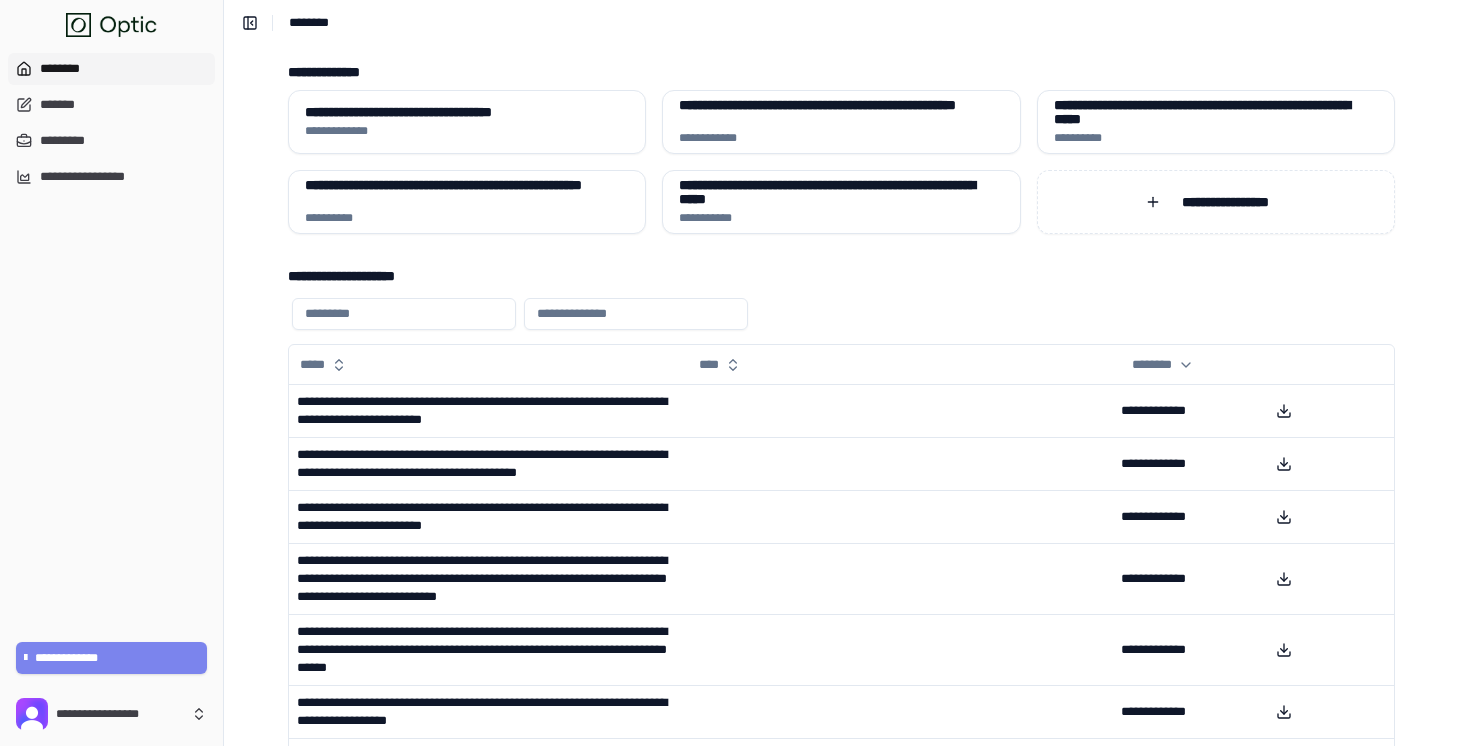 click on "**********" at bounding box center (112, 658) 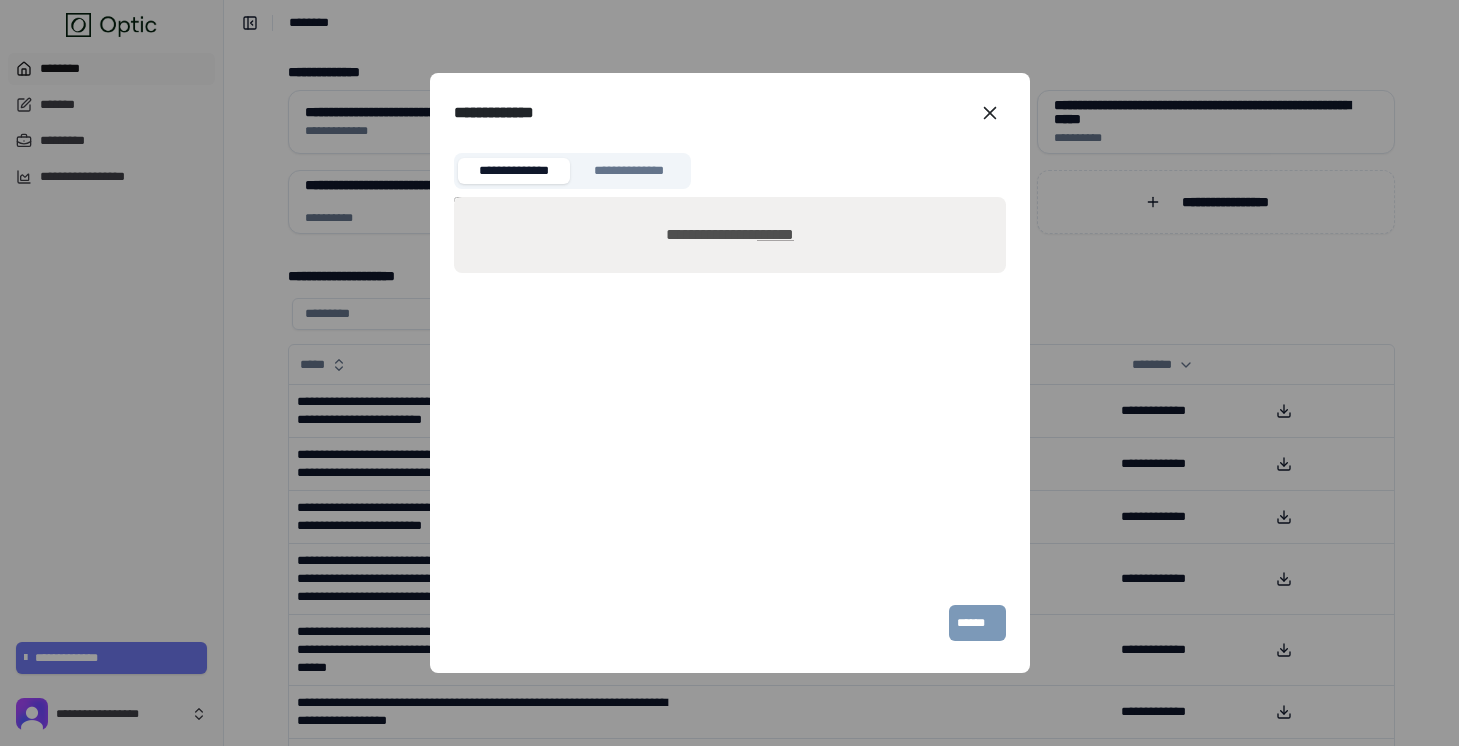 click on "******" at bounding box center [775, 234] 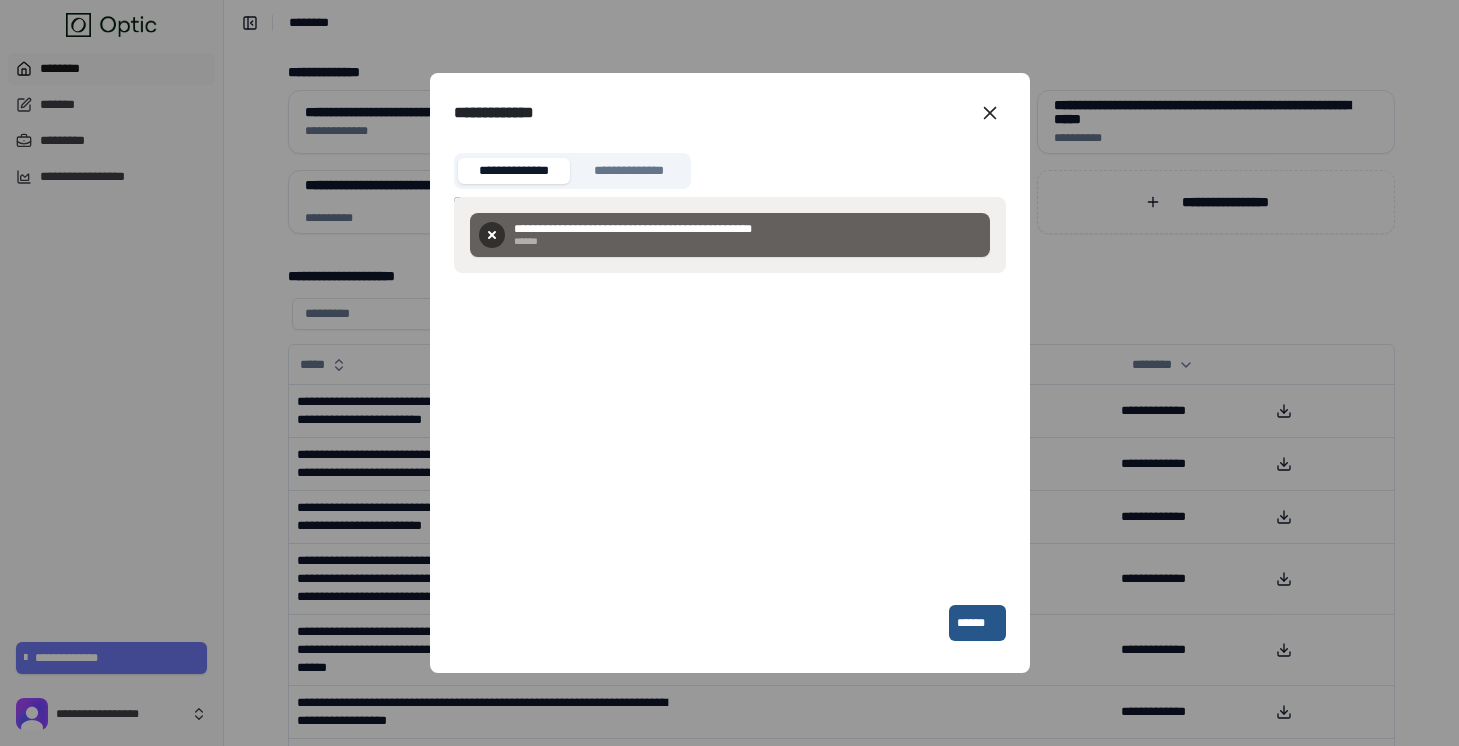 click on "**********" at bounding box center (730, 200) 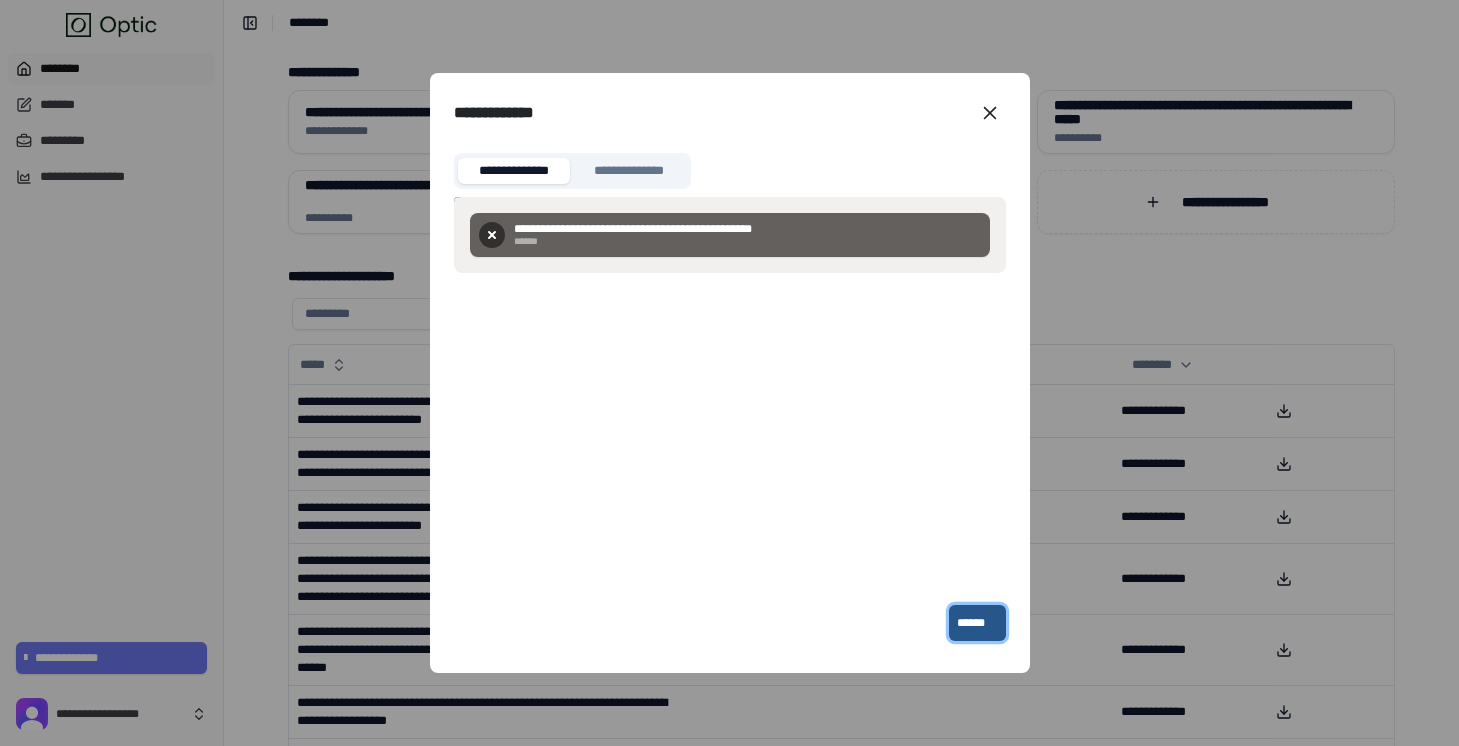 click on "******" at bounding box center [977, 623] 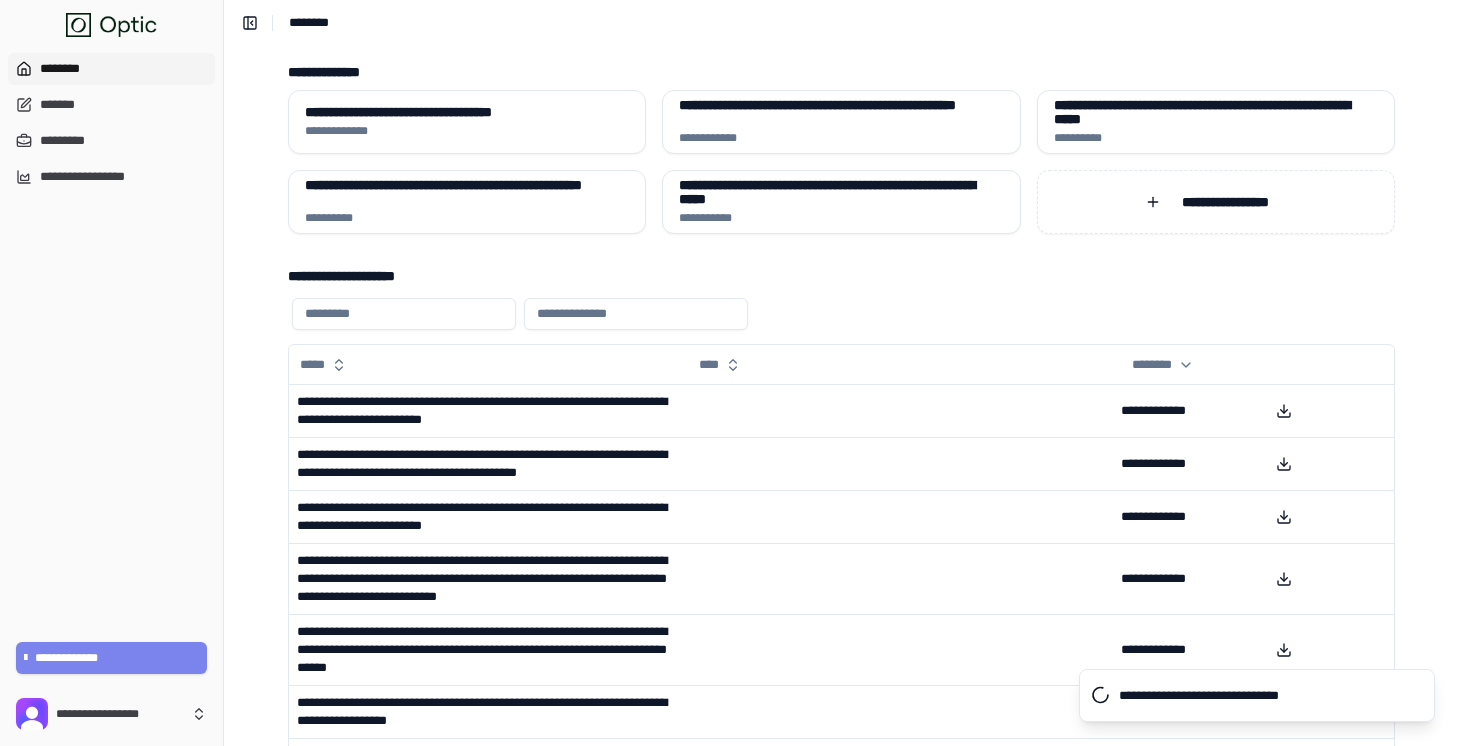 click on "**********" at bounding box center [112, 658] 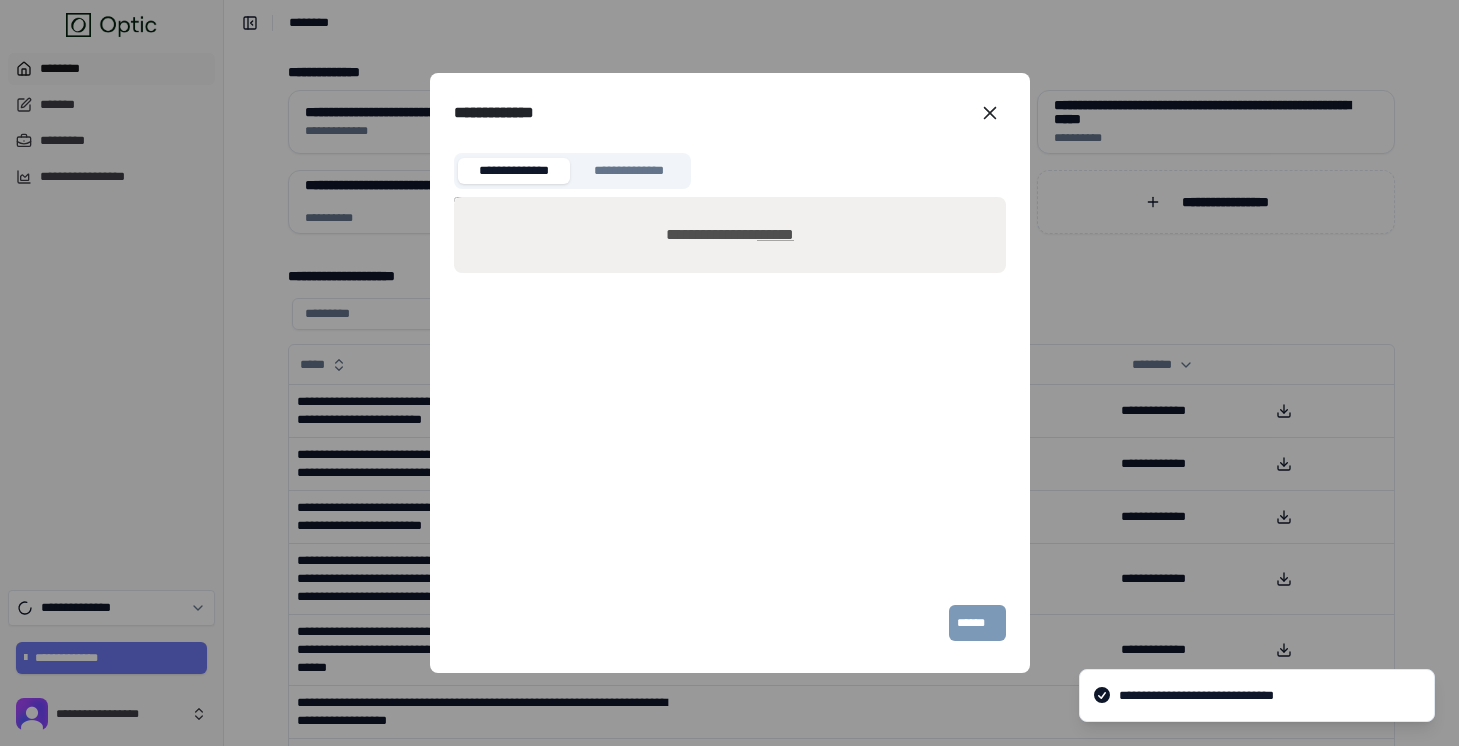click on "******" at bounding box center (775, 234) 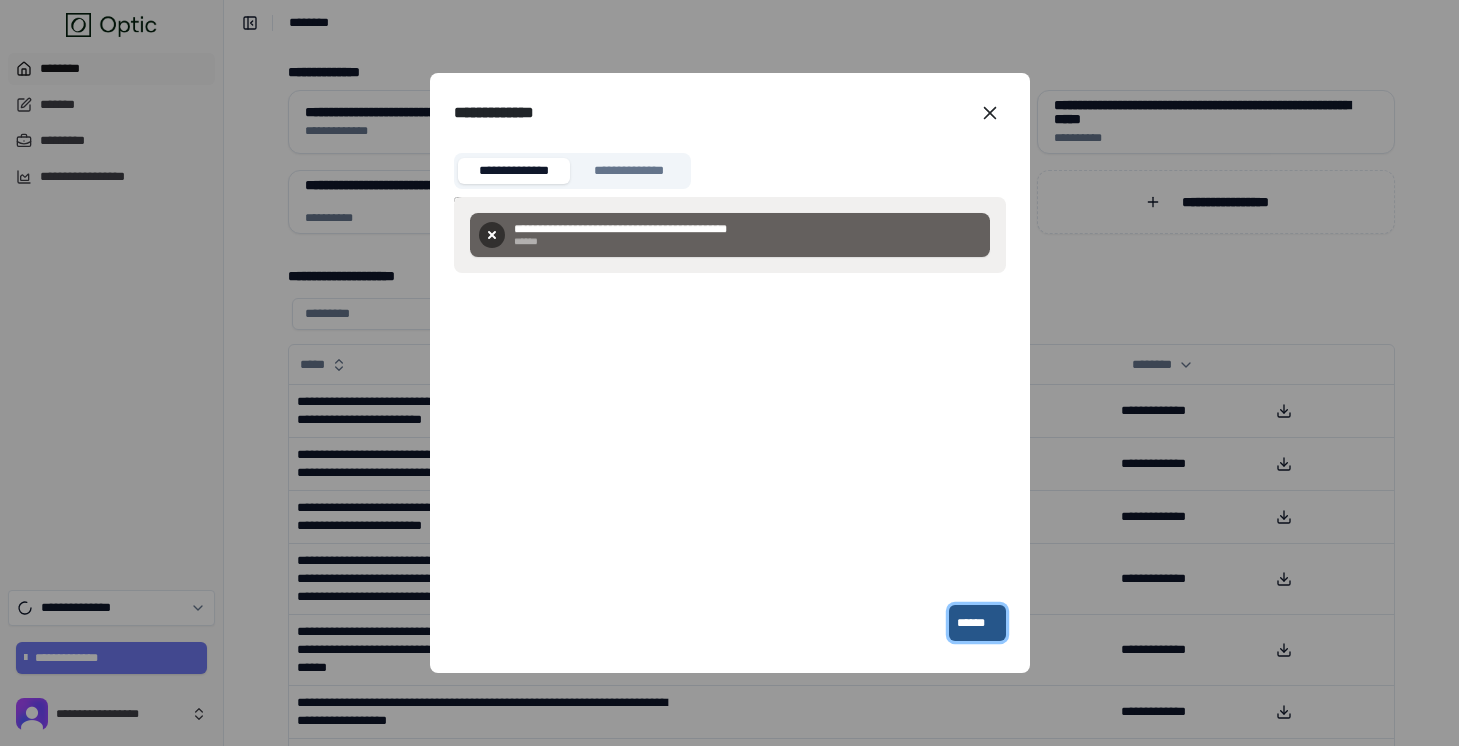 click on "******" at bounding box center (977, 623) 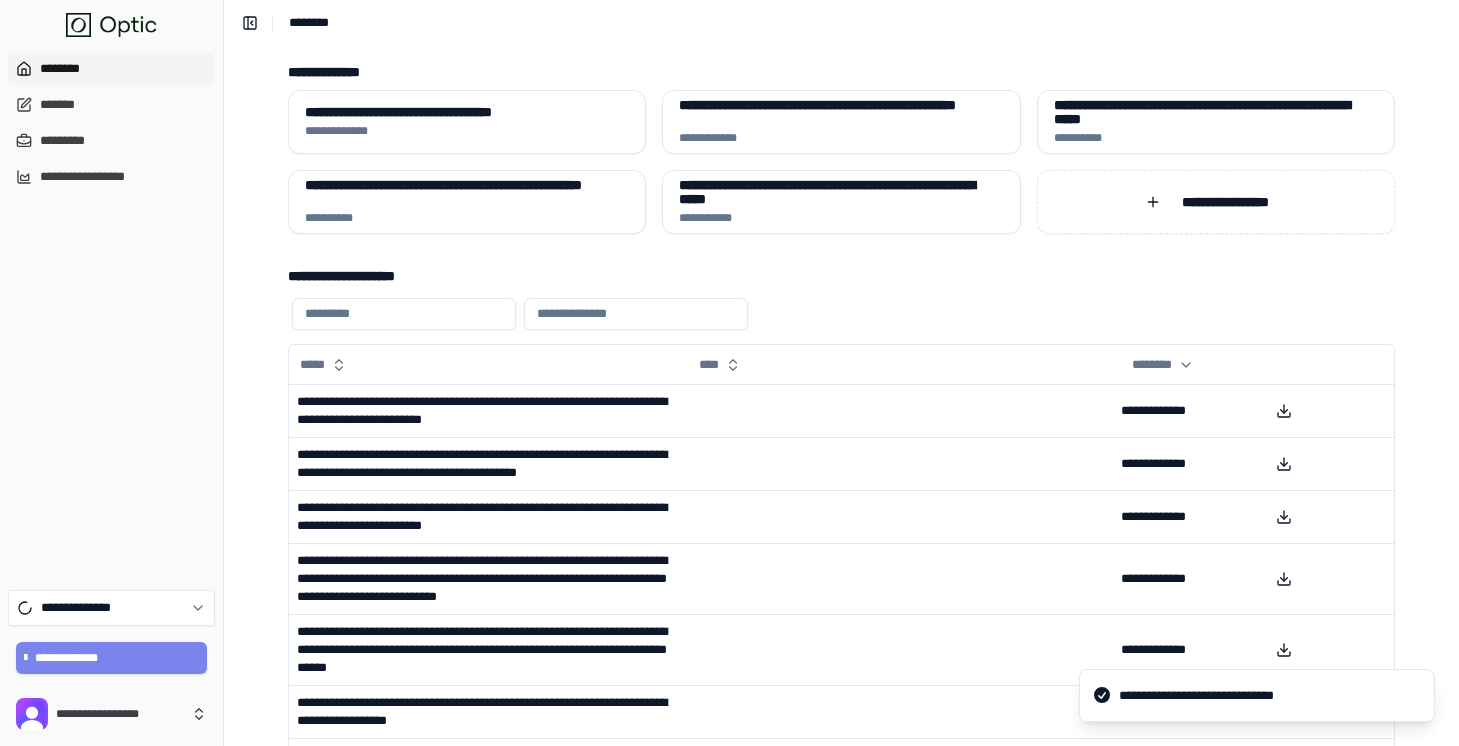 click on "**********" at bounding box center (112, 658) 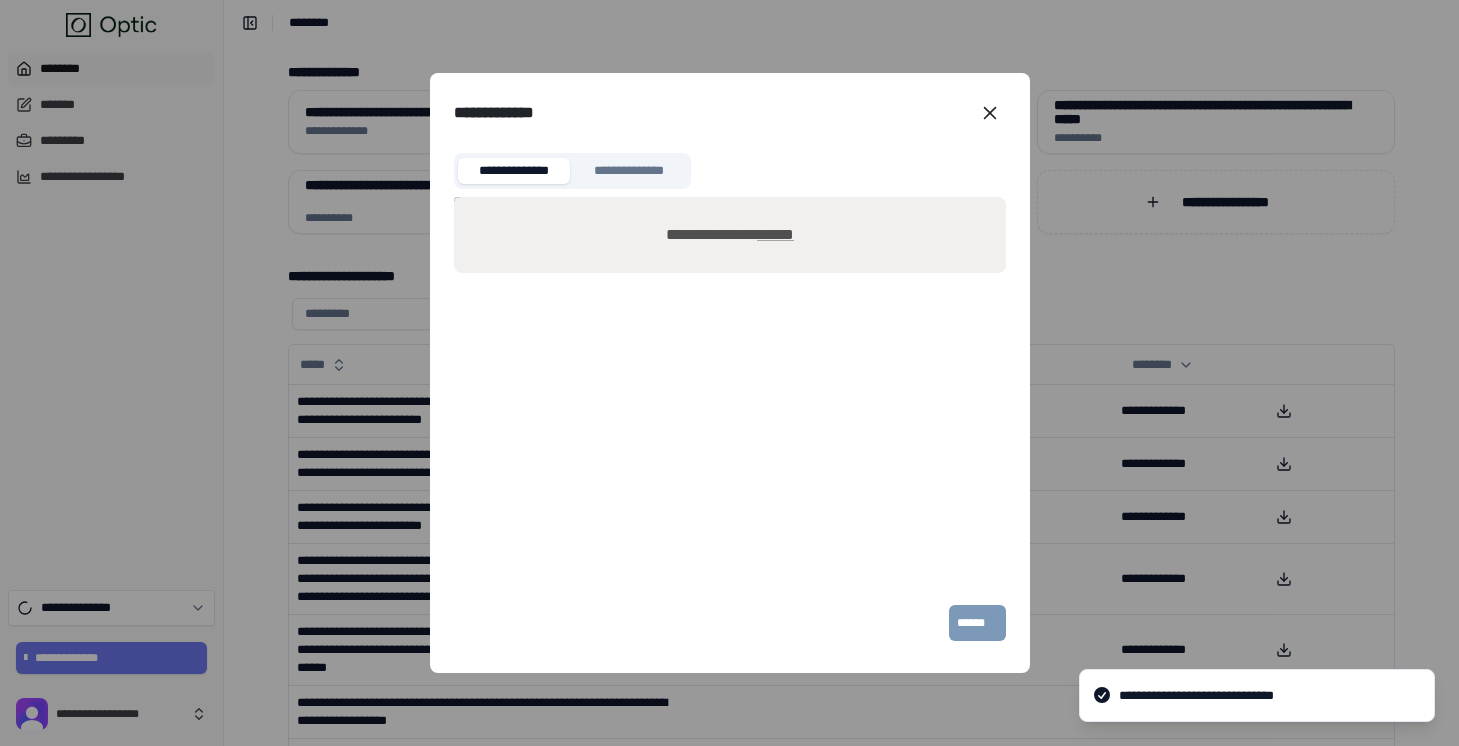 click on "**********" at bounding box center [729, 235] 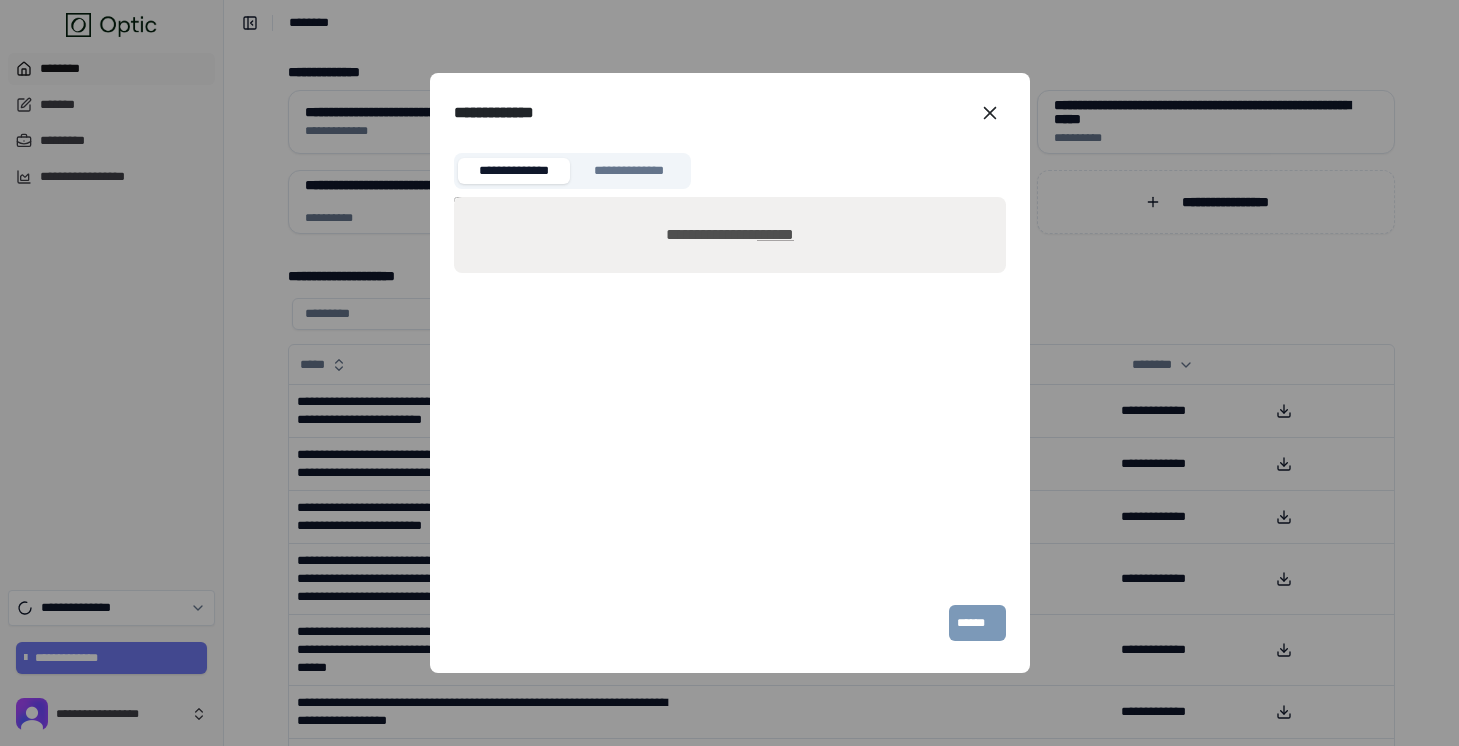 type on "**********" 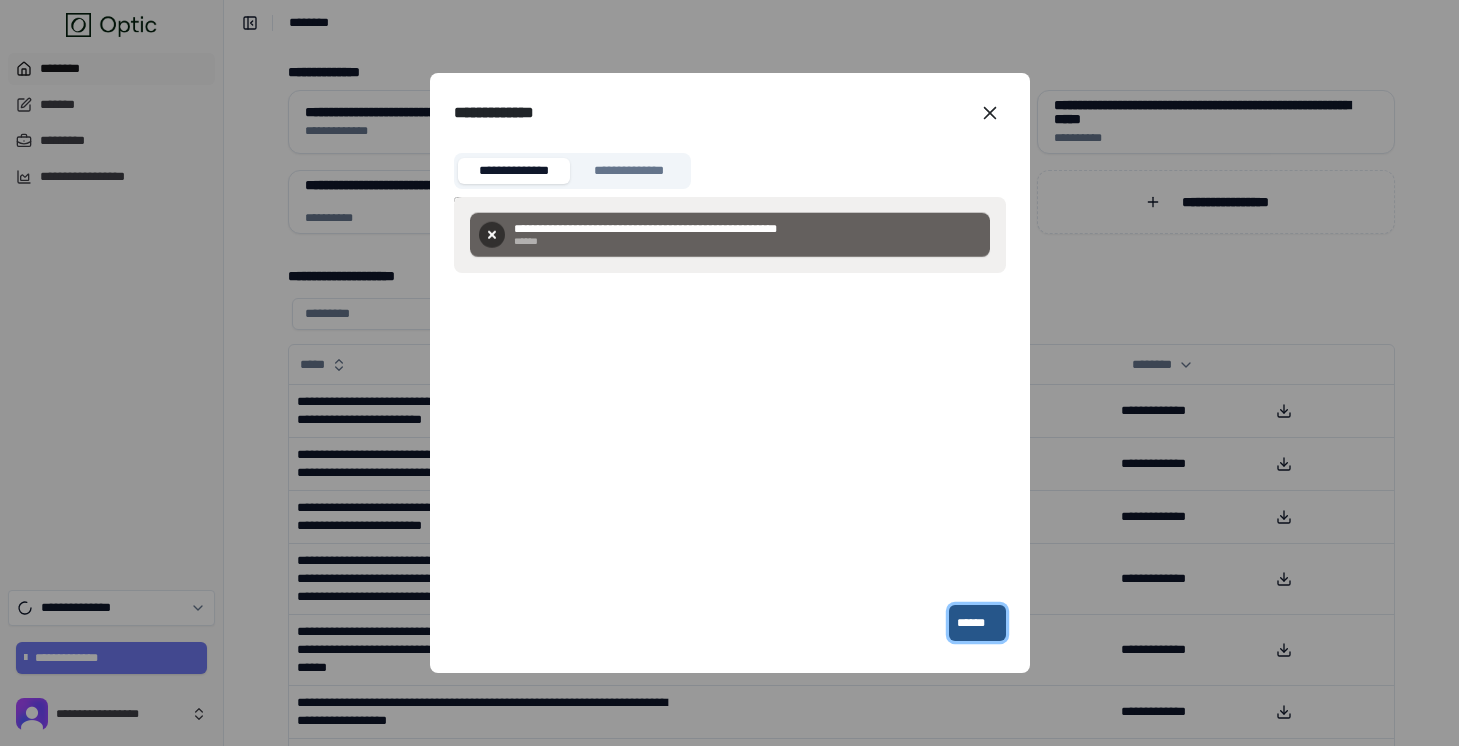 click on "******" at bounding box center [977, 623] 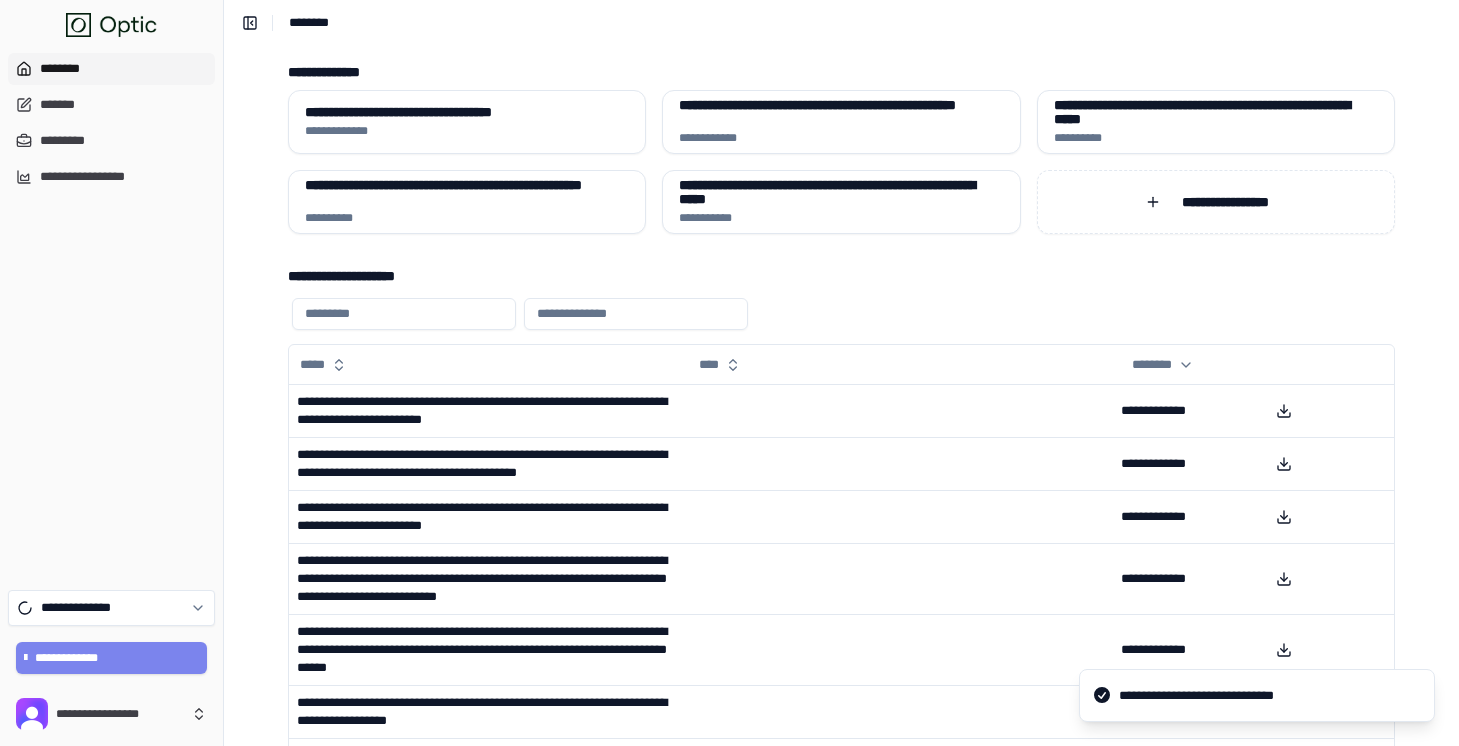 click on "**********" at bounding box center [112, 658] 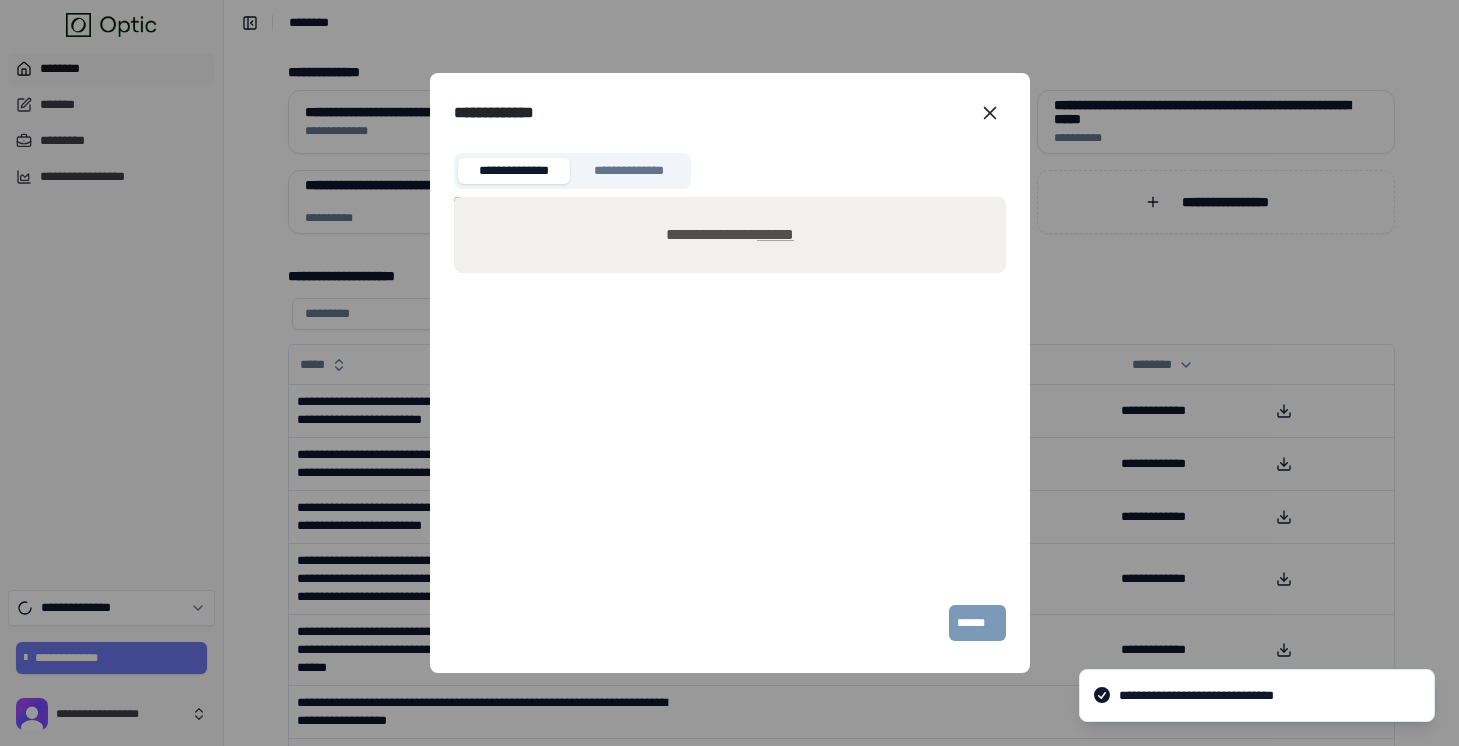 click on "**********" at bounding box center [729, 235] 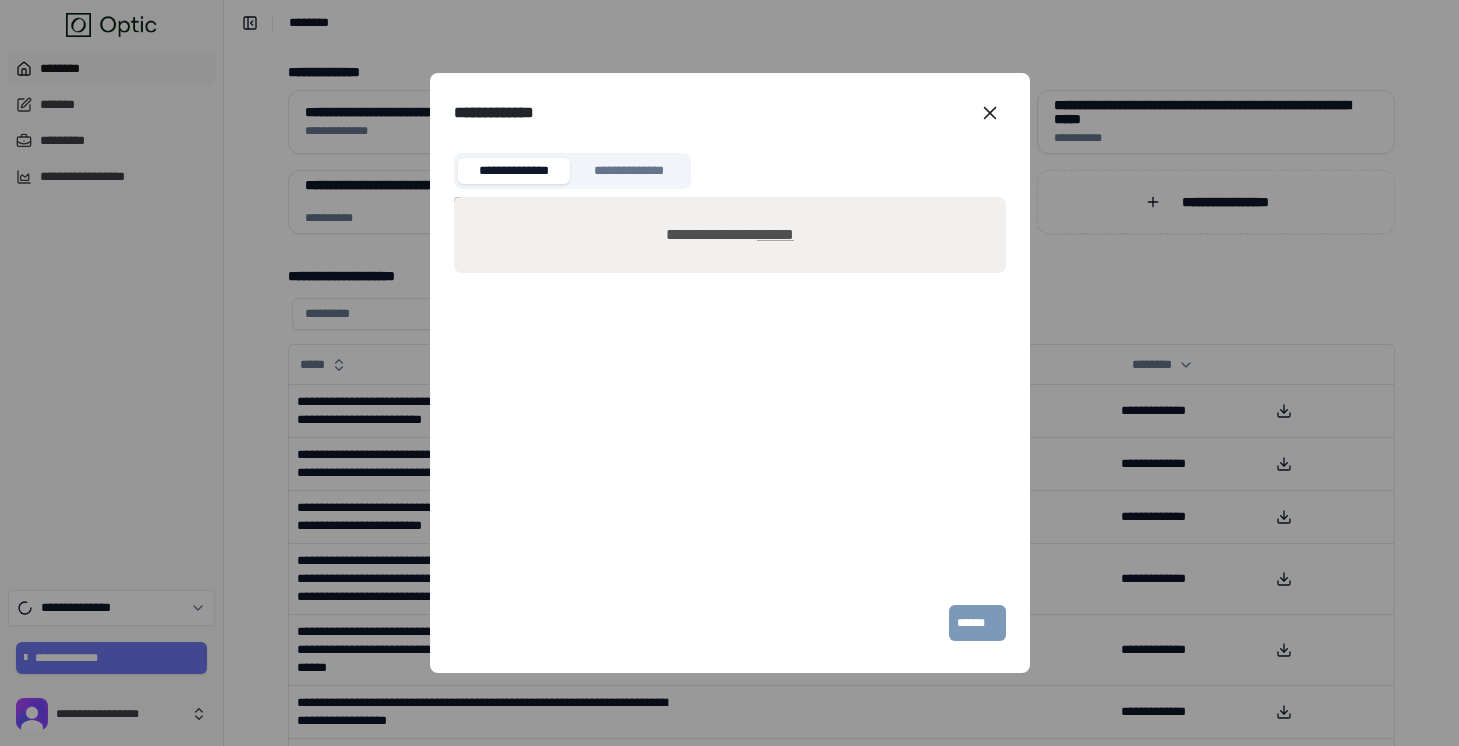 type on "**********" 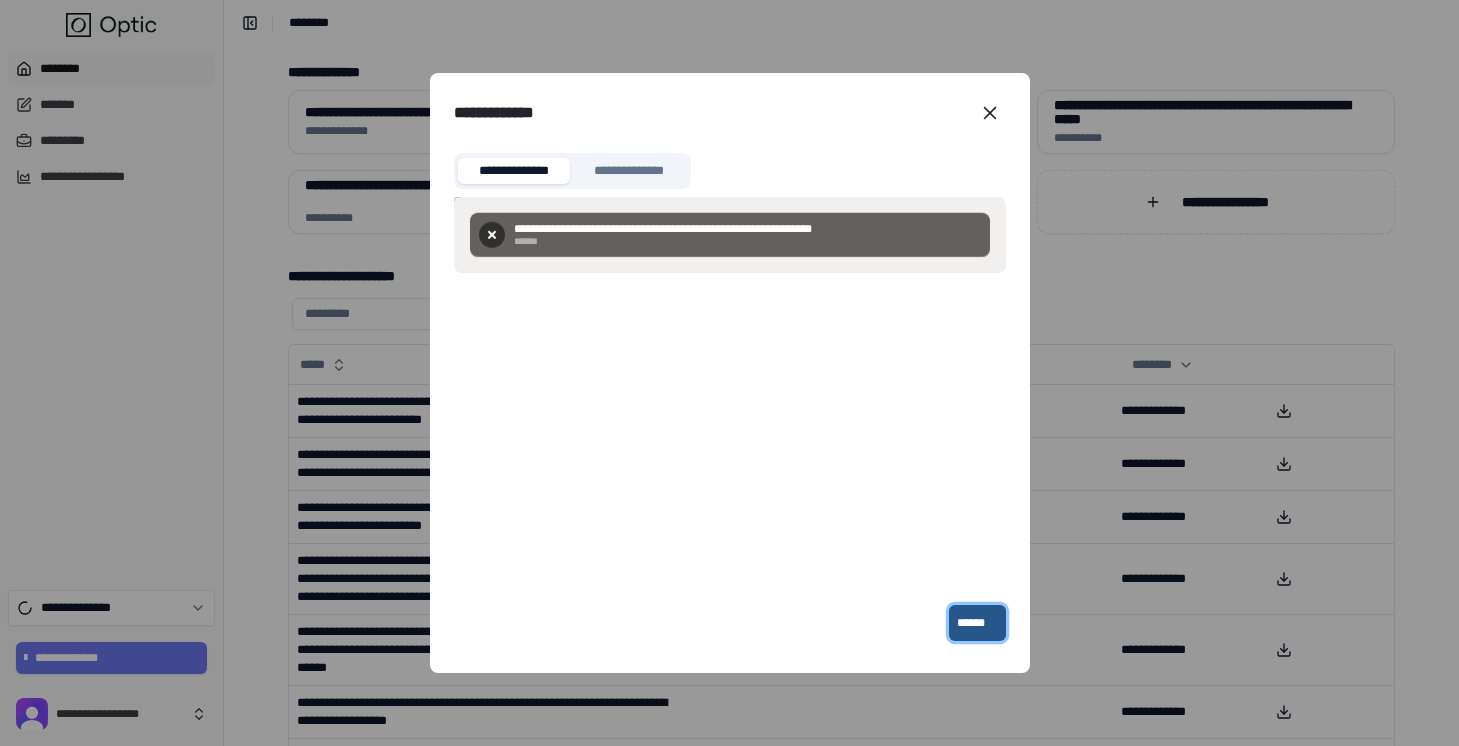 click on "******" at bounding box center (977, 623) 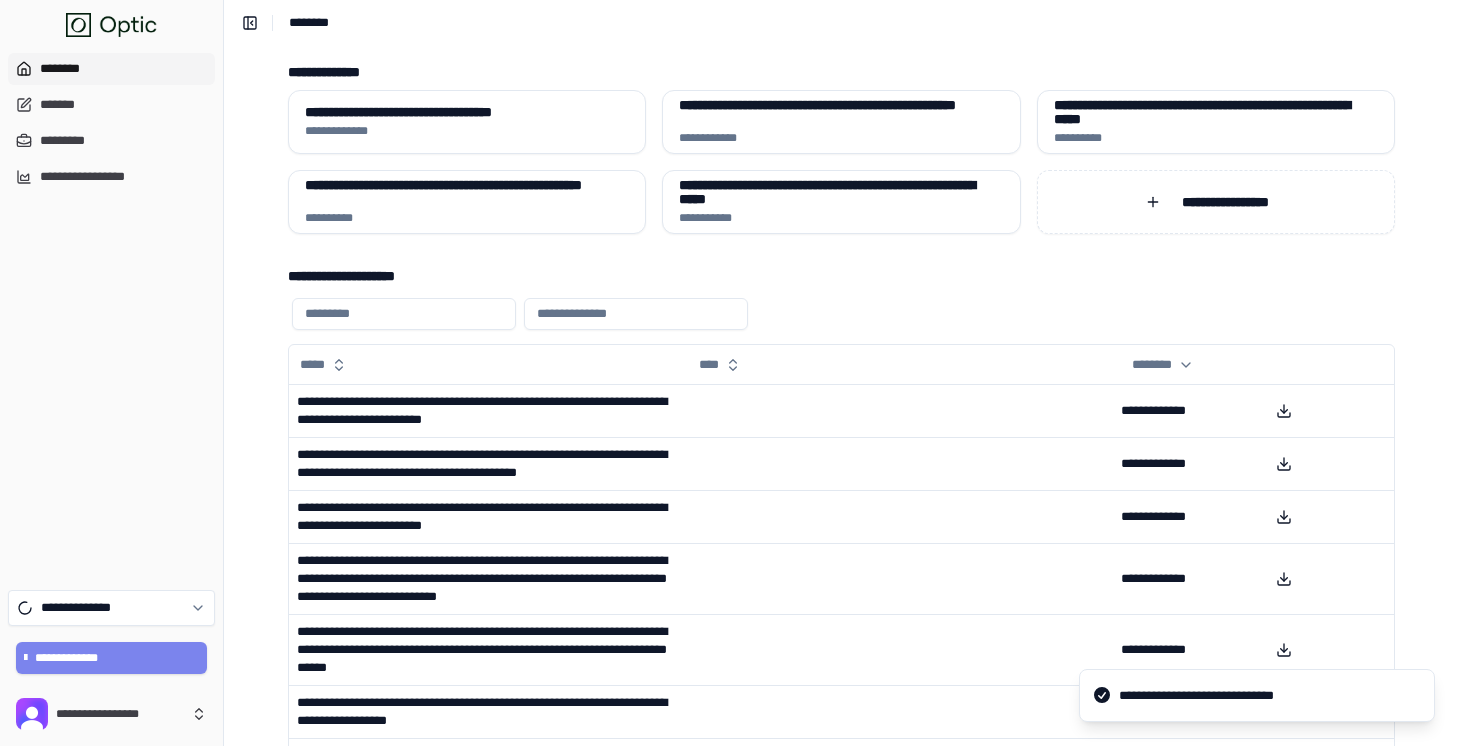click on "**********" at bounding box center (112, 658) 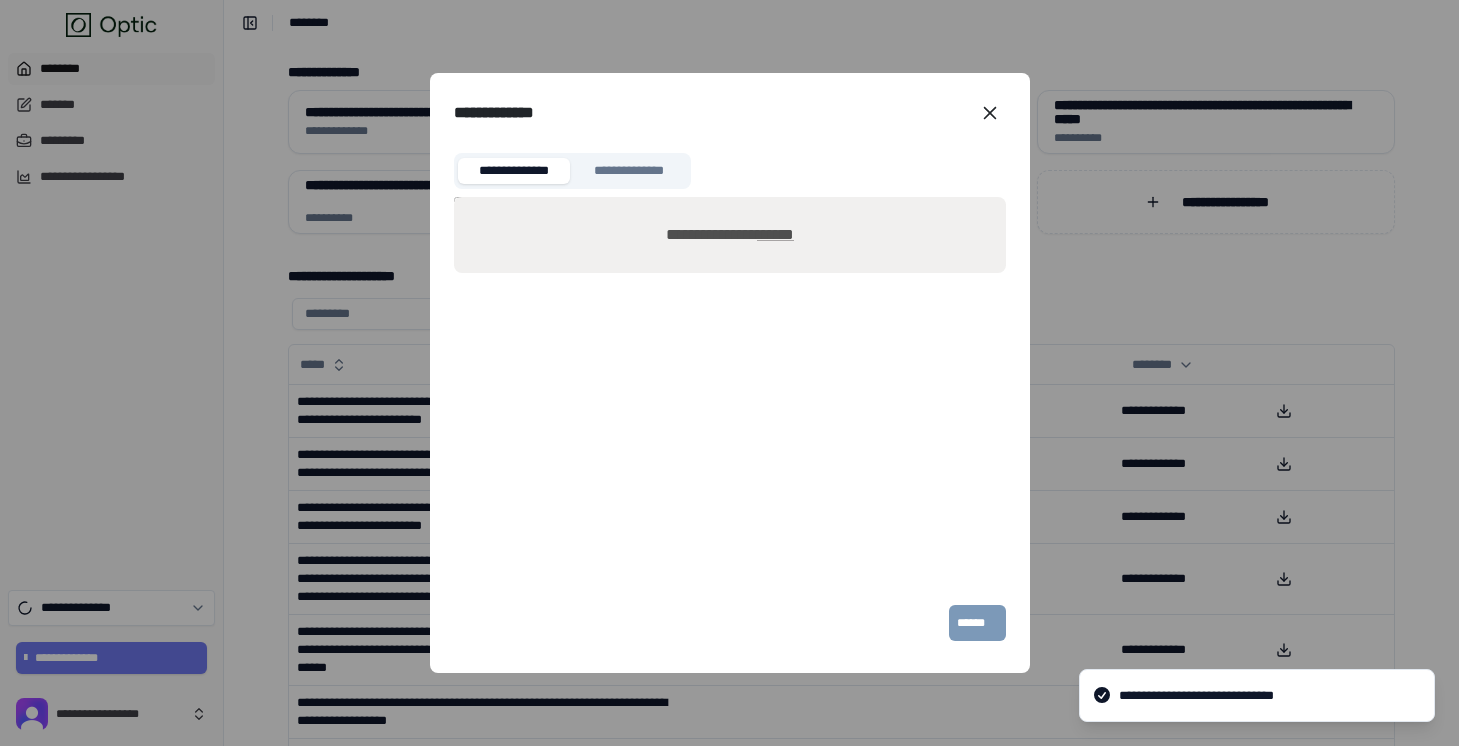 click on "******" at bounding box center (775, 234) 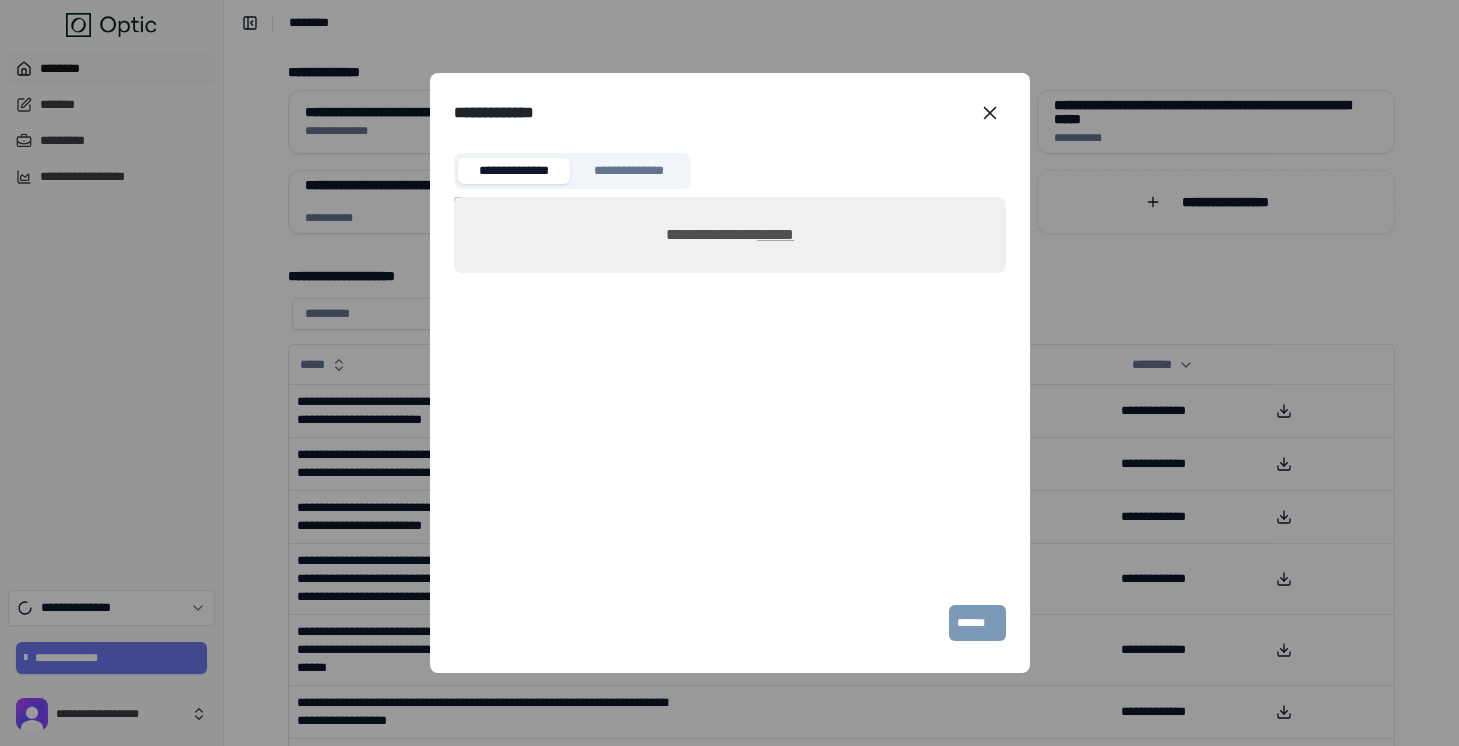 type on "**********" 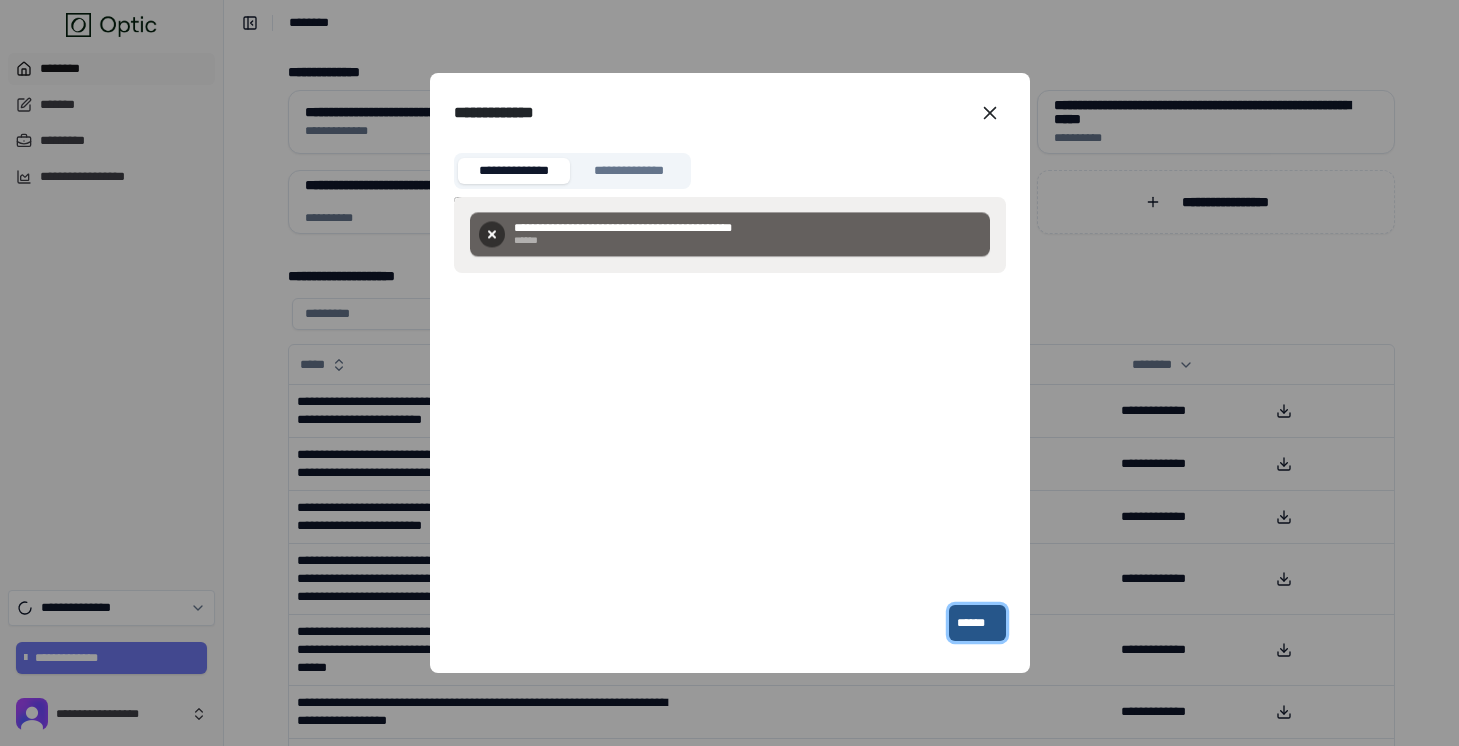 click on "******" at bounding box center (977, 623) 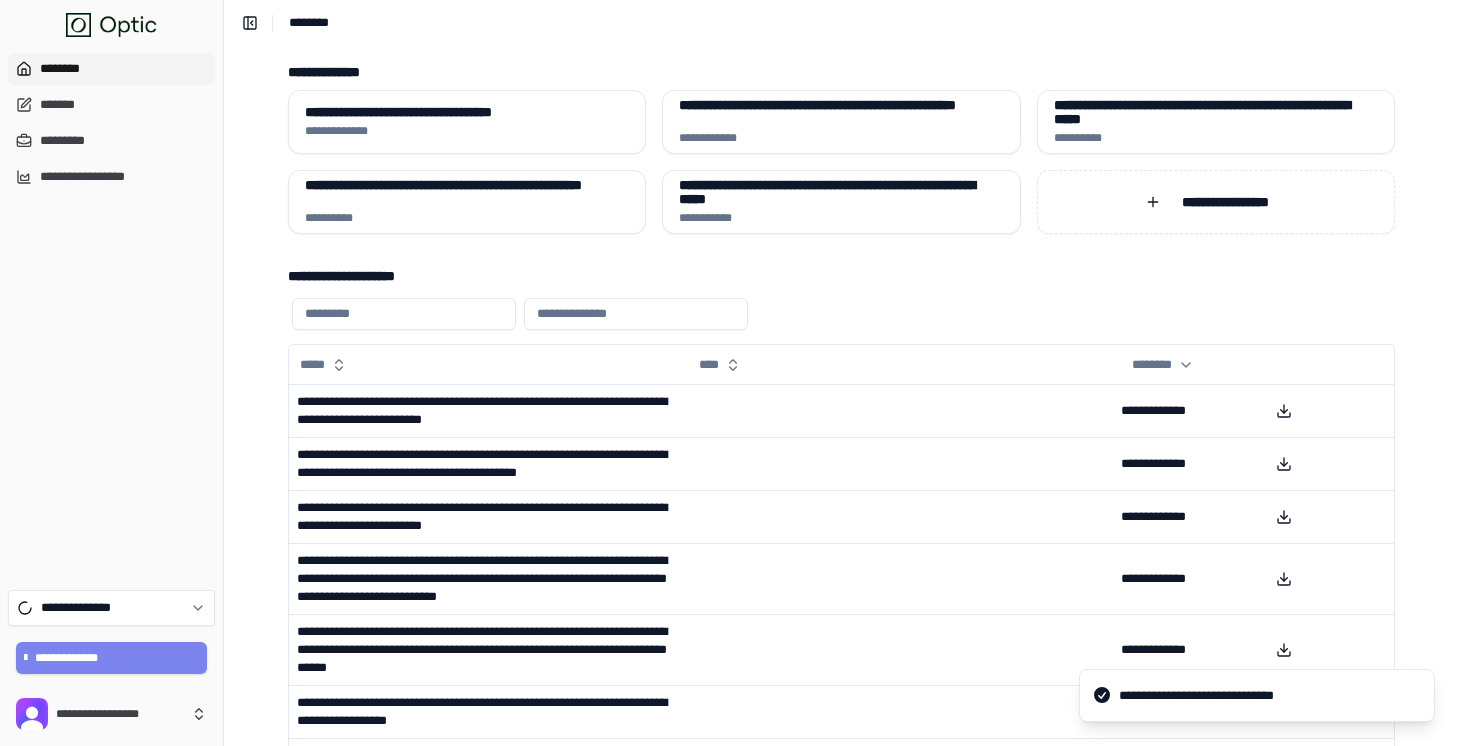 click on "**********" at bounding box center [111, 658] 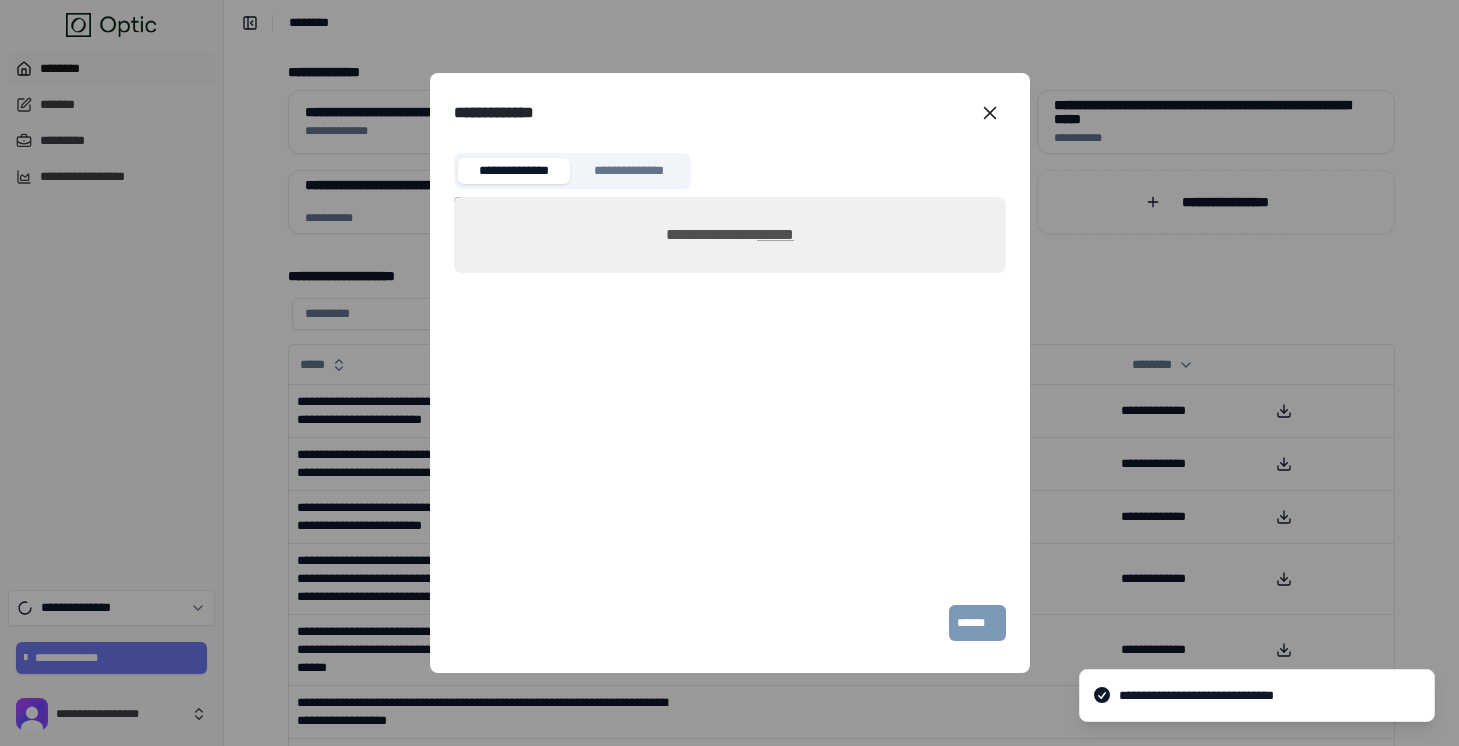 click on "******" at bounding box center [775, 234] 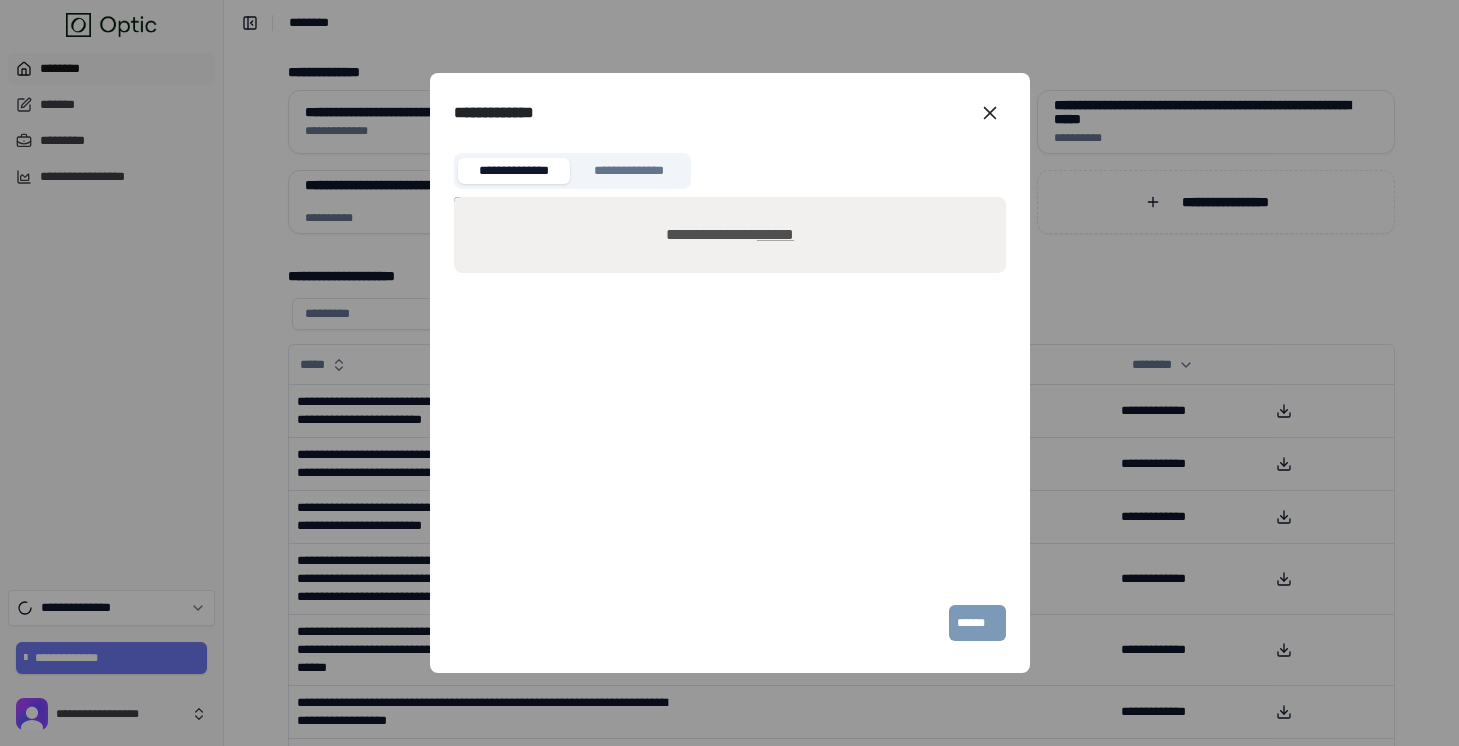 type on "**********" 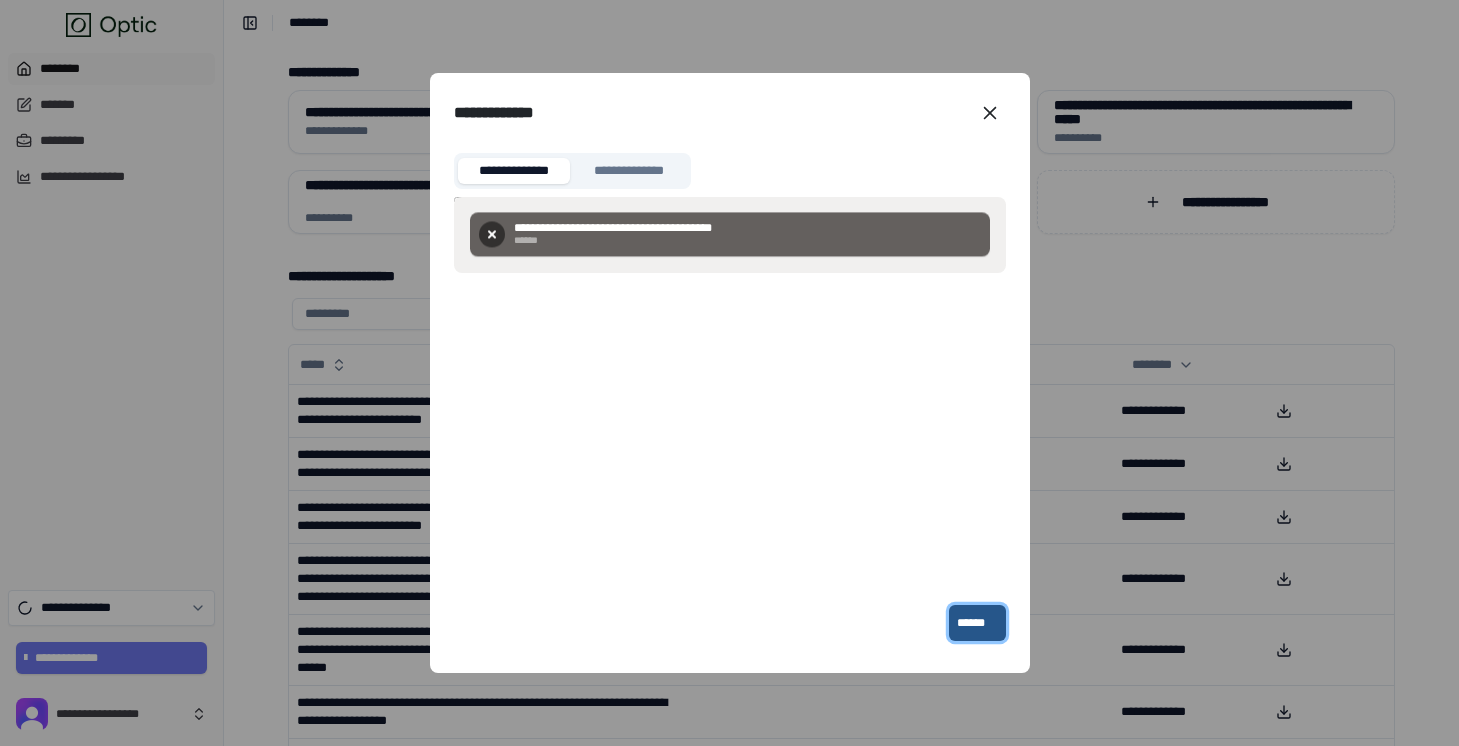 click on "******" at bounding box center [977, 623] 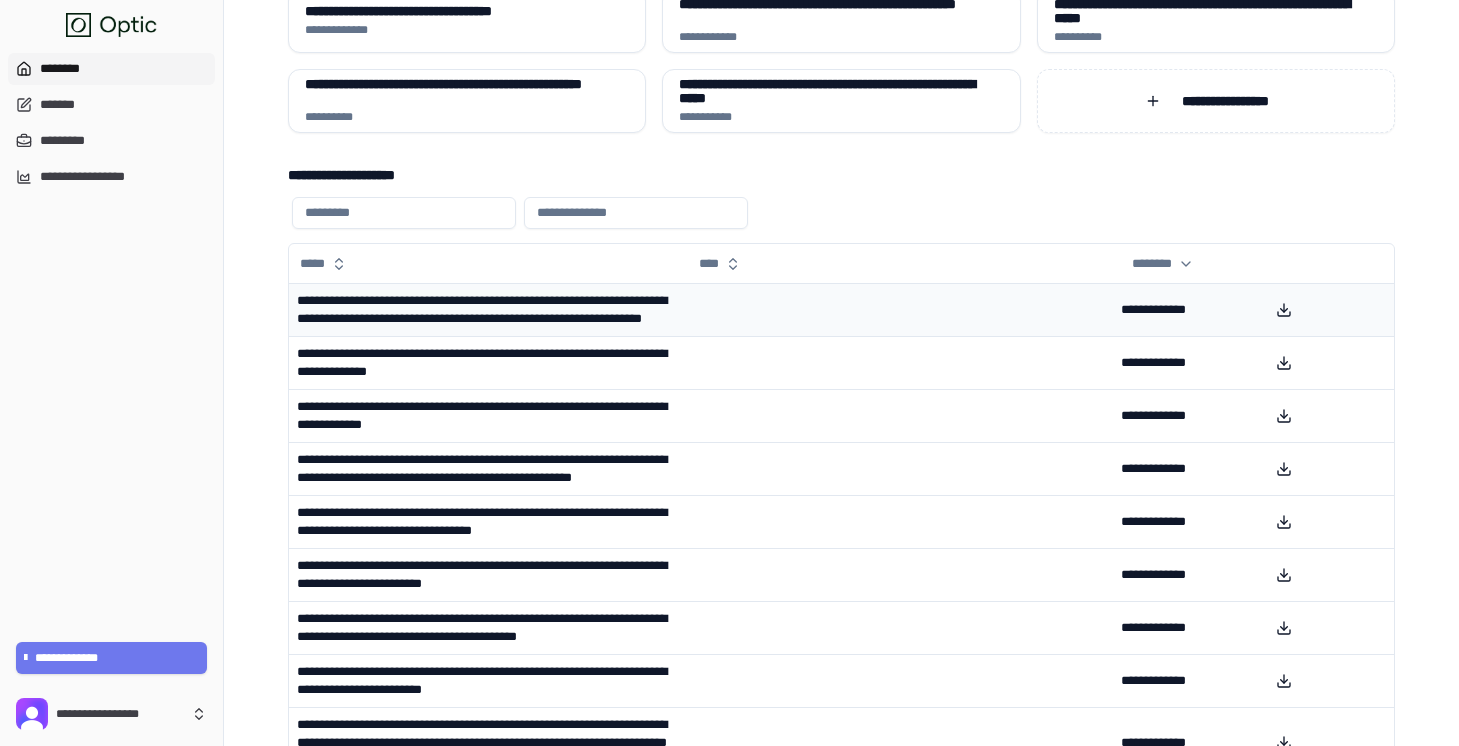 scroll, scrollTop: 0, scrollLeft: 0, axis: both 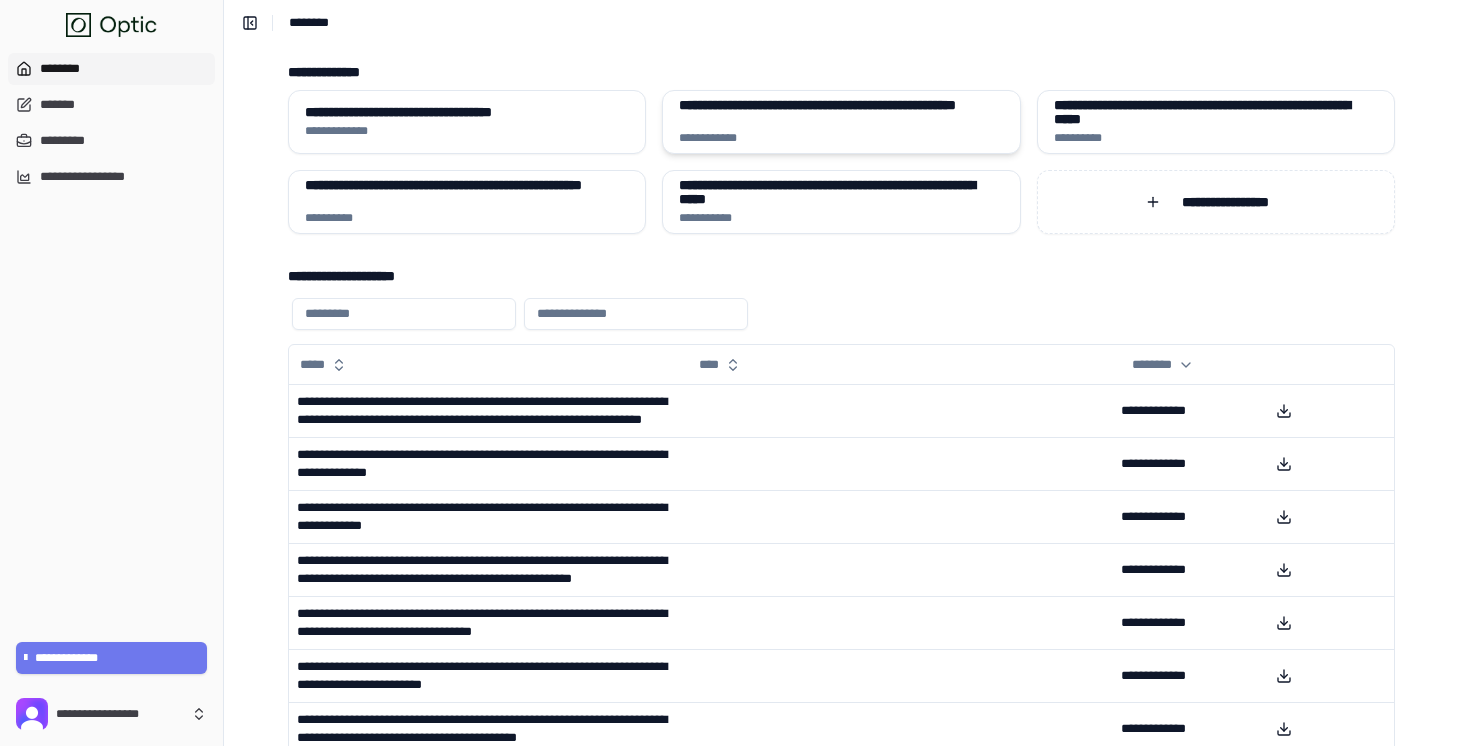 click on "**********" at bounding box center (841, 122) 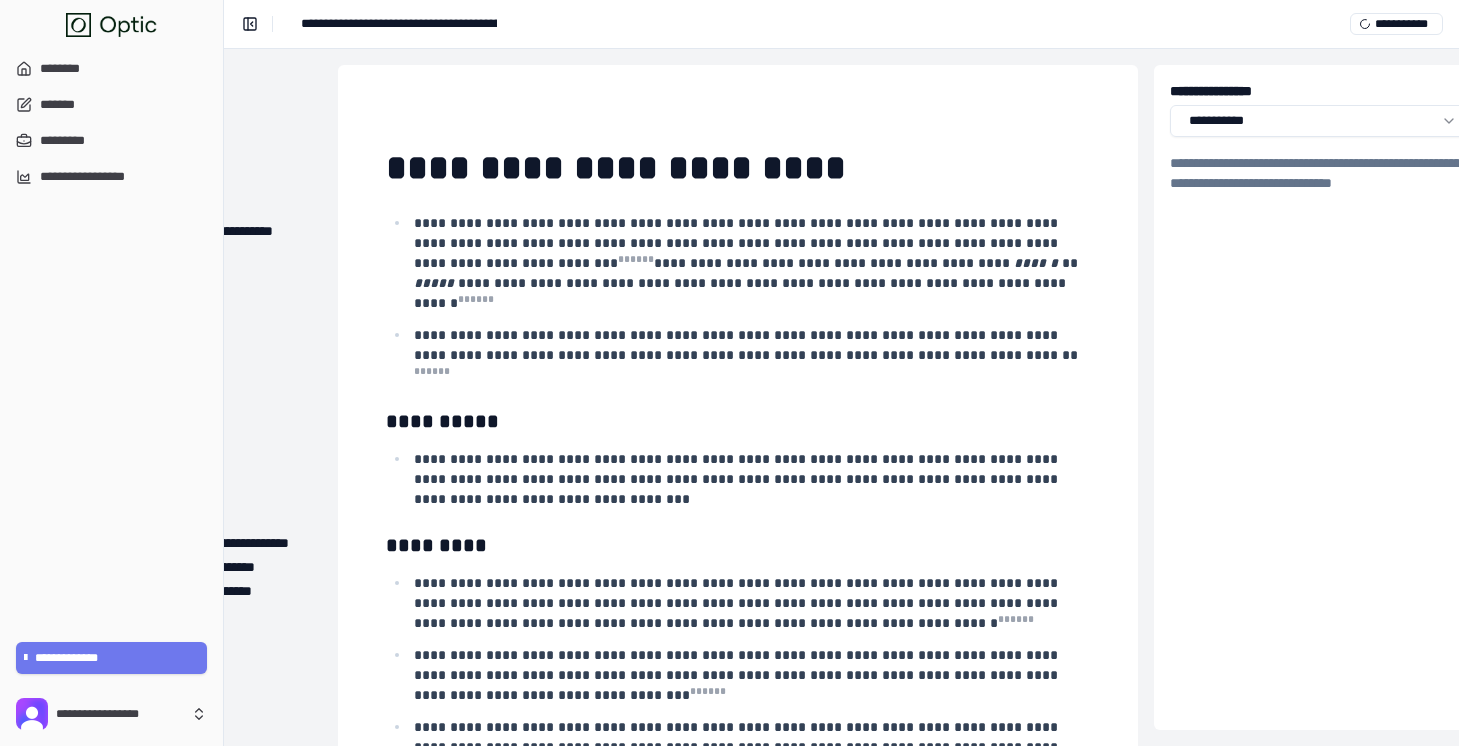 scroll, scrollTop: 0, scrollLeft: 241, axis: horizontal 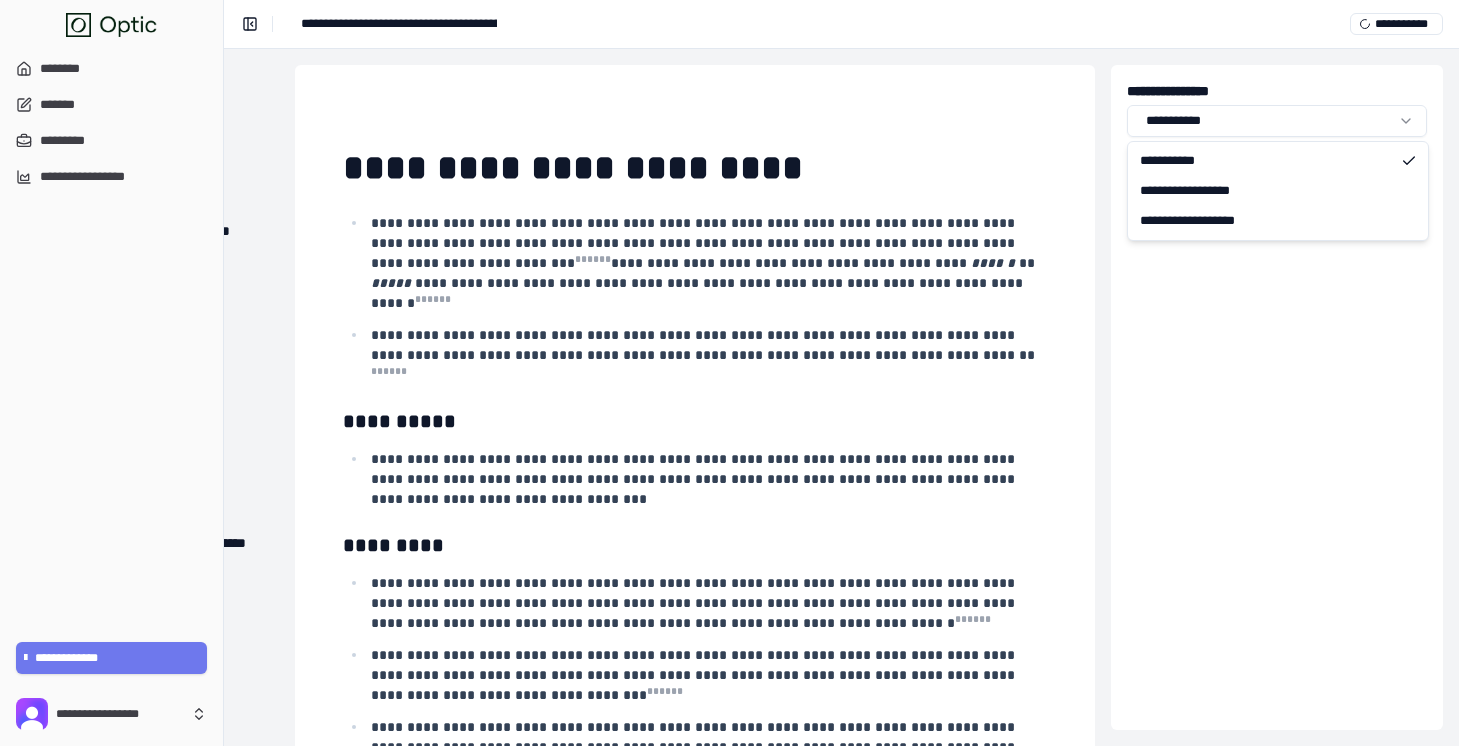 click on "**********" at bounding box center (729, 373) 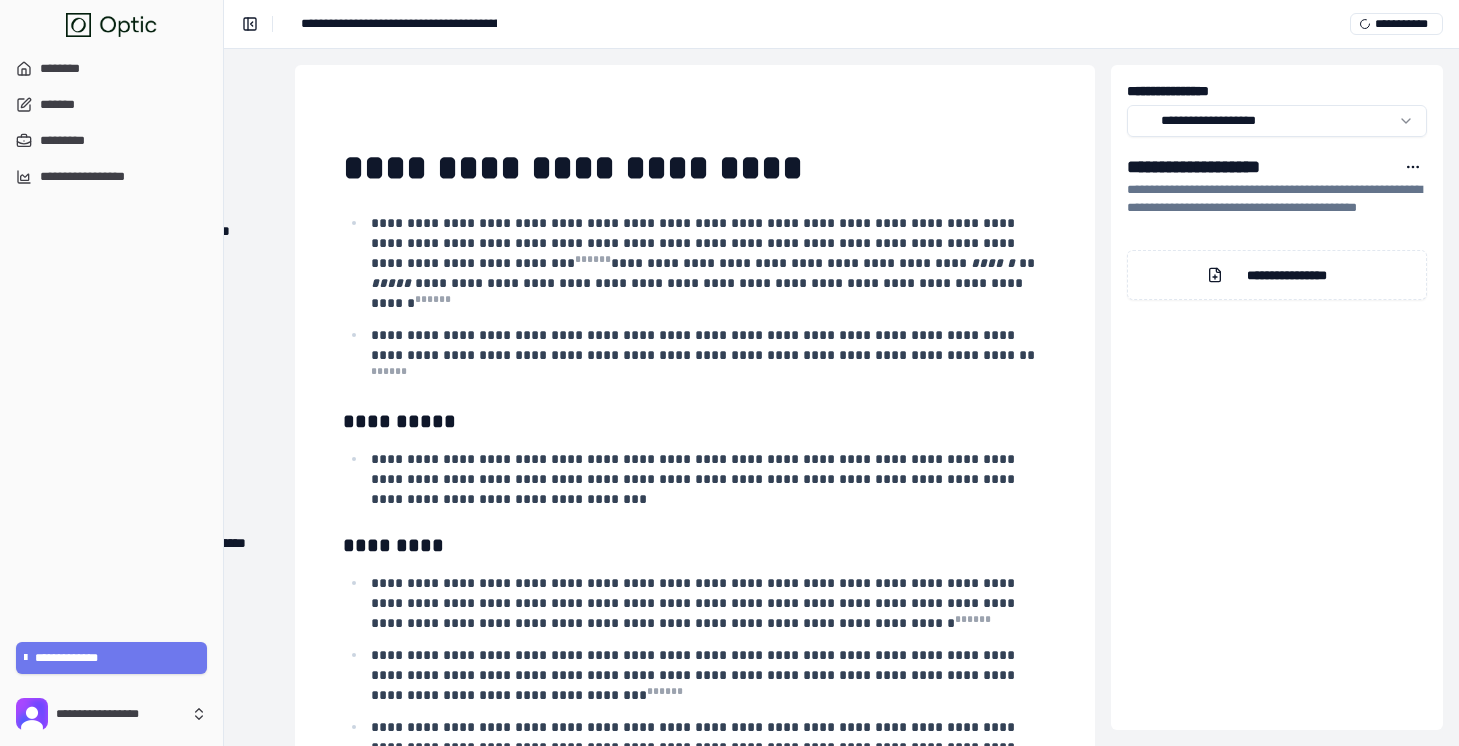 click on "**********" at bounding box center [1287, 275] 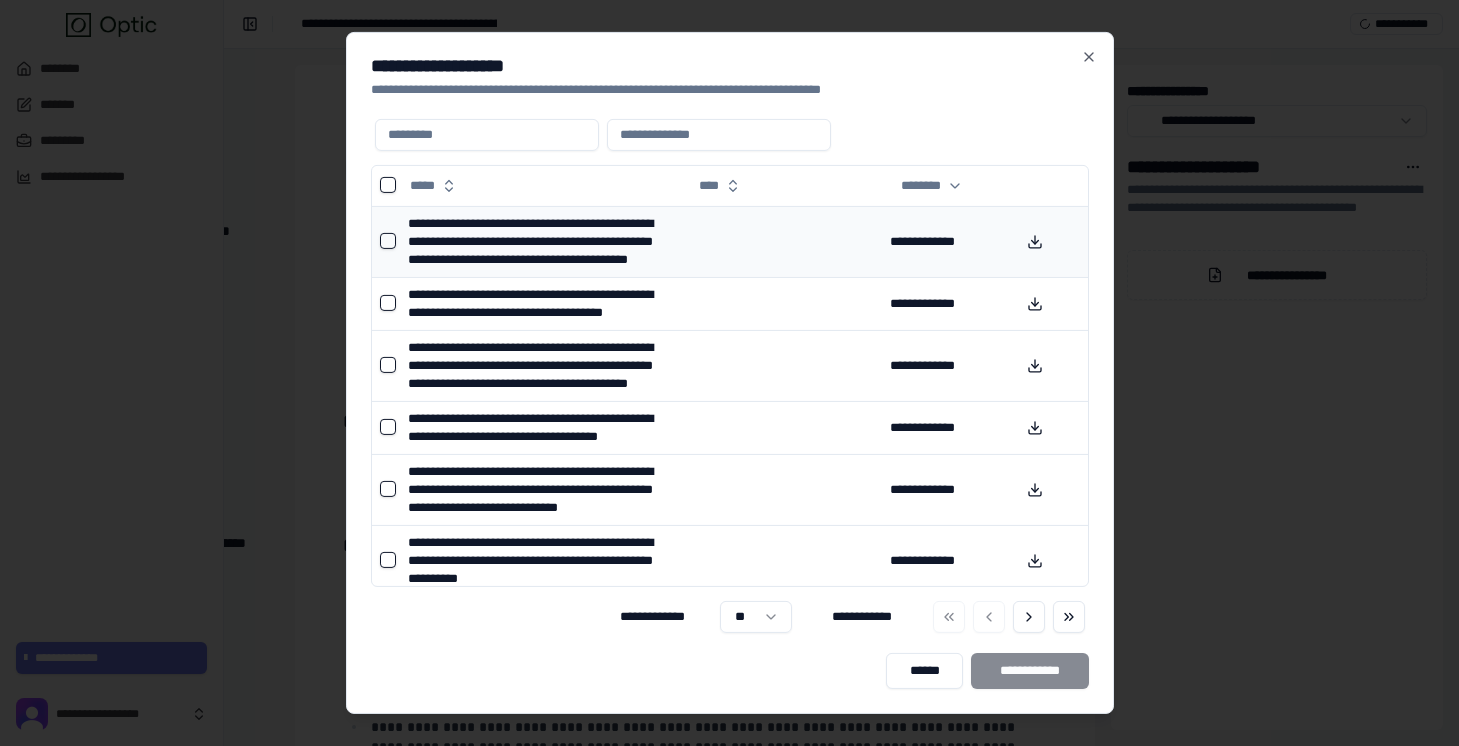 click on "**********" at bounding box center [542, 241] 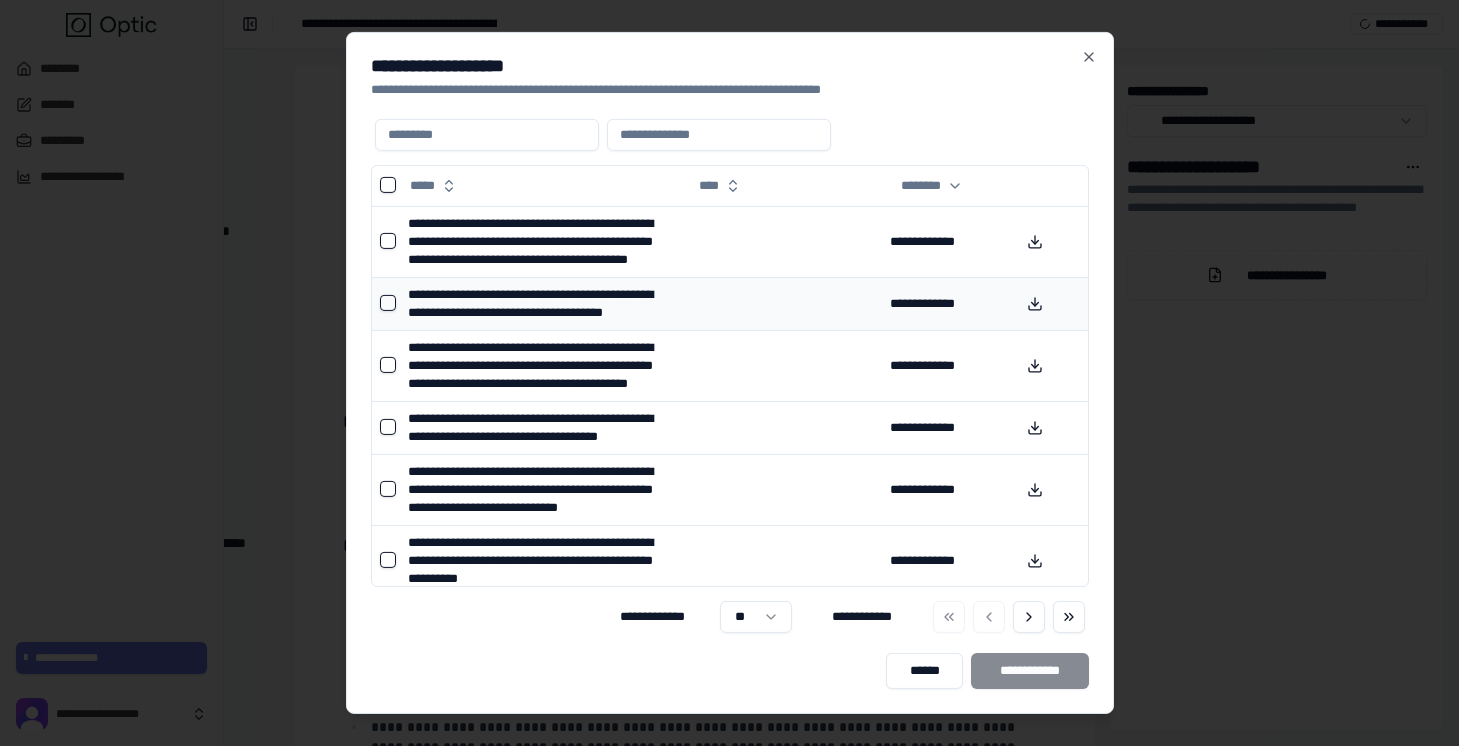 click on "**********" at bounding box center [542, 303] 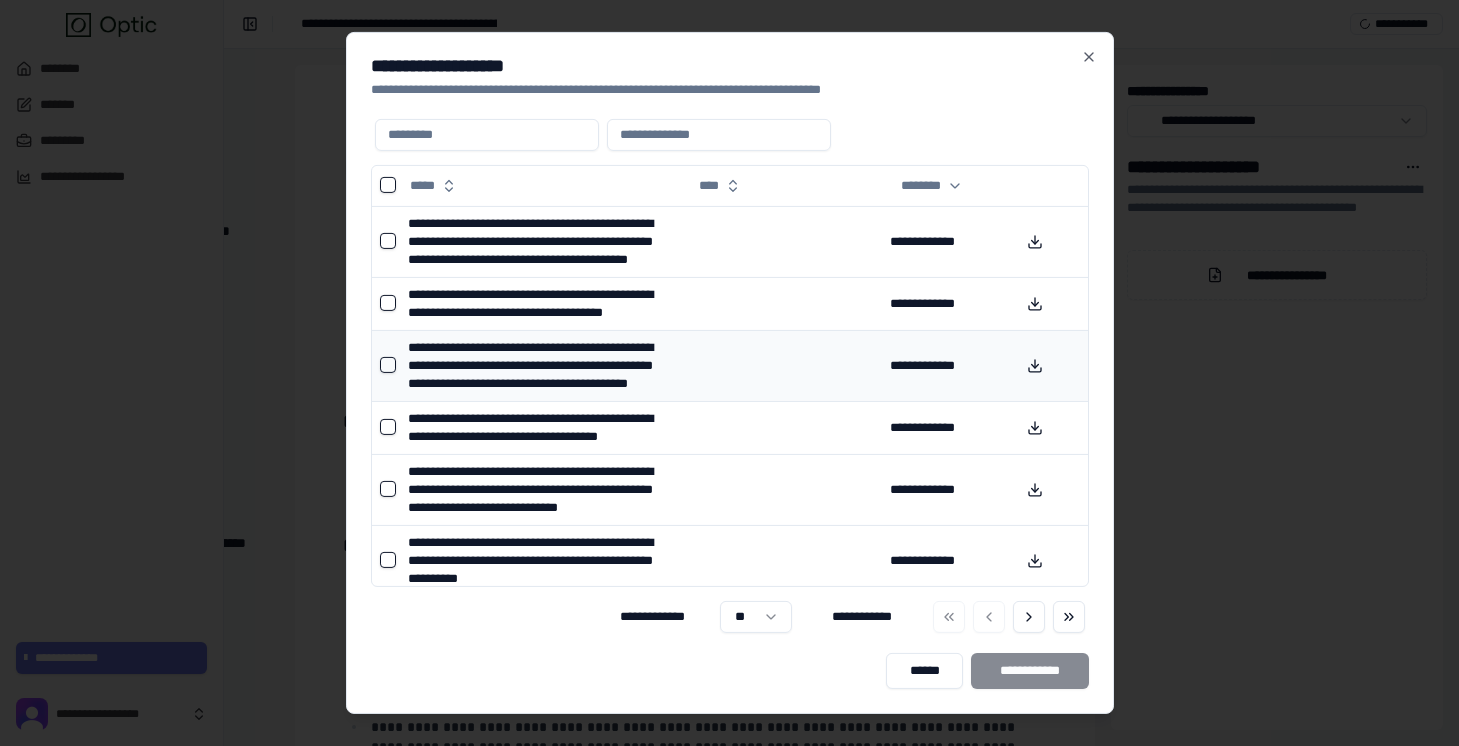 click on "**********" at bounding box center (542, 365) 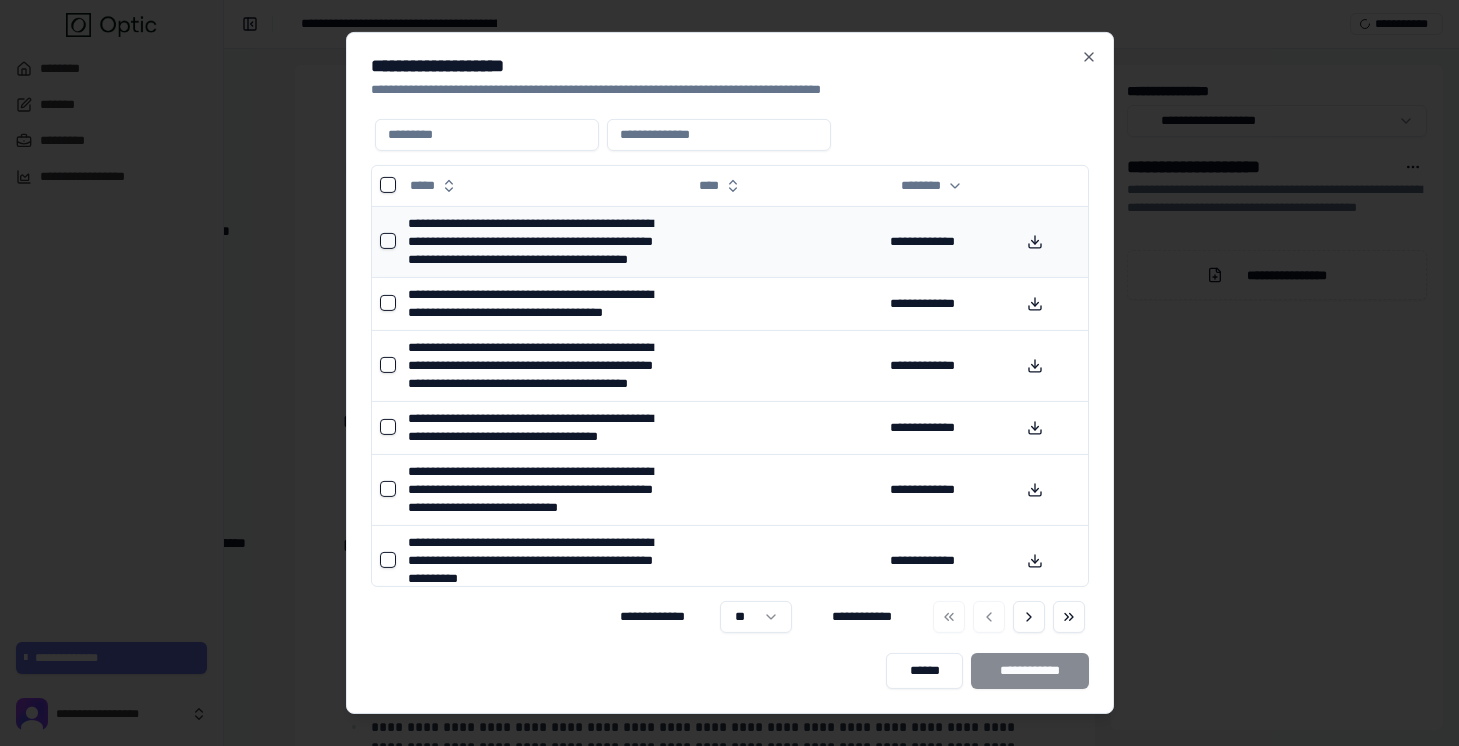 click at bounding box center (388, 241) 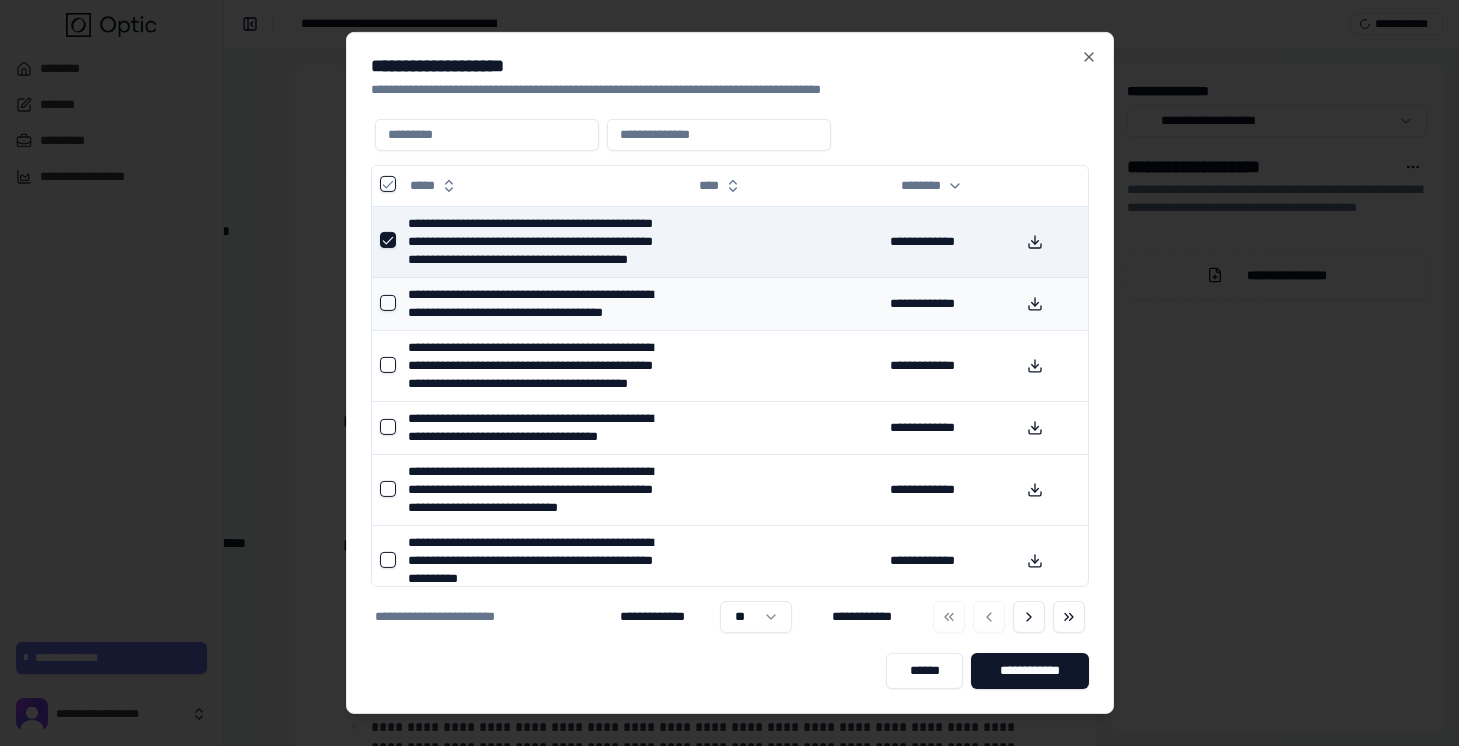 click at bounding box center [386, 303] 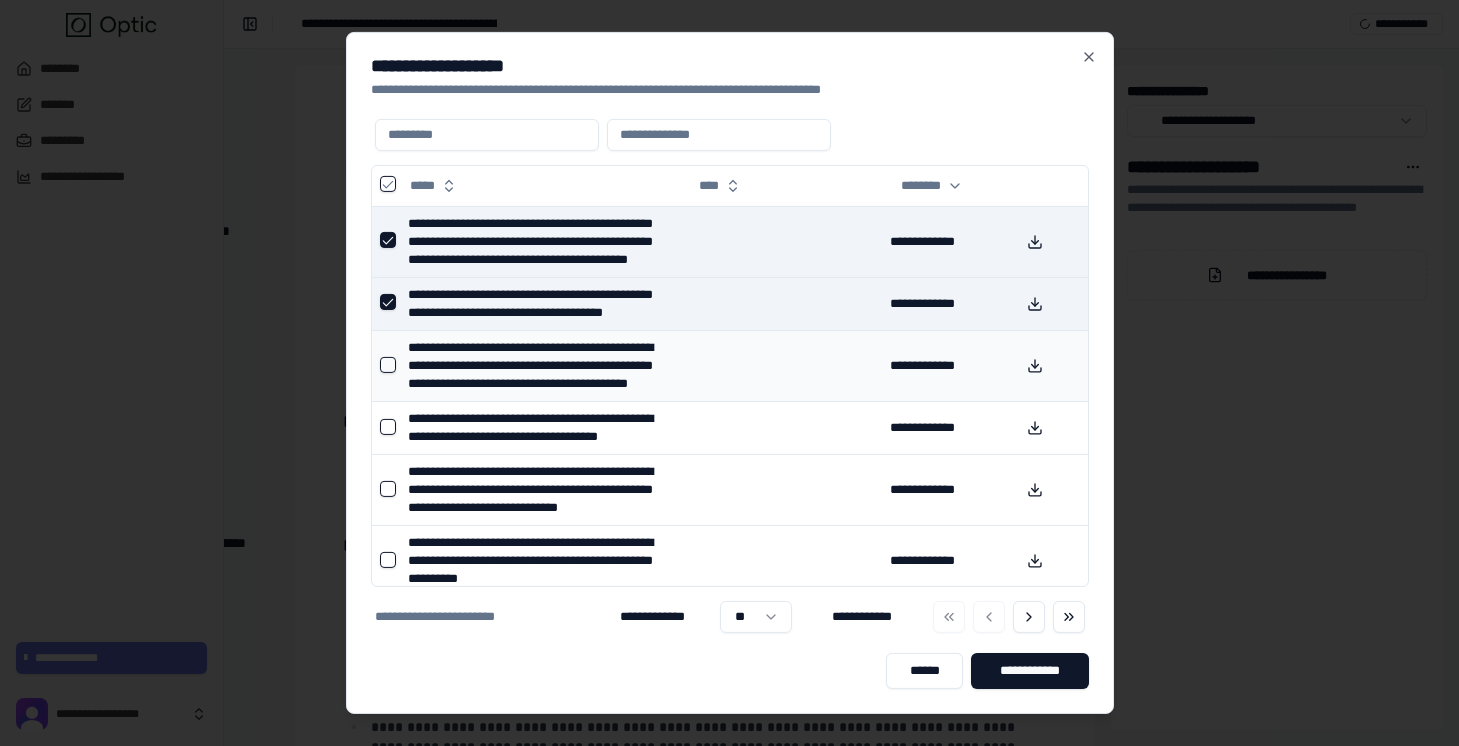 click at bounding box center (386, 365) 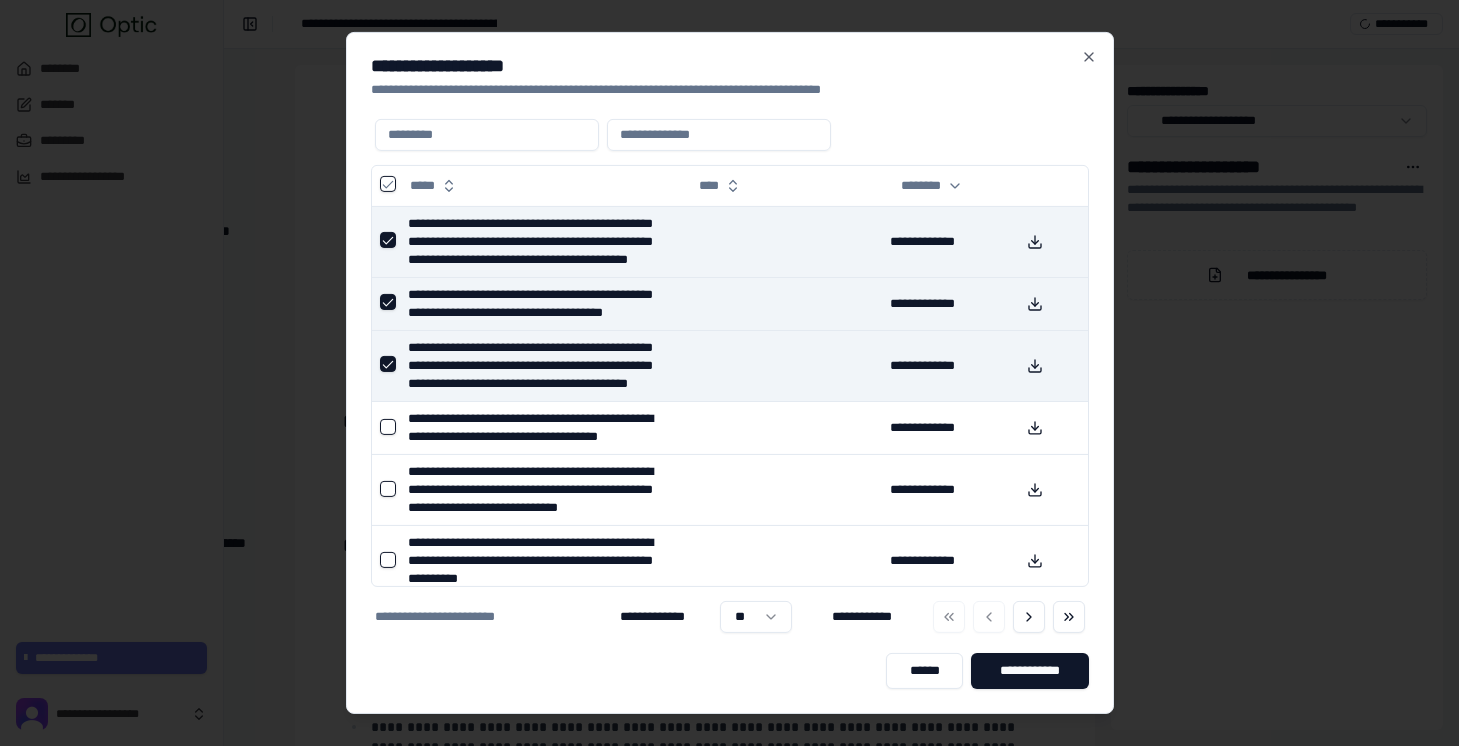 scroll, scrollTop: 213, scrollLeft: 0, axis: vertical 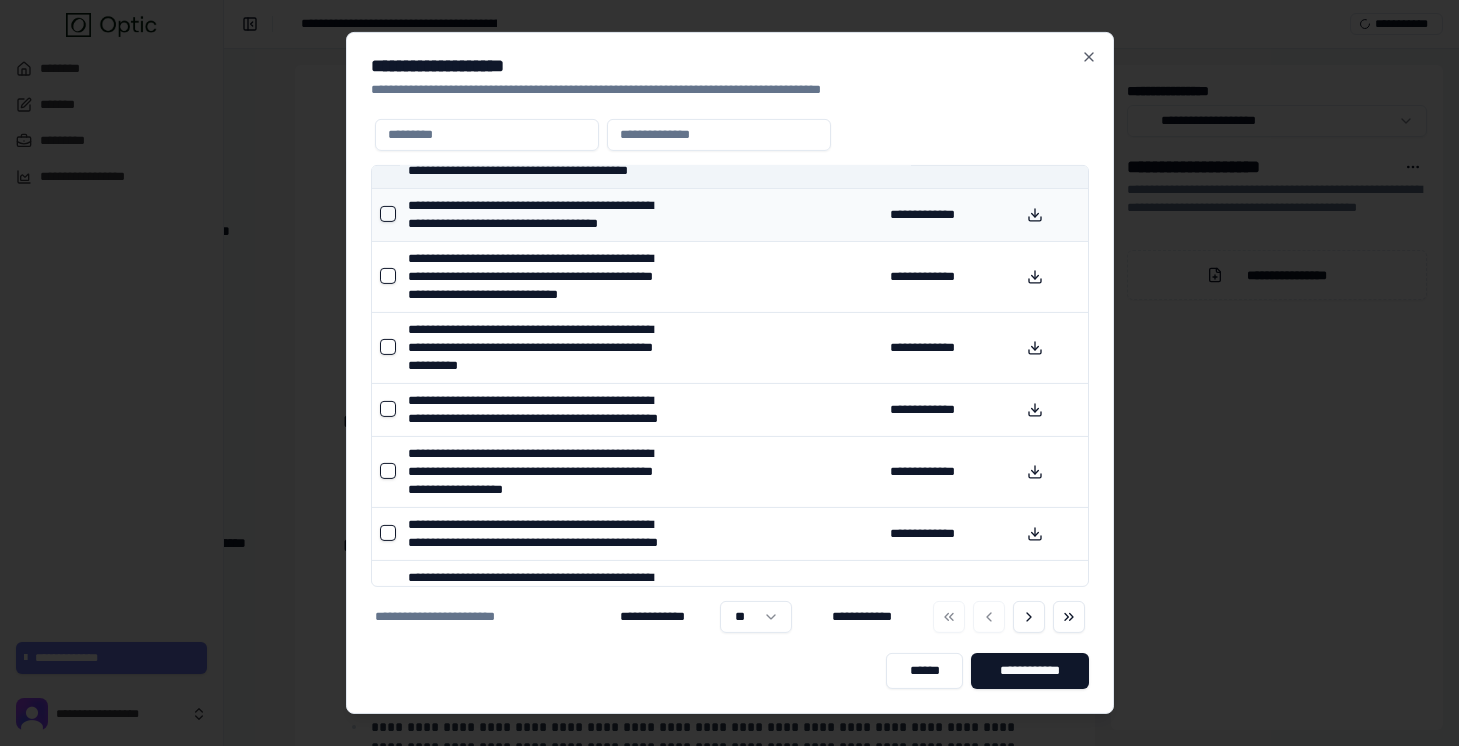 click at bounding box center [386, 214] 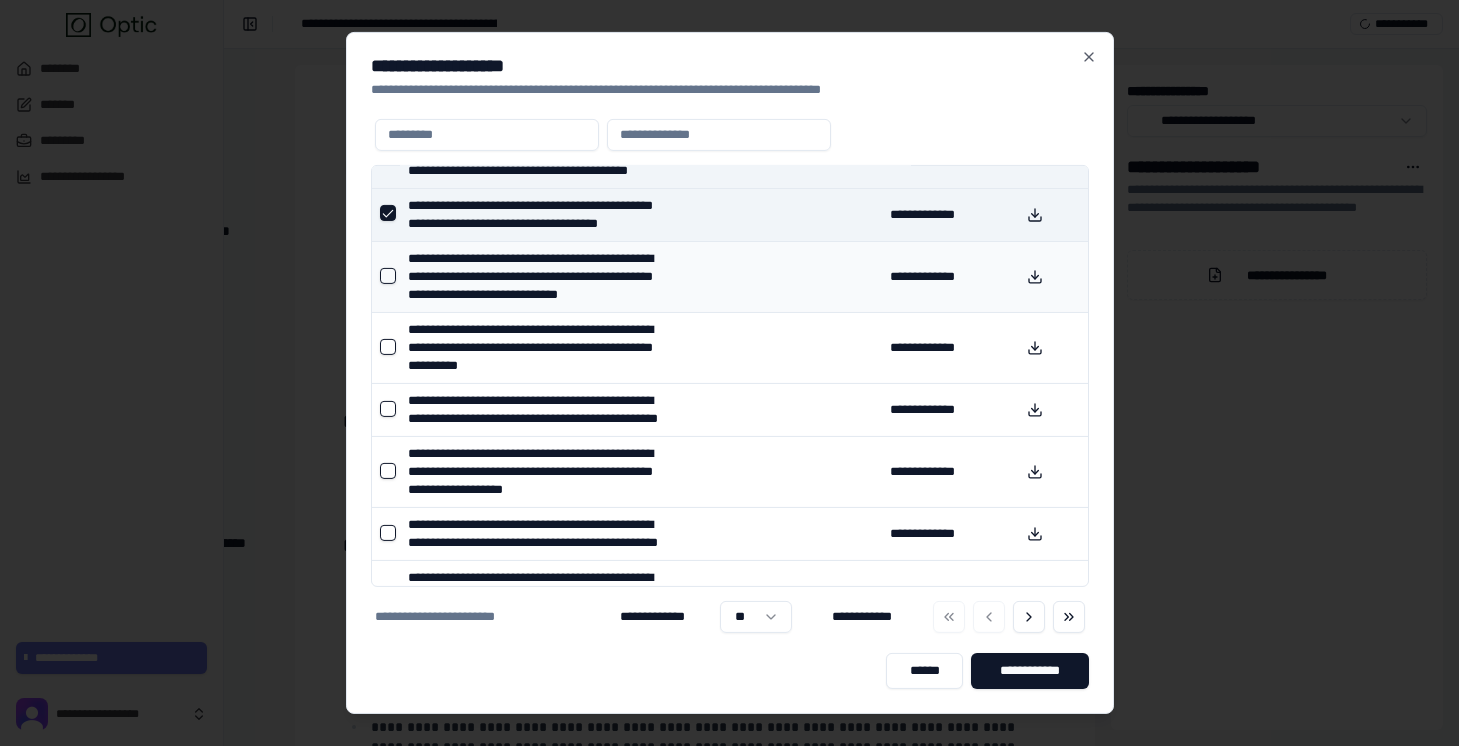 click at bounding box center [386, 276] 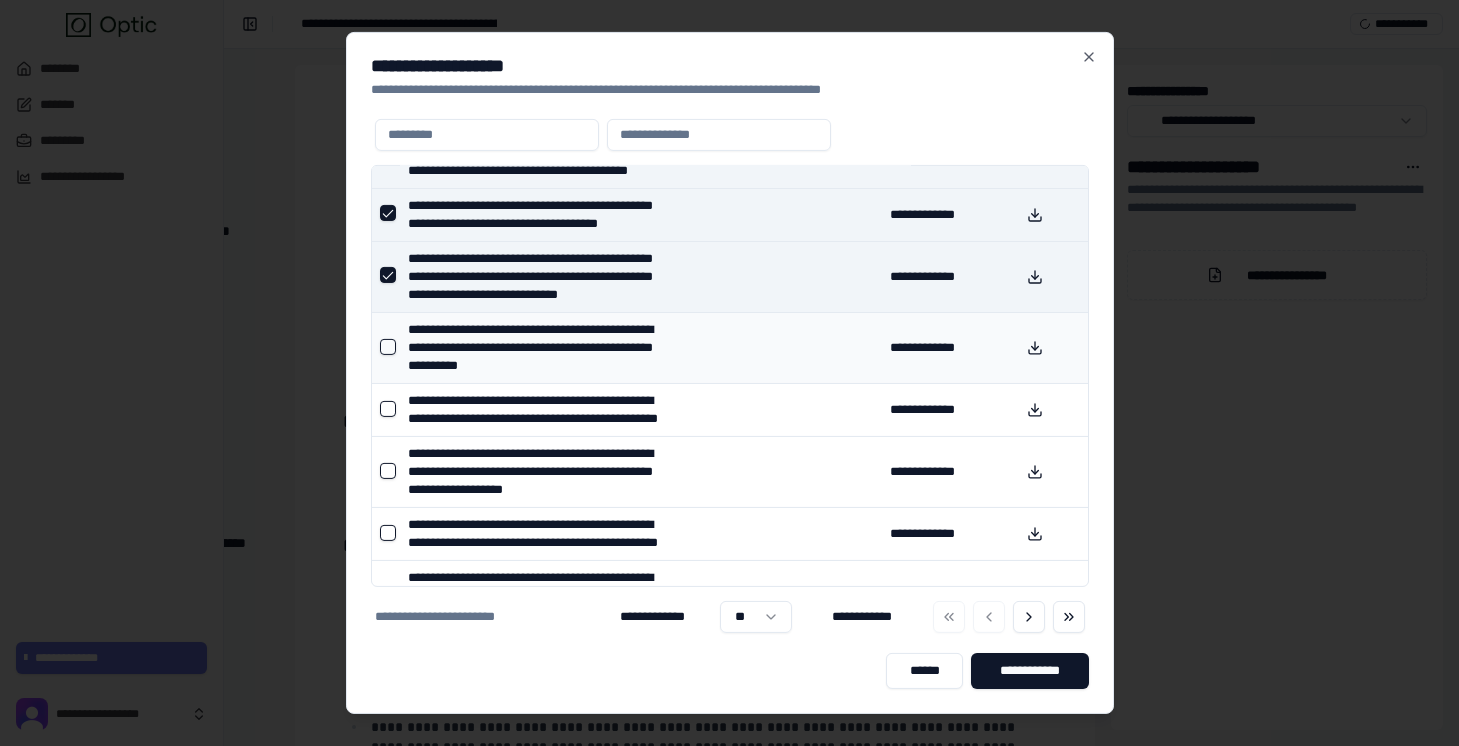 click at bounding box center (388, 347) 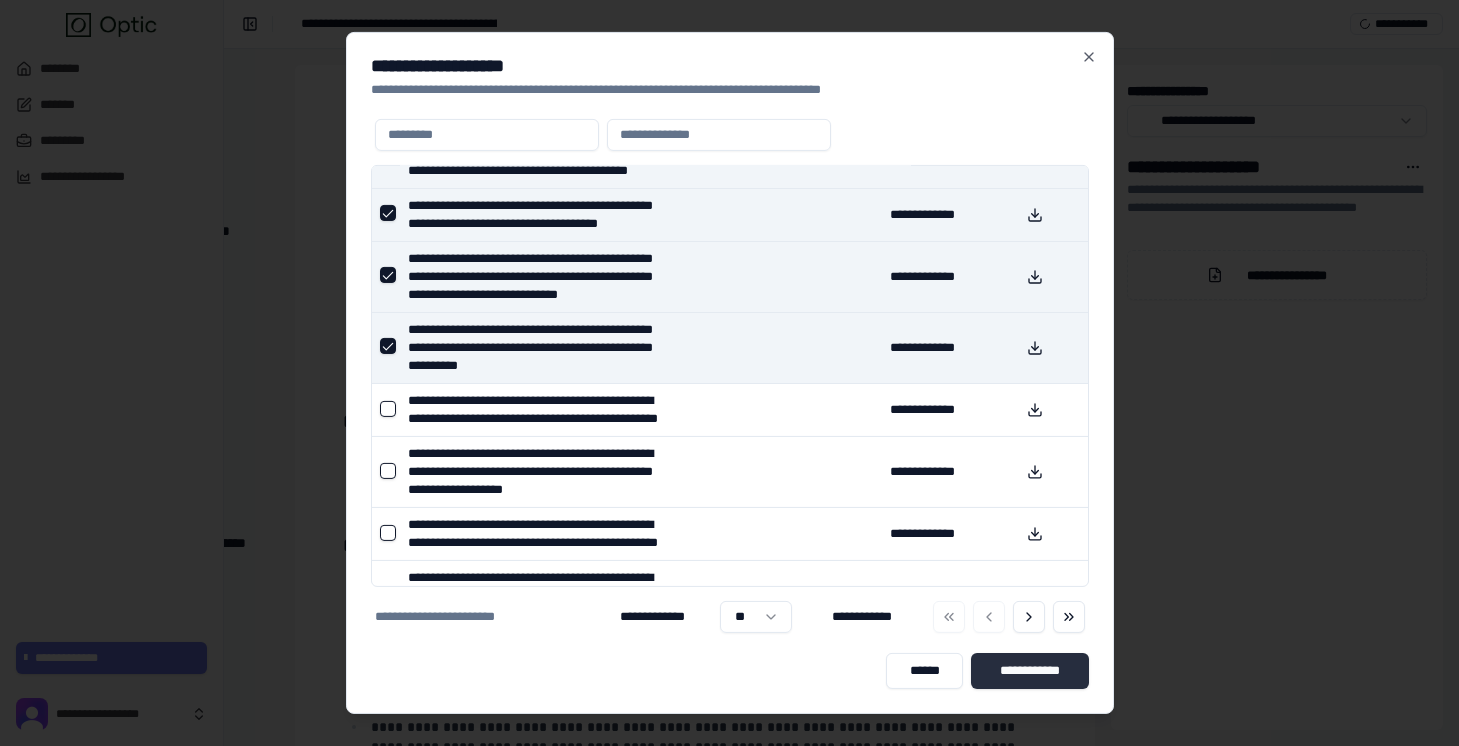 click on "**********" at bounding box center (1030, 671) 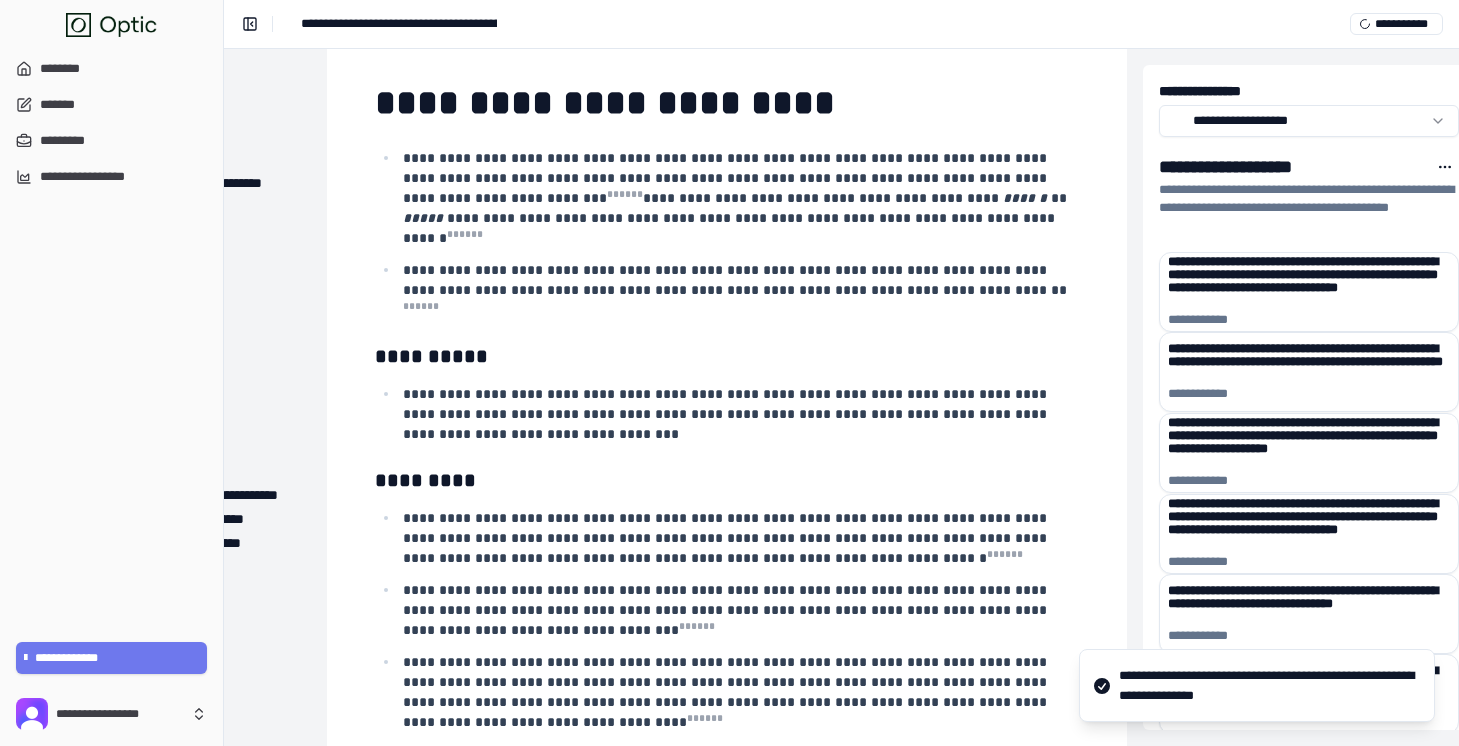 scroll, scrollTop: 0, scrollLeft: 209, axis: horizontal 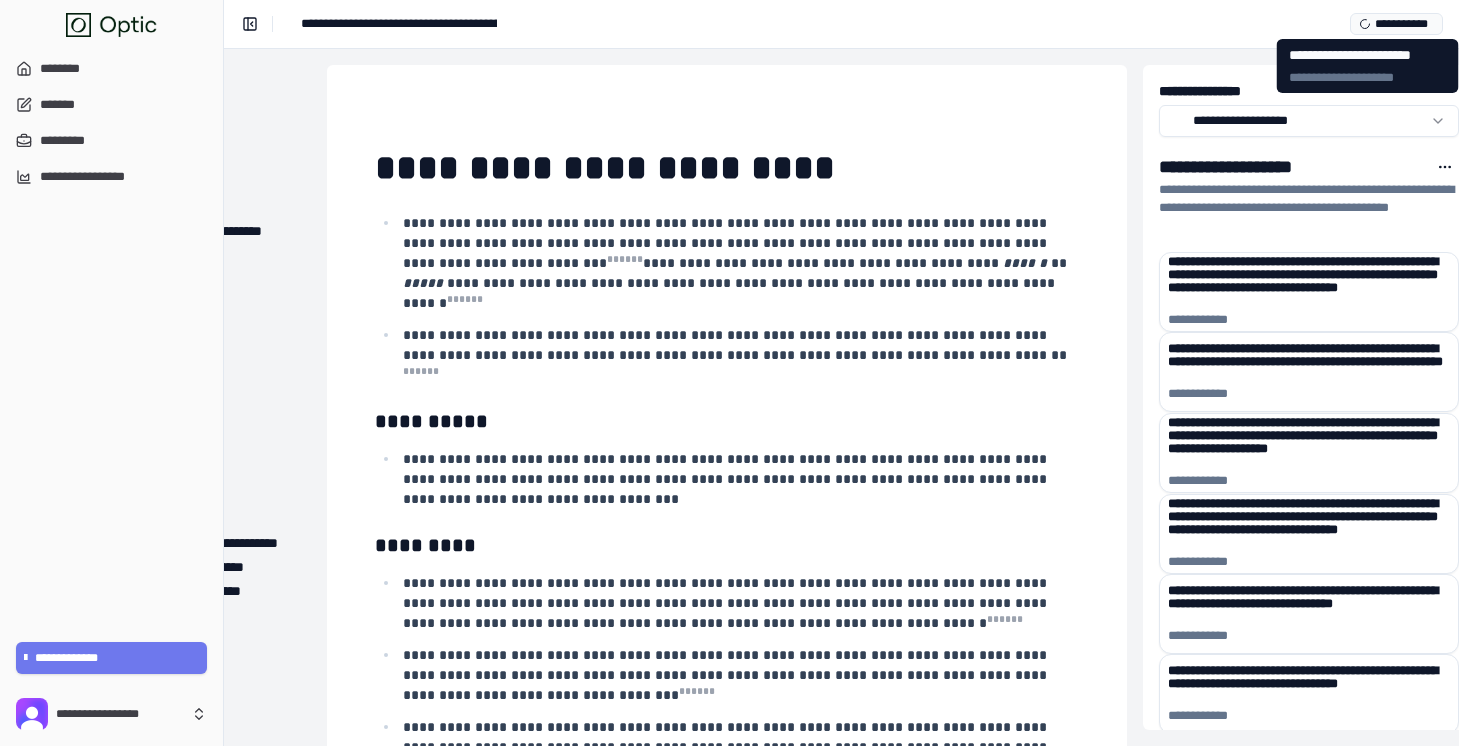 click on "**********" at bounding box center (1396, 24) 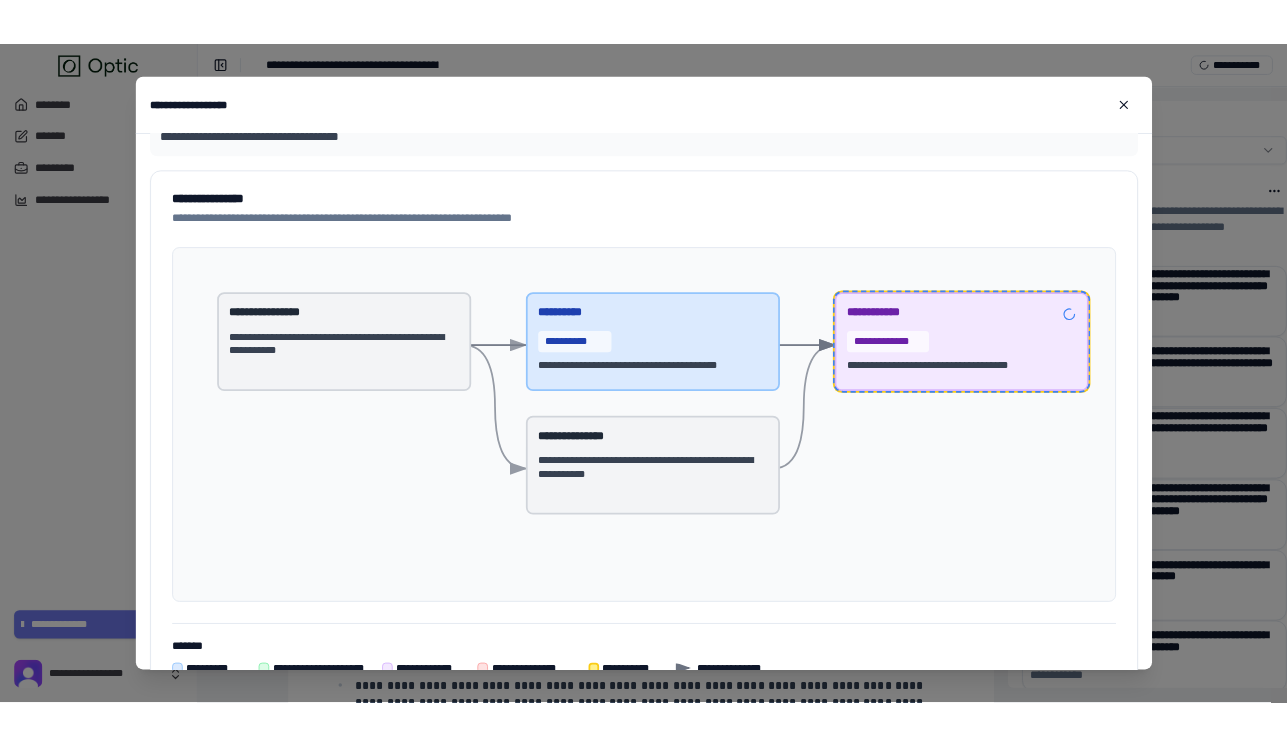 scroll, scrollTop: 0, scrollLeft: 0, axis: both 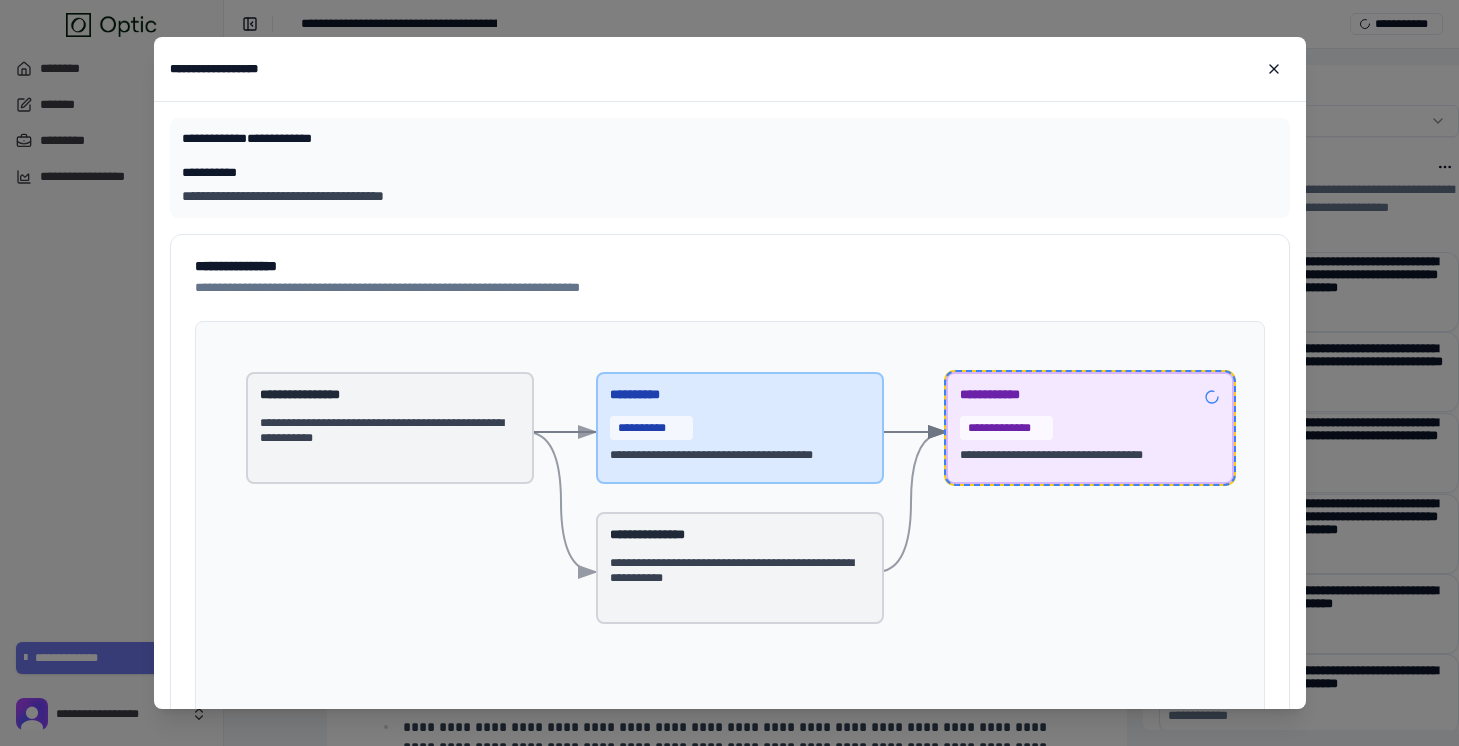 click on "**********" at bounding box center (740, 568) 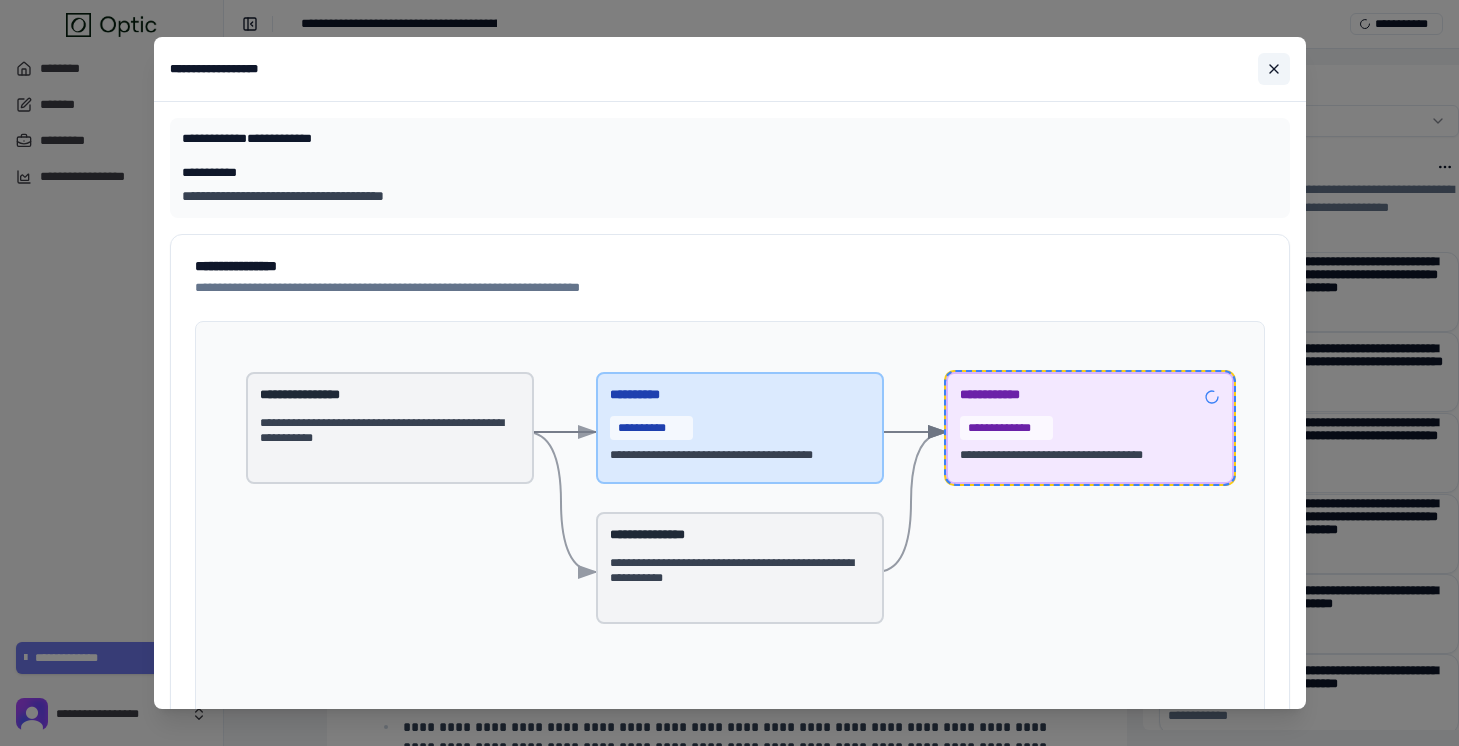 click at bounding box center (1274, 69) 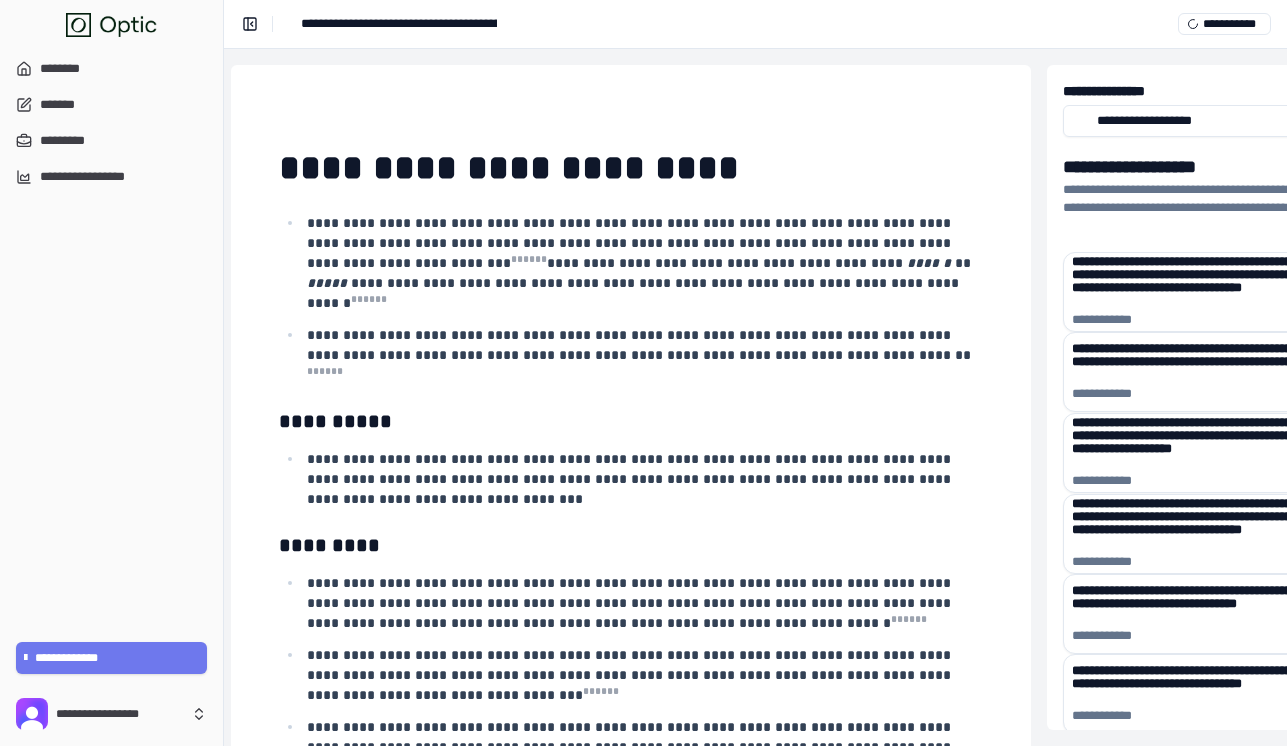 scroll, scrollTop: 0, scrollLeft: 297, axis: horizontal 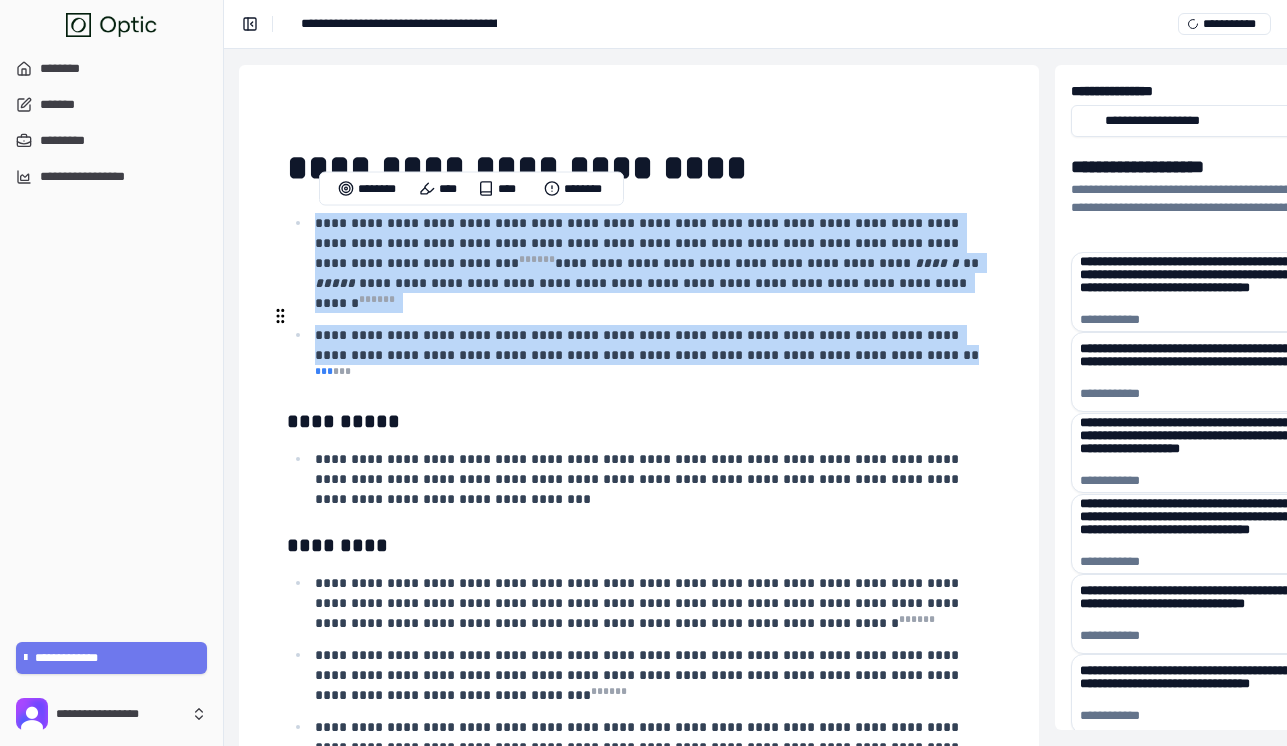 drag, startPoint x: 318, startPoint y: 223, endPoint x: 798, endPoint y: 335, distance: 492.8935 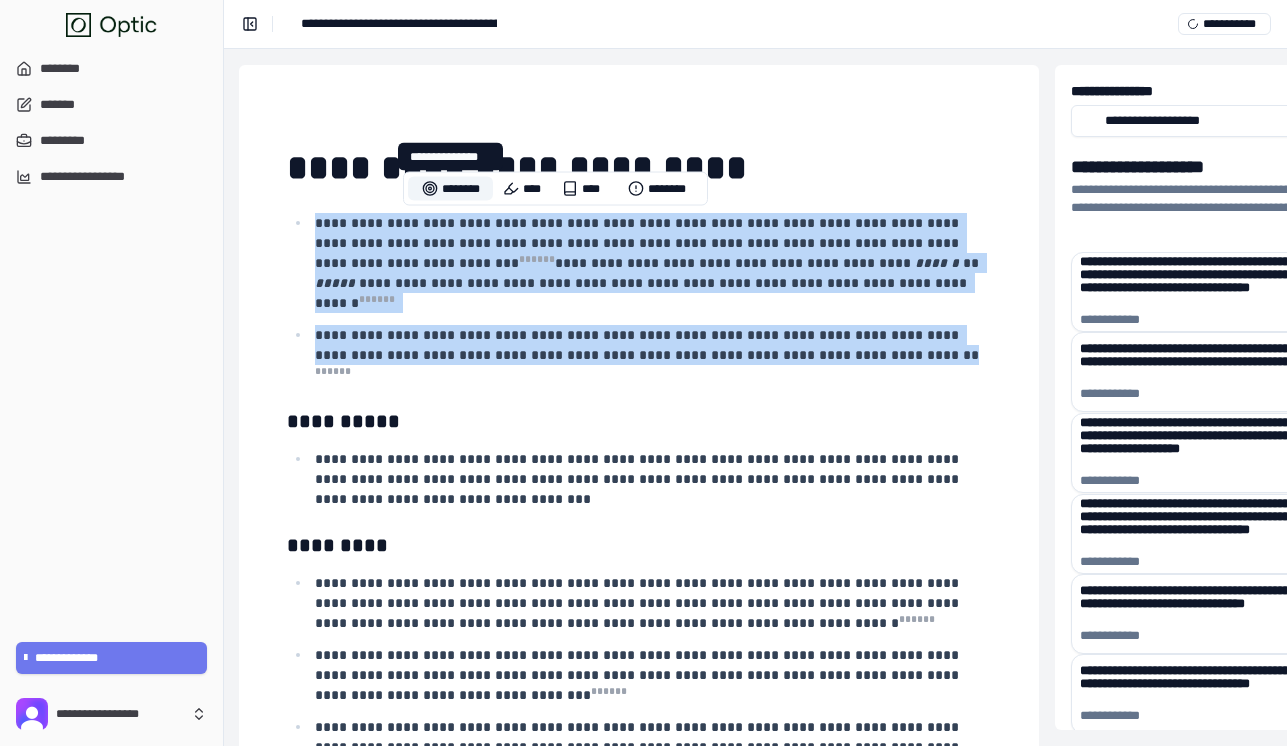 click on "********" at bounding box center [450, 189] 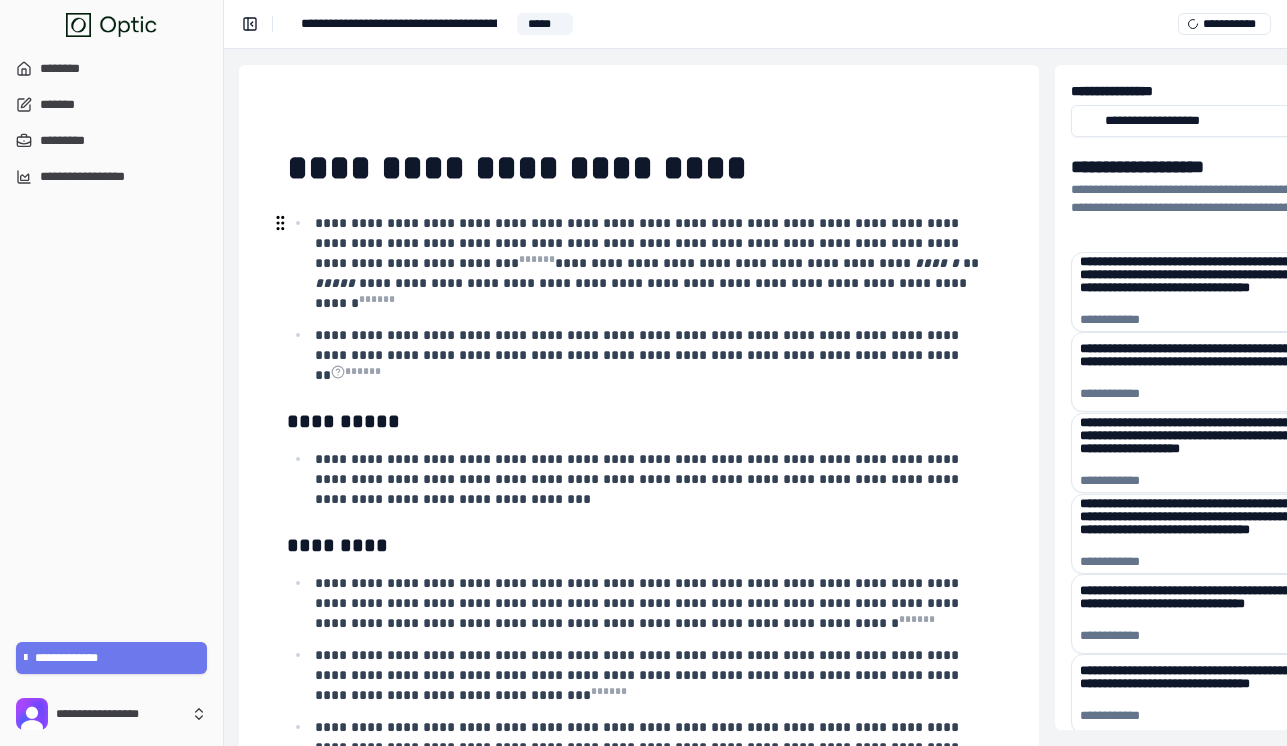 click on "**********" at bounding box center [639, 243] 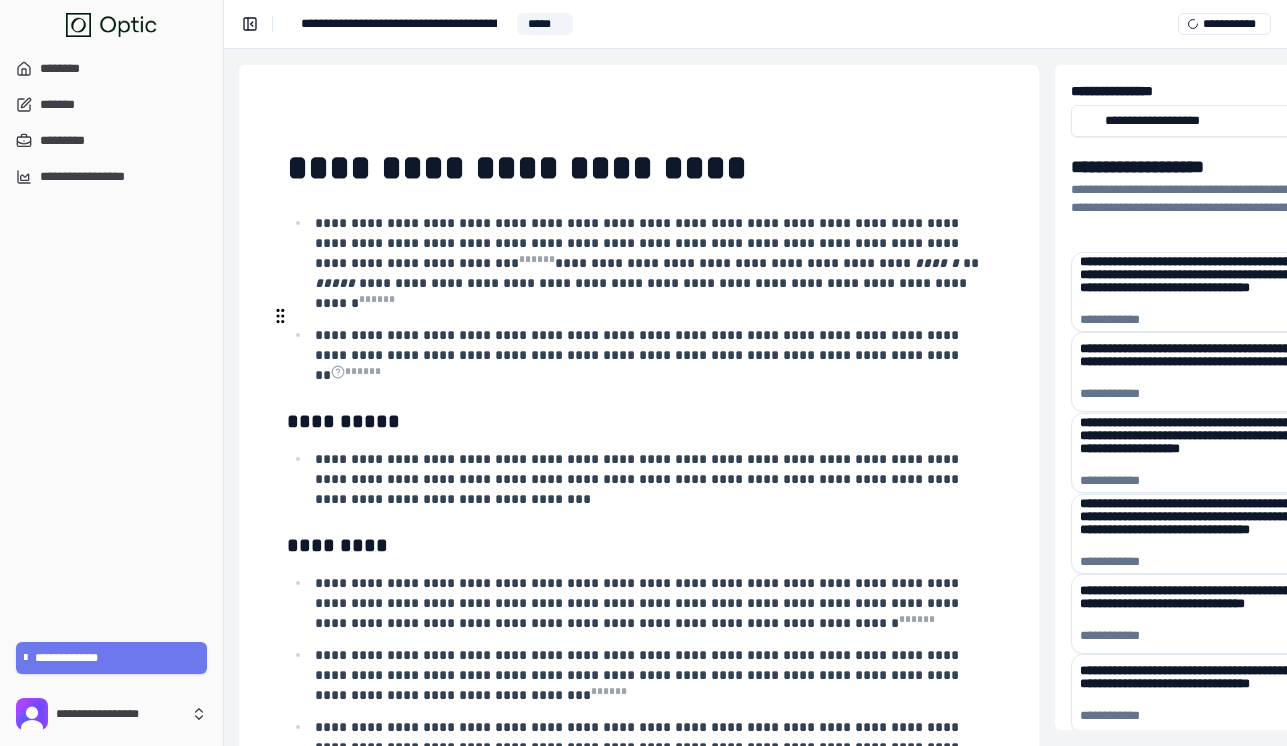 type 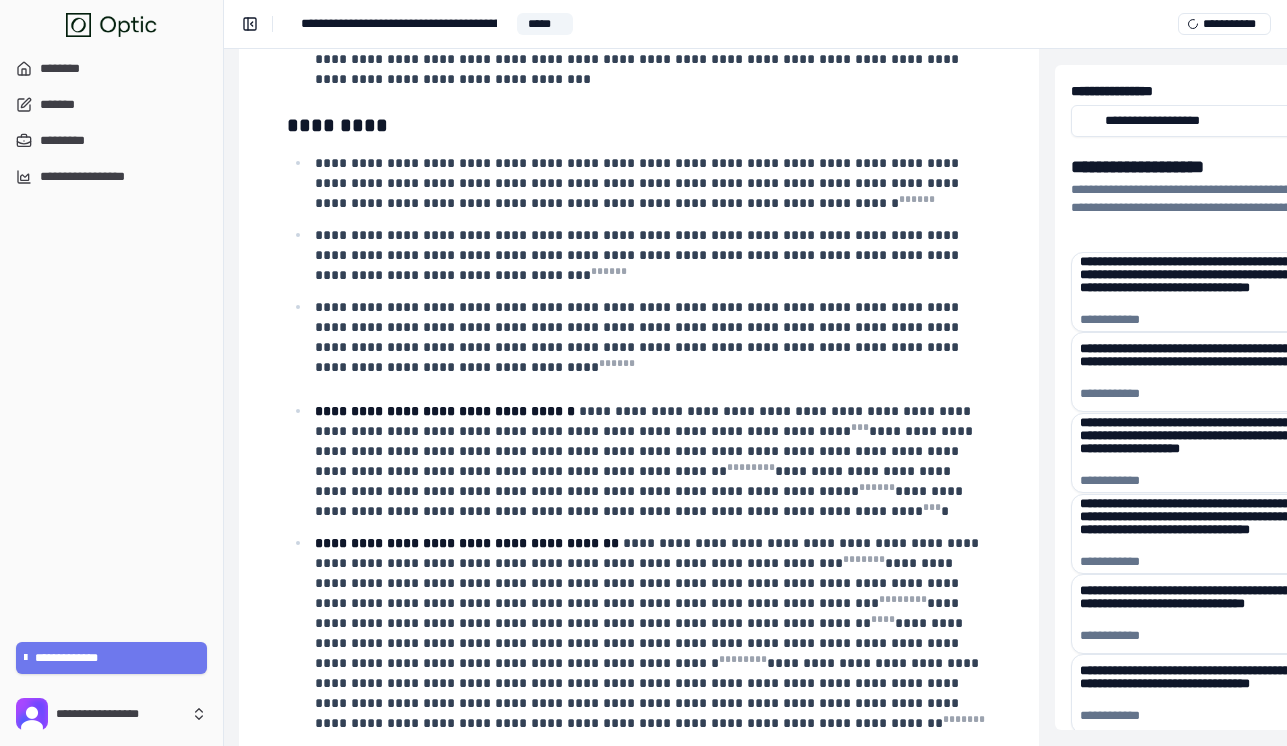 scroll, scrollTop: 446, scrollLeft: 297, axis: both 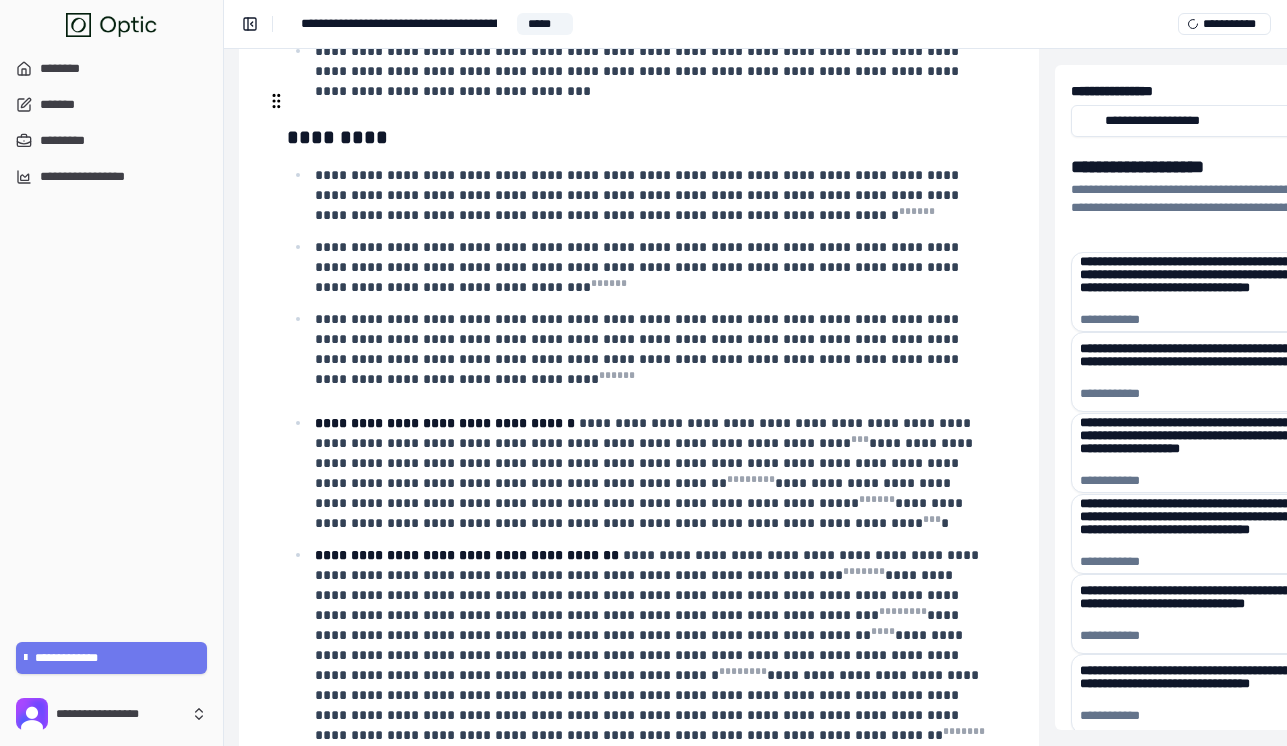 click on "*********" at bounding box center (639, 137) 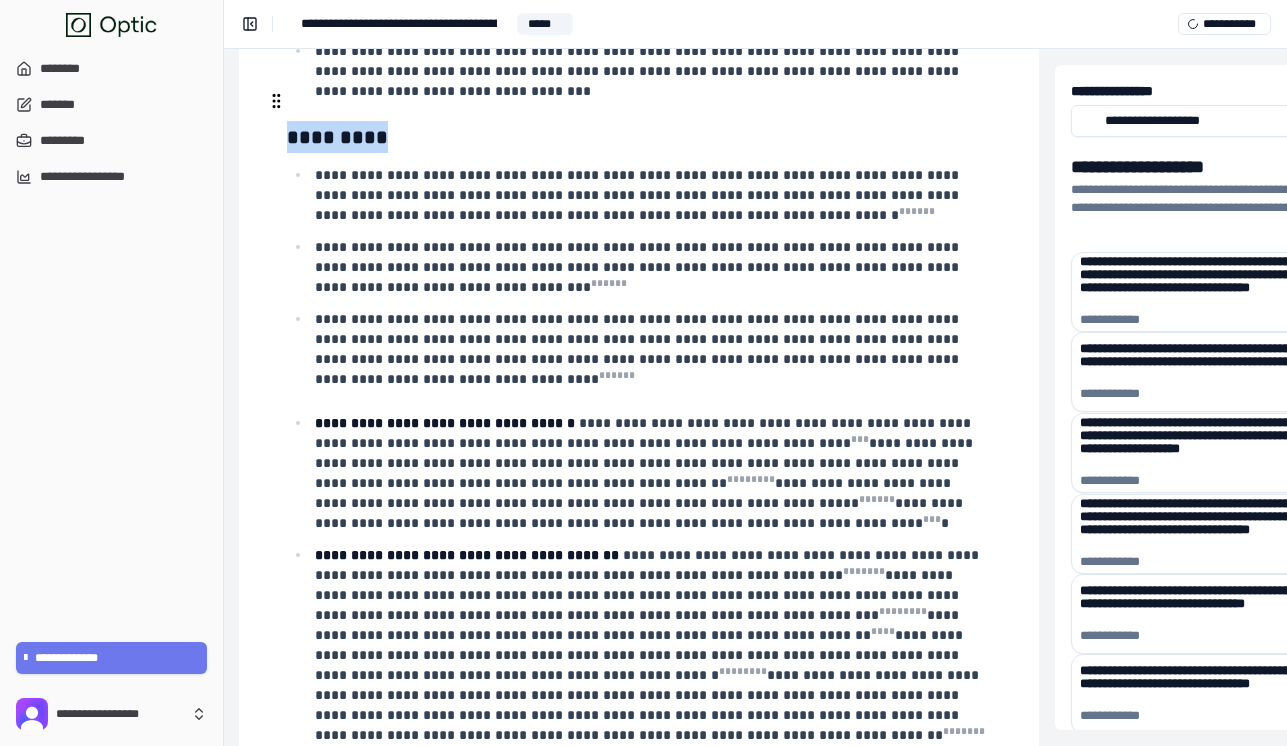 click on "*********" at bounding box center (639, 137) 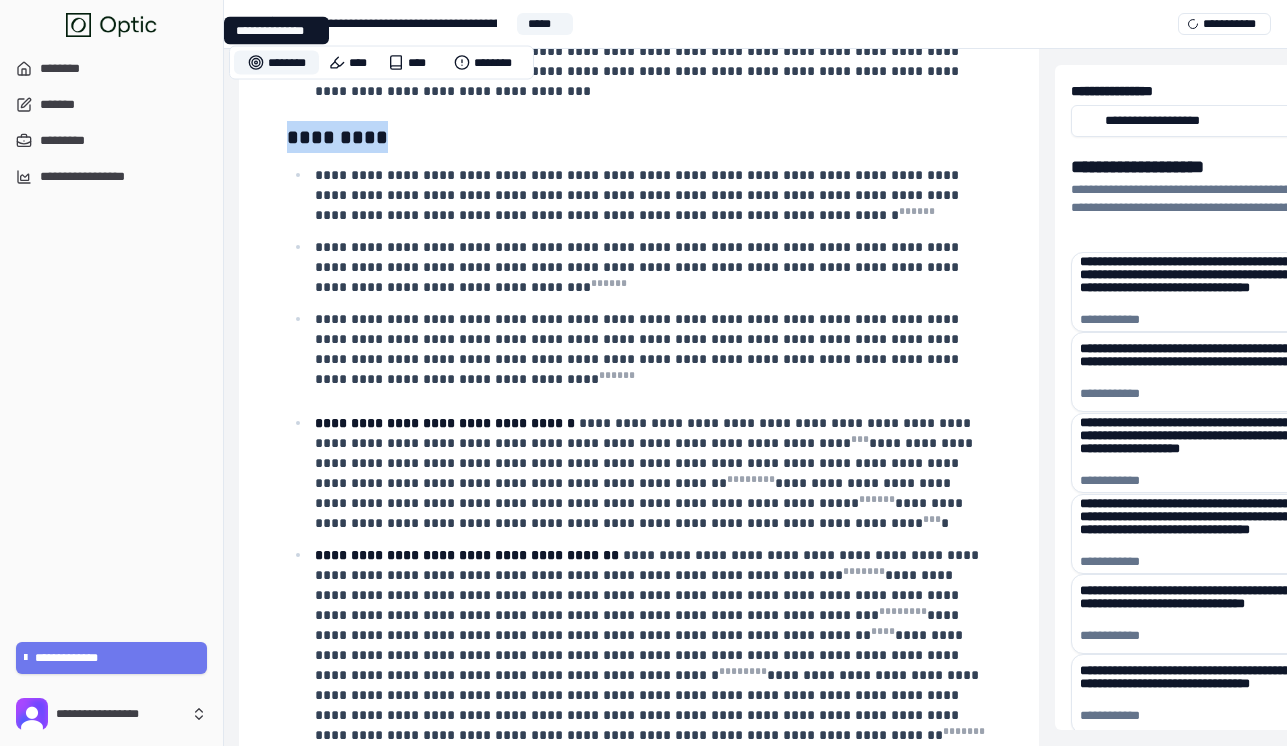click on "********" at bounding box center (276, 63) 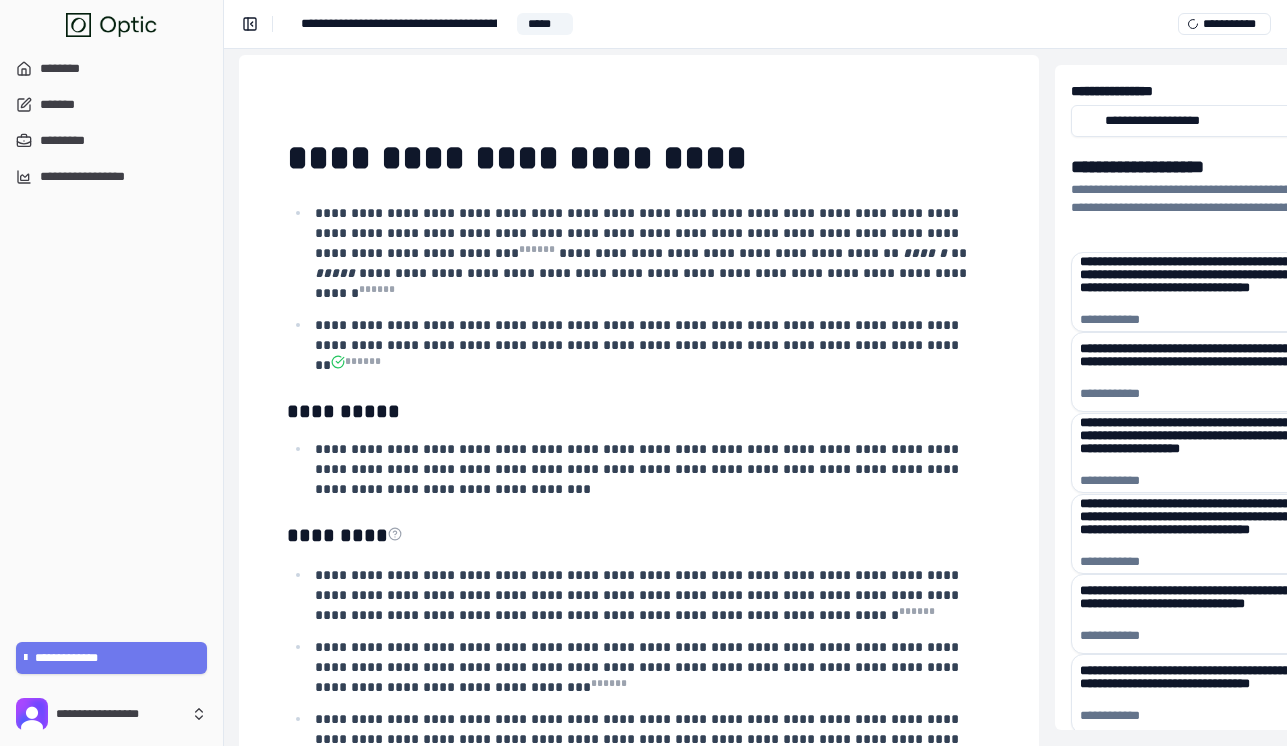 scroll, scrollTop: 0, scrollLeft: 297, axis: horizontal 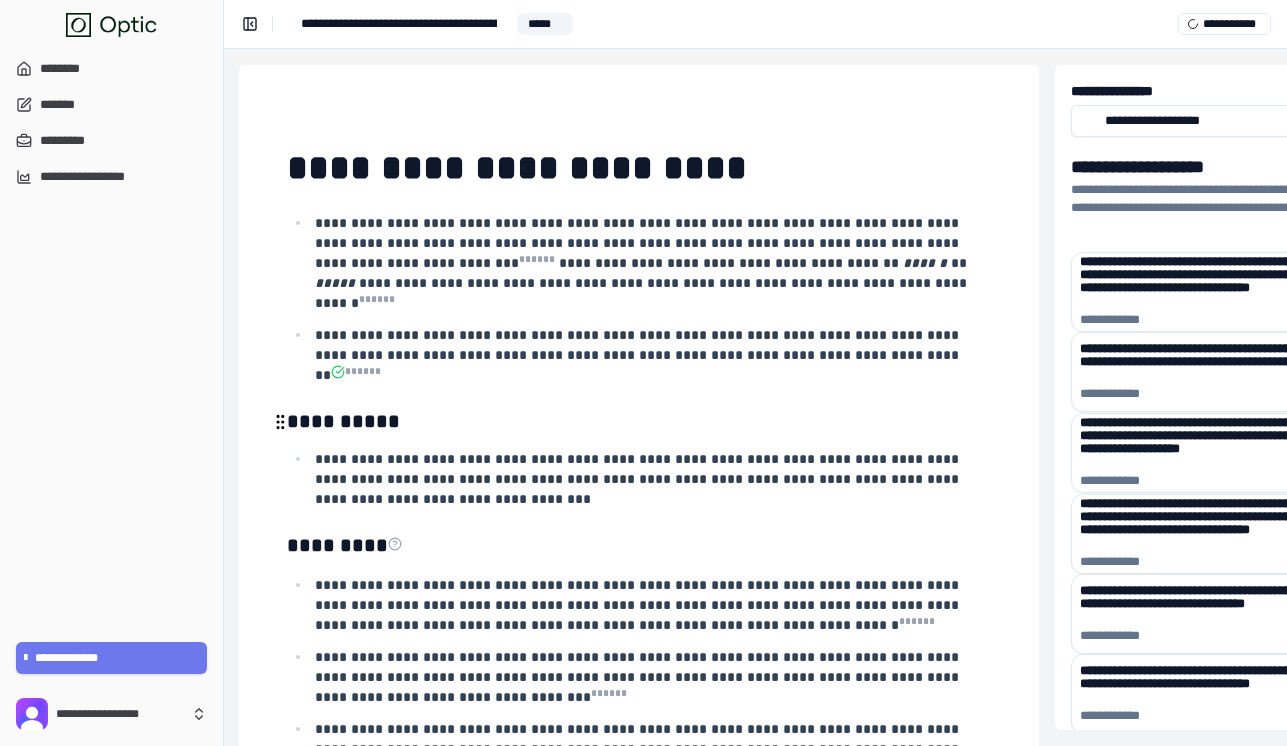 click on "**********" at bounding box center [639, 479] 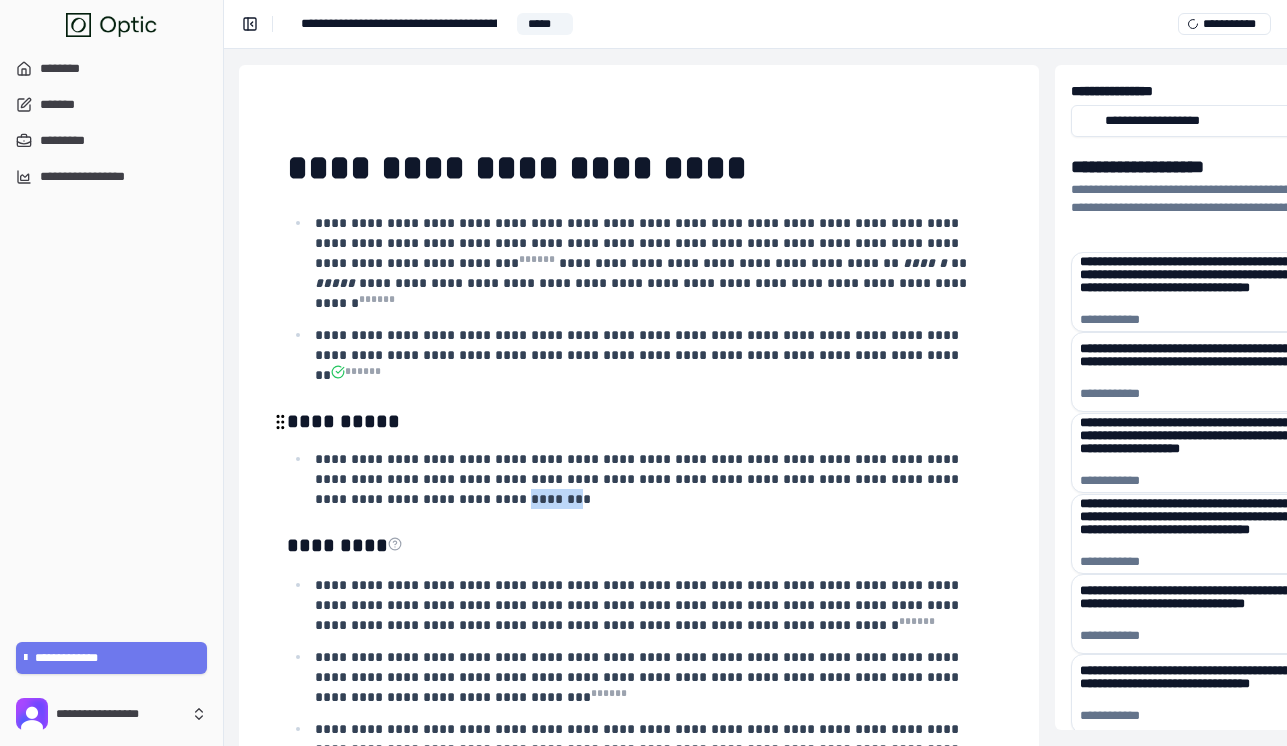 click on "**********" at bounding box center [639, 479] 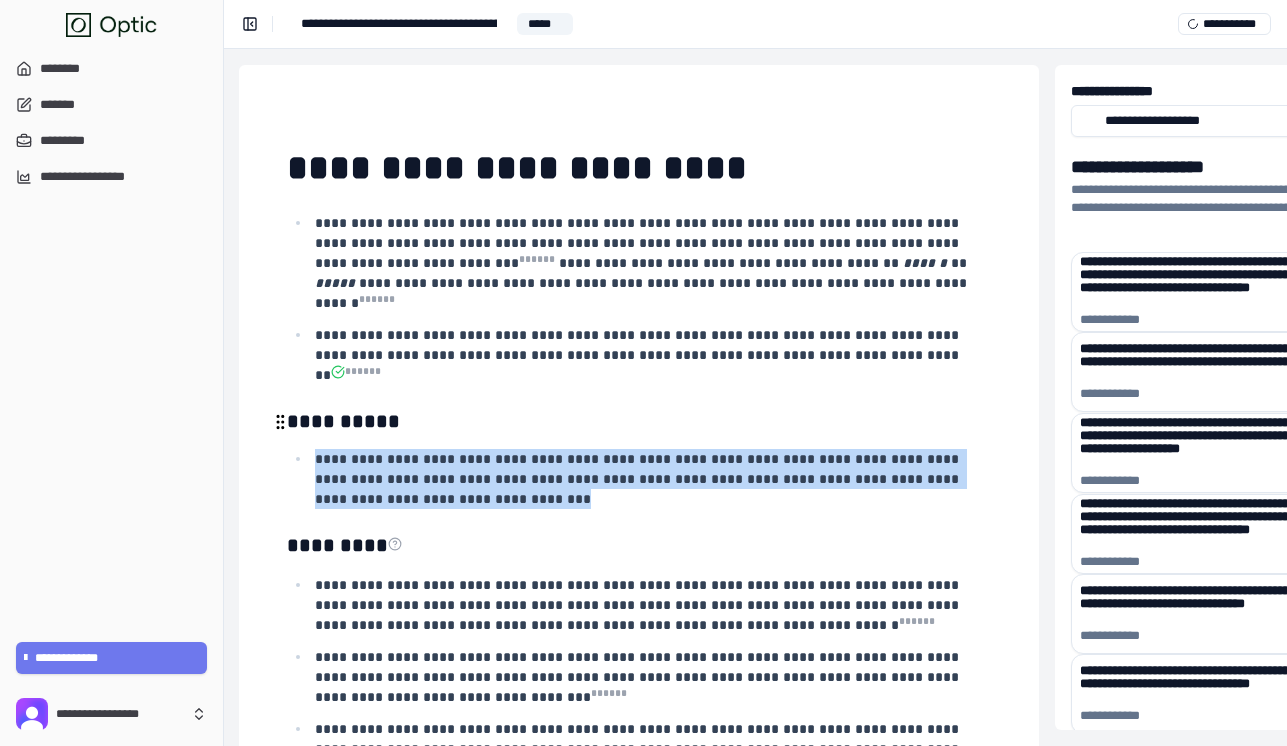 click on "**********" at bounding box center (639, 479) 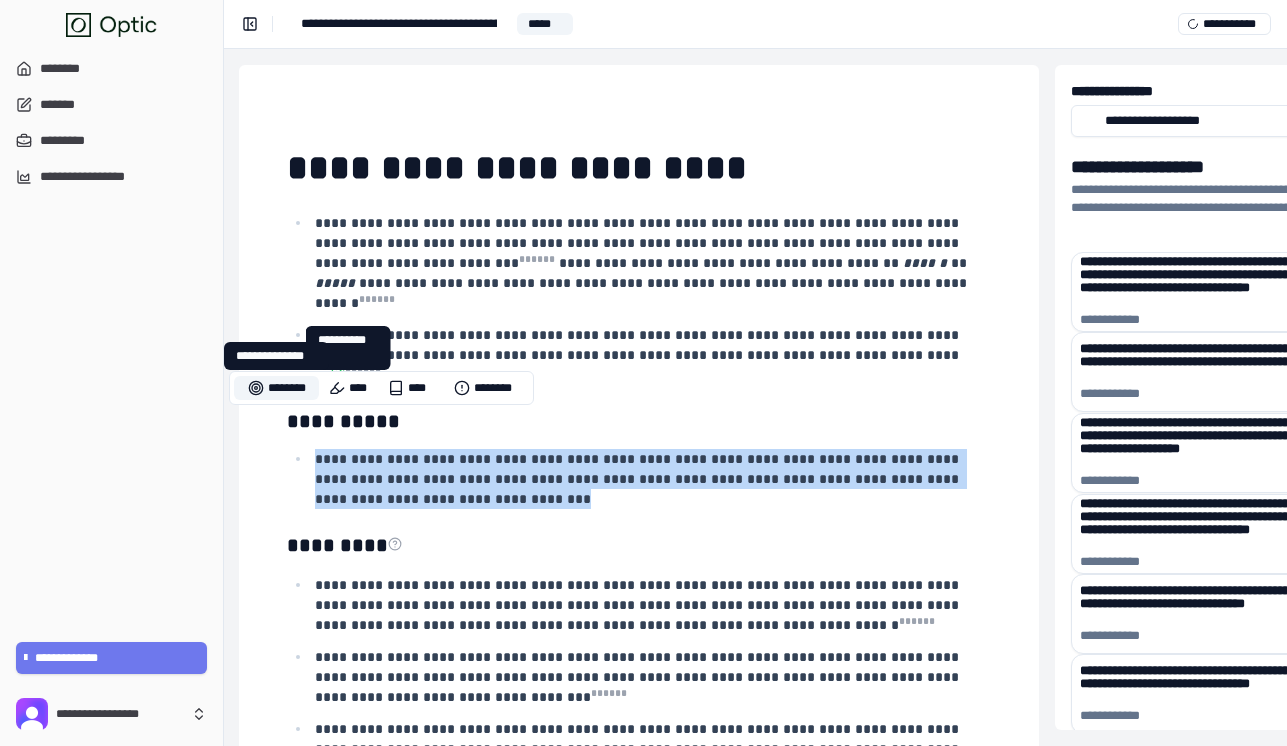 click on "********" at bounding box center [276, 388] 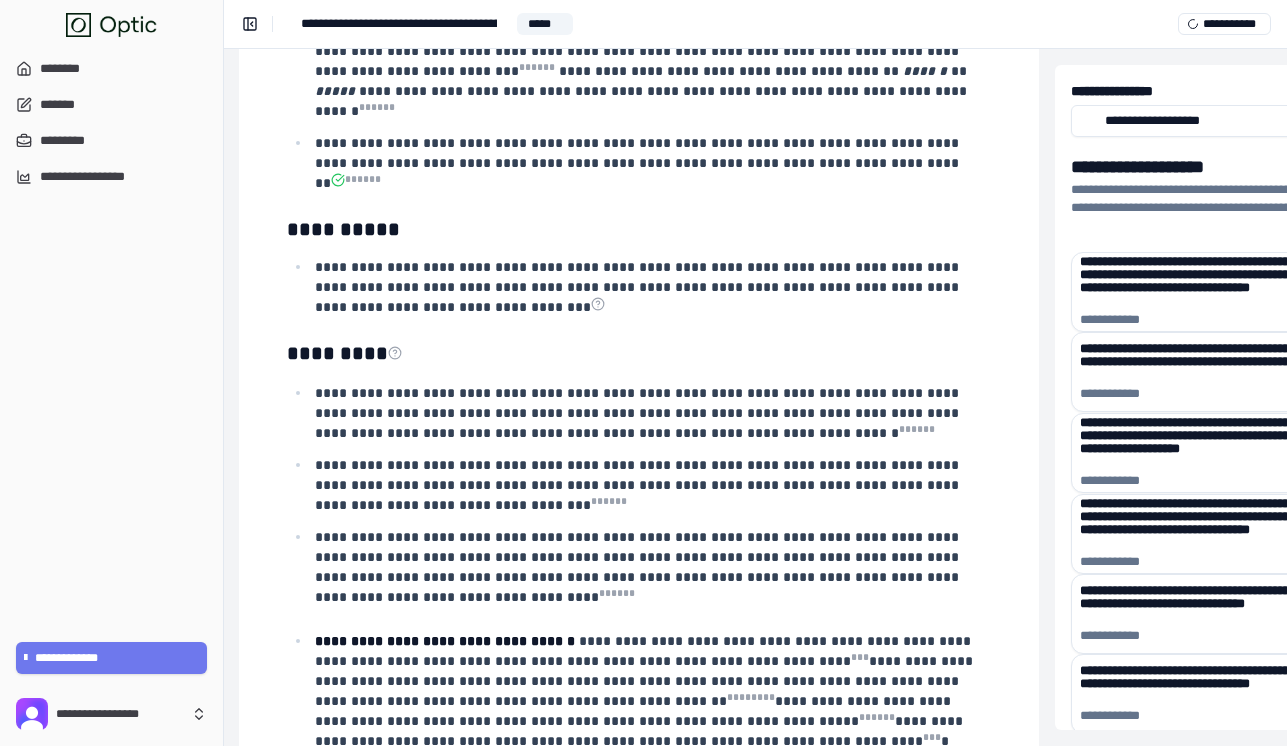 scroll, scrollTop: 341, scrollLeft: 297, axis: both 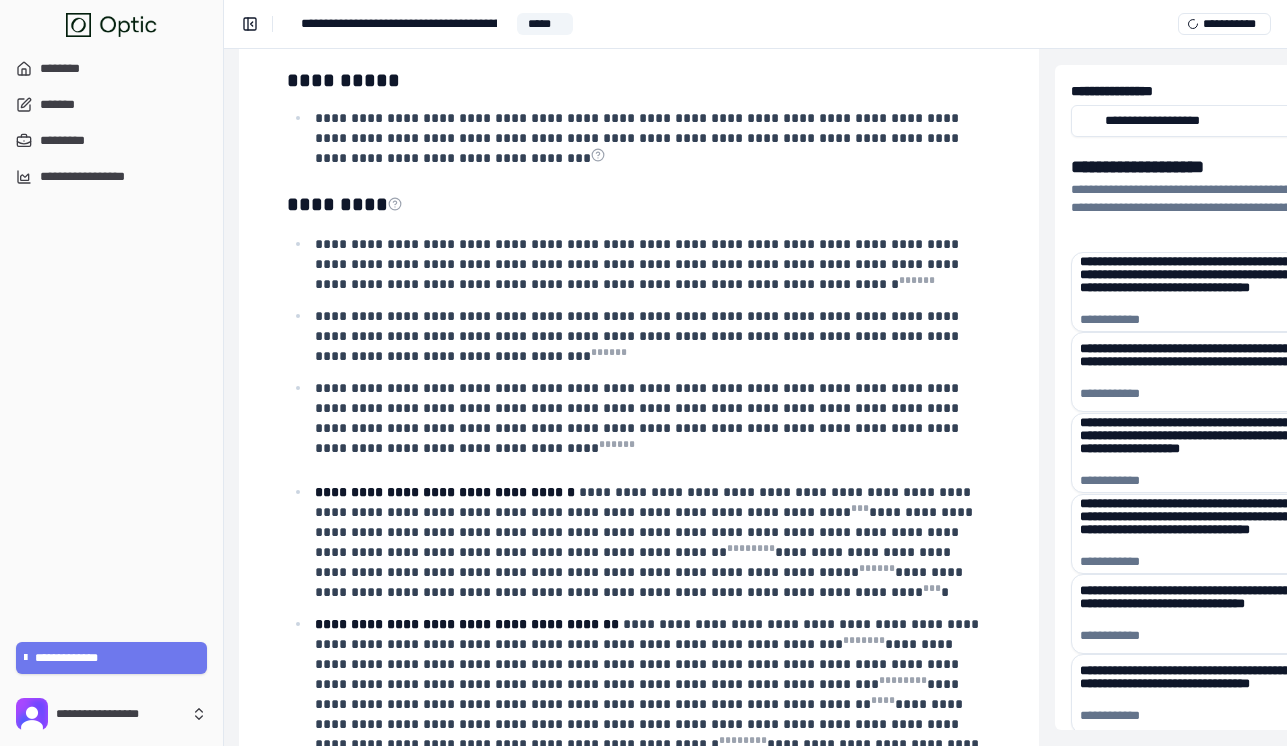 click on "**********" at bounding box center (639, 3826) 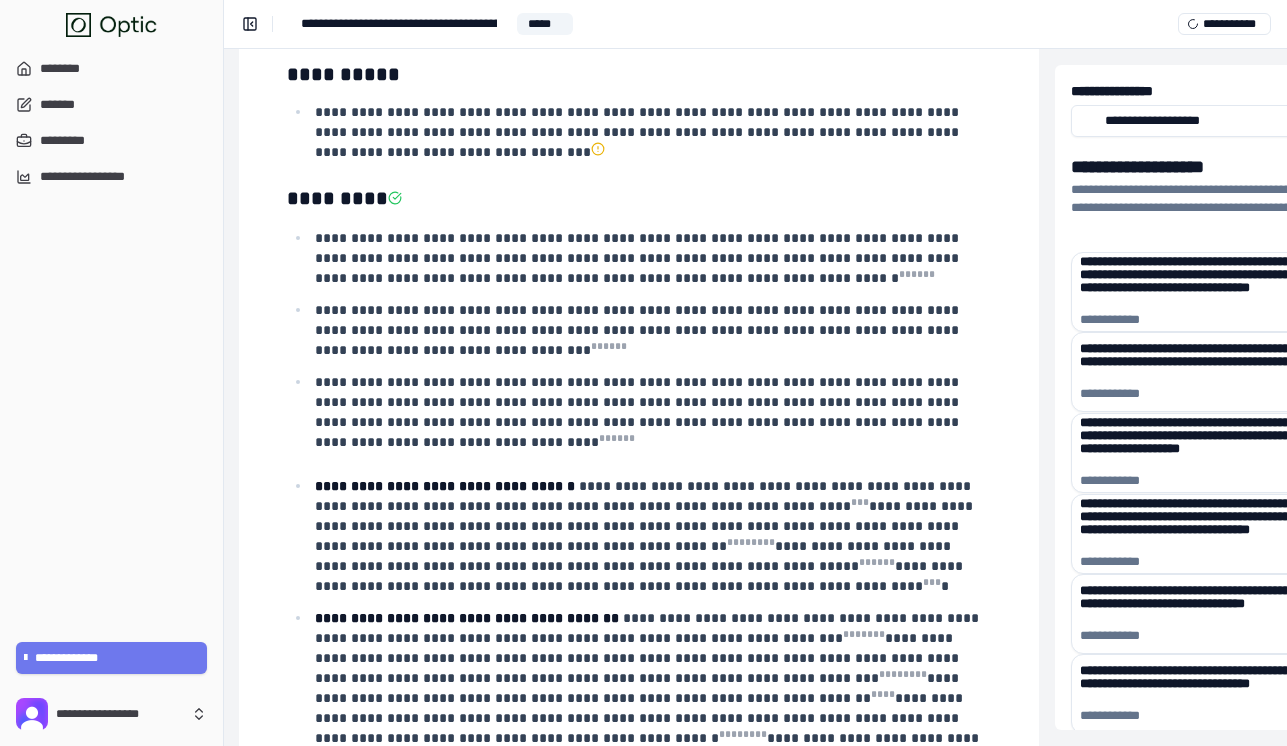 scroll, scrollTop: 348, scrollLeft: 297, axis: both 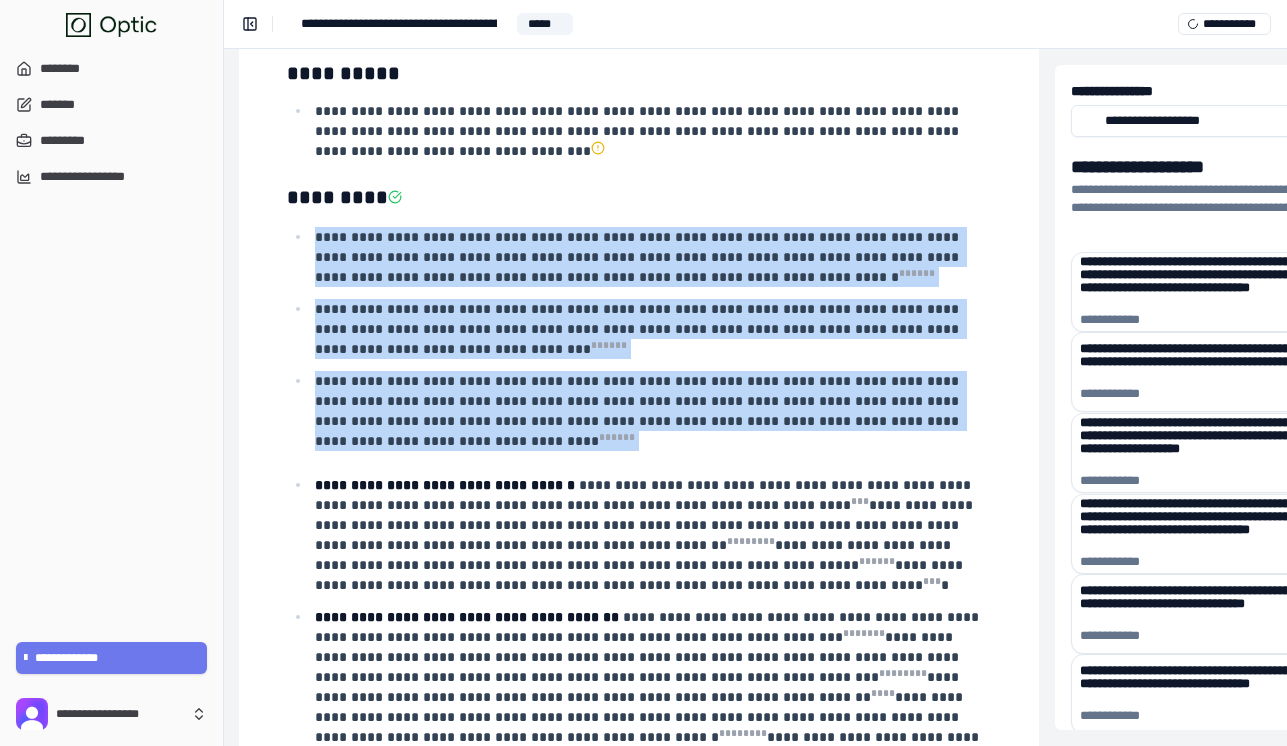 drag, startPoint x: 310, startPoint y: 202, endPoint x: 410, endPoint y: 431, distance: 249.88197 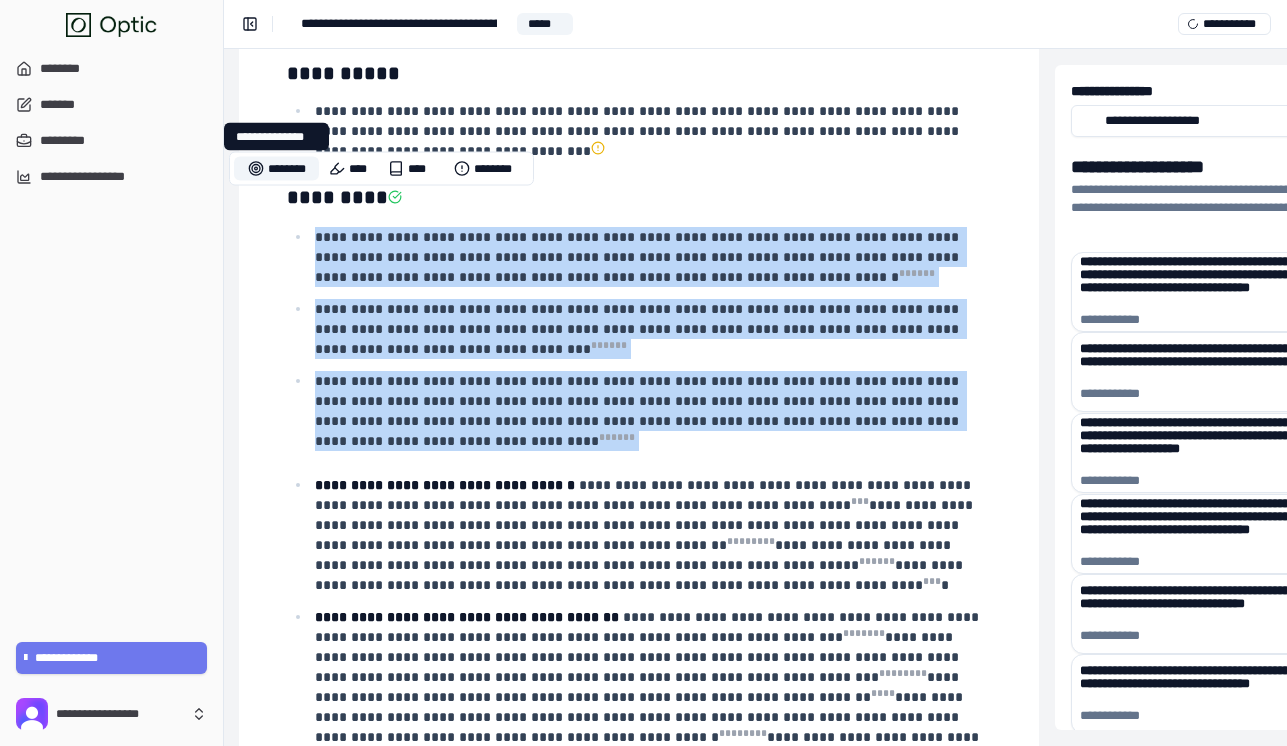 click on "********" at bounding box center (276, 169) 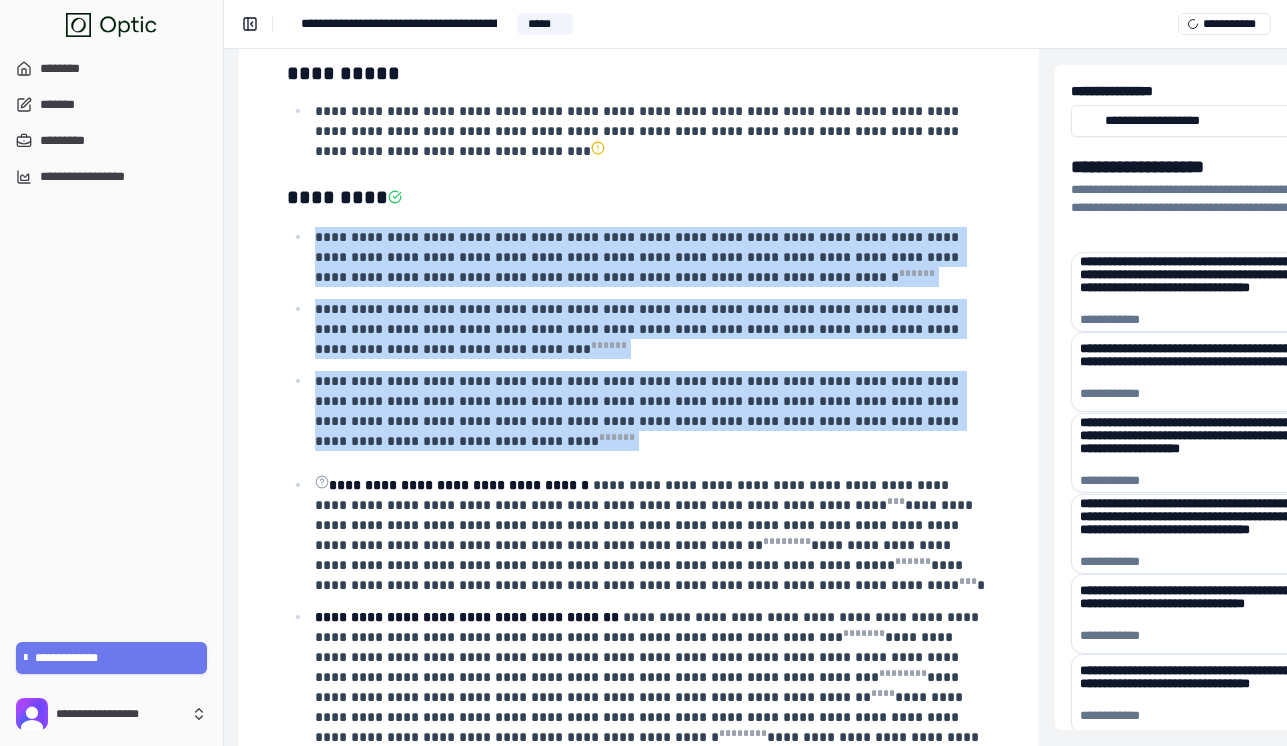 scroll, scrollTop: 380, scrollLeft: 297, axis: both 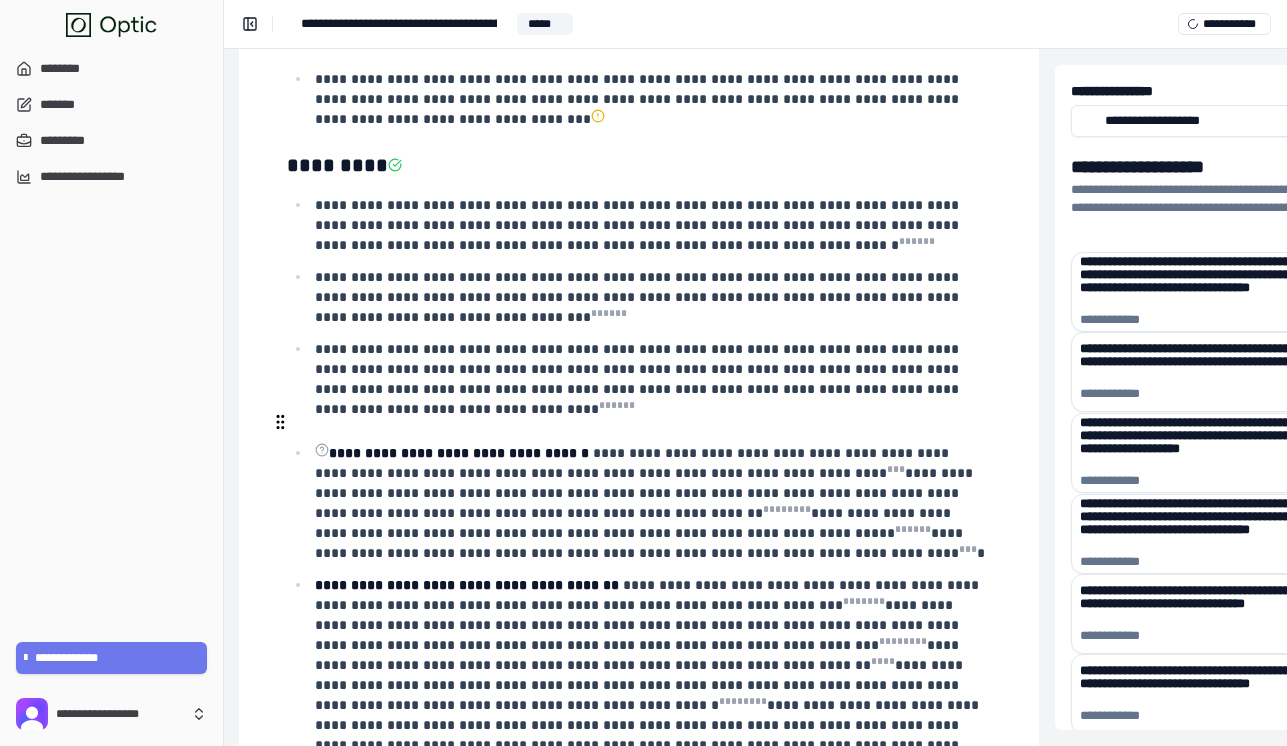 click on "**********" at bounding box center [651, 503] 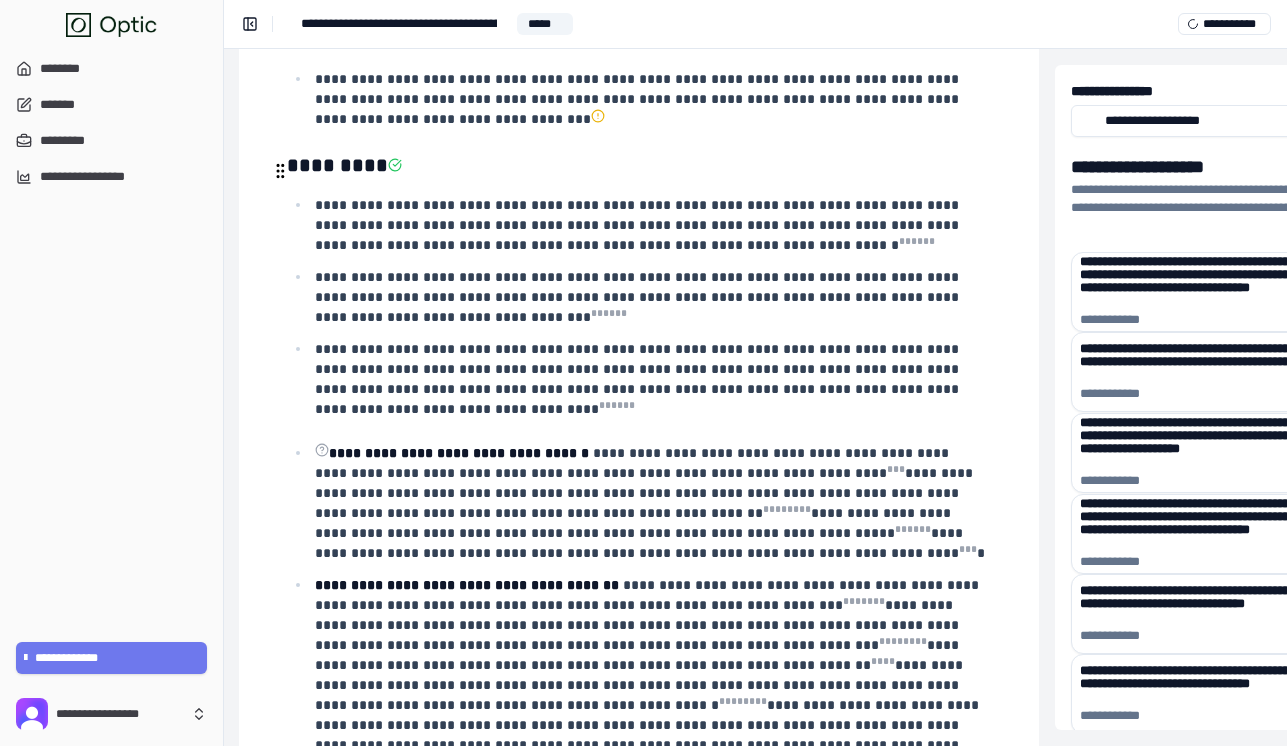 click on "**********" at bounding box center (639, 225) 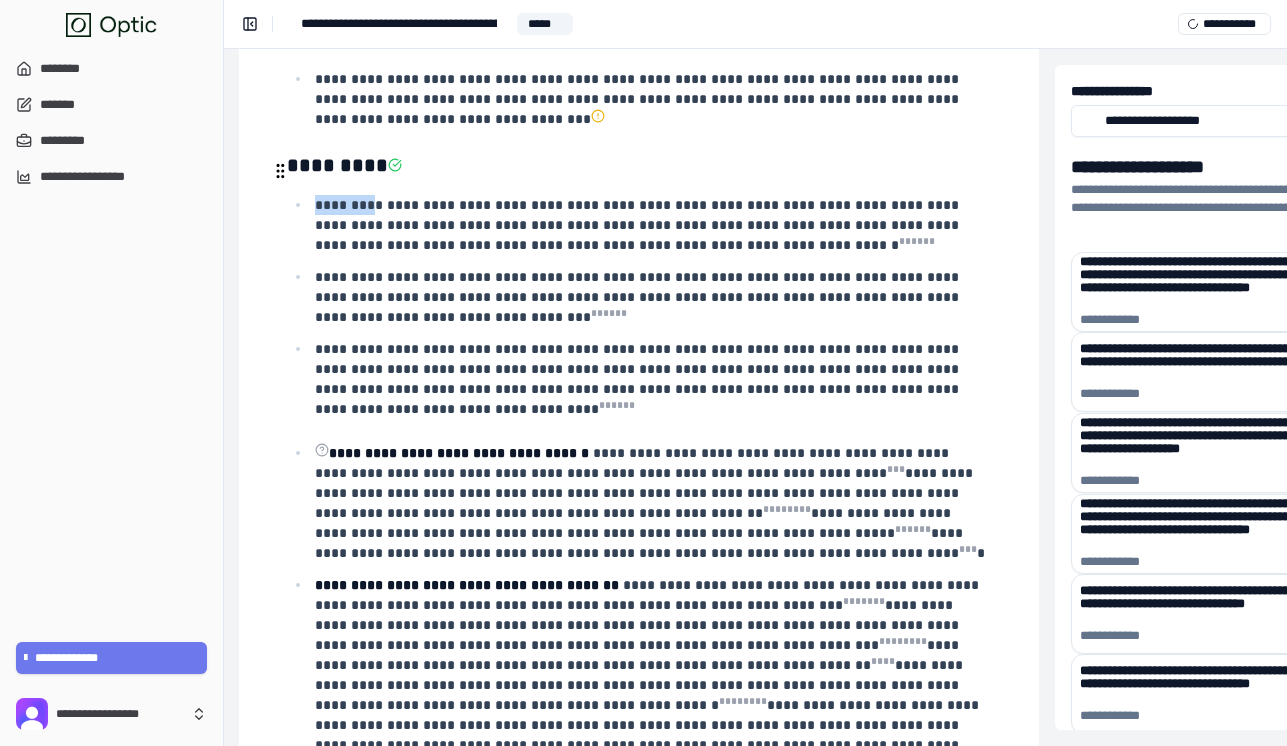 click on "**********" at bounding box center (639, 225) 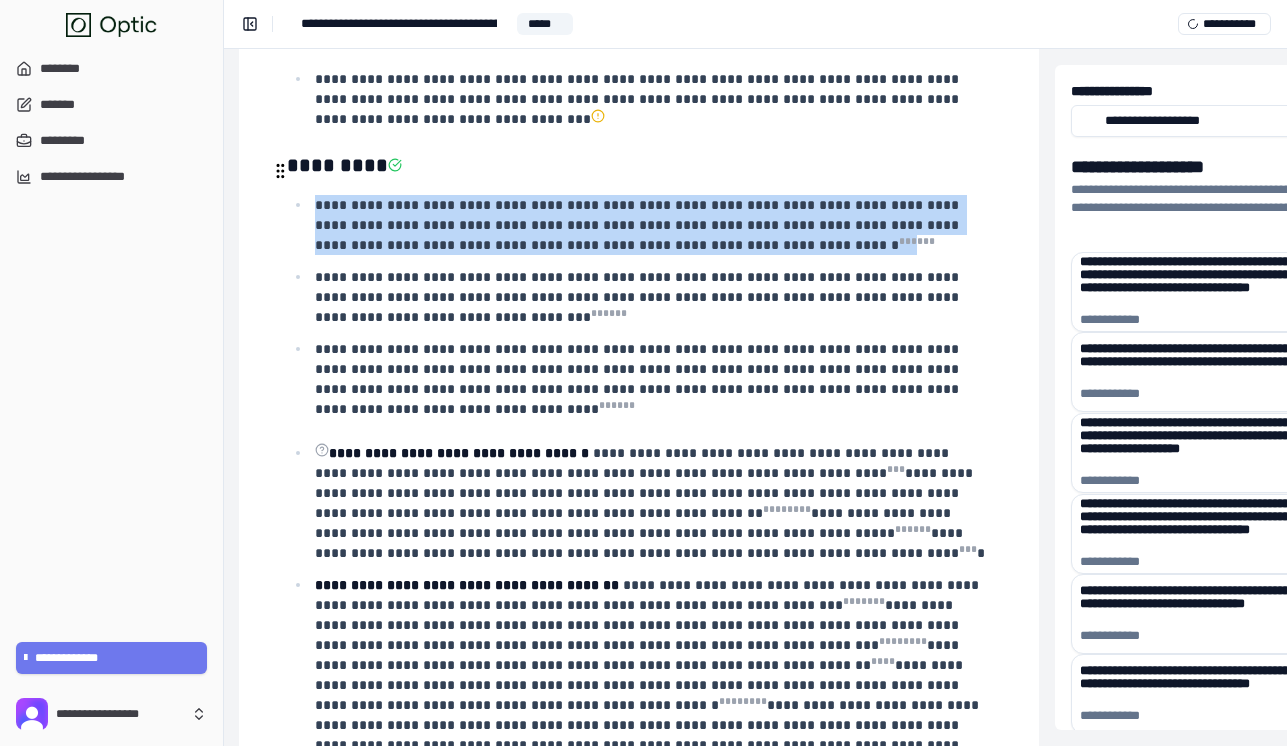 click on "**********" at bounding box center (639, 225) 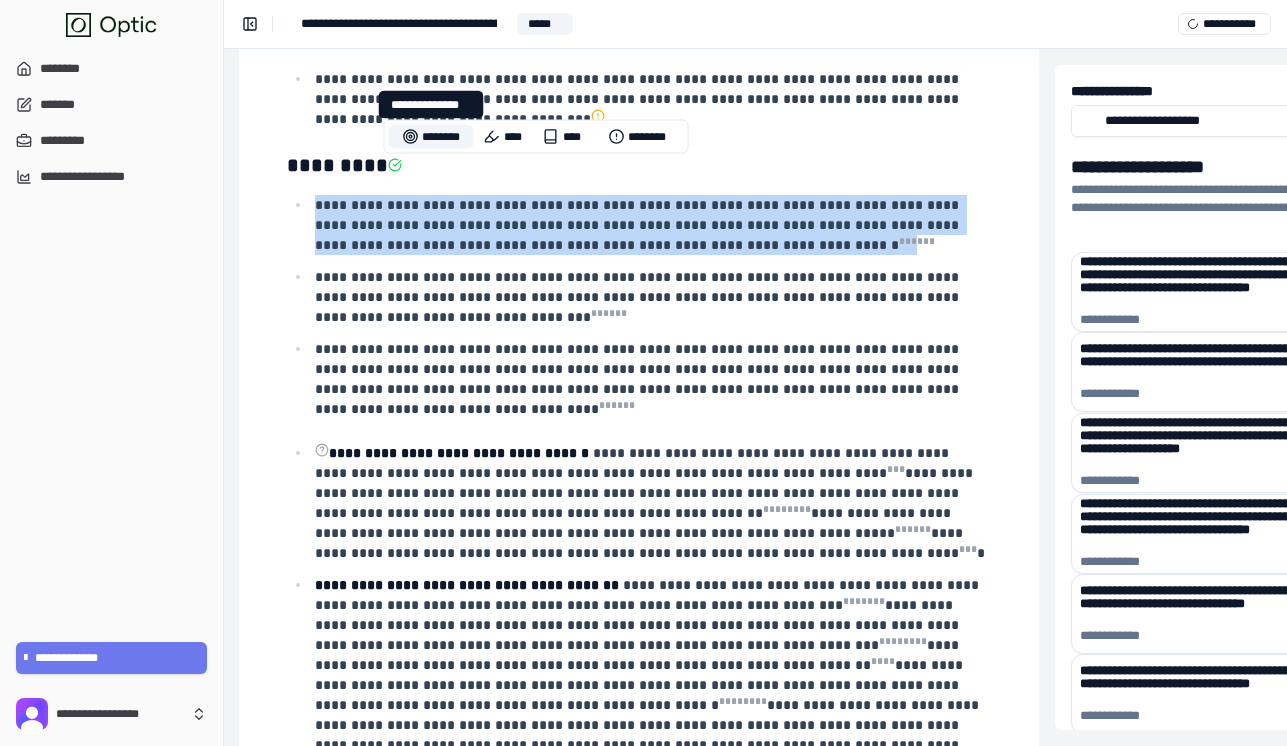click on "********" at bounding box center (431, 137) 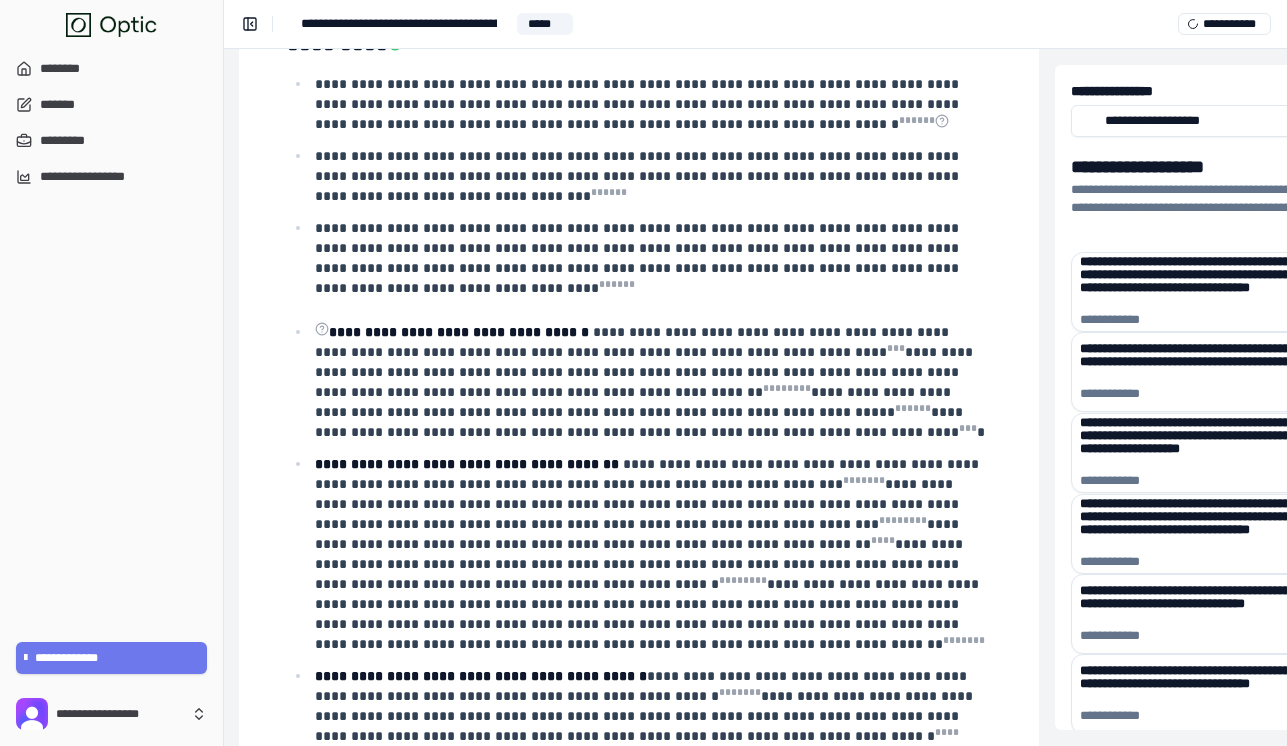 scroll, scrollTop: 512, scrollLeft: 297, axis: both 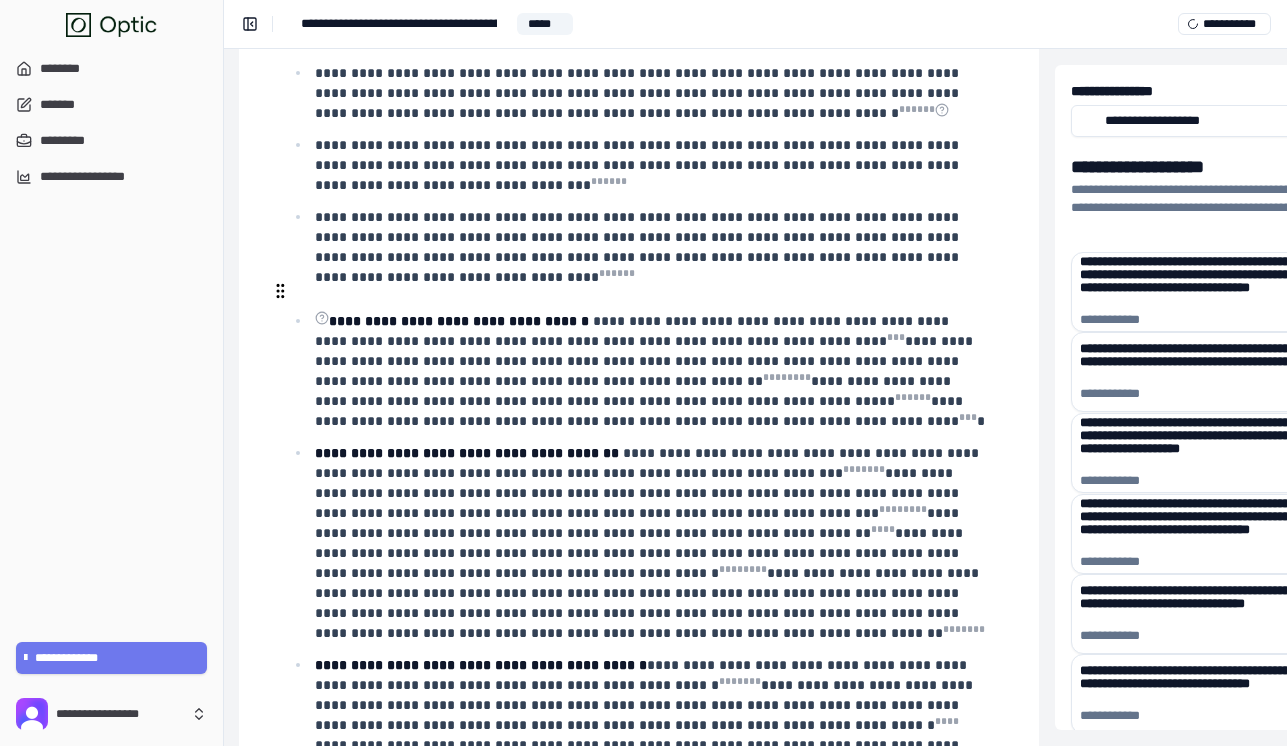 click on "**********" at bounding box center (650, 371) 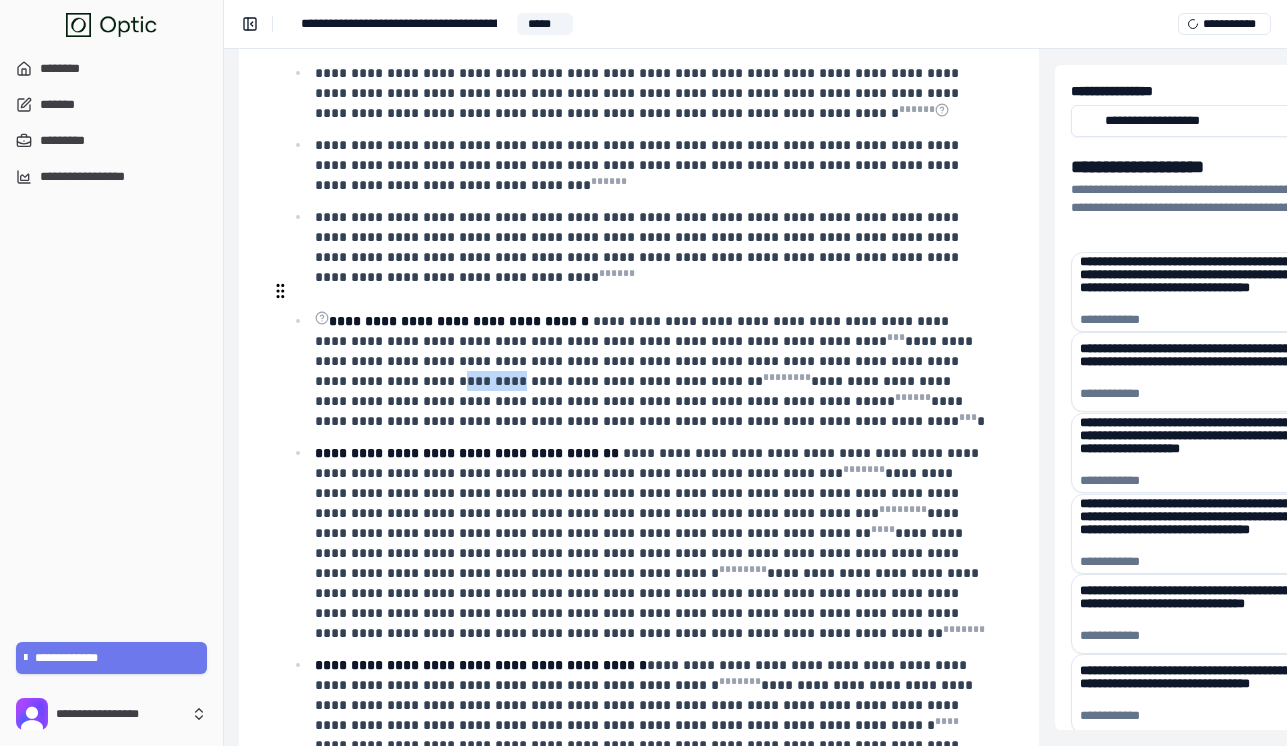 click on "**********" at bounding box center [650, 371] 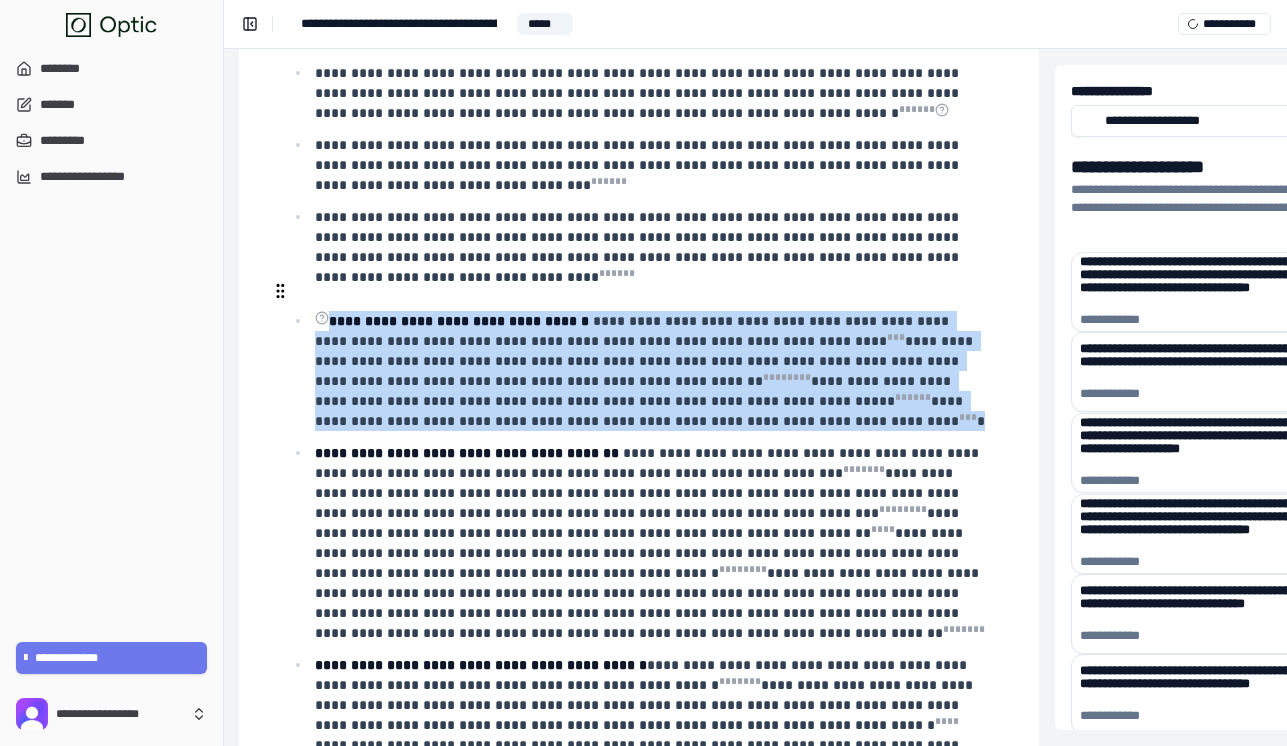 click on "**********" at bounding box center (650, 371) 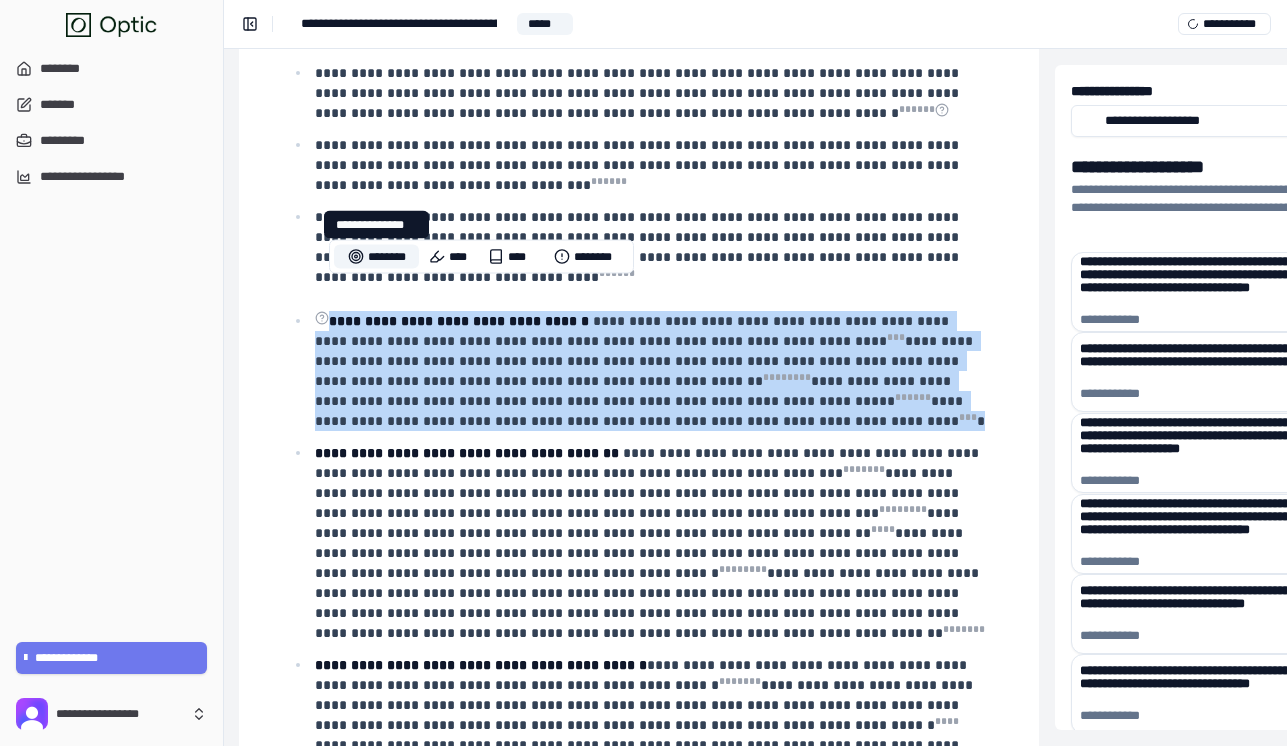 click on "********" at bounding box center [376, 257] 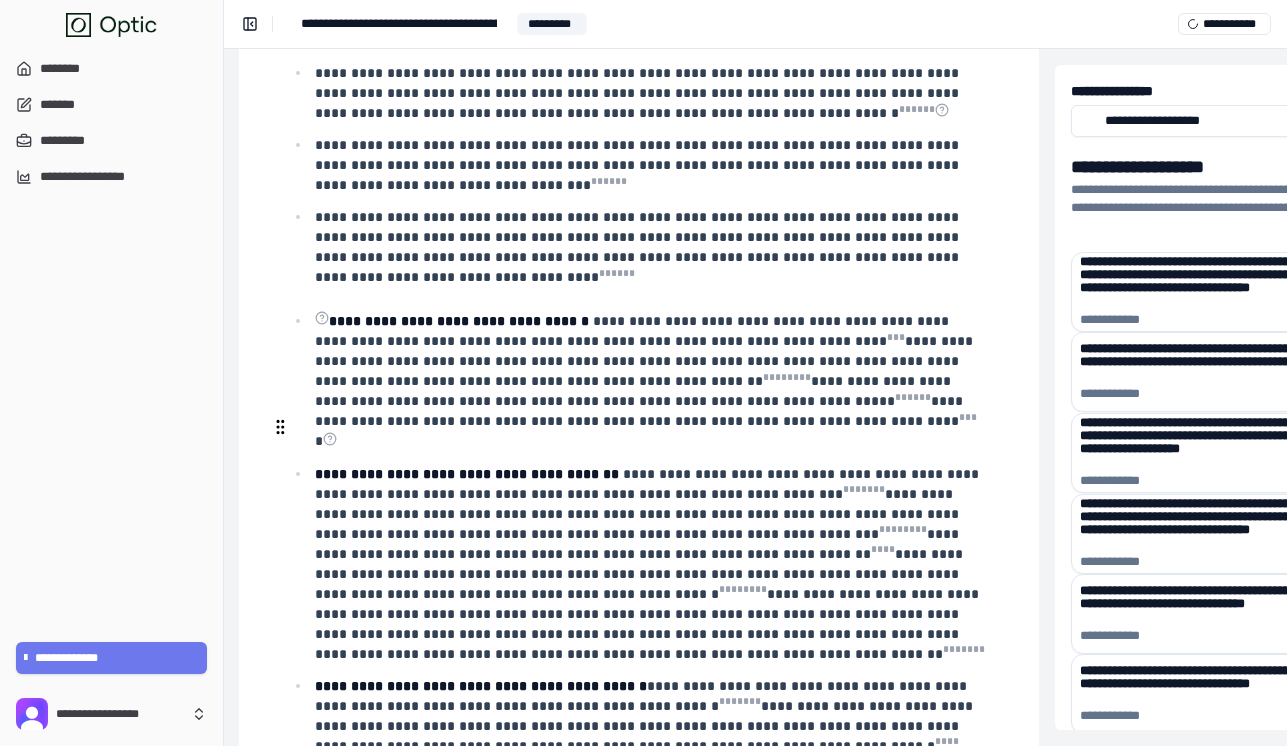 click on "**********" at bounding box center [651, 564] 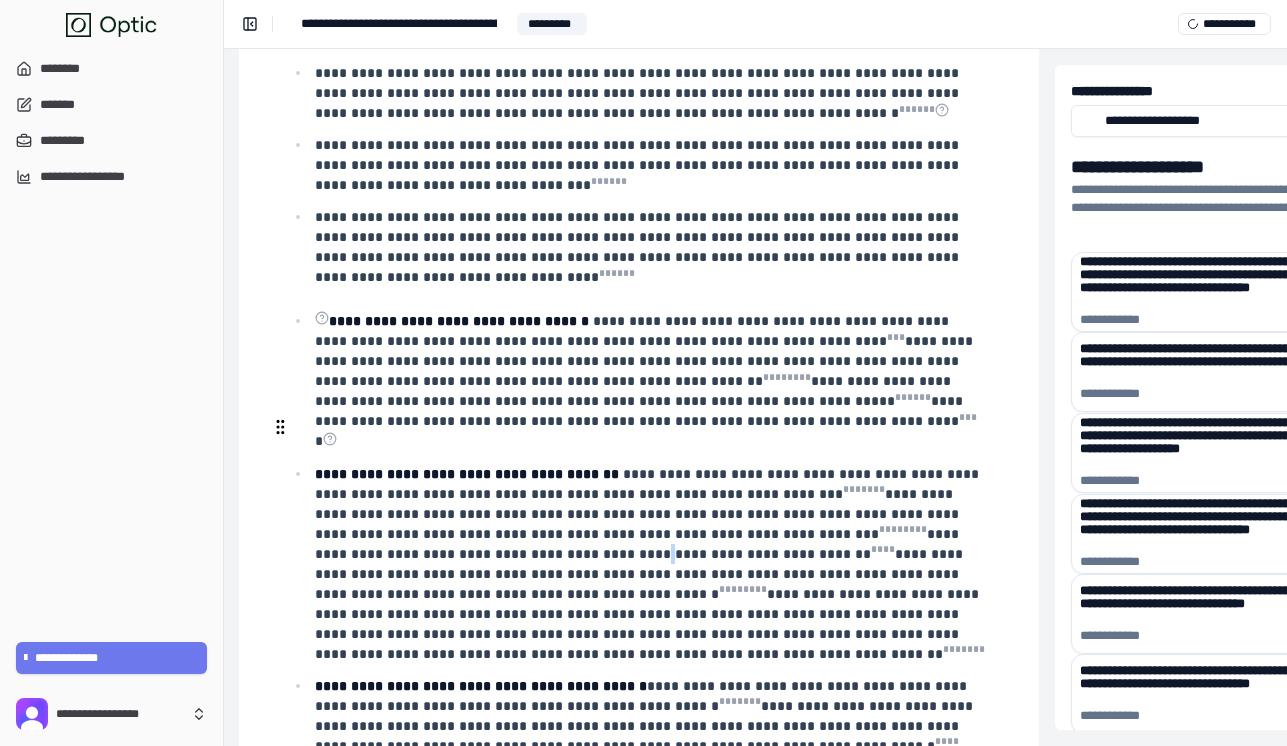 click on "**********" at bounding box center (651, 564) 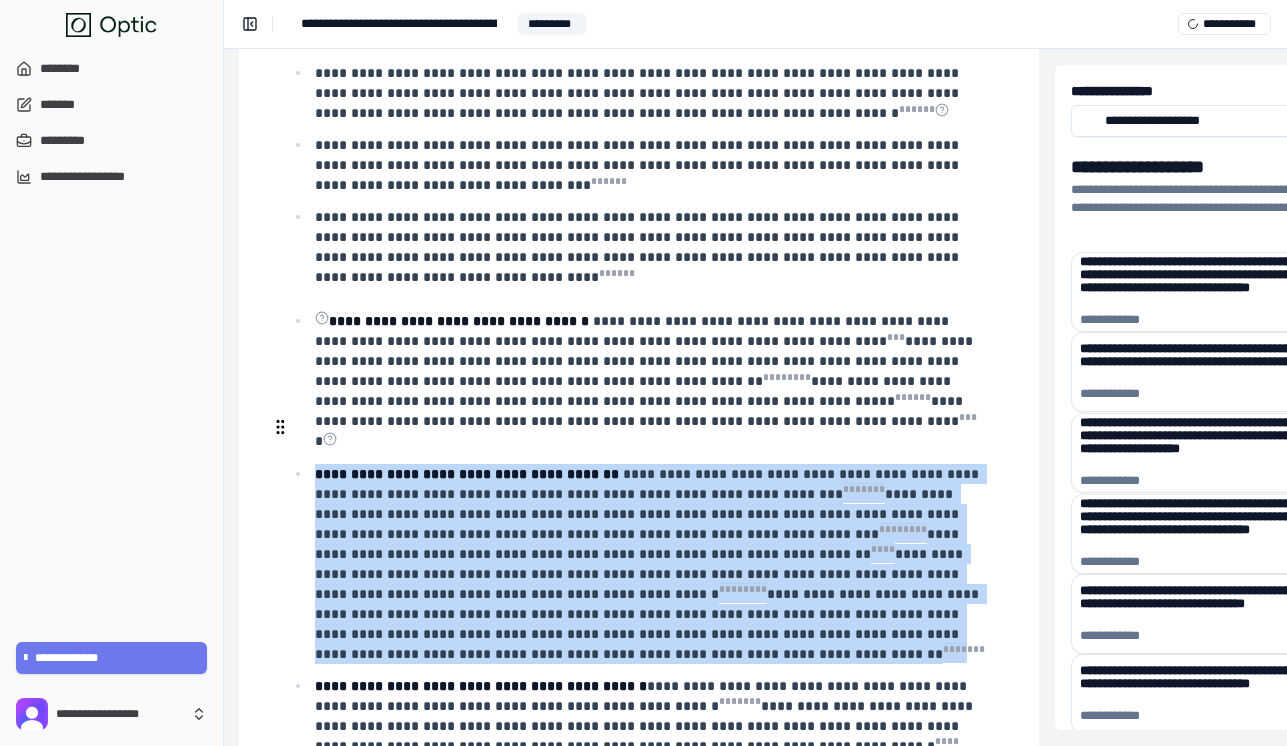 click on "**********" at bounding box center (651, 564) 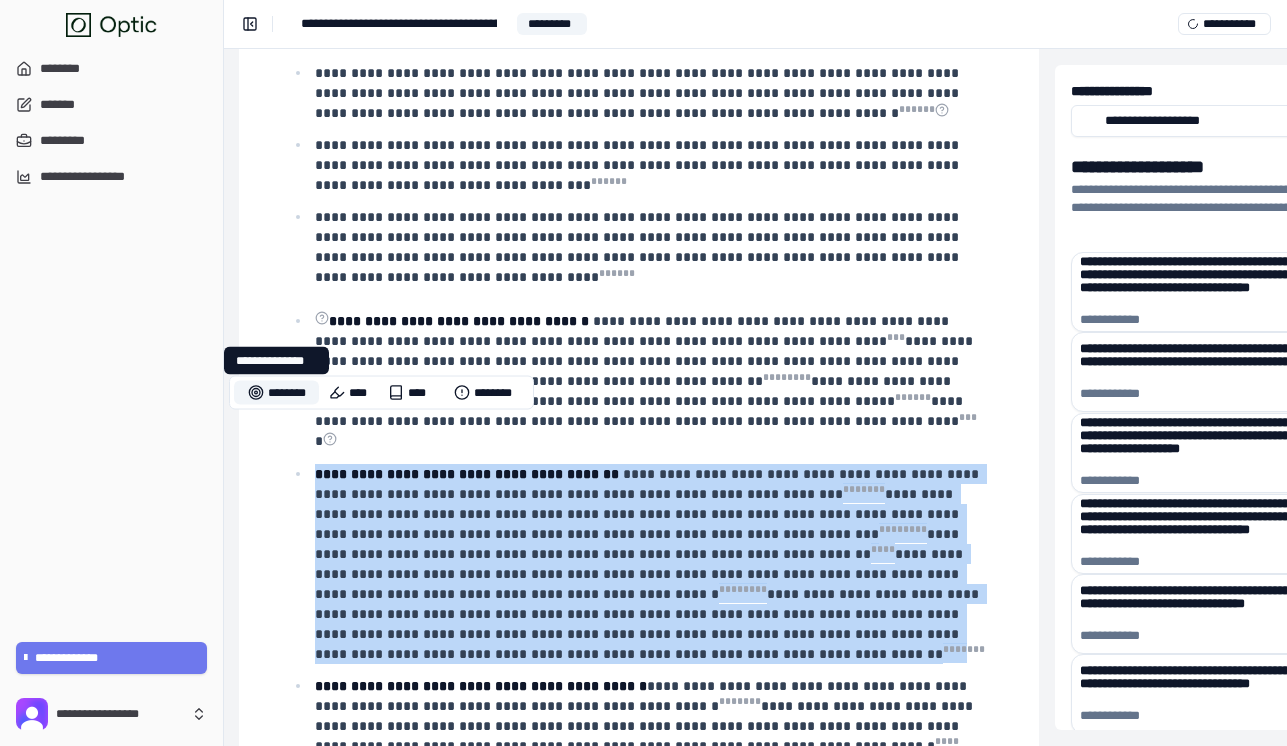 click on "********" at bounding box center (276, 393) 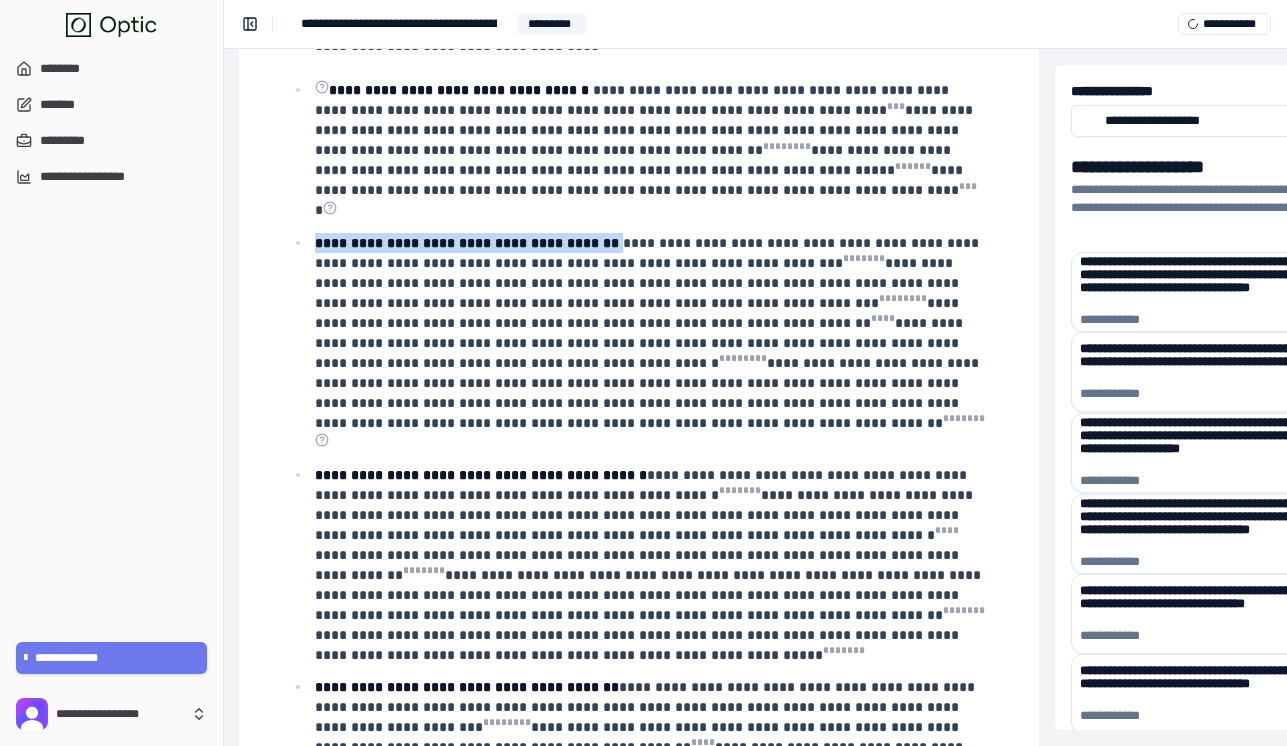 scroll, scrollTop: 744, scrollLeft: 297, axis: both 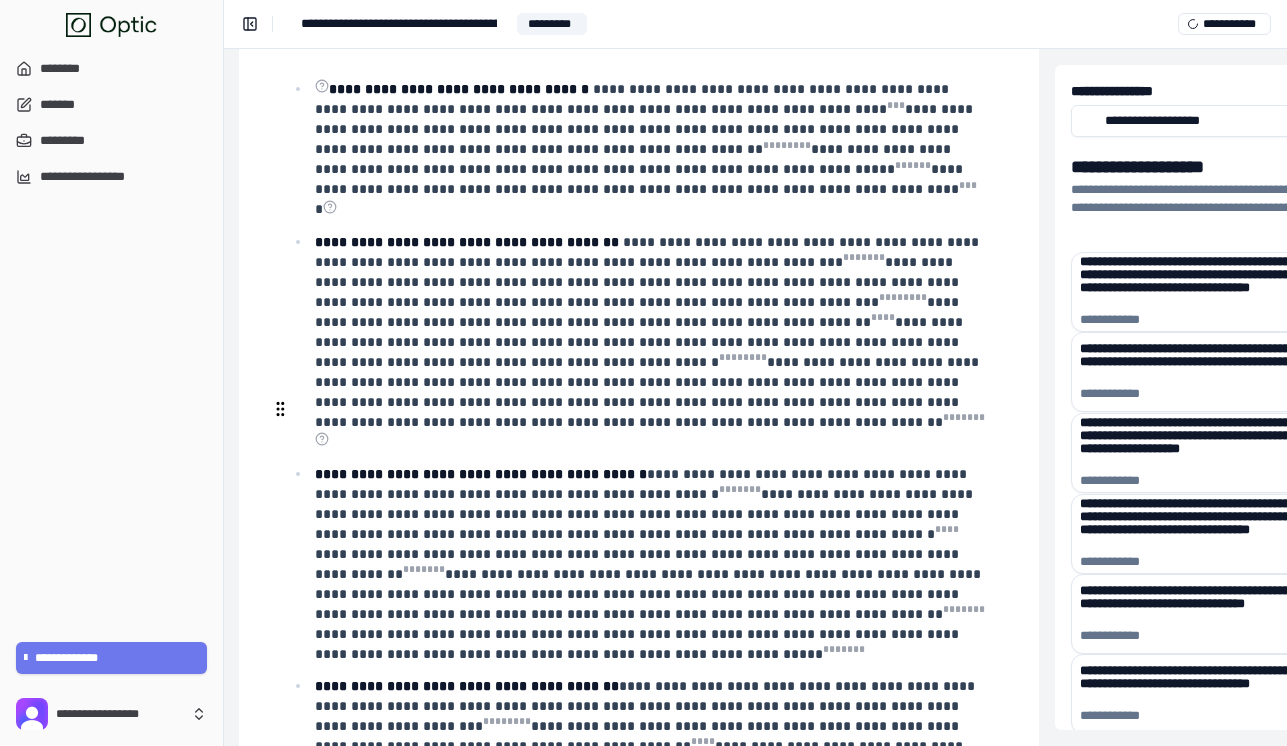 click on "**********" at bounding box center [650, 564] 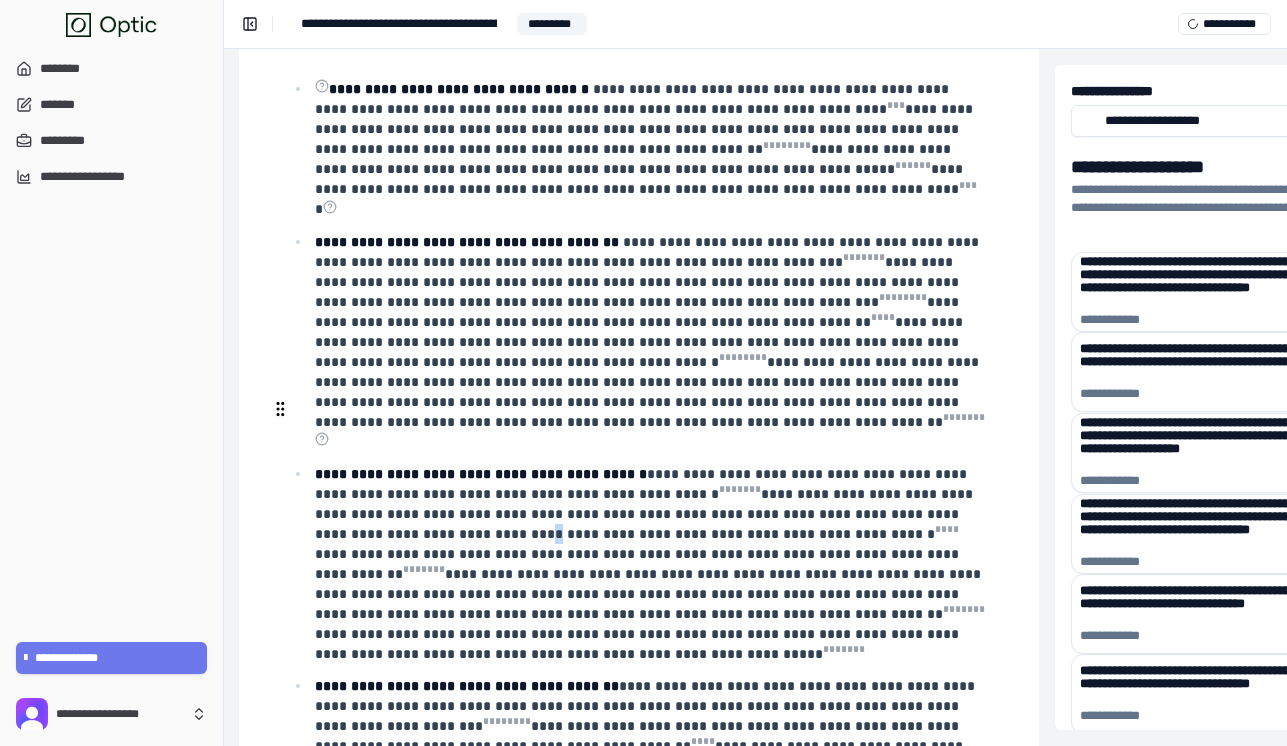 click on "**********" at bounding box center (650, 564) 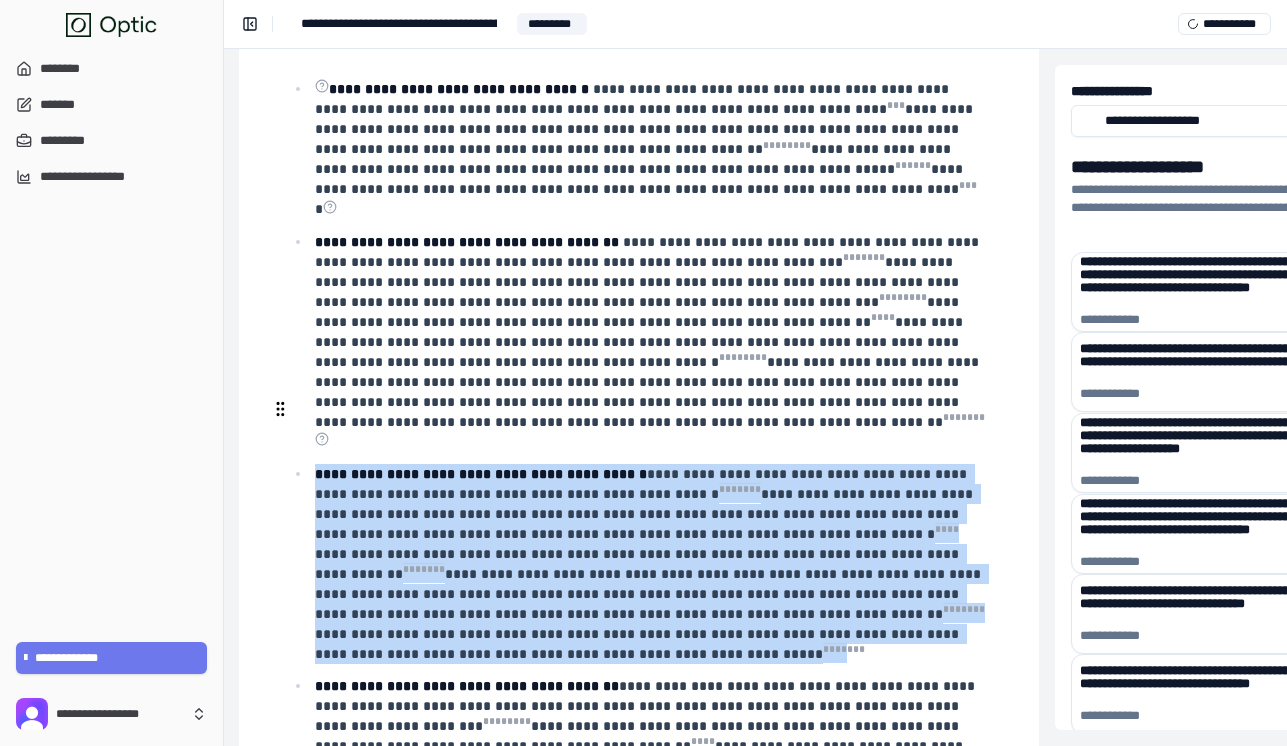 click on "**********" at bounding box center (650, 564) 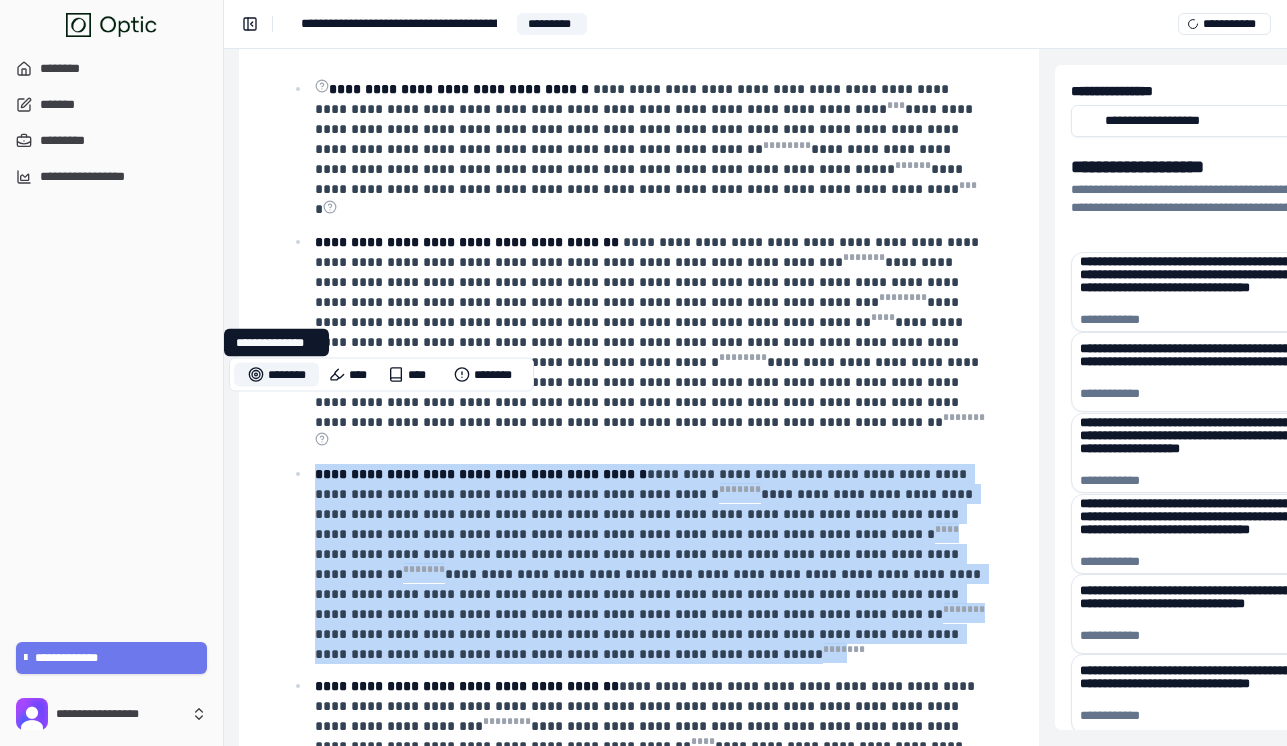 click on "********" at bounding box center [276, 375] 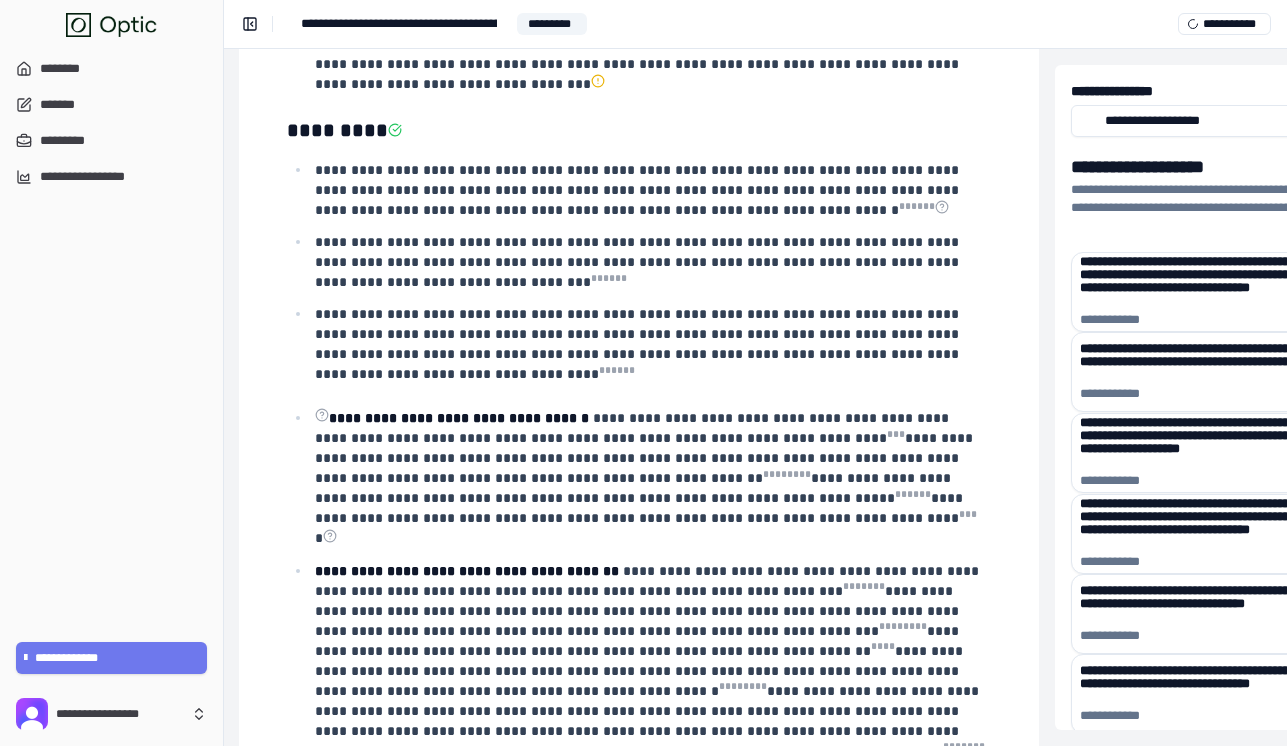 scroll, scrollTop: 414, scrollLeft: 297, axis: both 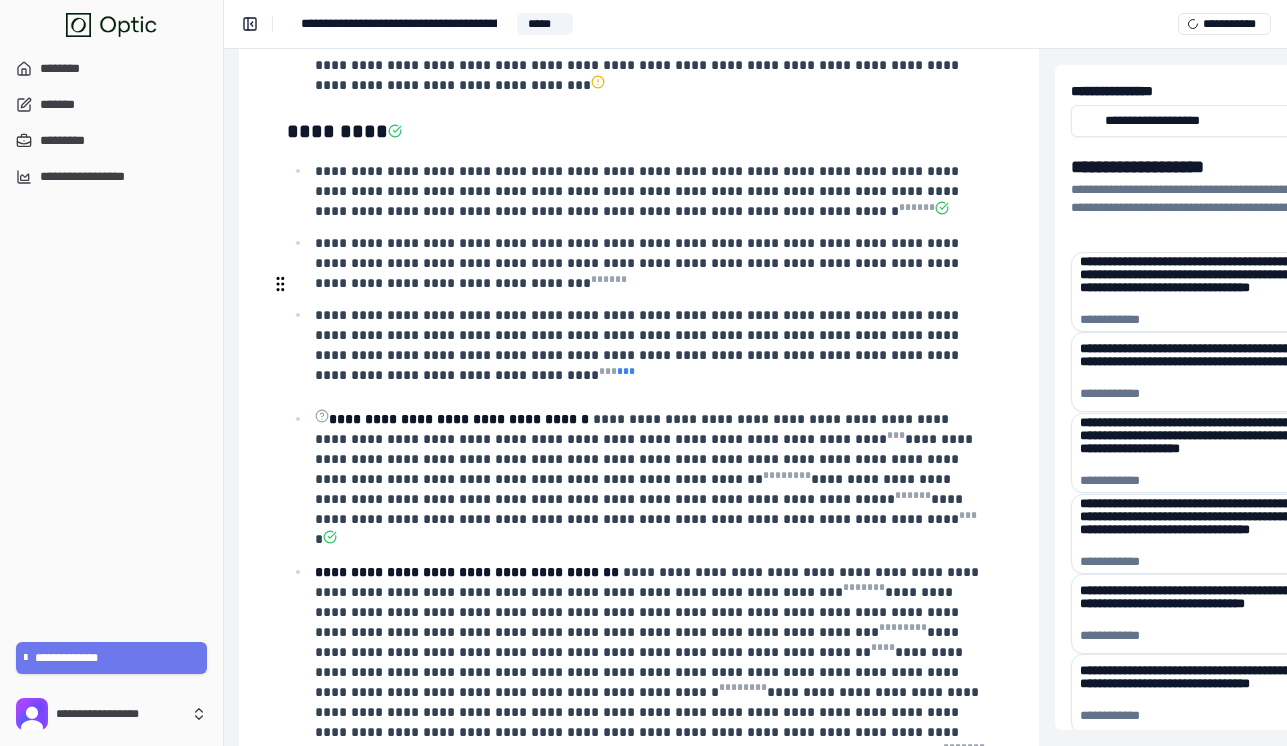 drag, startPoint x: 371, startPoint y: 324, endPoint x: 371, endPoint y: 341, distance: 17 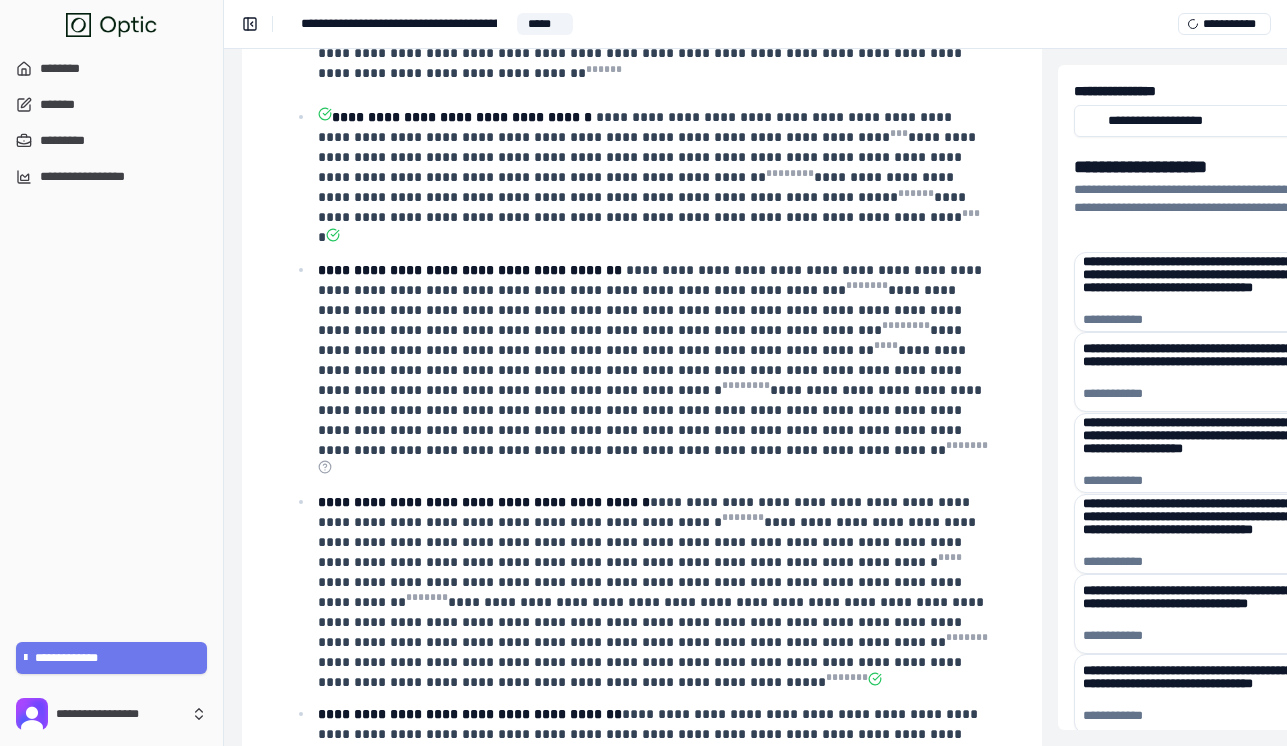 scroll, scrollTop: 723, scrollLeft: 294, axis: both 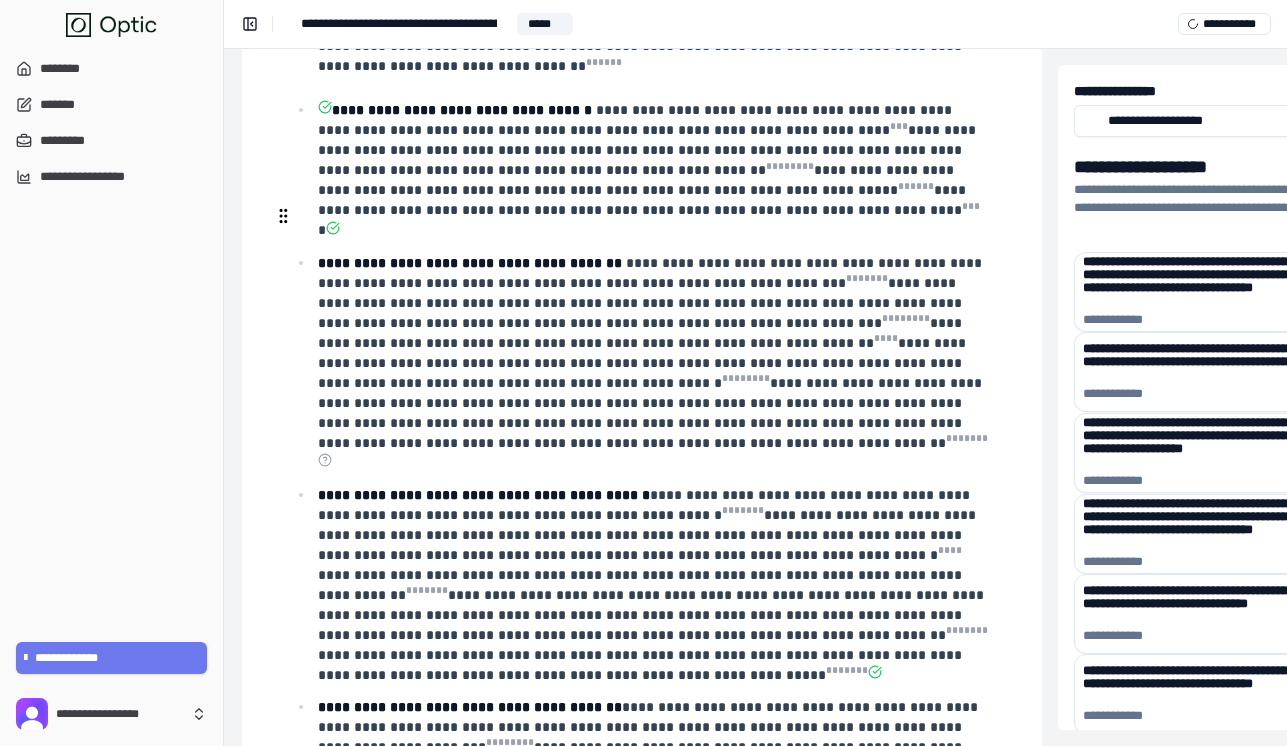 click on "**********" at bounding box center (653, 353) 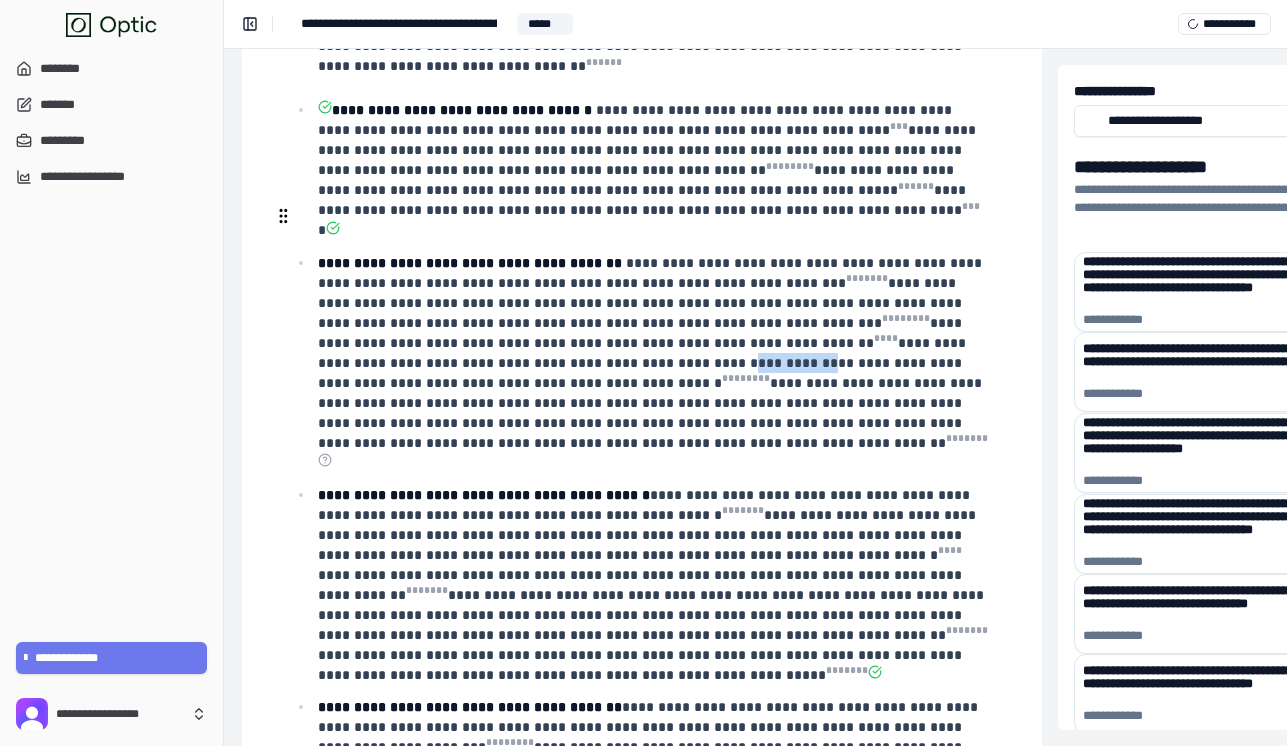 click on "**********" at bounding box center [653, 353] 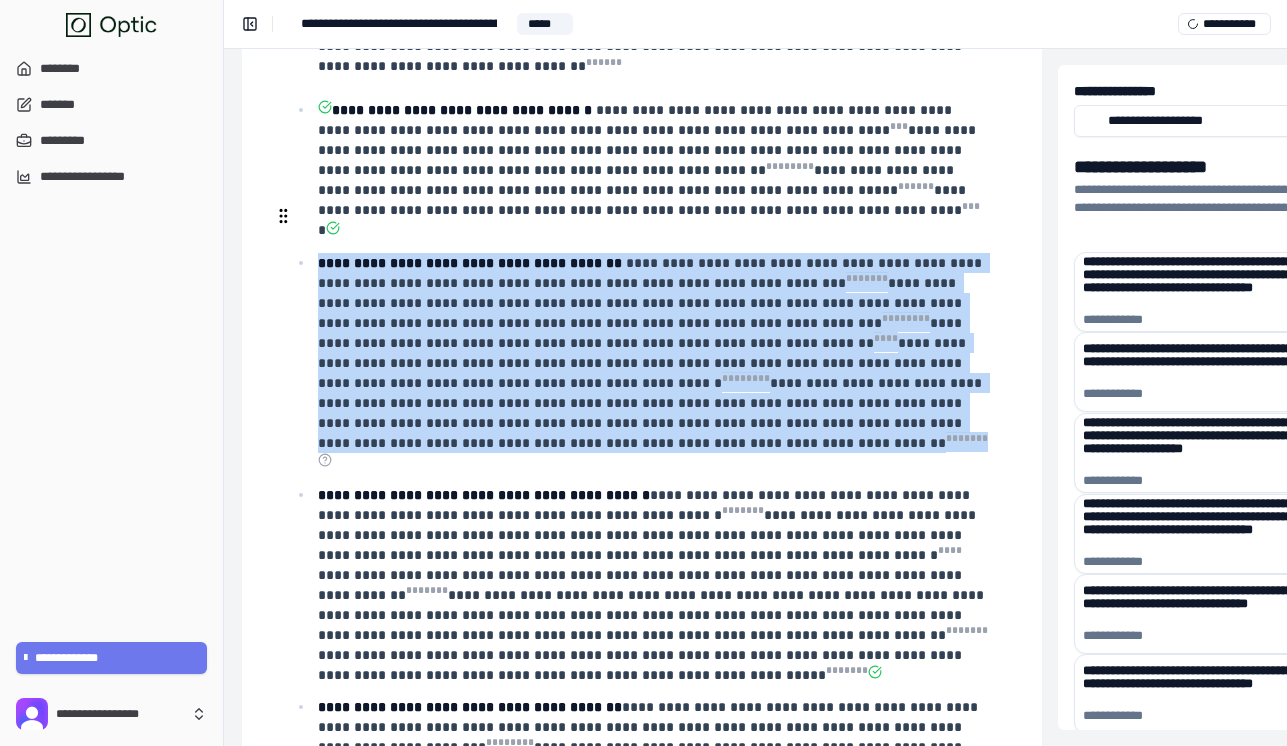 click on "**********" at bounding box center [653, 353] 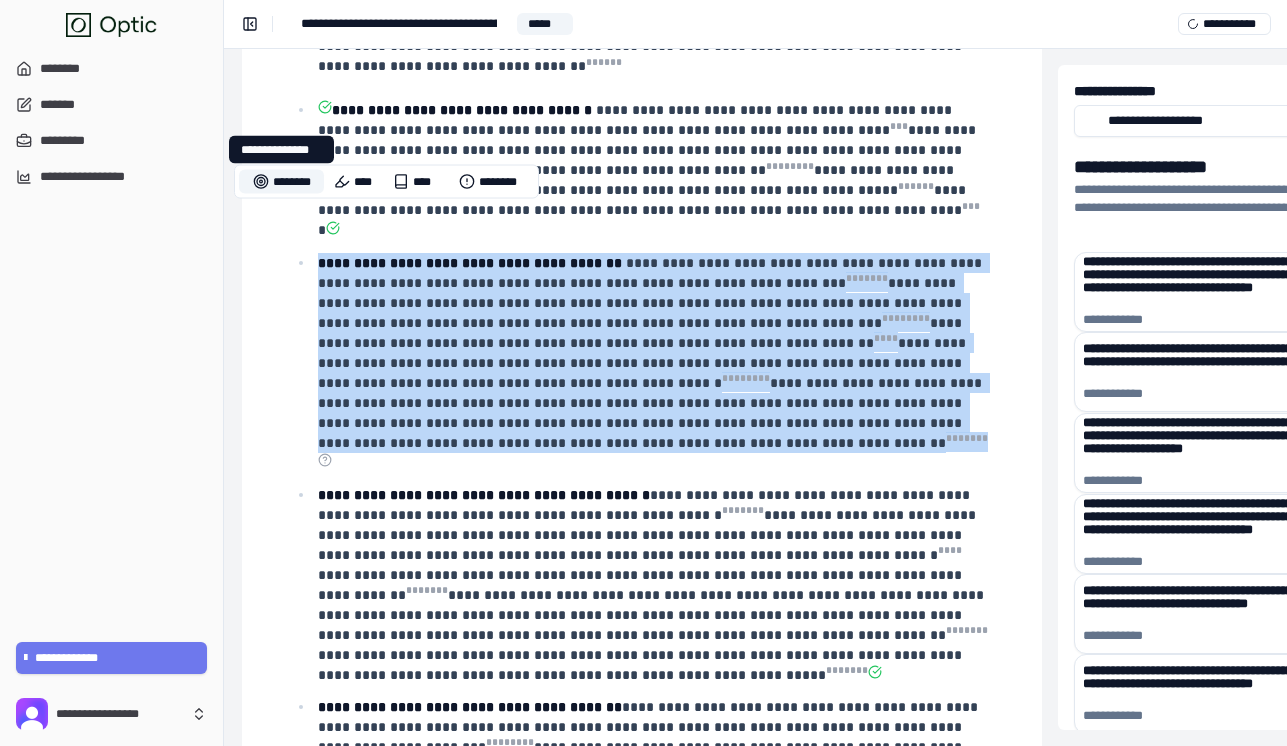 click on "********" at bounding box center [281, 182] 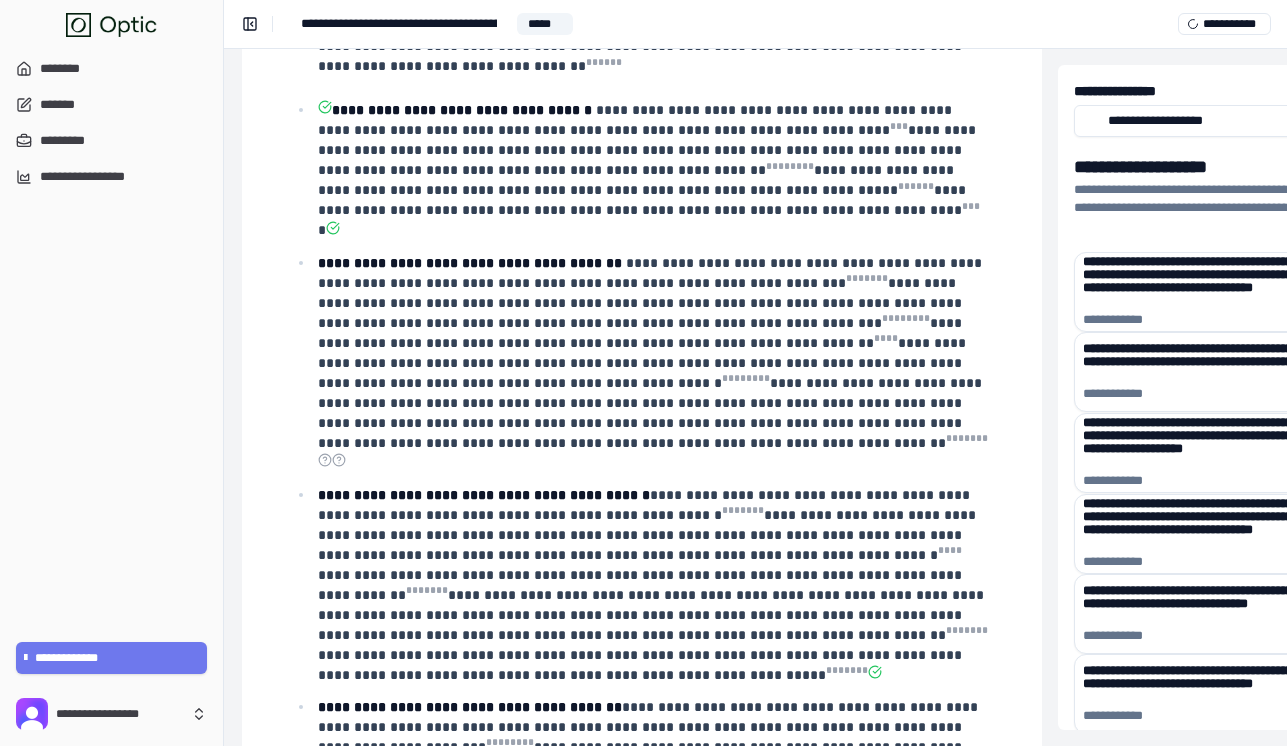 click on "**********" at bounding box center (642, 506) 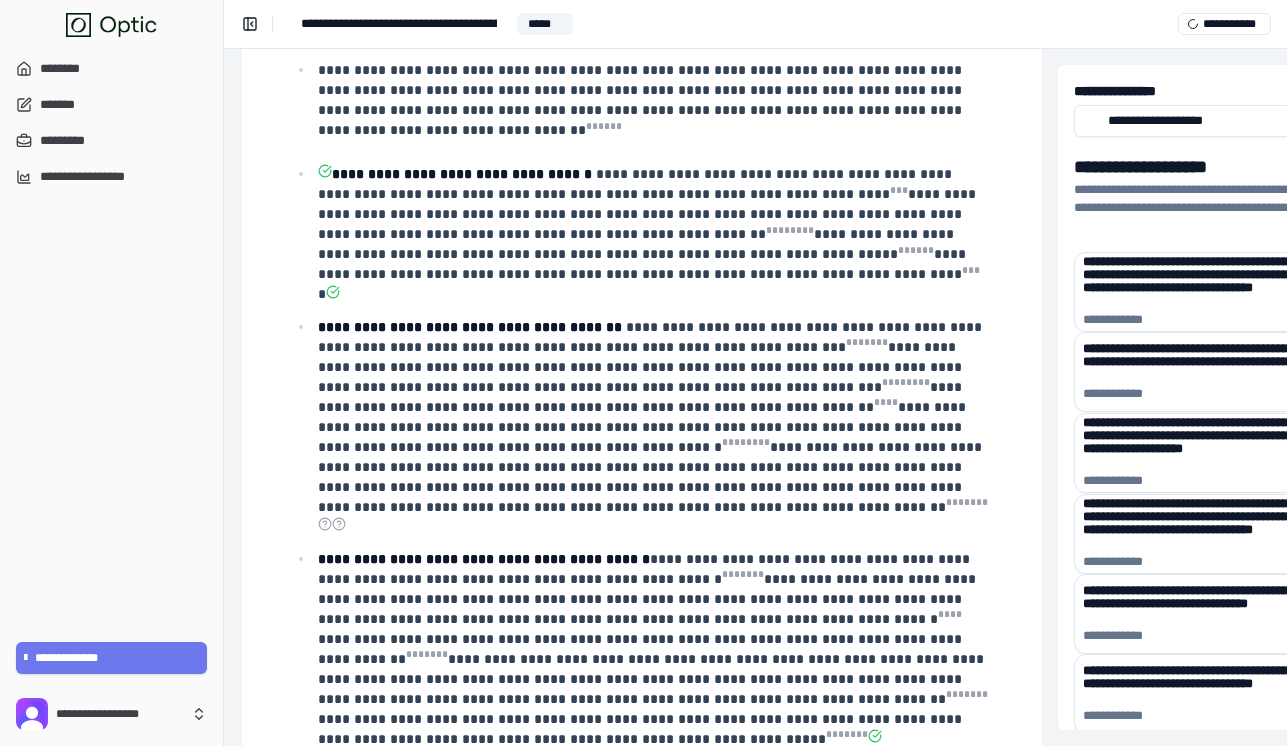 scroll, scrollTop: 654, scrollLeft: 294, axis: both 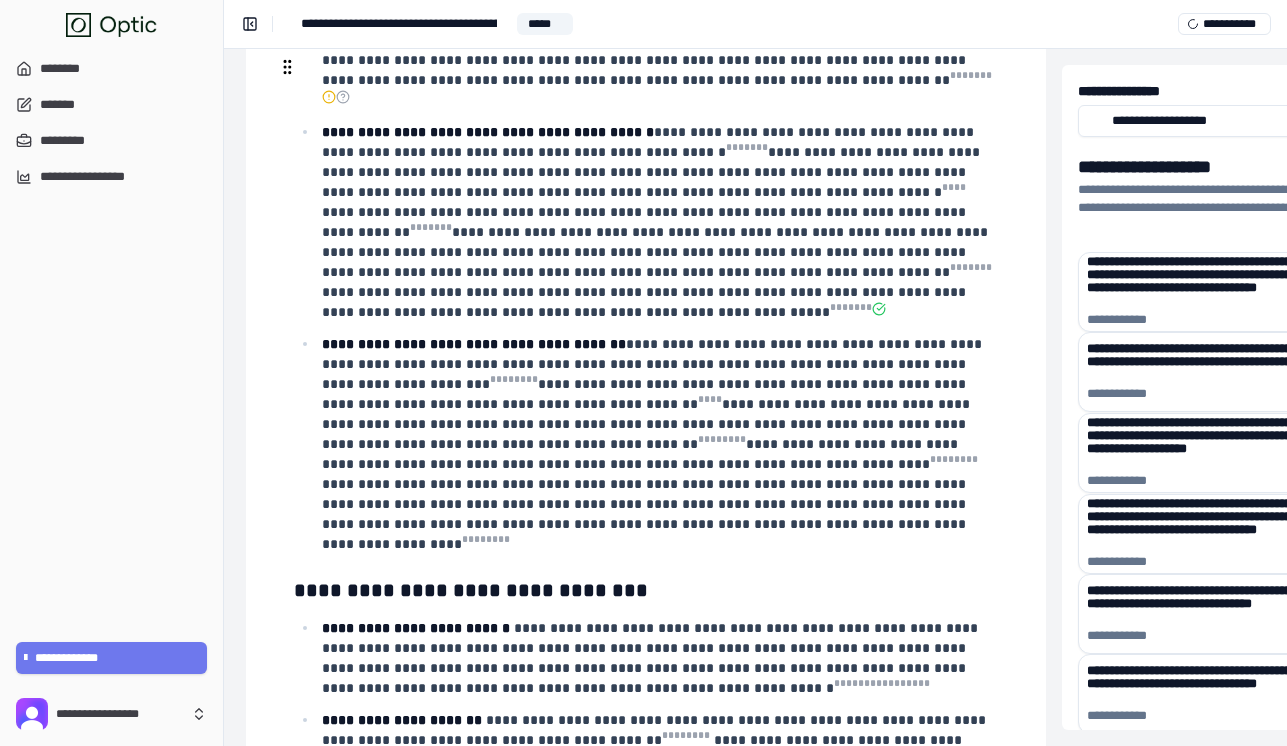 click on "**********" at bounding box center [488, 132] 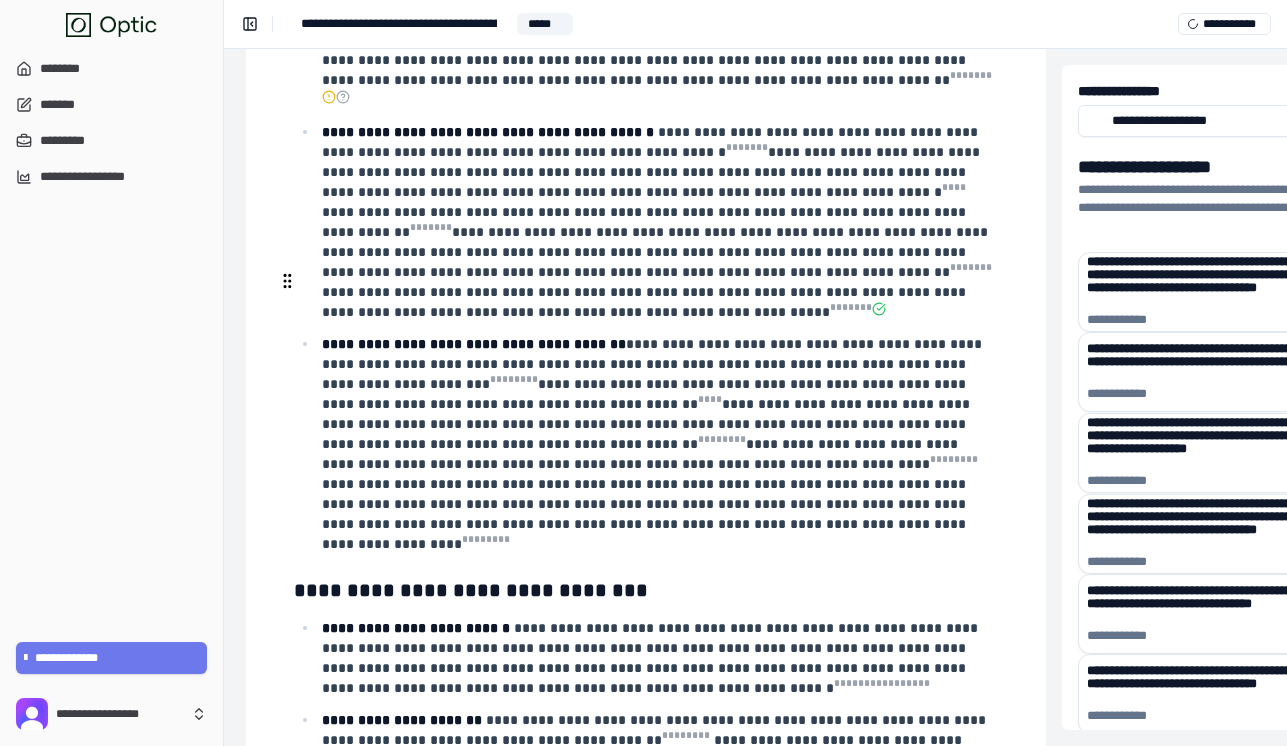 click on "**********" at bounding box center (654, 444) 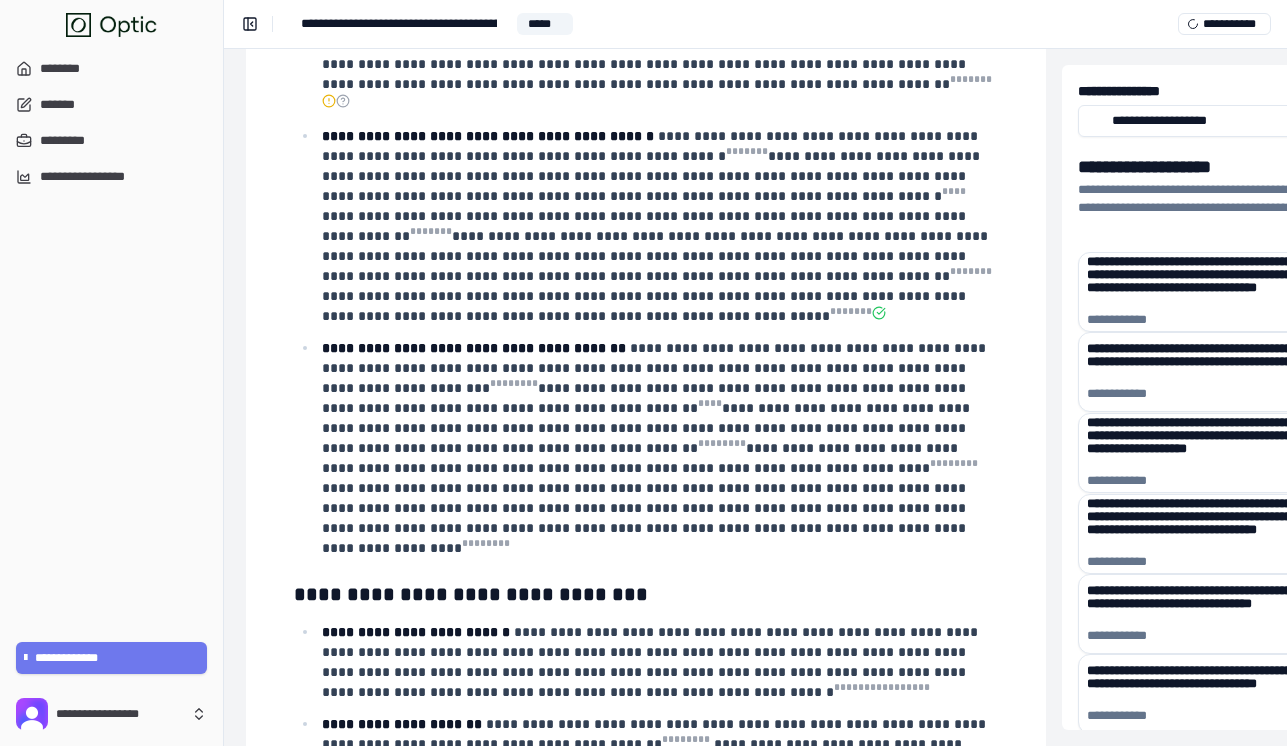 scroll, scrollTop: 1228, scrollLeft: 290, axis: both 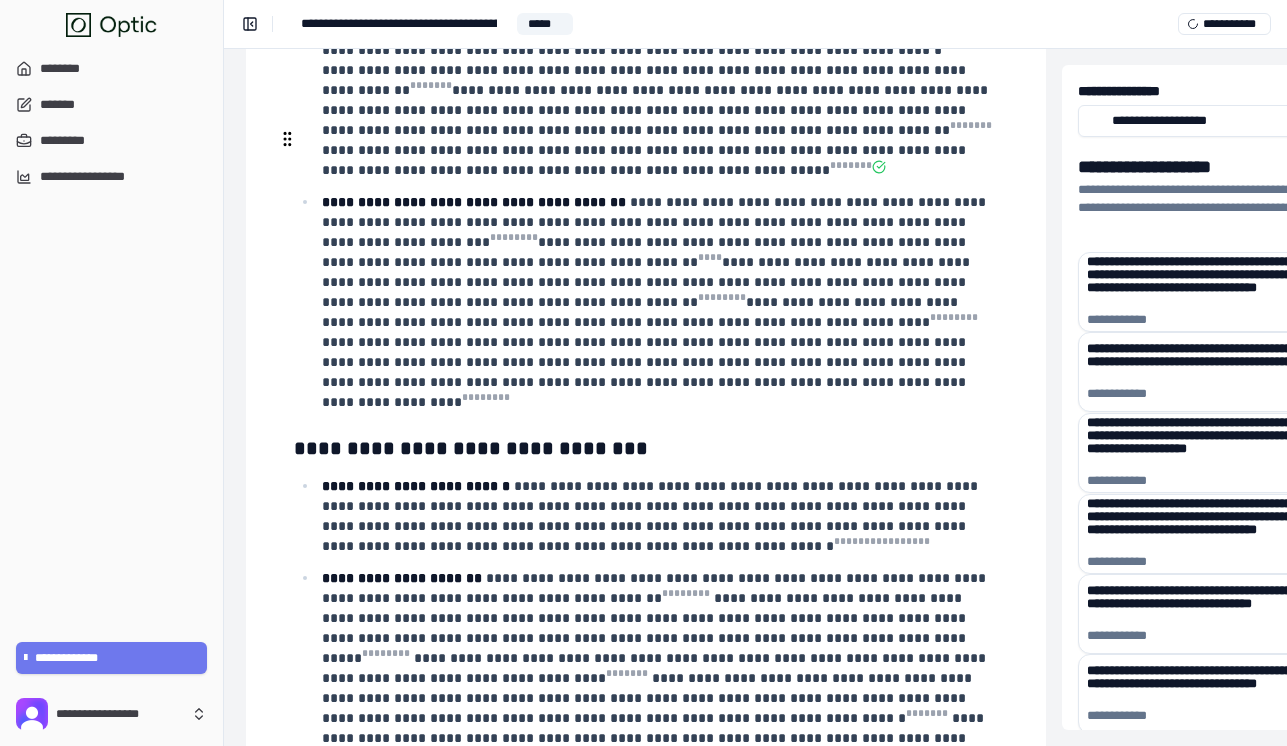click on "**********" at bounding box center [656, 302] 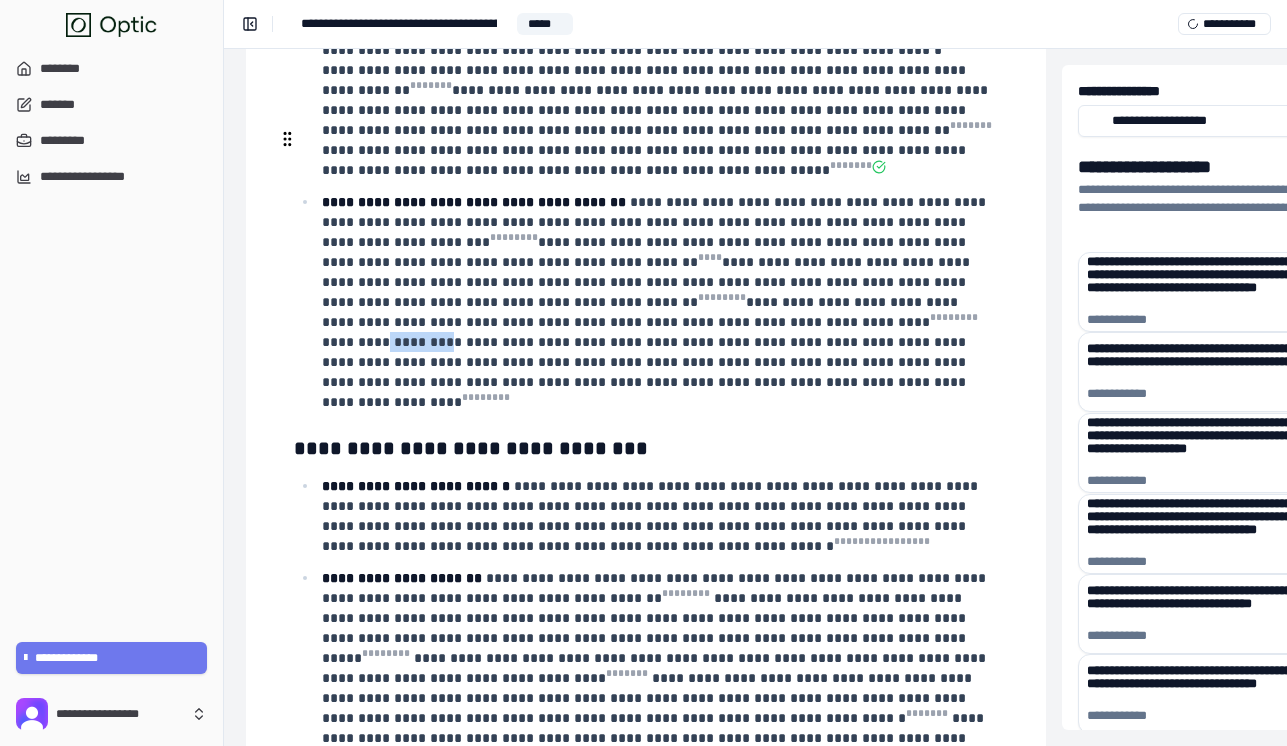 click on "**********" at bounding box center [656, 302] 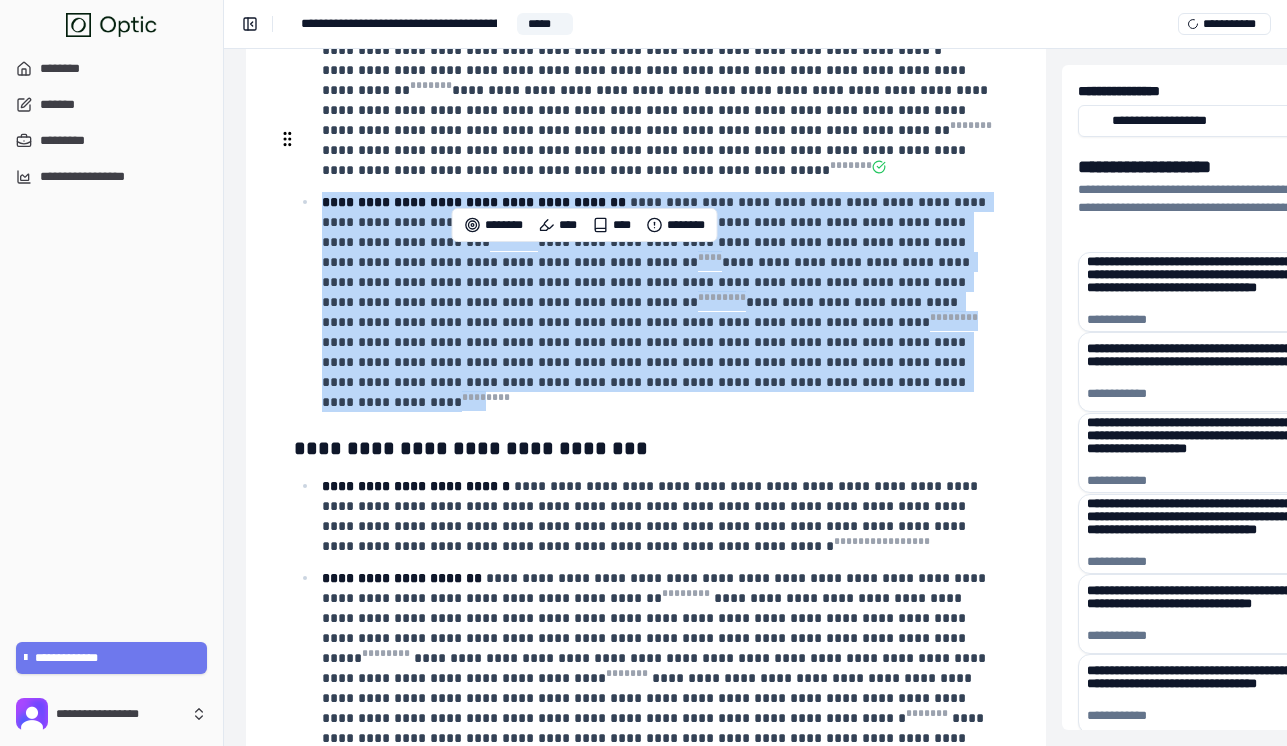 click on "**********" at bounding box center (656, 302) 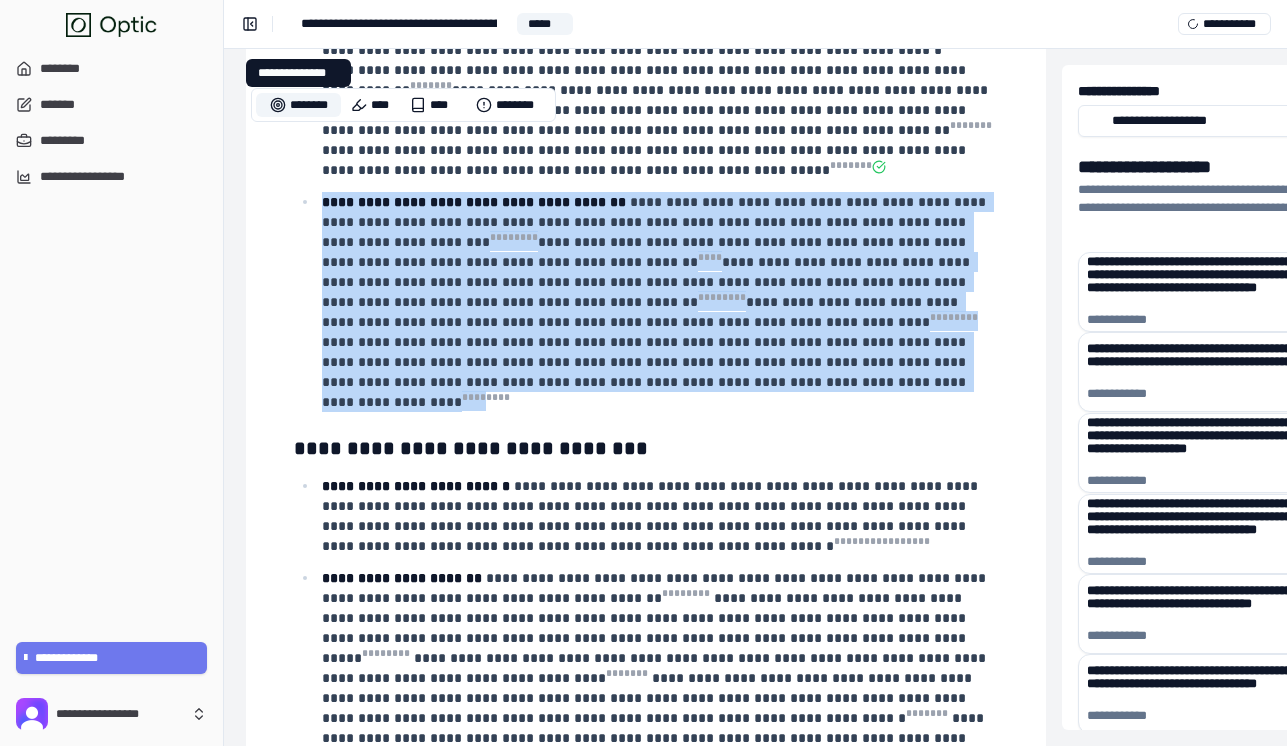 click on "********" at bounding box center [298, 105] 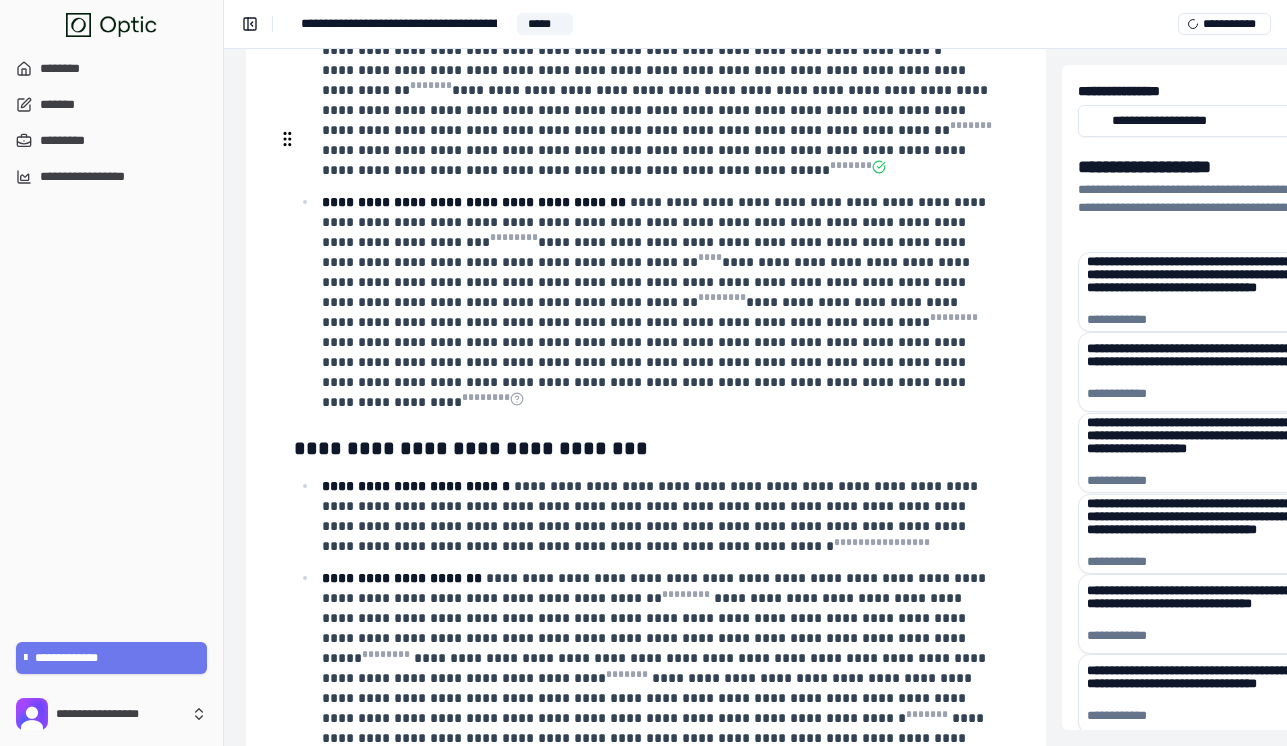 click on "**********" at bounding box center [658, 302] 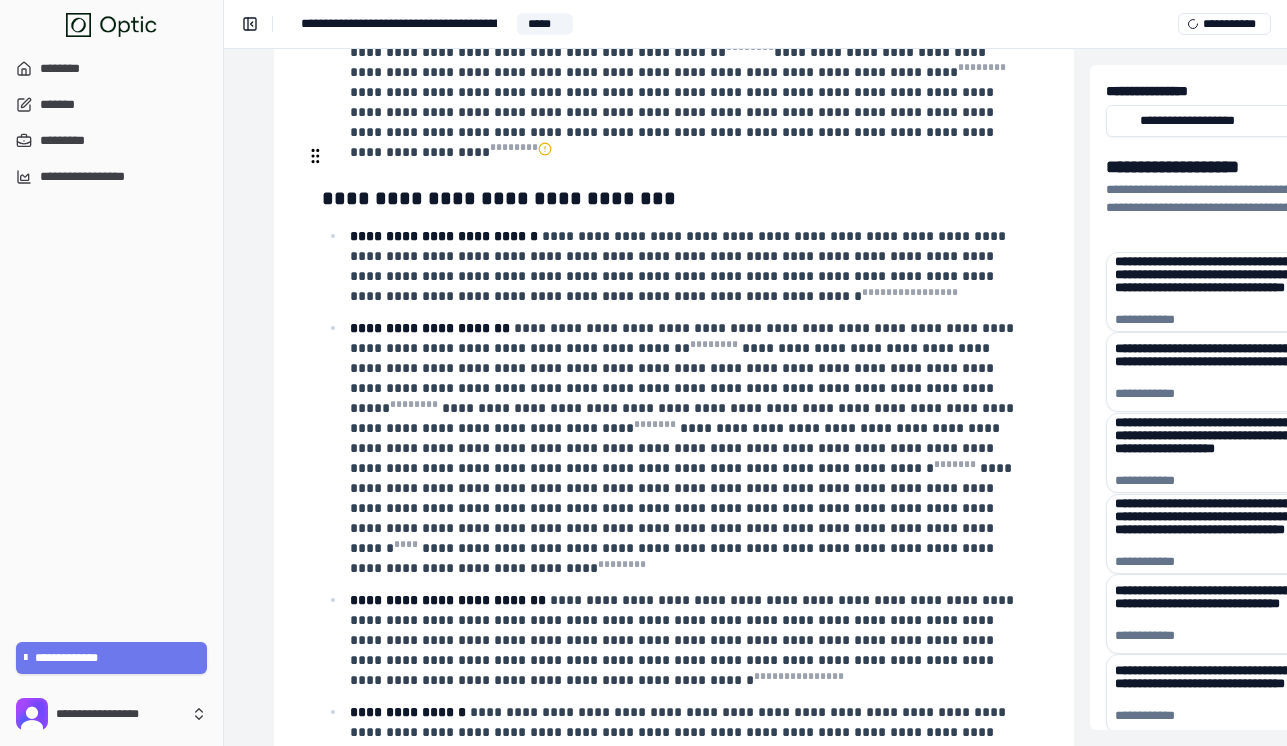 scroll, scrollTop: 1530, scrollLeft: 262, axis: both 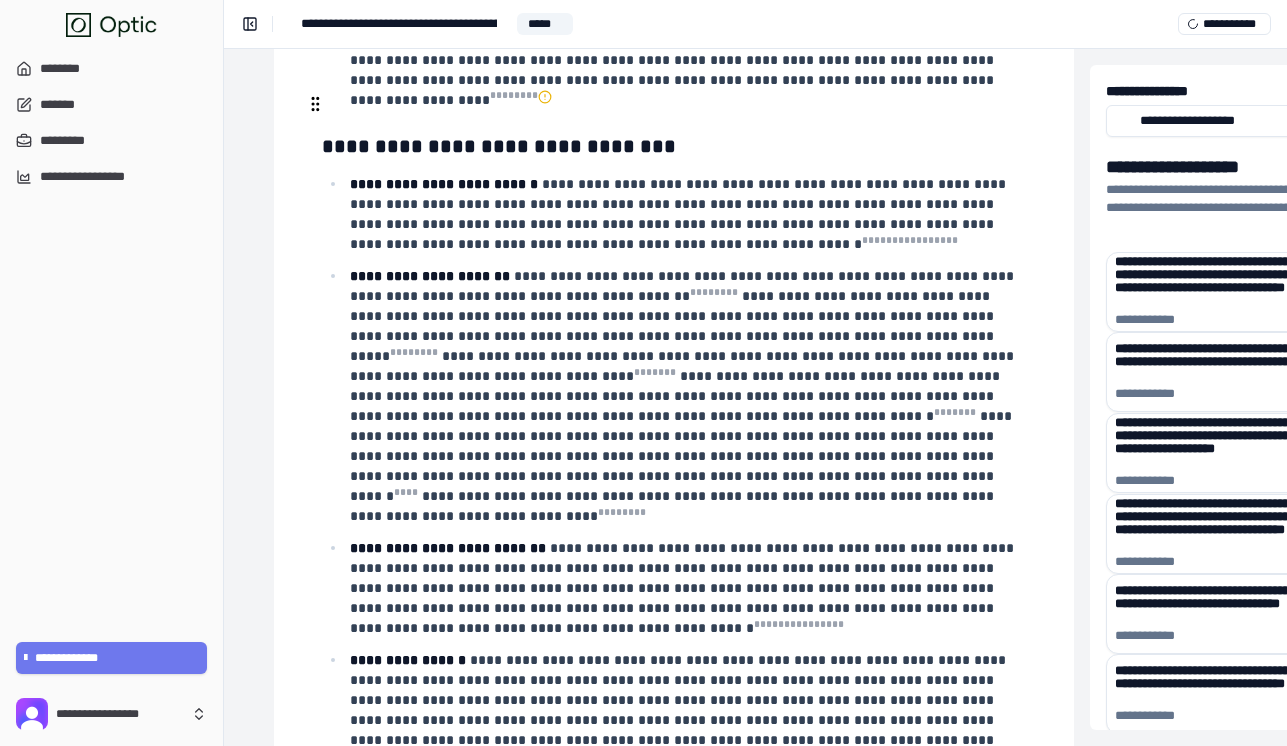 click on "**********" at bounding box center [444, 184] 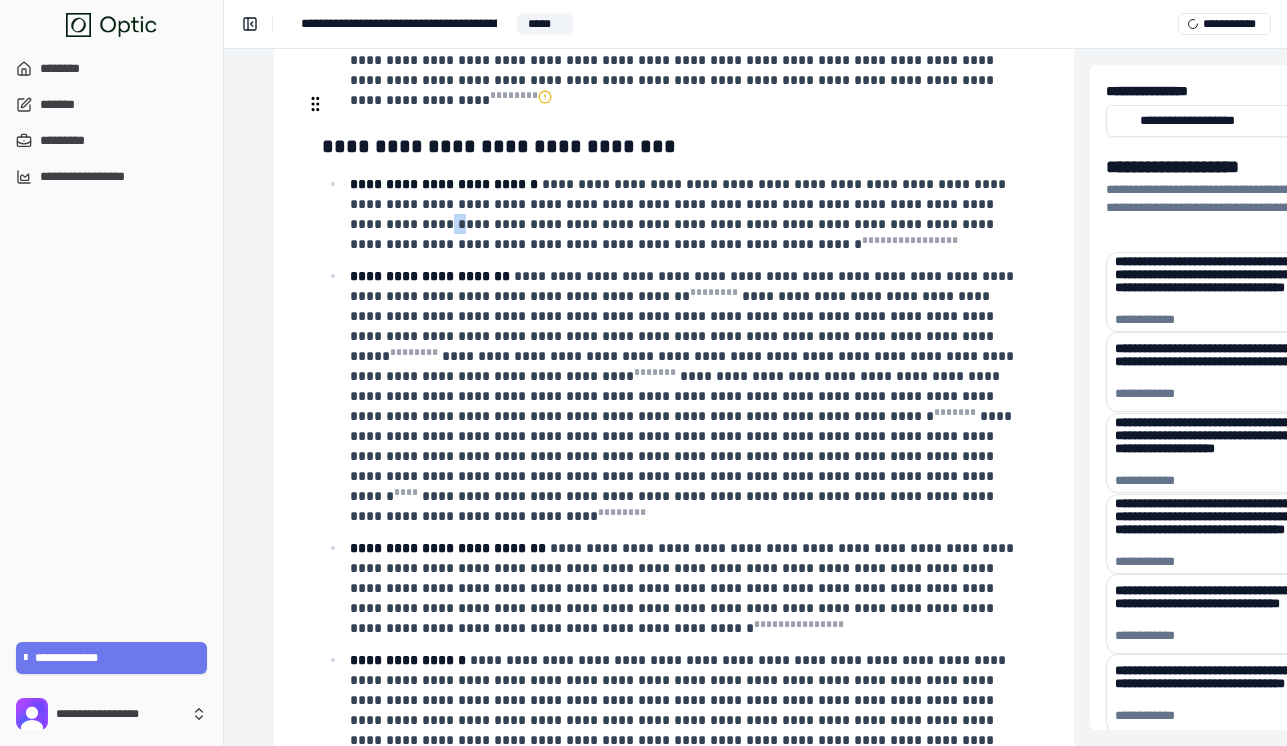 click on "**********" at bounding box center (680, 214) 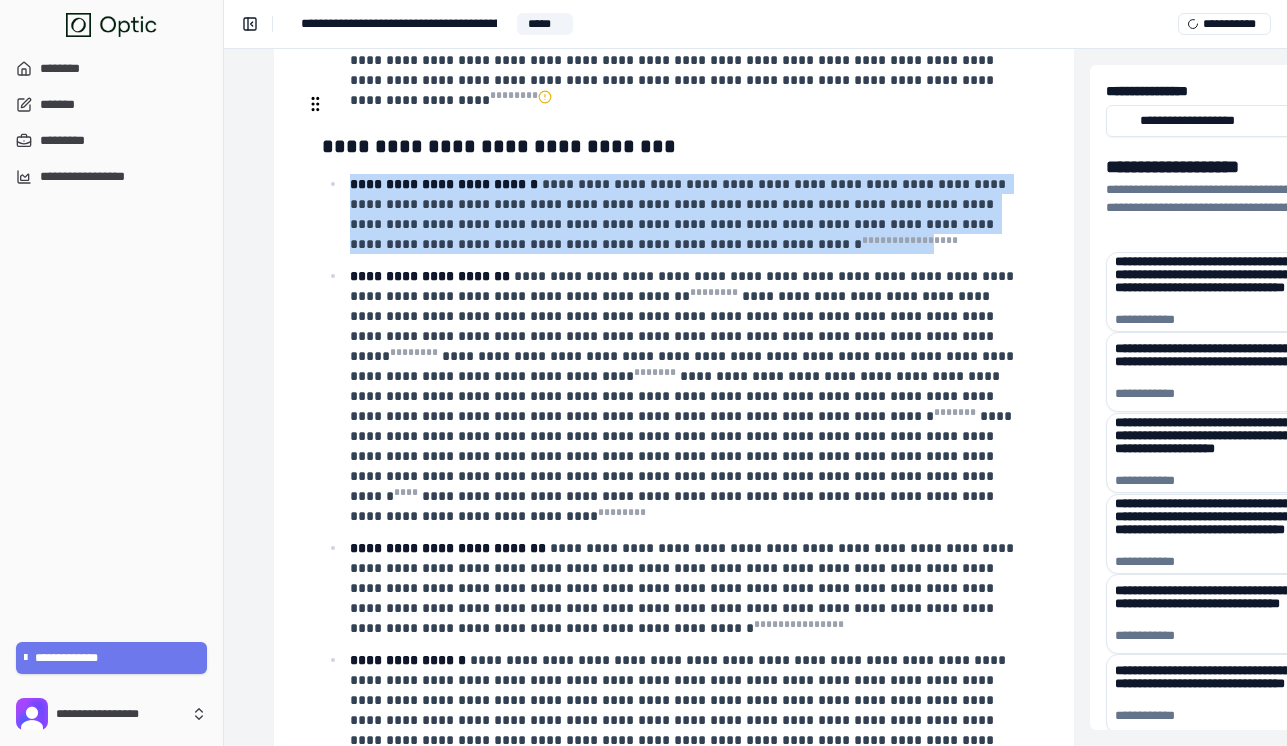 click on "**********" at bounding box center (680, 214) 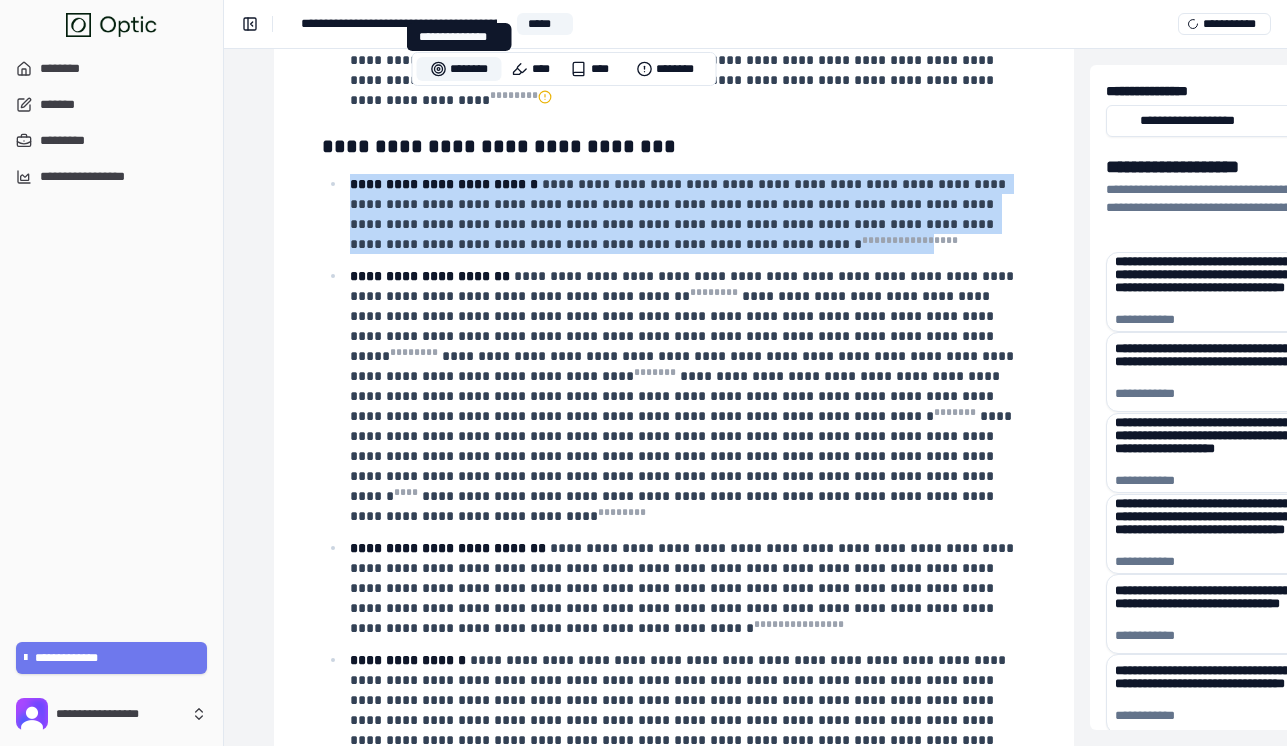 click on "********" at bounding box center [459, 69] 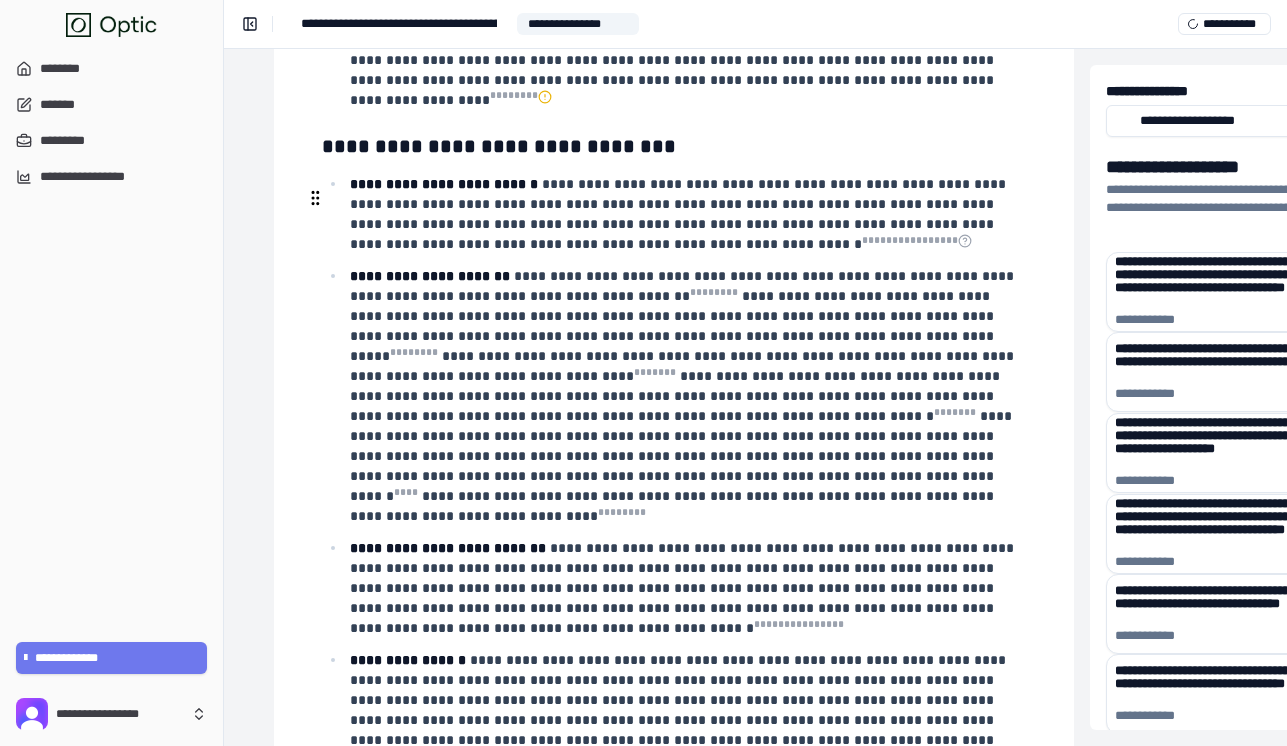 click on "**********" at bounding box center [686, 396] 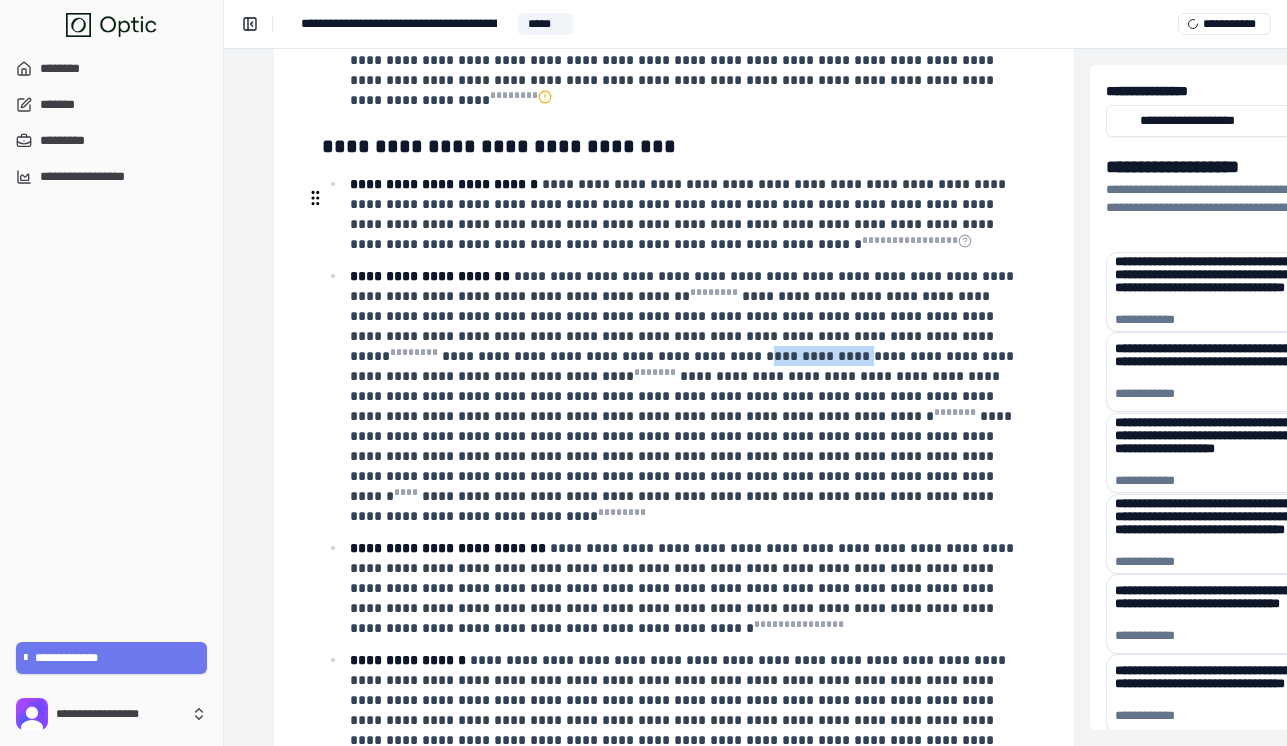 click on "**********" at bounding box center (686, 396) 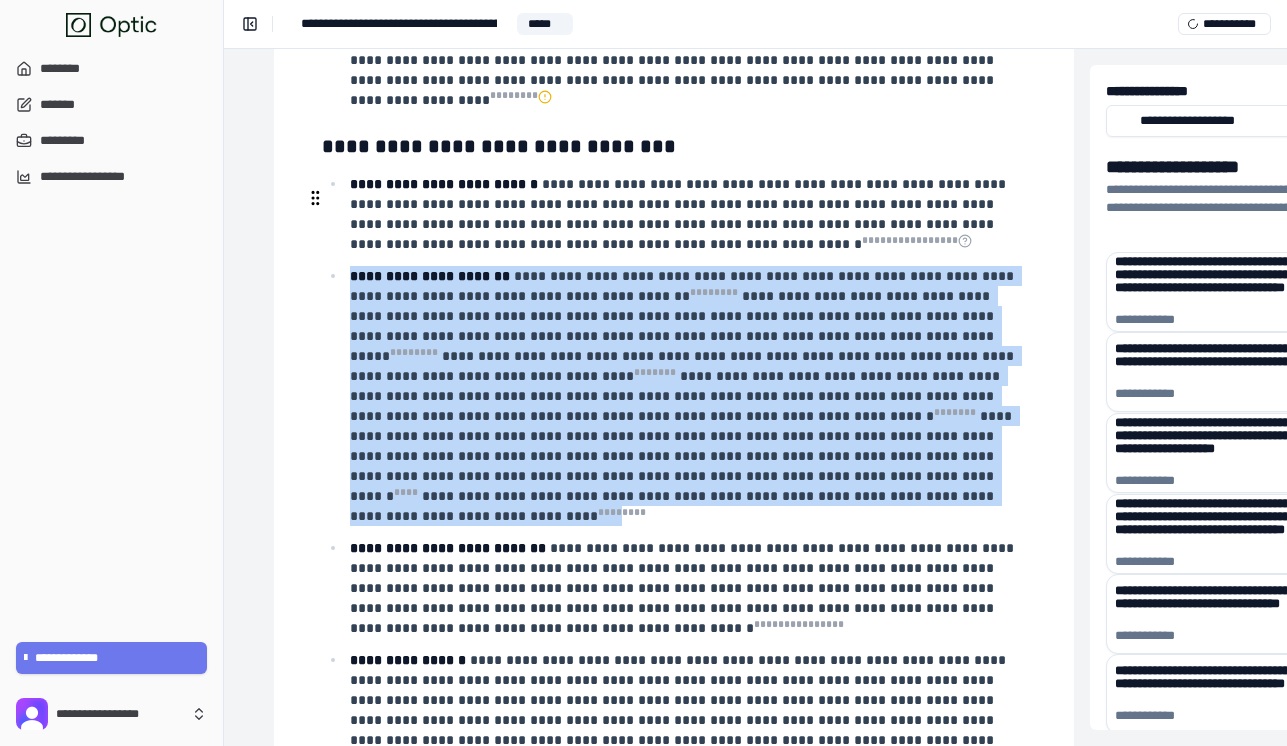 click on "**********" at bounding box center [686, 396] 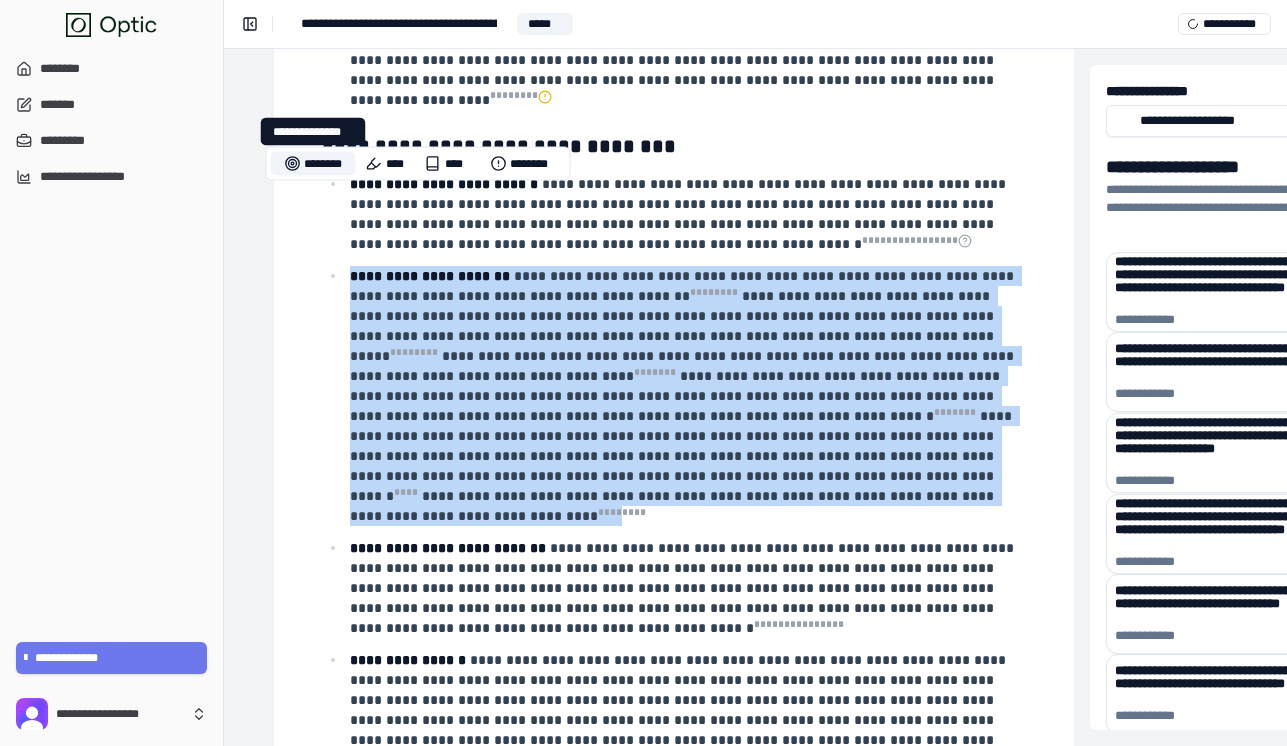 click on "********" at bounding box center (313, 164) 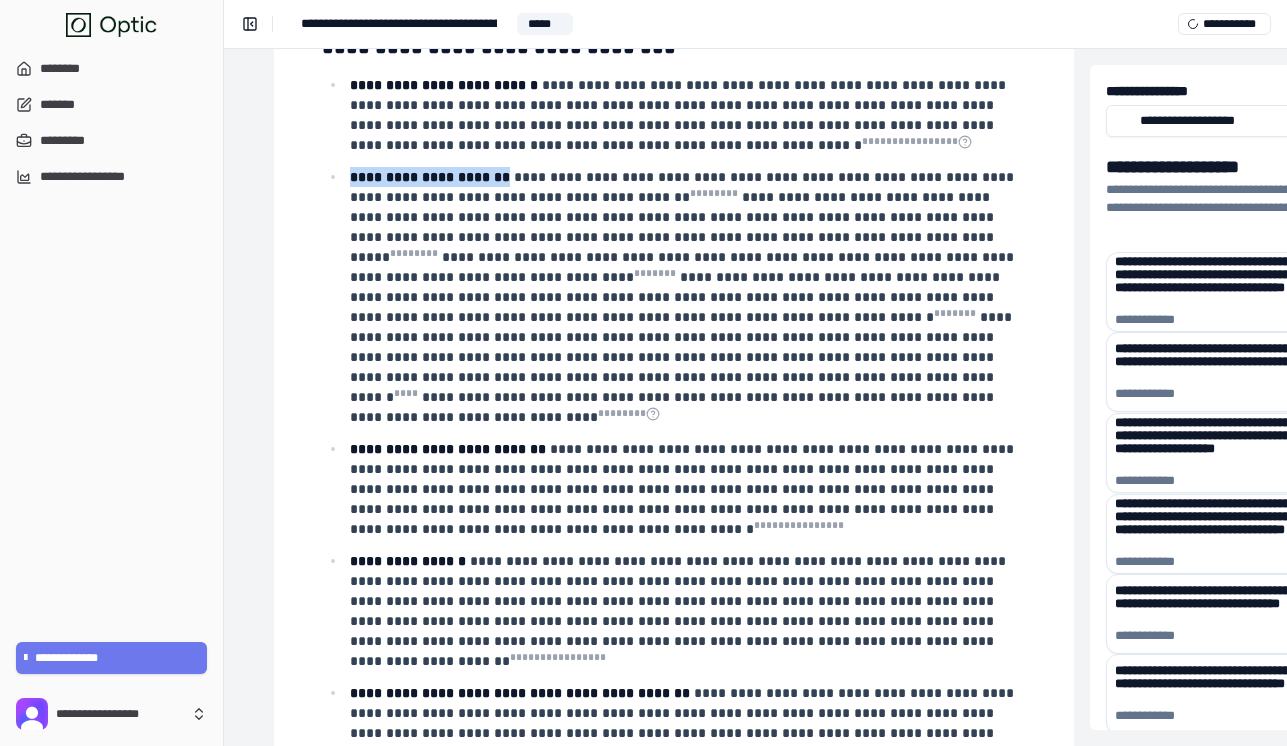 scroll, scrollTop: 1633, scrollLeft: 262, axis: both 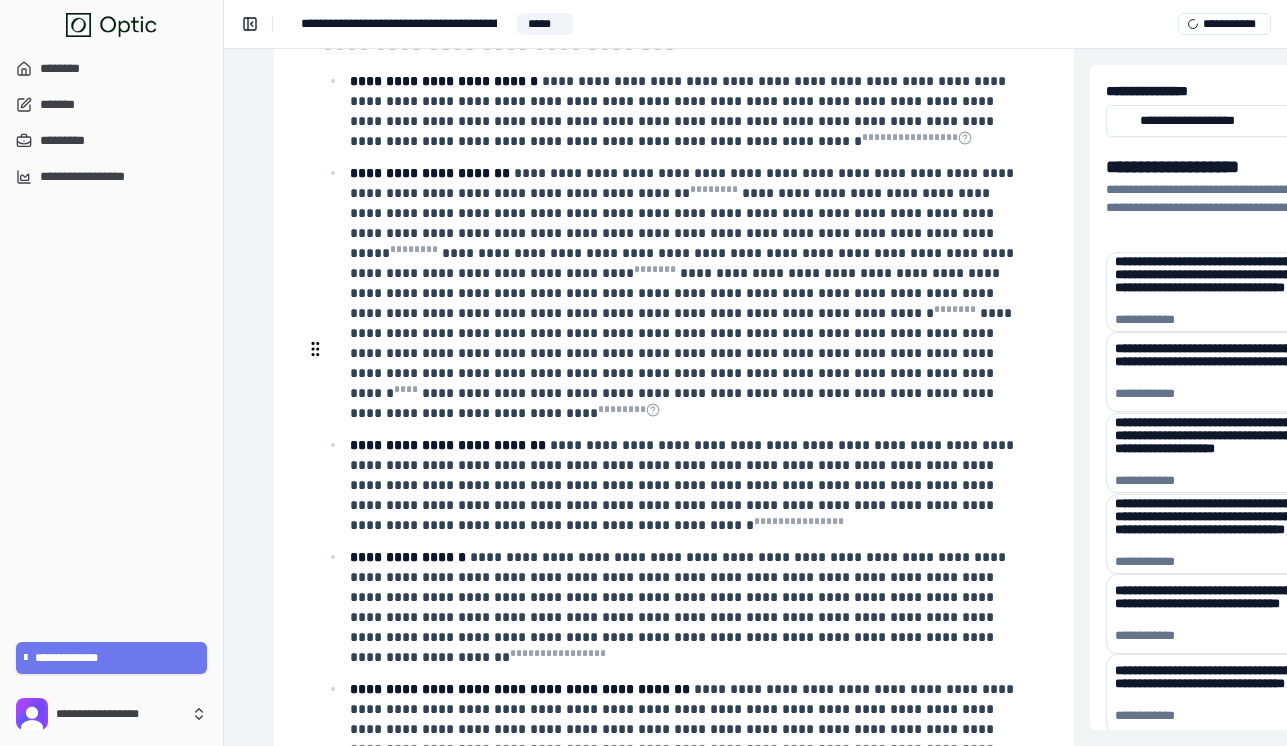 click on "**********" at bounding box center [684, 485] 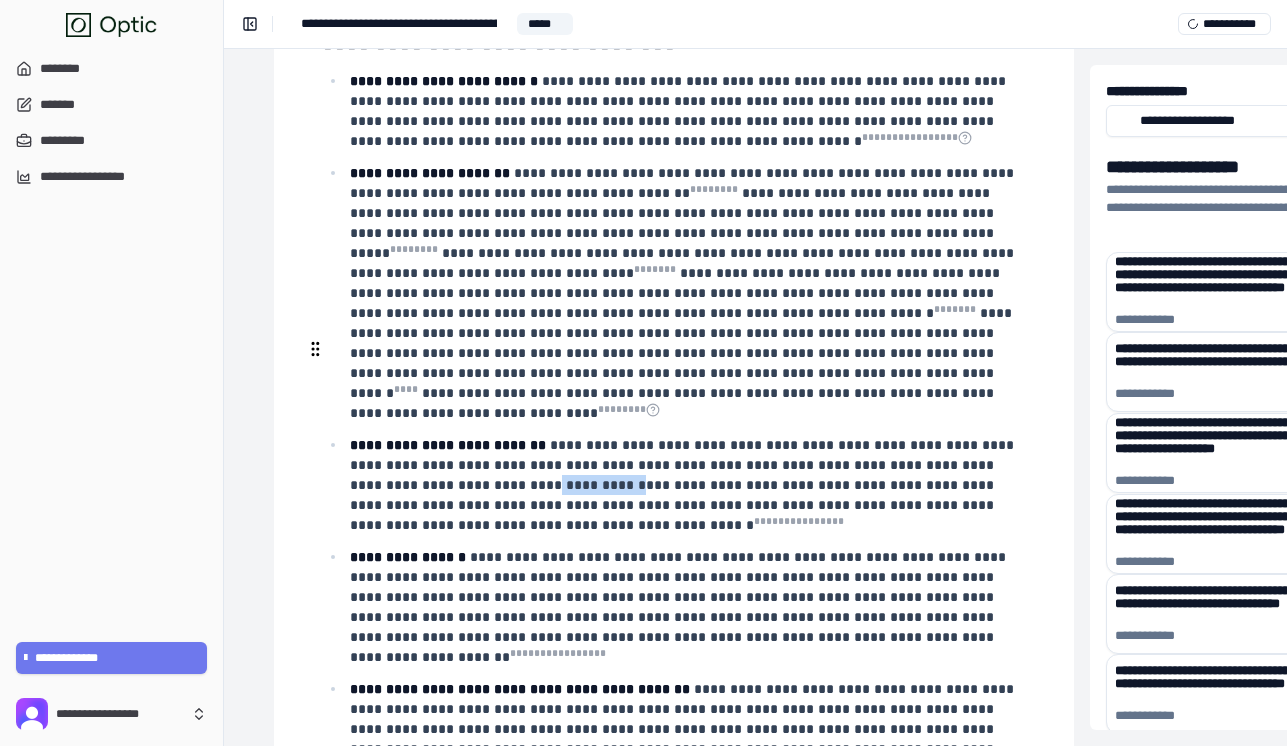 click on "**********" at bounding box center (684, 485) 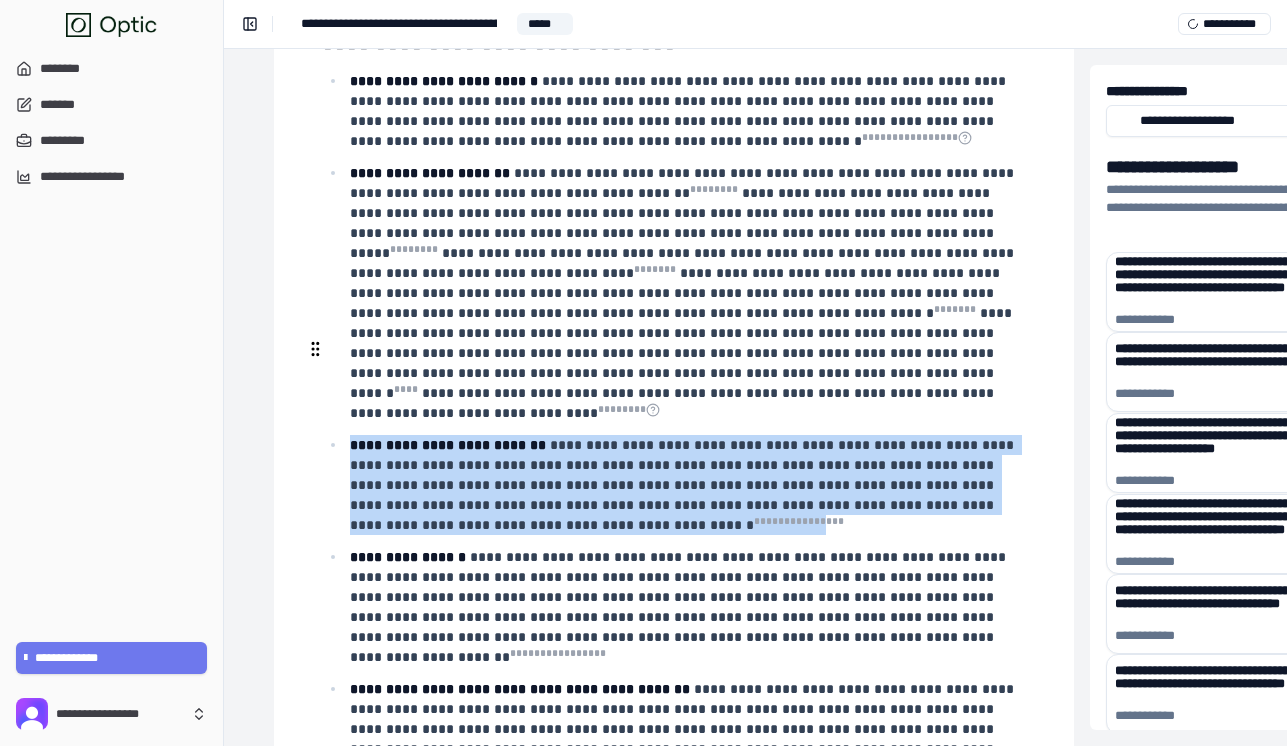 click on "**********" at bounding box center (684, 485) 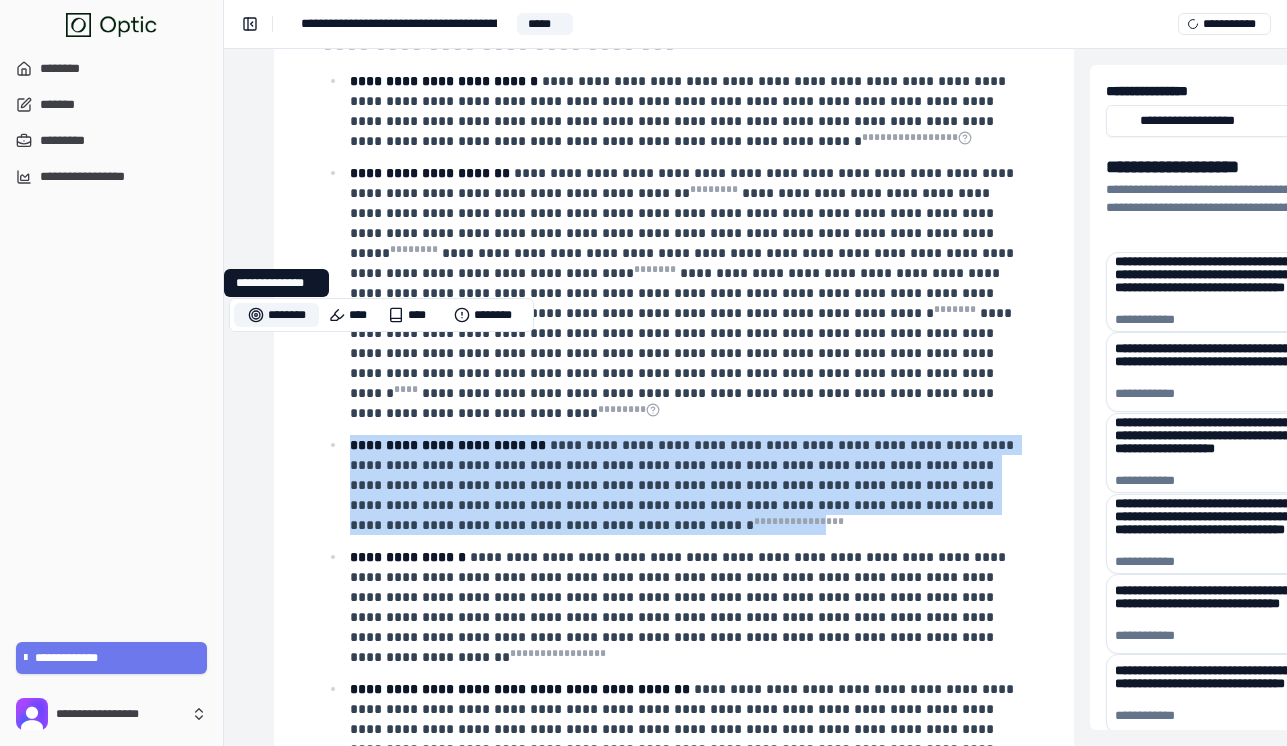 click on "********" at bounding box center [276, 315] 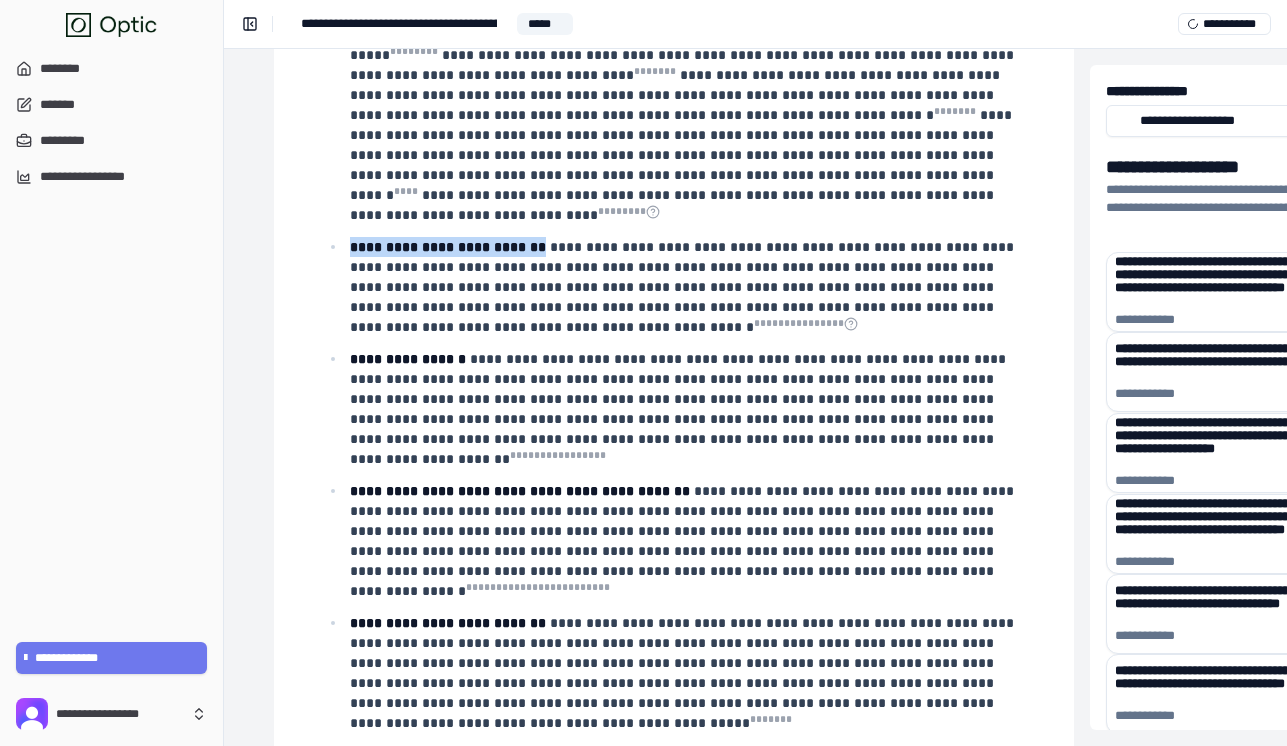 scroll, scrollTop: 1832, scrollLeft: 262, axis: both 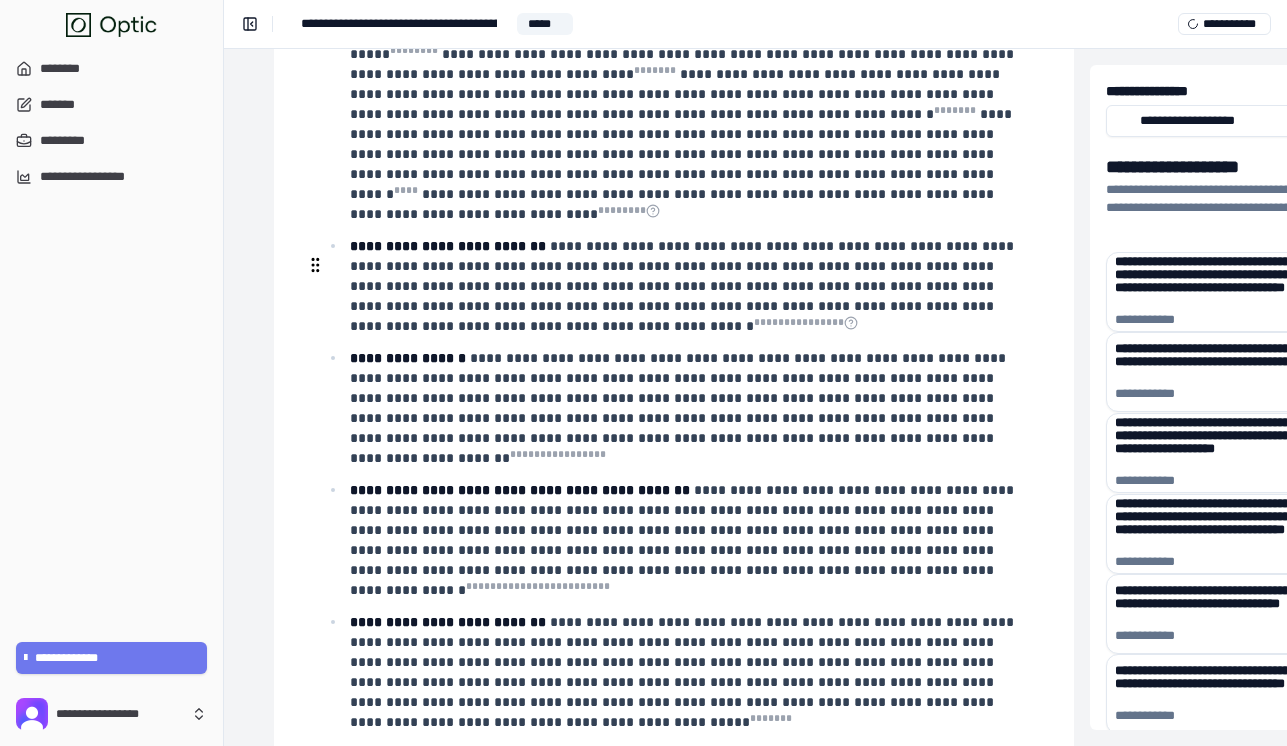 click on "**********" at bounding box center [680, 408] 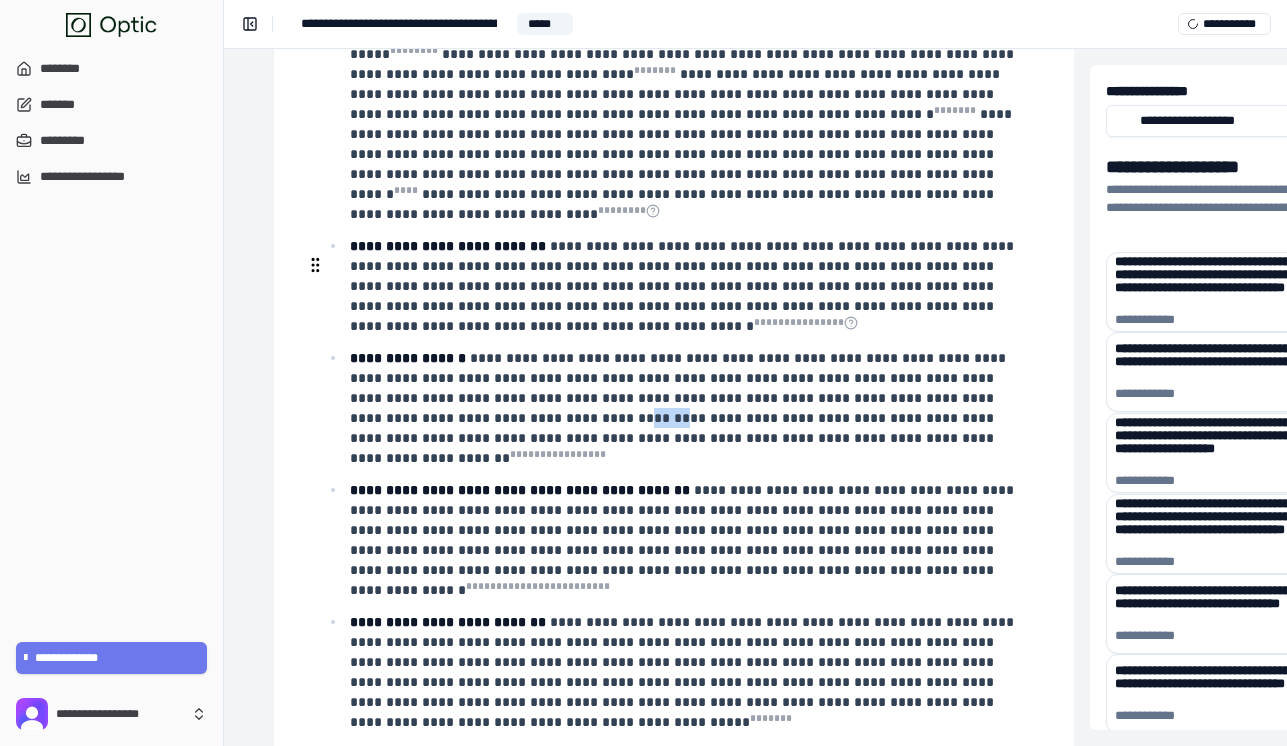 click on "**********" at bounding box center (680, 408) 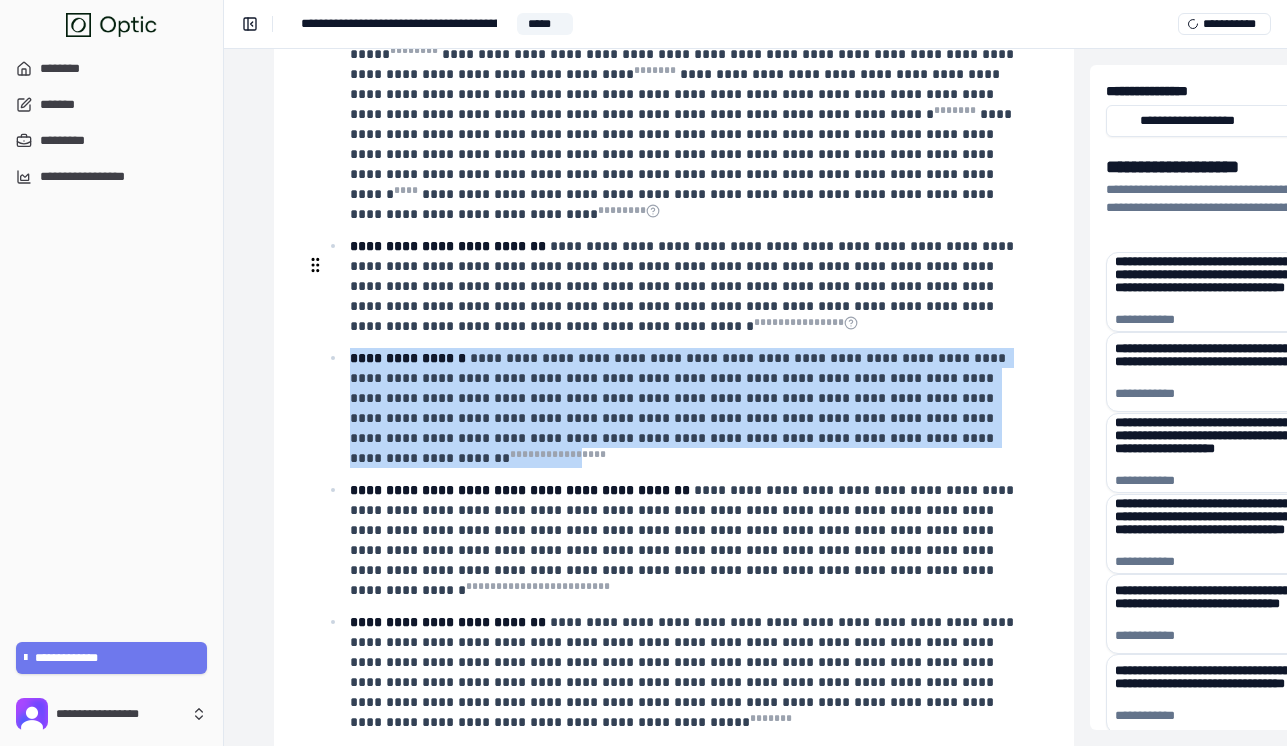 click on "**********" at bounding box center (680, 408) 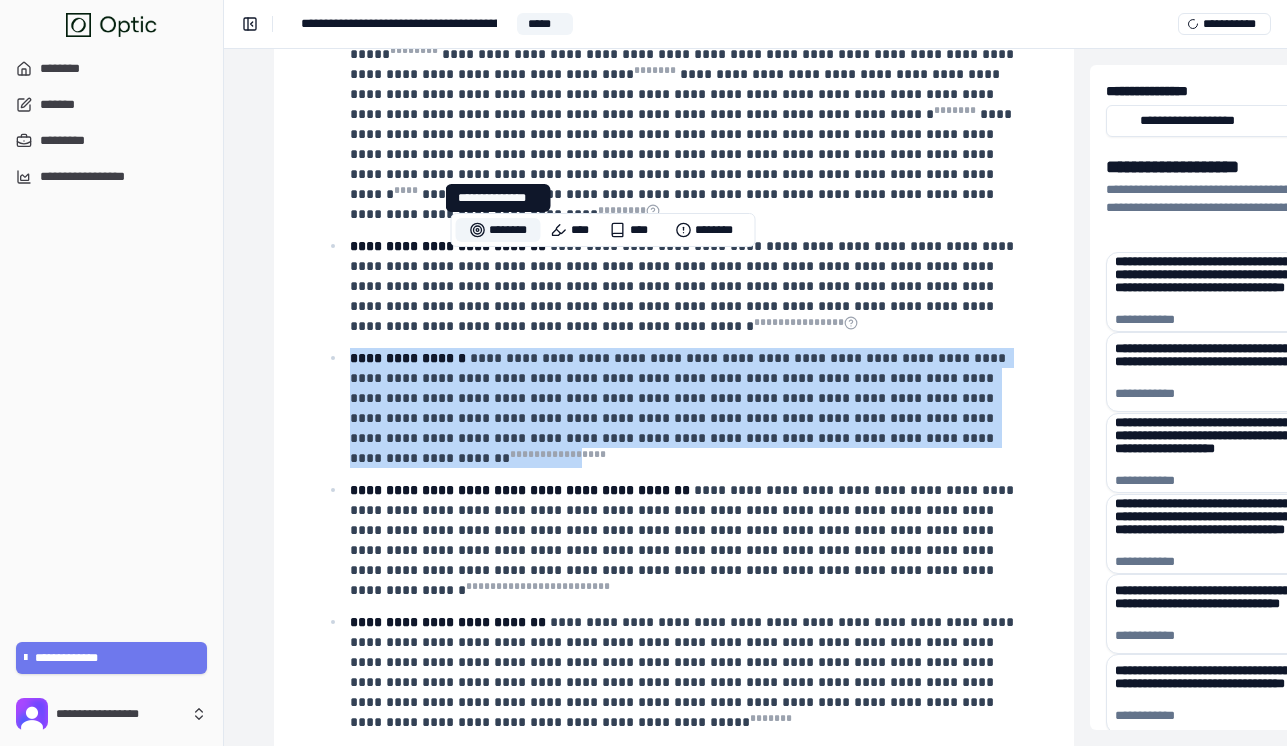 click on "********" at bounding box center [498, 230] 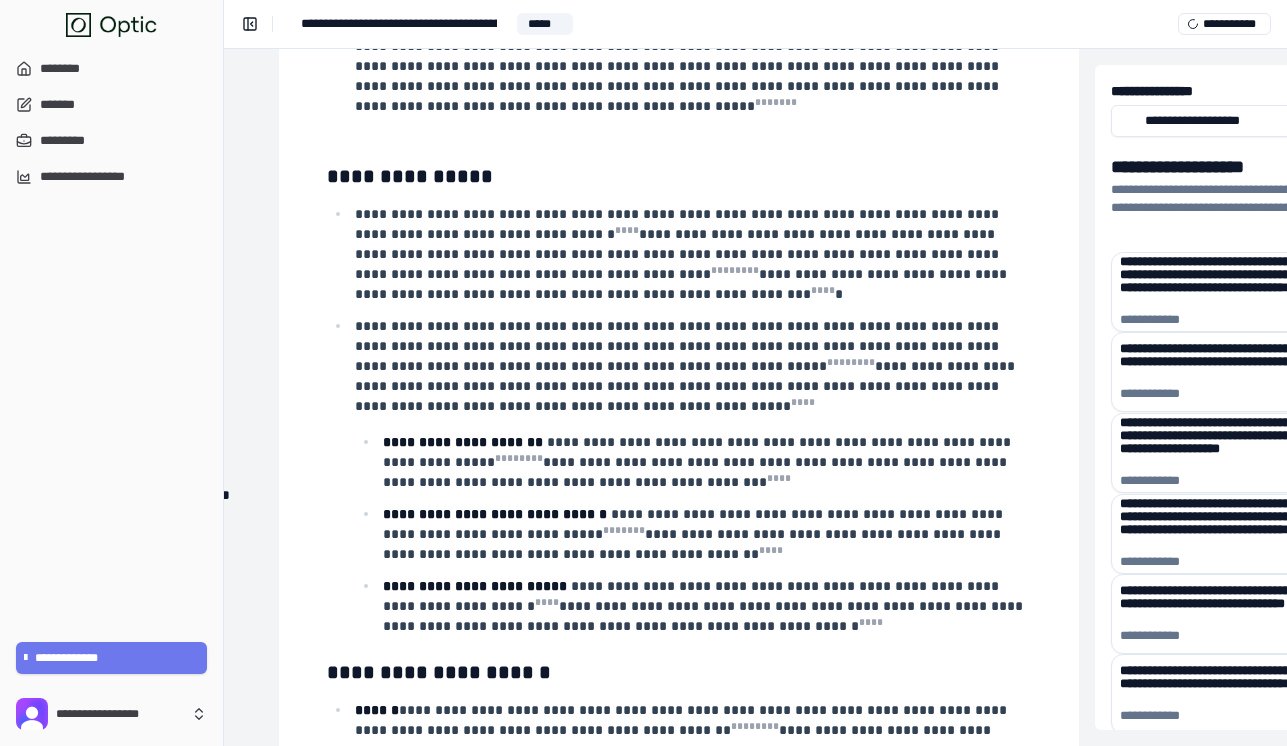 scroll, scrollTop: 2449, scrollLeft: 257, axis: both 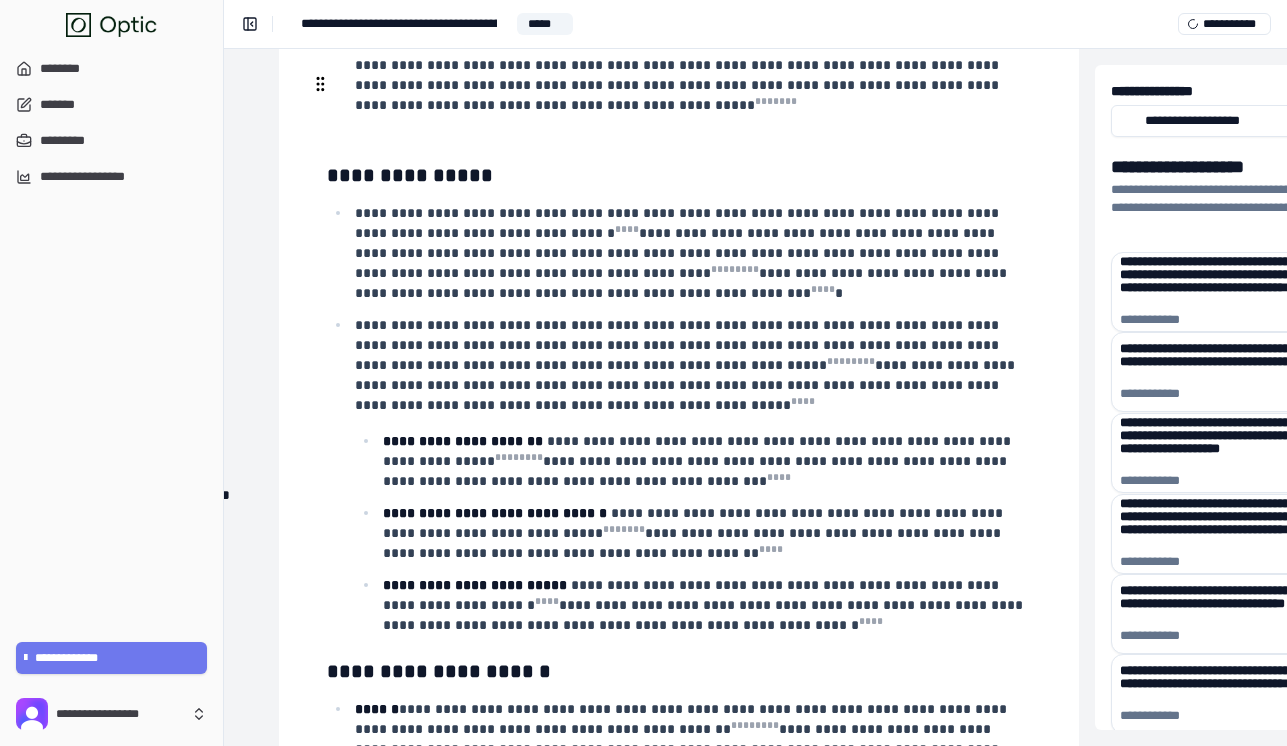 click on "**********" at bounding box center [683, 253] 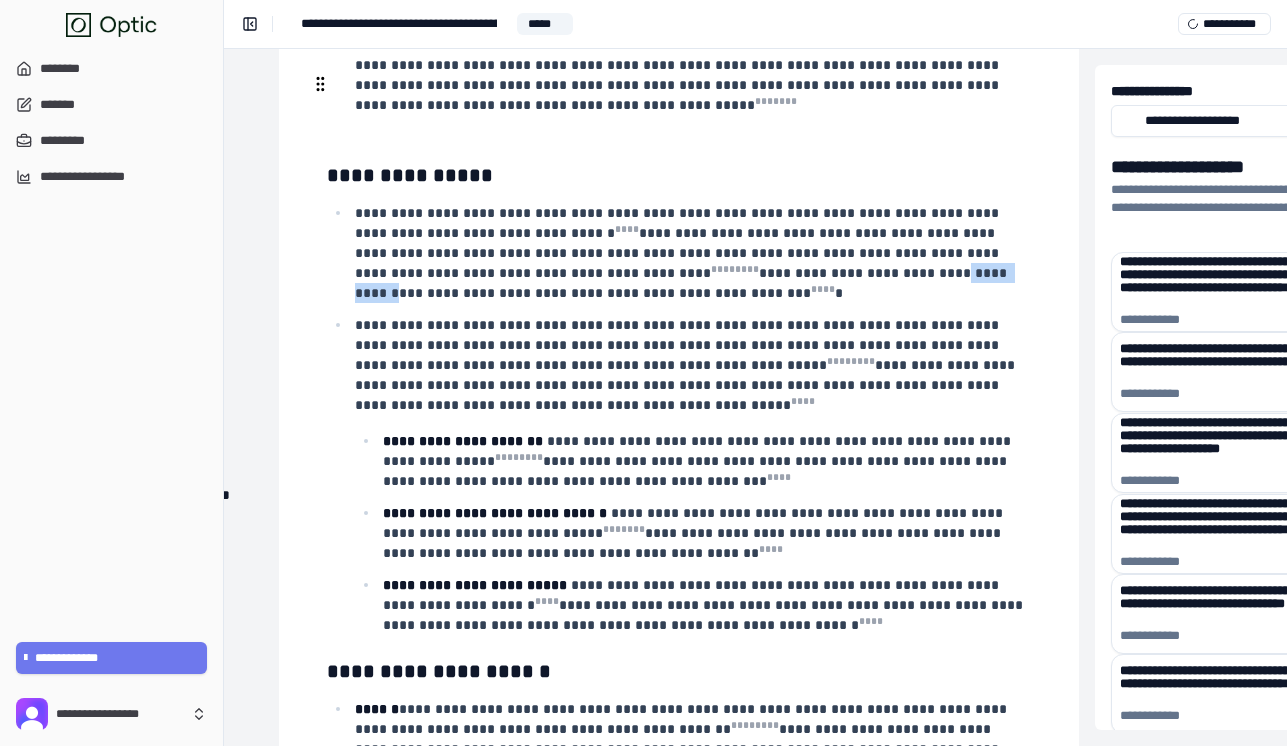 click on "**********" at bounding box center [683, 253] 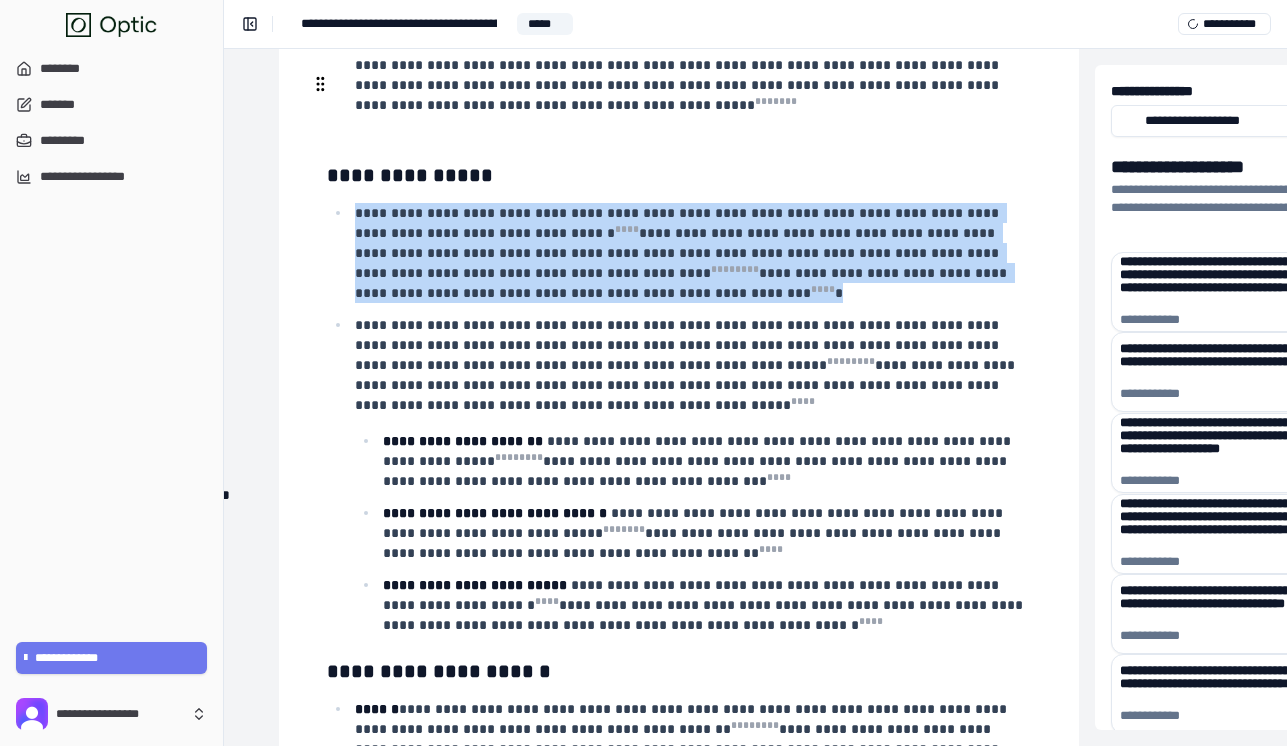 click on "**********" at bounding box center [683, 253] 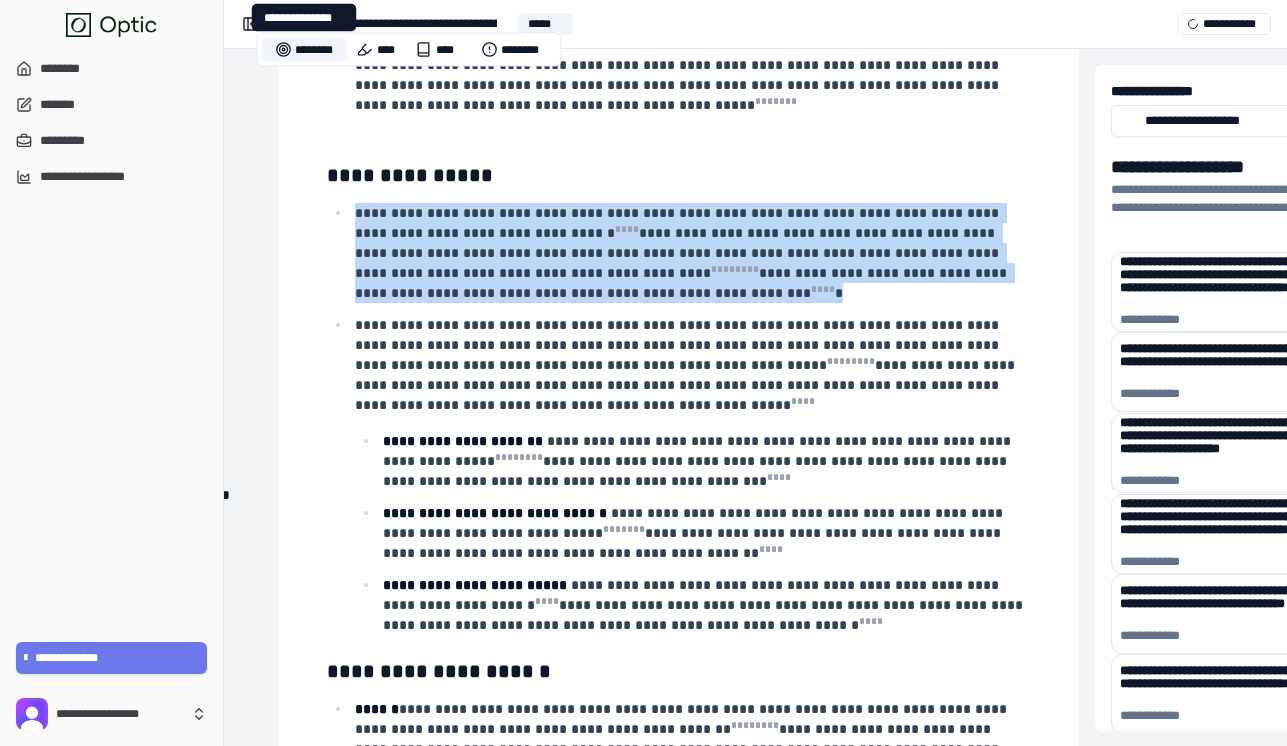 click on "********" at bounding box center [304, 50] 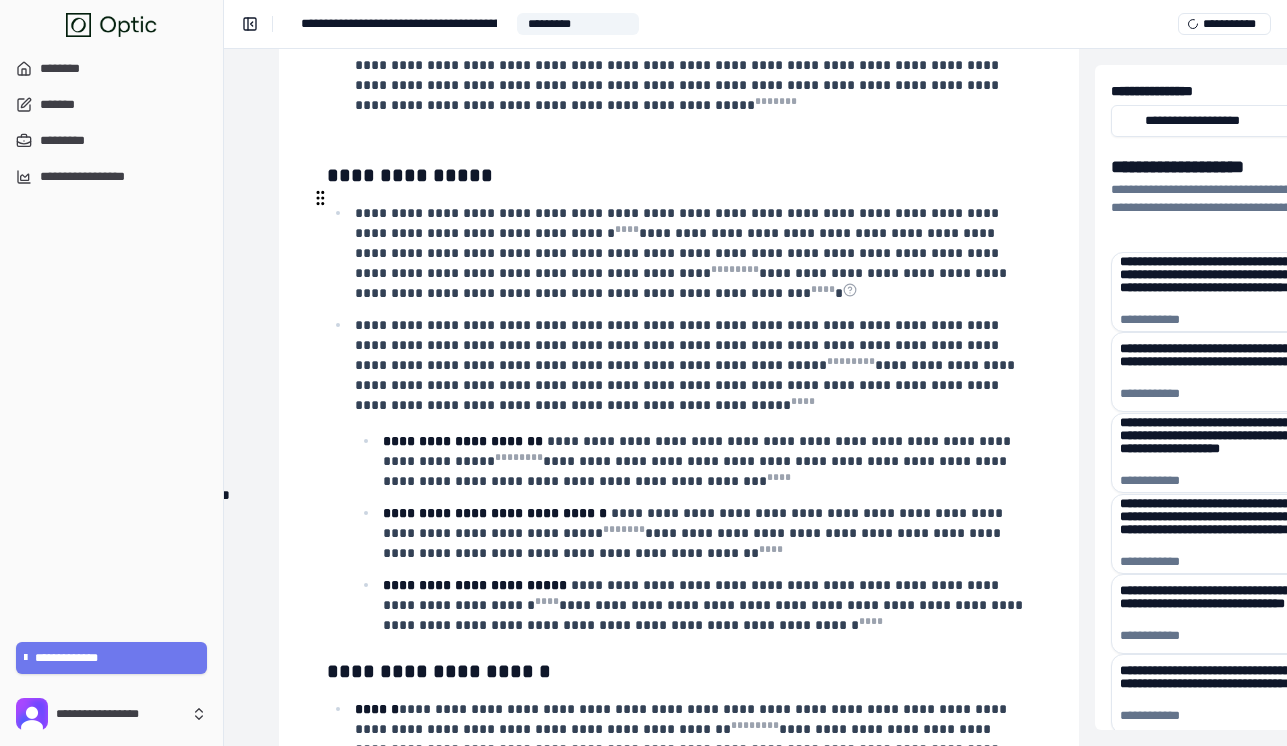 click on "**********" at bounding box center (687, 365) 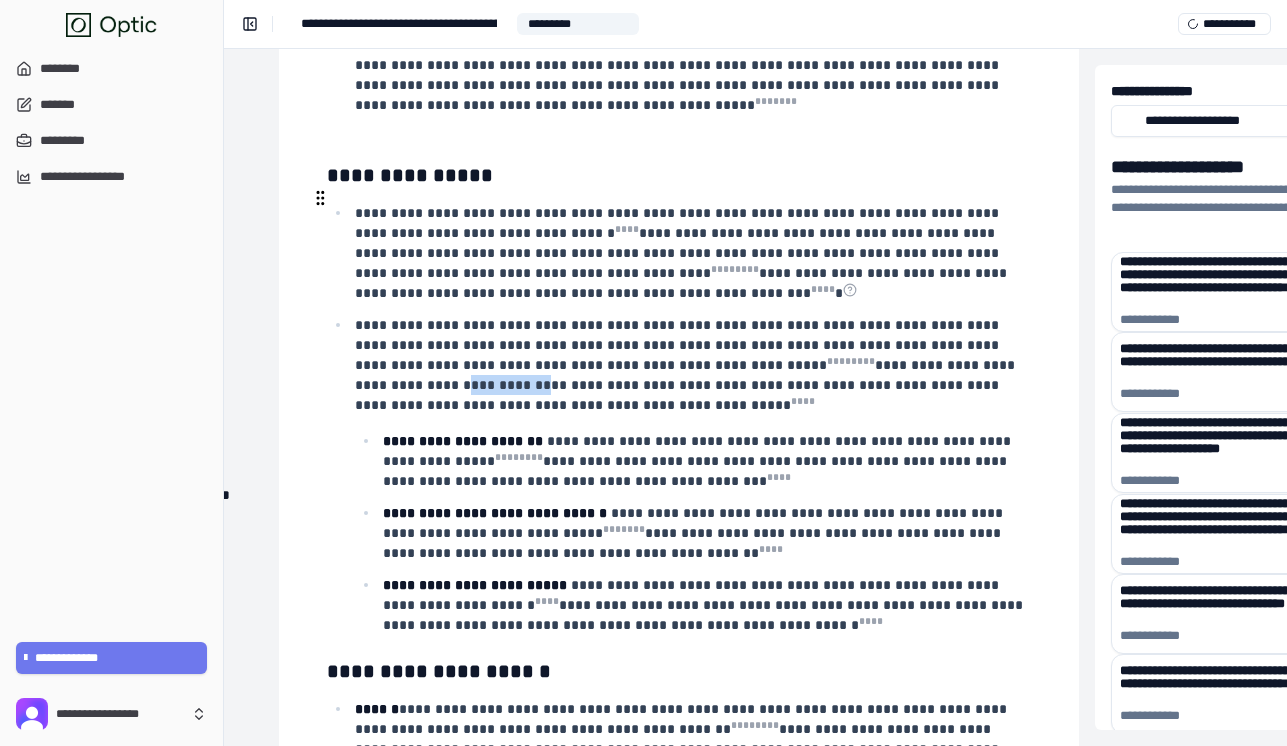 click on "**********" at bounding box center (687, 365) 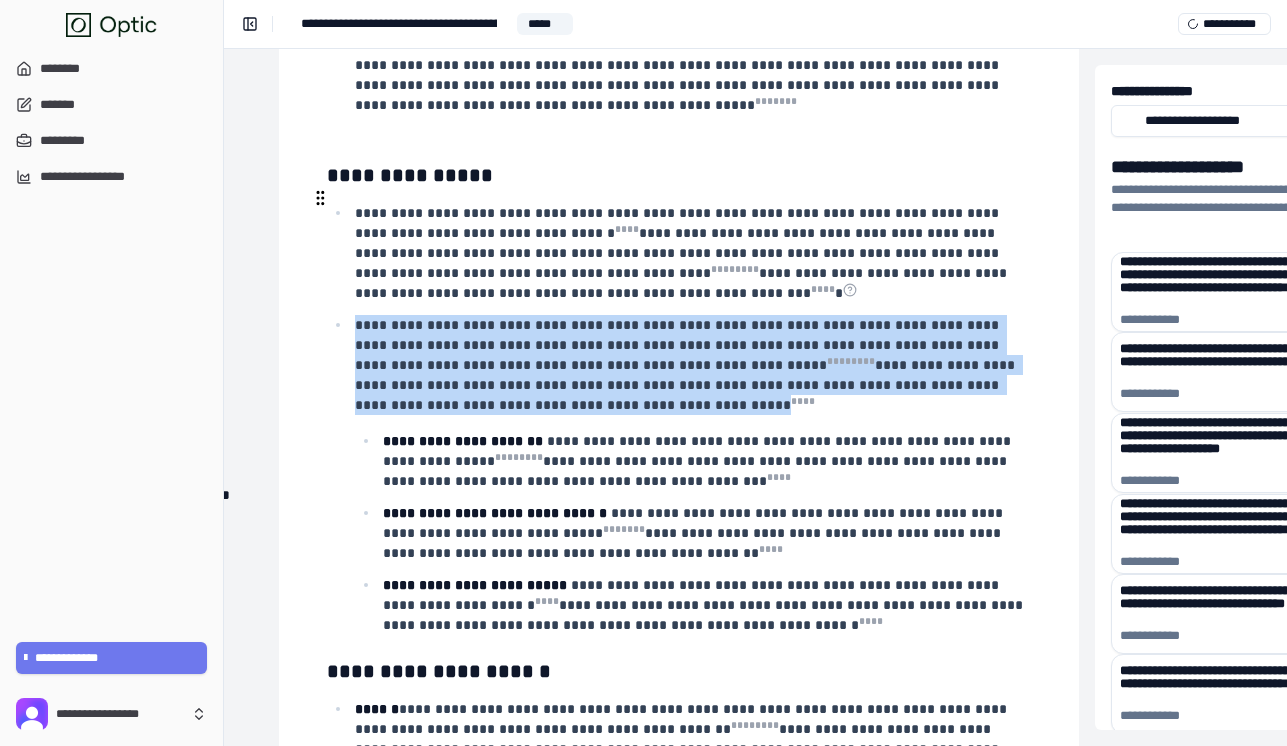 click on "**********" at bounding box center (687, 365) 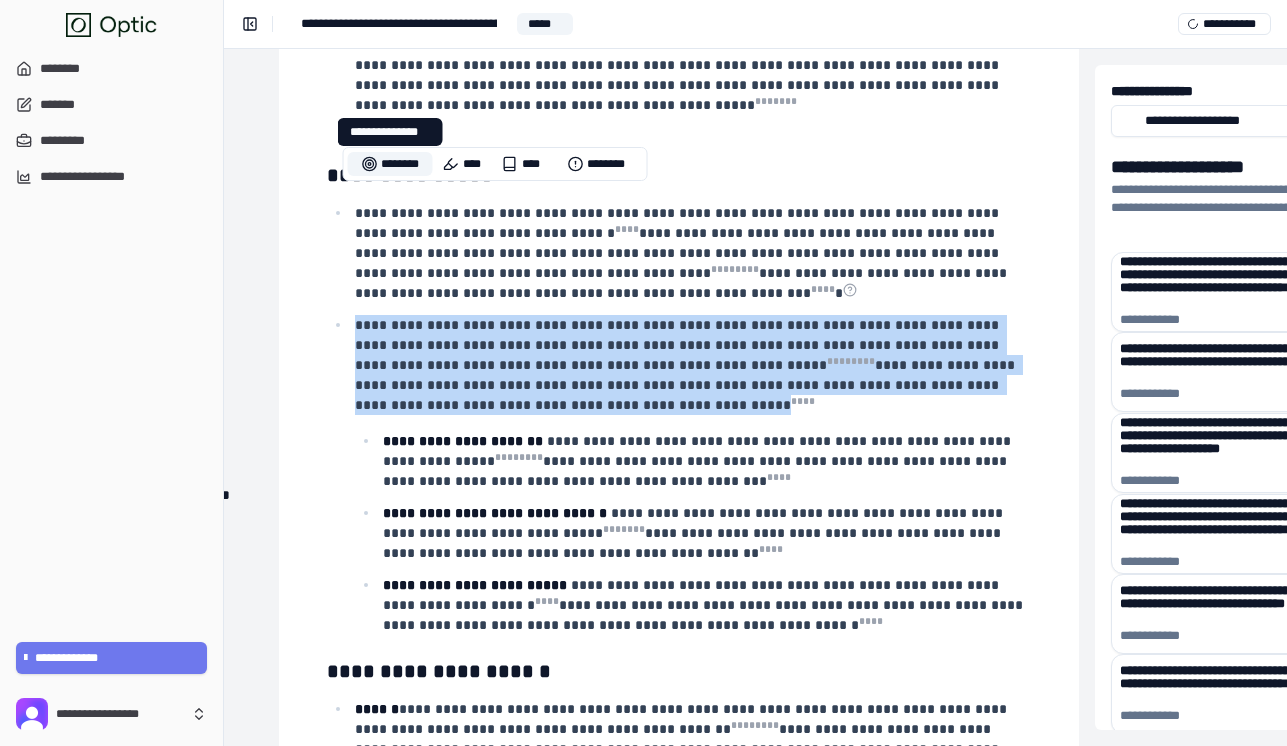 click on "********" at bounding box center (390, 164) 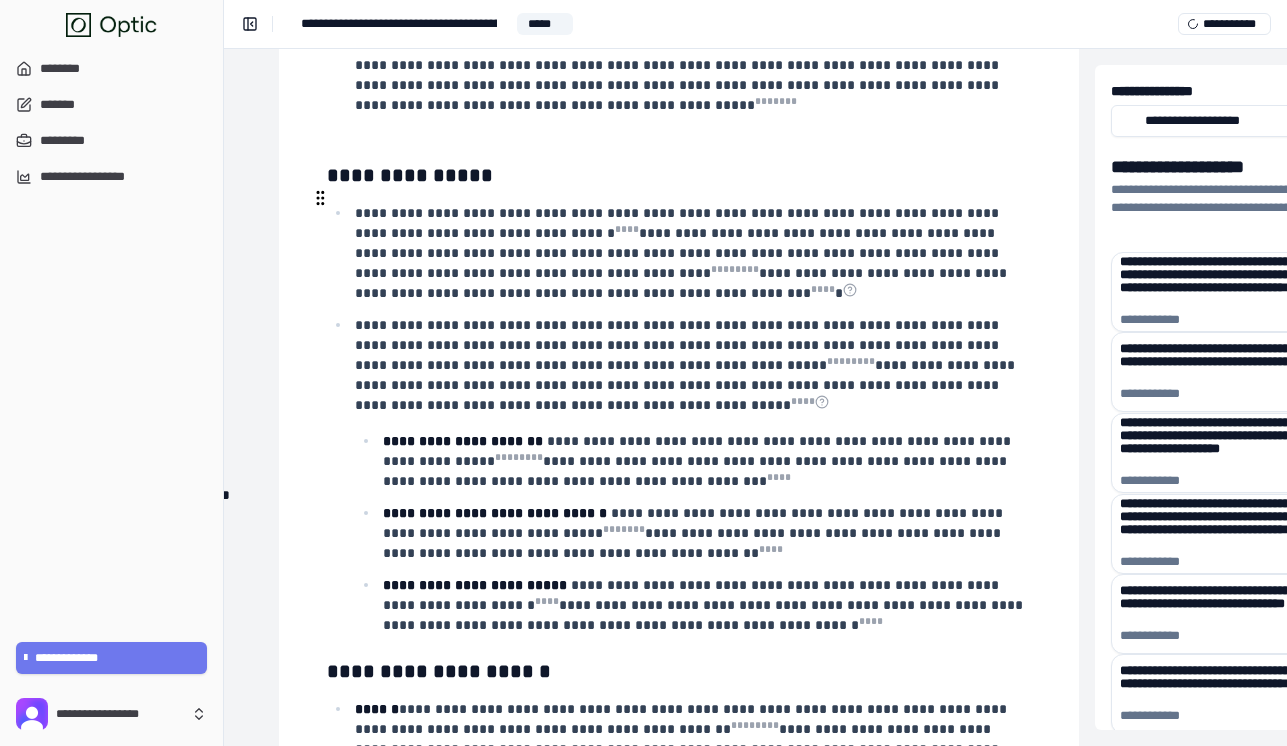 click on "**********" at bounding box center (687, 365) 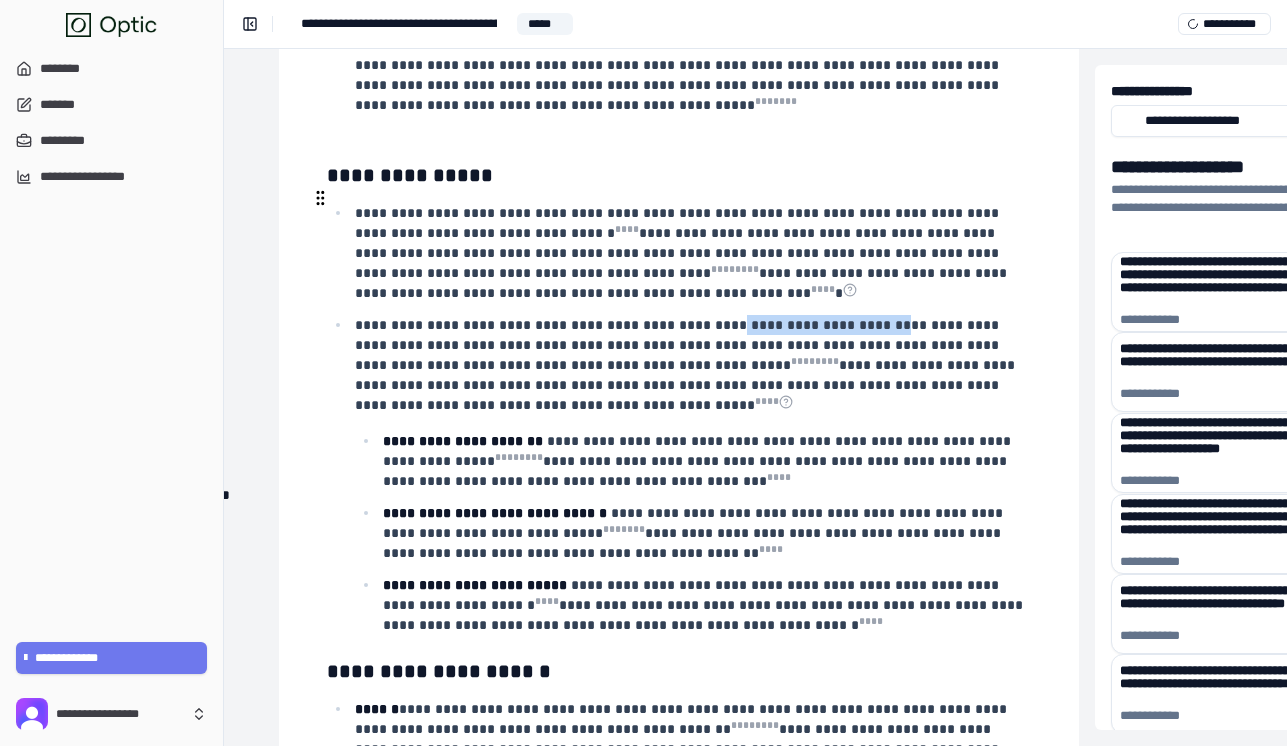 drag, startPoint x: 866, startPoint y: 202, endPoint x: 701, endPoint y: 200, distance: 165.01212 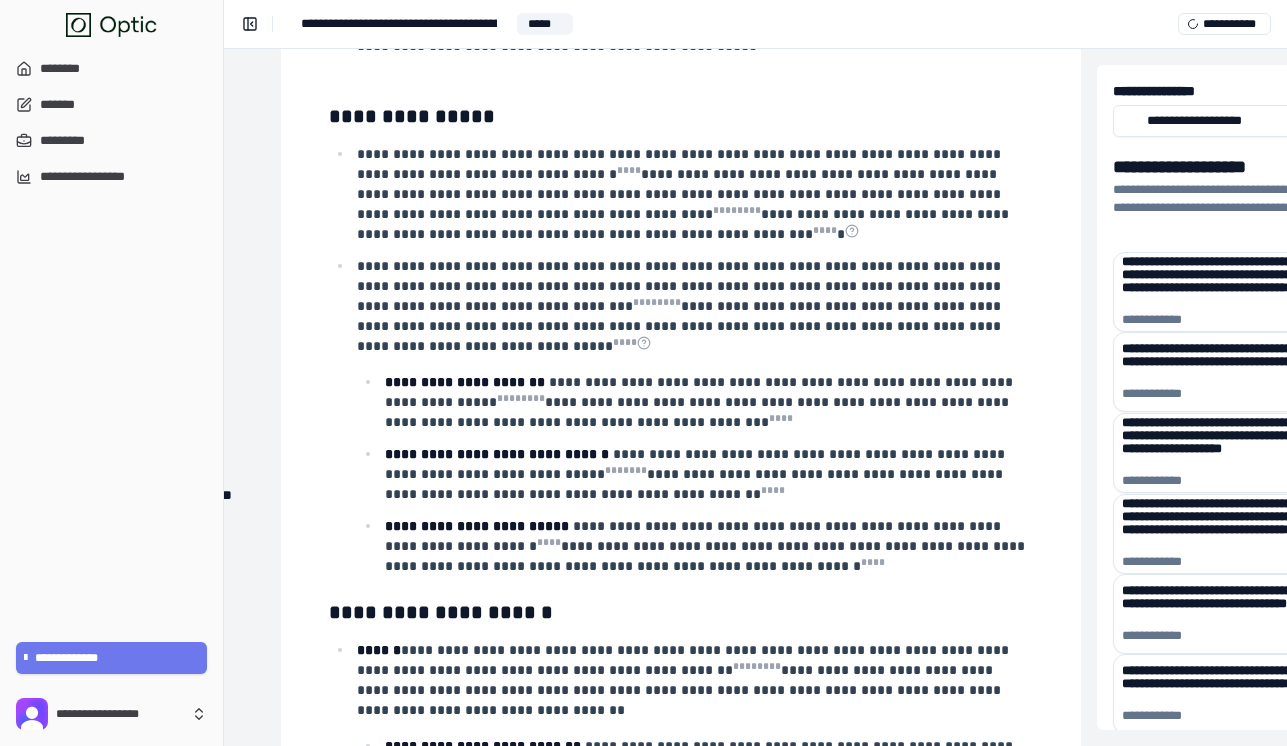 scroll, scrollTop: 2509, scrollLeft: 255, axis: both 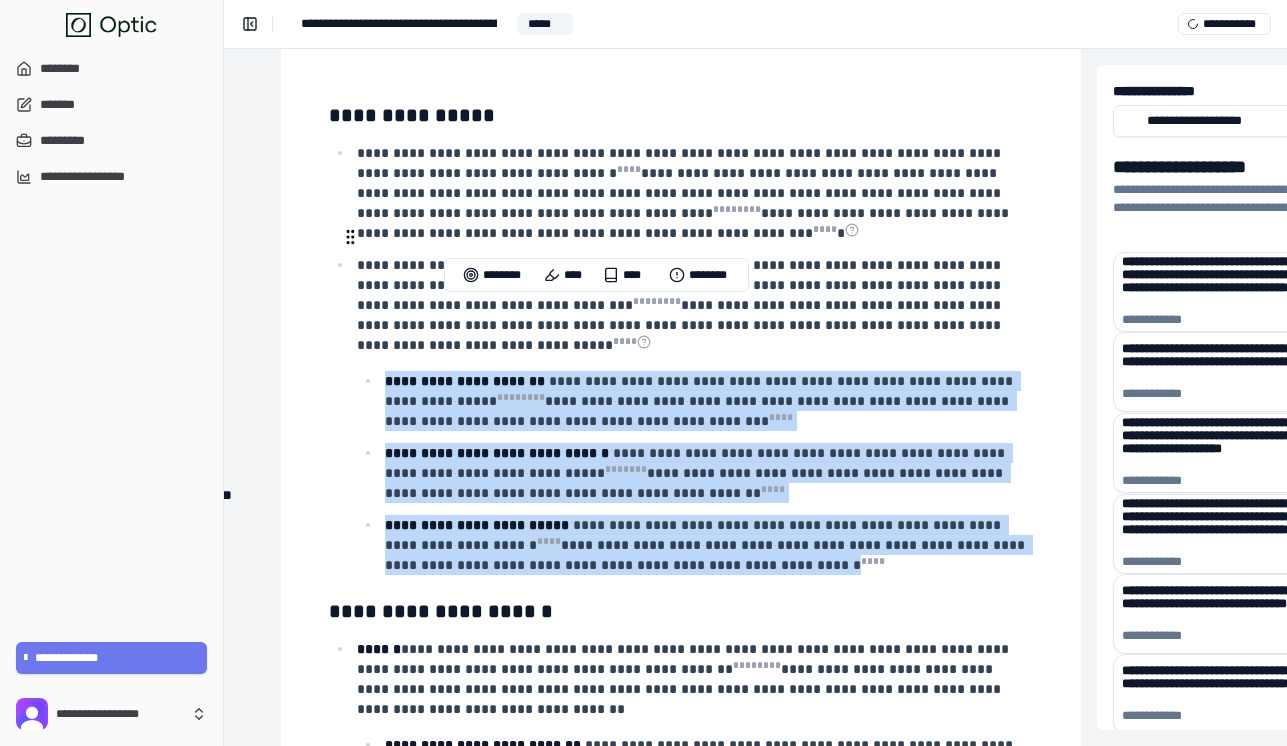 drag, startPoint x: 827, startPoint y: 423, endPoint x: 386, endPoint y: 238, distance: 478.23215 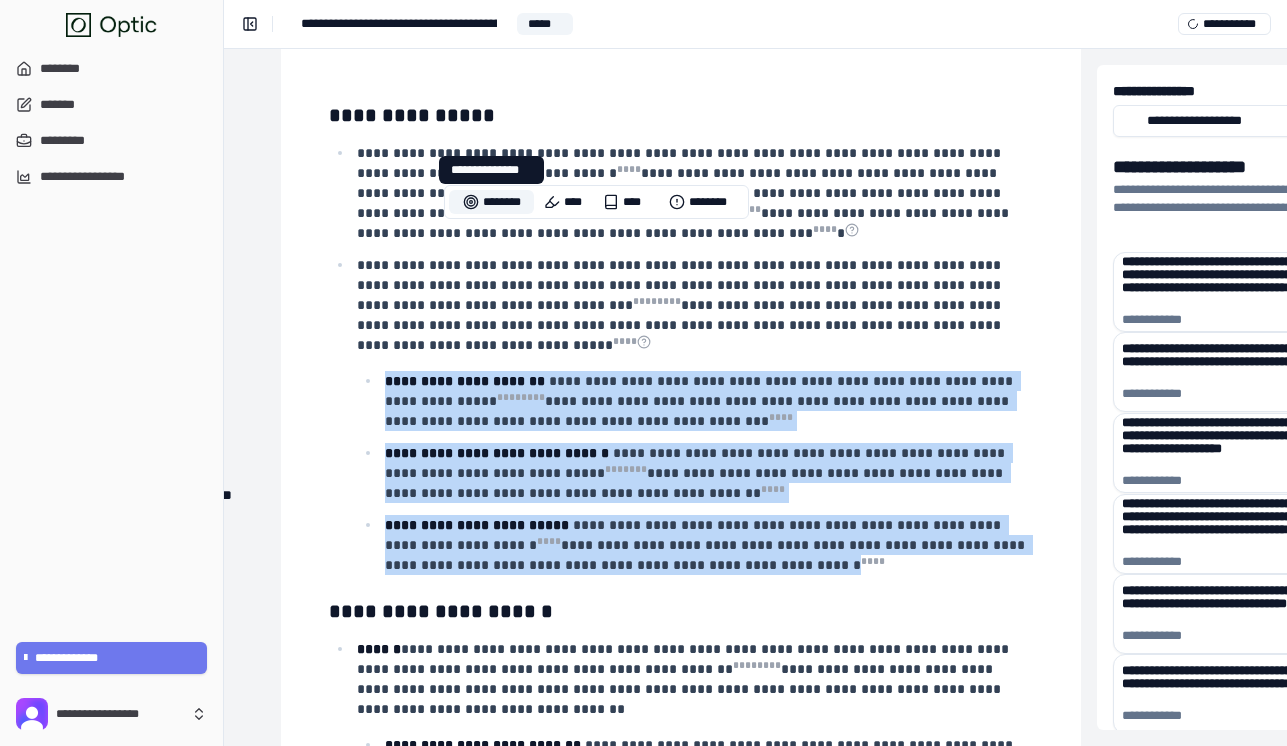 click on "********" at bounding box center (491, 202) 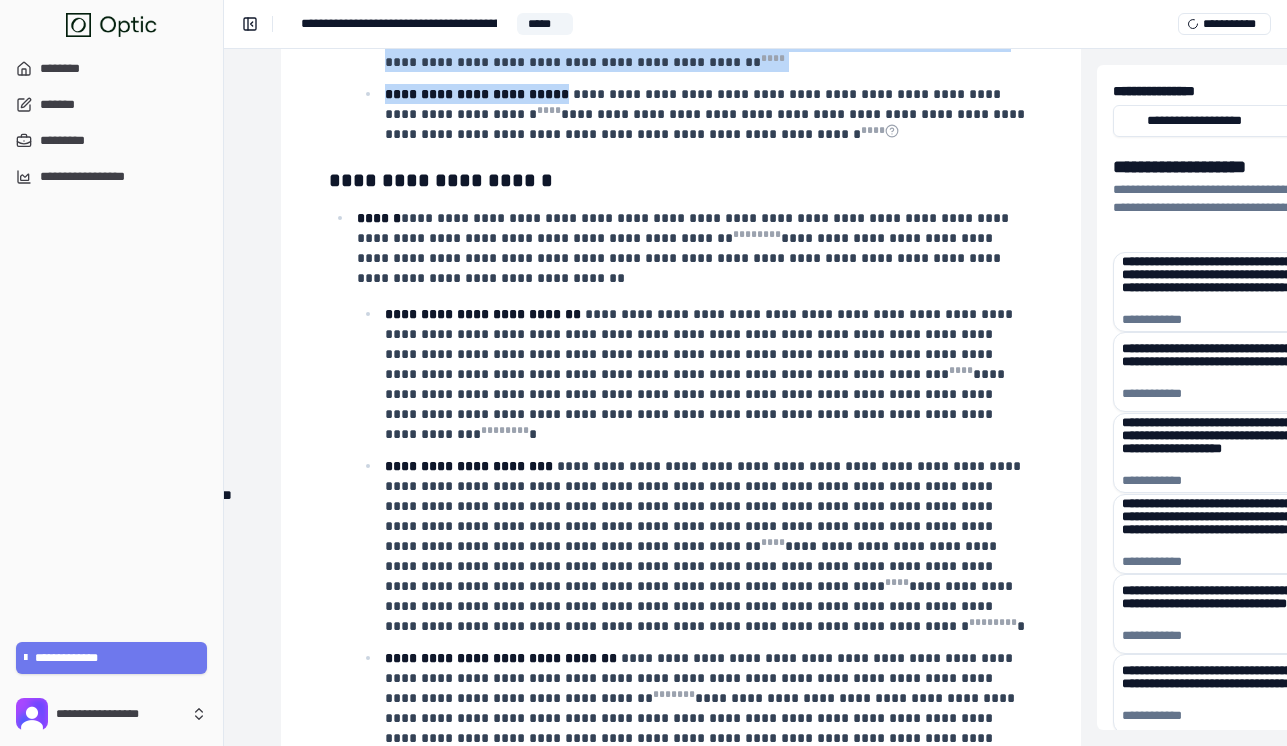 scroll, scrollTop: 2946, scrollLeft: 254, axis: both 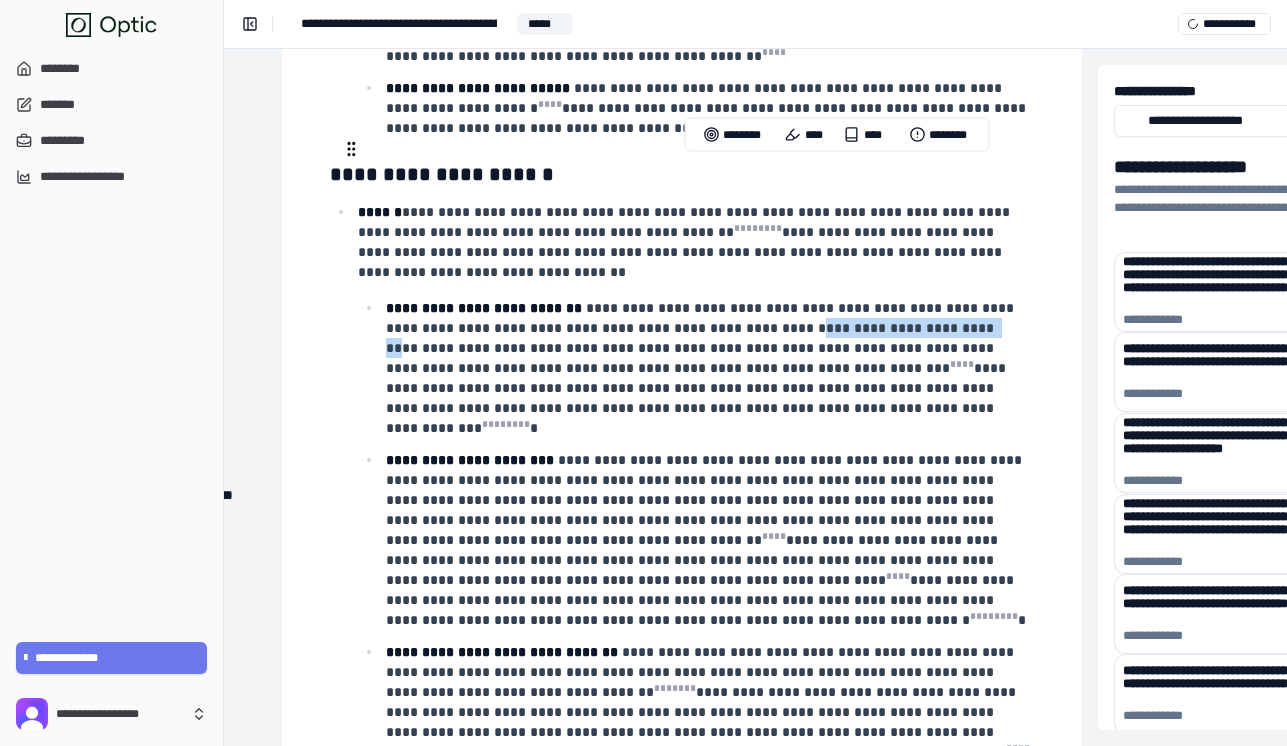 drag, startPoint x: 741, startPoint y: 169, endPoint x: 926, endPoint y: 166, distance: 185.02432 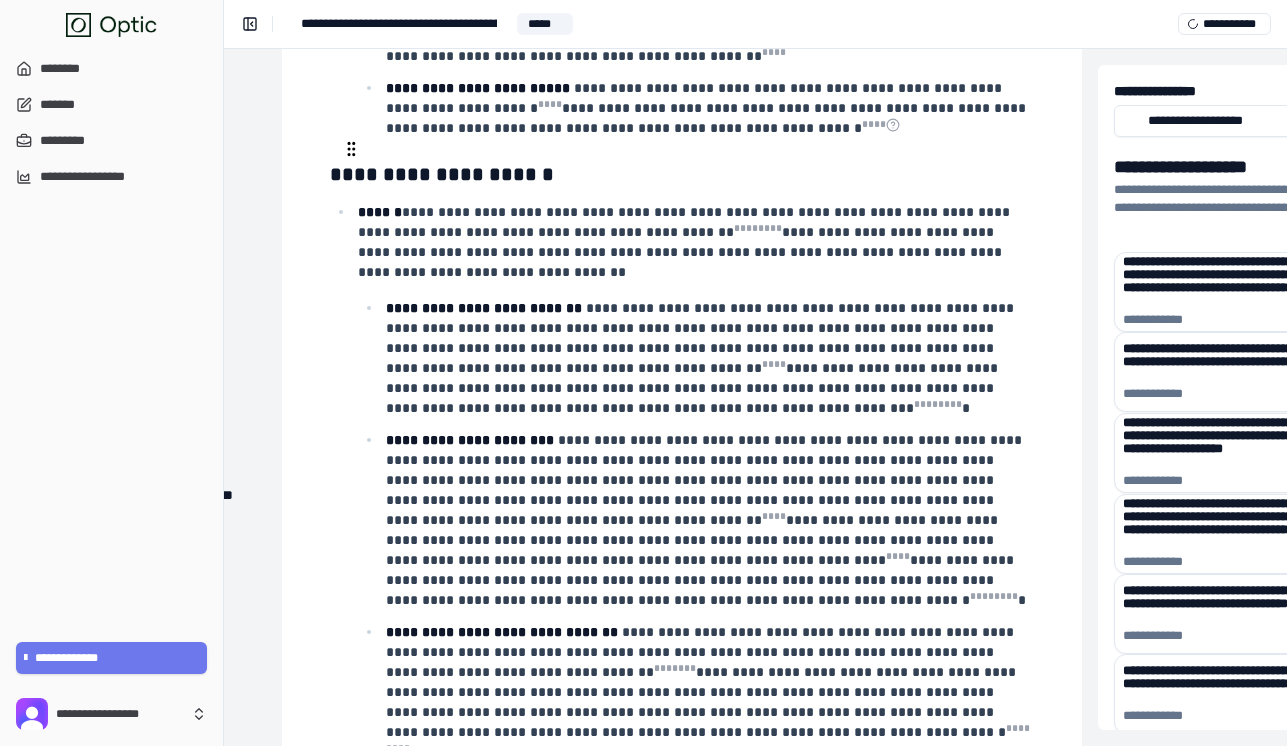click on "**********" at bounding box center [702, 358] 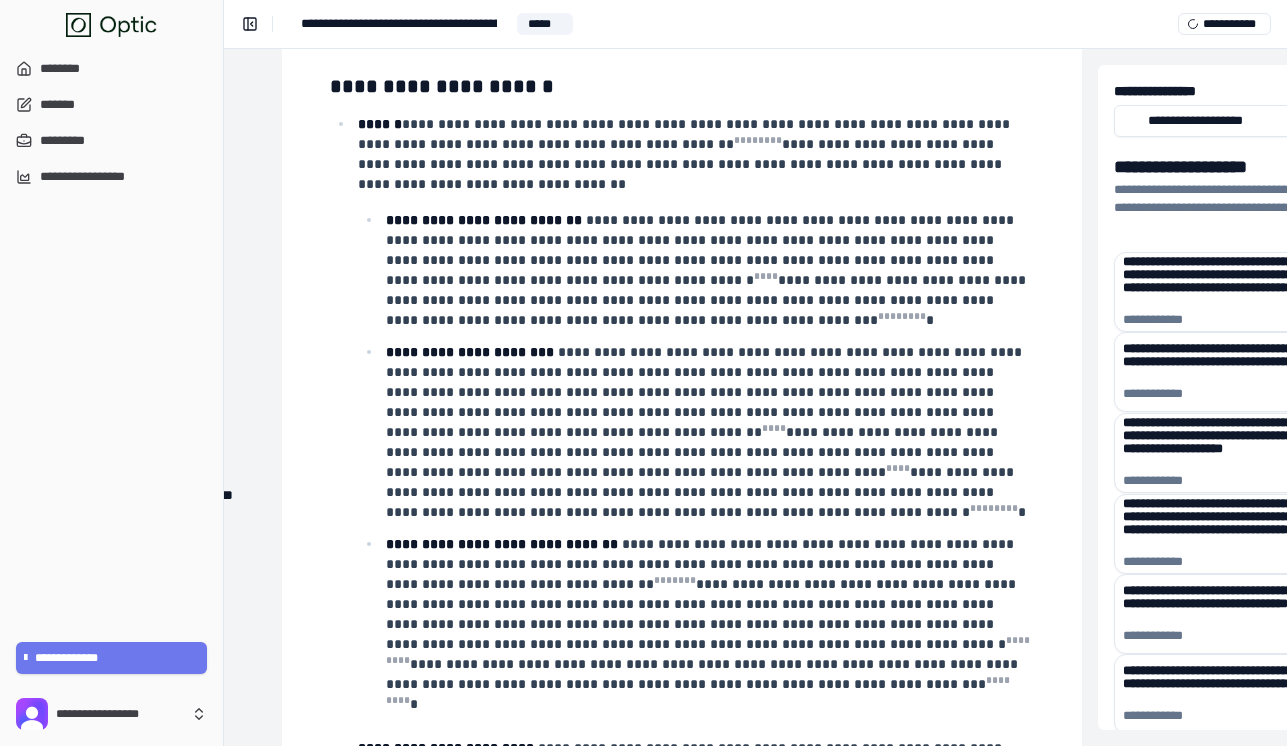 scroll, scrollTop: 3036, scrollLeft: 254, axis: both 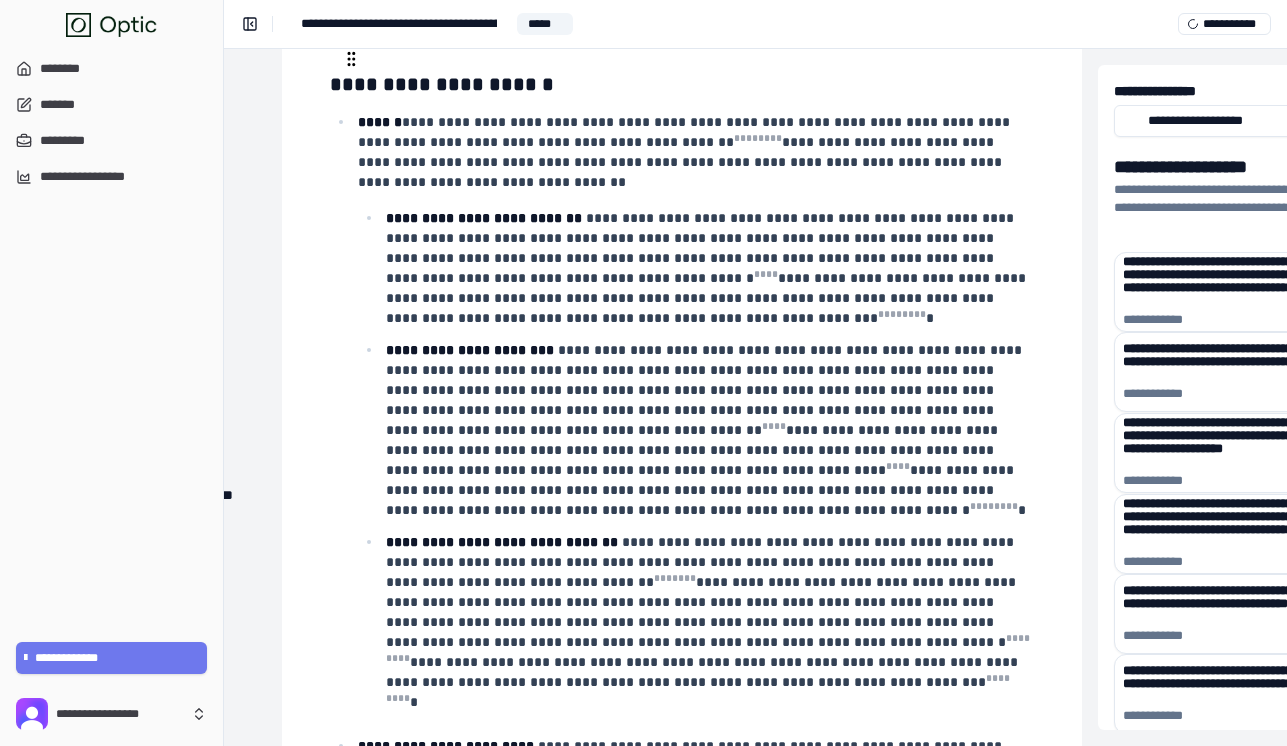 click on "**********" at bounding box center [708, 268] 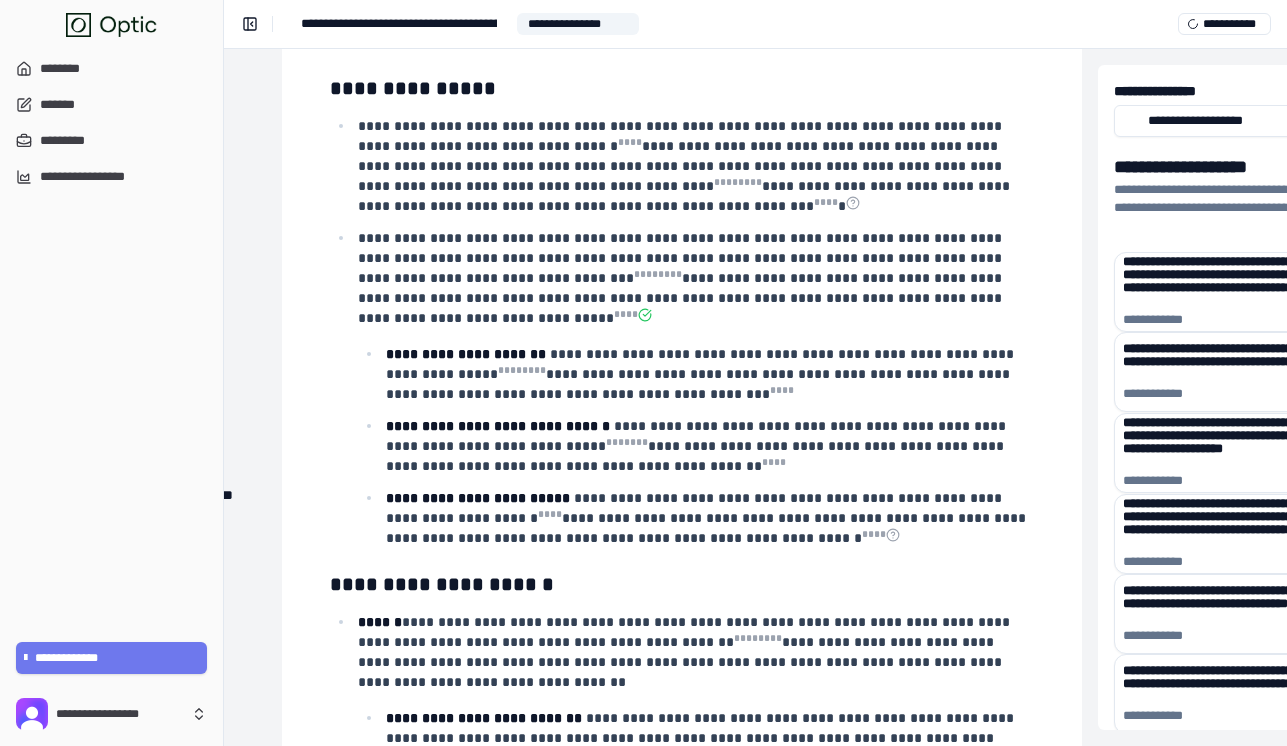 scroll, scrollTop: 2972, scrollLeft: 254, axis: both 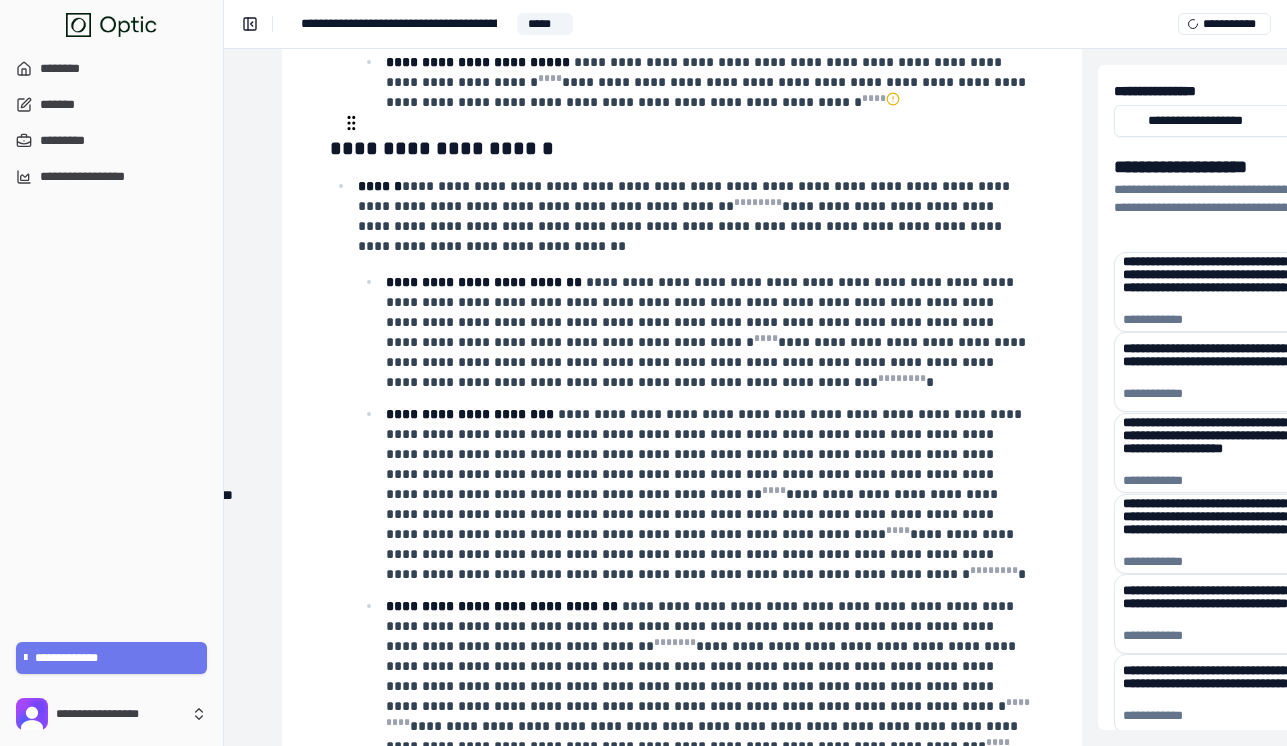 click on "**********" at bounding box center [708, 332] 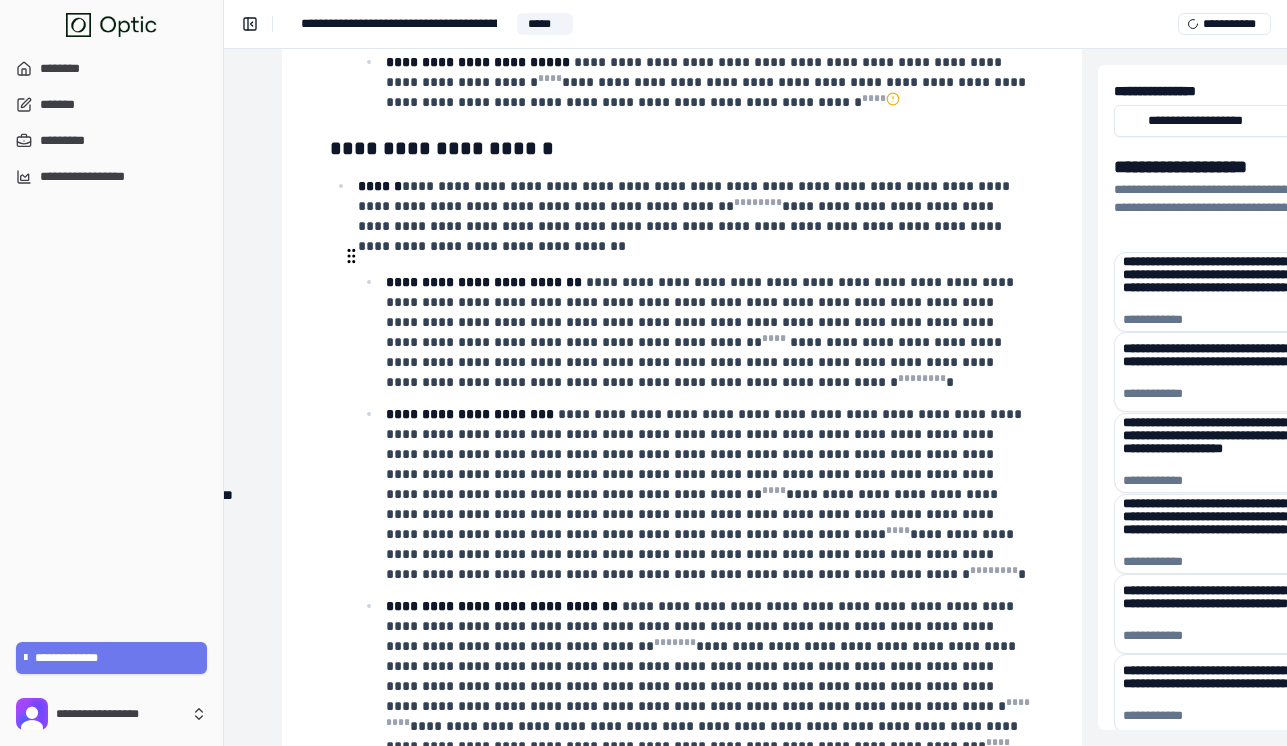 click on "**********" at bounding box center [470, 414] 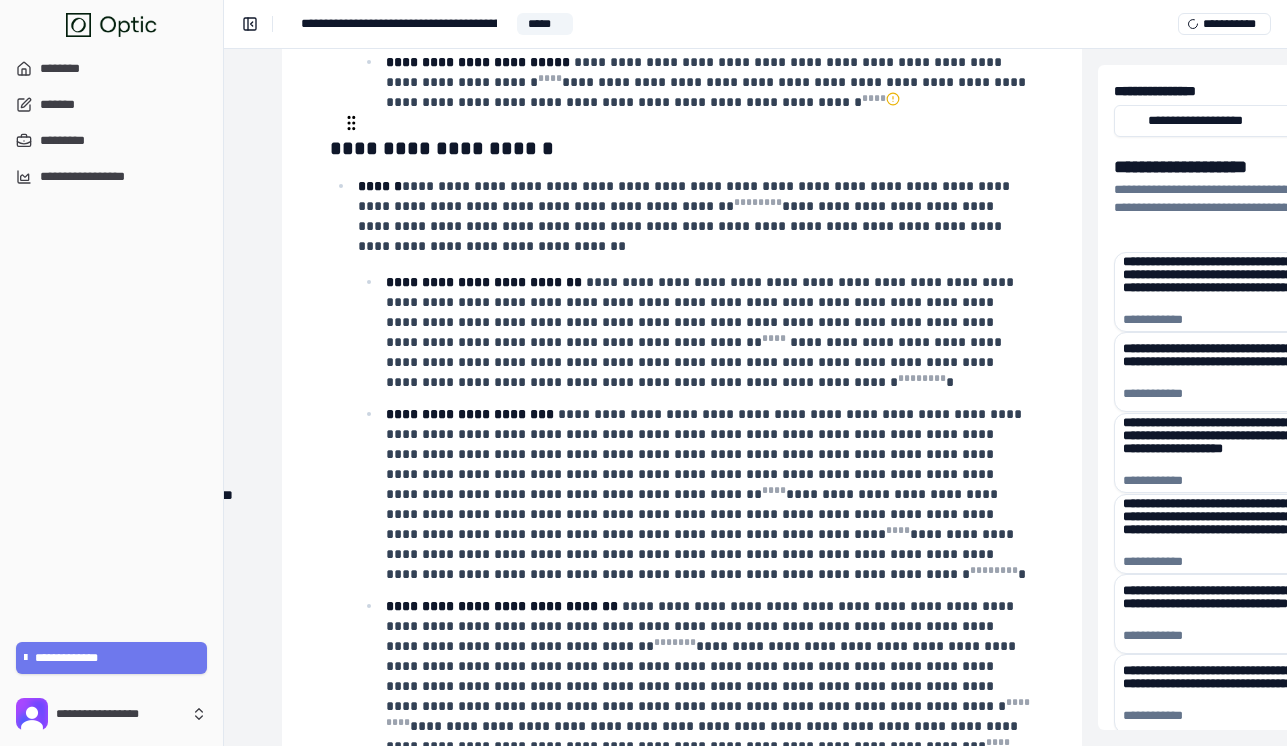 click on "**********" at bounding box center [702, 332] 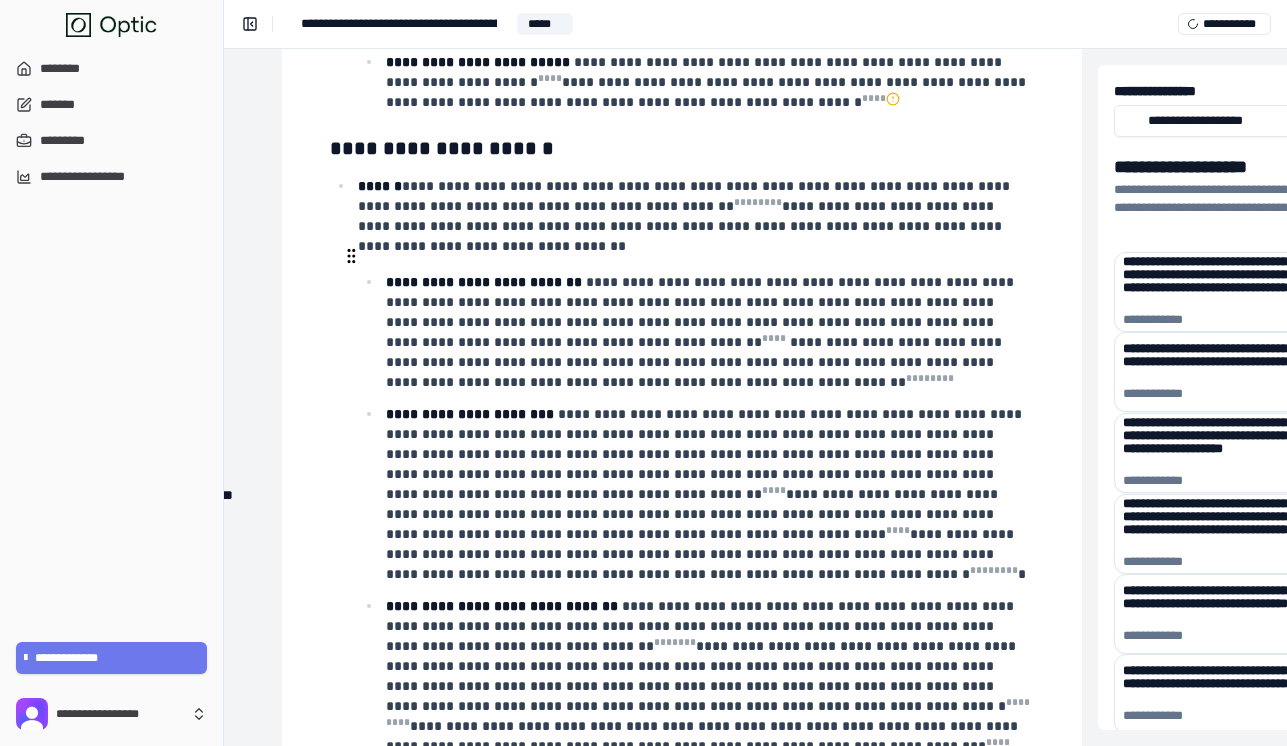 click on "**********" at bounding box center [706, 494] 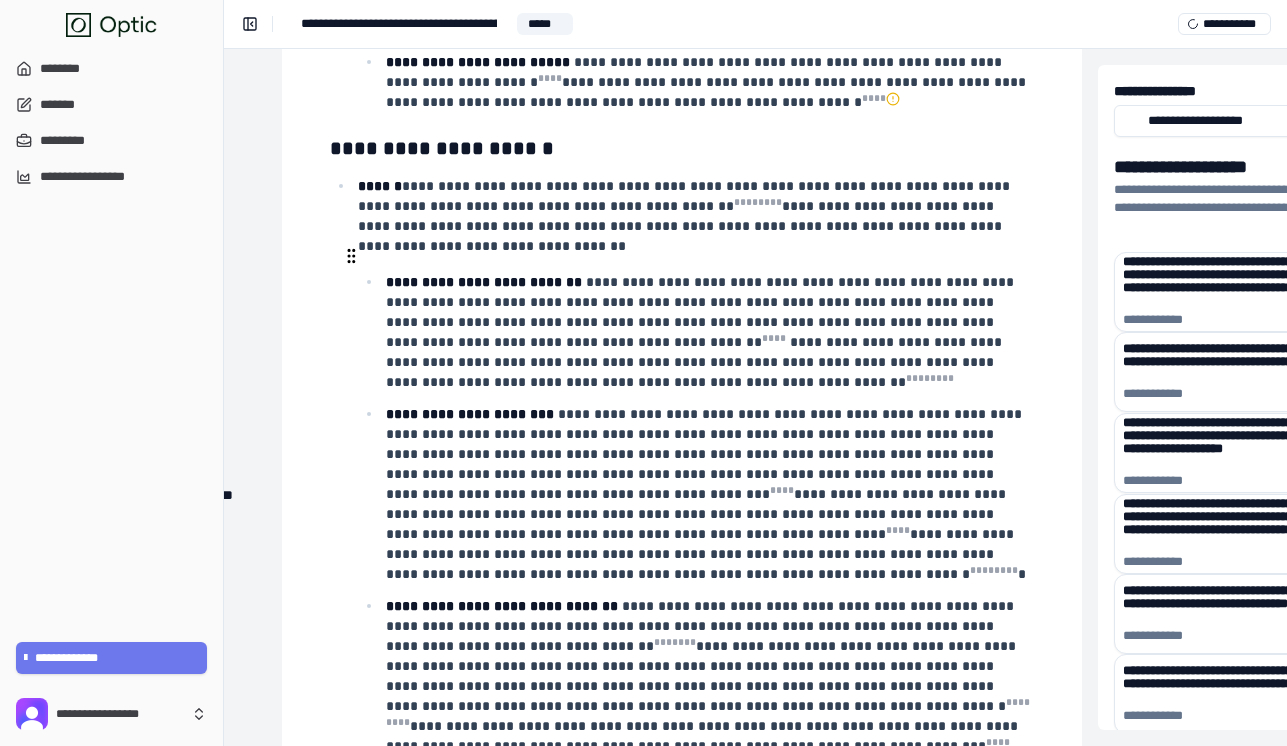 drag, startPoint x: 552, startPoint y: 338, endPoint x: 532, endPoint y: 426, distance: 90.24411 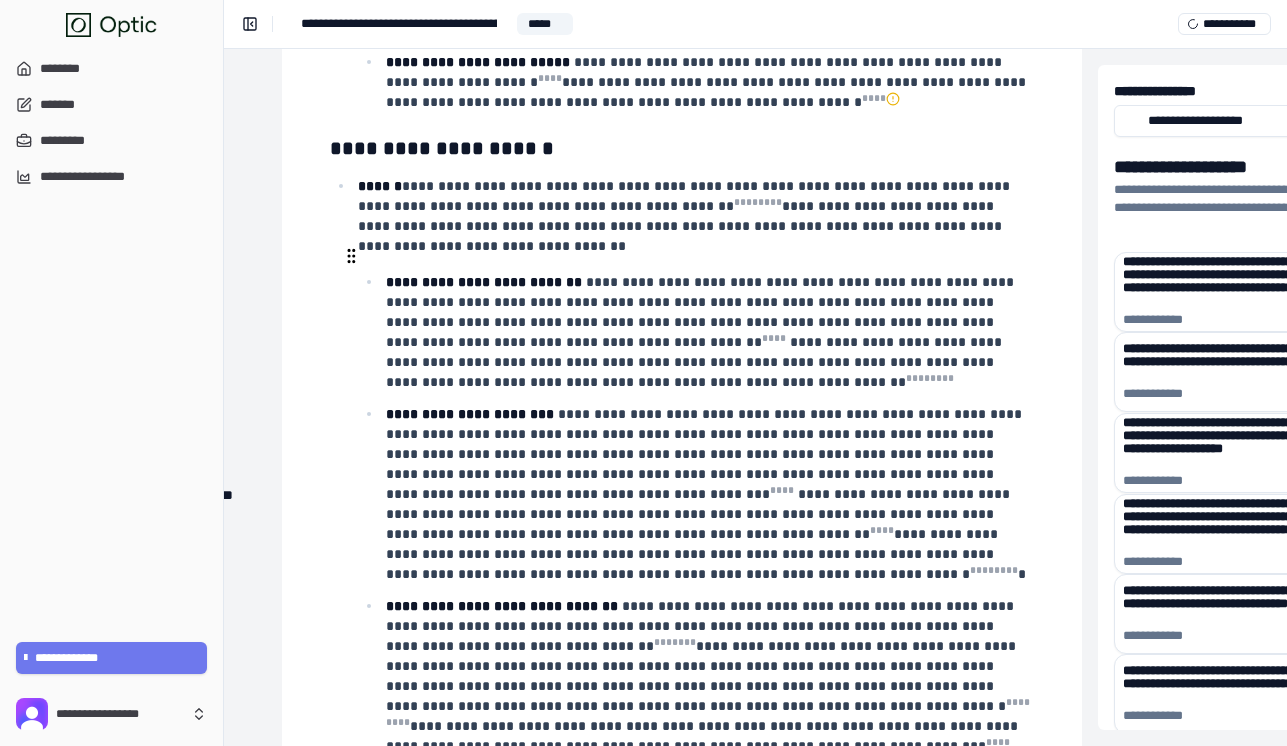 click on "**********" at bounding box center [706, 494] 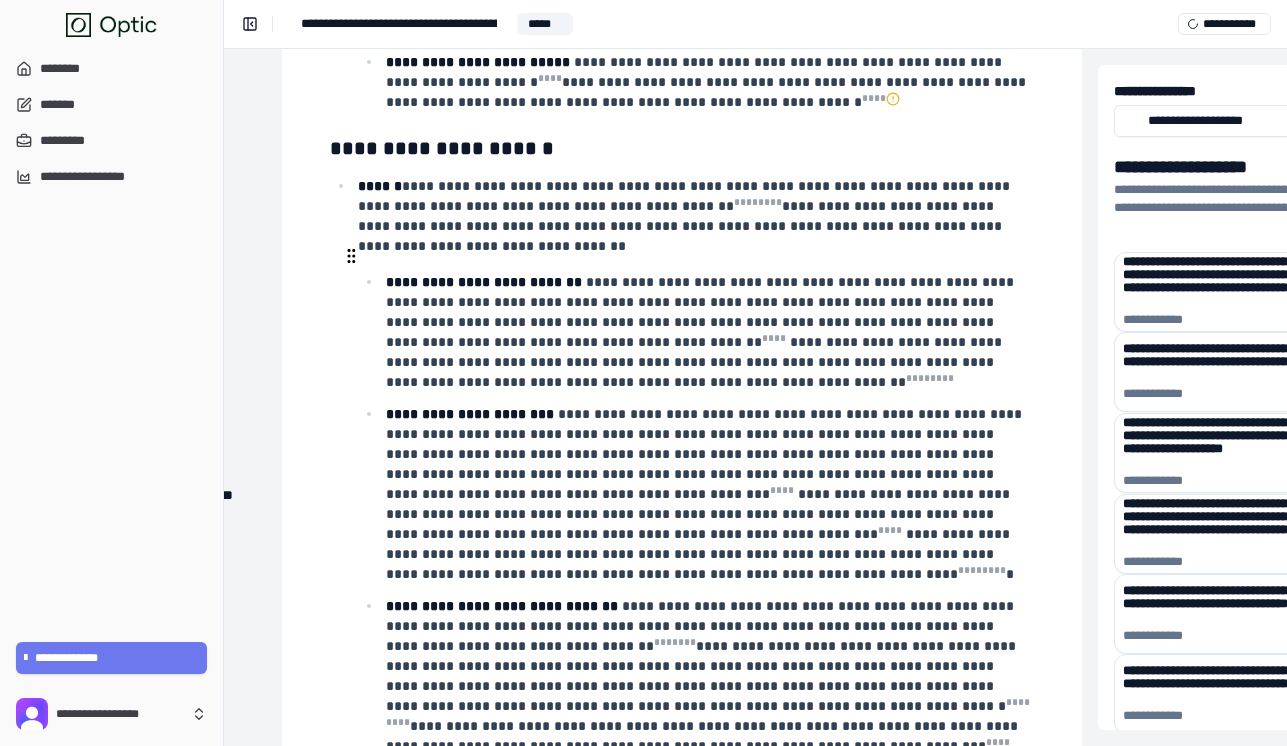 click on "**********" at bounding box center [706, 494] 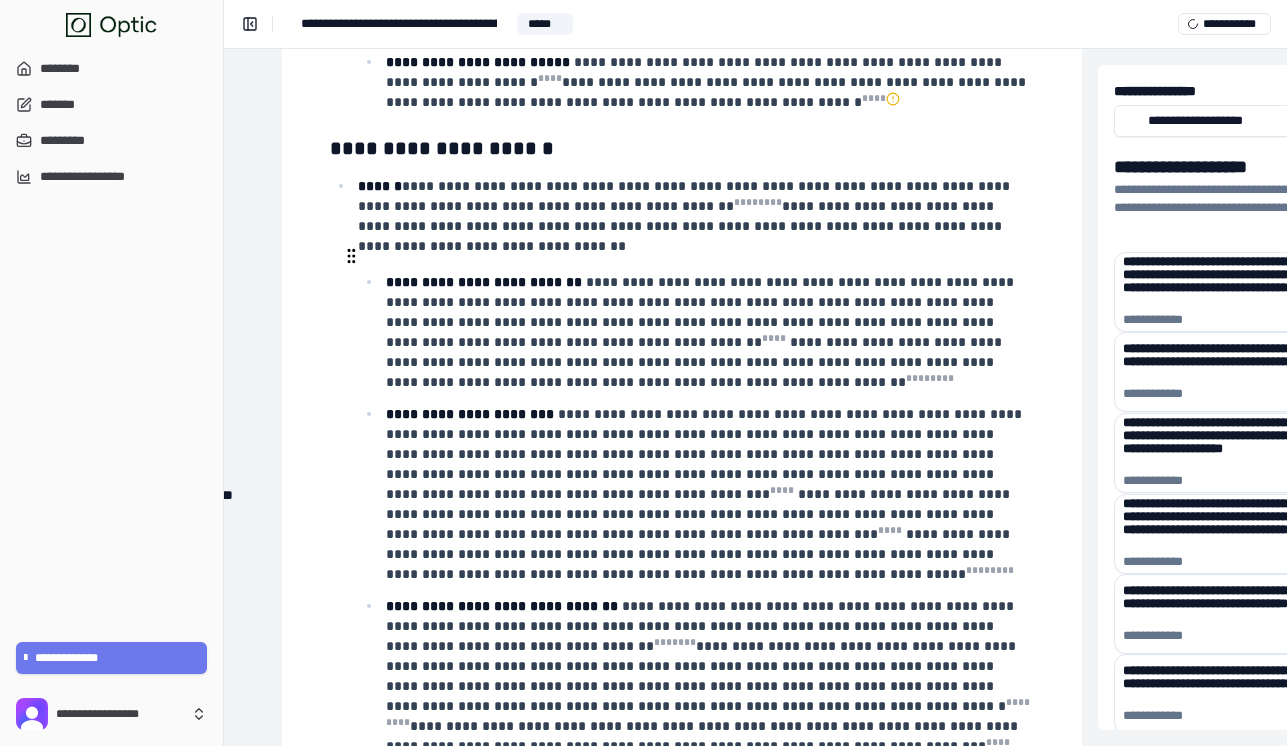 click on "**********" at bounding box center [706, 494] 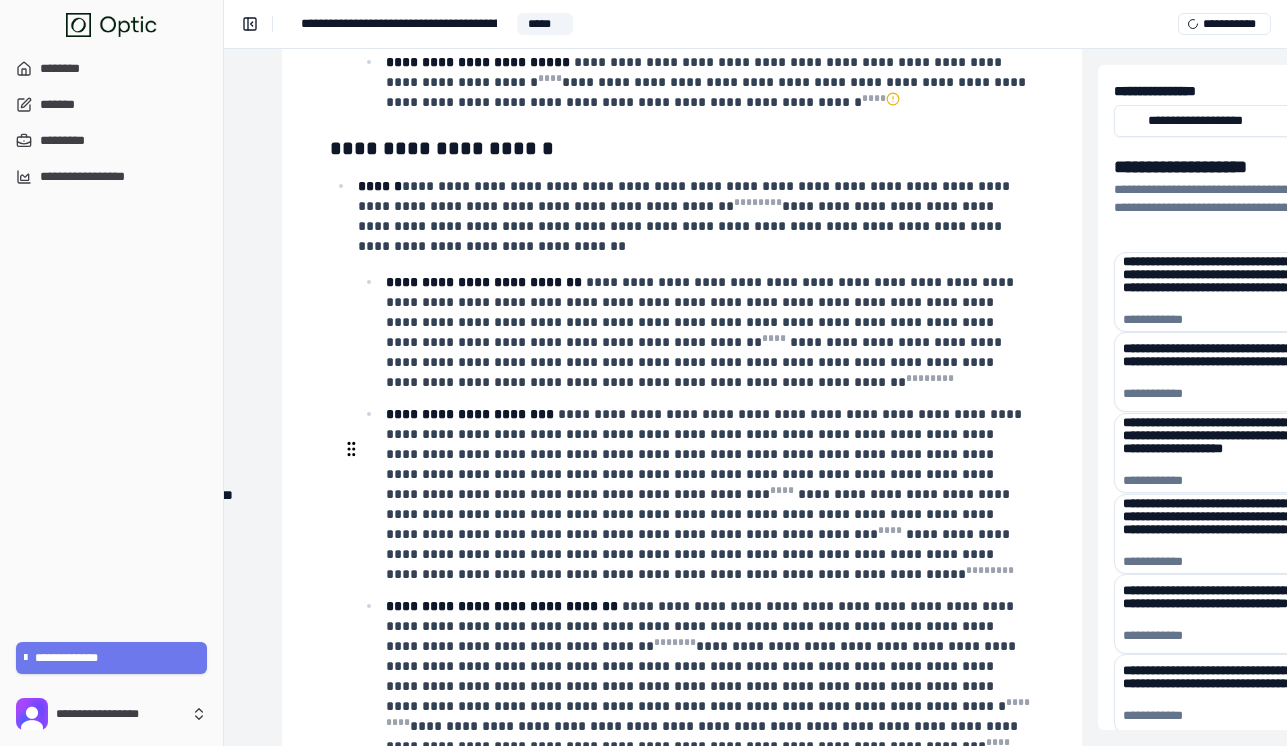click on "* ** *" at bounding box center [666, 646] 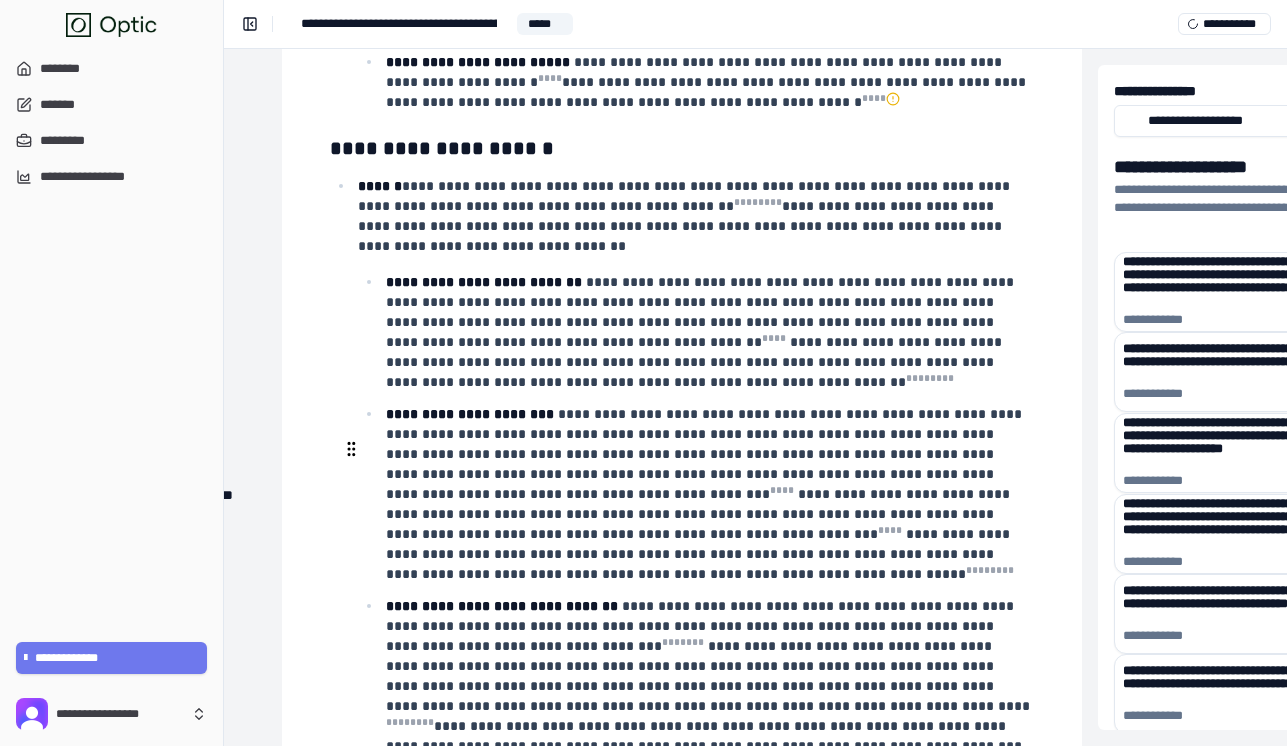 click on "**********" at bounding box center [708, 686] 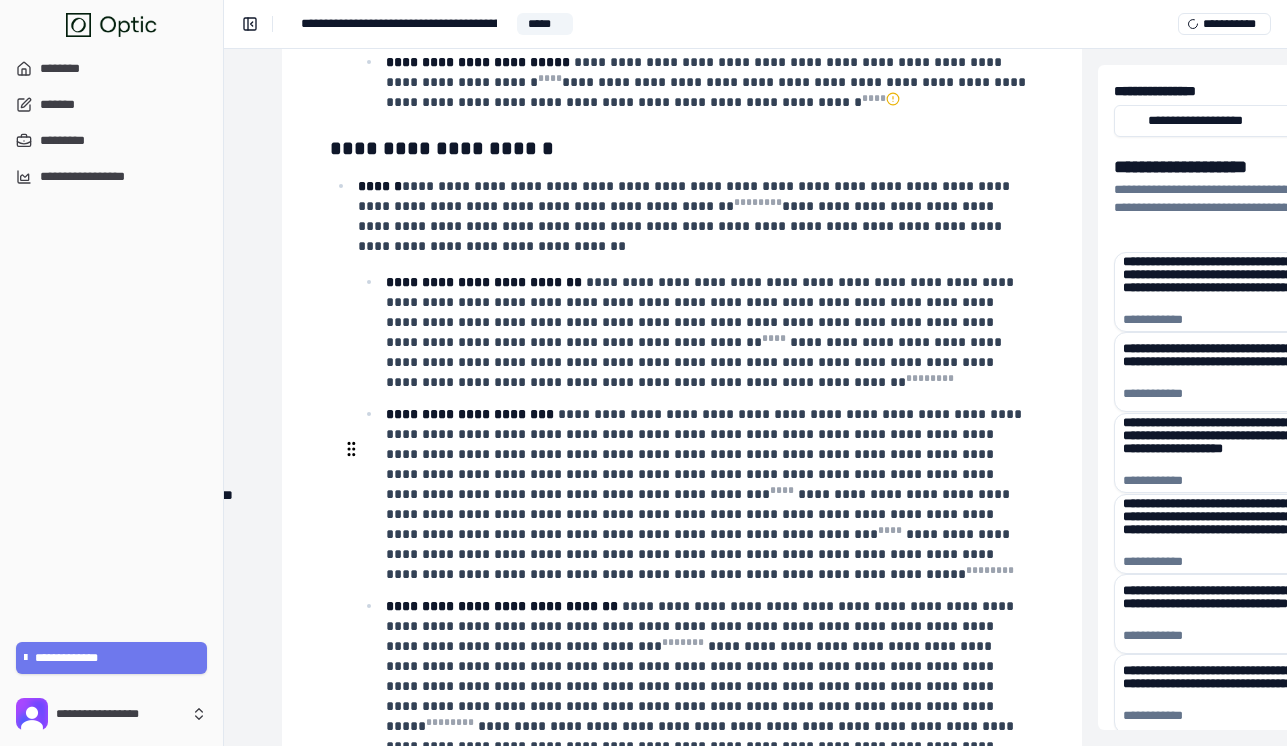 click on "**********" at bounding box center (702, 686) 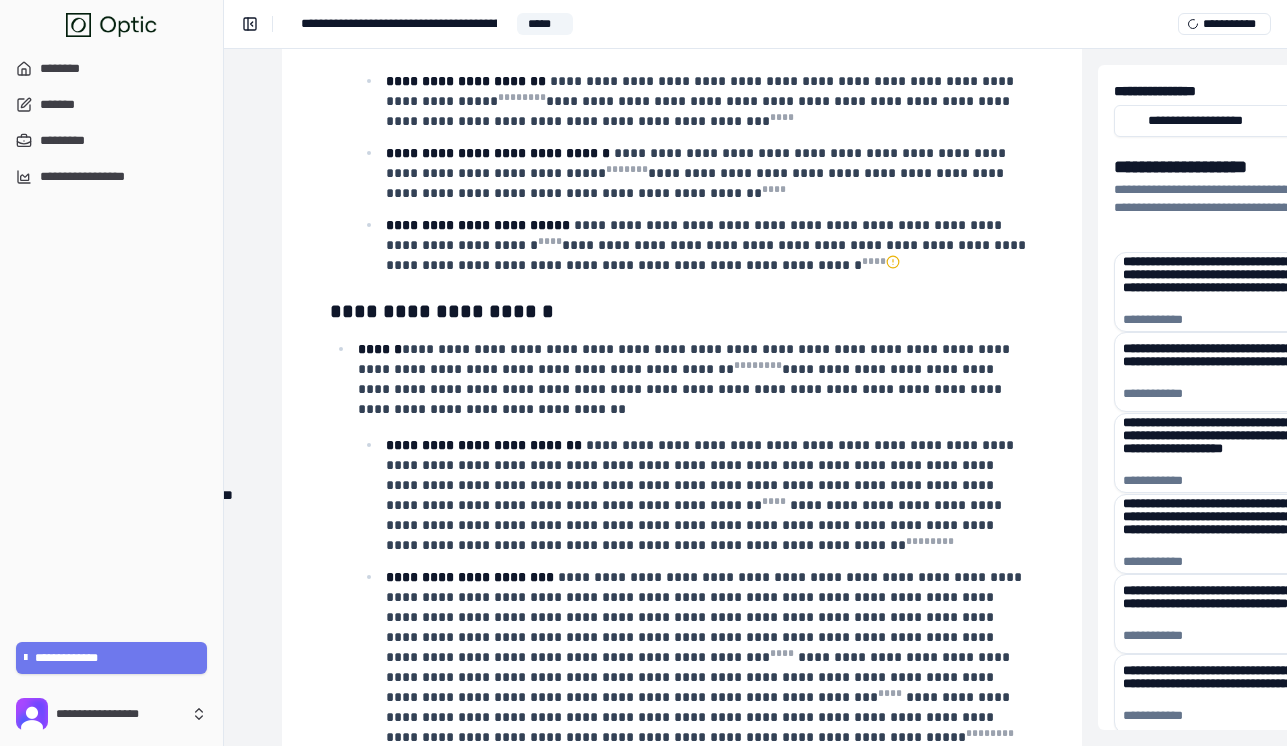 scroll, scrollTop: 2797, scrollLeft: 254, axis: both 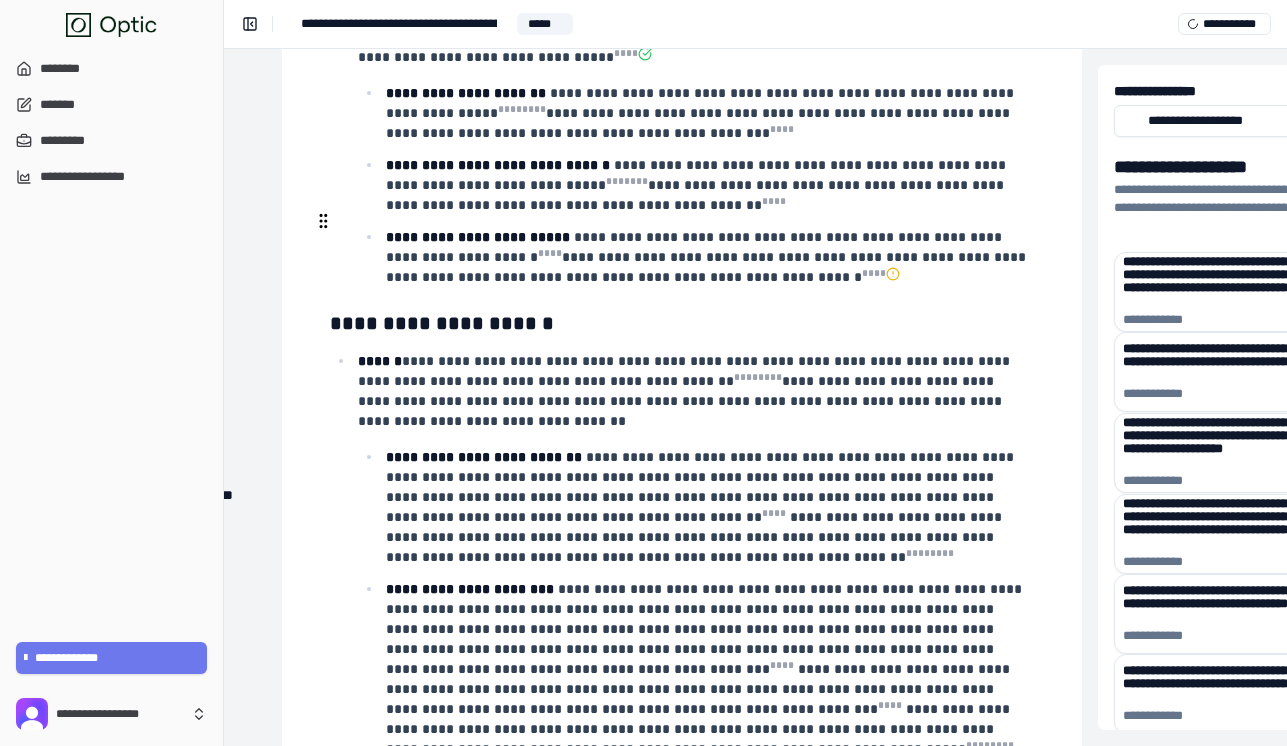 click on "**********" at bounding box center [686, 391] 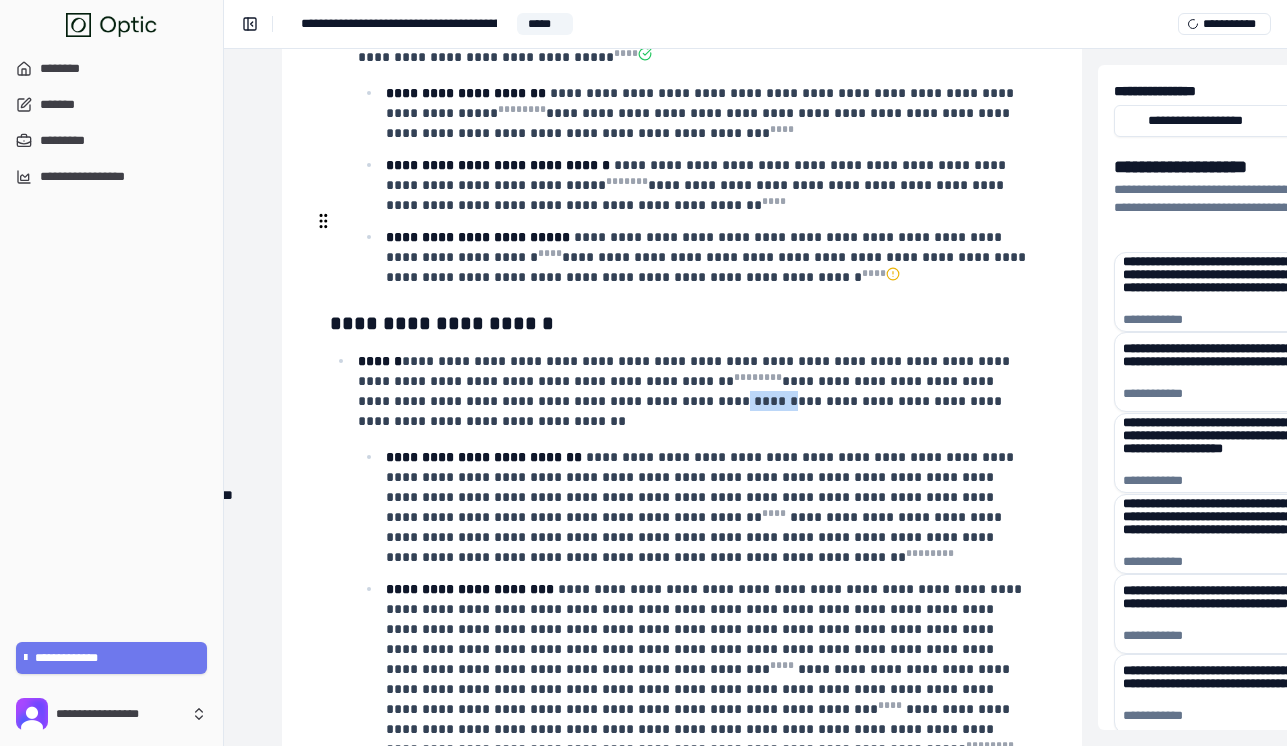 click on "**********" at bounding box center (686, 391) 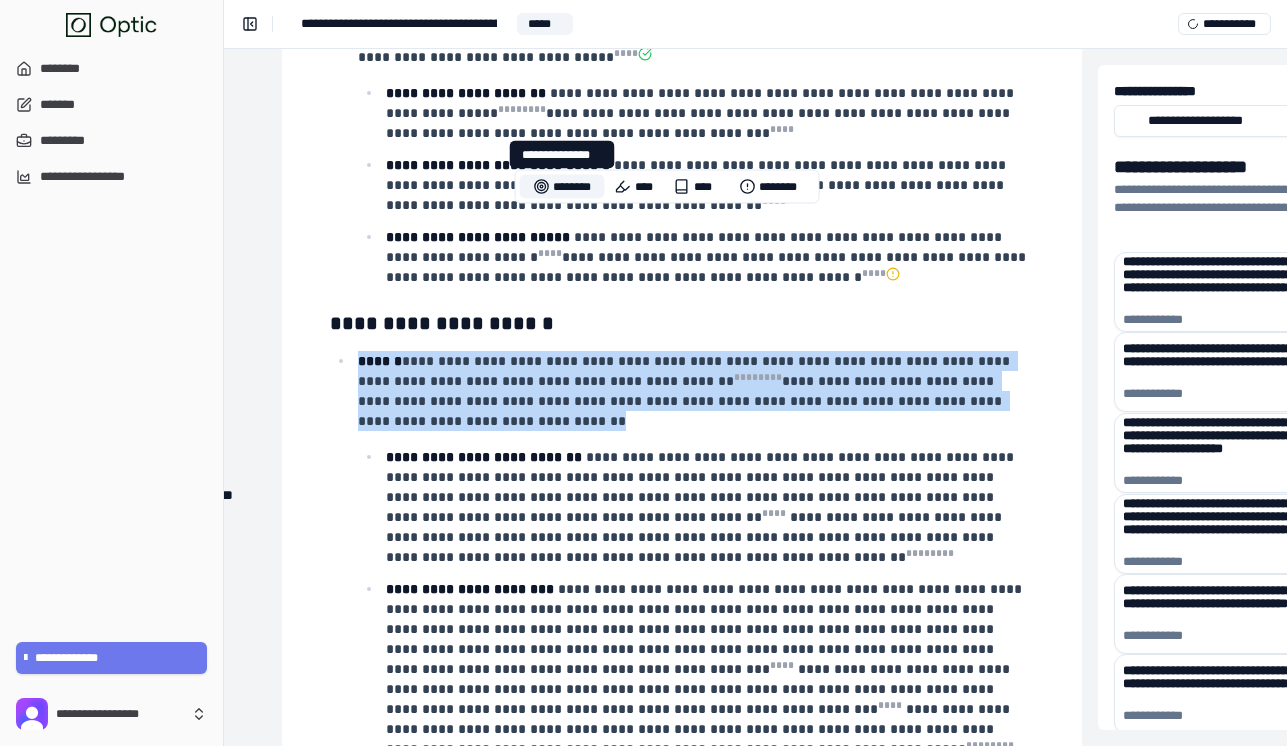 click on "********" at bounding box center (562, 187) 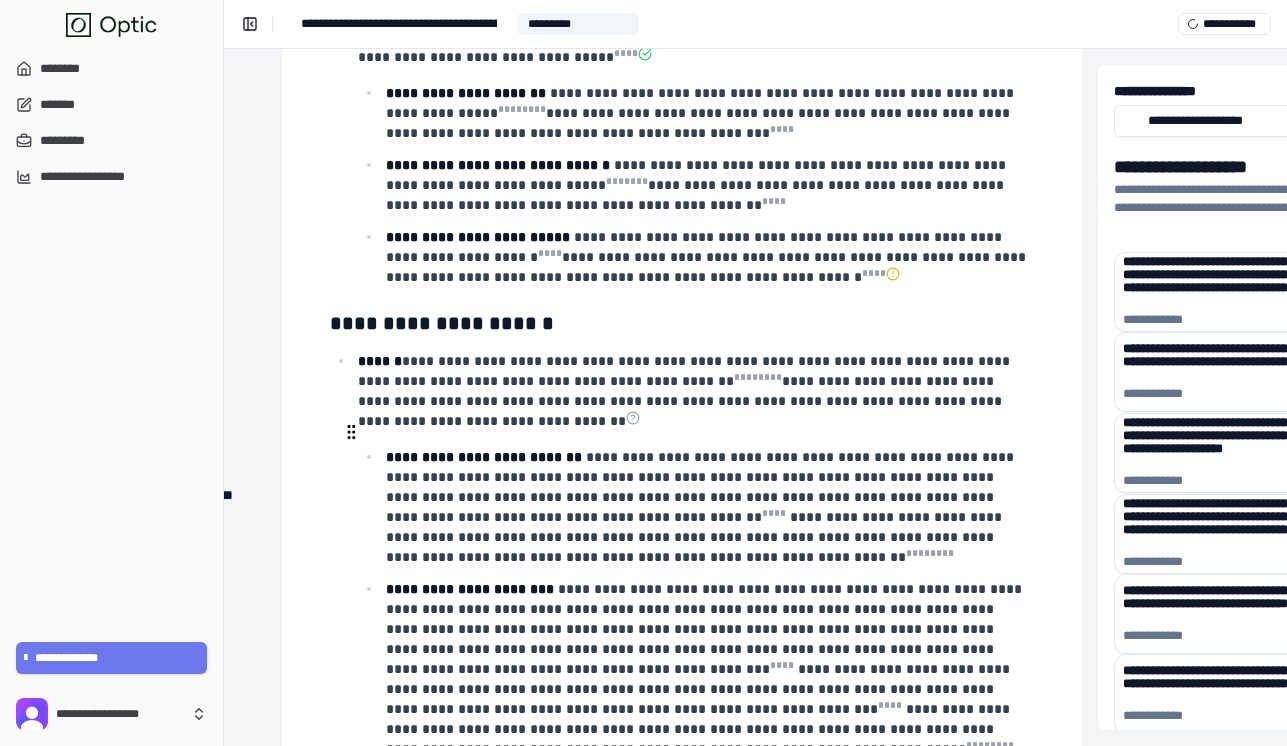 click on "**********" at bounding box center (470, 589) 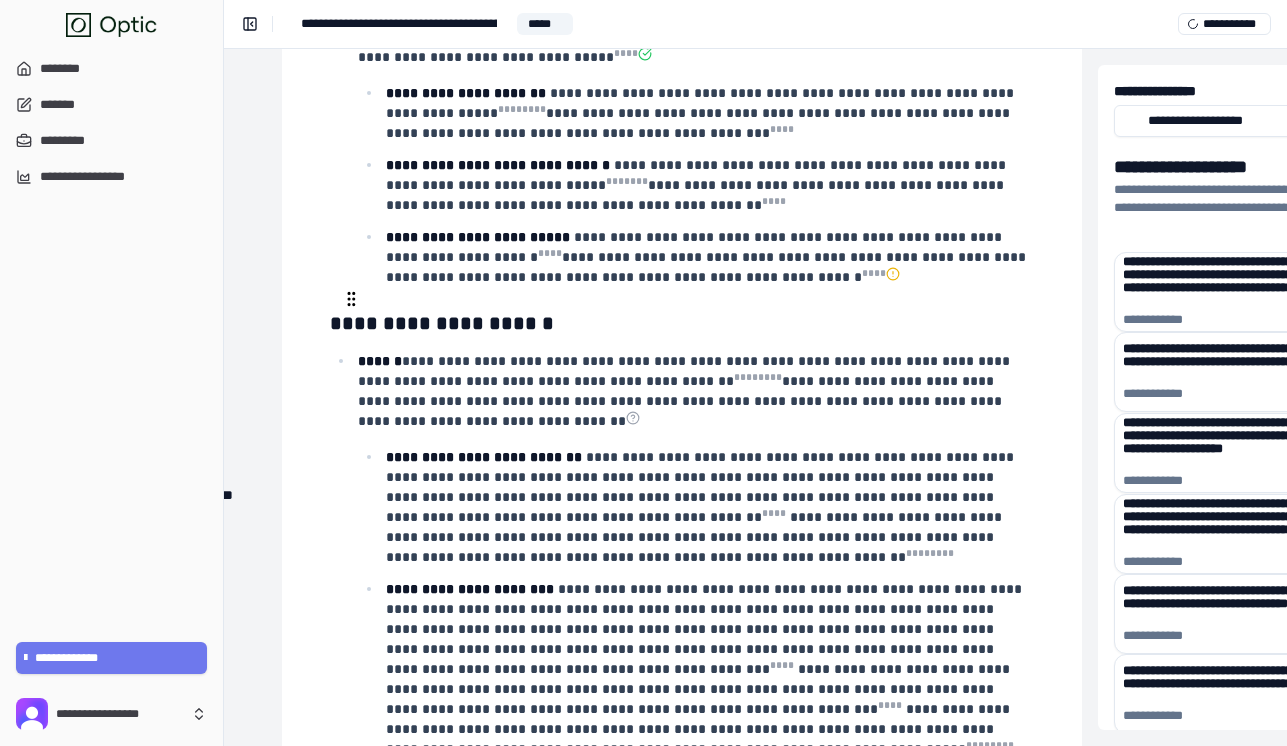 click on "**********" at bounding box center [702, 507] 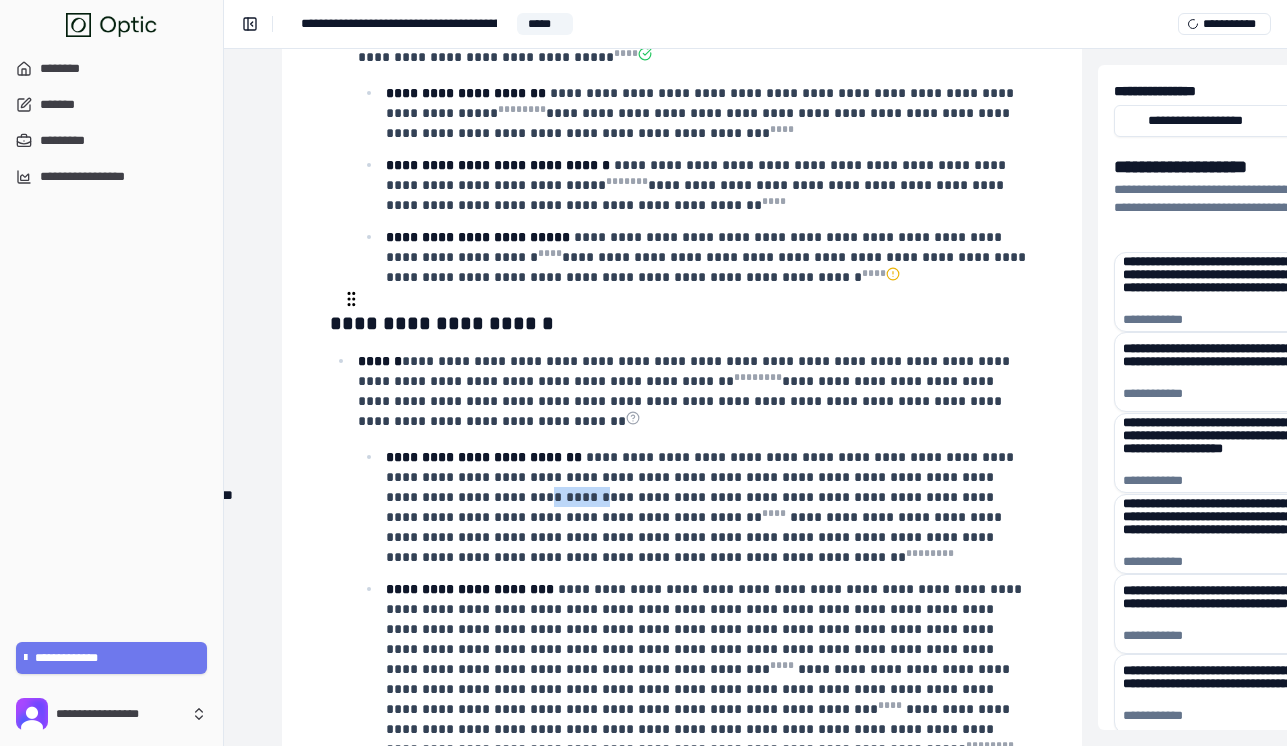 click on "**********" at bounding box center (702, 507) 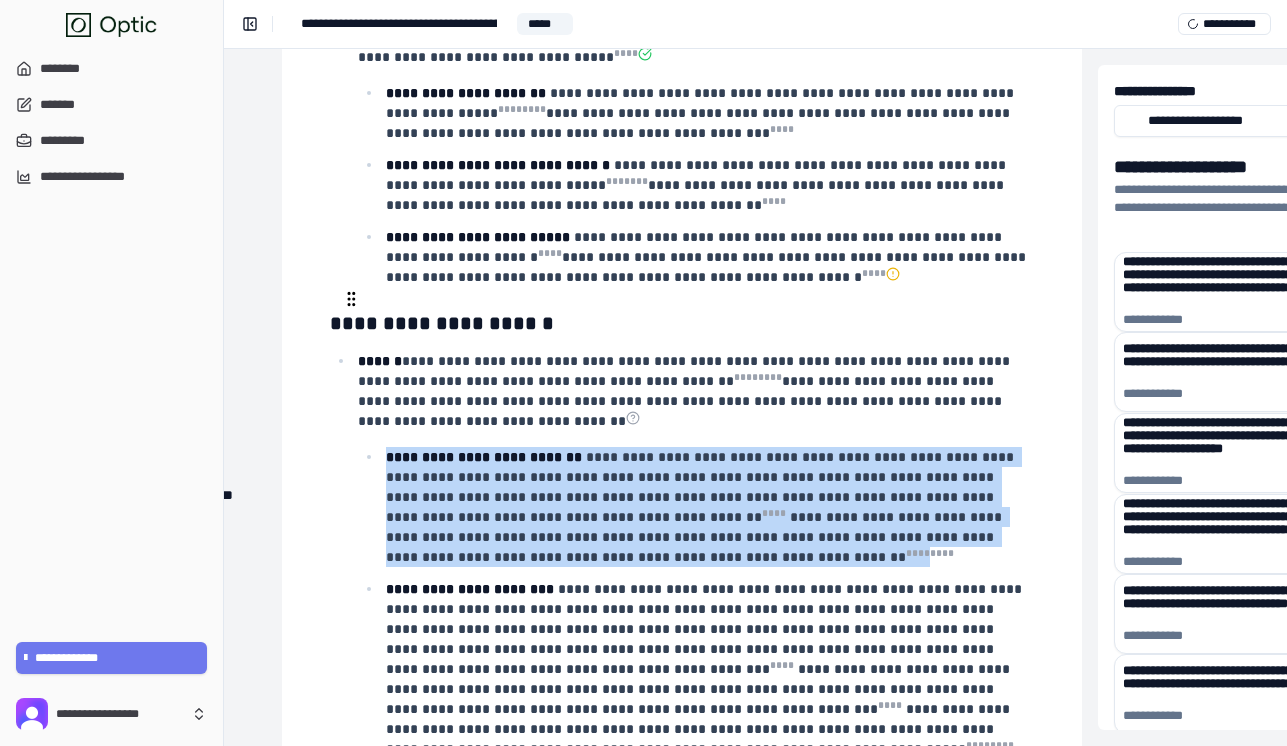 click on "**********" at bounding box center [702, 507] 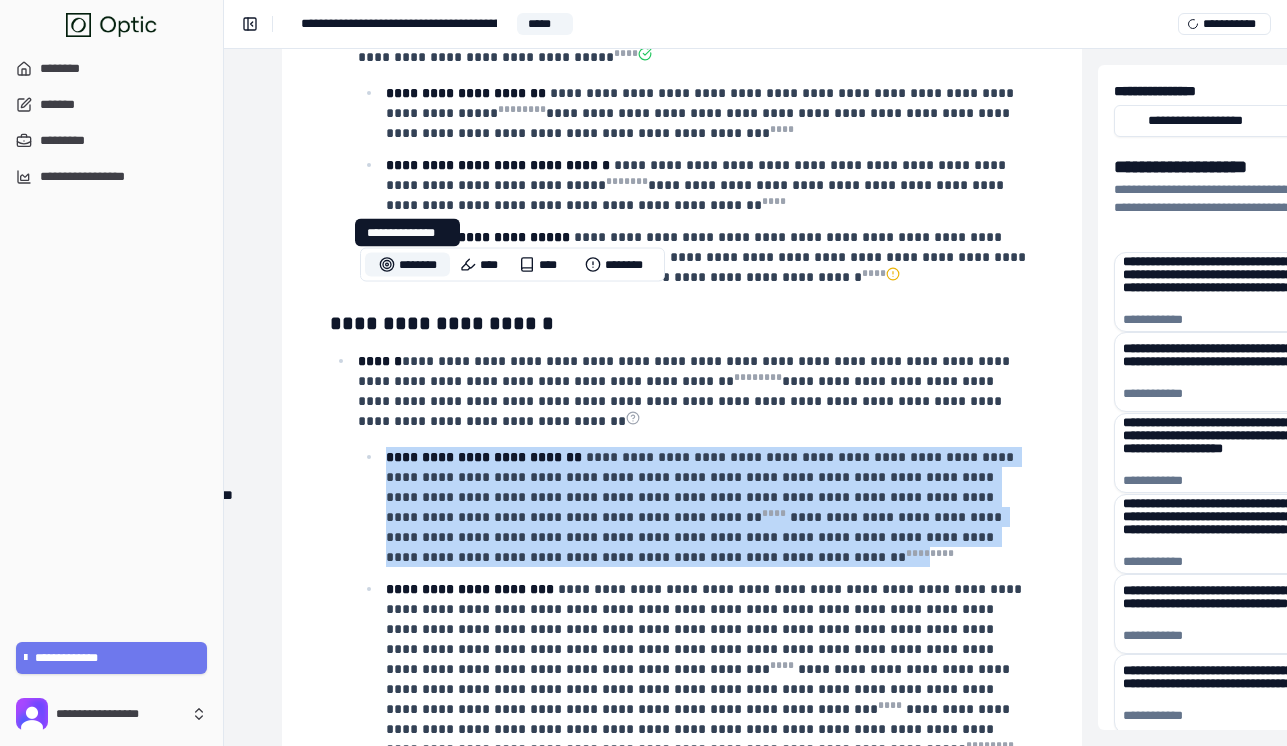 click on "********" at bounding box center (407, 265) 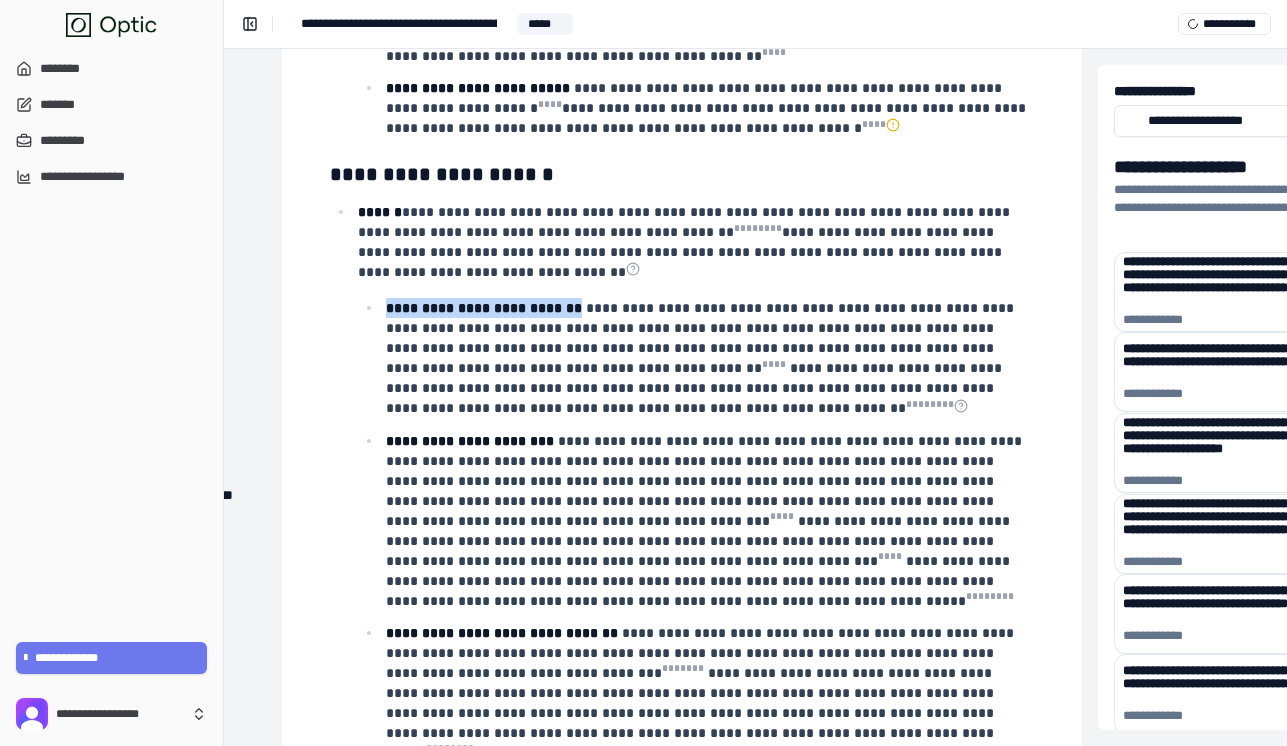scroll, scrollTop: 2966, scrollLeft: 254, axis: both 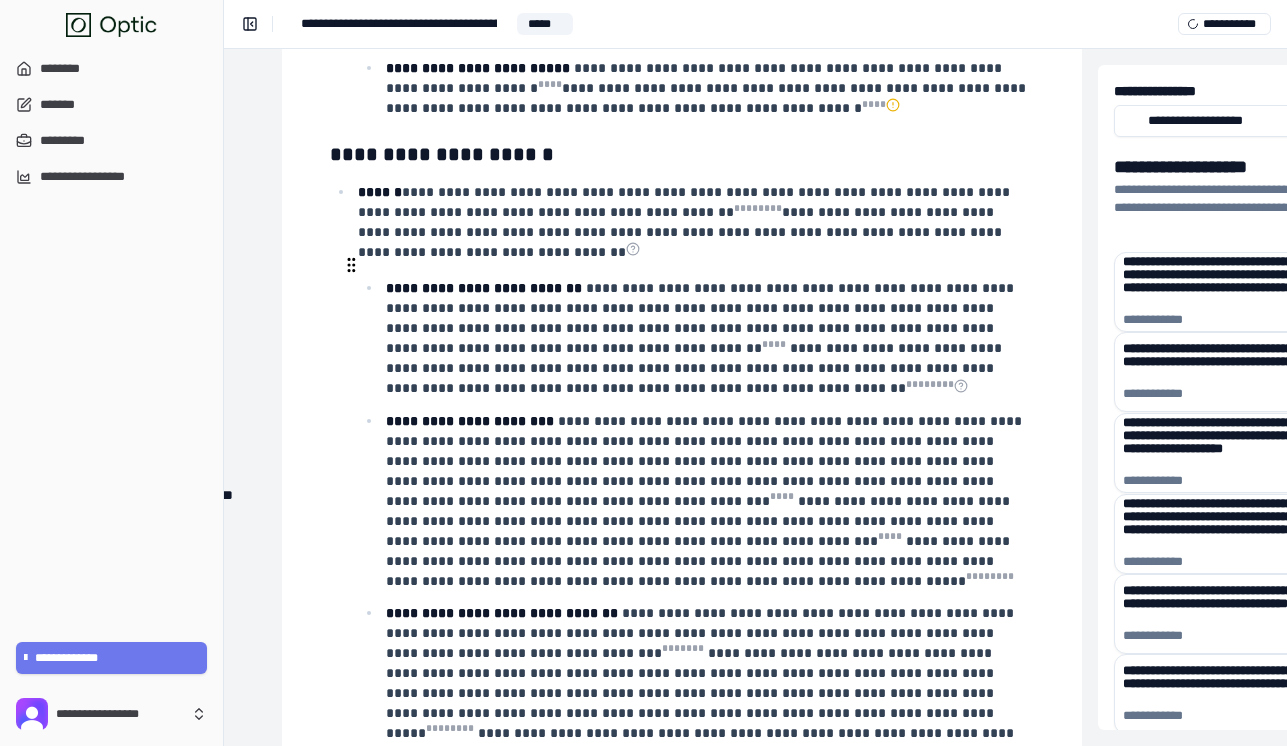 click on "**********" at bounding box center [706, 501] 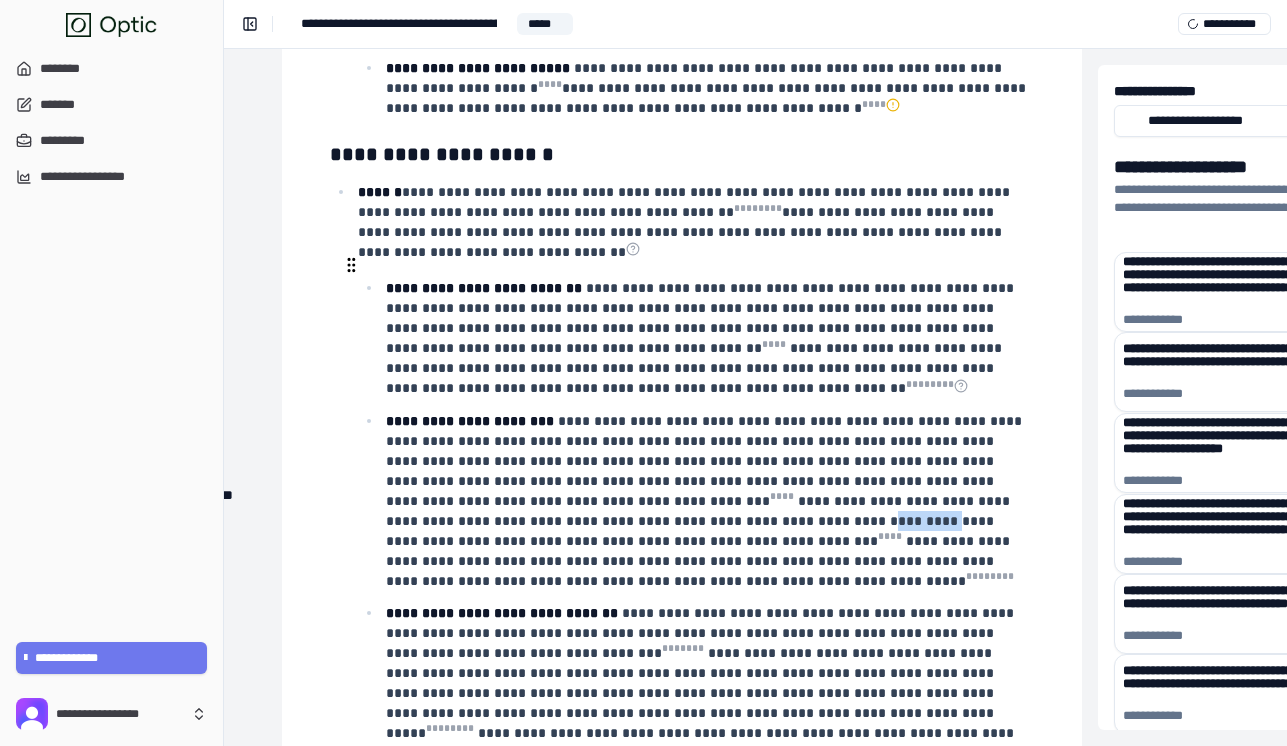 click on "**********" at bounding box center (706, 501) 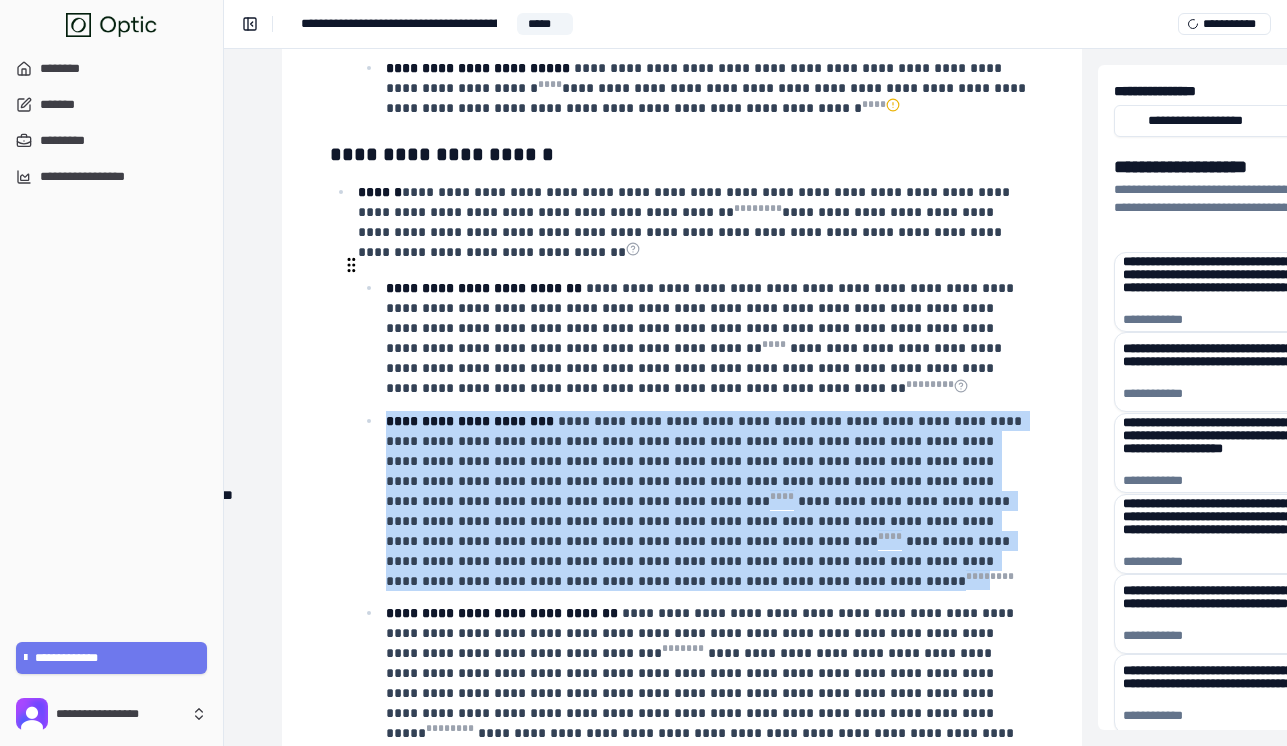 click on "**********" at bounding box center (706, 501) 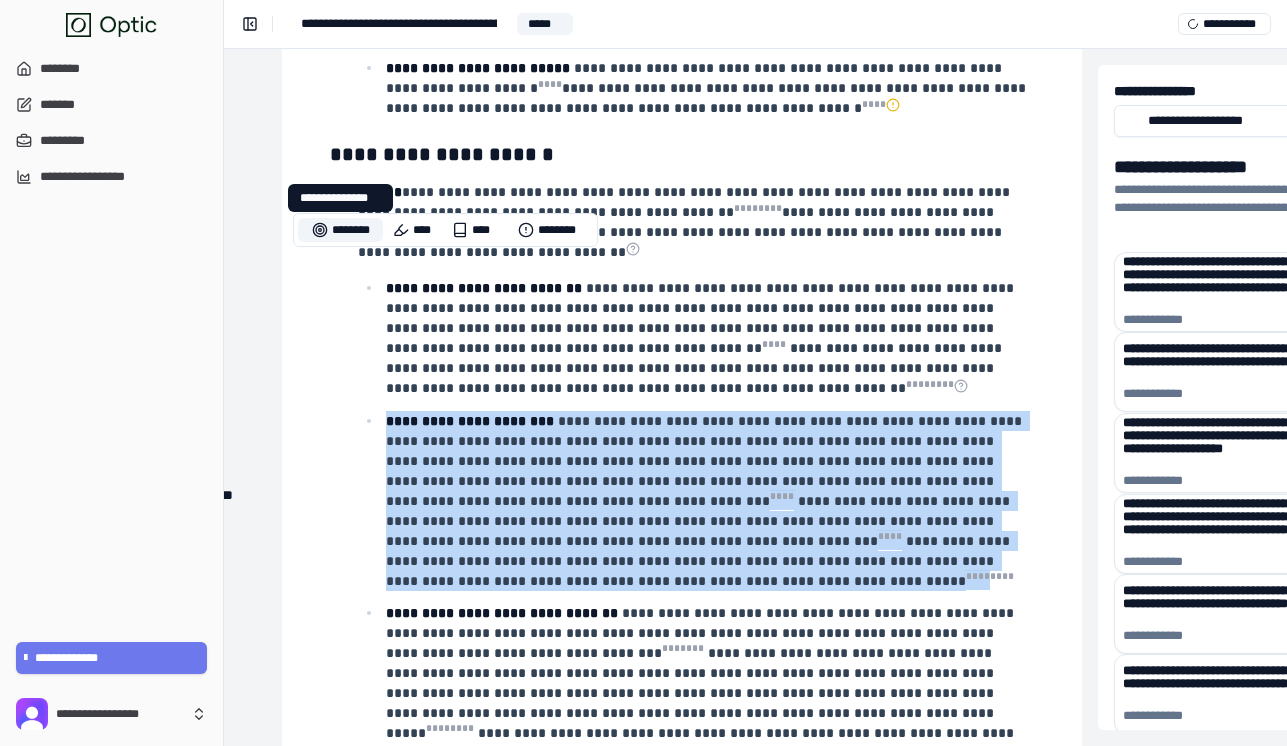 click on "********" at bounding box center (340, 230) 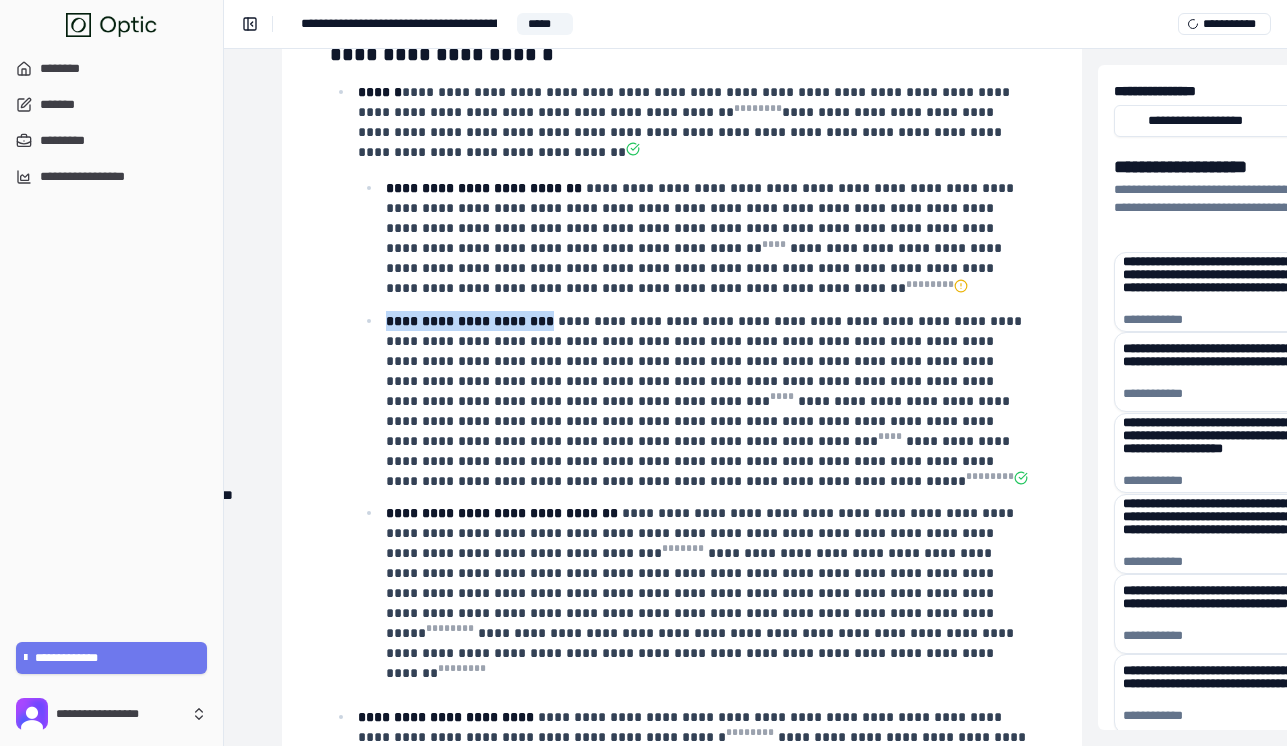 scroll, scrollTop: 3073, scrollLeft: 254, axis: both 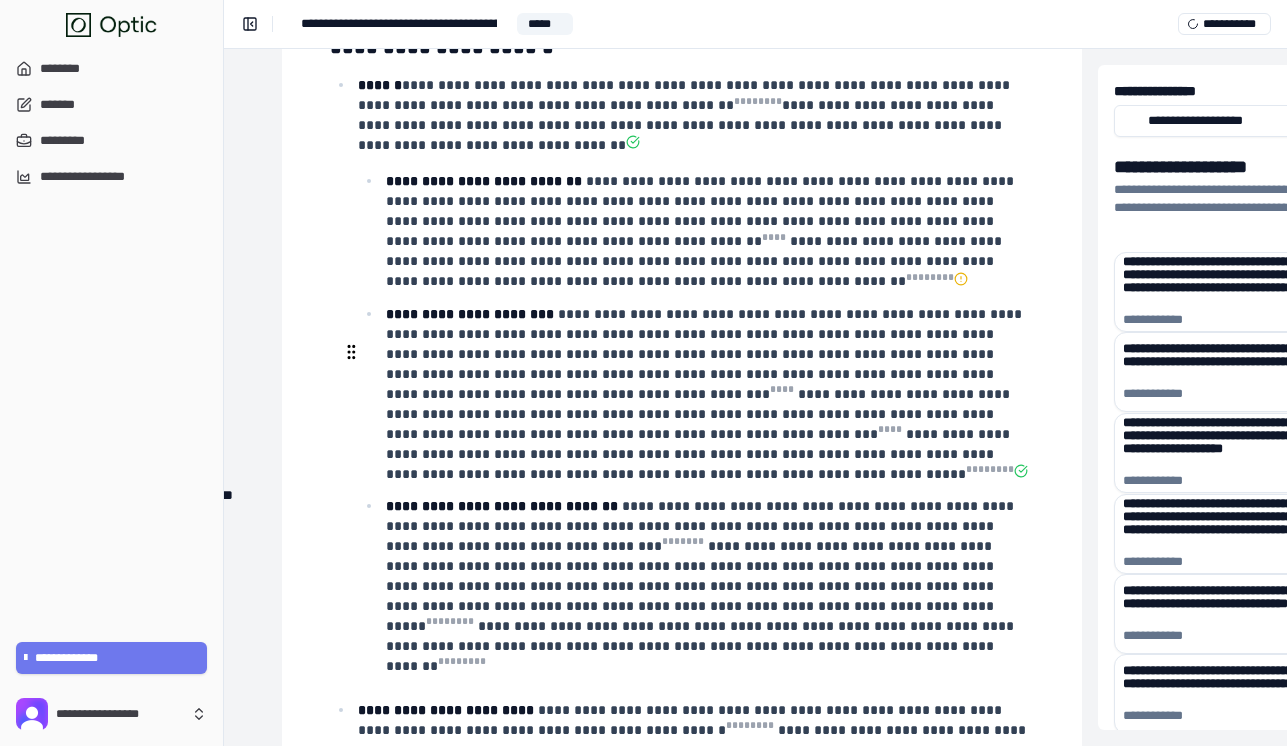 click on "**********" at bounding box center [702, 586] 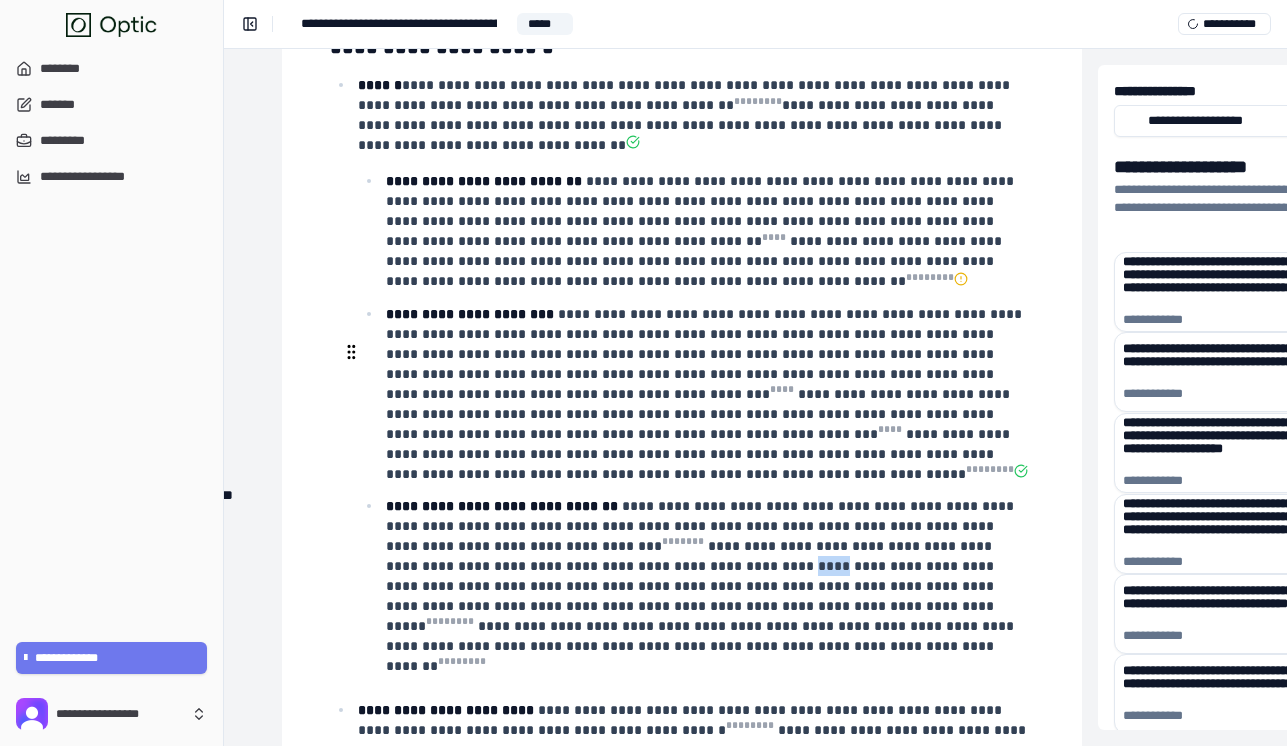 click on "**********" at bounding box center [702, 586] 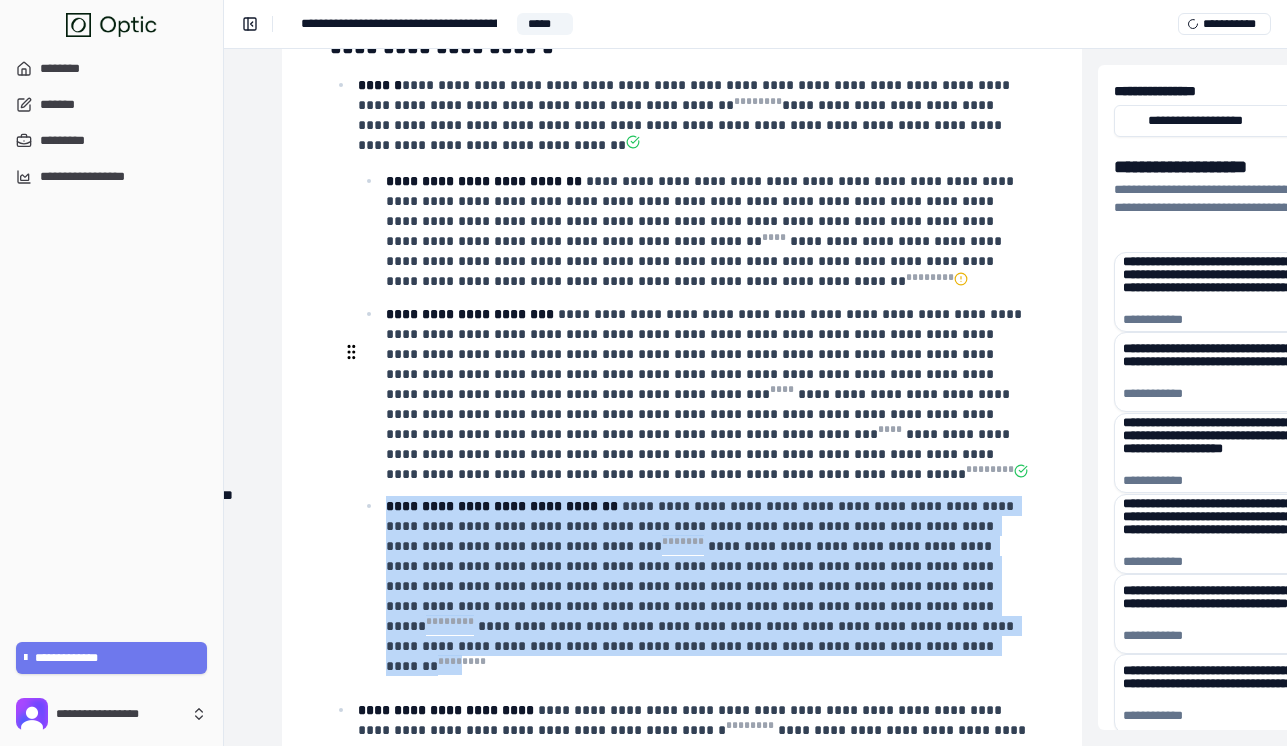 click on "**********" at bounding box center [702, 586] 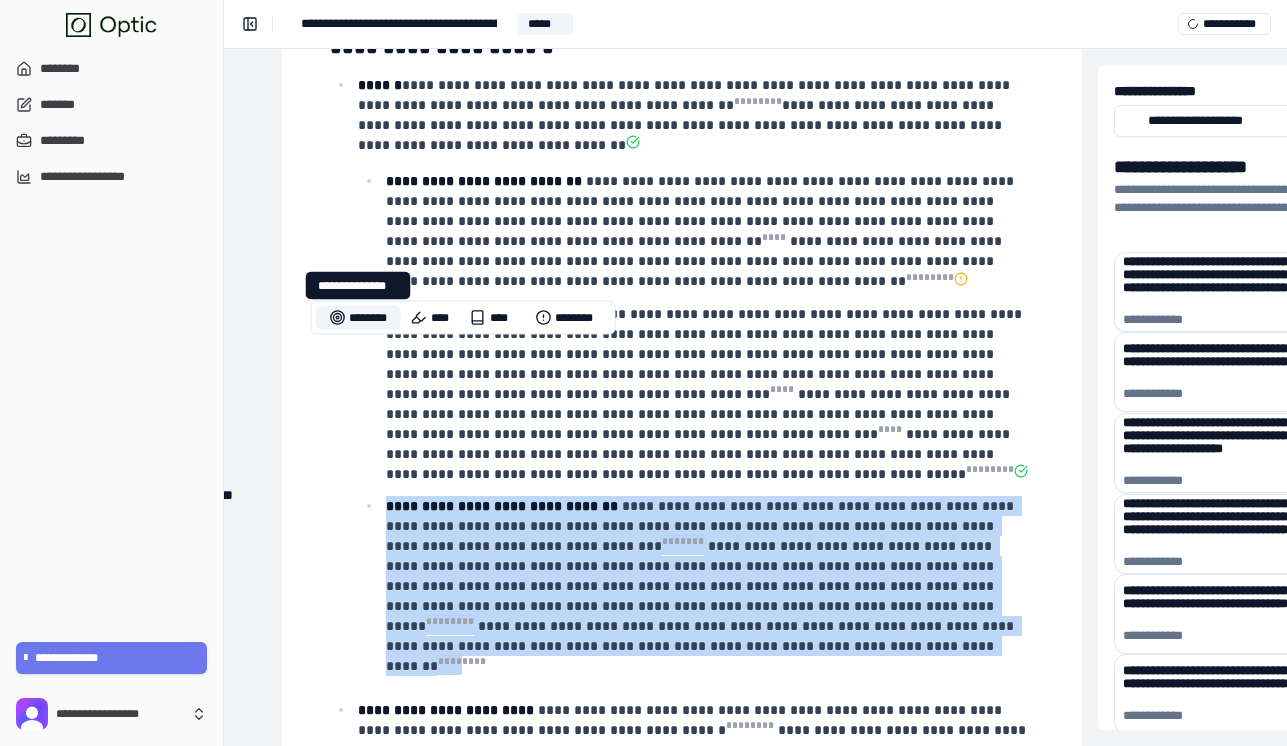 click on "********" at bounding box center (358, 318) 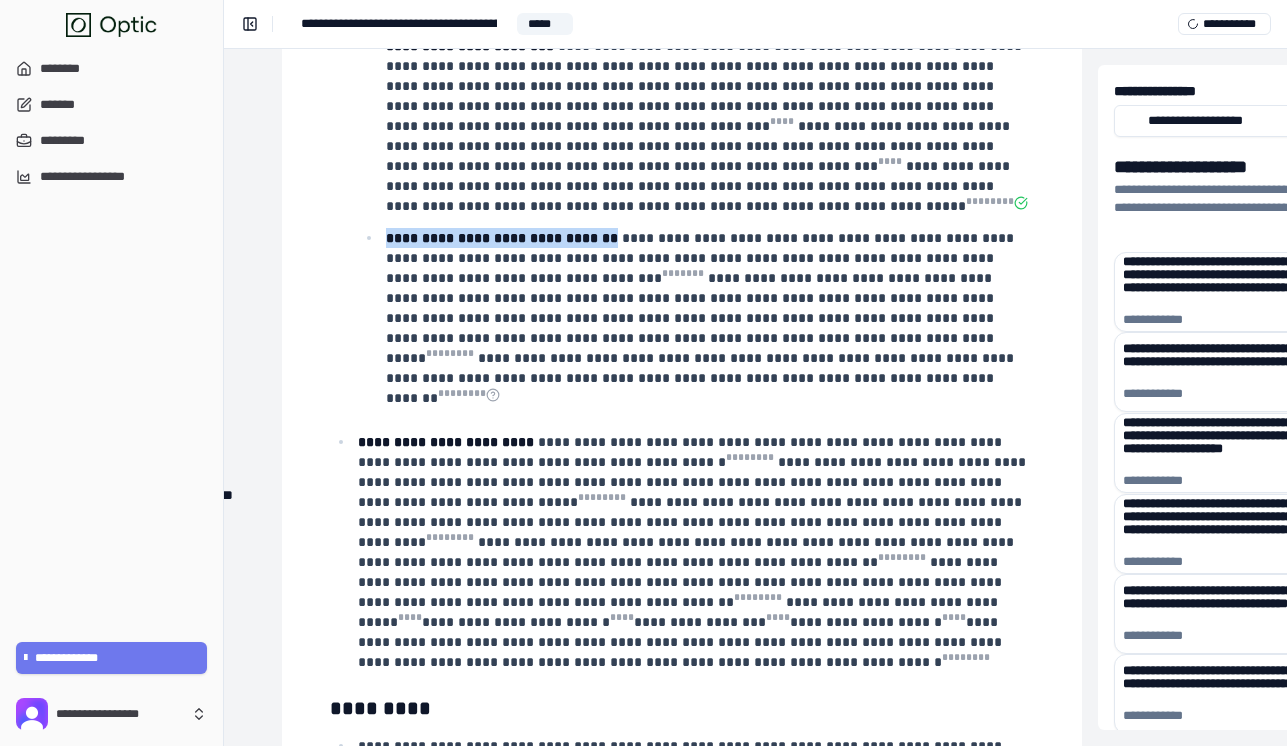 scroll, scrollTop: 3375, scrollLeft: 254, axis: both 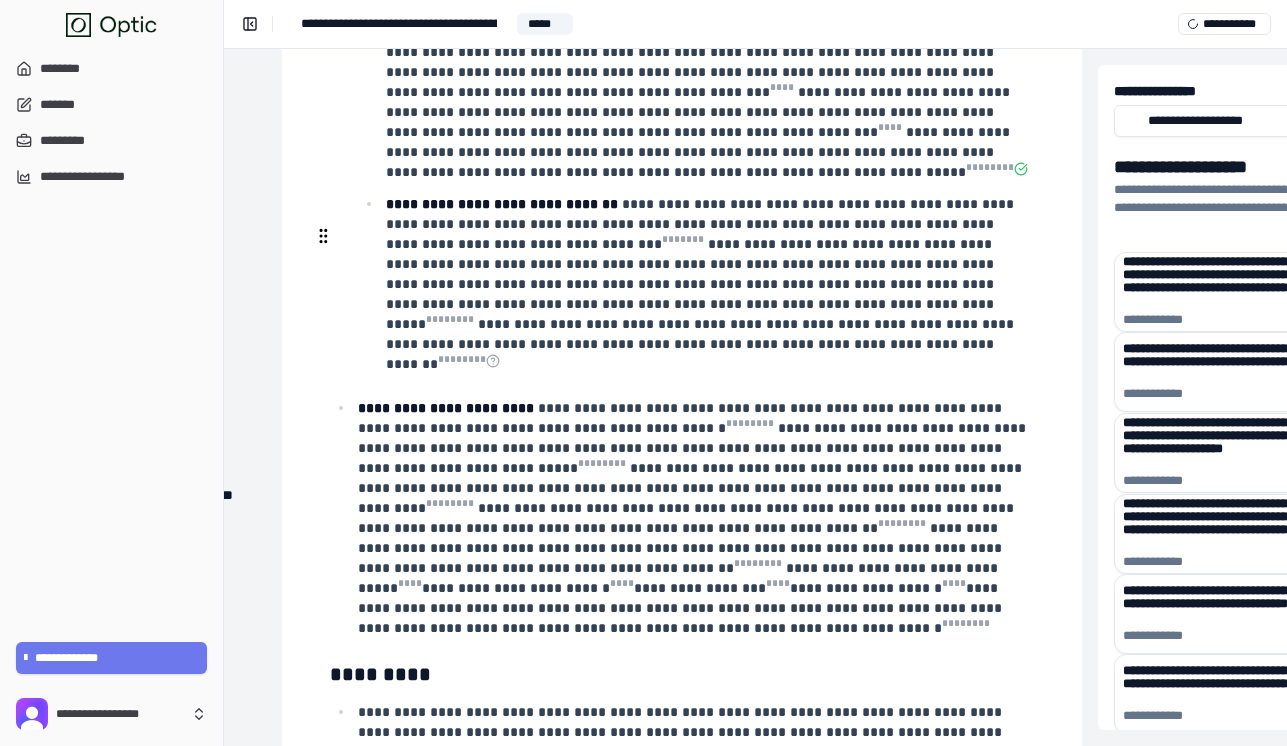 click on "**********" at bounding box center (694, 518) 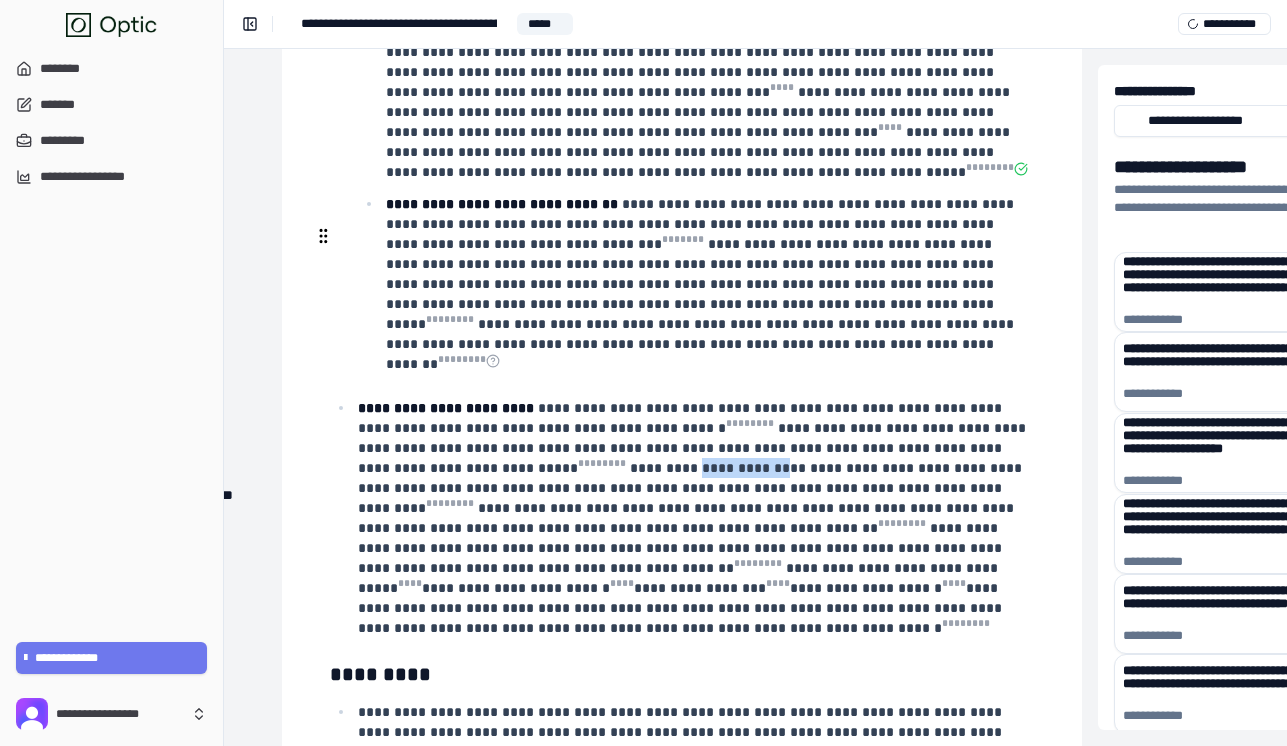 click on "**********" at bounding box center [694, 518] 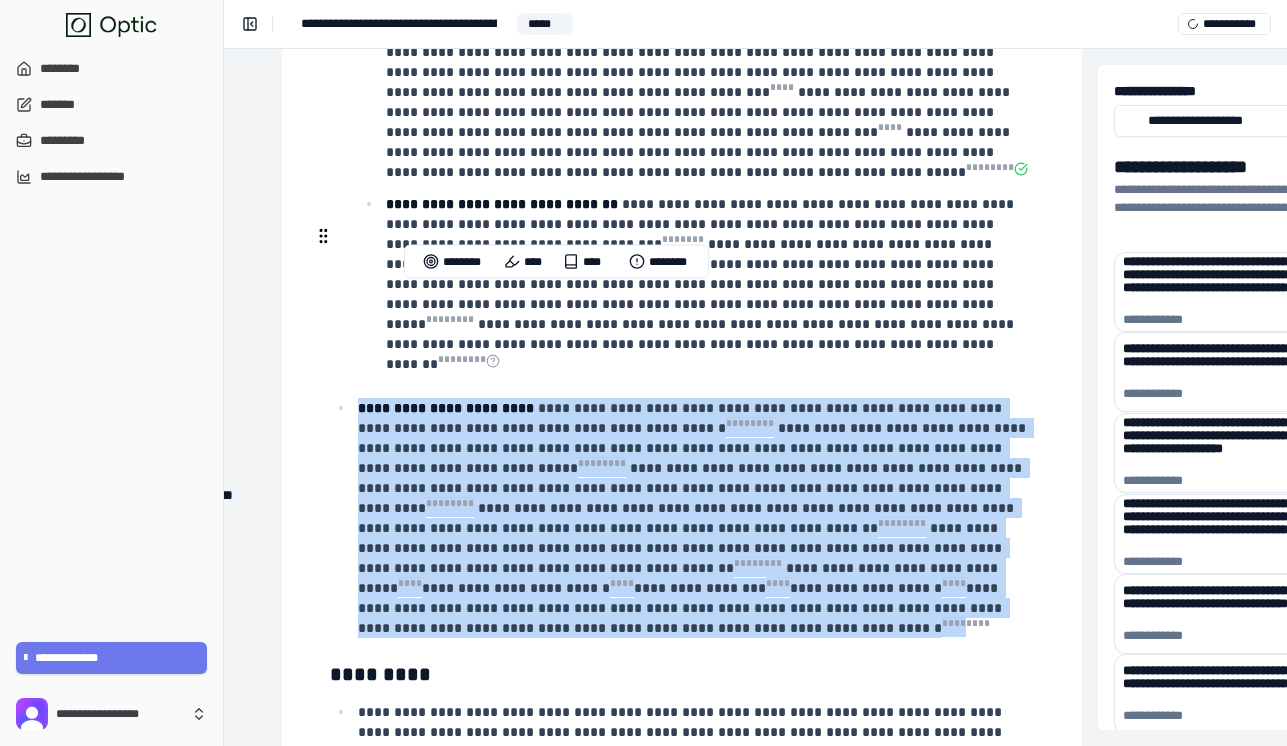 click on "**********" at bounding box center [694, 518] 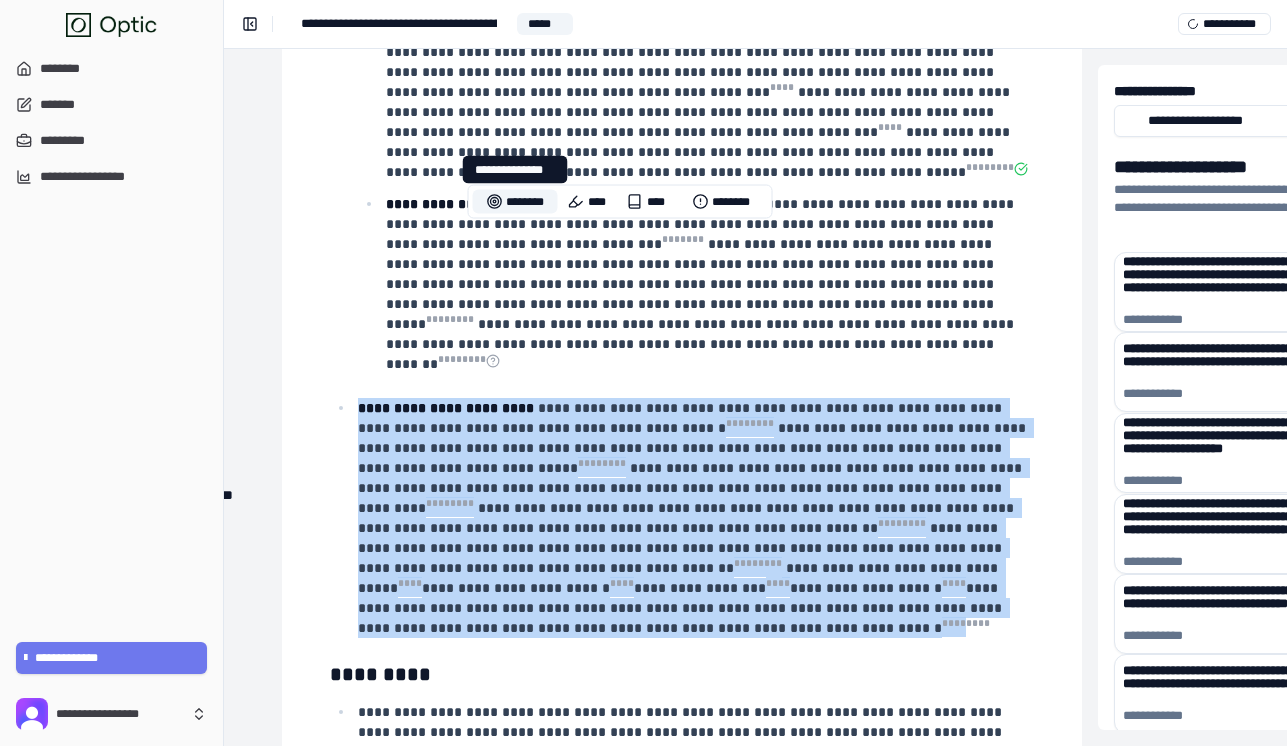 click on "********" at bounding box center (515, 202) 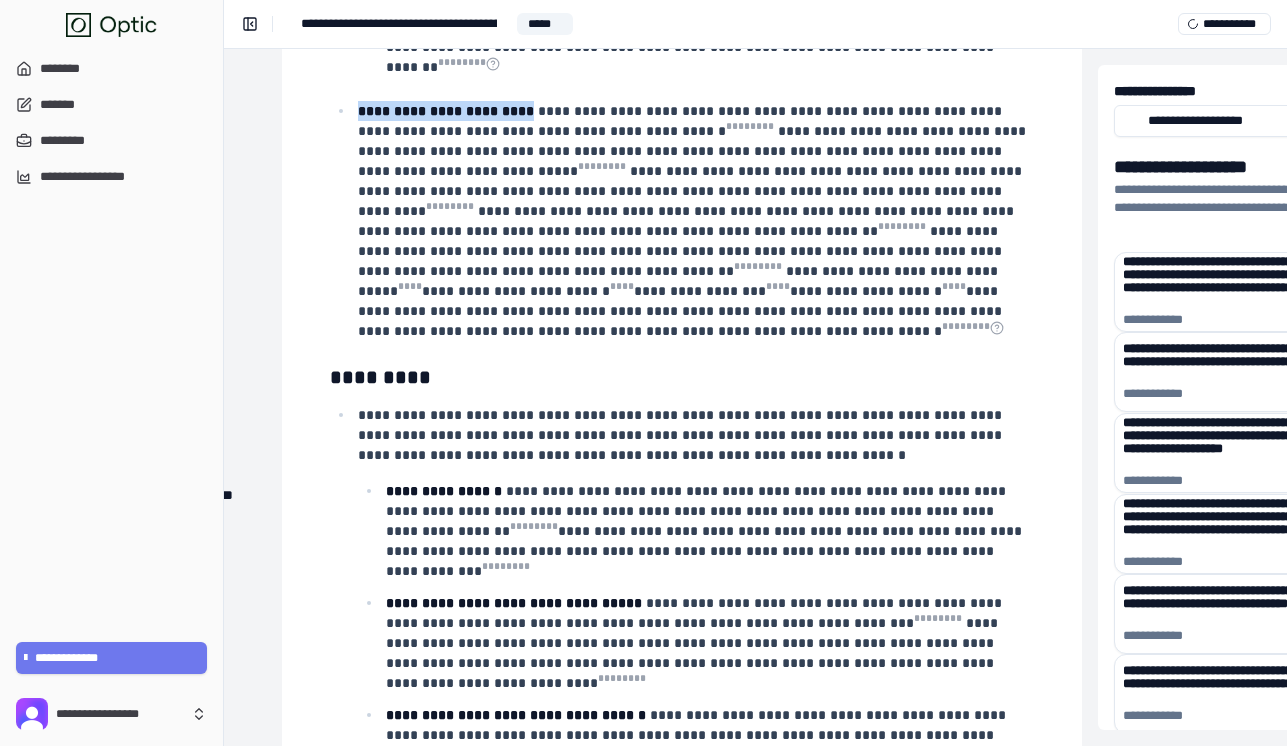 scroll, scrollTop: 3718, scrollLeft: 254, axis: both 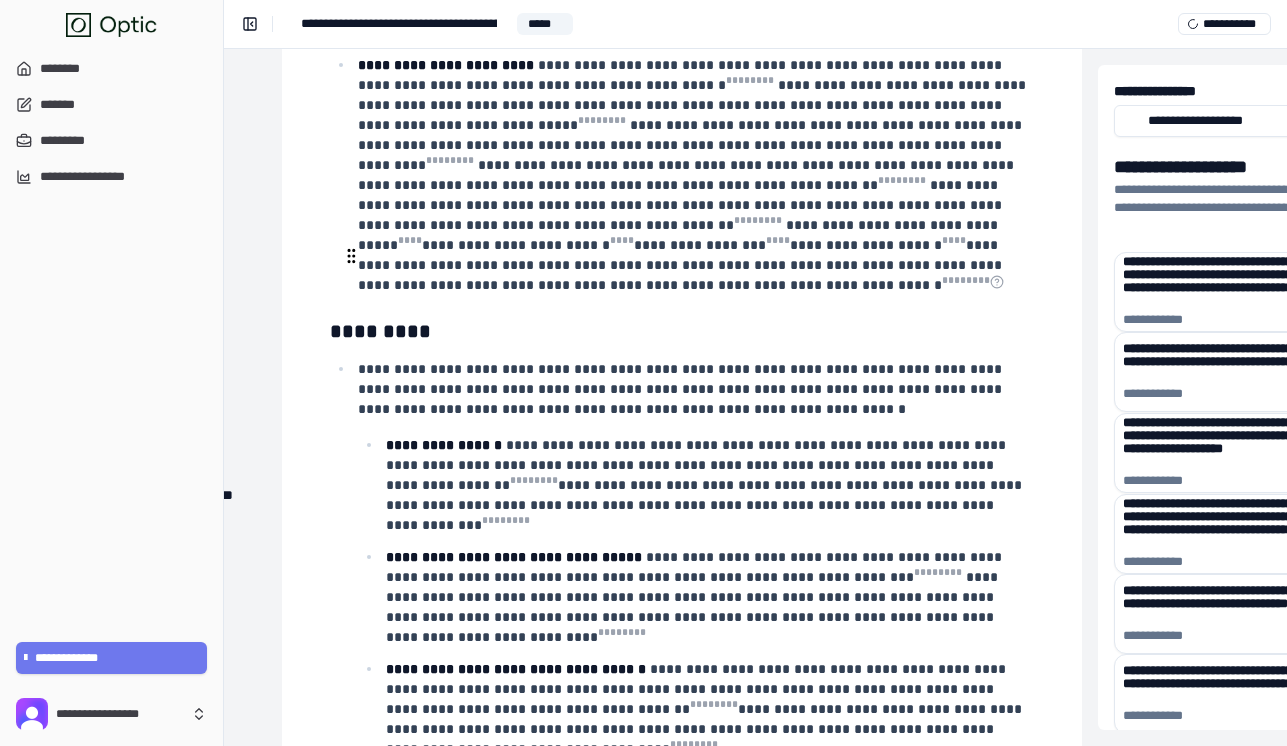 click on "**********" at bounding box center (706, 485) 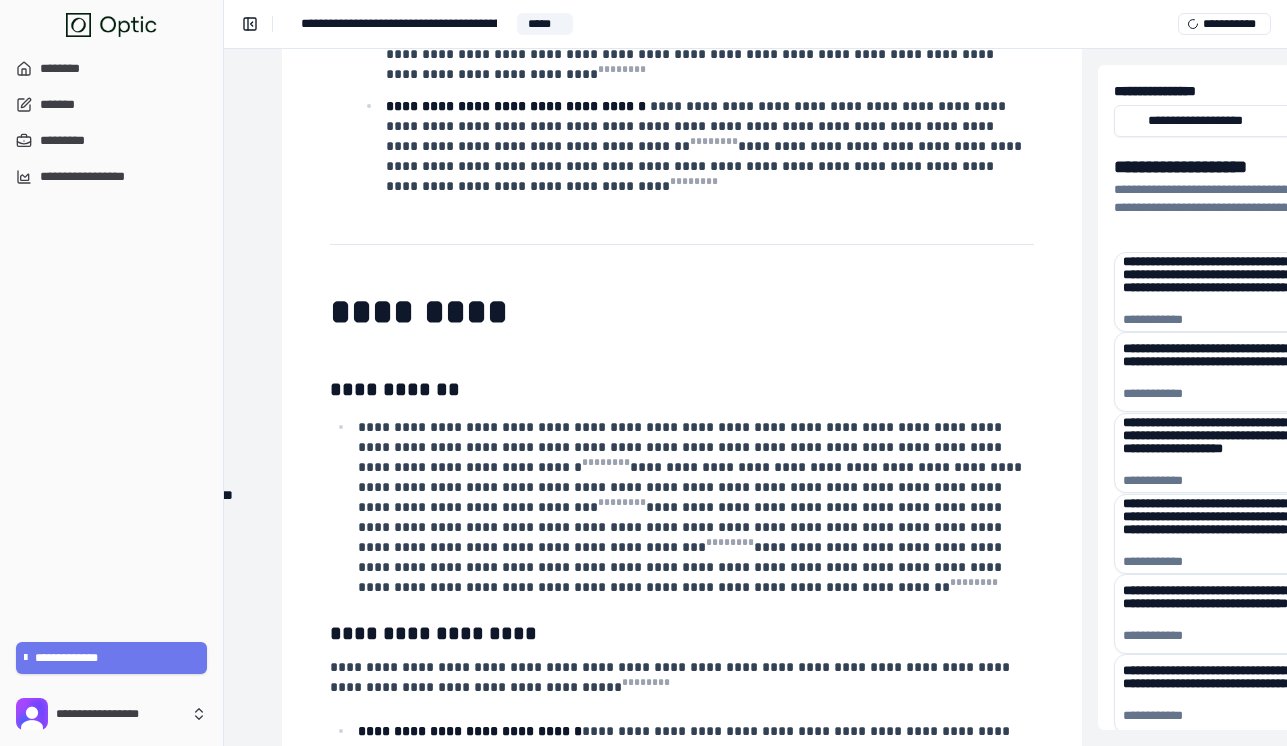 scroll, scrollTop: 4284, scrollLeft: 254, axis: both 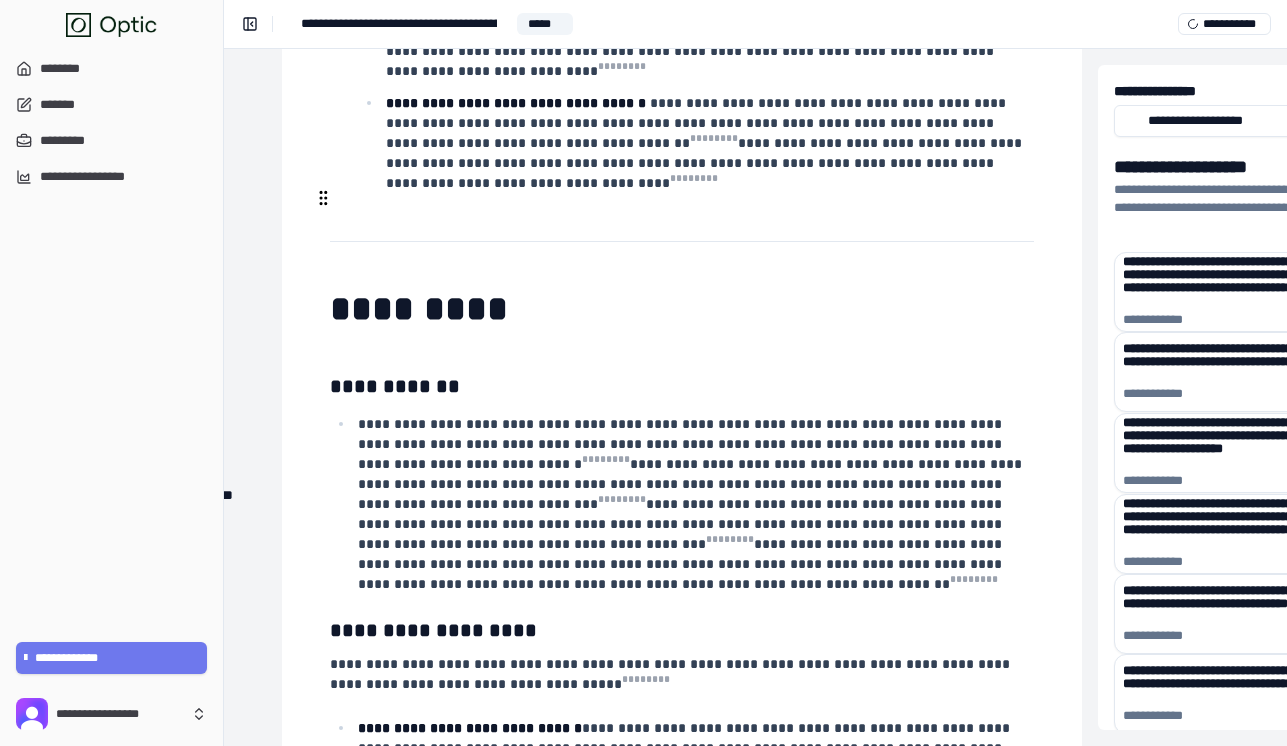 click on "**********" at bounding box center (692, 504) 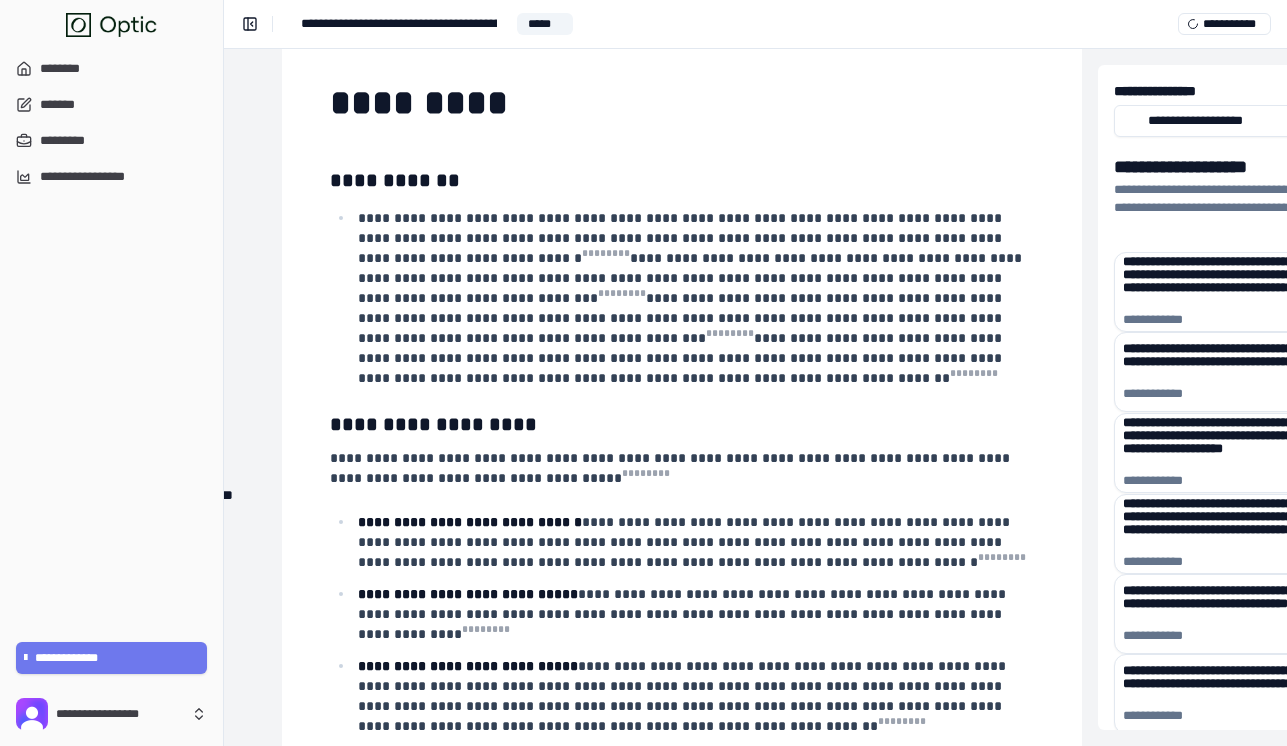 scroll, scrollTop: 4493, scrollLeft: 254, axis: both 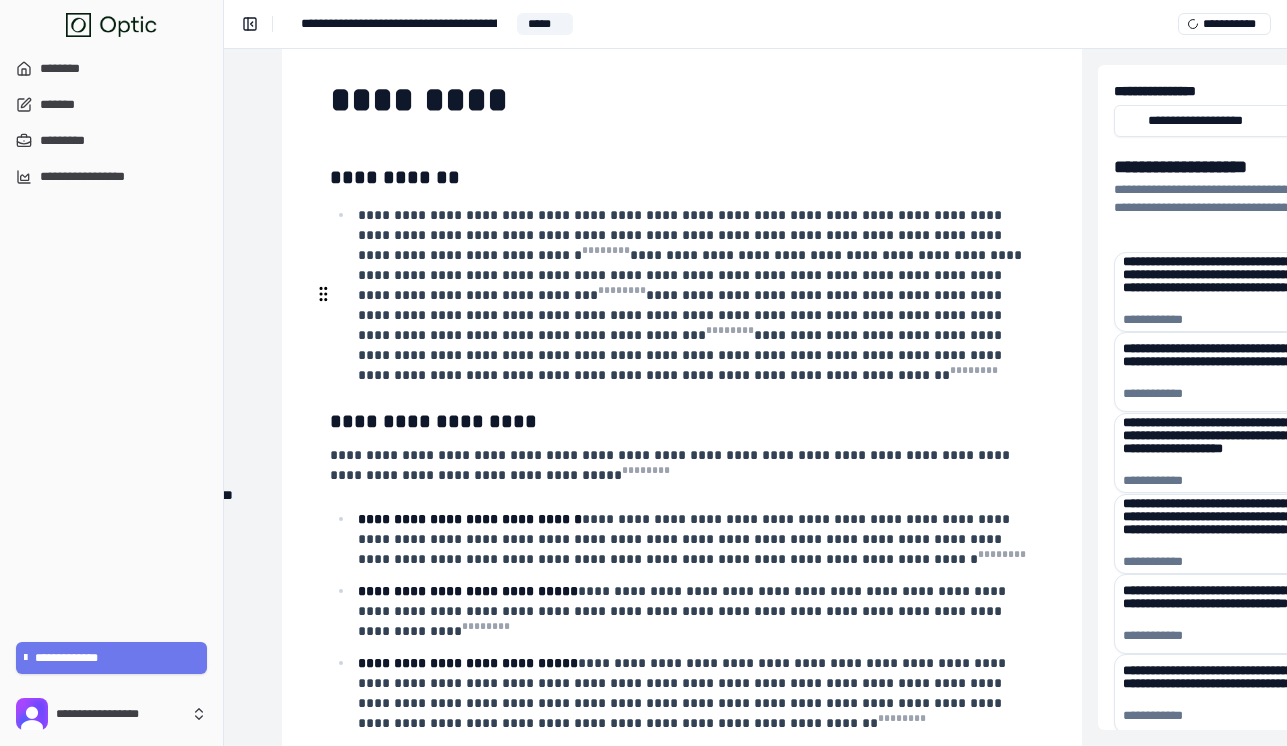 click on "**********" at bounding box center (470, 519) 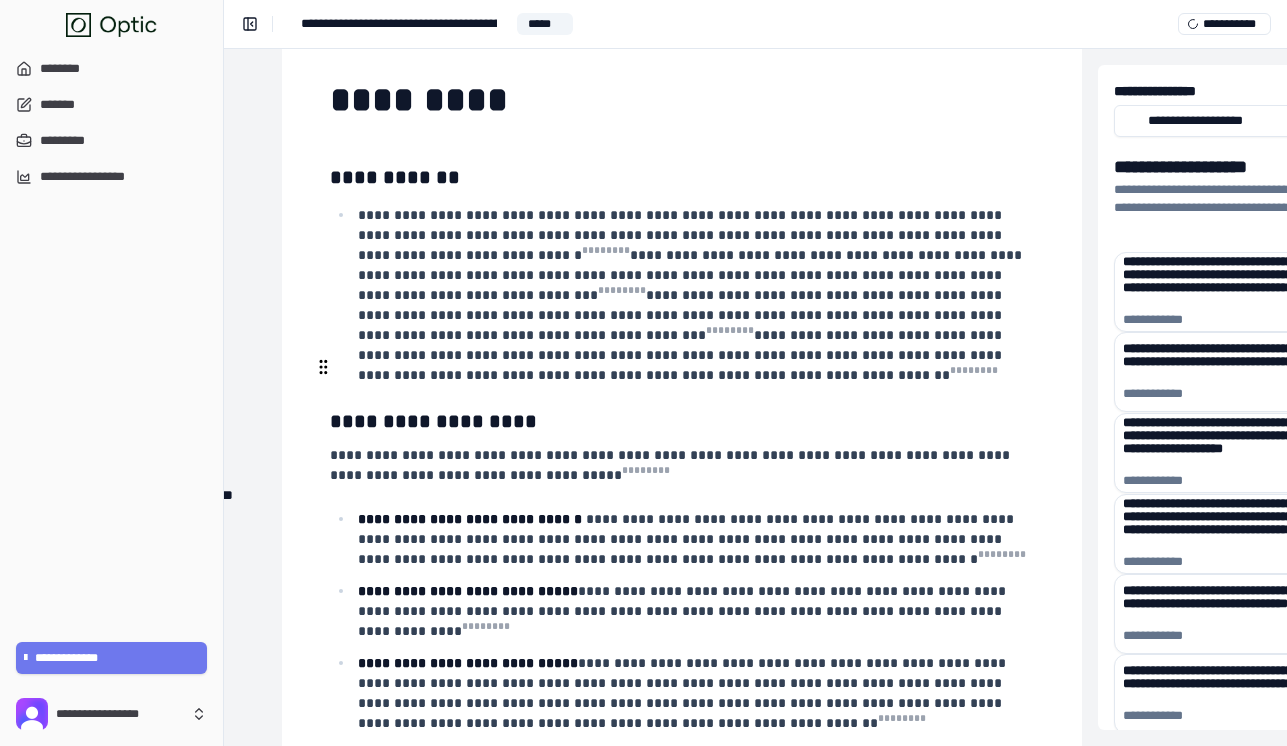click on "**********" at bounding box center (684, 611) 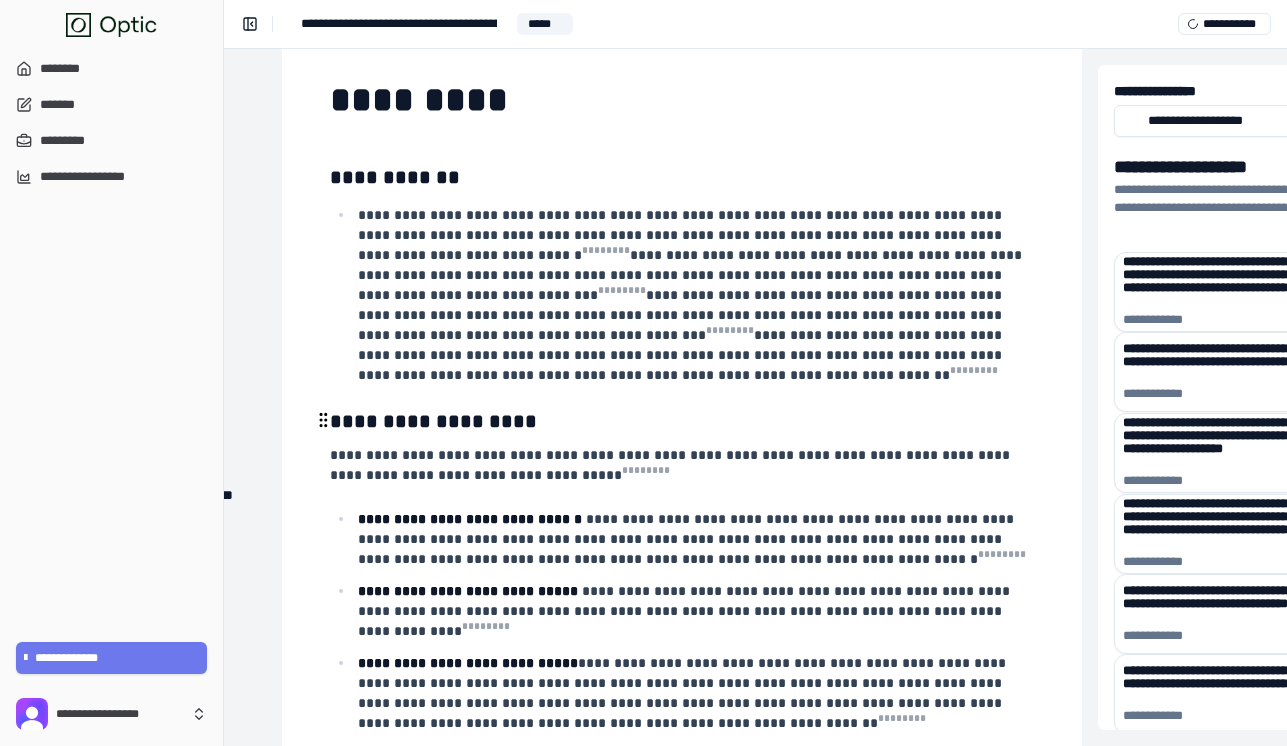 click on "**********" at bounding box center [694, 693] 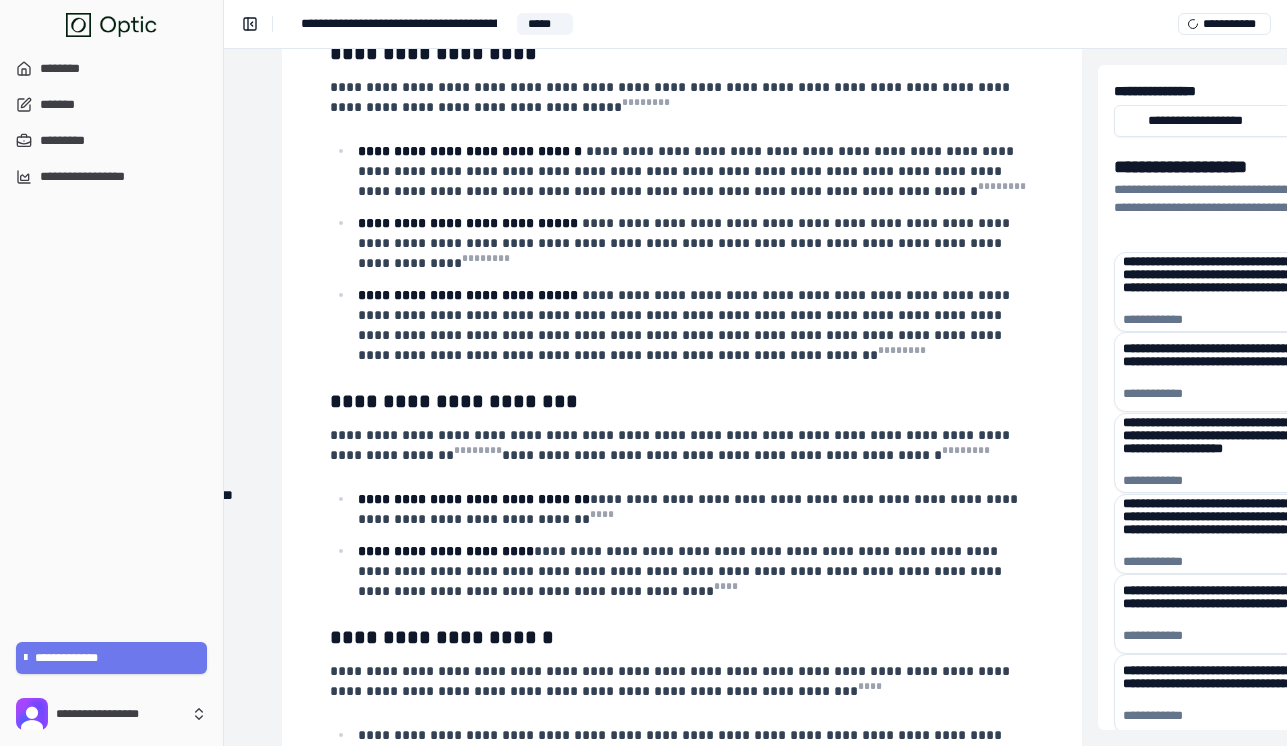 scroll, scrollTop: 4863, scrollLeft: 254, axis: both 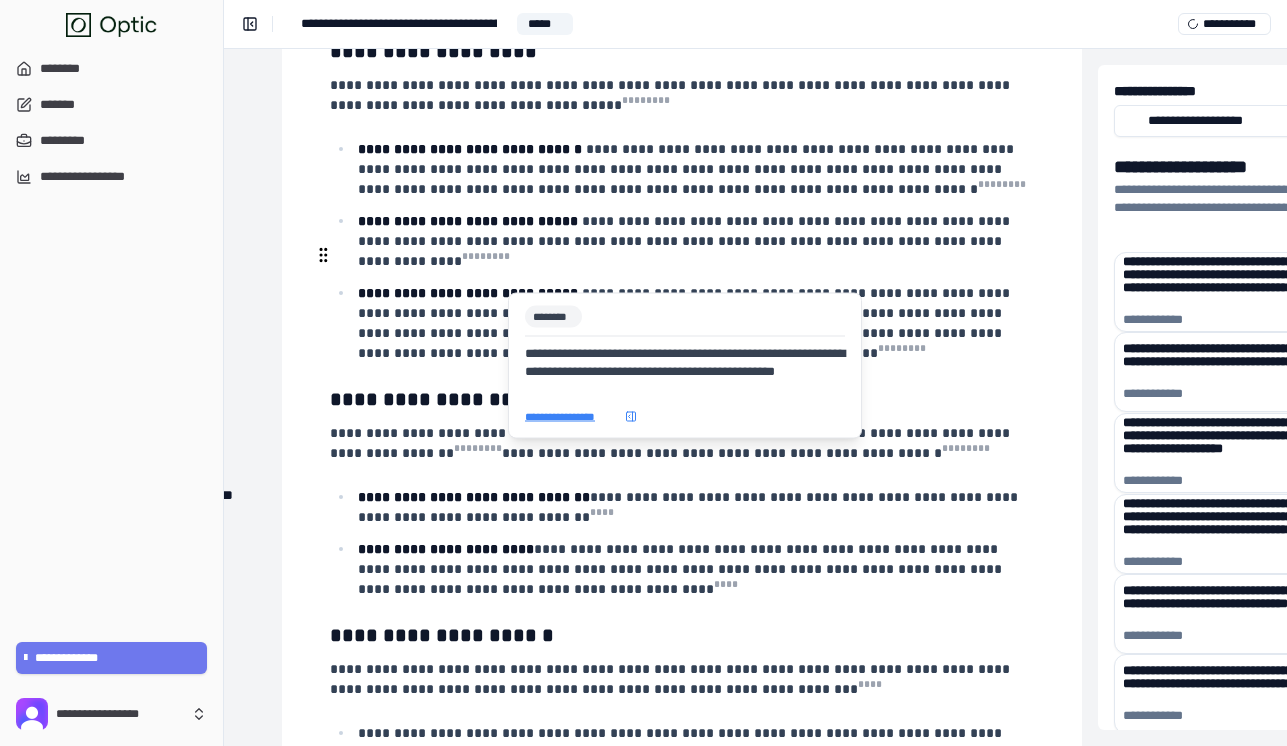 click on "* ** *" at bounding box center [602, 517] 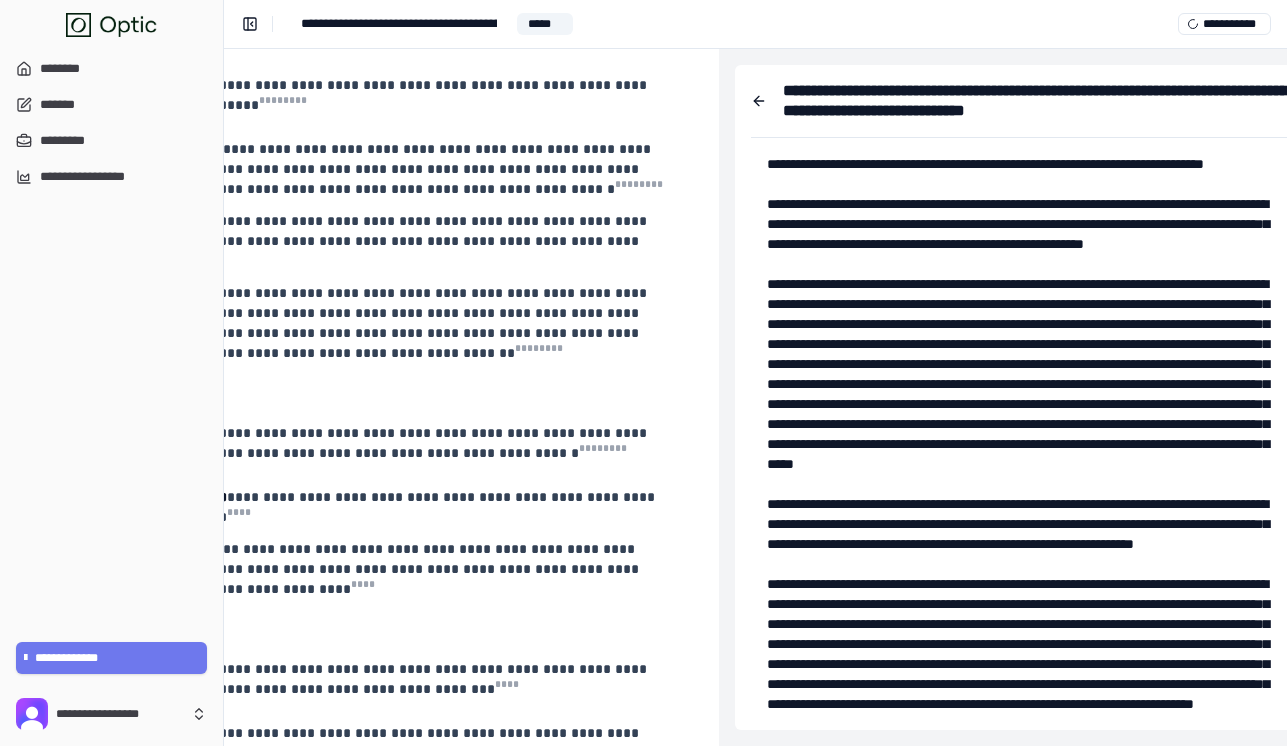 scroll, scrollTop: 4863, scrollLeft: 663, axis: both 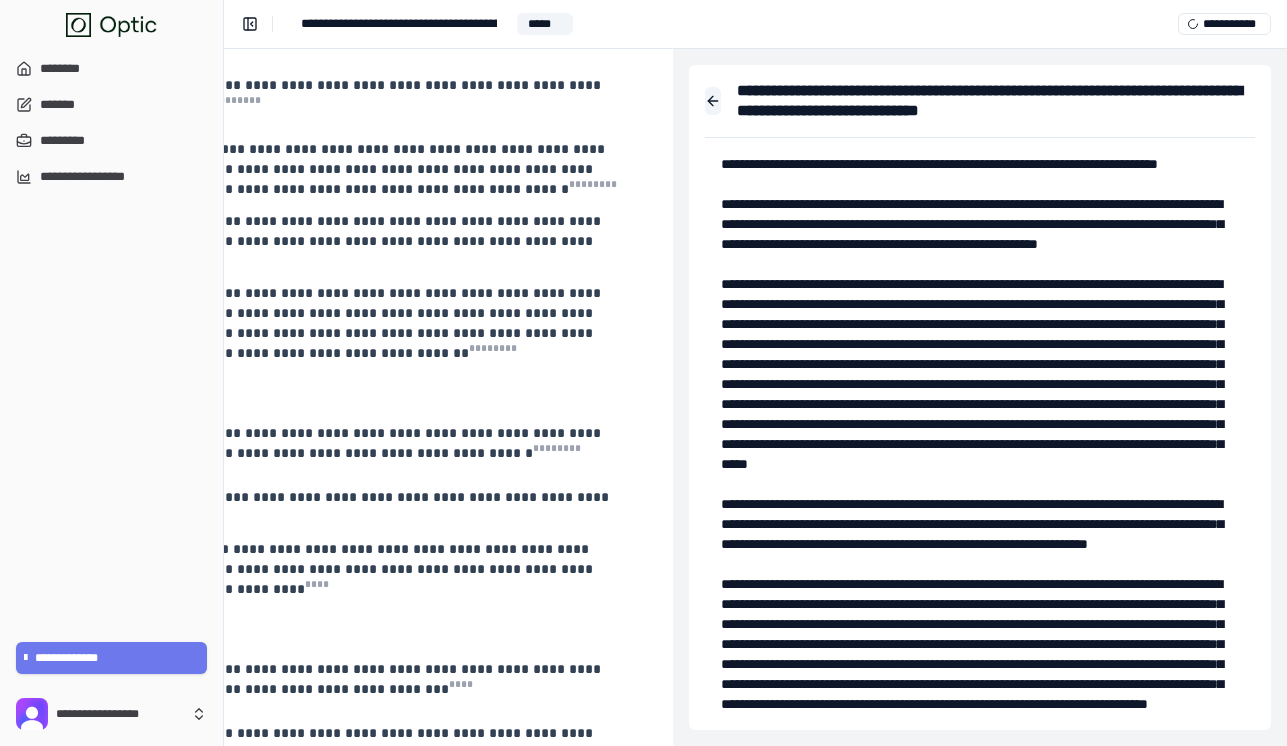 click at bounding box center [713, 101] 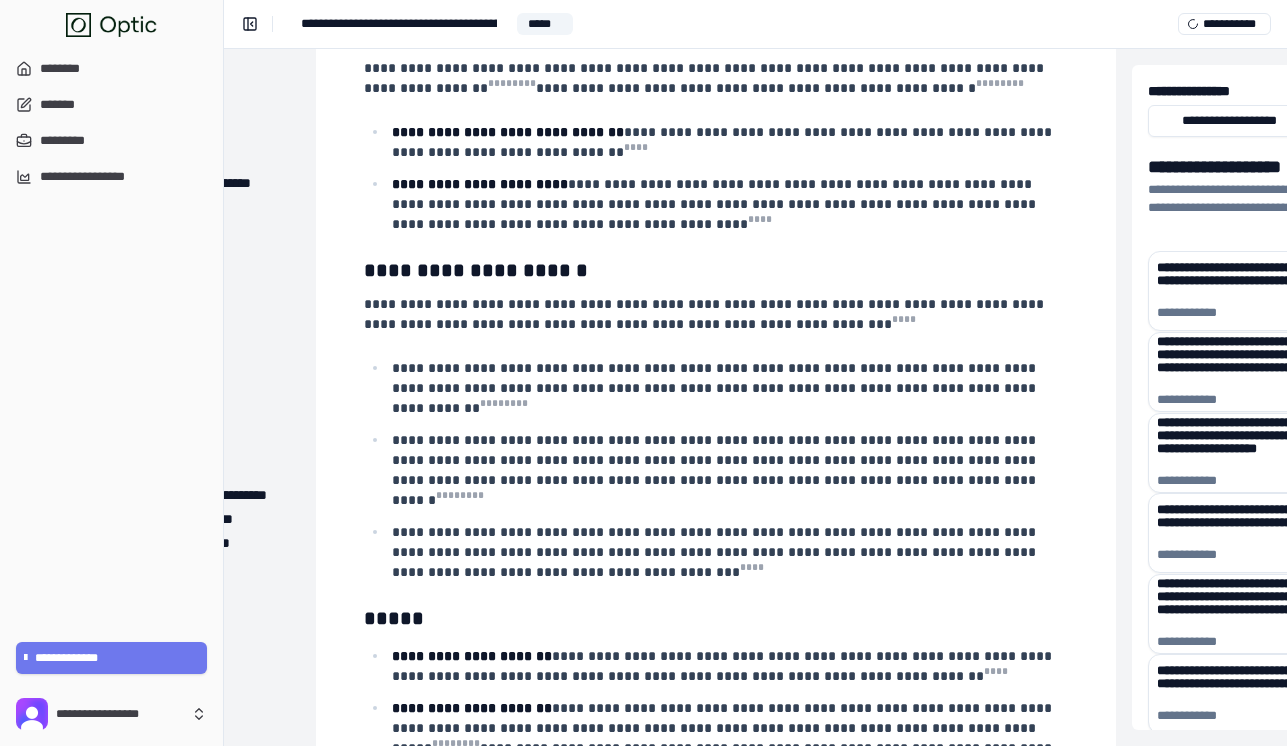 scroll, scrollTop: 5230, scrollLeft: 220, axis: both 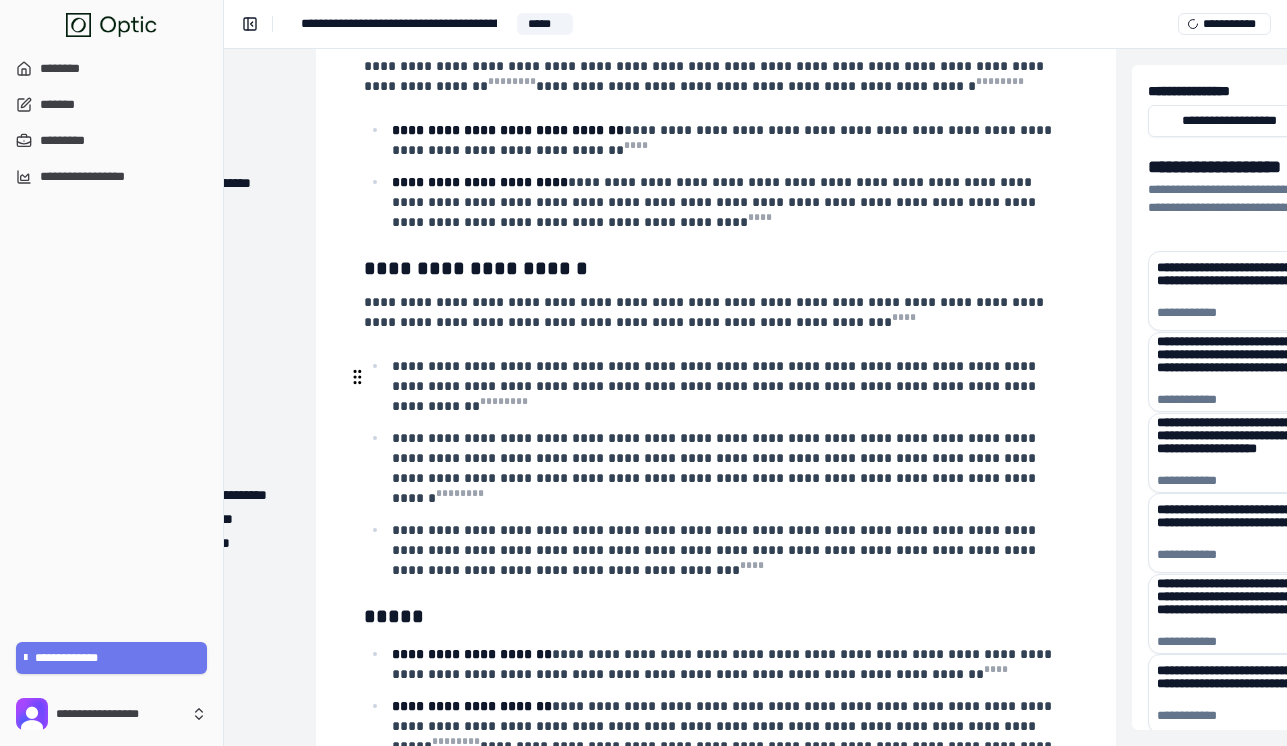 click on "**********" at bounding box center [724, 664] 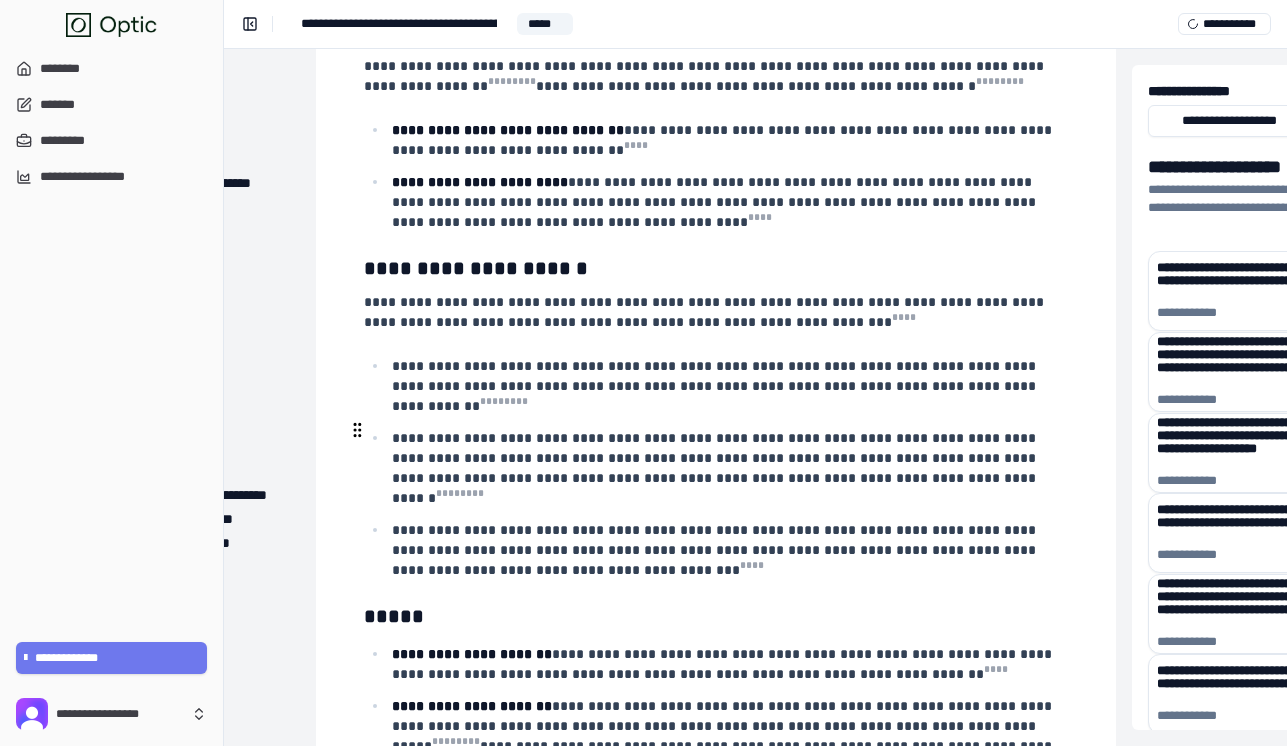 click on "**********" at bounding box center [724, 736] 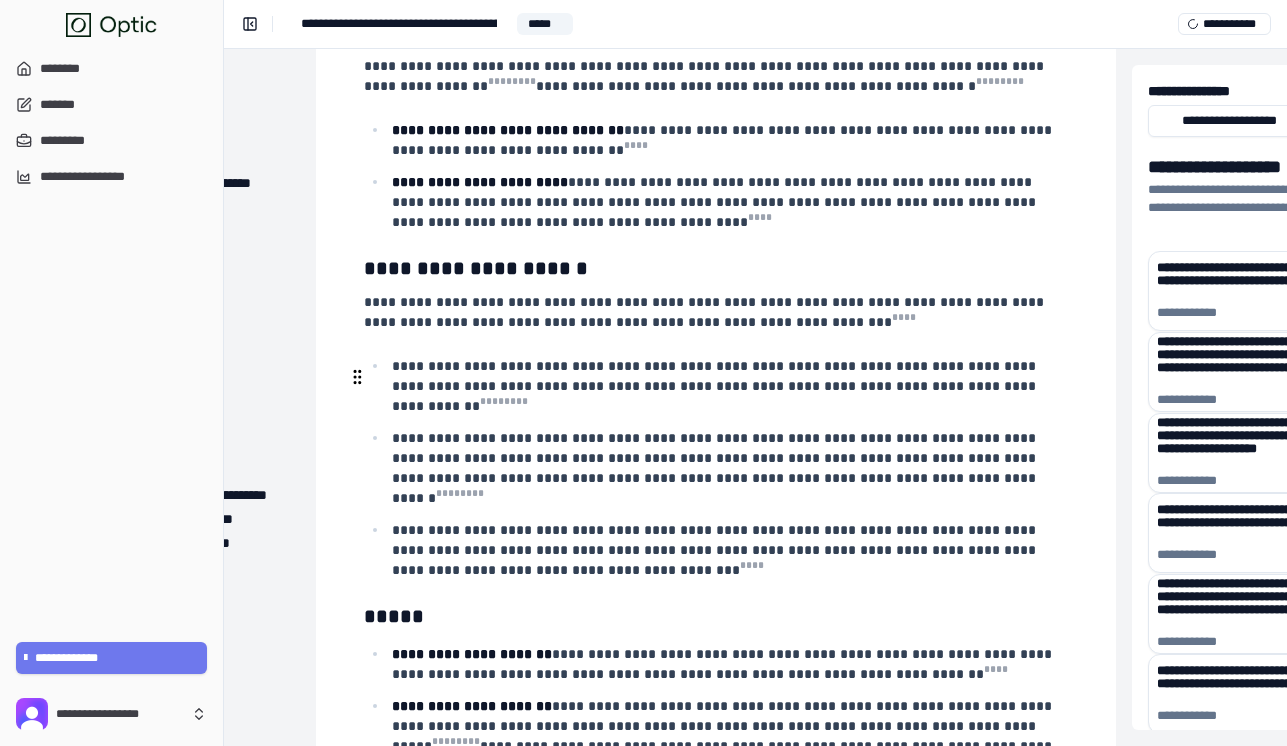 click on "**********" at bounding box center [724, 664] 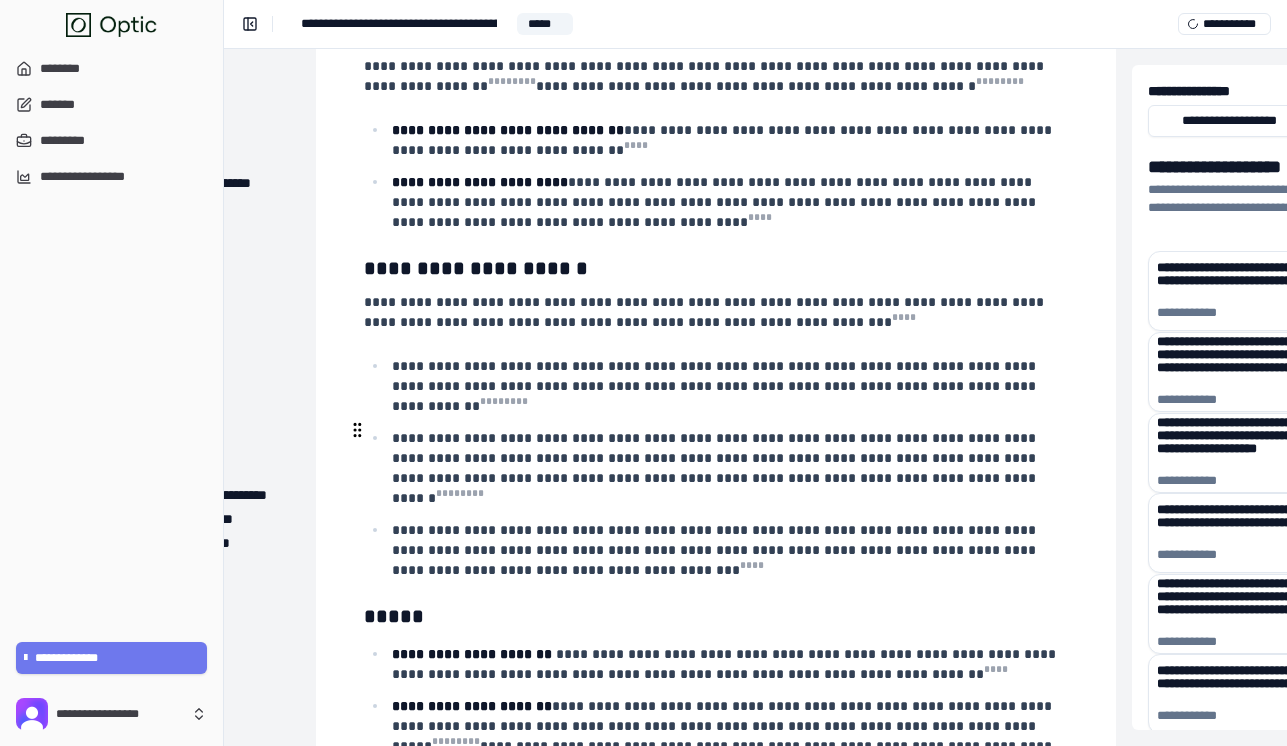 click on "**********" at bounding box center [724, 736] 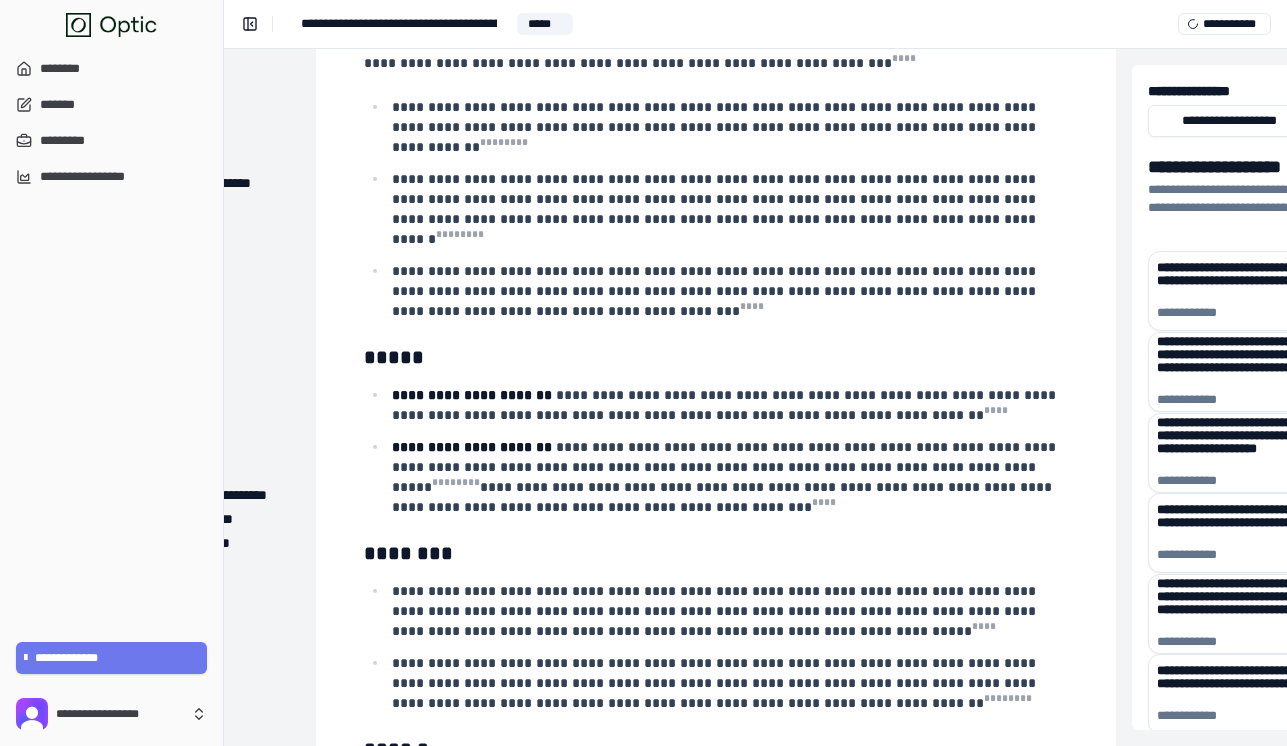 scroll, scrollTop: 5557, scrollLeft: 220, axis: both 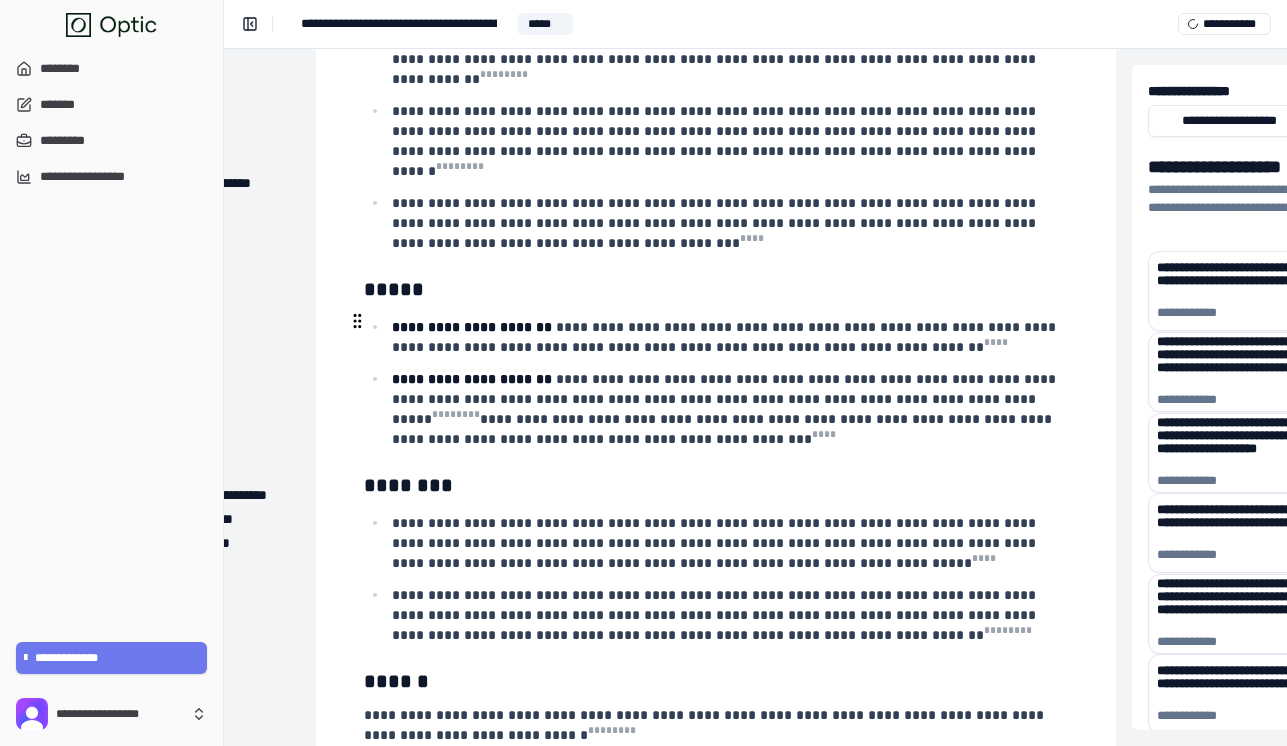 click on "**********" at bounding box center [716, 615] 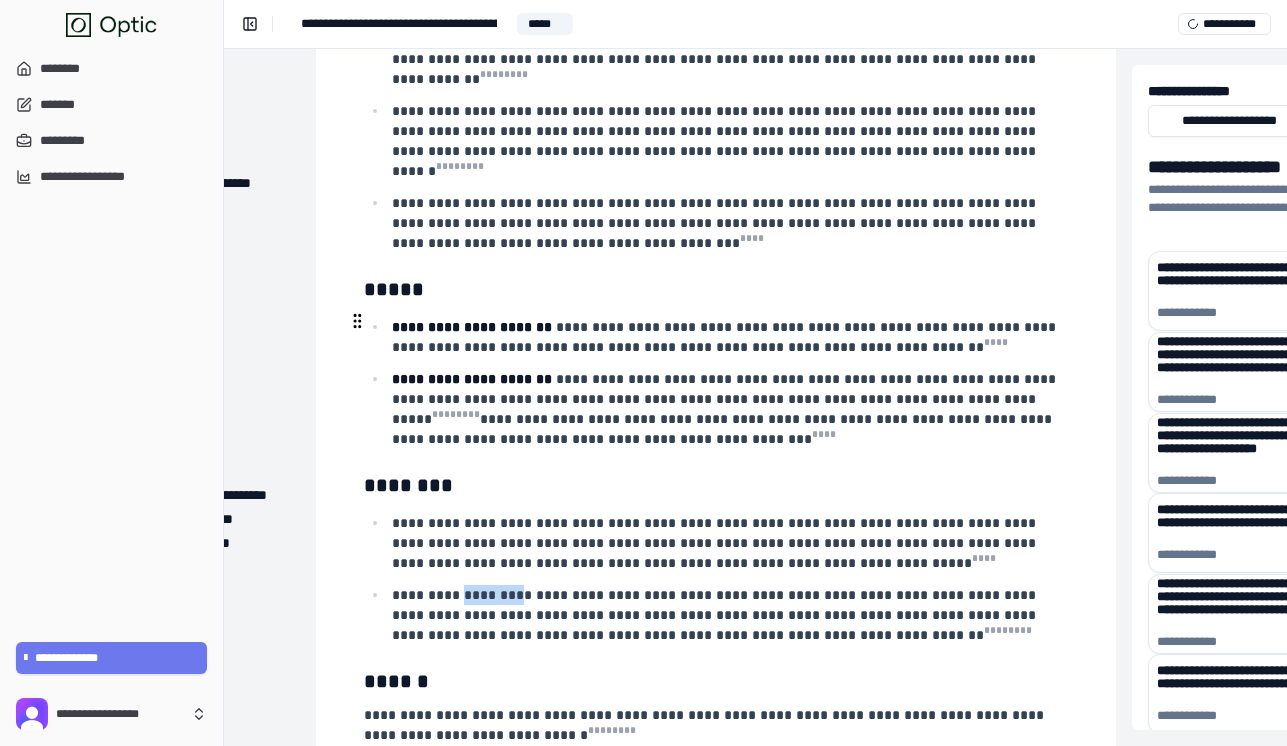 click on "**********" at bounding box center [716, 615] 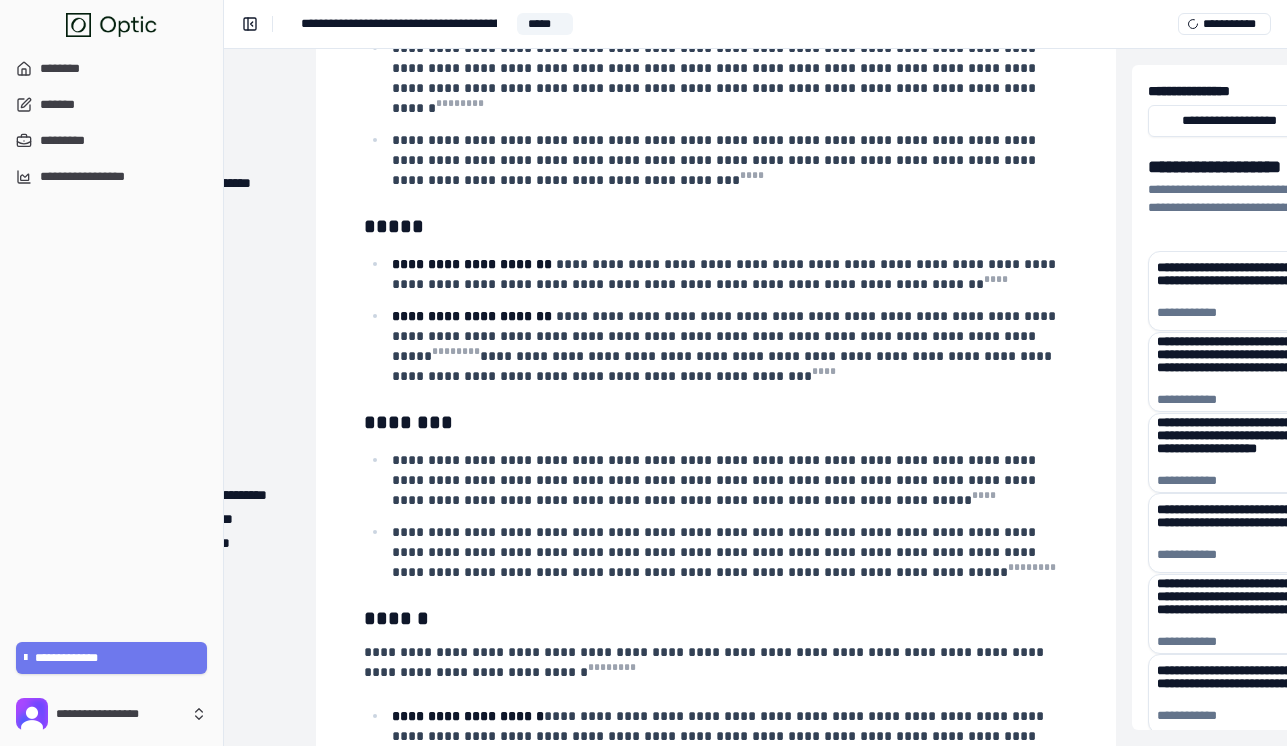 scroll, scrollTop: 5622, scrollLeft: 220, axis: both 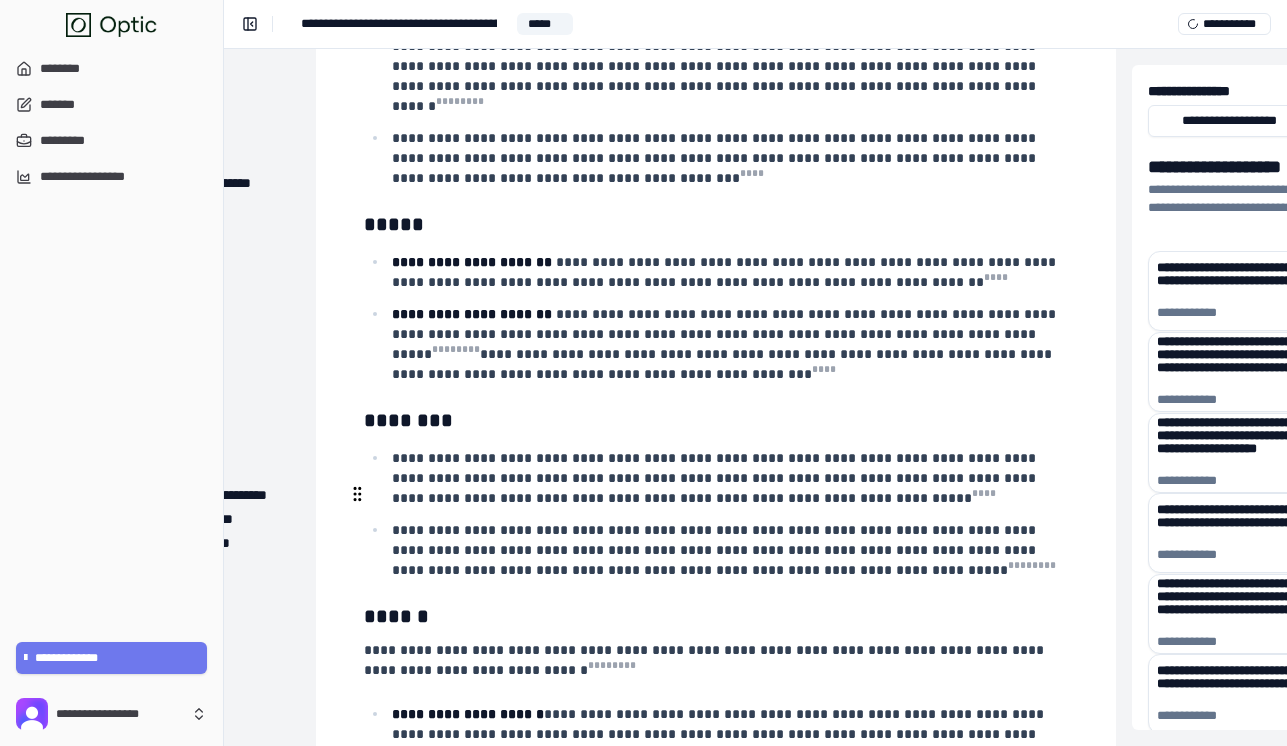 click on "**********" at bounding box center (724, 796) 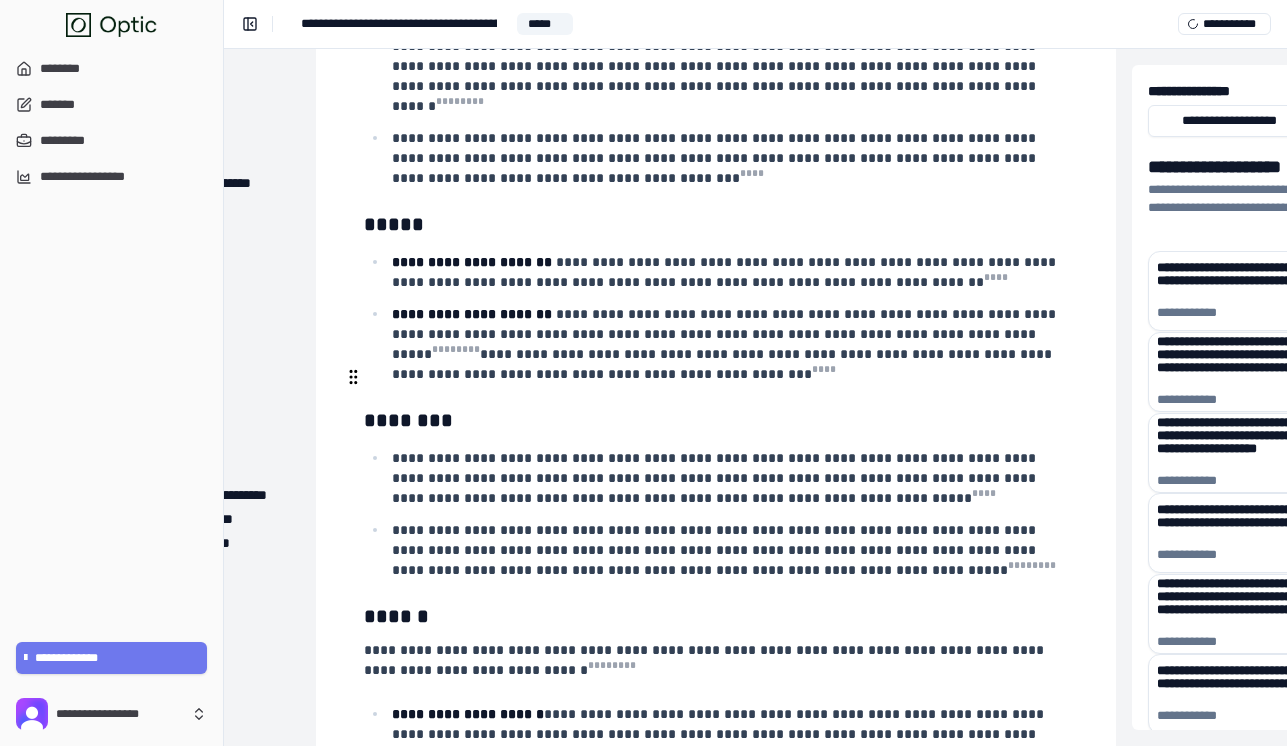 click on "**********" at bounding box center (706, 660) 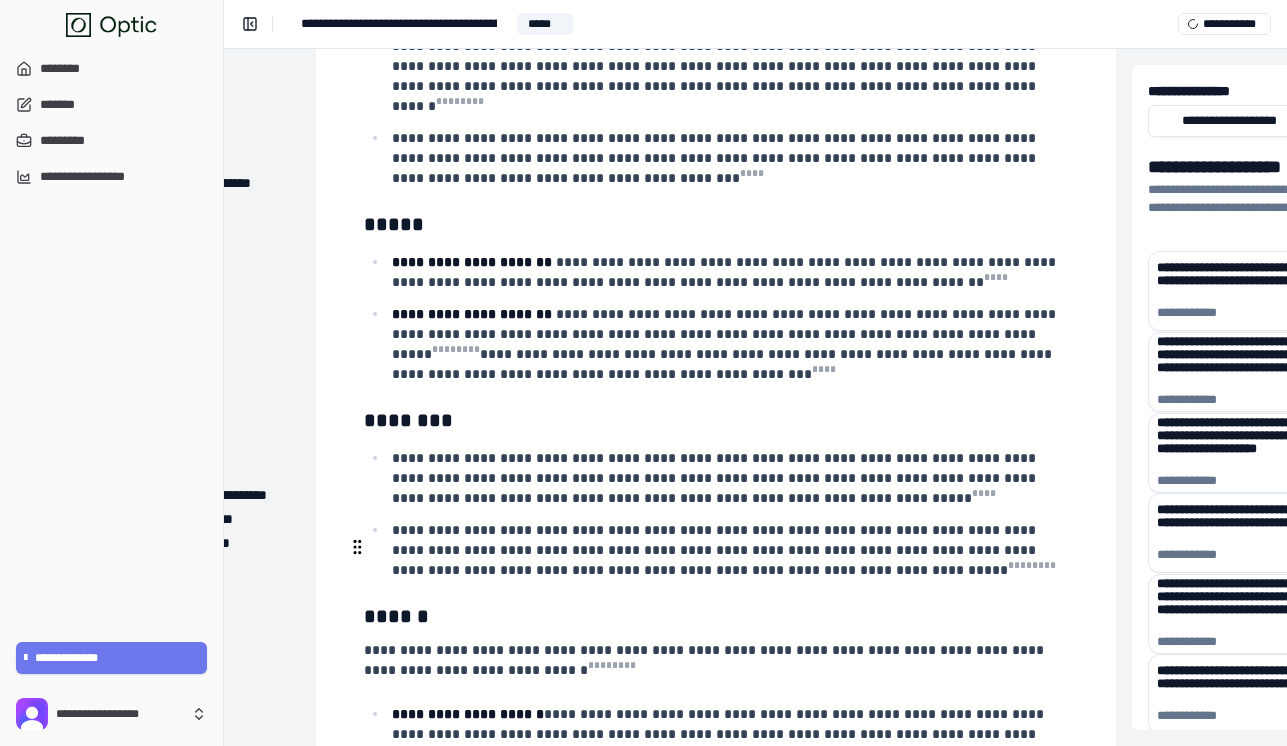 click on "**********" at bounding box center (718, 858) 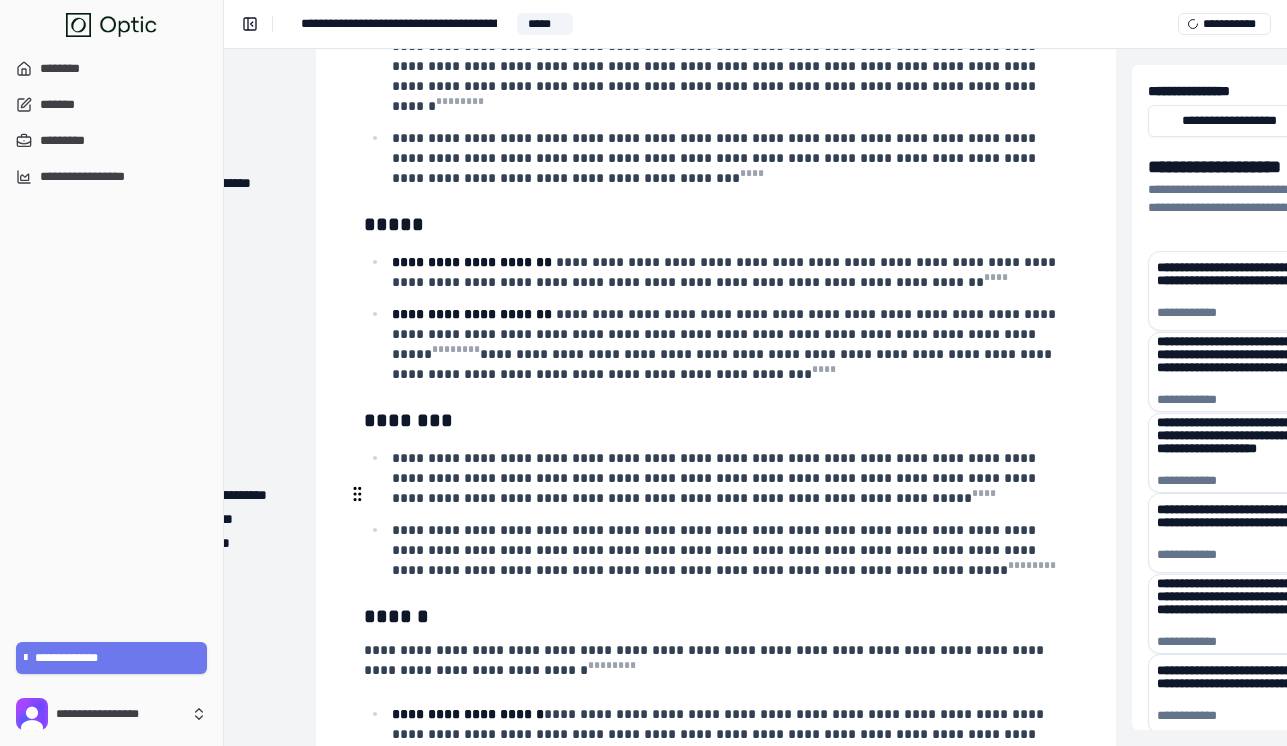 click on "**********" at bounding box center (726, 796) 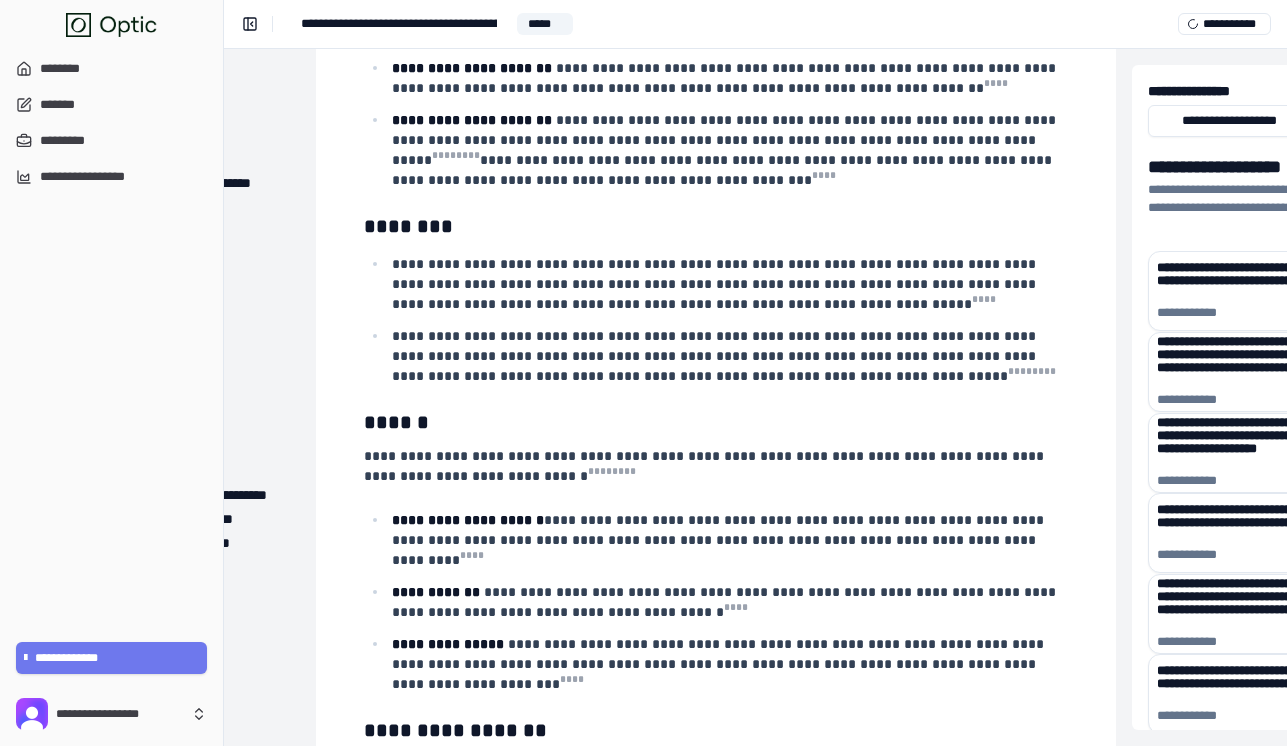 scroll, scrollTop: 5834, scrollLeft: 220, axis: both 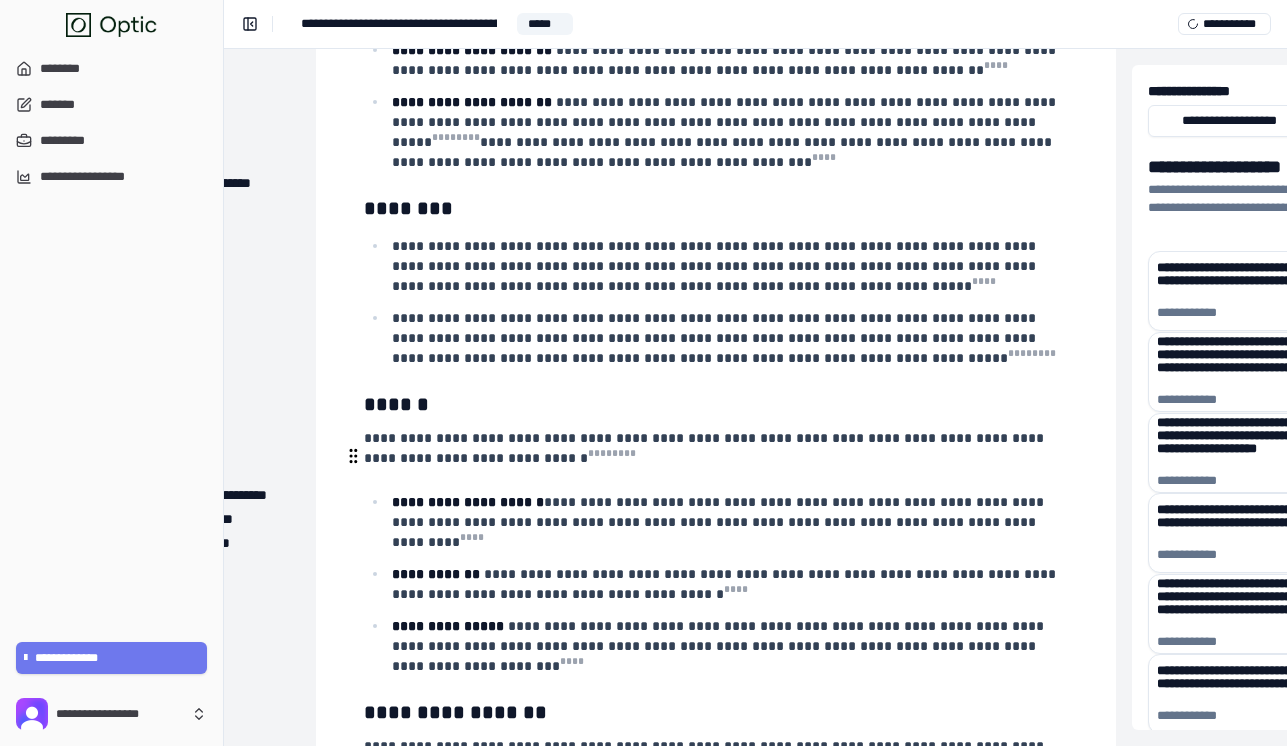 click on "**********" at bounding box center [706, 796] 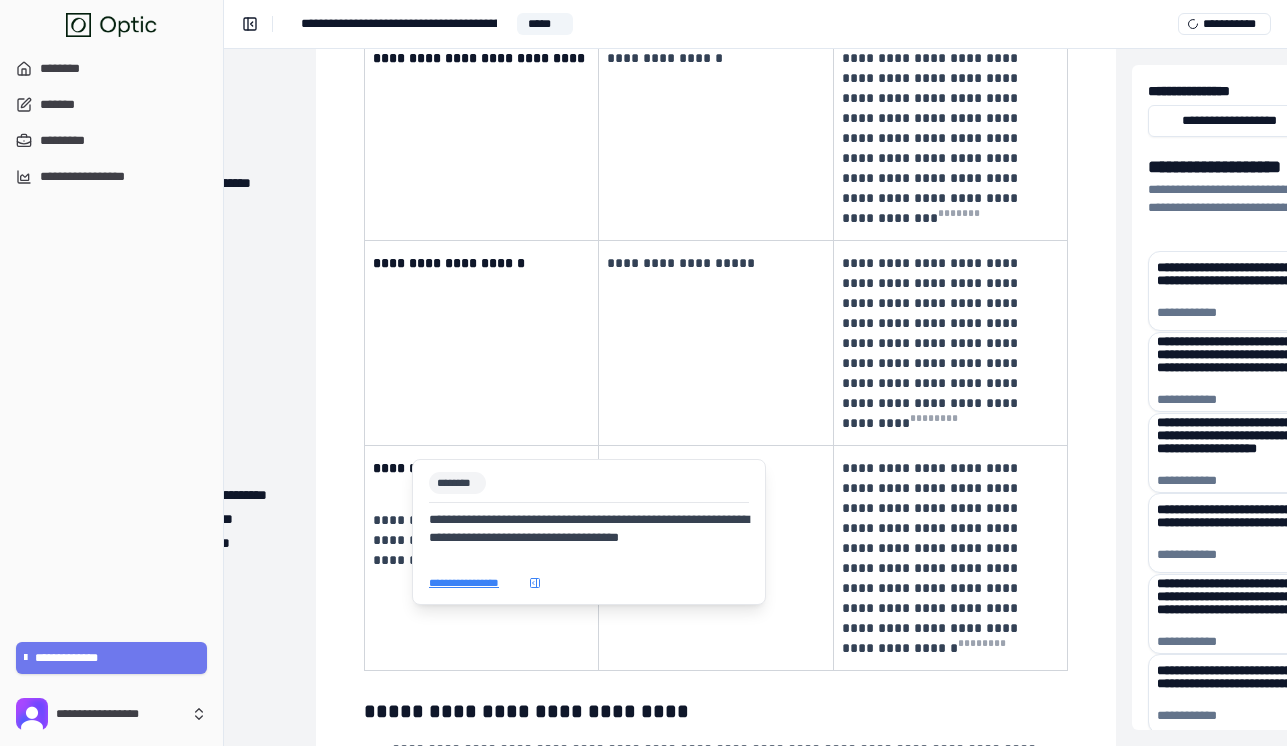 scroll, scrollTop: 7219, scrollLeft: 220, axis: both 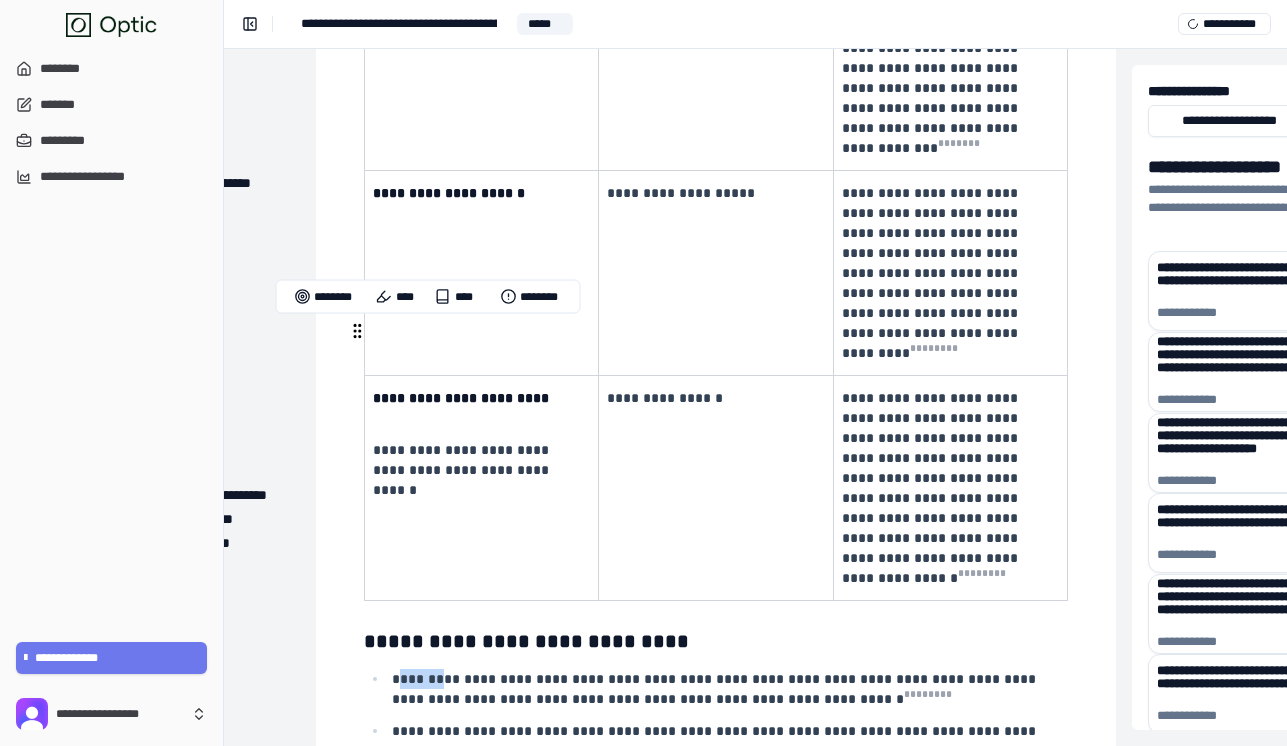 drag, startPoint x: 452, startPoint y: 335, endPoint x: 397, endPoint y: 332, distance: 55.081757 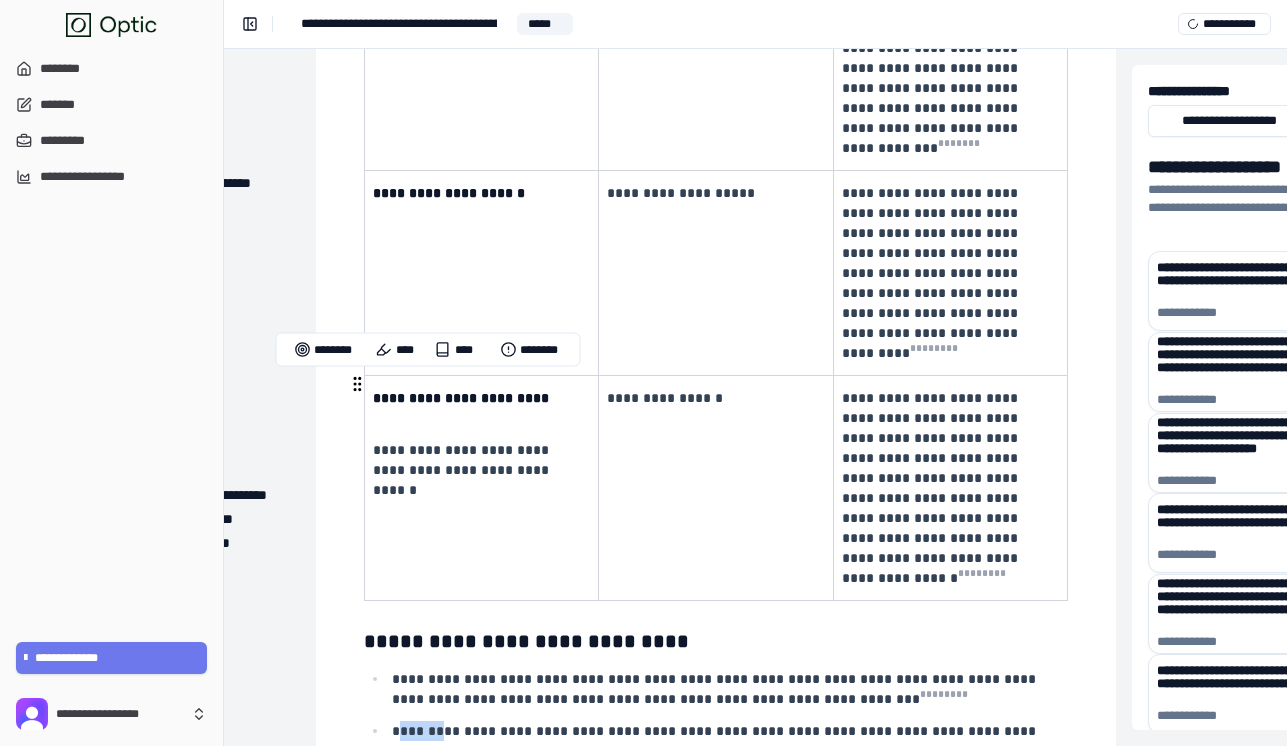drag, startPoint x: 452, startPoint y: 384, endPoint x: 399, endPoint y: 385, distance: 53.009434 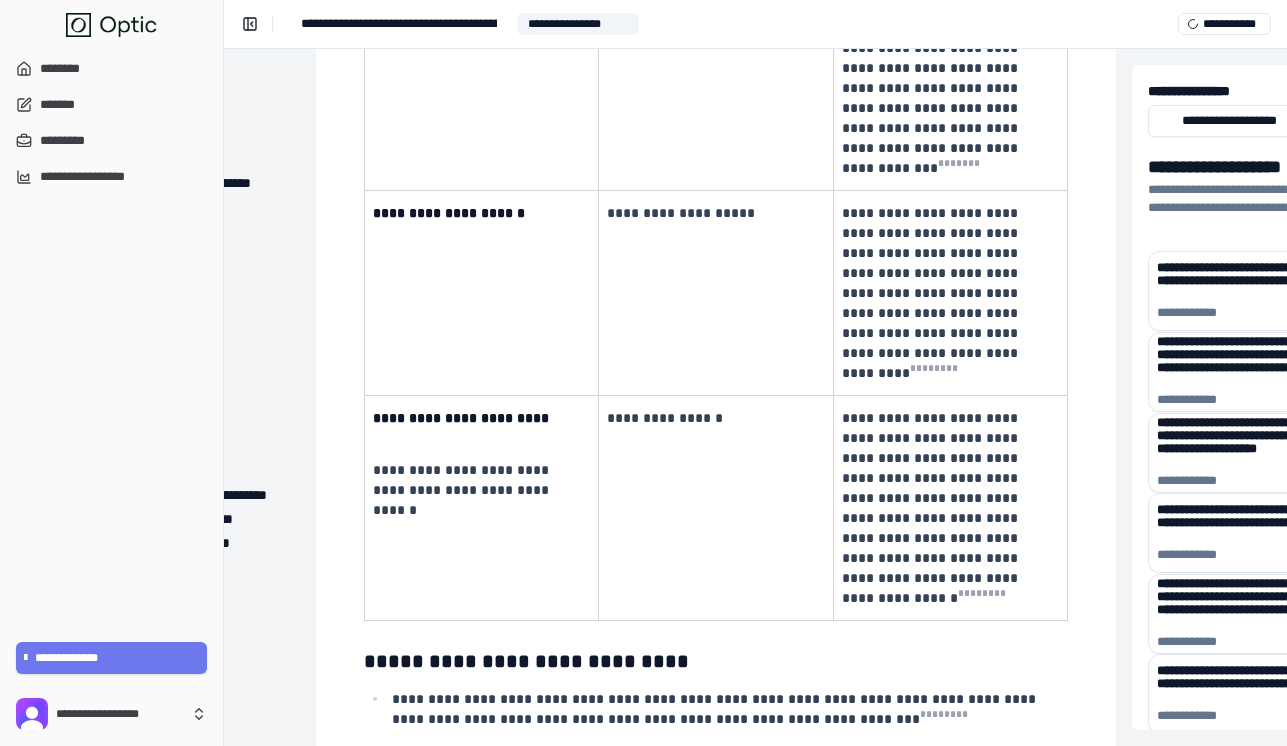 scroll, scrollTop: 7219, scrollLeft: 220, axis: both 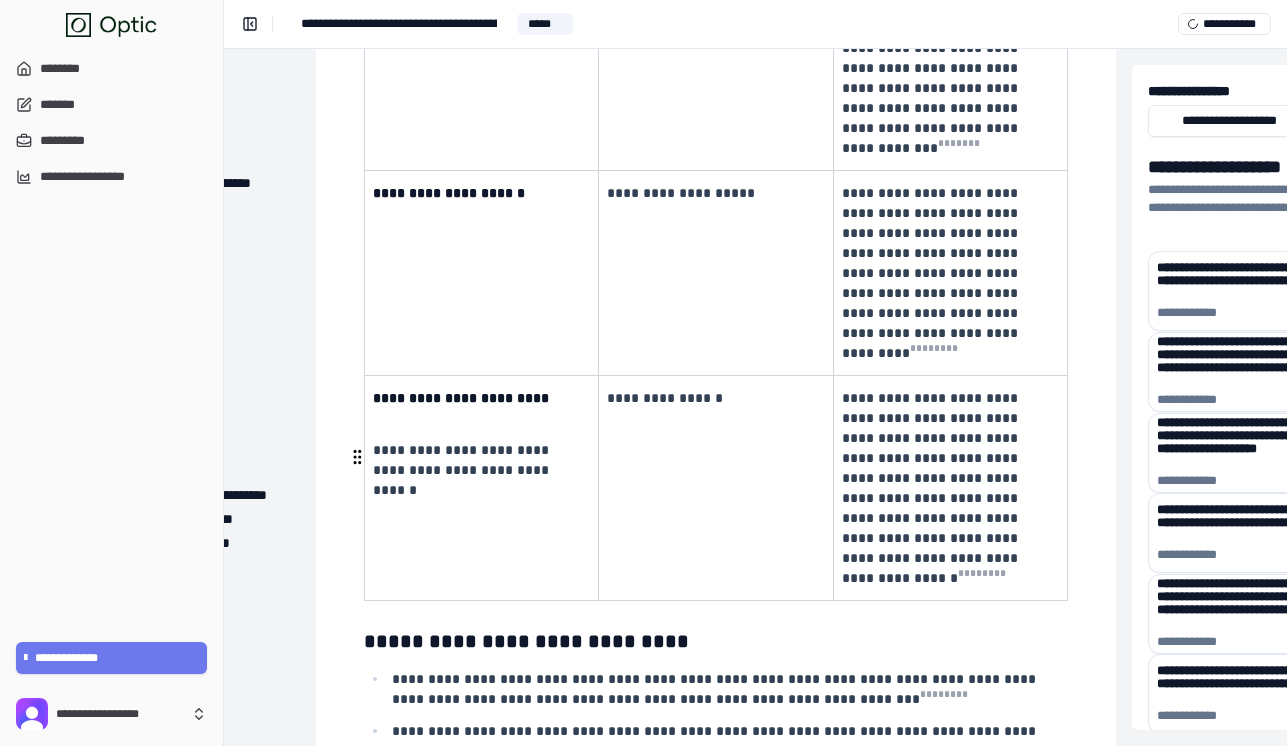 click on "**********" at bounding box center (716, 813) 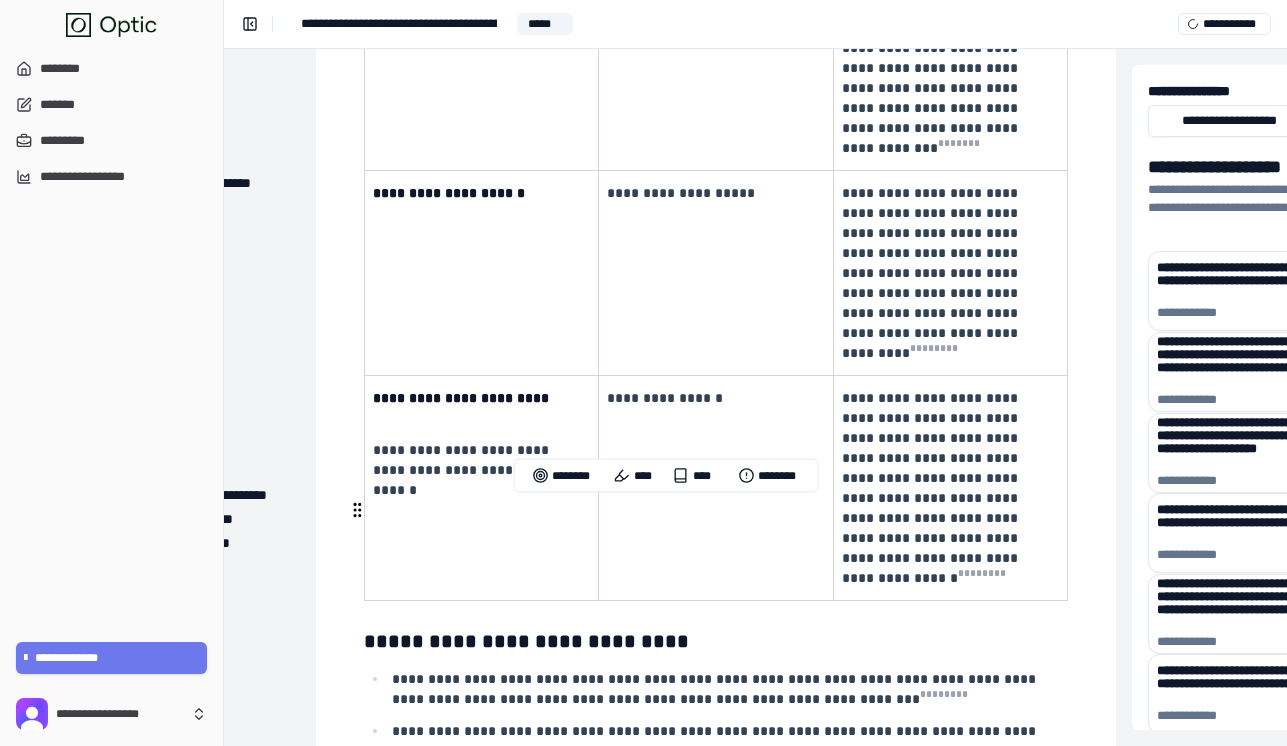 drag, startPoint x: 637, startPoint y: 515, endPoint x: 694, endPoint y: 516, distance: 57.00877 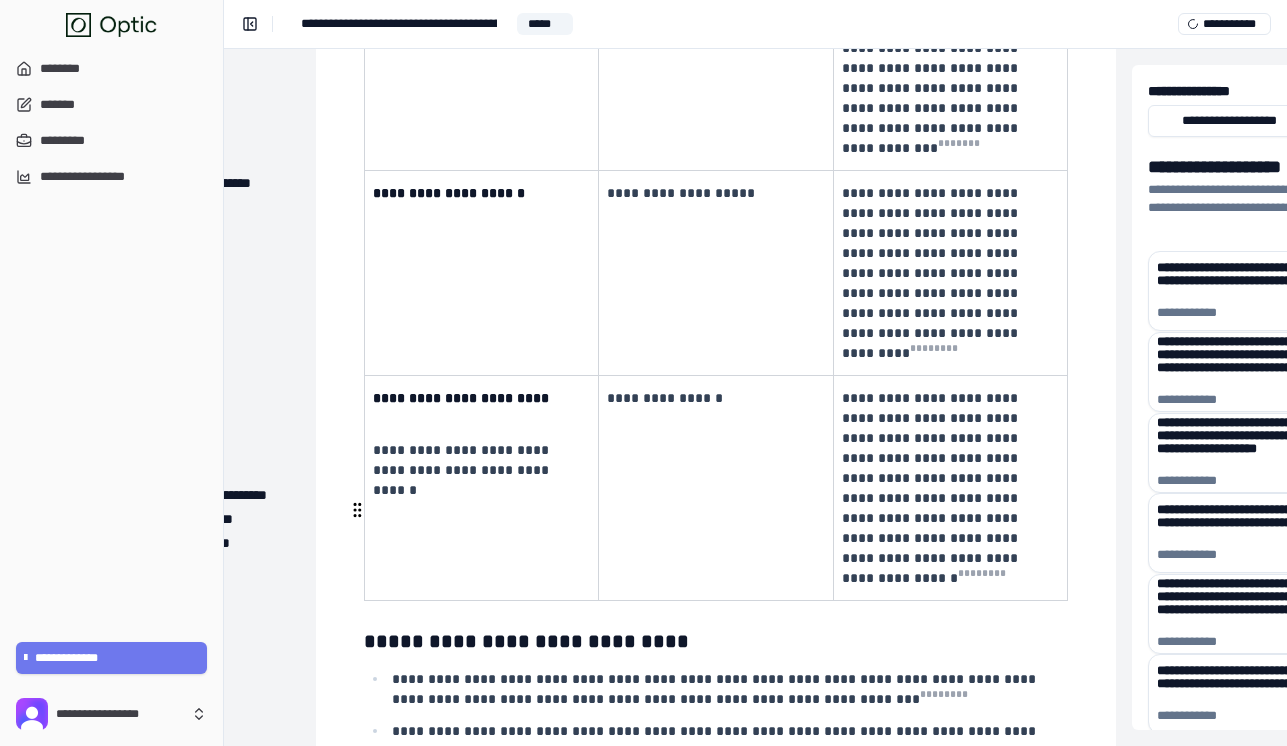 click on "**********" at bounding box center (728, 865) 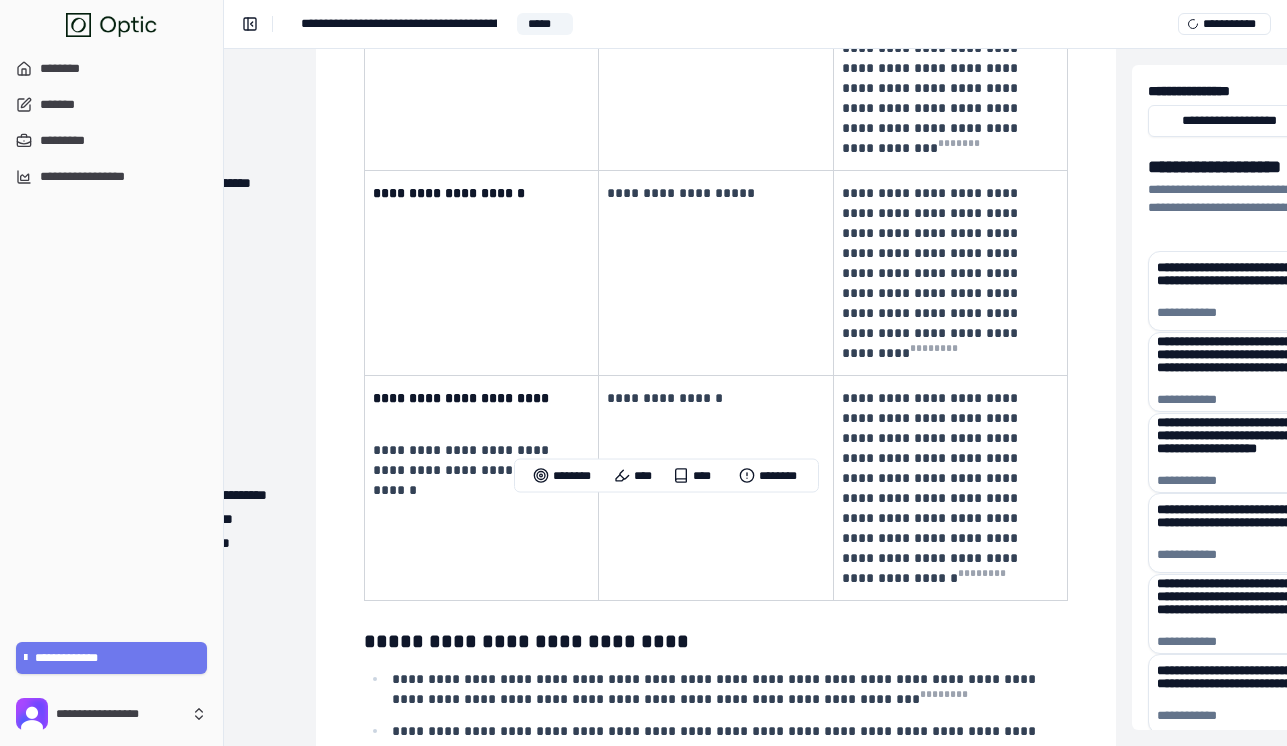 copy on "*********" 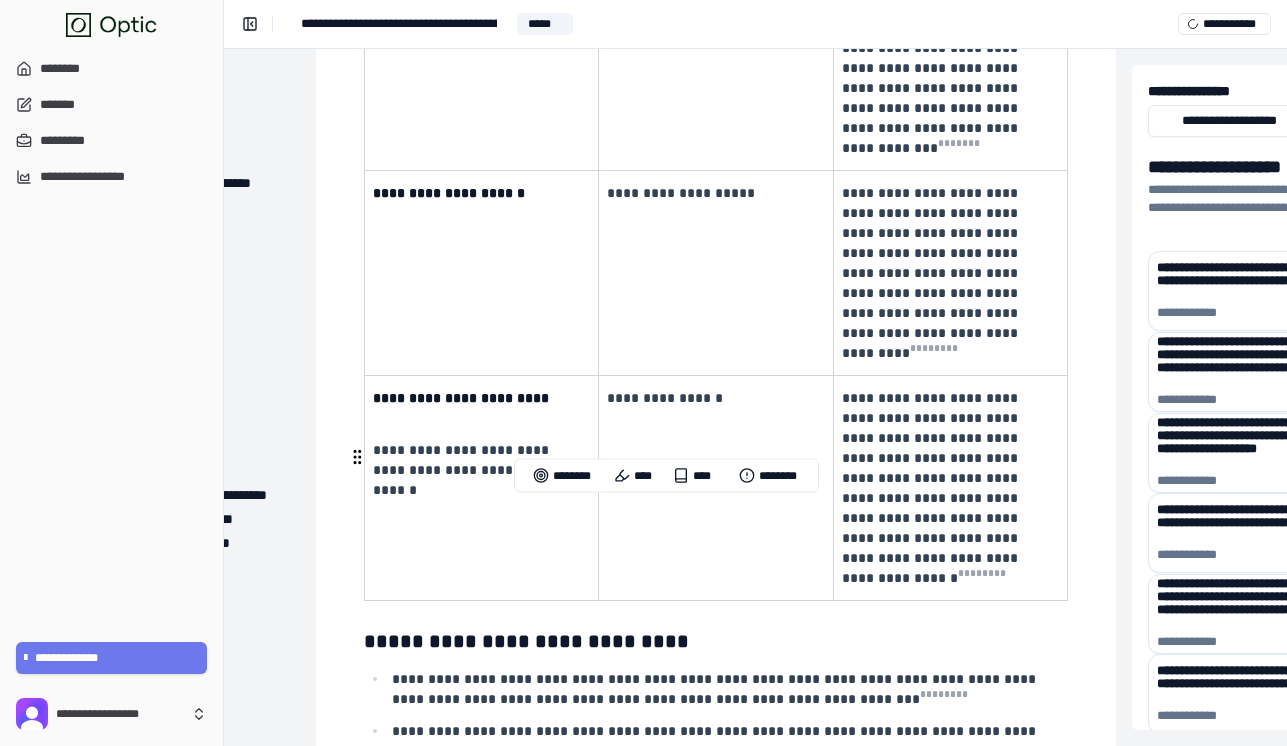 click on "**********" at bounding box center [728, 813] 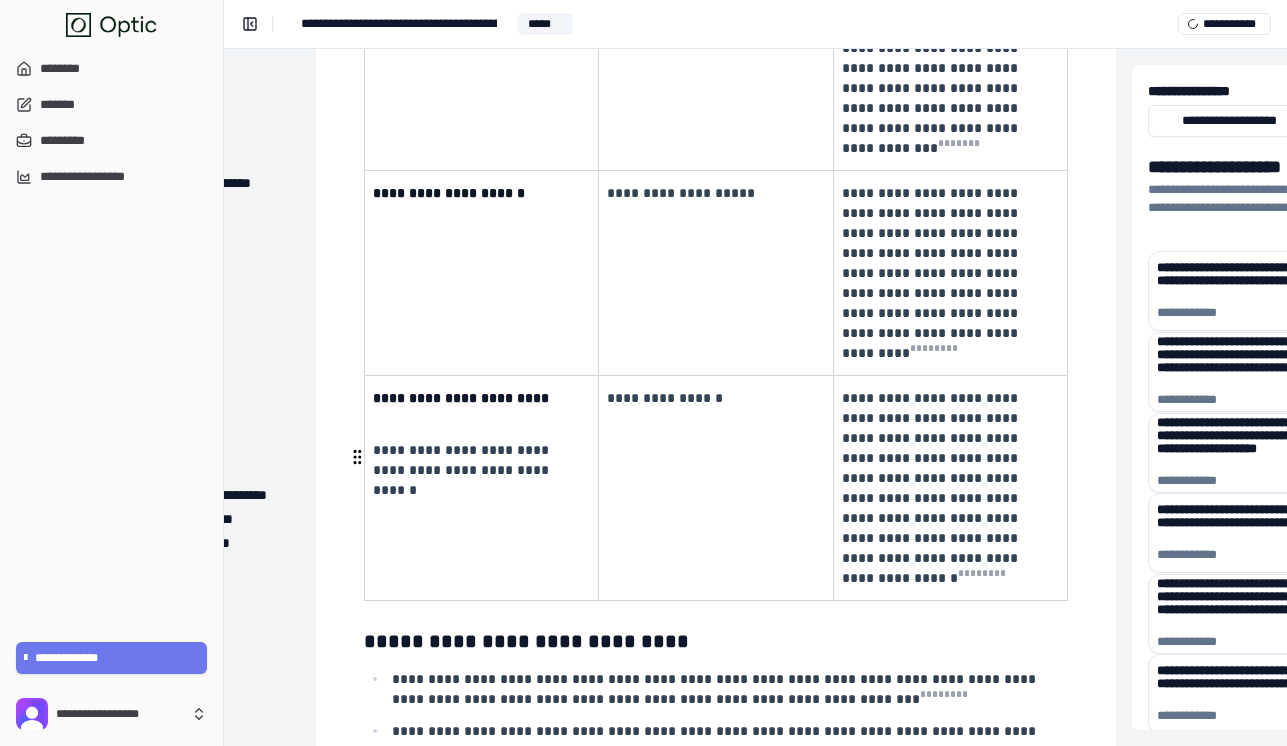 click on "**********" at bounding box center [728, 813] 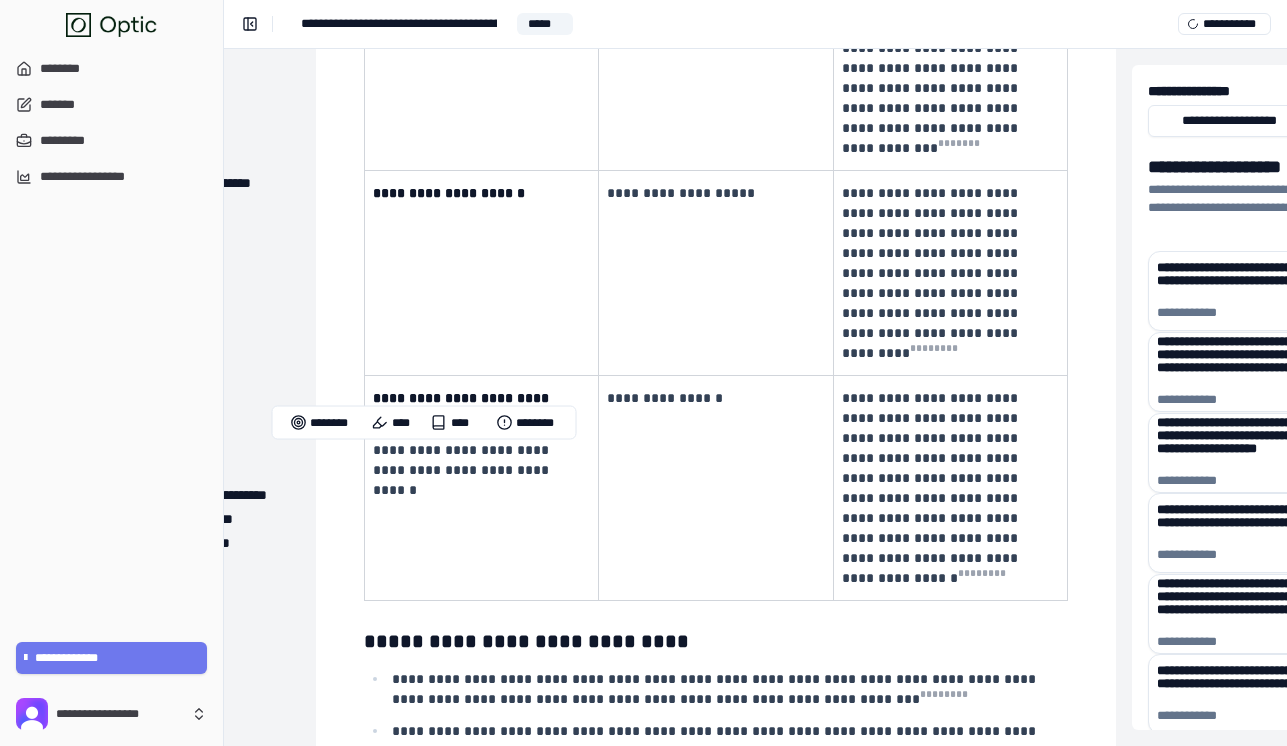 copy on "*********" 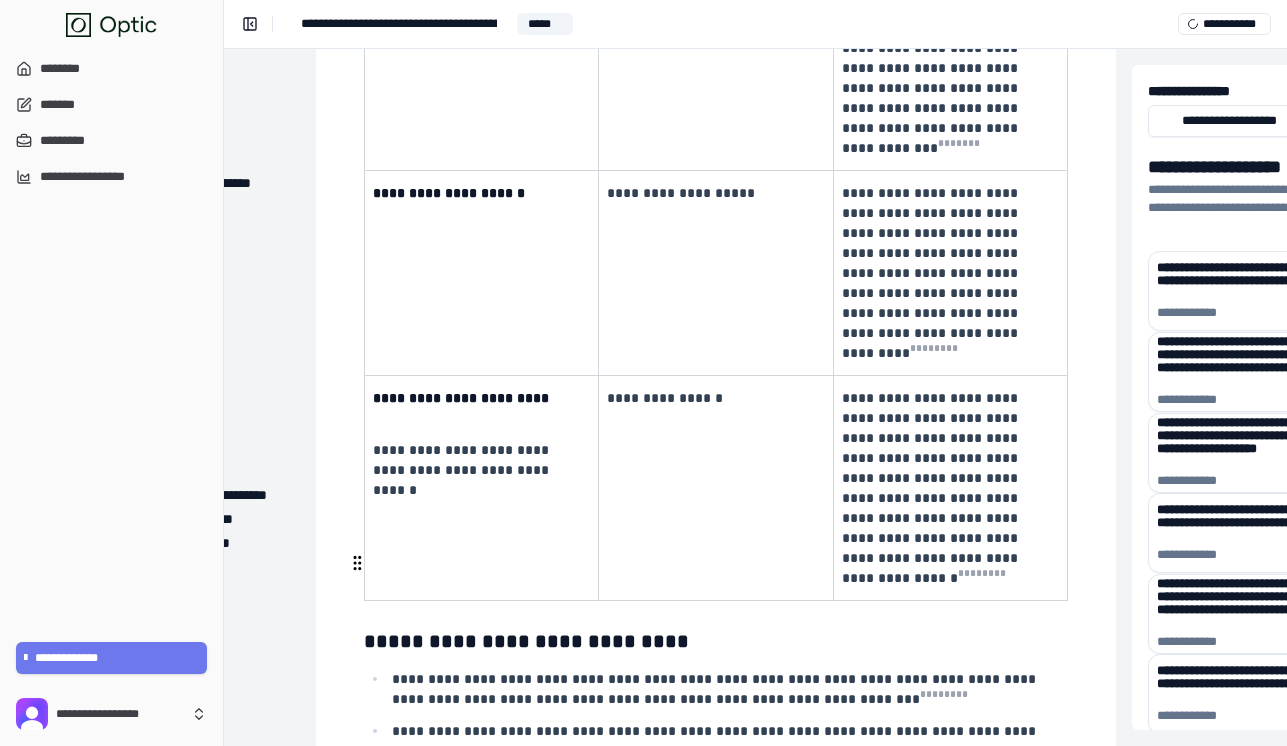 drag, startPoint x: 452, startPoint y: 567, endPoint x: 402, endPoint y: 568, distance: 50.01 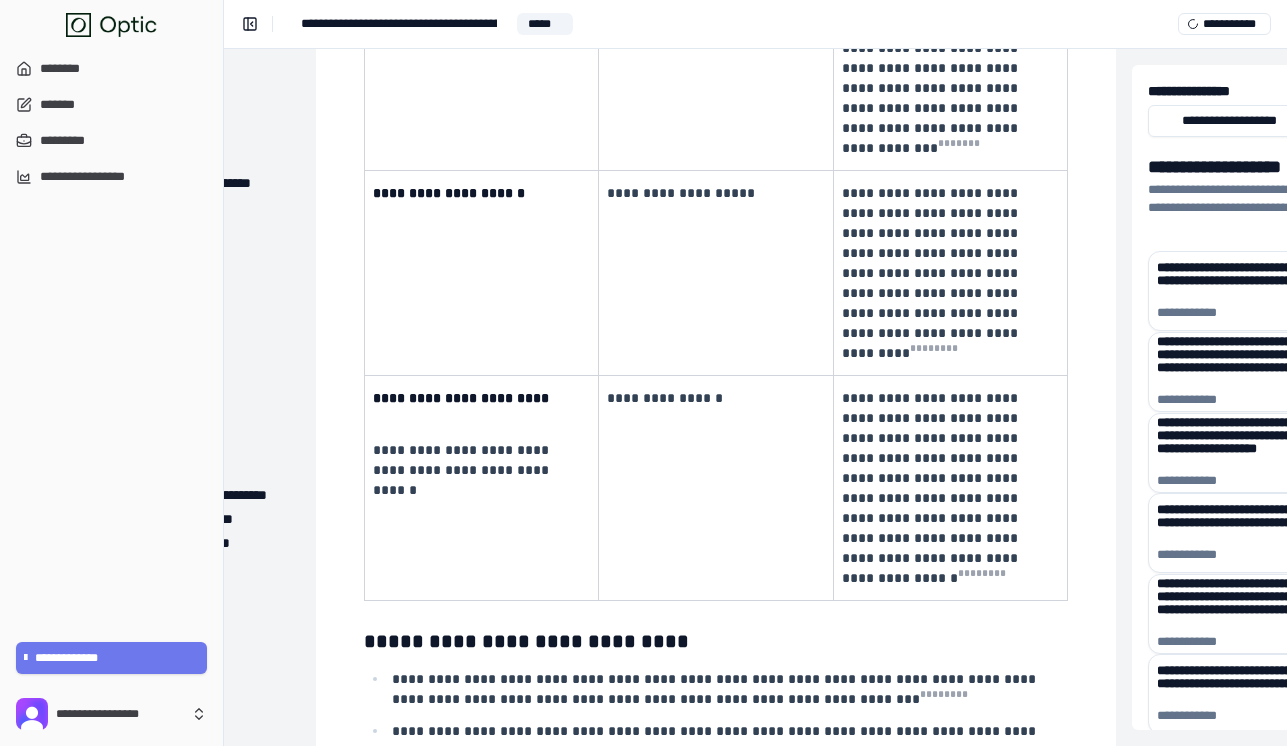 scroll, scrollTop: 7186, scrollLeft: 220, axis: both 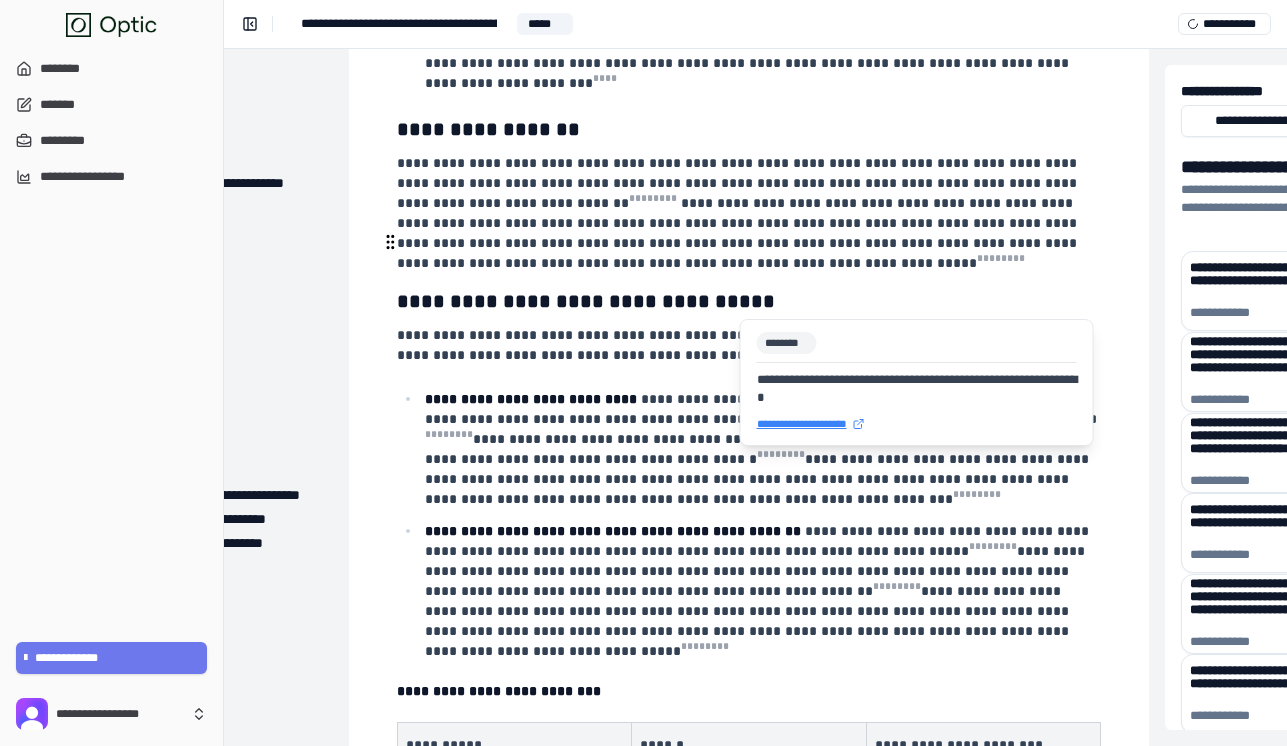 click on "* ** *" at bounding box center [909, 591] 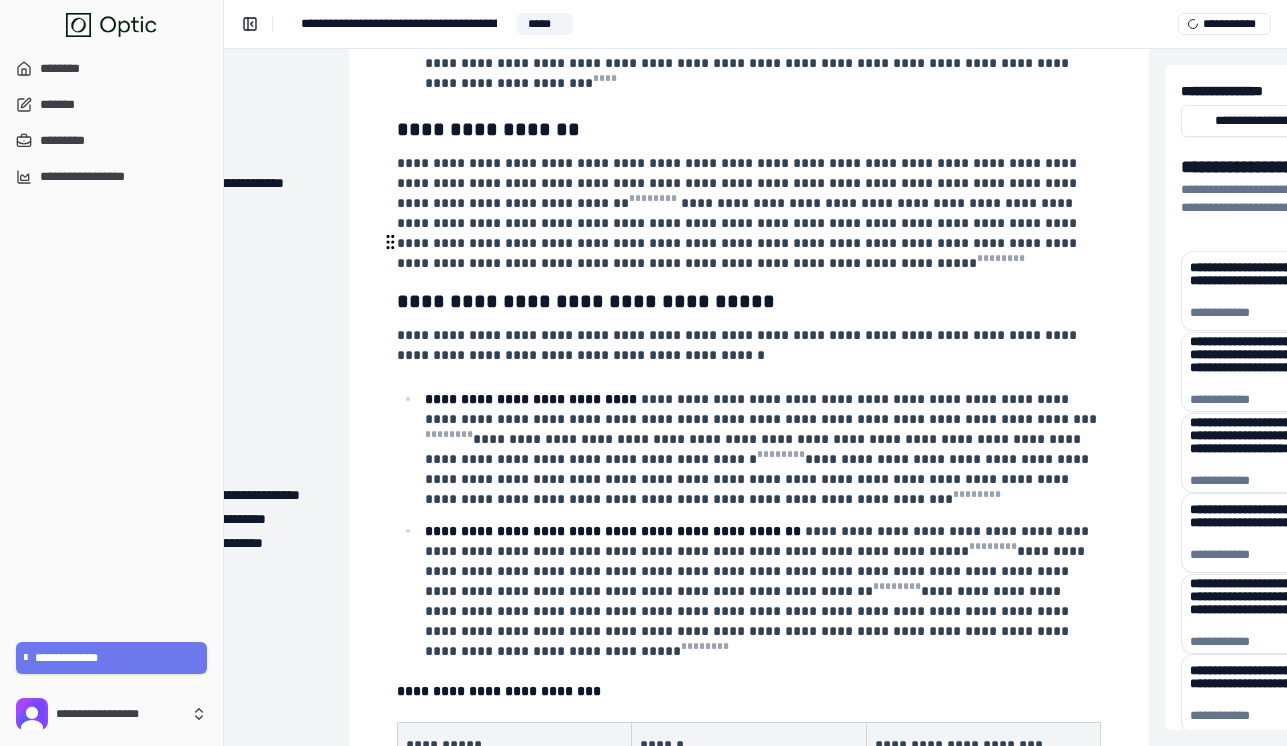 click on "**********" at bounding box center (759, 591) 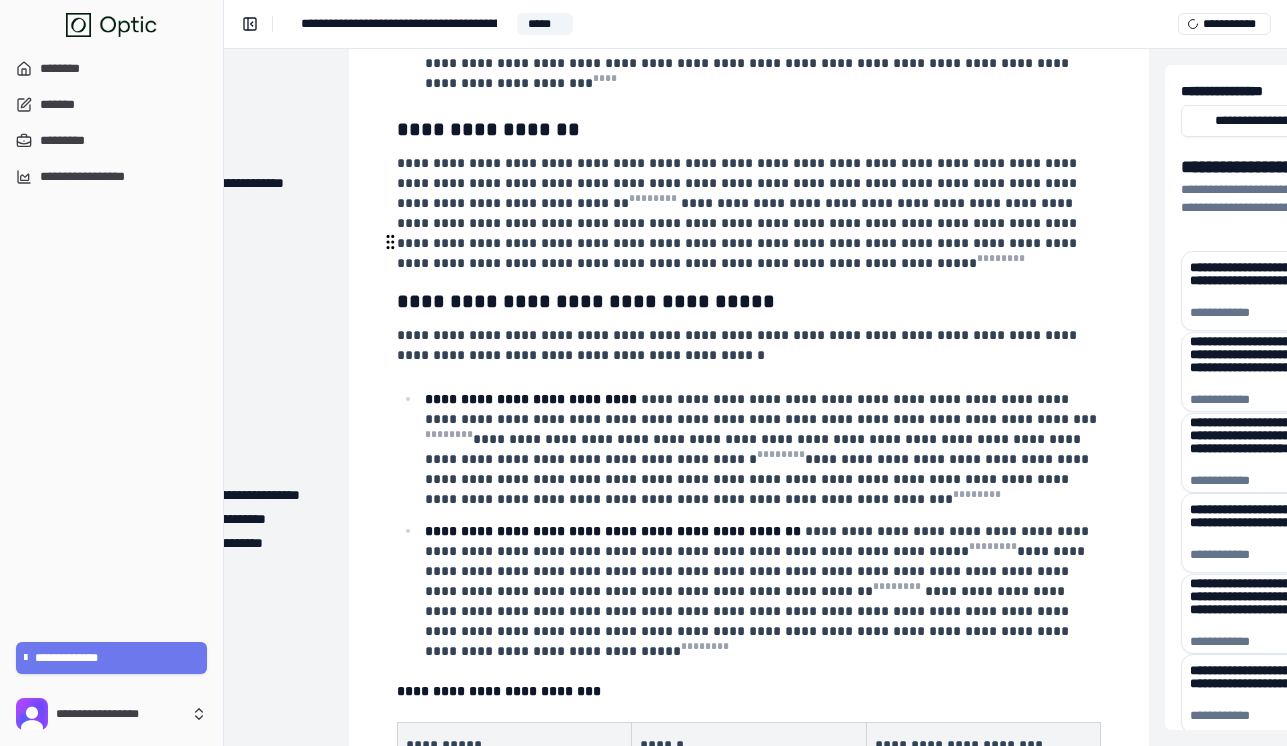 click on "**********" at bounding box center [759, 591] 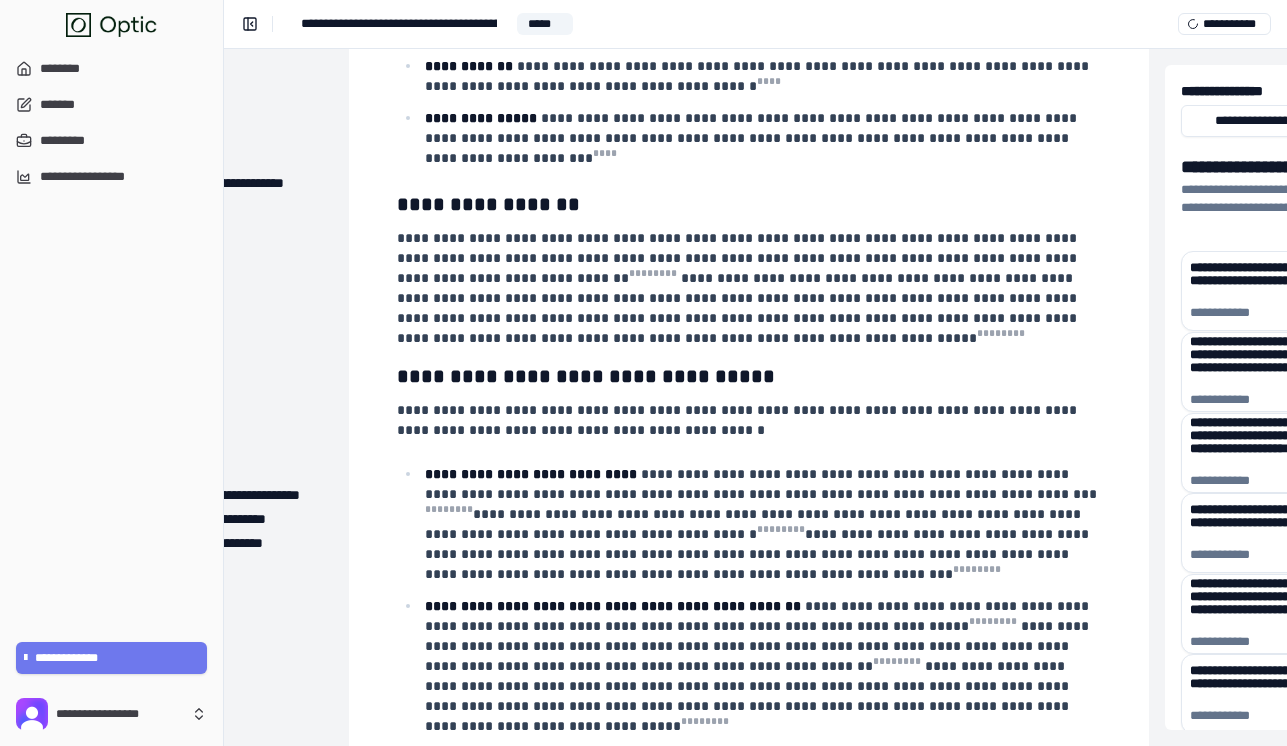 scroll, scrollTop: 6339, scrollLeft: 187, axis: both 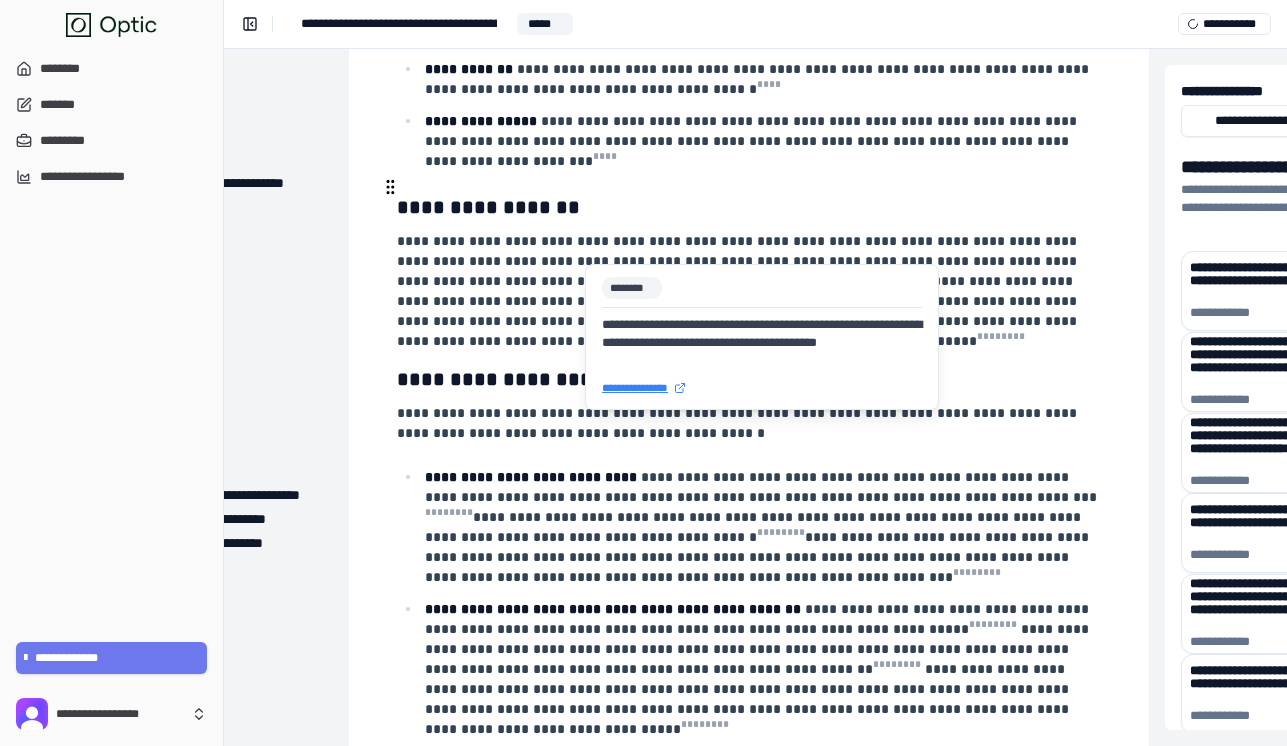 click on "* ** *" at bounding box center (793, 537) 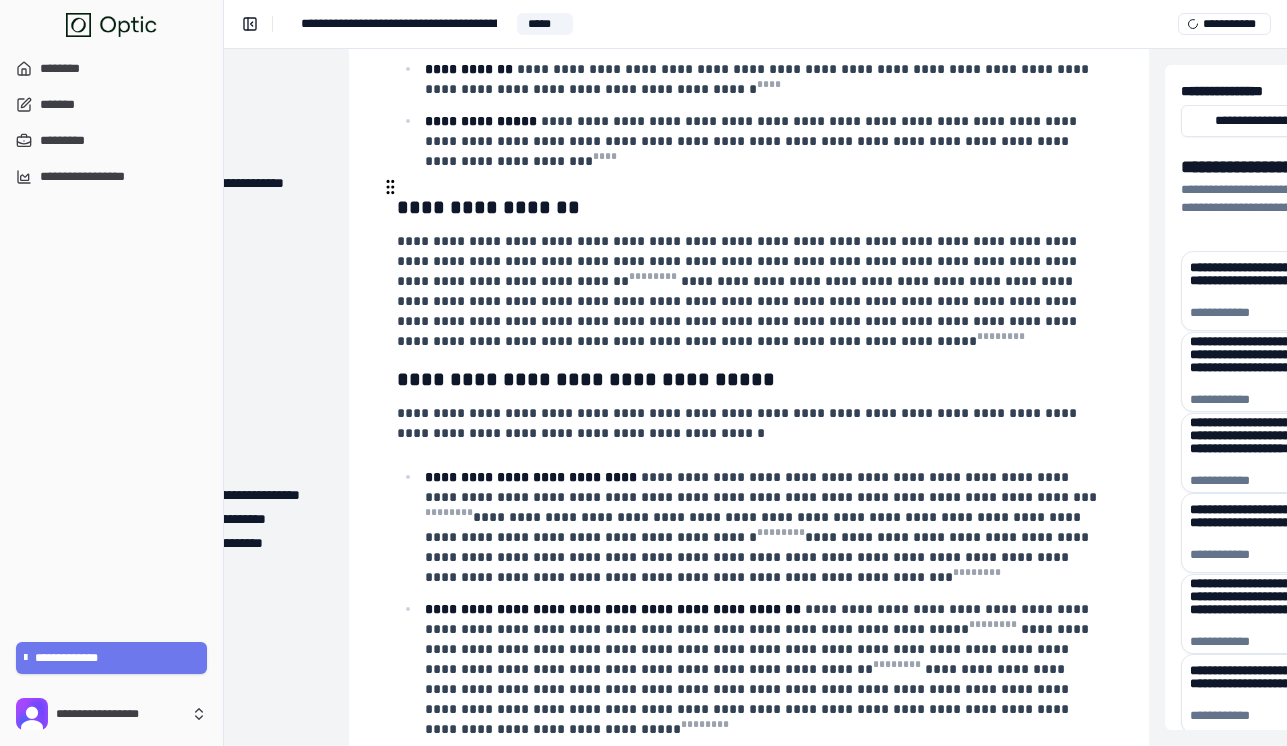 click on "**********" at bounding box center (761, 527) 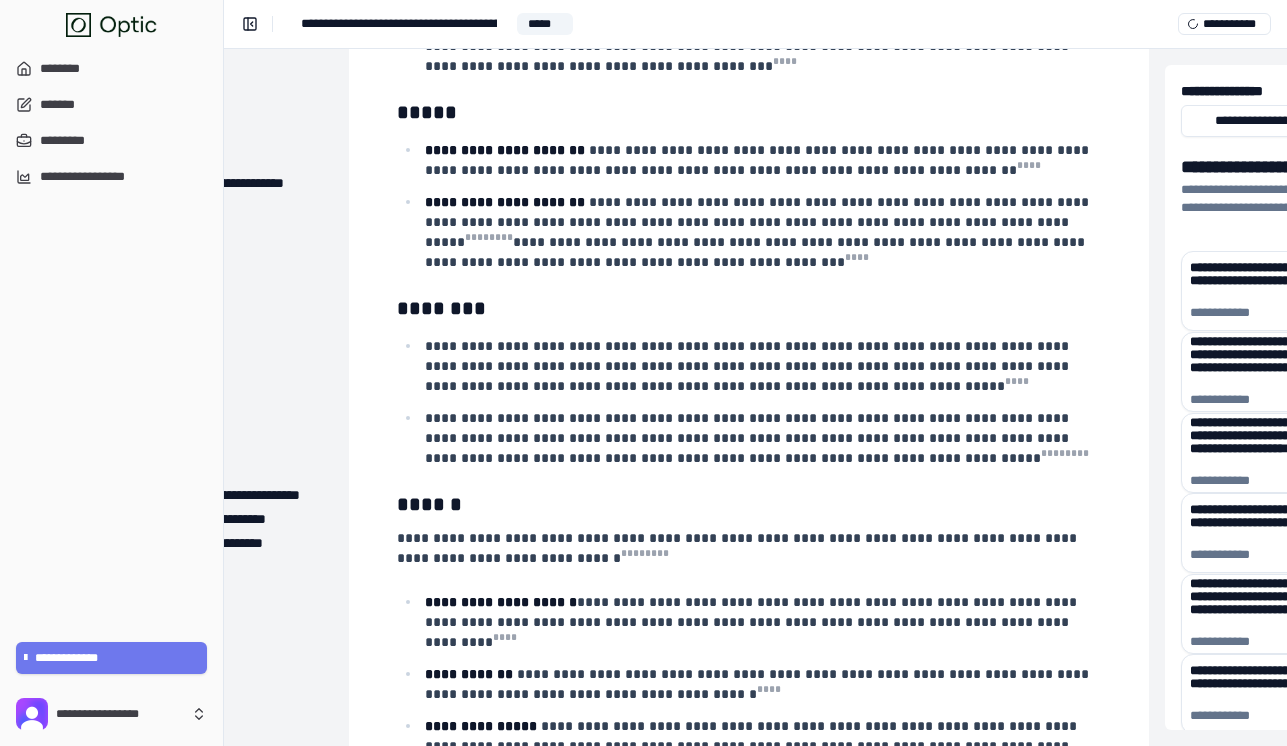 scroll, scrollTop: 5727, scrollLeft: 187, axis: both 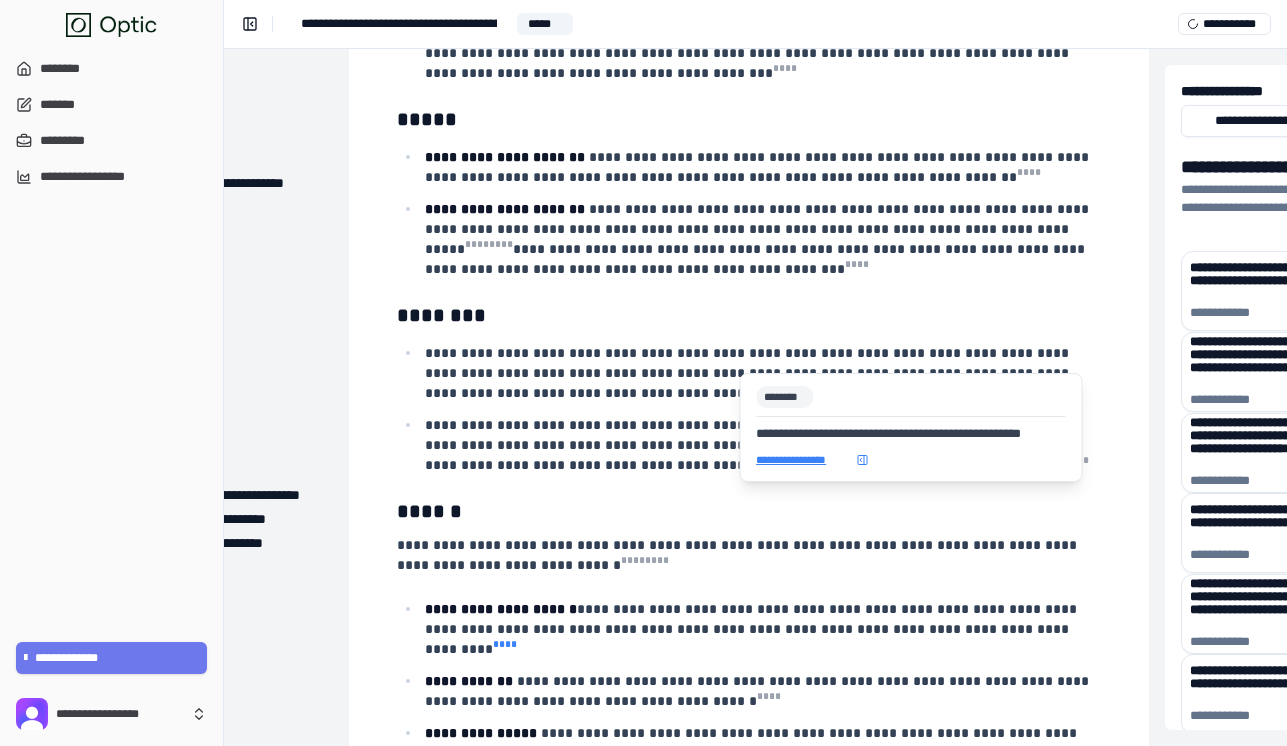 click on "* ** *" at bounding box center [505, 644] 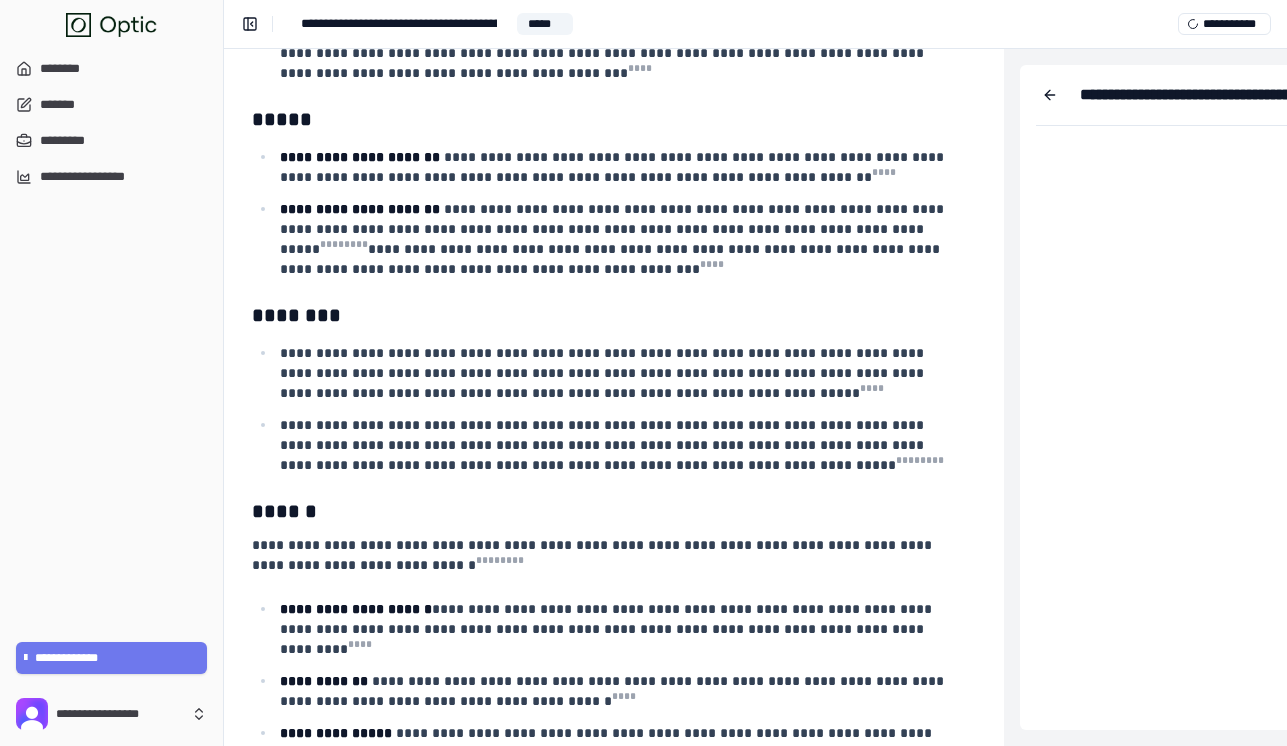 scroll, scrollTop: 5727, scrollLeft: 314, axis: both 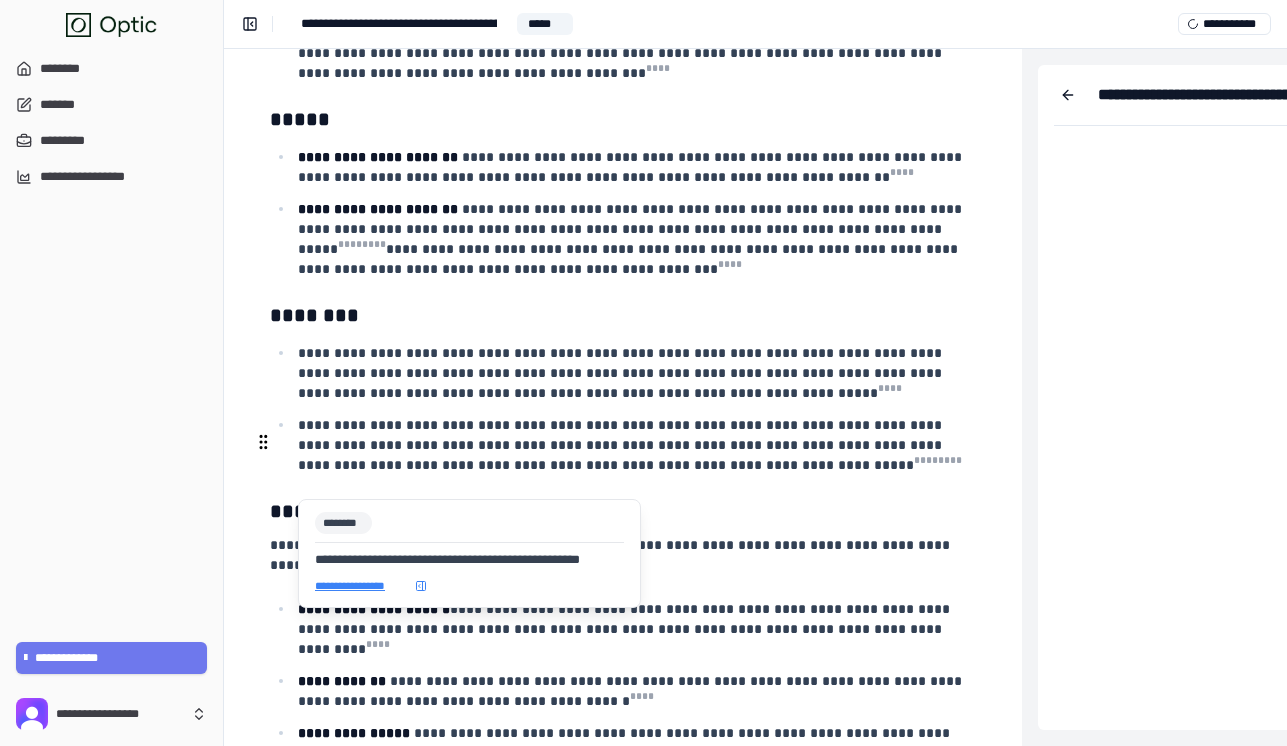 click on "* ** *" at bounding box center [478, 768] 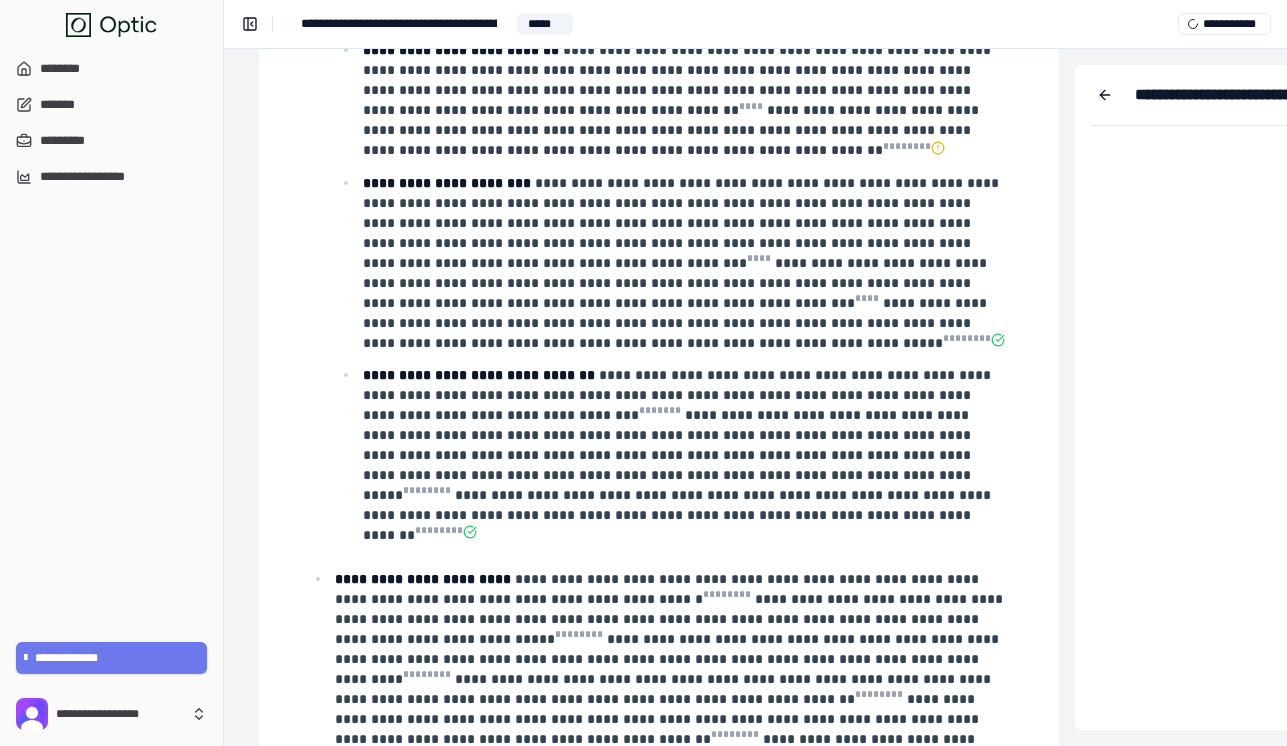 scroll, scrollTop: 3455, scrollLeft: 277, axis: both 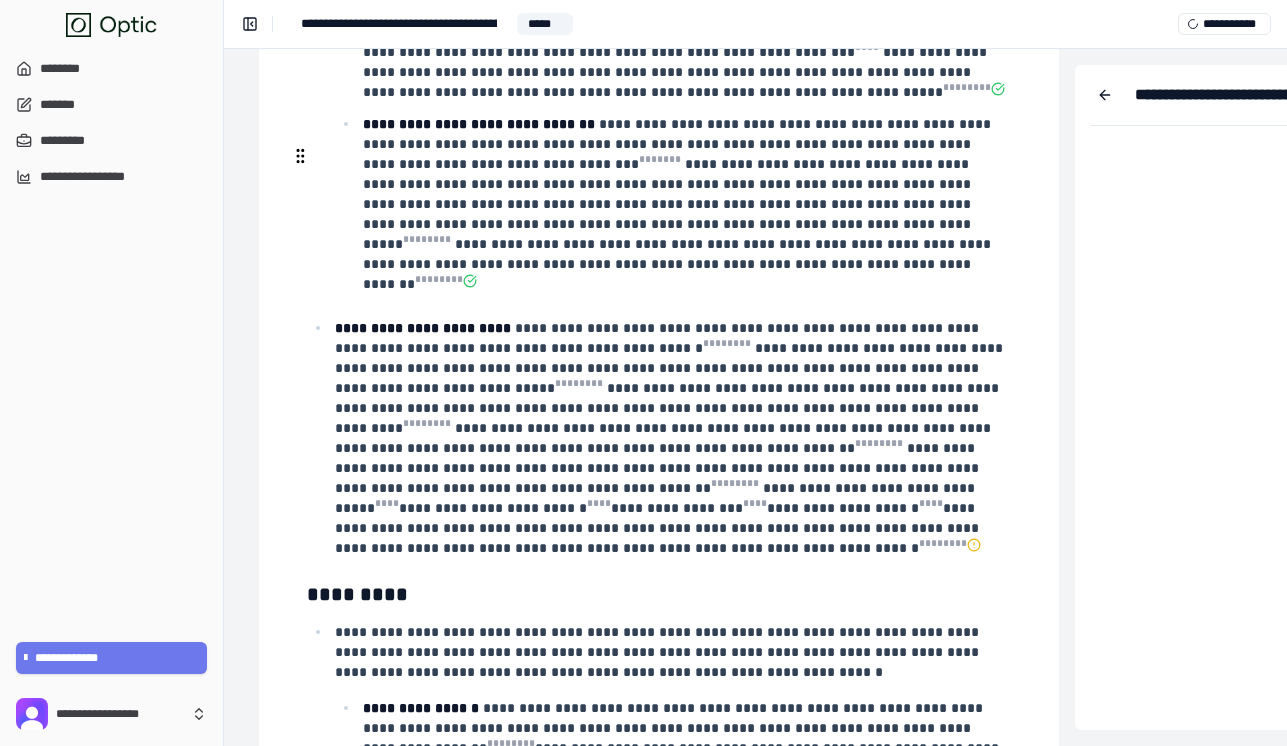 click on "**********" at bounding box center [671, 438] 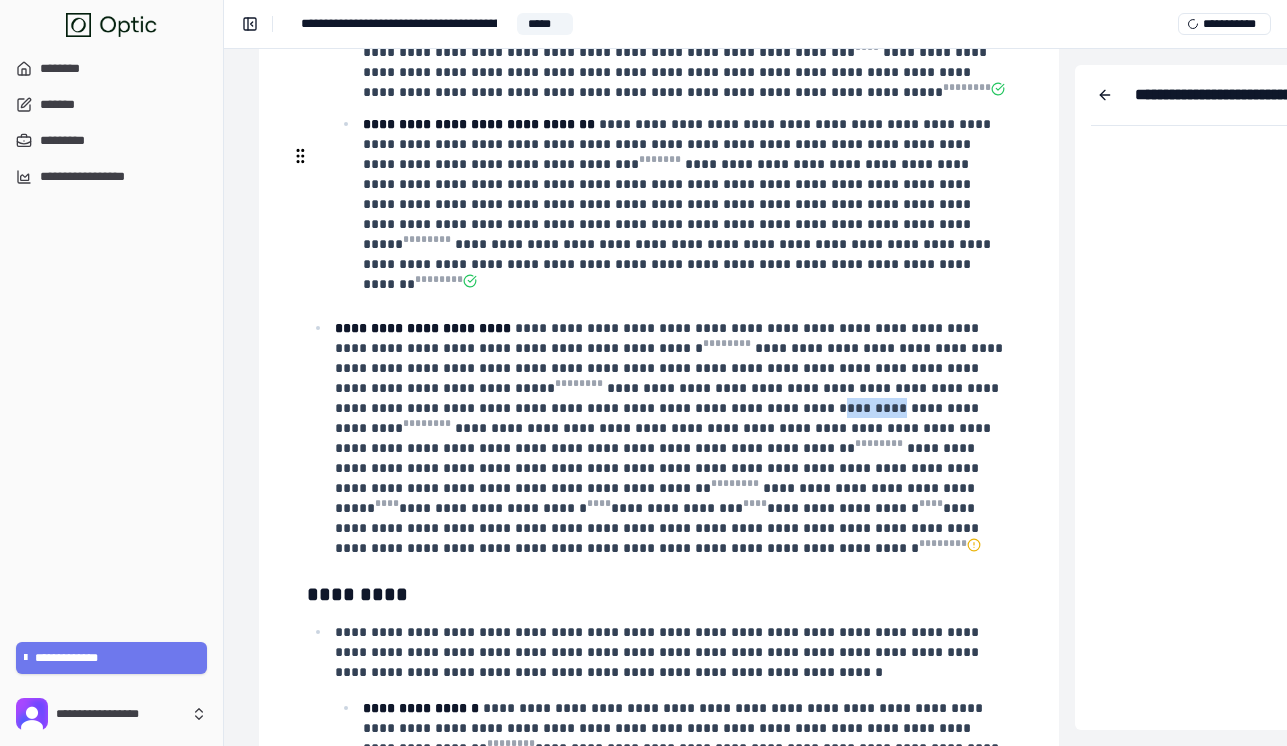 click on "**********" at bounding box center (671, 438) 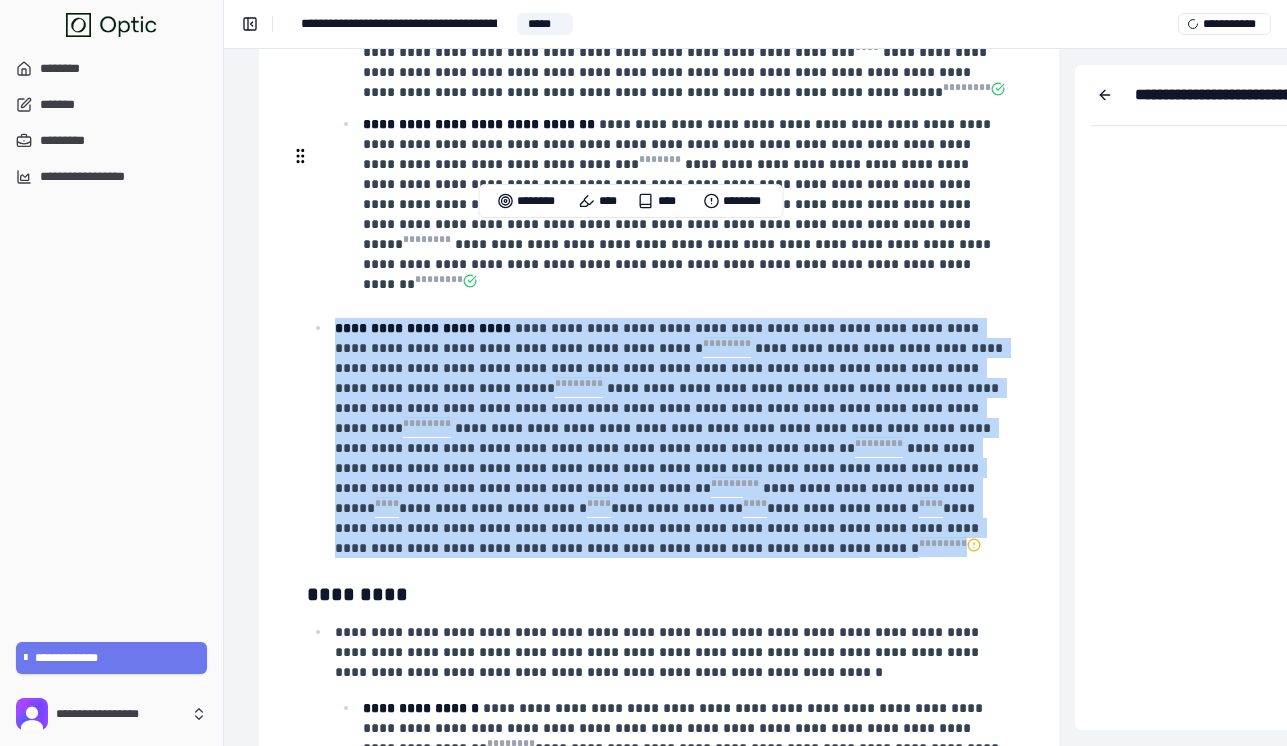 click on "**********" at bounding box center [671, 438] 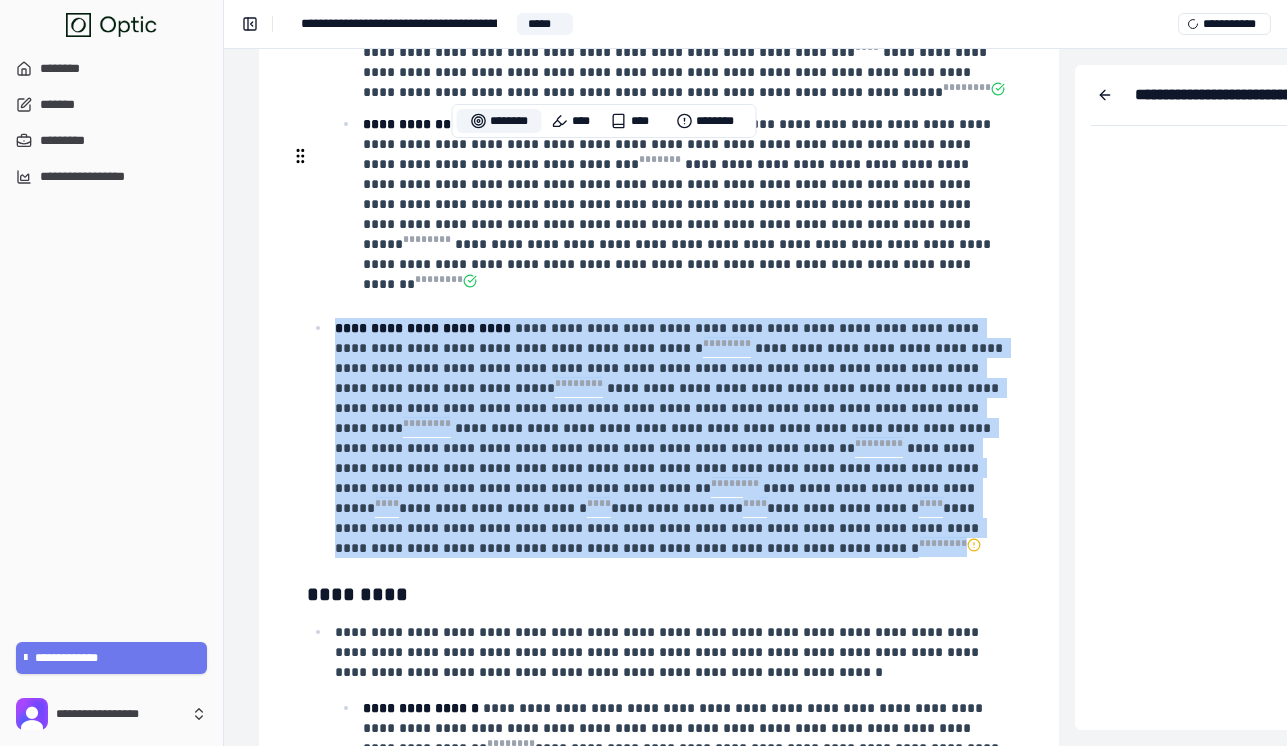 click on "********" at bounding box center [499, 121] 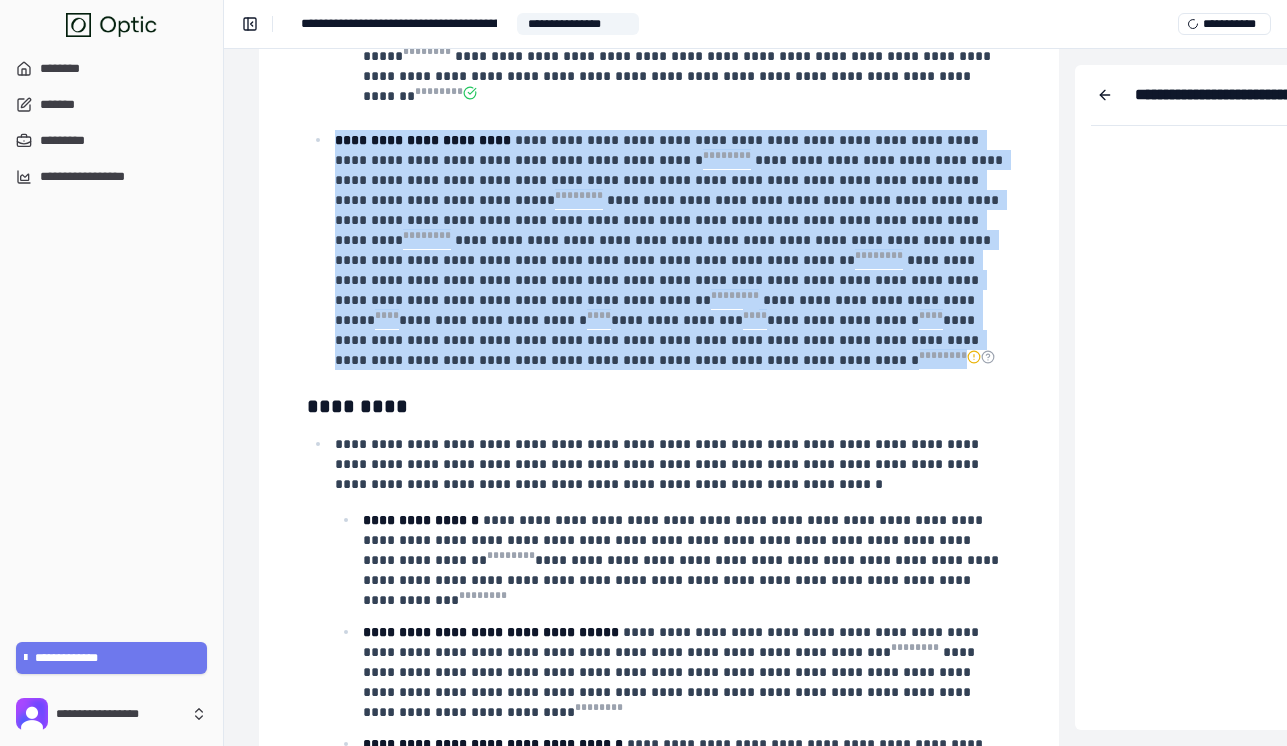 scroll, scrollTop: 3653, scrollLeft: 277, axis: both 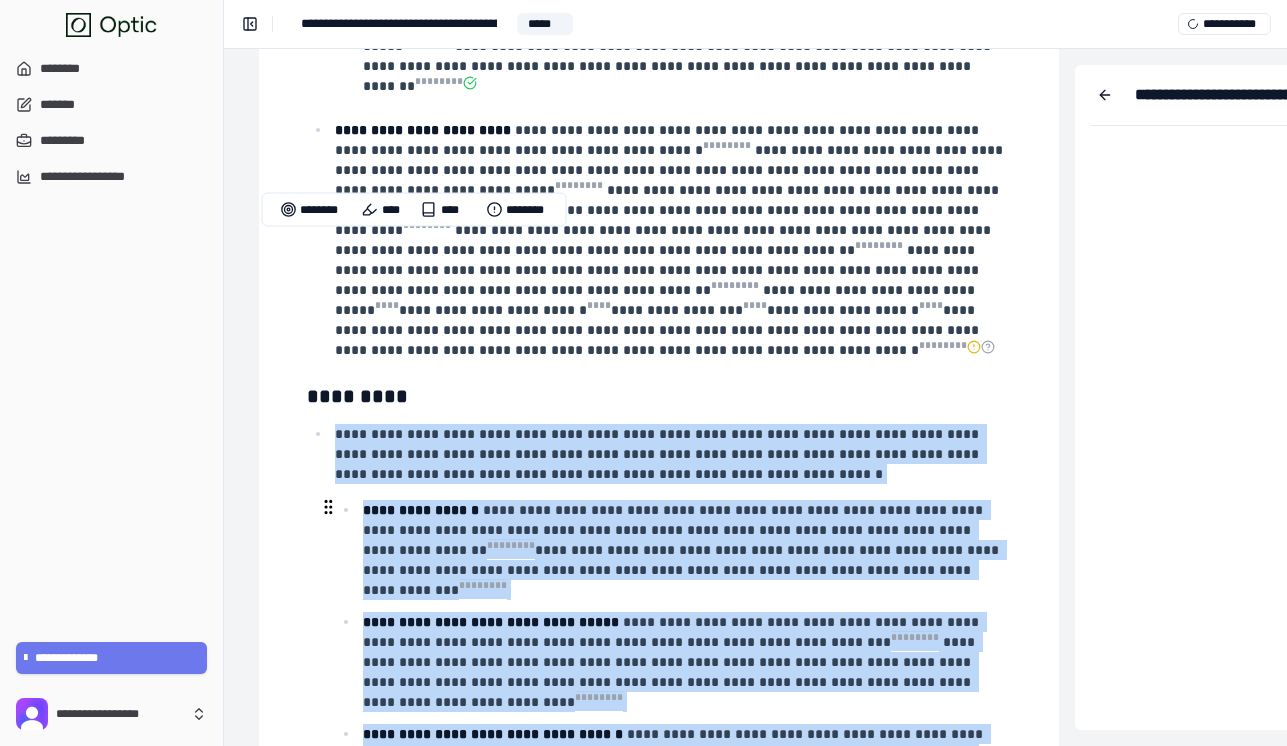 drag, startPoint x: 333, startPoint y: 242, endPoint x: 479, endPoint y: 580, distance: 368.18472 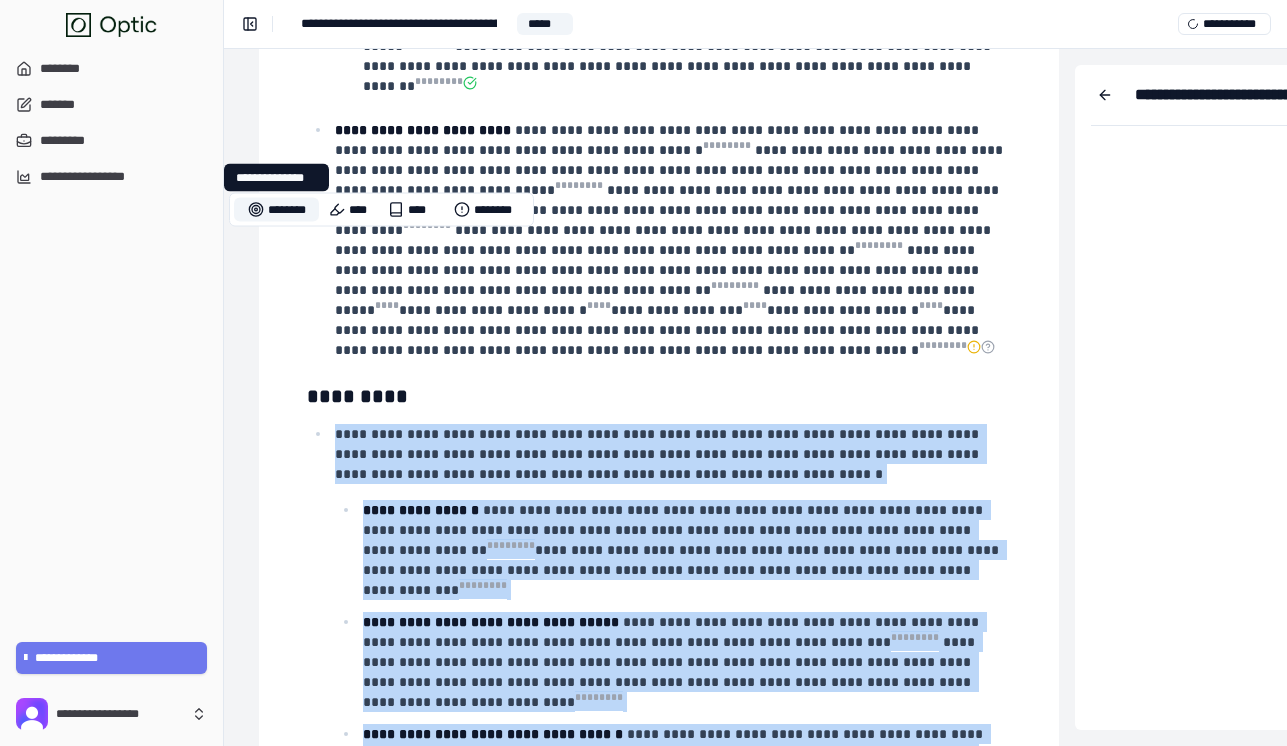 click on "********" at bounding box center [276, 210] 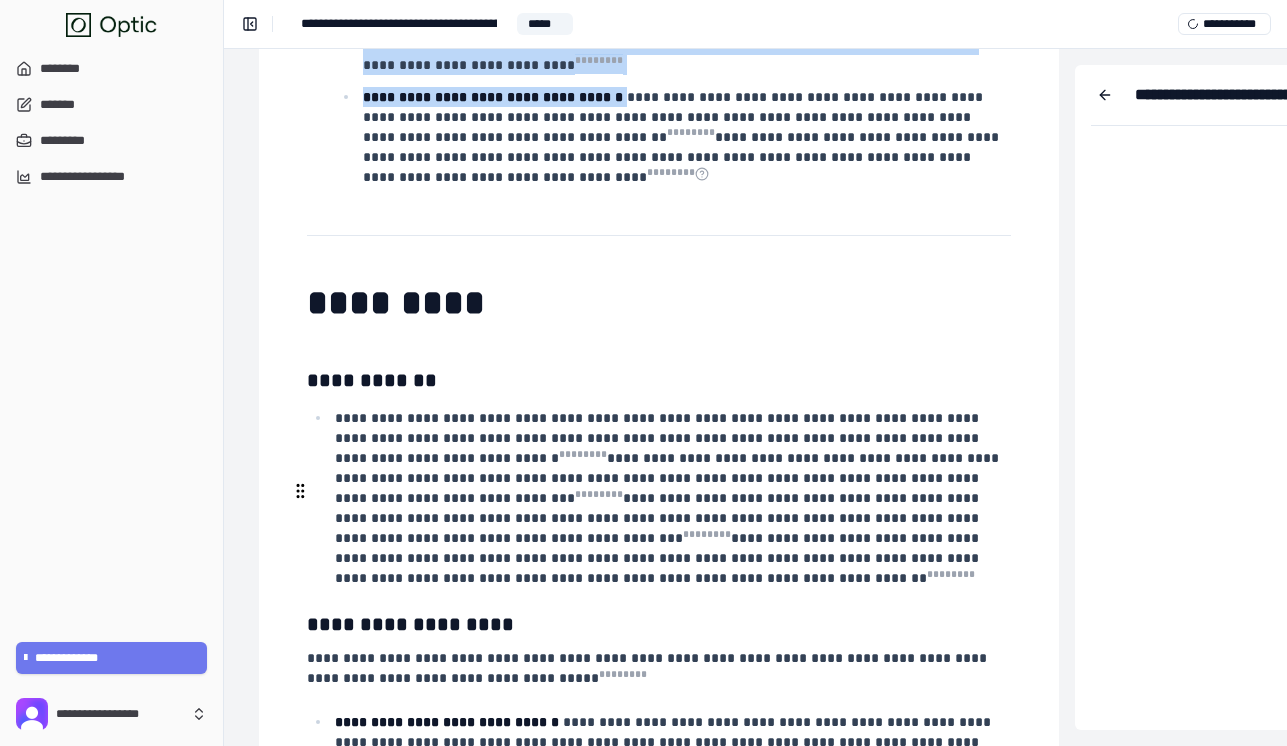 scroll, scrollTop: 4297, scrollLeft: 277, axis: both 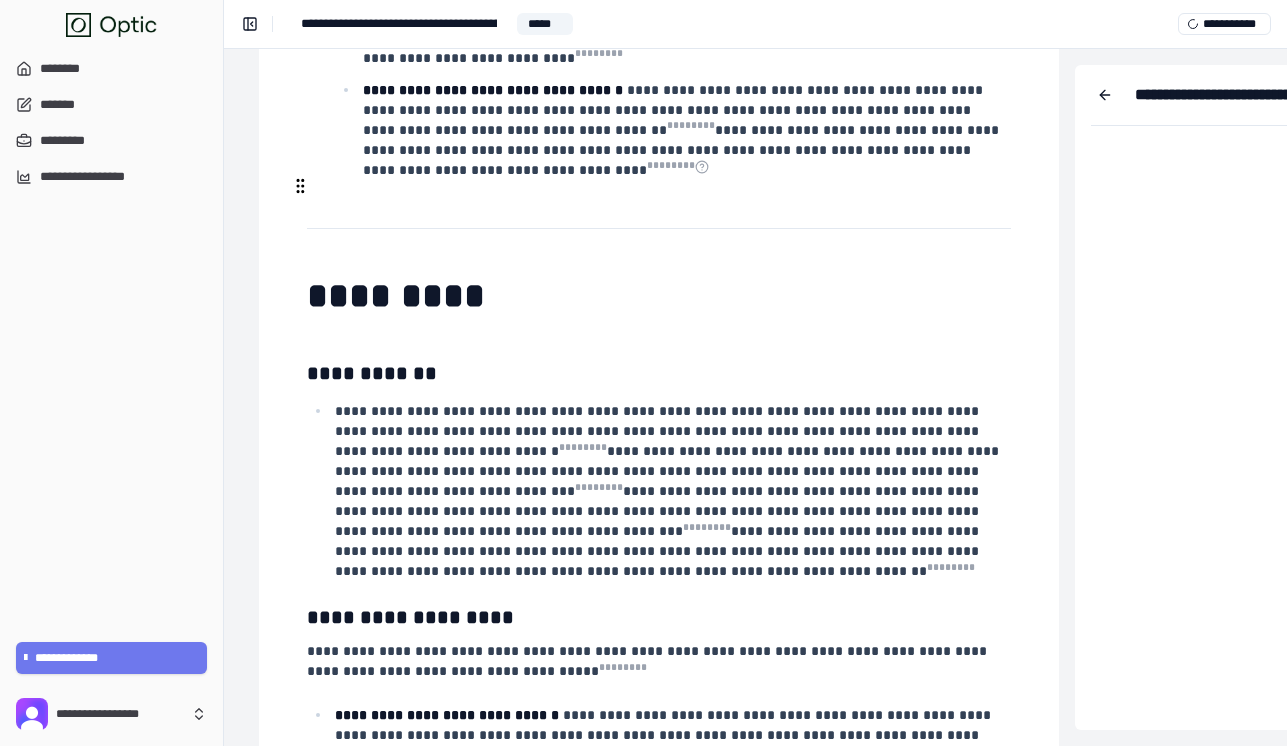 click on "**********" at bounding box center (669, 491) 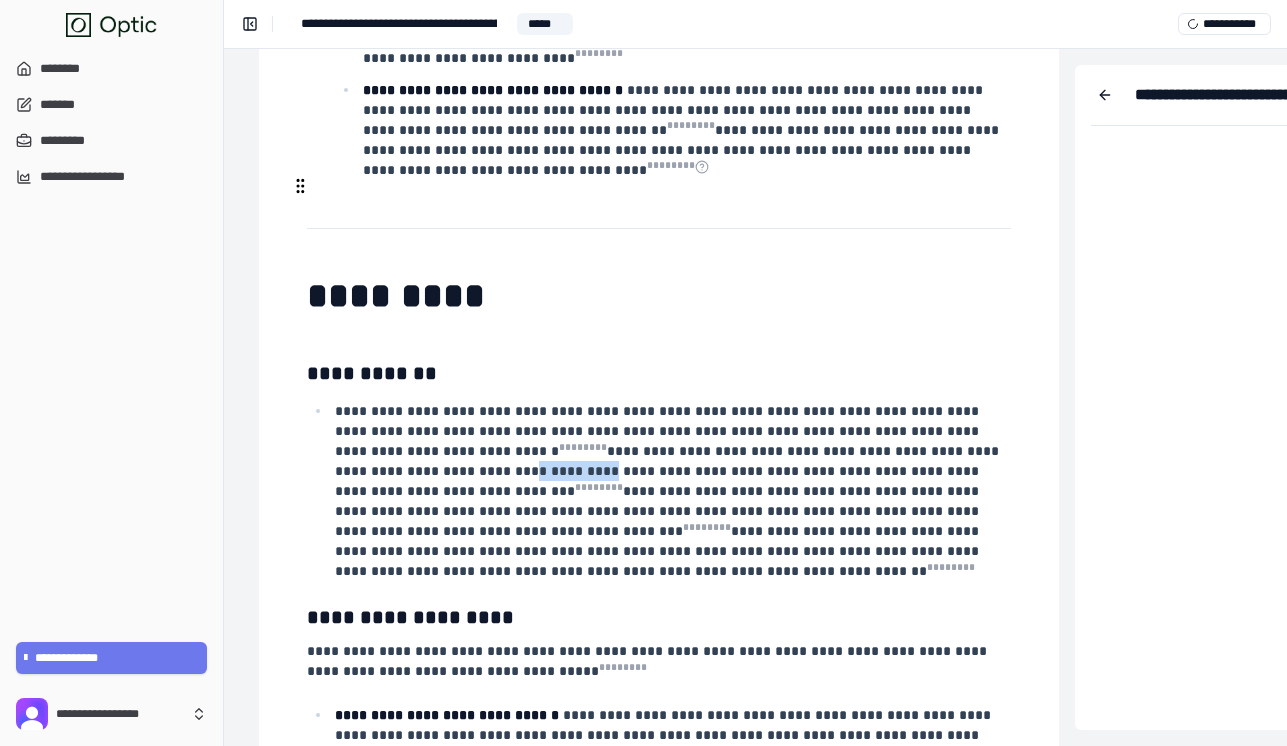 click on "**********" at bounding box center [669, 491] 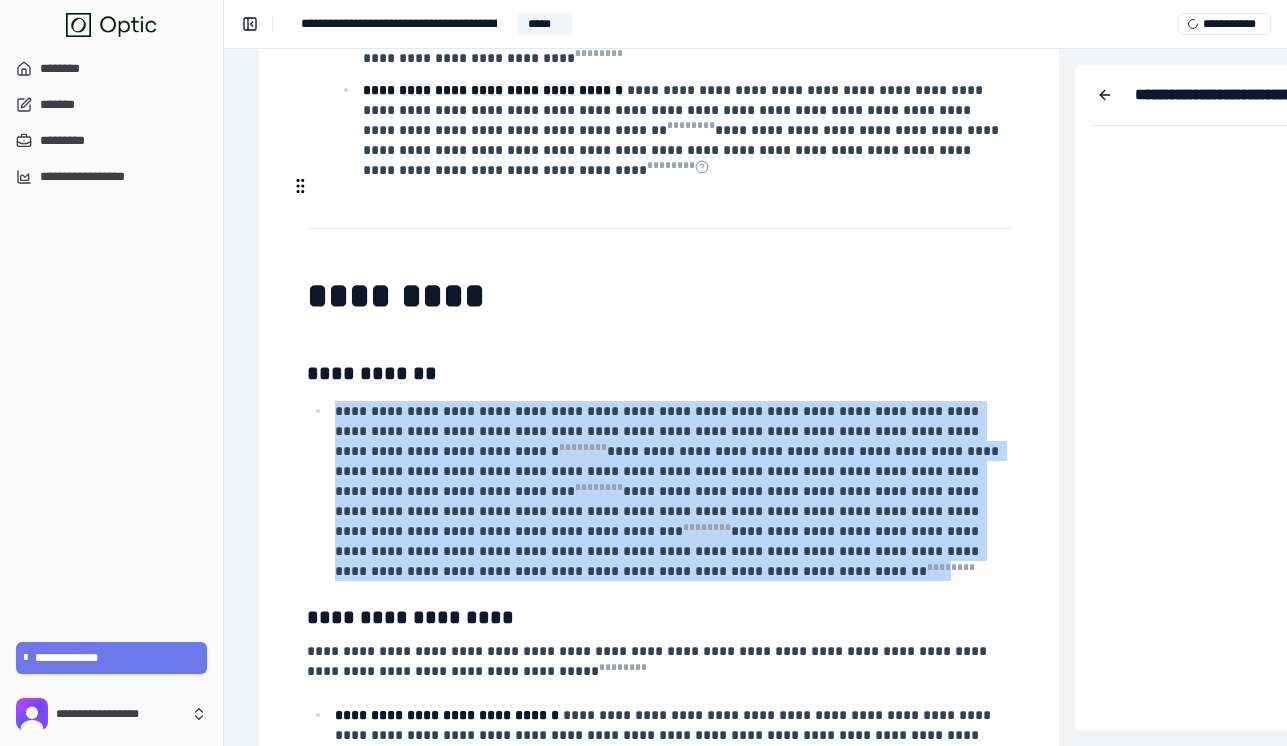 click on "**********" at bounding box center [669, 491] 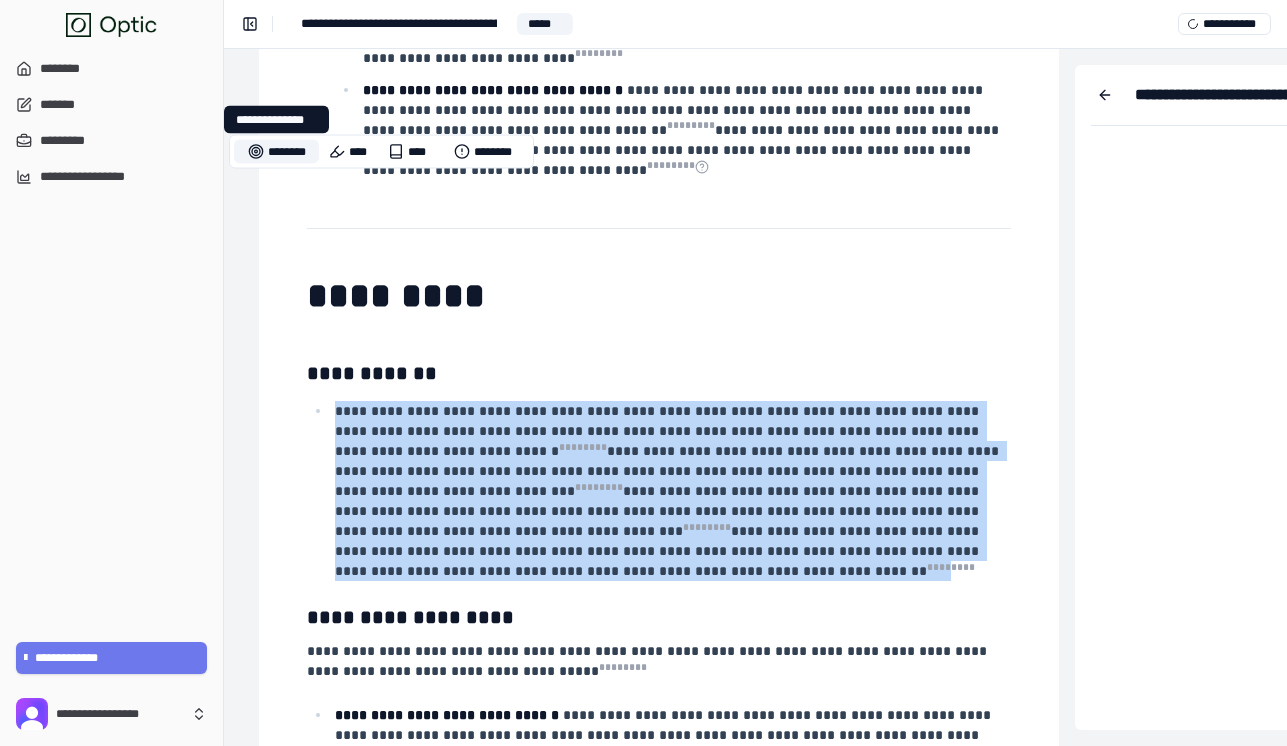 click on "********" at bounding box center (276, 152) 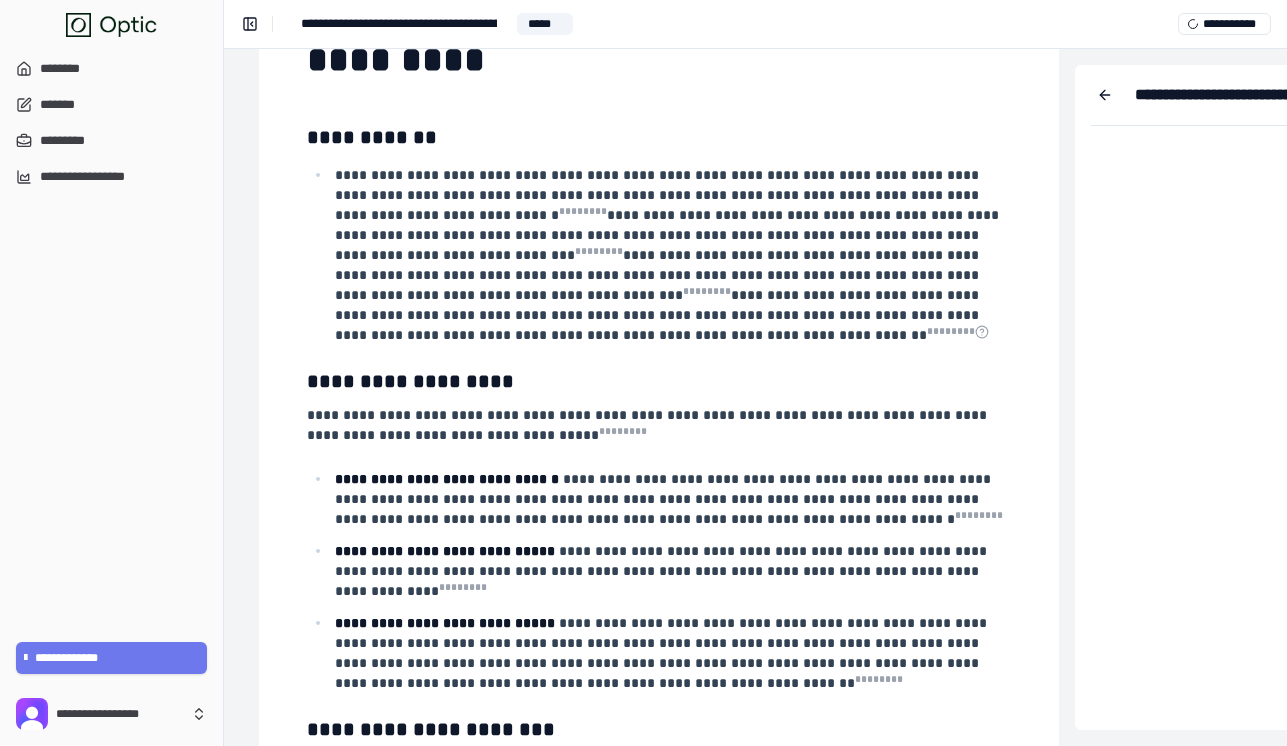 scroll, scrollTop: 4554, scrollLeft: 277, axis: both 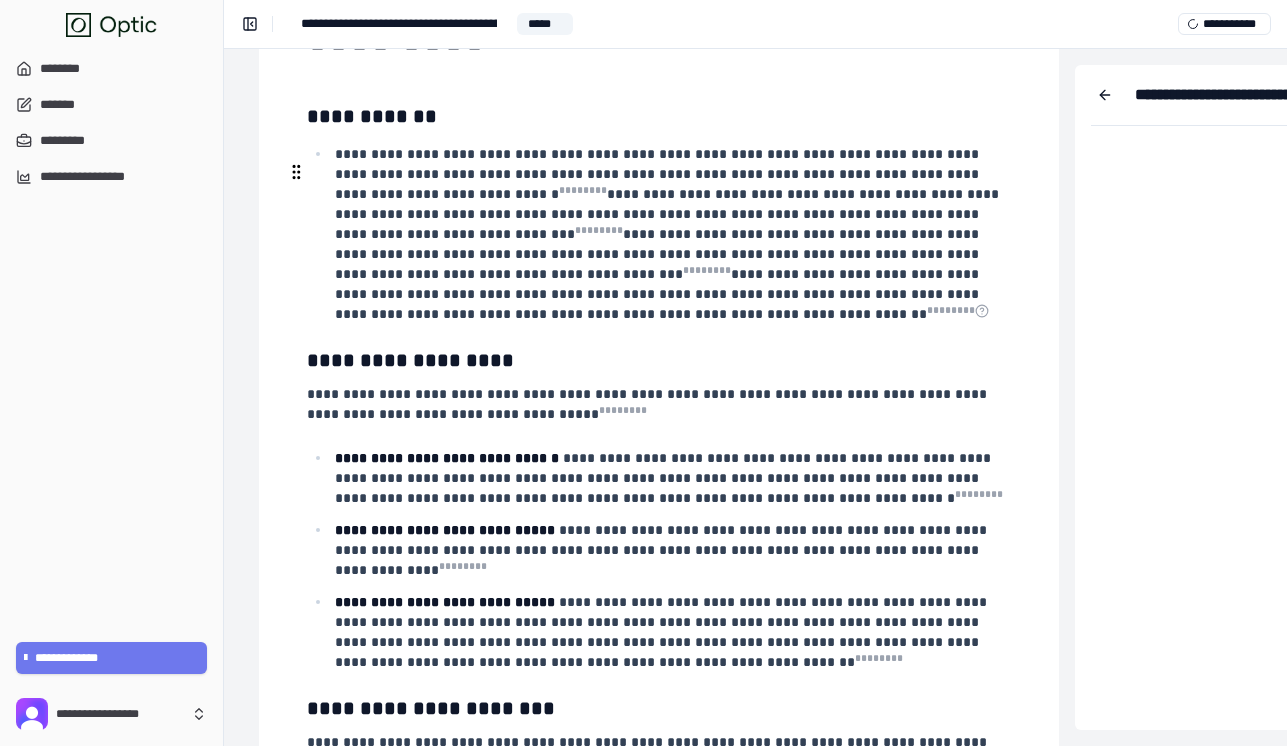 click on "**********" at bounding box center (659, -376) 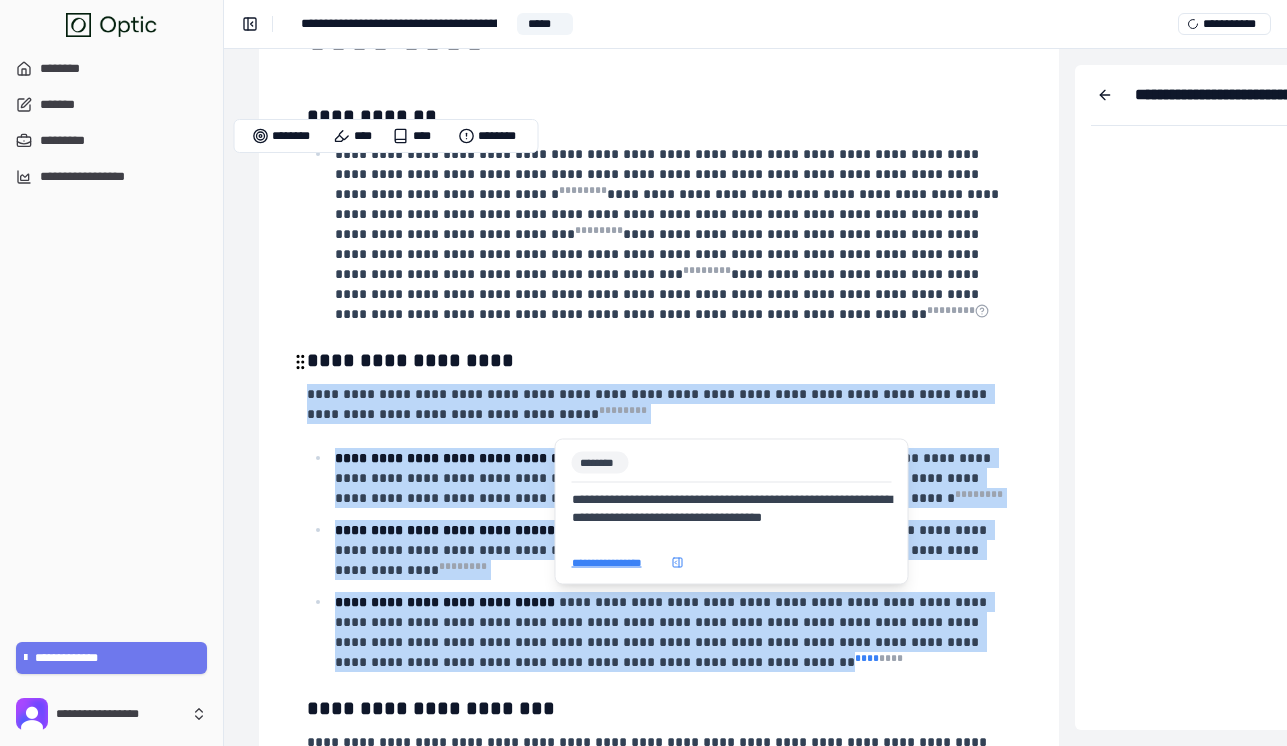 drag, startPoint x: 307, startPoint y: 170, endPoint x: 570, endPoint y: 423, distance: 364.9356 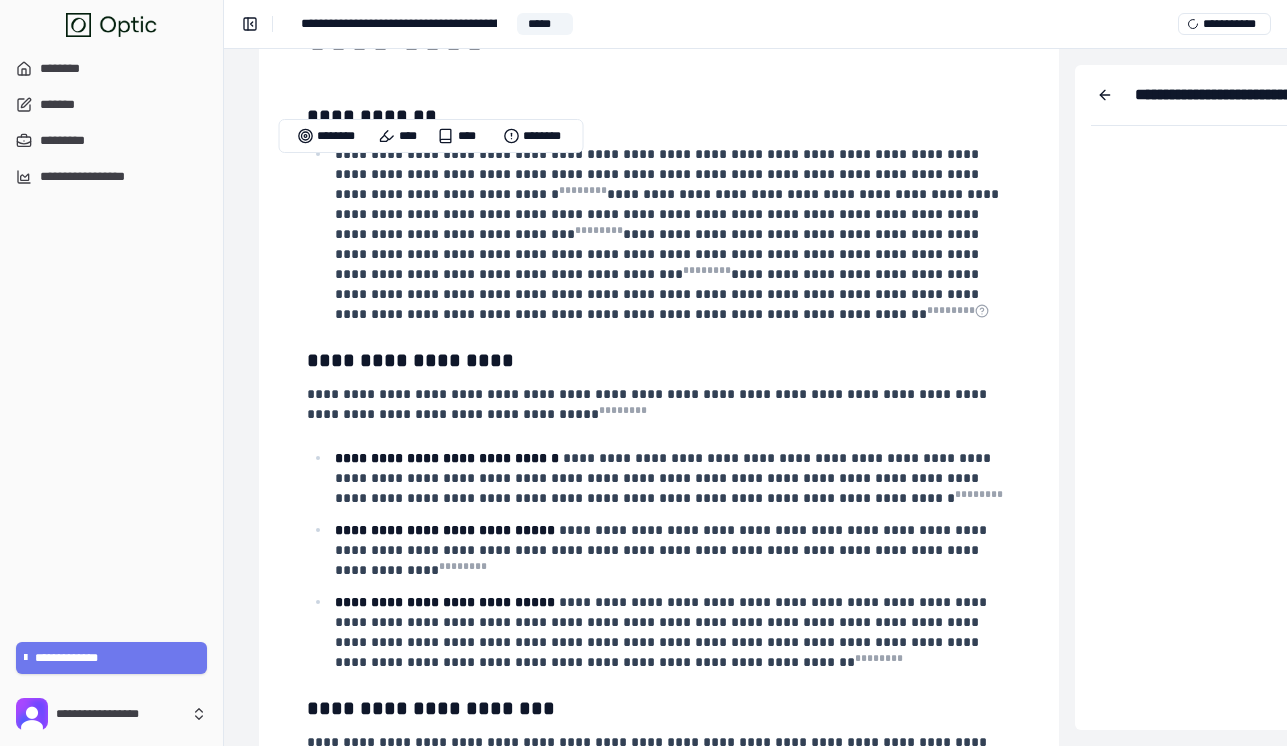click on "******** **** **** ********" at bounding box center [431, 136] 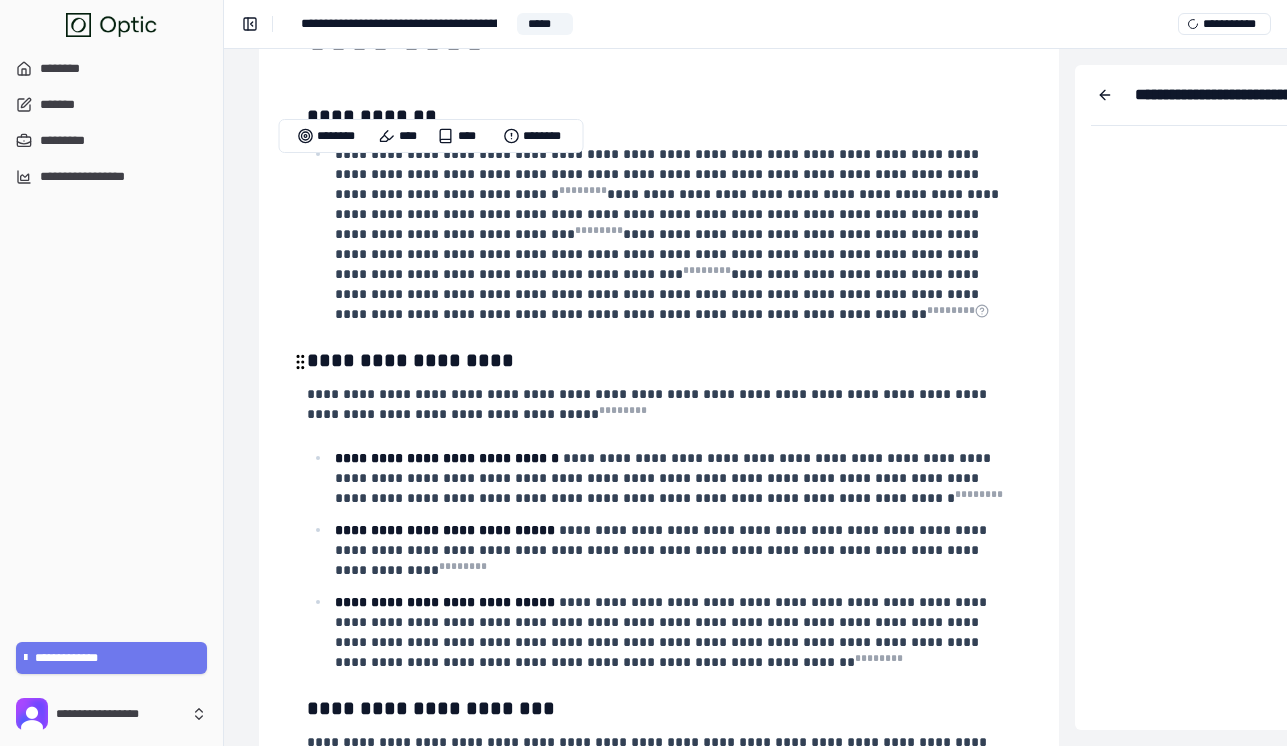 click on "**********" at bounding box center (663, 632) 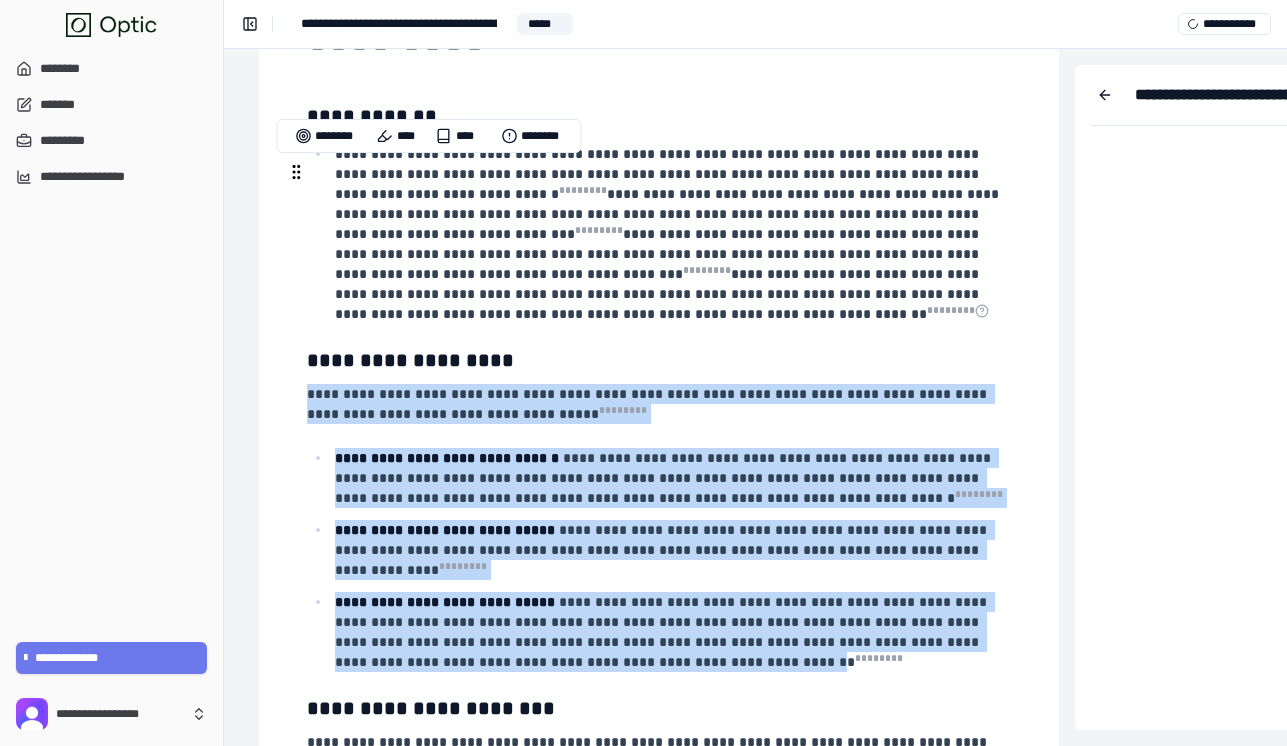 drag, startPoint x: 549, startPoint y: 421, endPoint x: 283, endPoint y: 164, distance: 369.8716 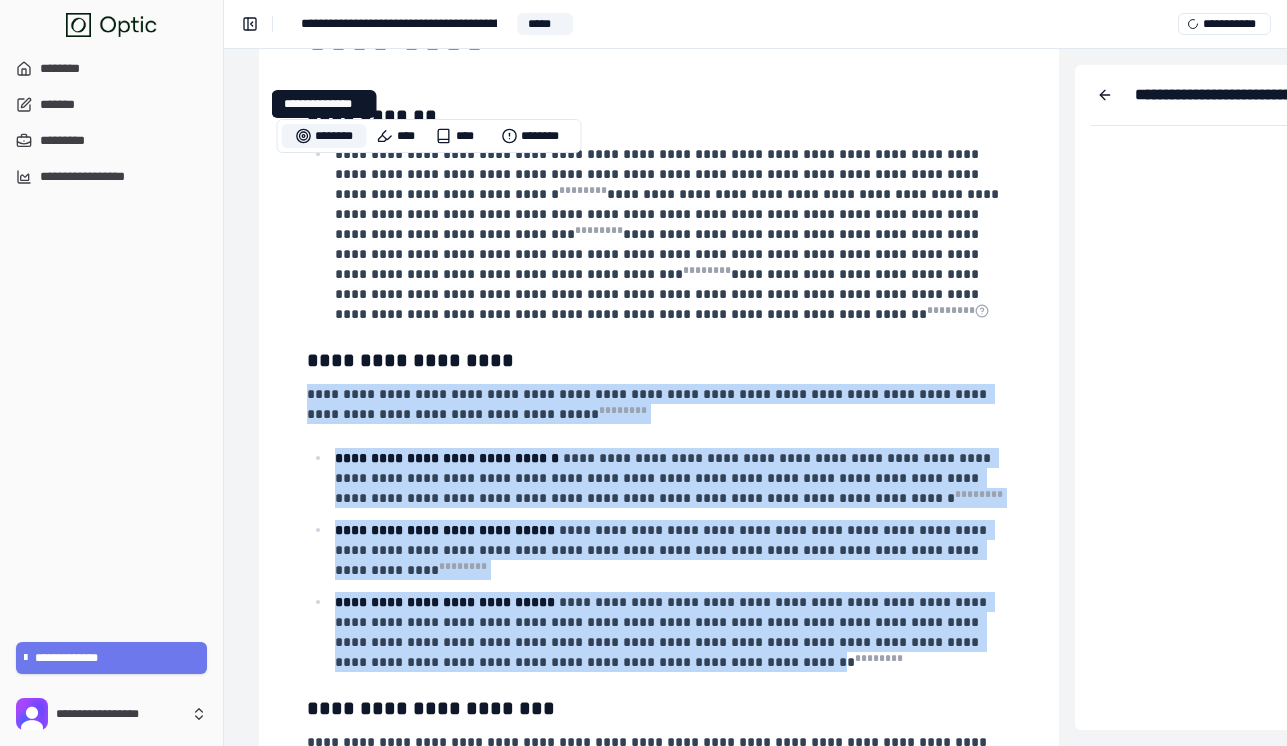 click on "********" at bounding box center (324, 136) 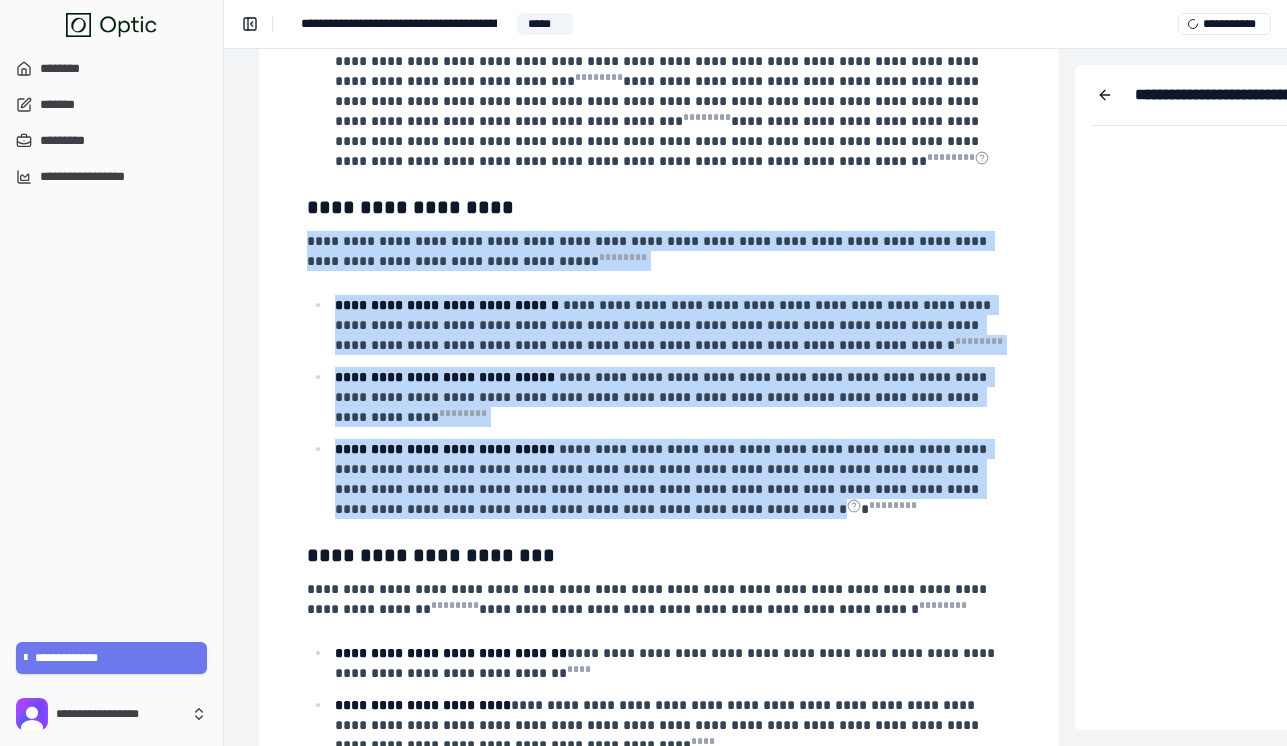 scroll, scrollTop: 4876, scrollLeft: 277, axis: both 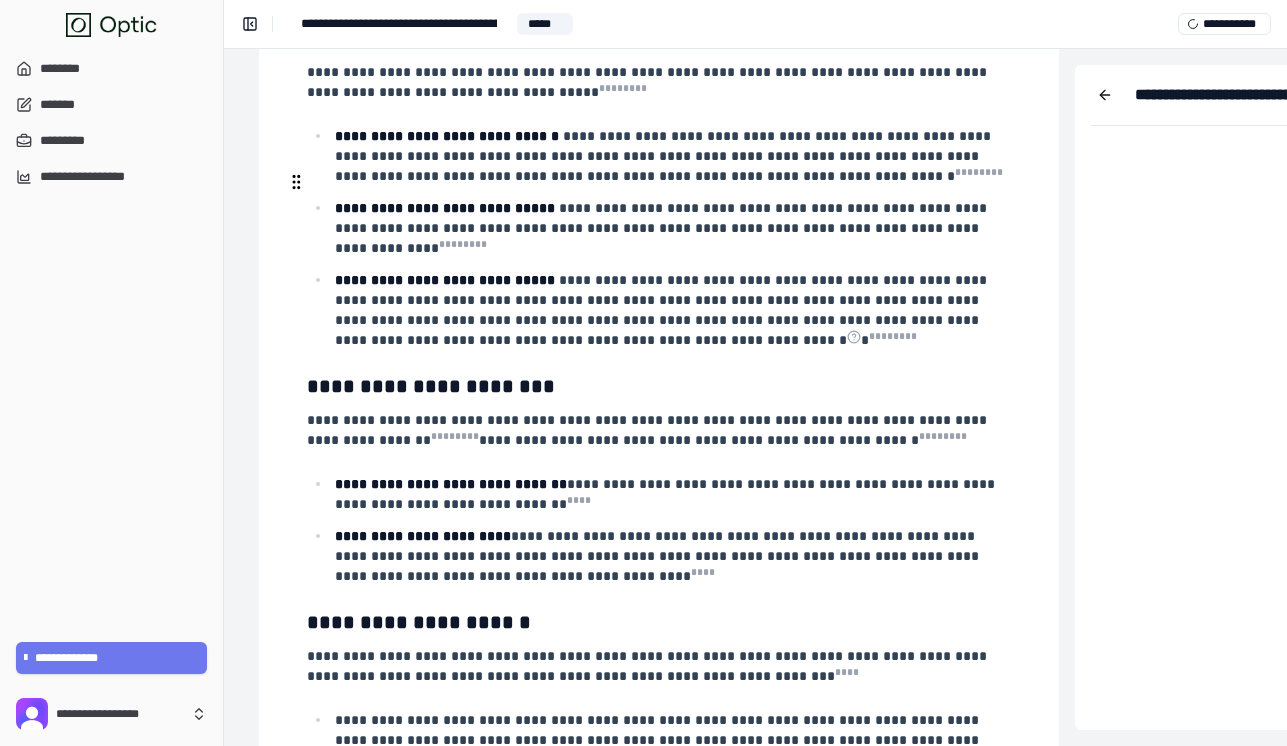 click on "**********" at bounding box center (659, -698) 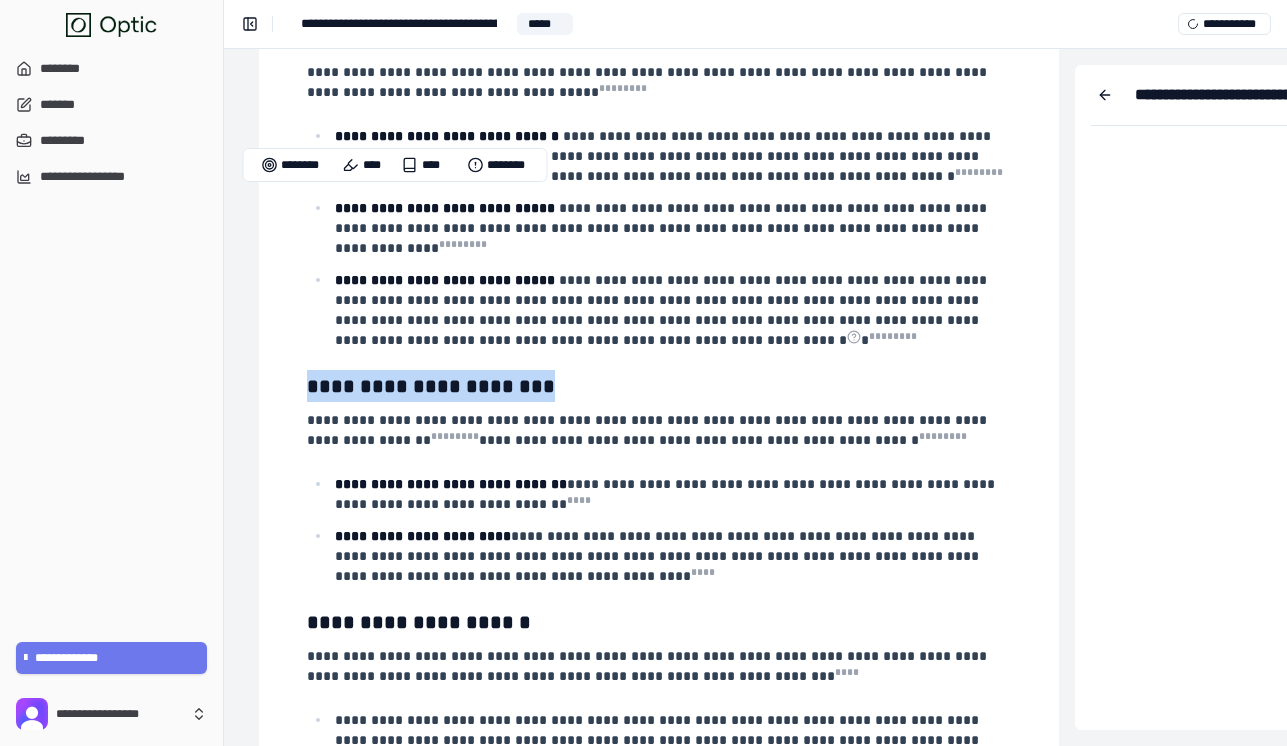 click on "**********" at bounding box center [659, -698] 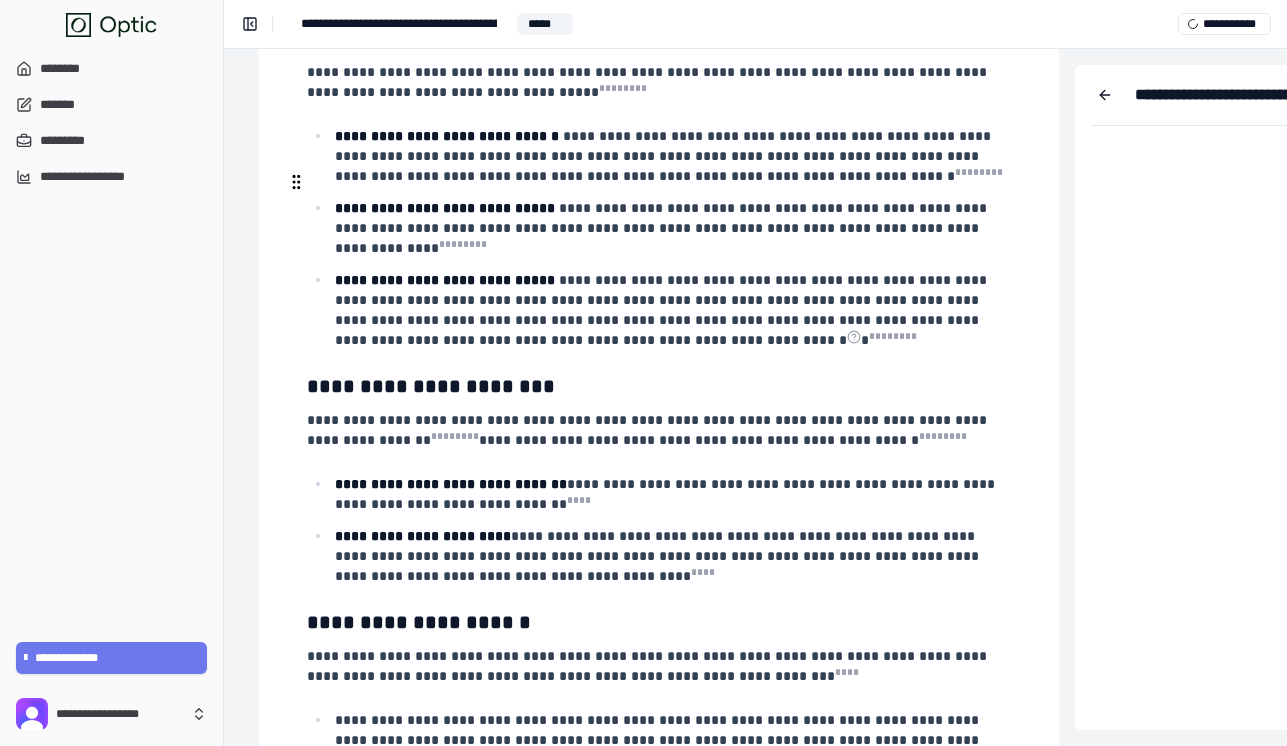 click on "**********" at bounding box center [649, 430] 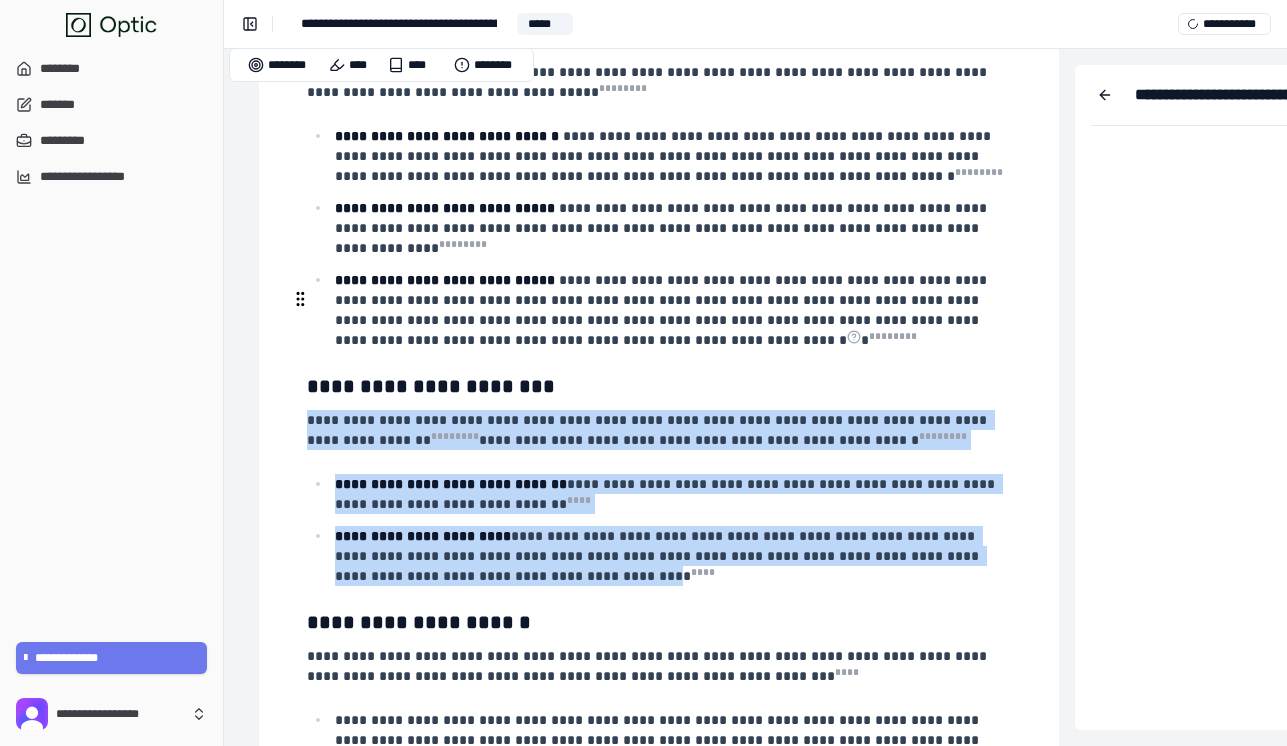 drag, startPoint x: 310, startPoint y: 181, endPoint x: 594, endPoint y: 332, distance: 321.6473 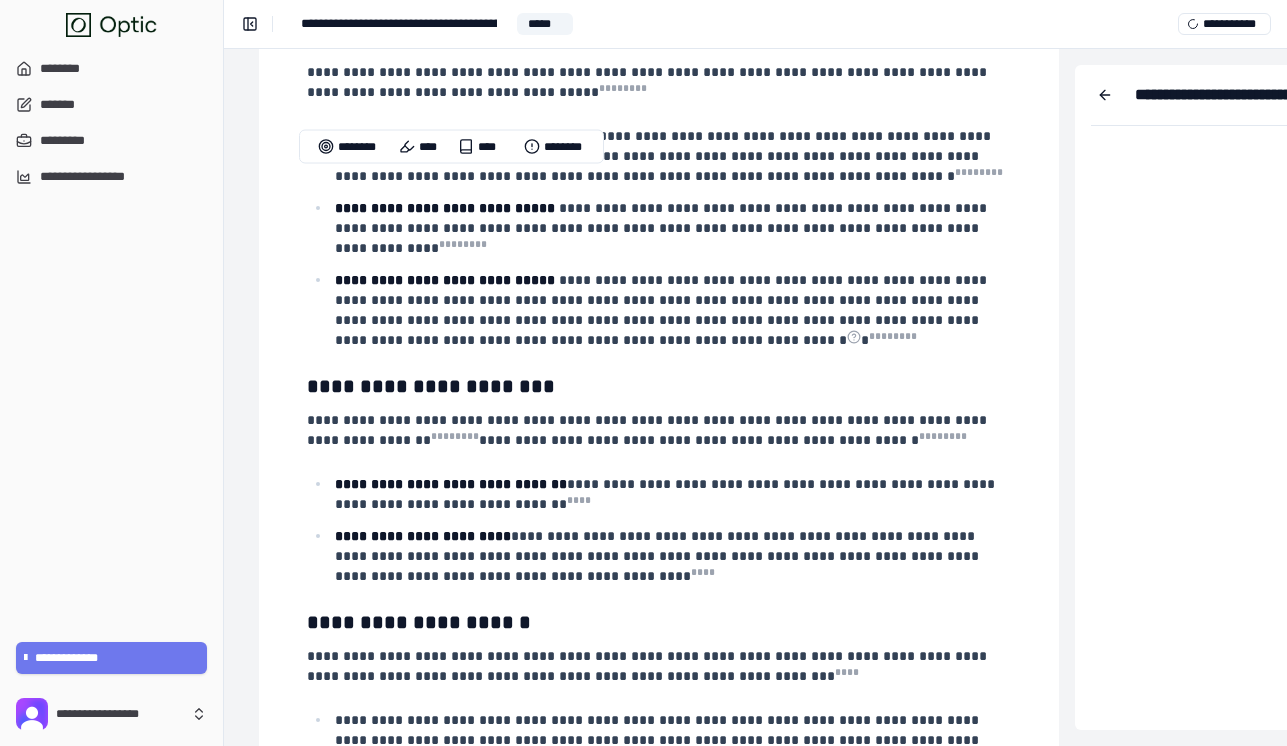 click on "******** **** **** ********" at bounding box center [451, 147] 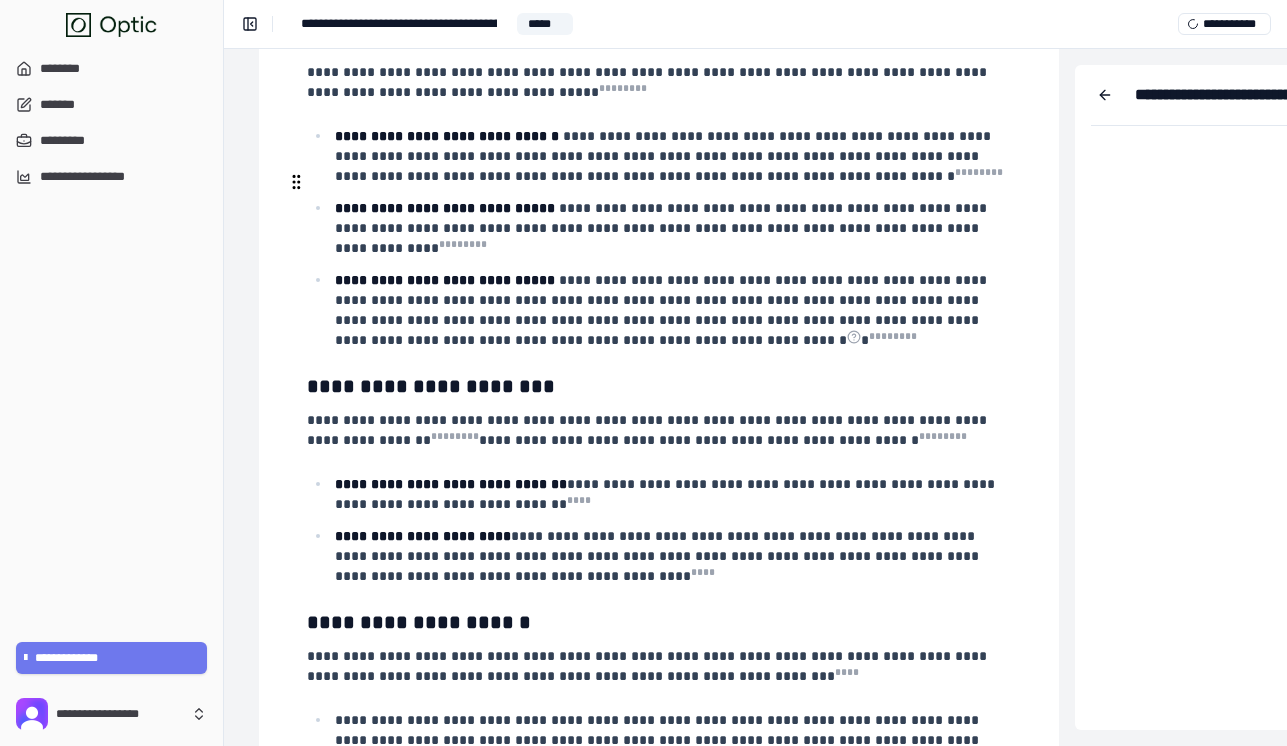 click on "**********" at bounding box center (649, 430) 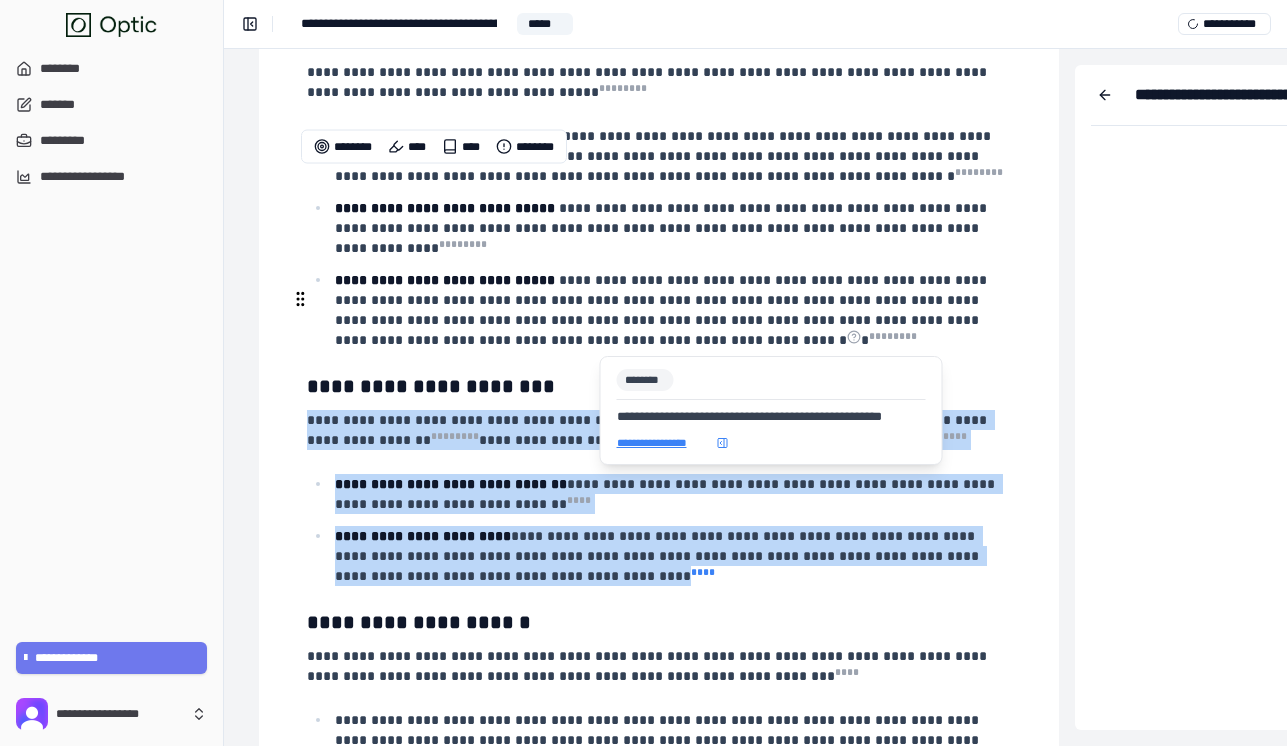 drag, startPoint x: 307, startPoint y: 178, endPoint x: 607, endPoint y: 339, distance: 340.47174 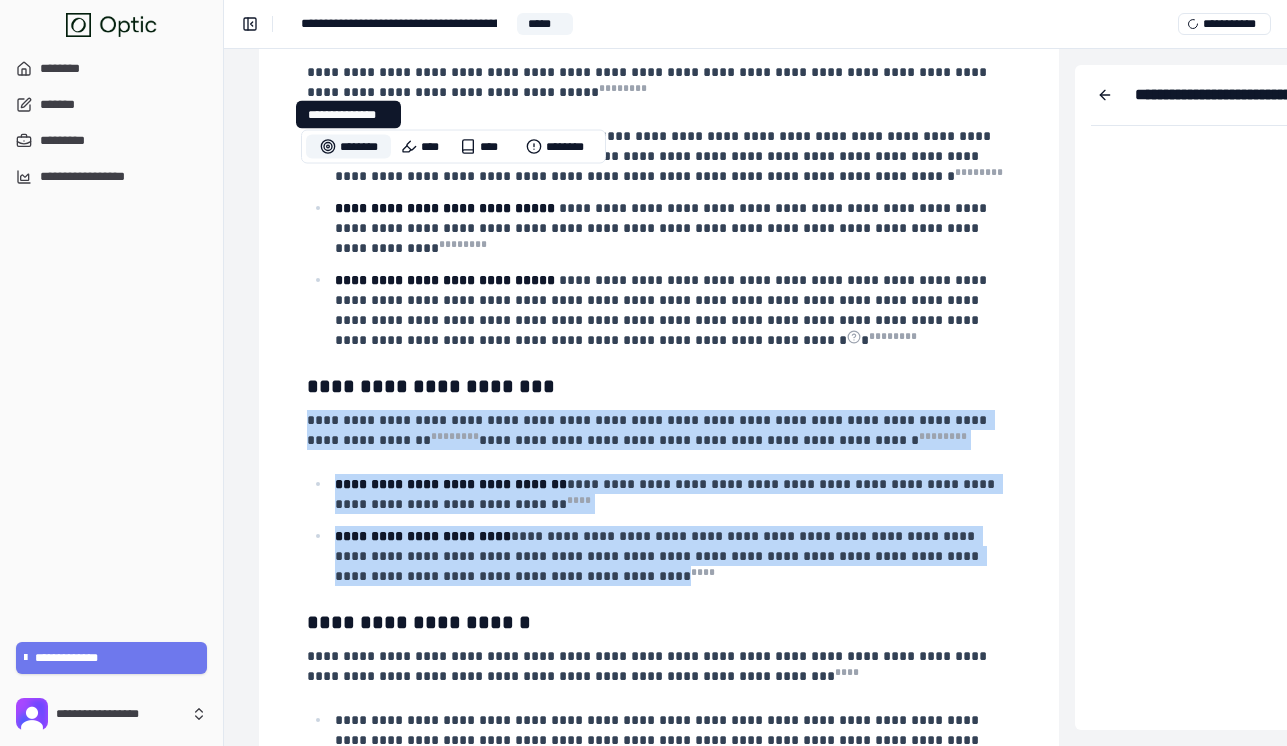 click on "********" at bounding box center (348, 147) 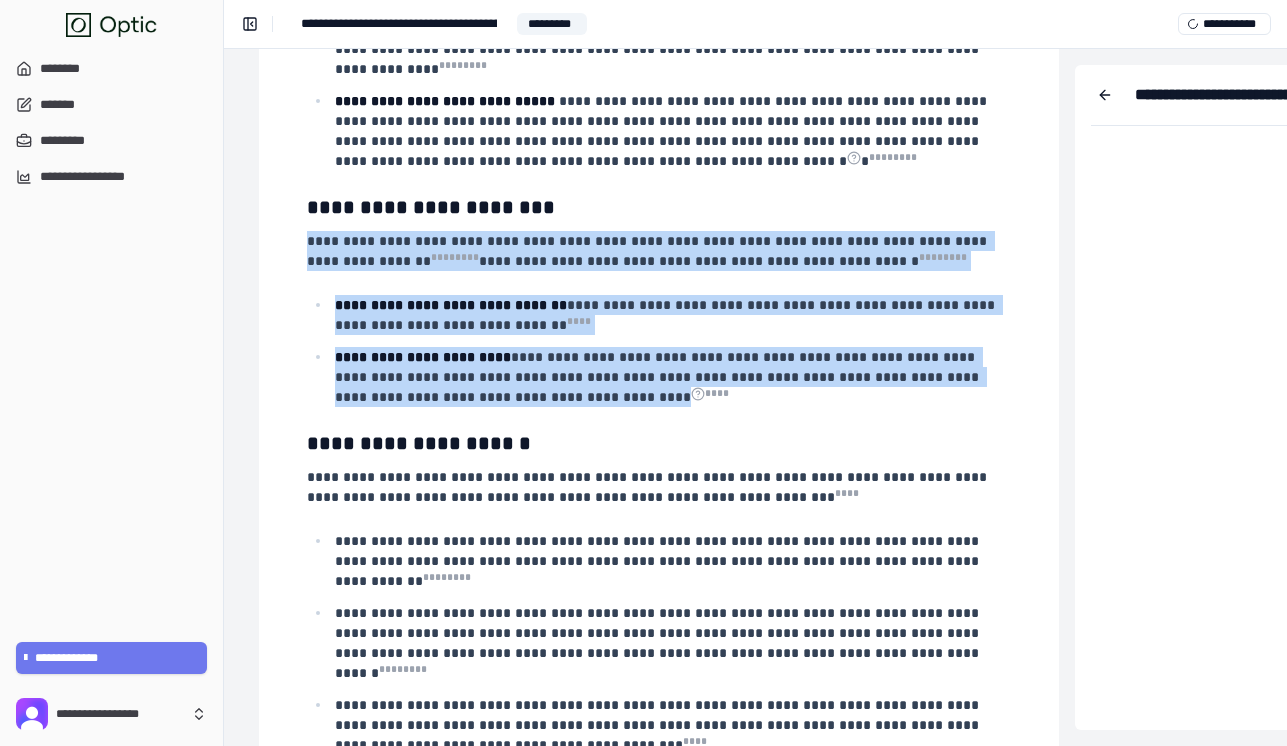 scroll, scrollTop: 5058, scrollLeft: 277, axis: both 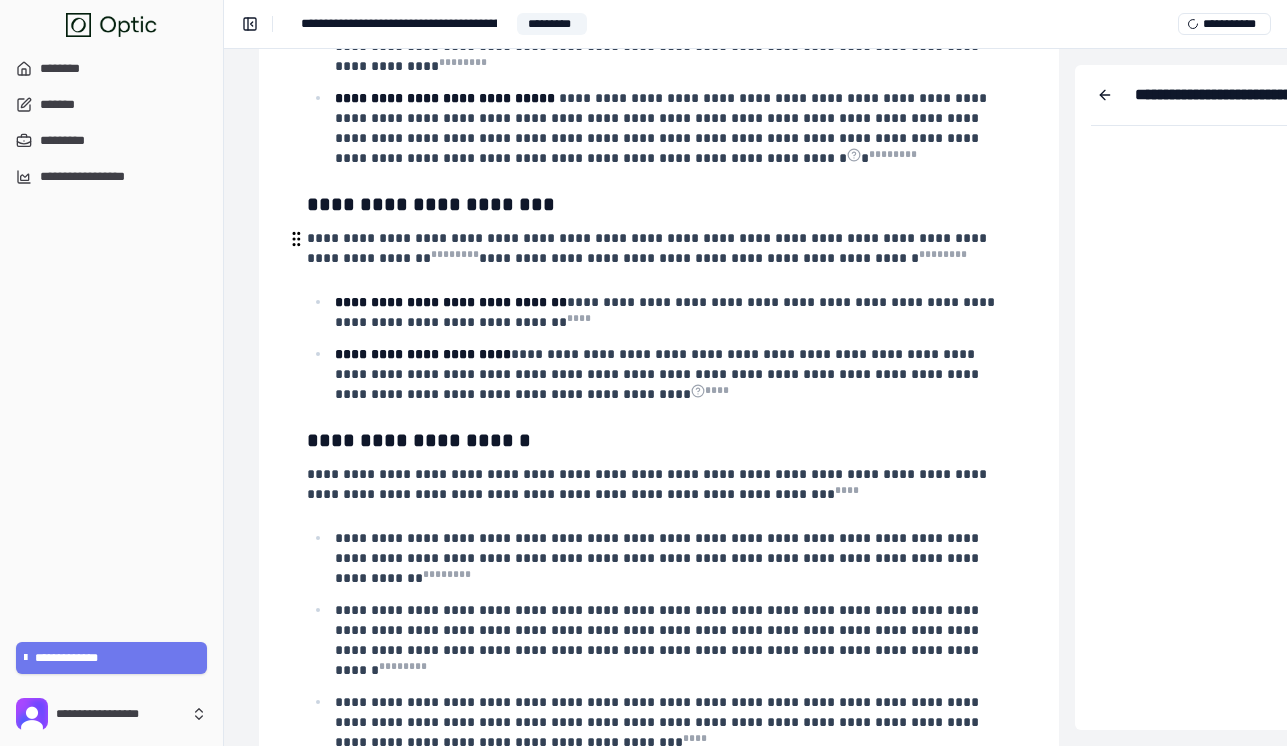 click on "**********" at bounding box center [659, -880] 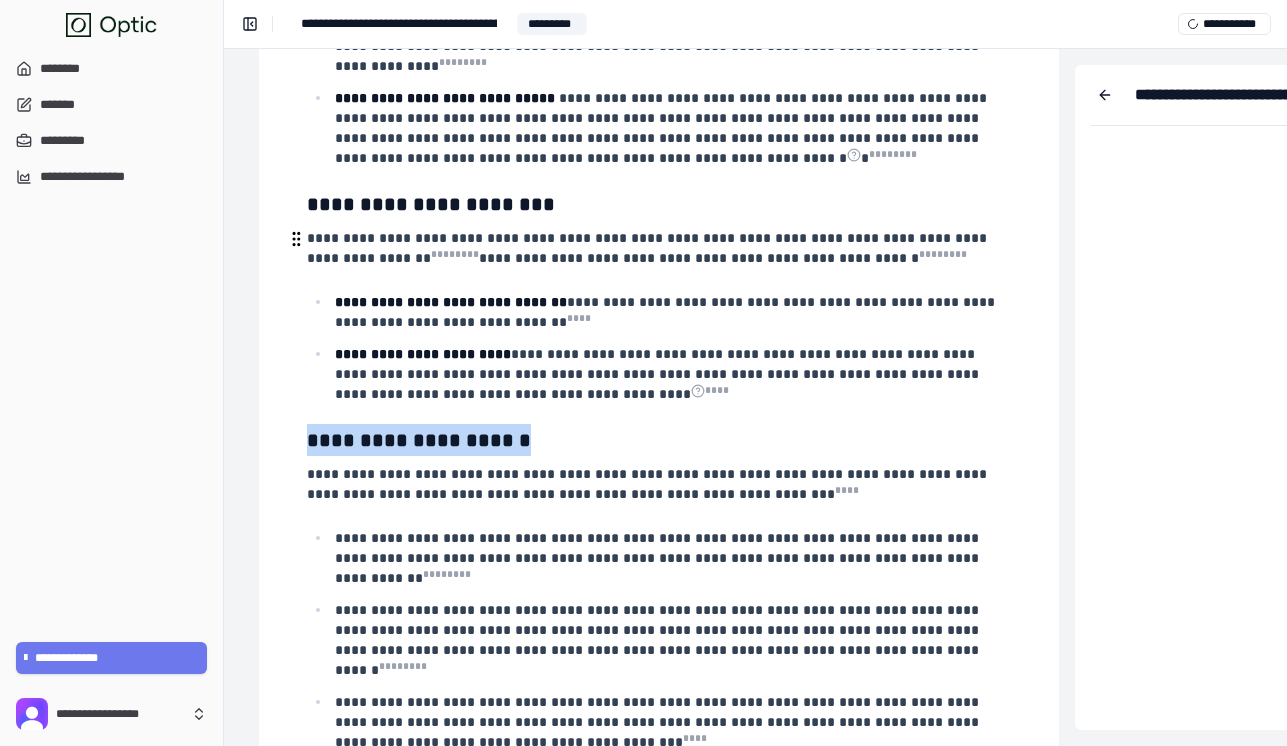 click on "**********" at bounding box center [649, 484] 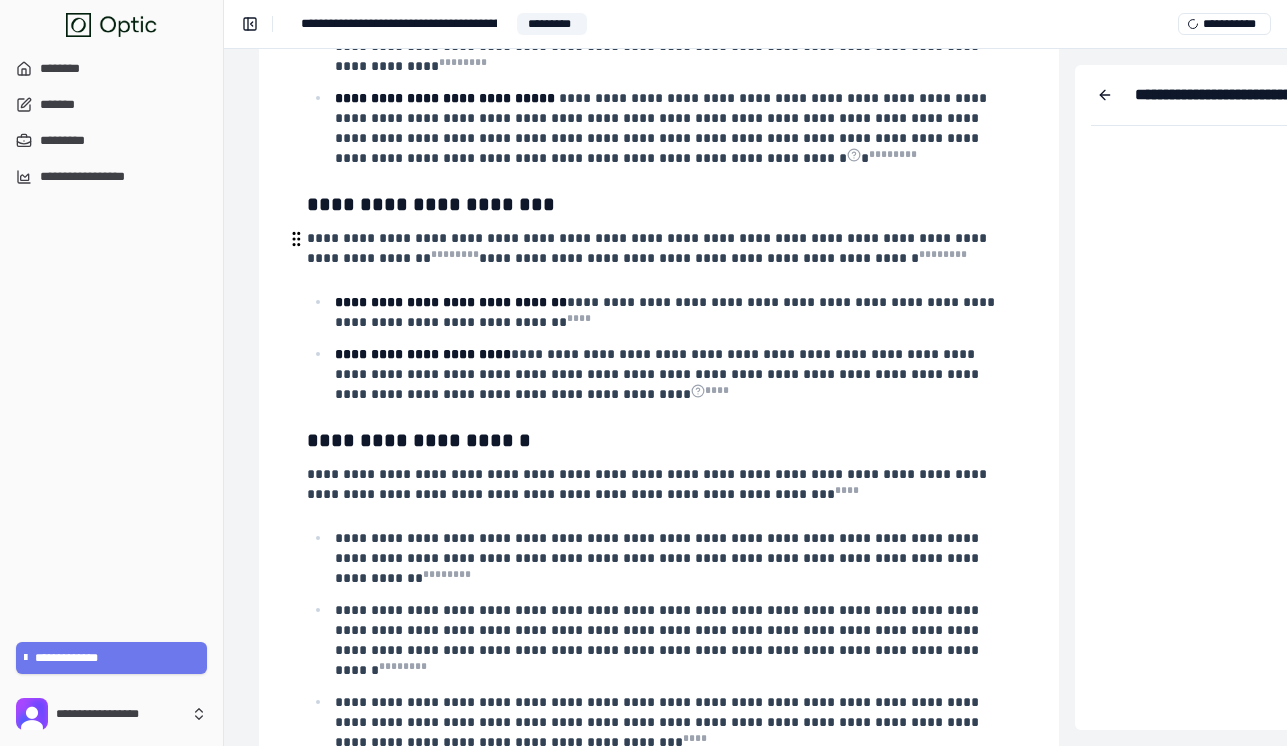 click on "**********" at bounding box center [649, 484] 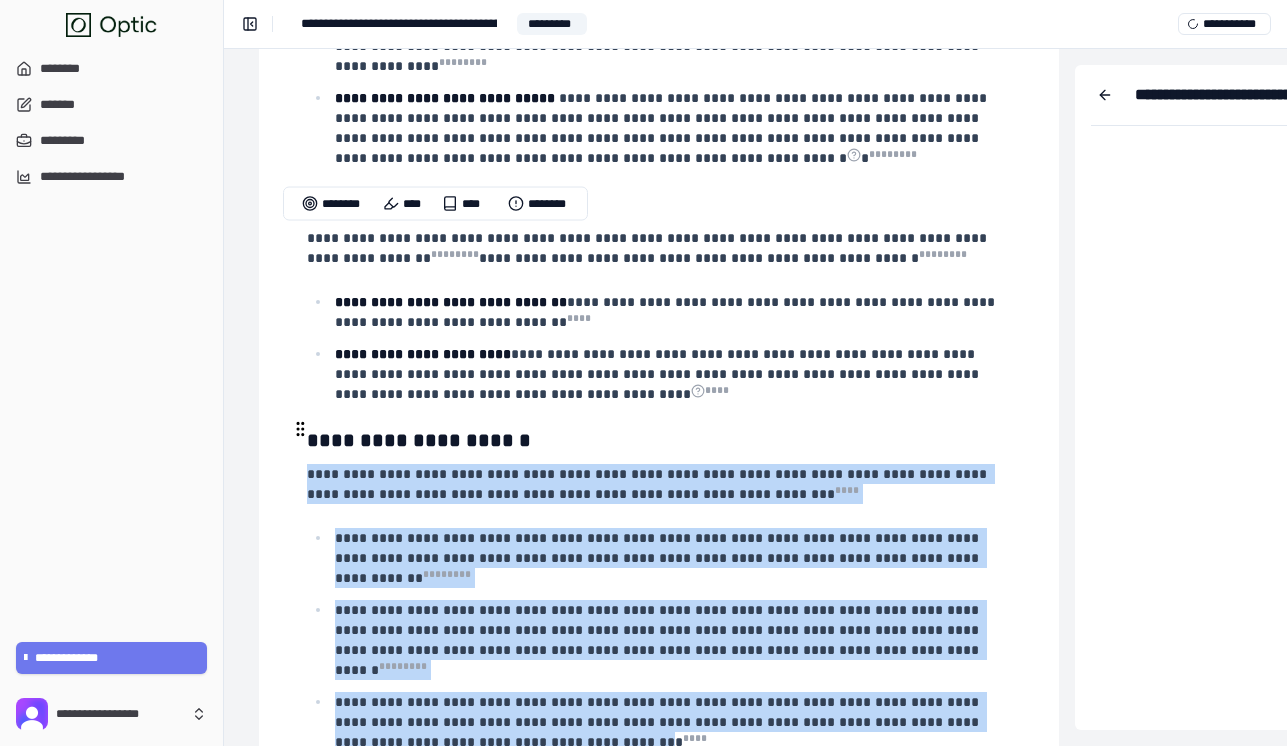 drag, startPoint x: 310, startPoint y: 239, endPoint x: 568, endPoint y: 464, distance: 342.3288 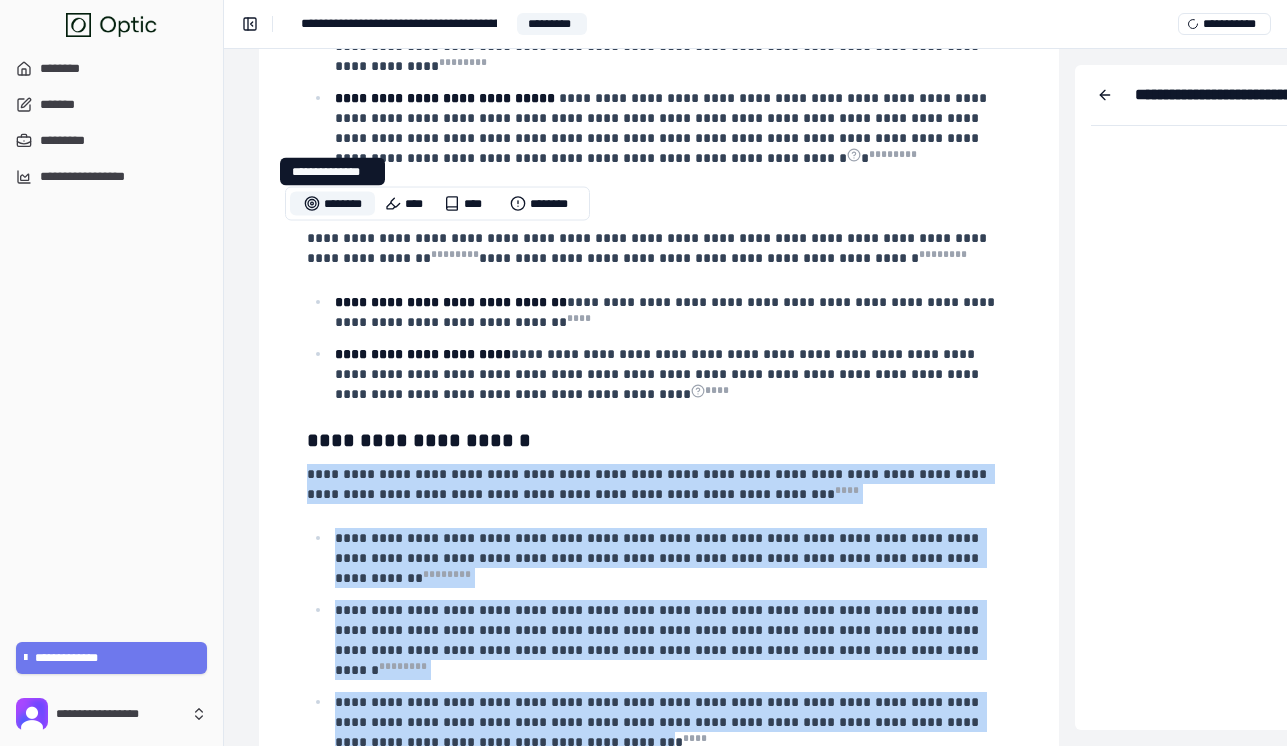 click on "********" at bounding box center [332, 204] 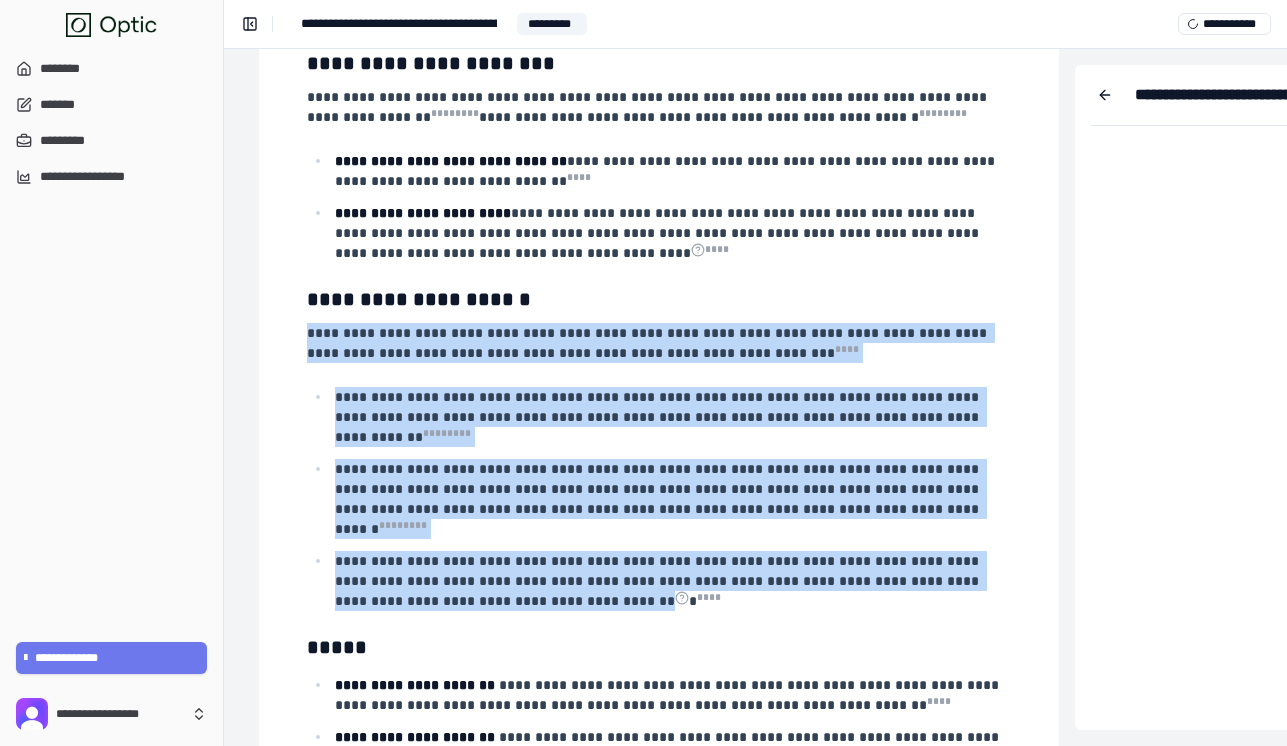 scroll, scrollTop: 5269, scrollLeft: 277, axis: both 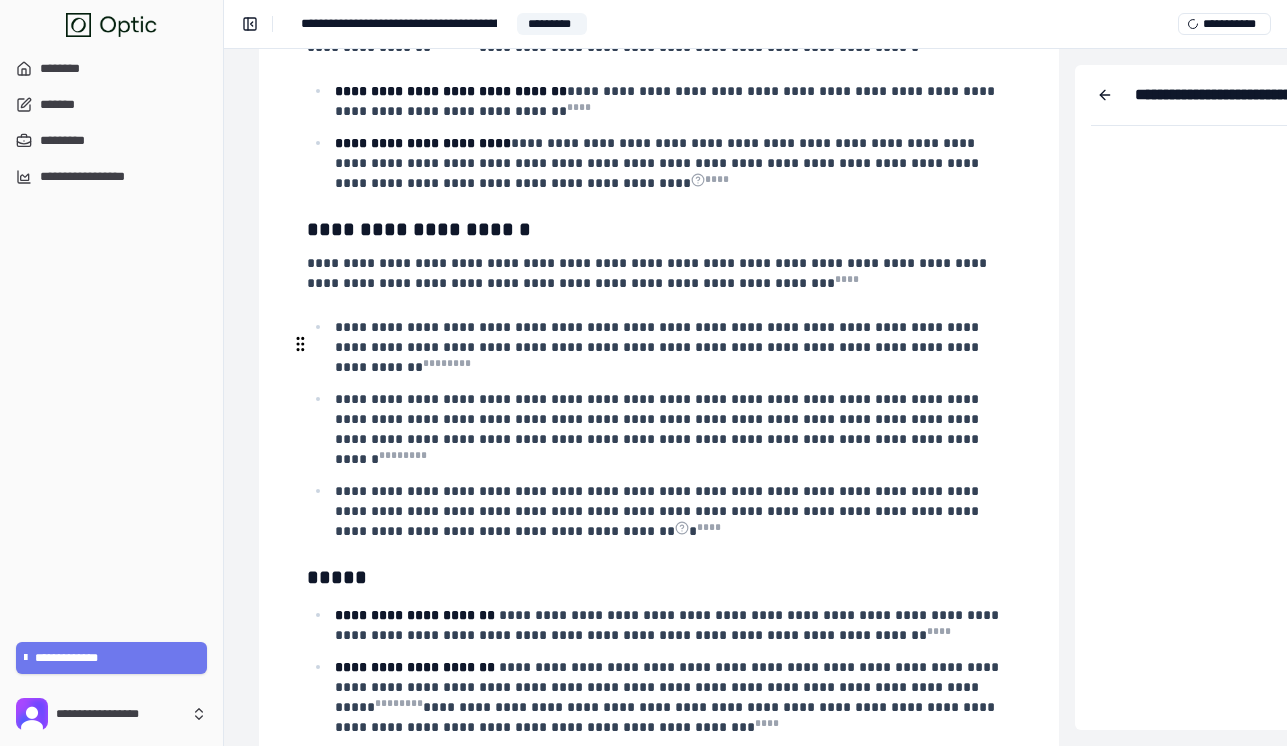 click on "**********" at bounding box center [417, 615] 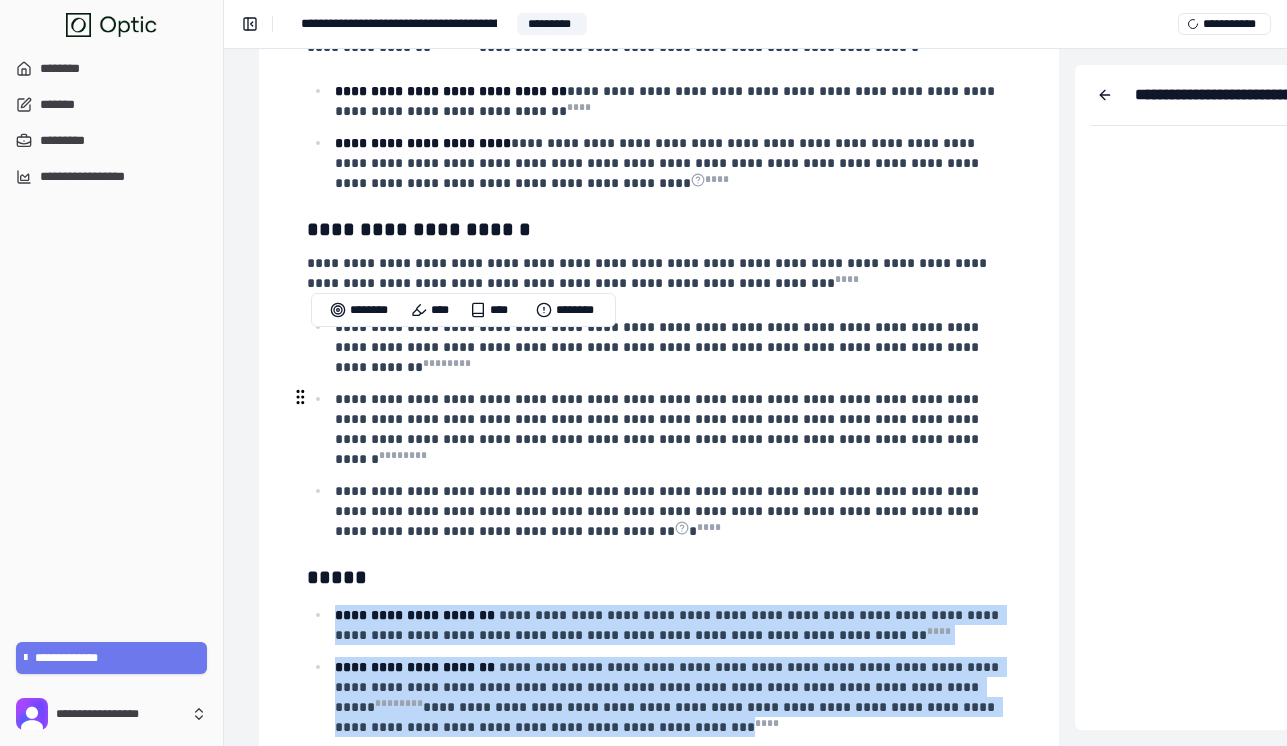drag, startPoint x: 335, startPoint y: 342, endPoint x: 602, endPoint y: 465, distance: 293.9694 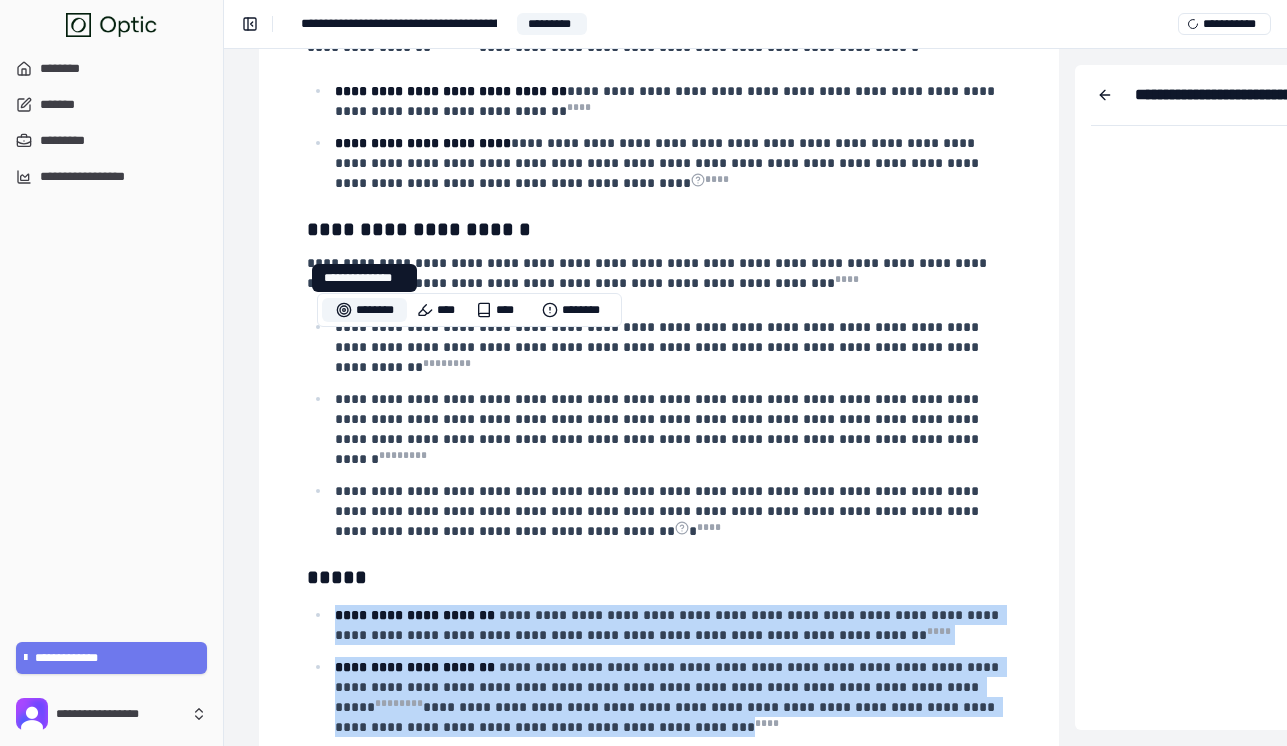 click on "********" at bounding box center (364, 310) 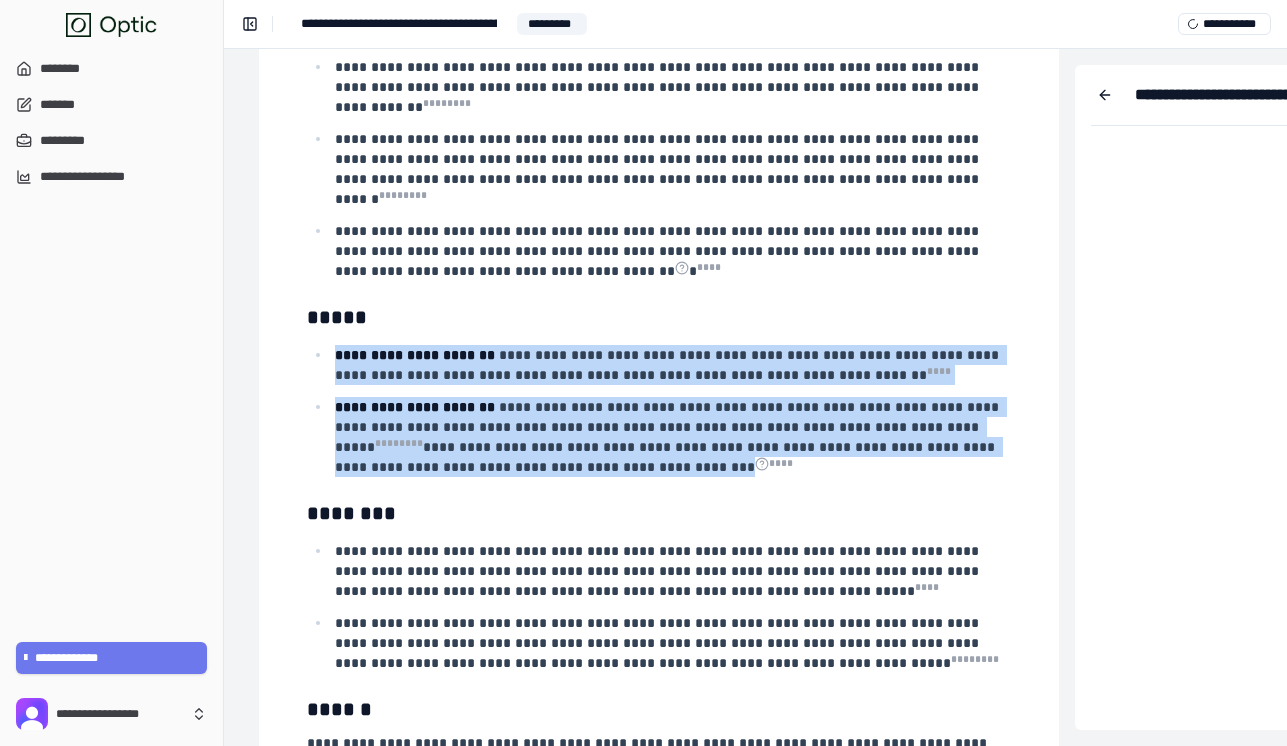 scroll, scrollTop: 5531, scrollLeft: 277, axis: both 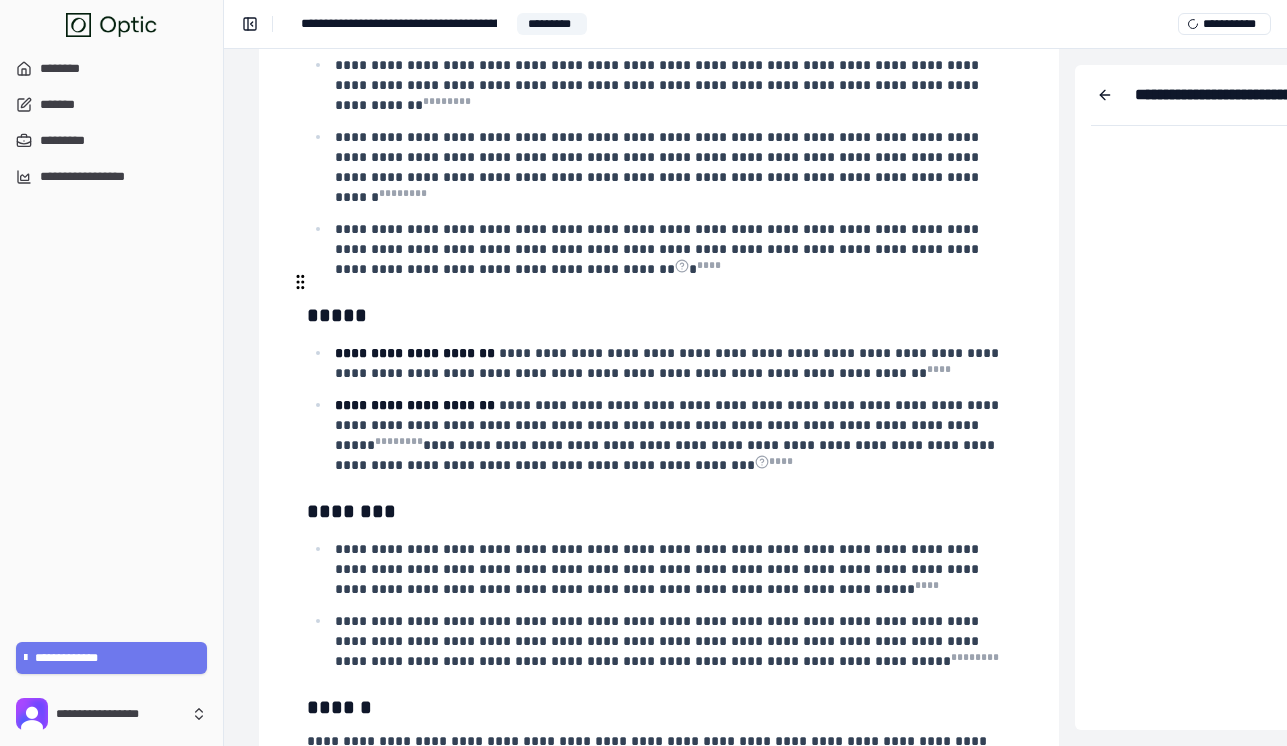 click on "**********" at bounding box center [659, 569] 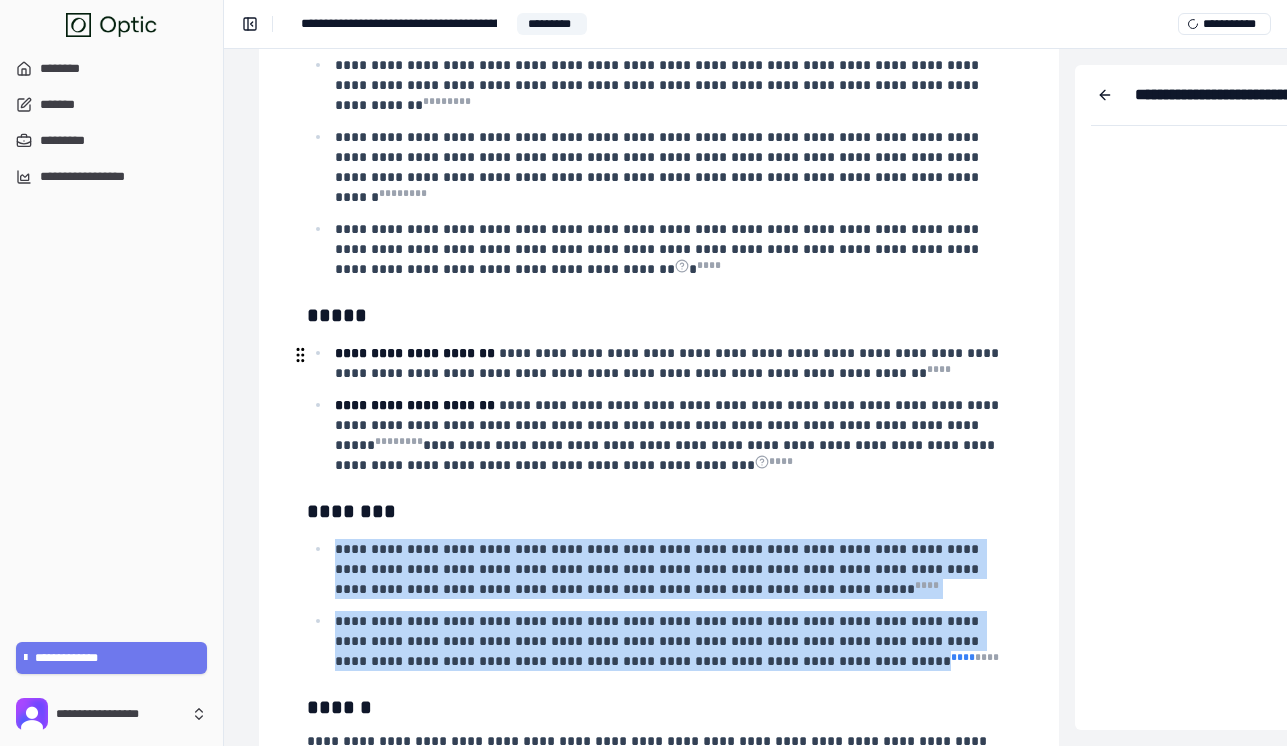 drag, startPoint x: 339, startPoint y: 281, endPoint x: 724, endPoint y: 394, distance: 401.24057 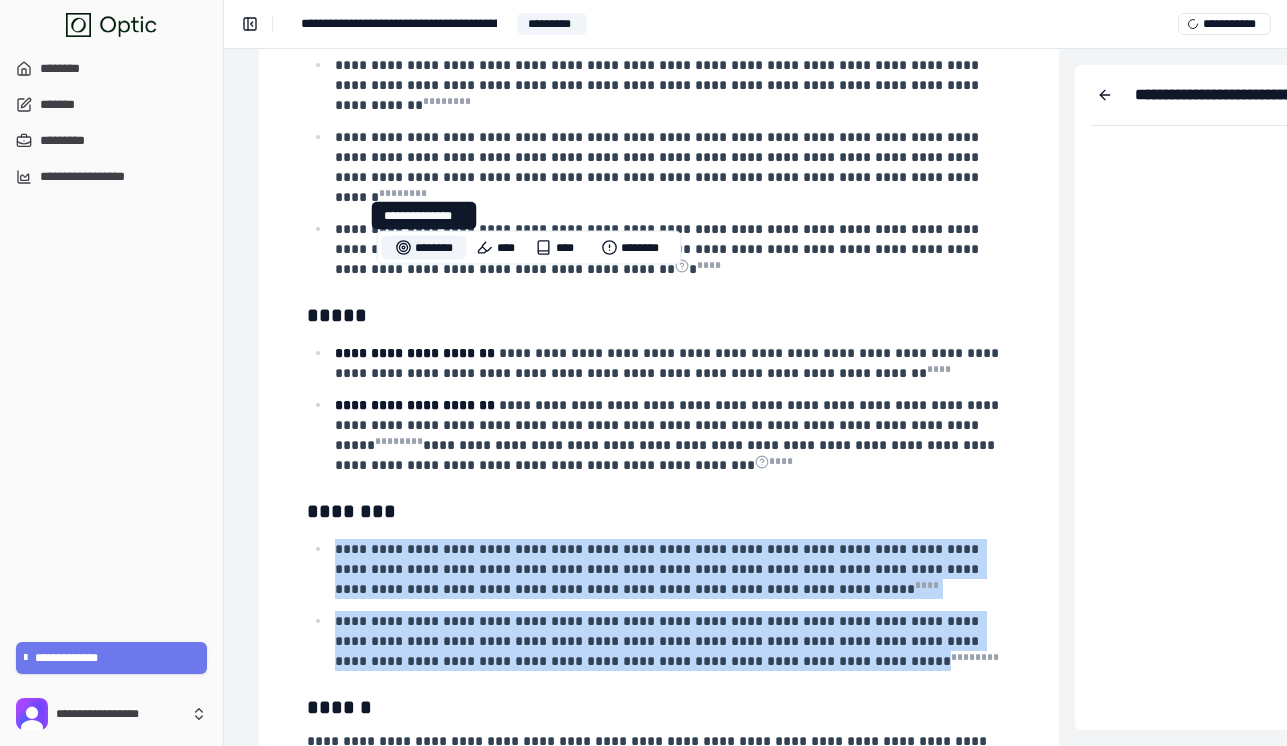 click on "********" at bounding box center (424, 248) 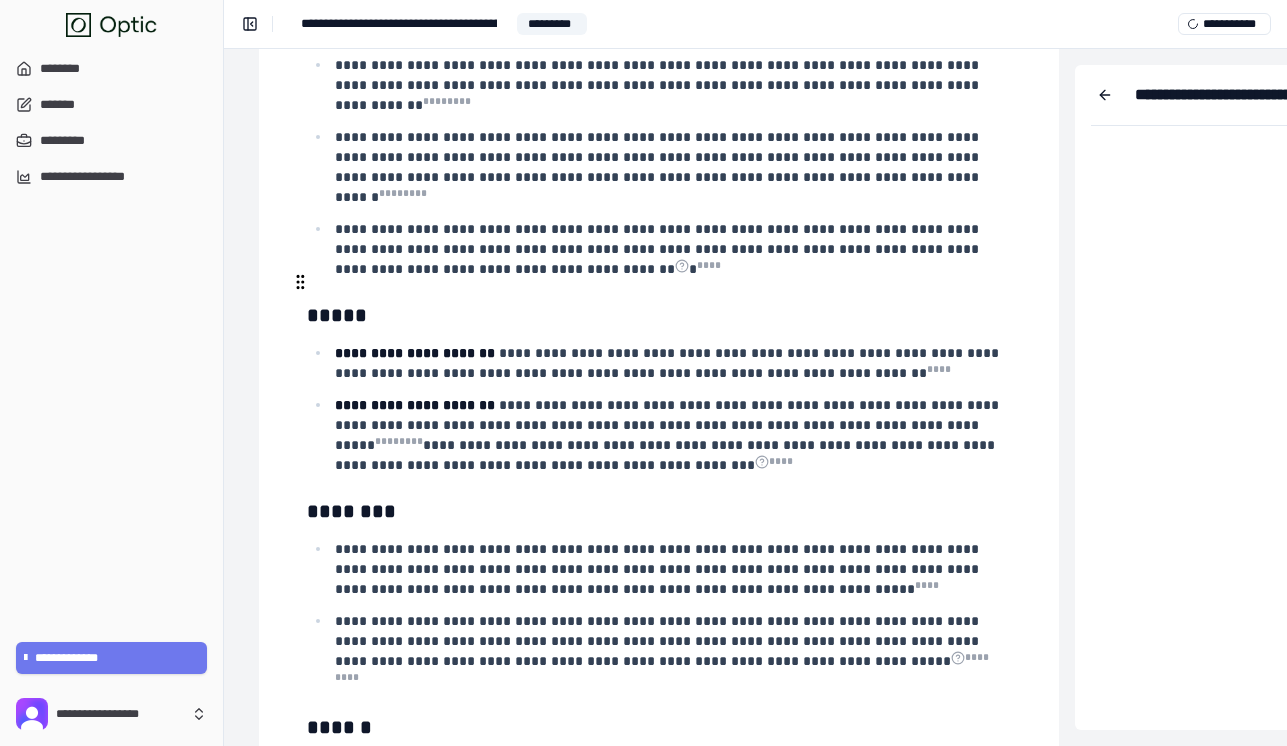 click on "**********" at bounding box center (659, 569) 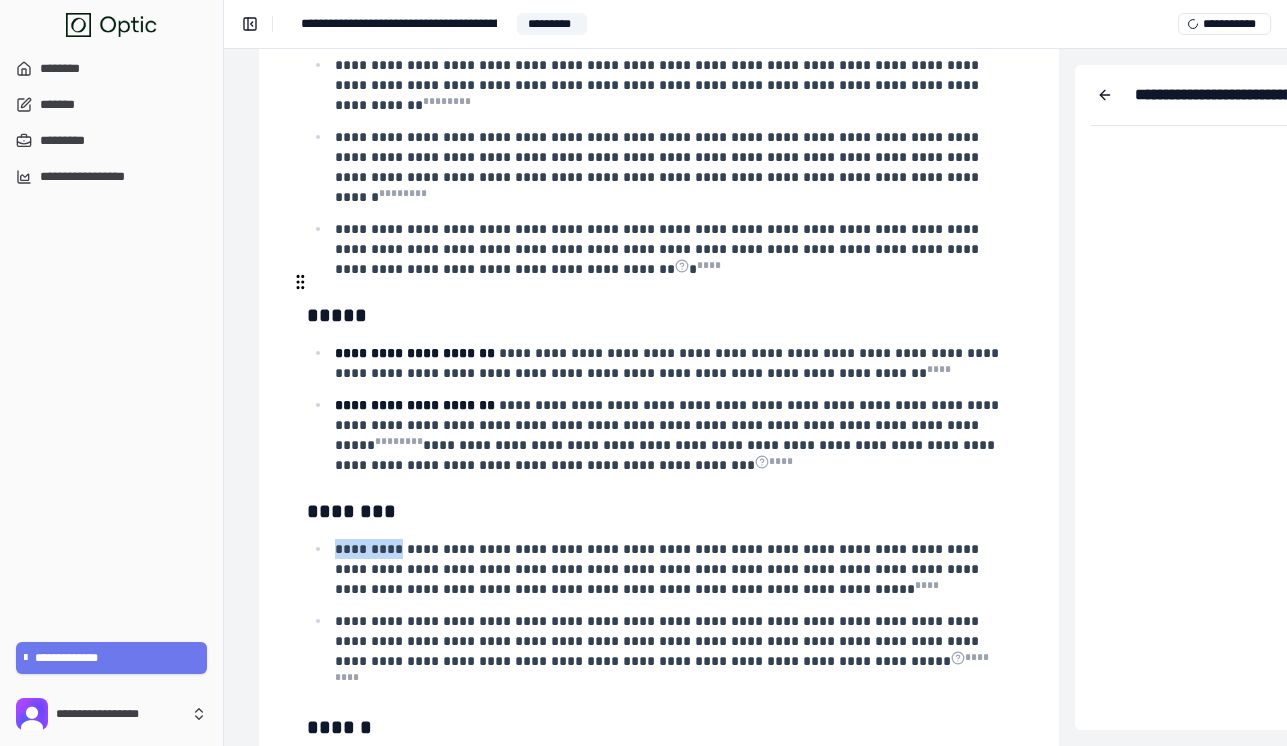 click on "**********" at bounding box center [659, 569] 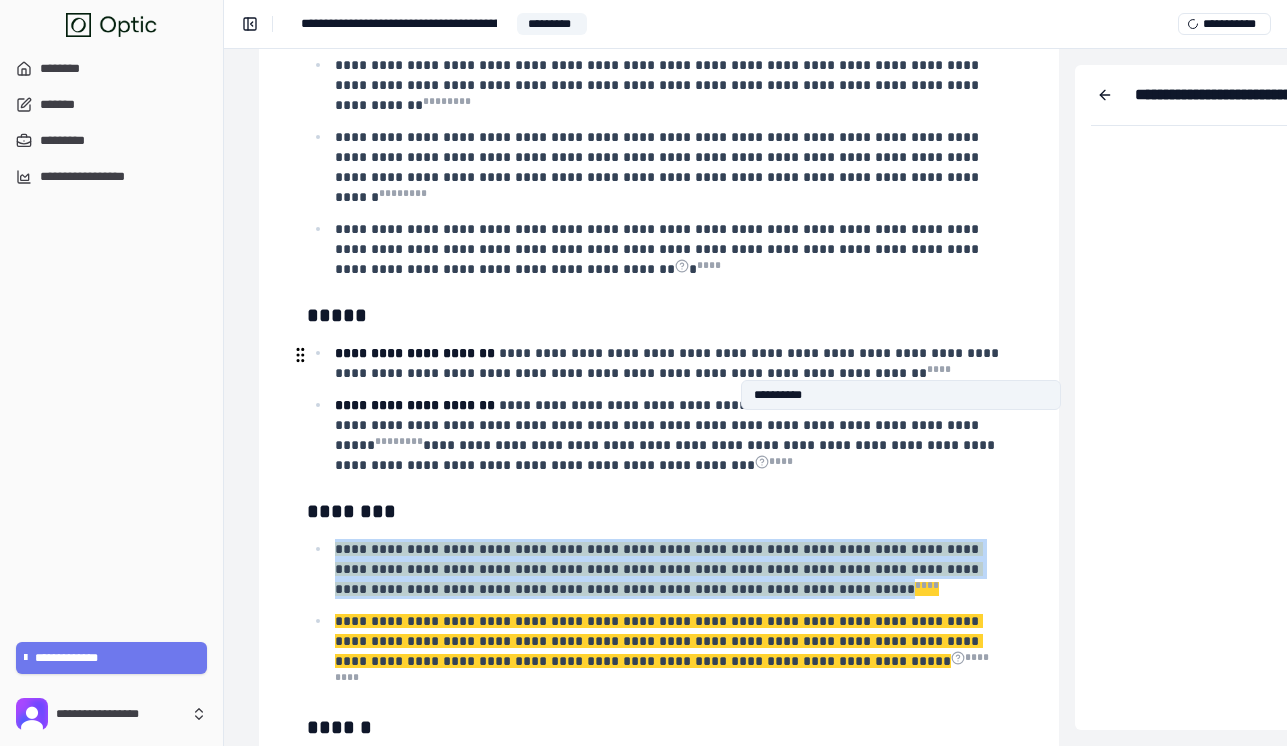 click 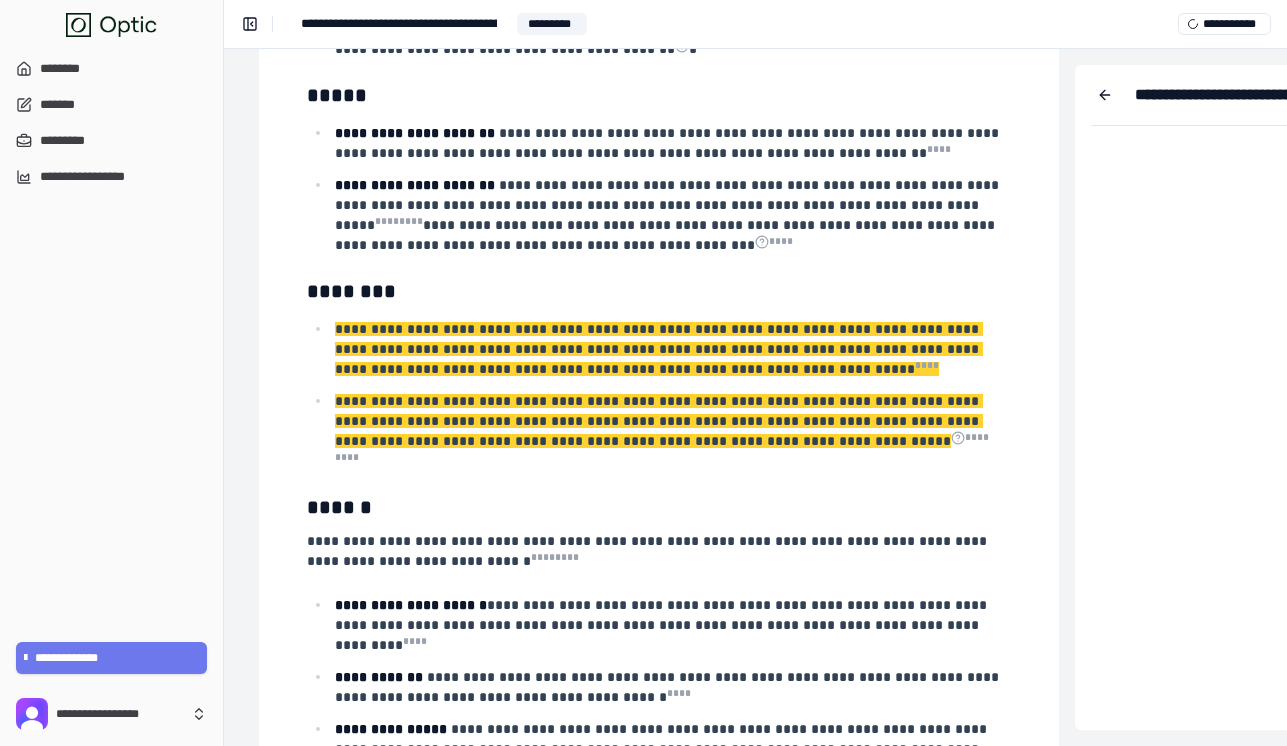 scroll, scrollTop: 5775, scrollLeft: 277, axis: both 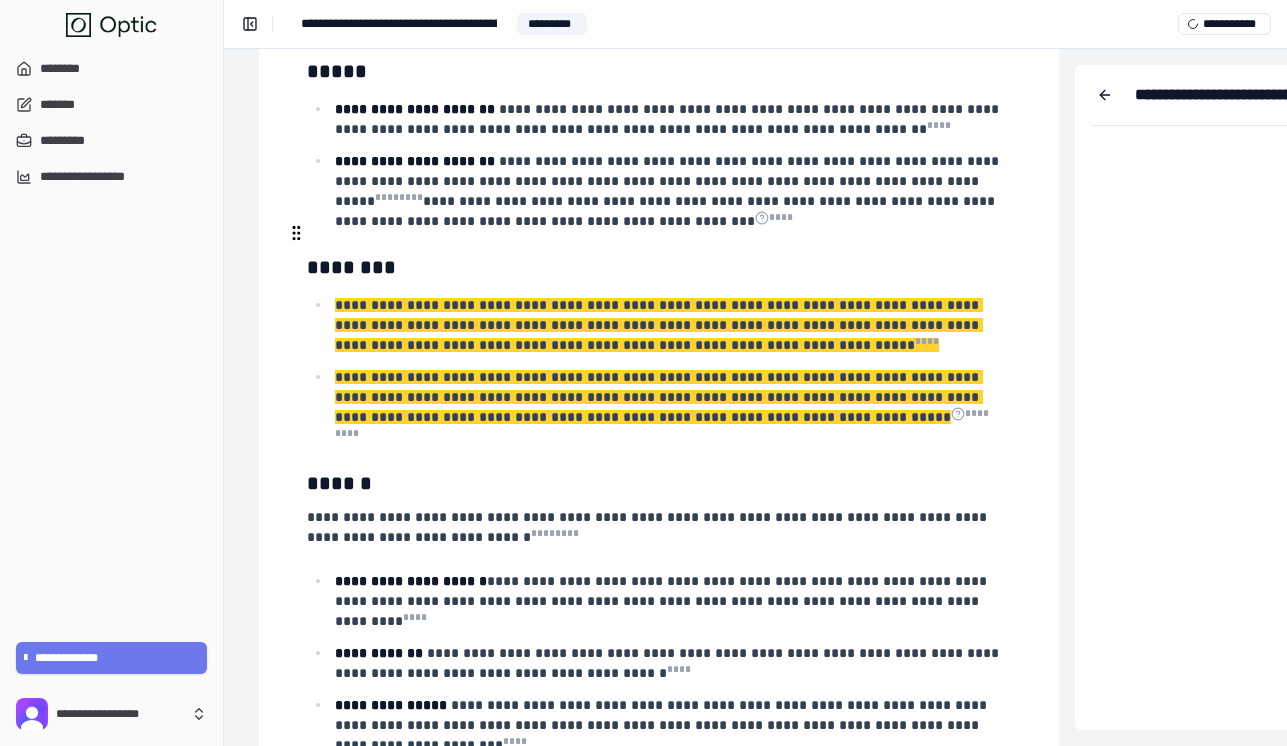 click on "**********" at bounding box center [649, 527] 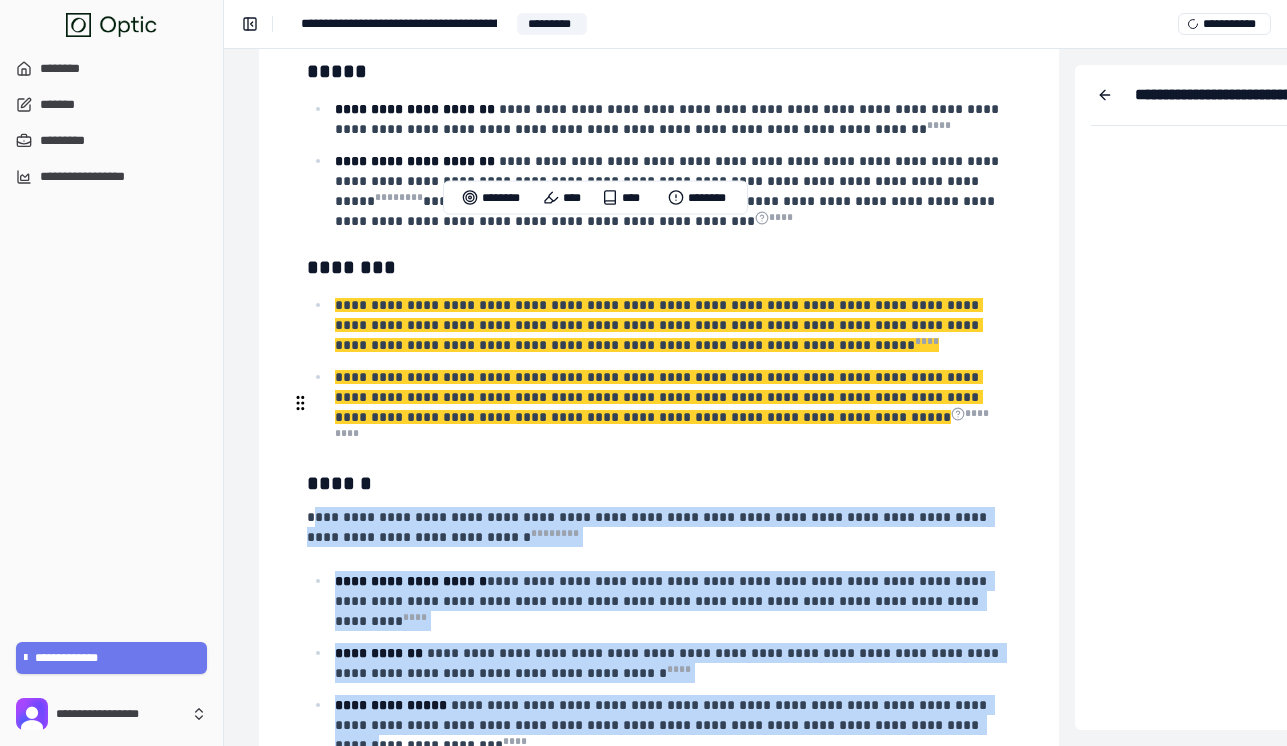 drag, startPoint x: 309, startPoint y: 236, endPoint x: 891, endPoint y: 415, distance: 608.9047 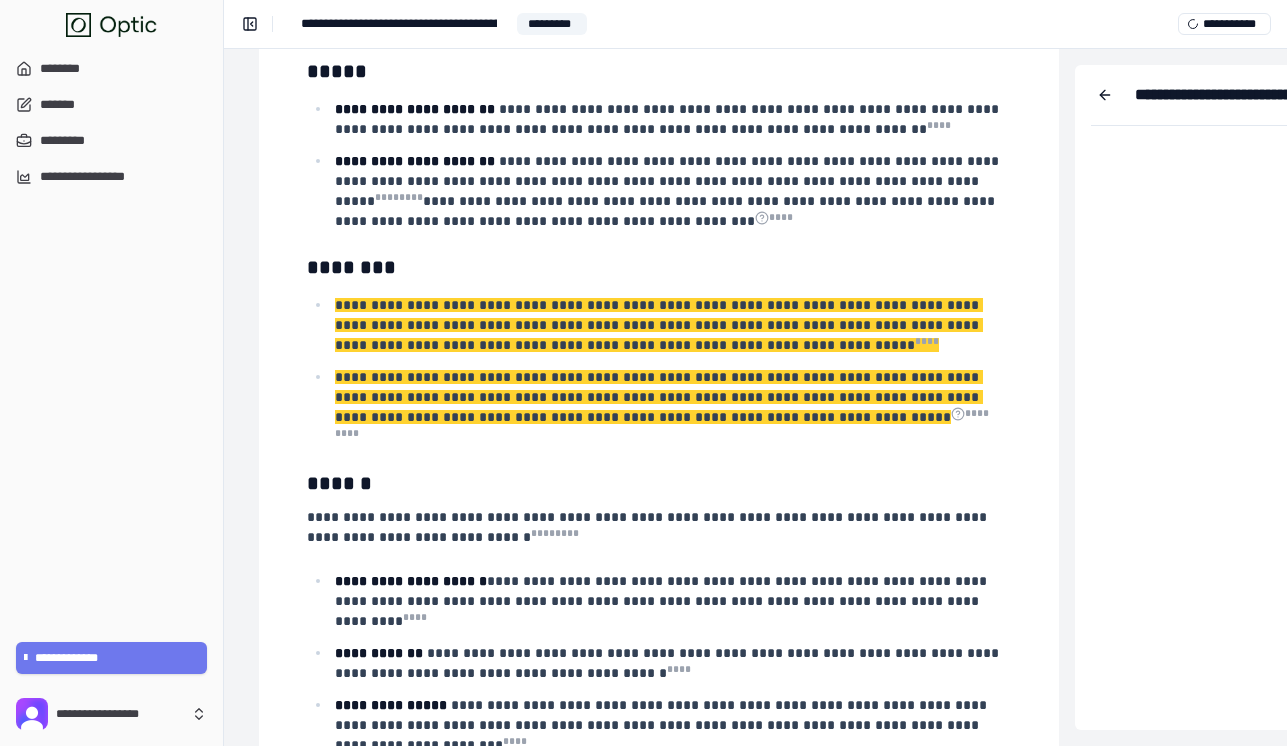 click on "**********" at bounding box center [663, 725] 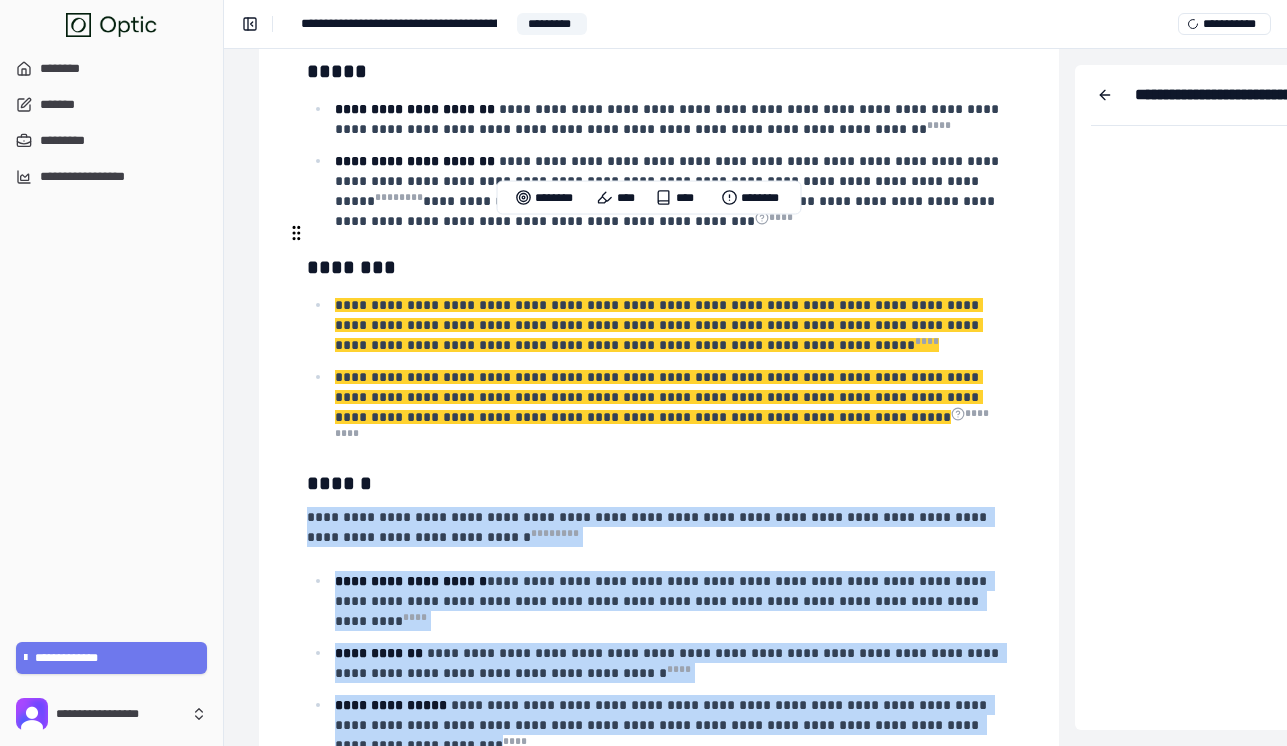 drag, startPoint x: 993, startPoint y: 427, endPoint x: 290, endPoint y: 235, distance: 728.74756 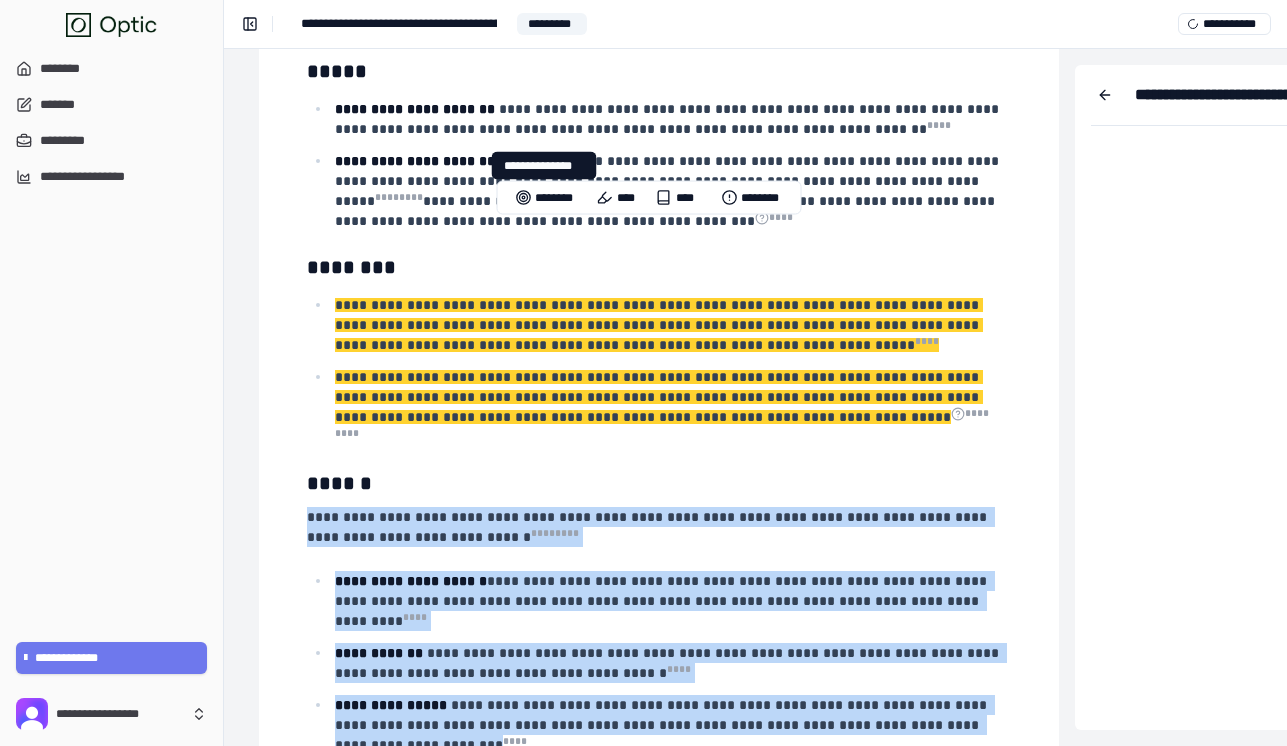 drag, startPoint x: 549, startPoint y: 192, endPoint x: 546, endPoint y: 202, distance: 10.440307 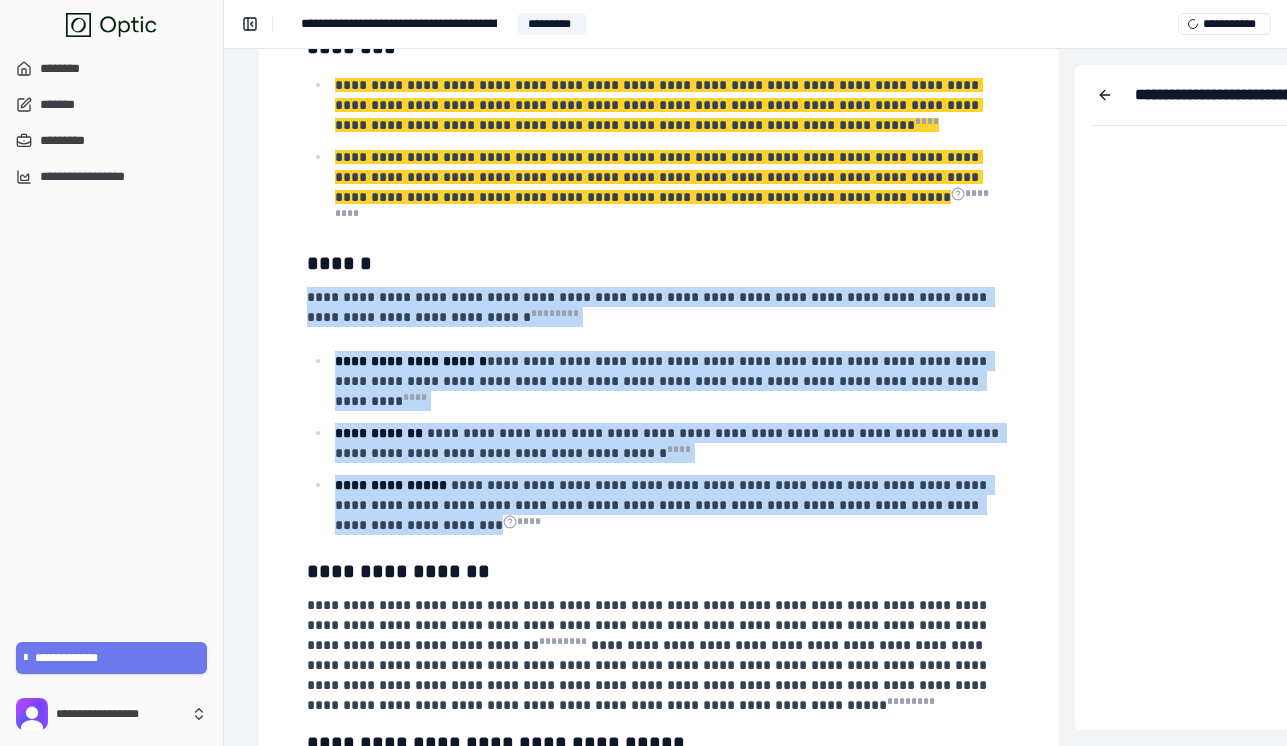 scroll, scrollTop: 6031, scrollLeft: 277, axis: both 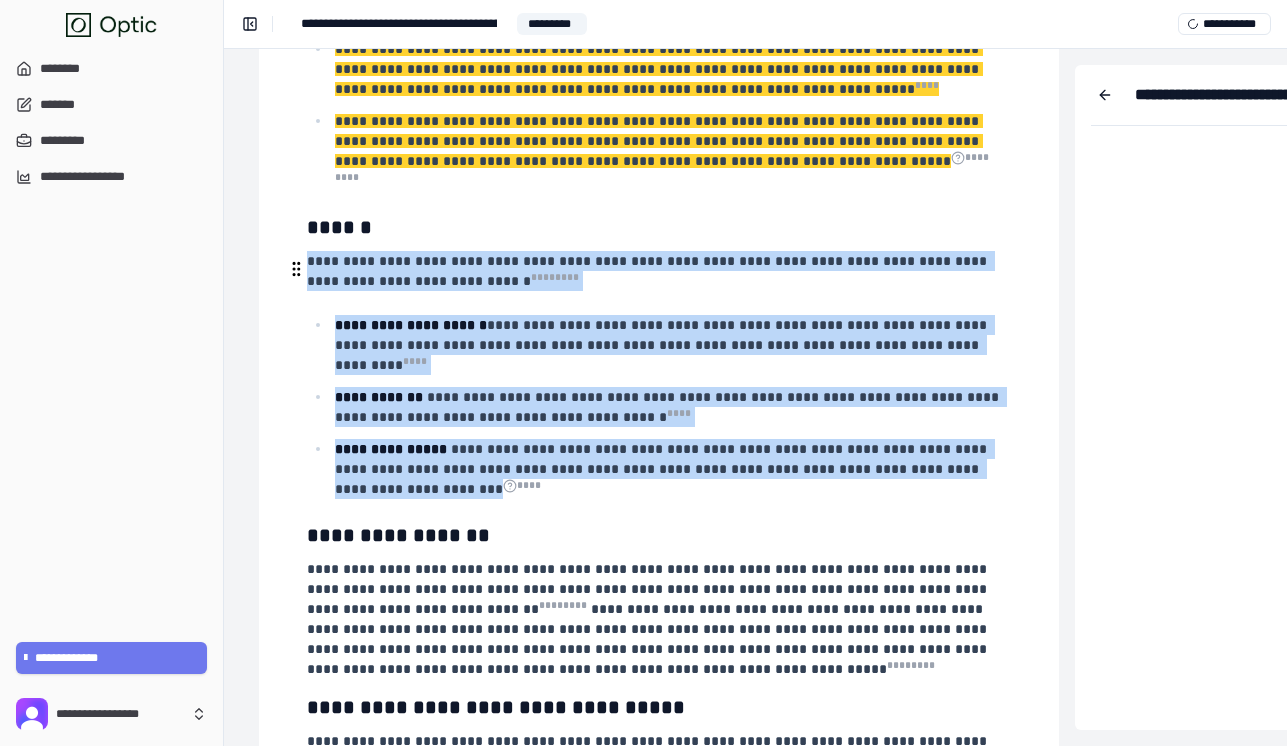 click on "**********" at bounding box center [649, 619] 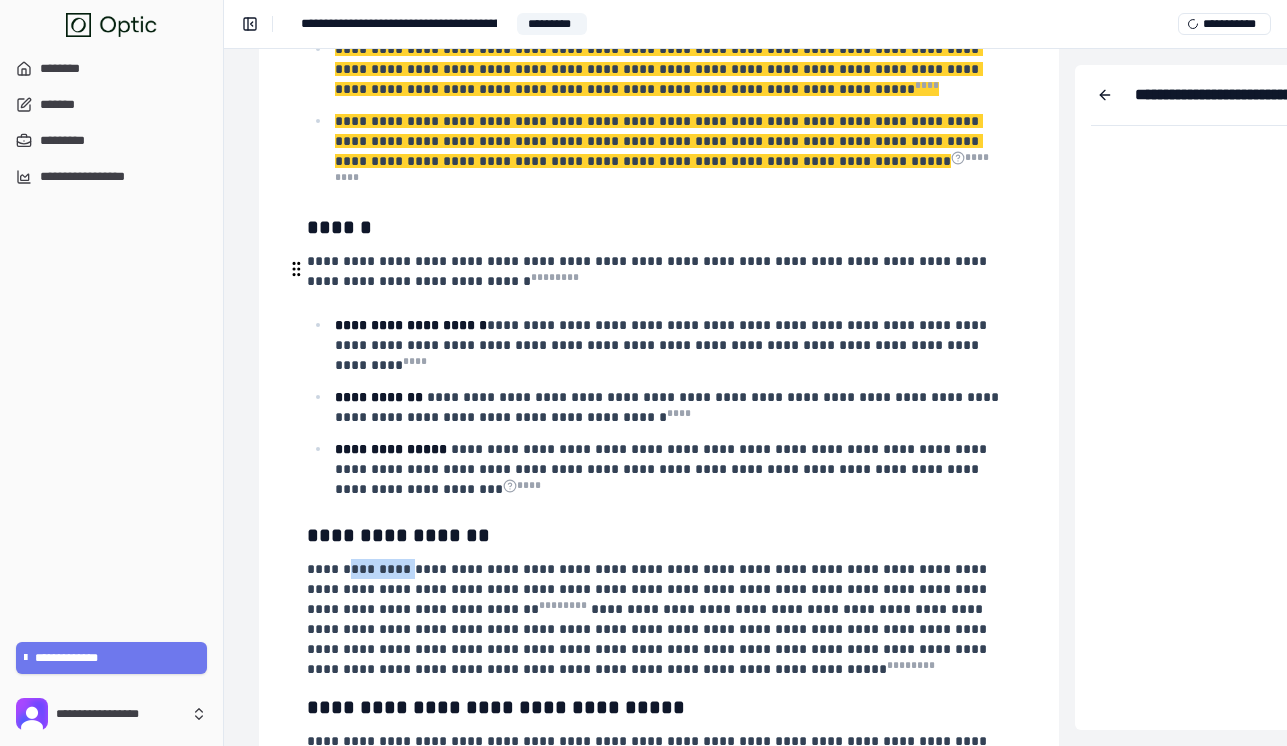 click on "**********" at bounding box center [649, 619] 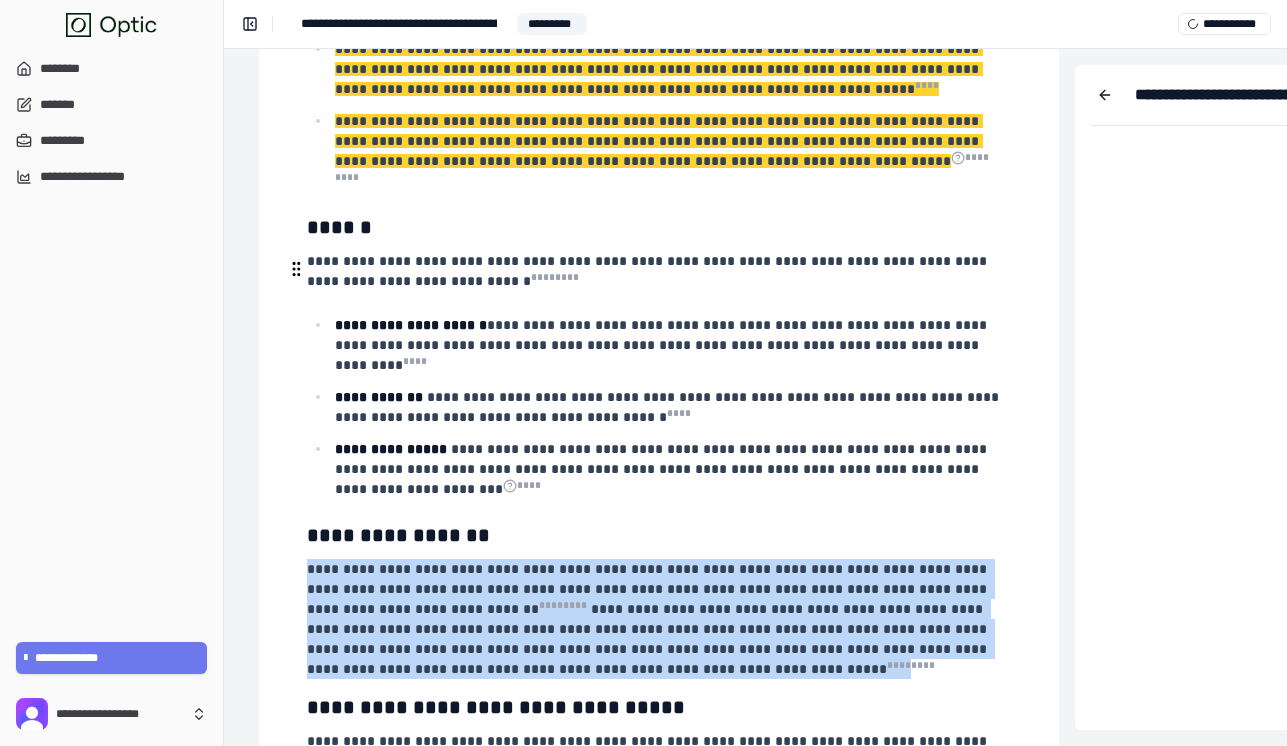 click on "**********" at bounding box center (649, 619) 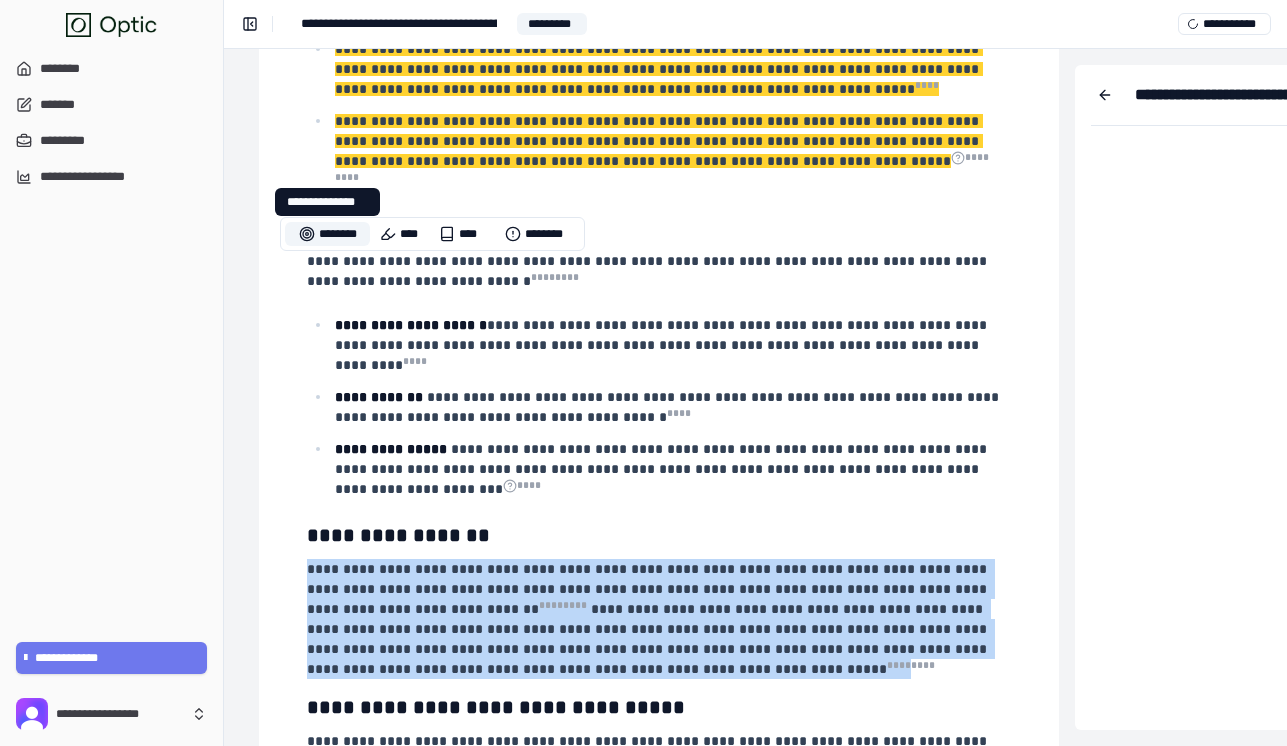 click on "********" at bounding box center (327, 234) 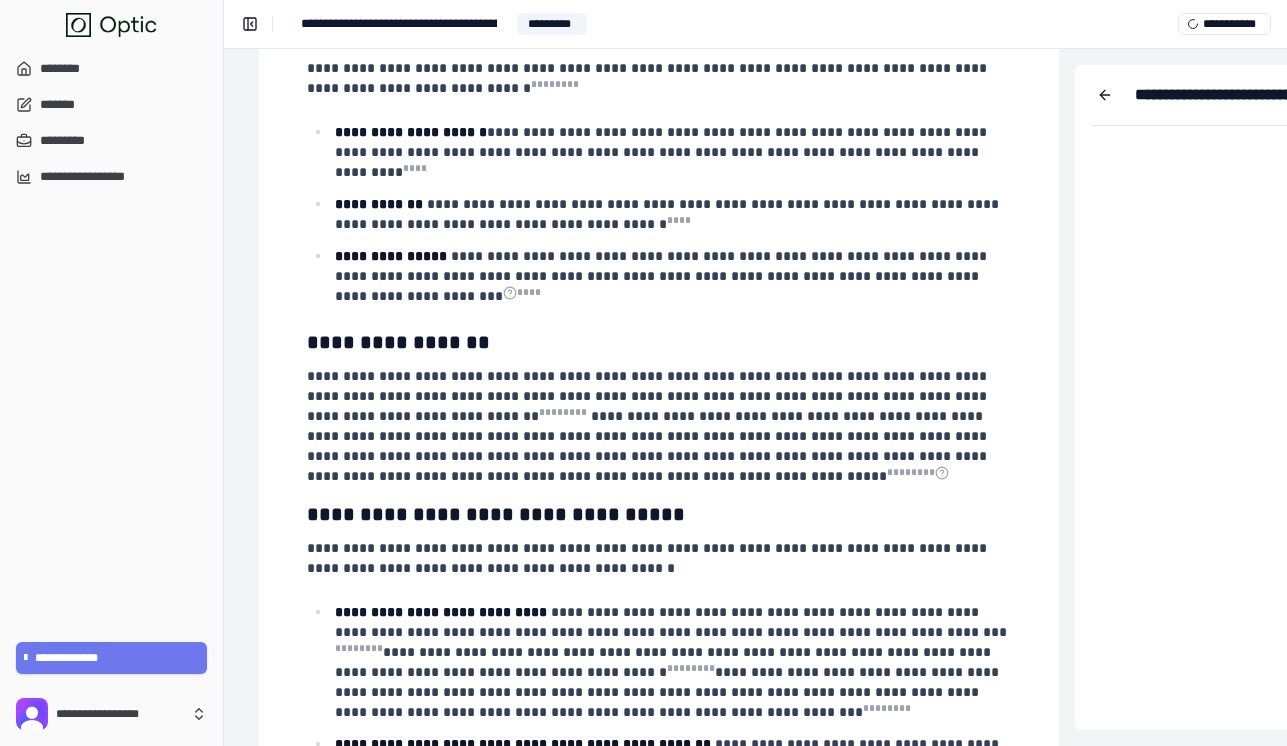 scroll, scrollTop: 6226, scrollLeft: 277, axis: both 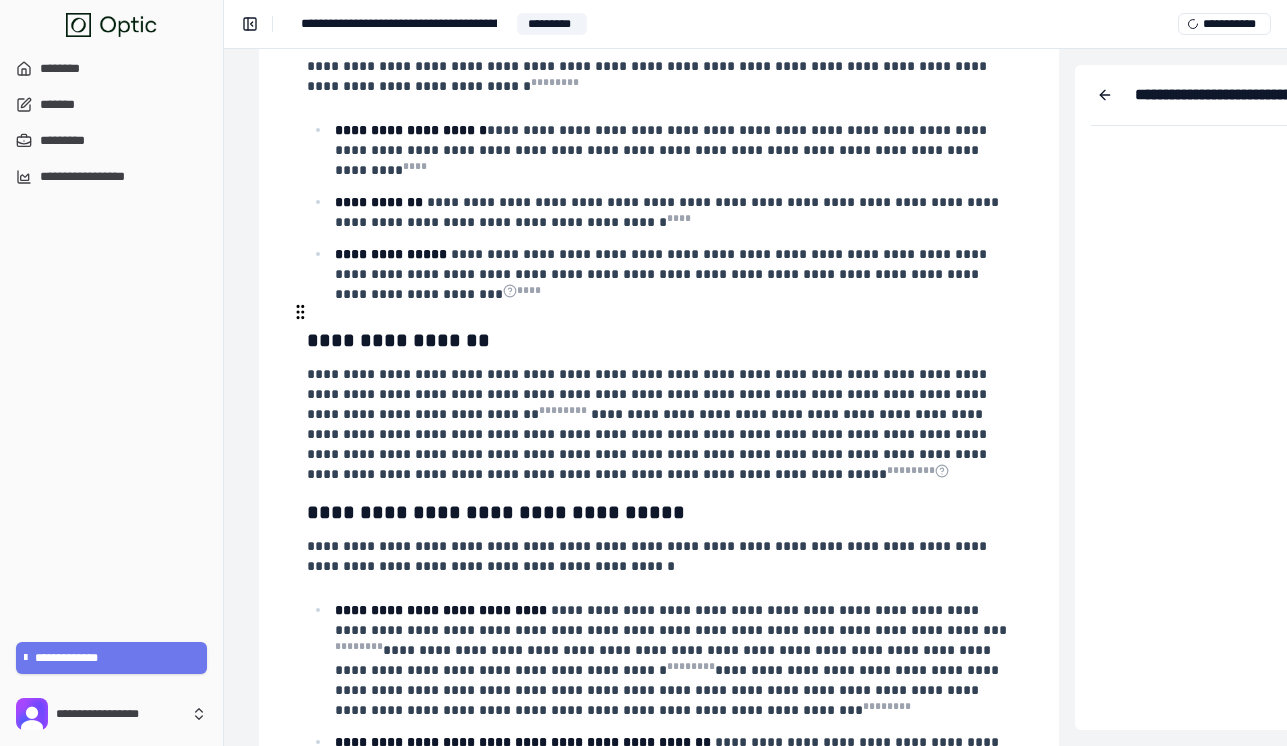 click on "**********" at bounding box center (671, 660) 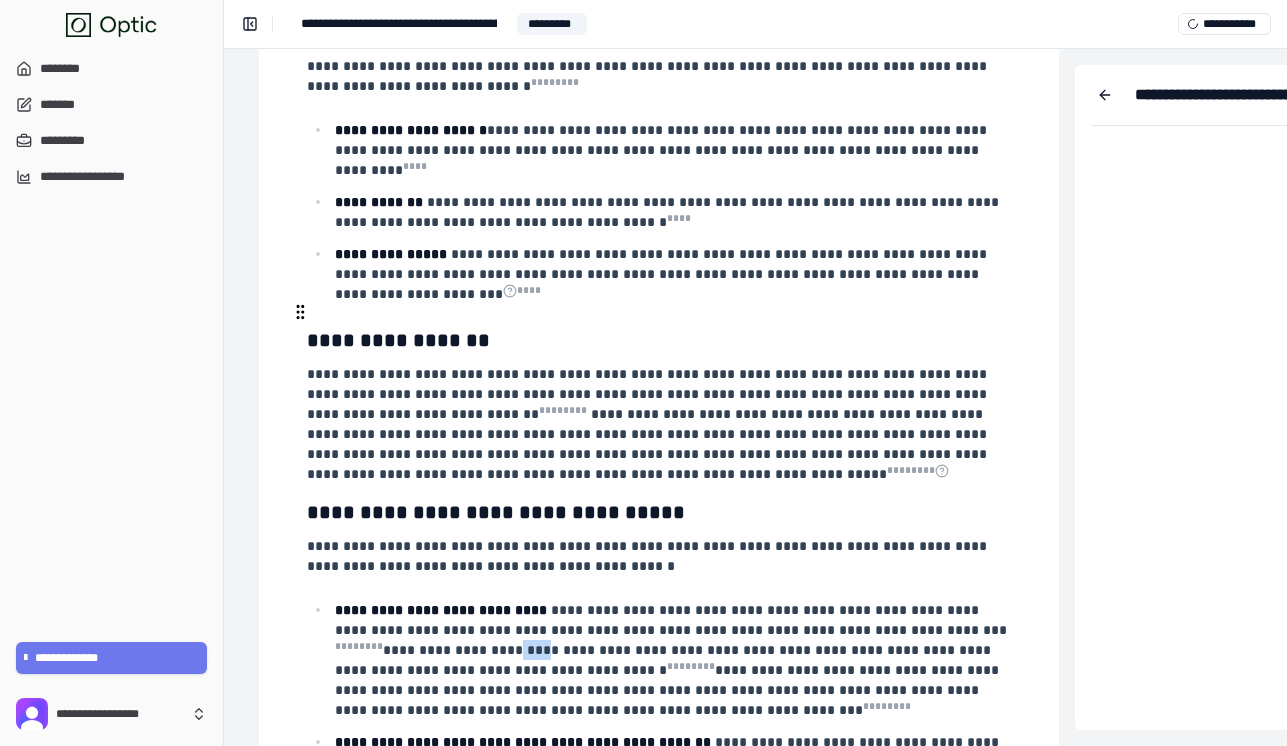 click on "**********" at bounding box center (671, 660) 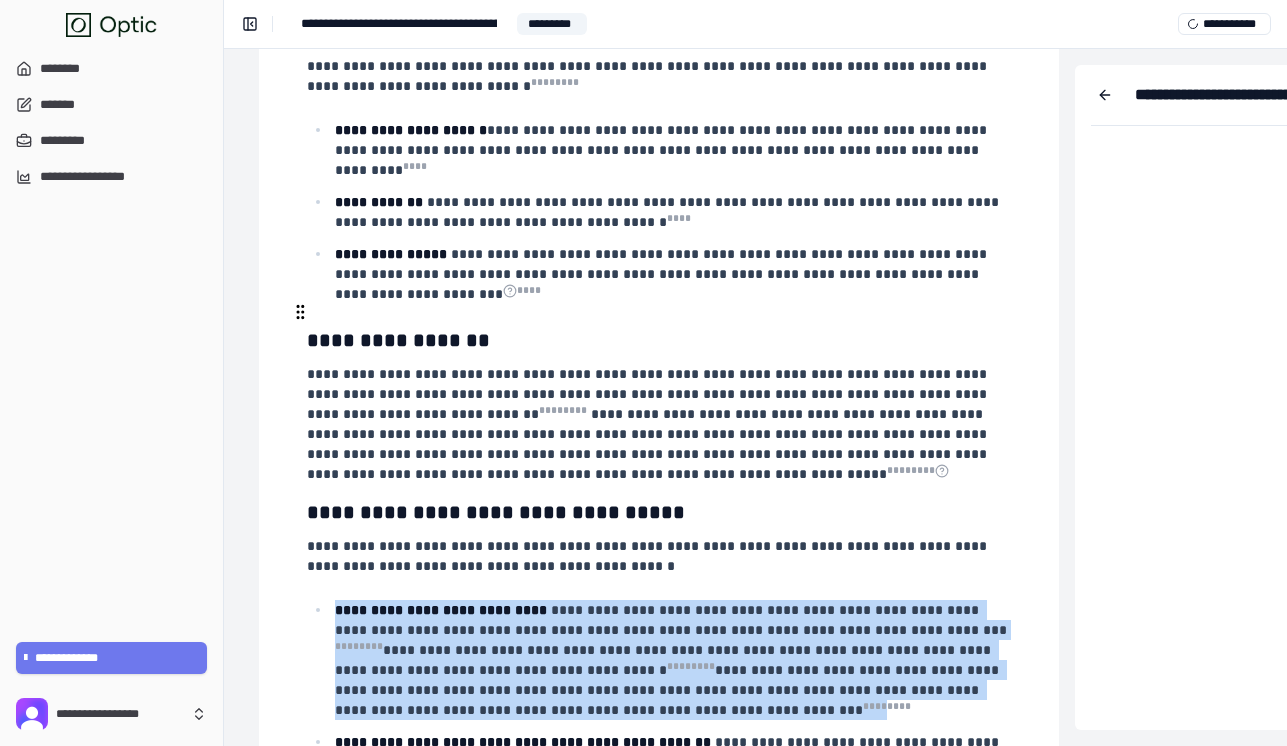 click on "**********" at bounding box center (671, 660) 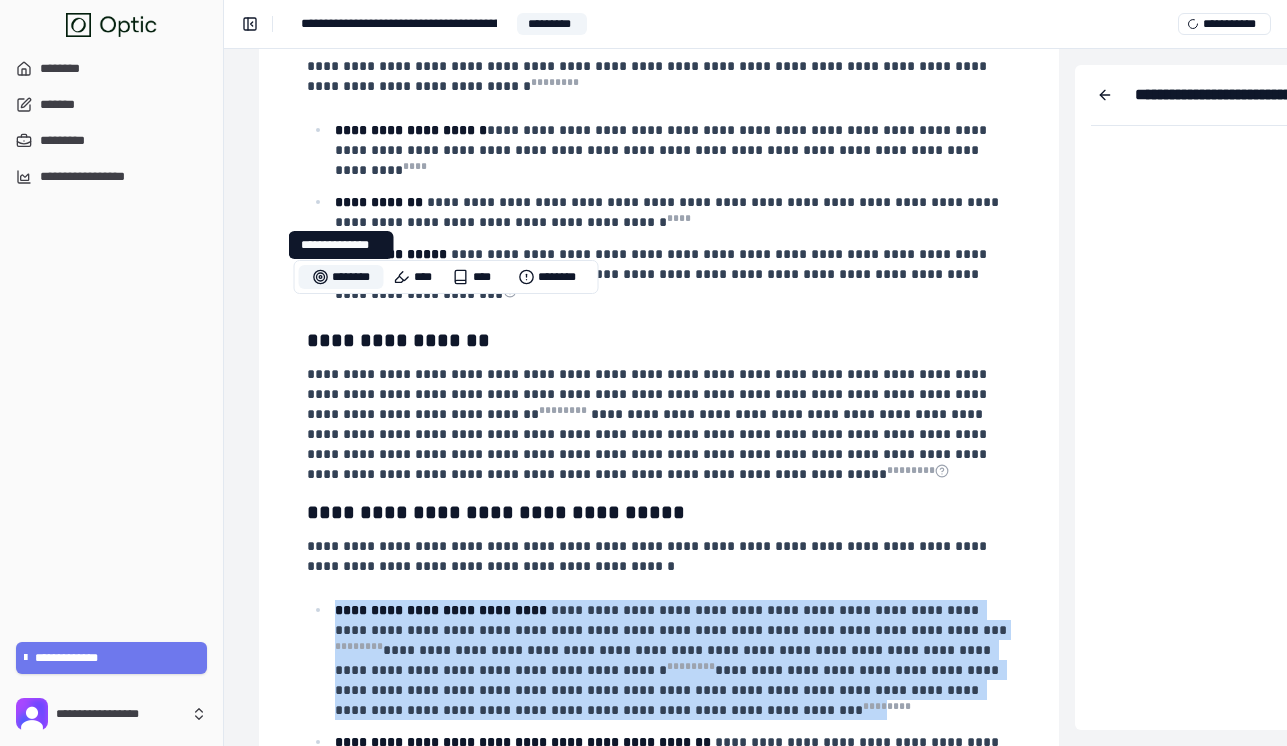 click on "********" at bounding box center (341, 277) 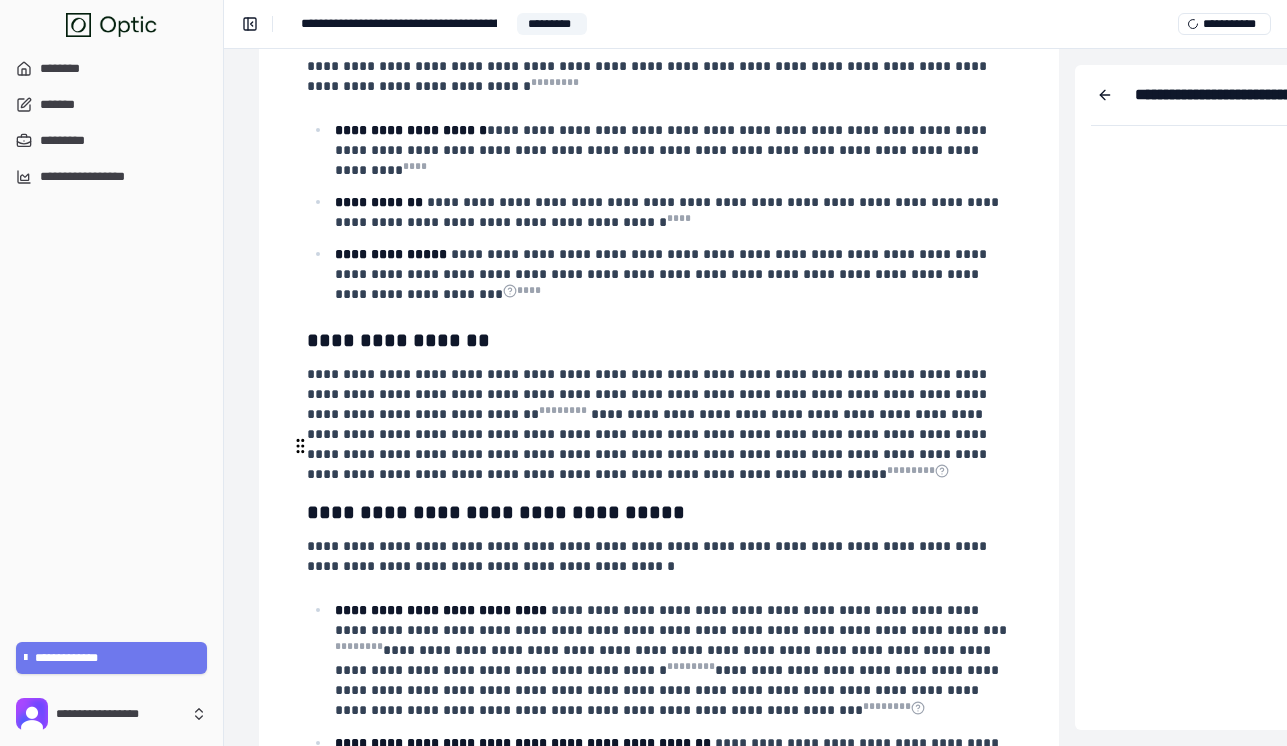 click on "**********" at bounding box center [669, 803] 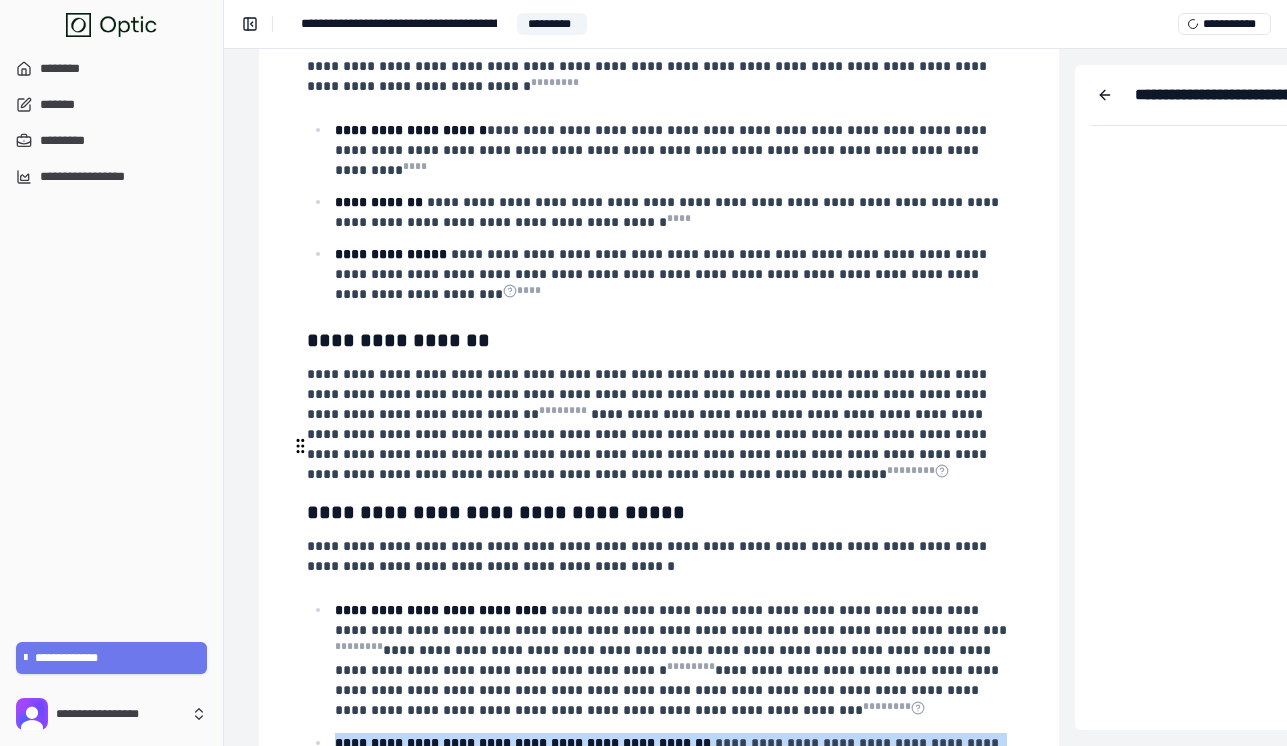 click on "**********" at bounding box center [669, 803] 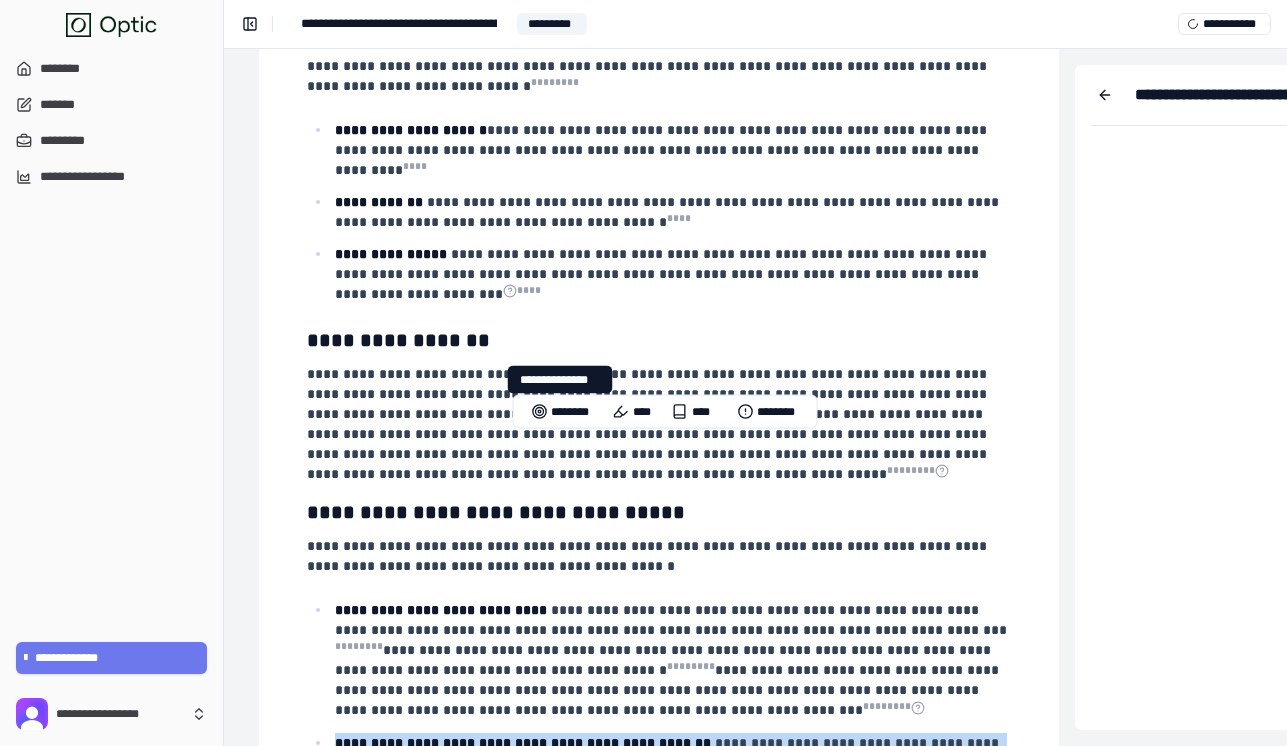click on "******** **** **** ********" at bounding box center [665, 412] 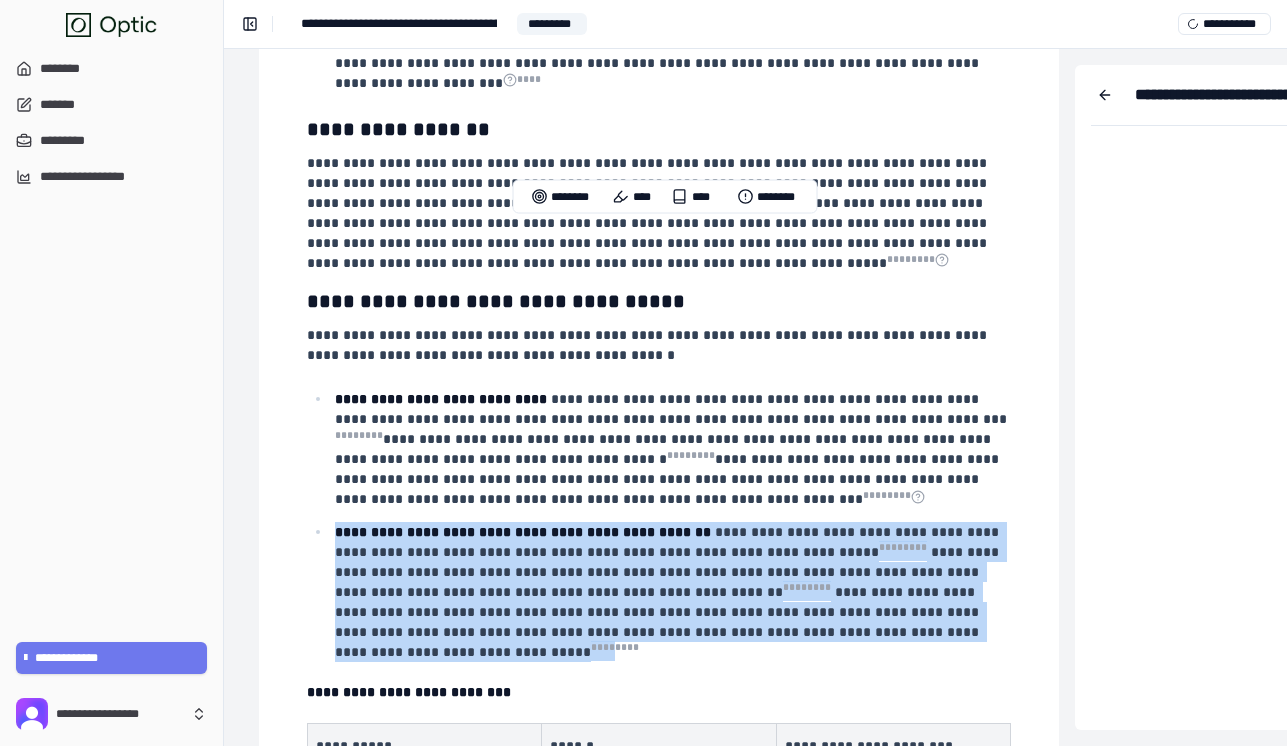 scroll, scrollTop: 6441, scrollLeft: 277, axis: both 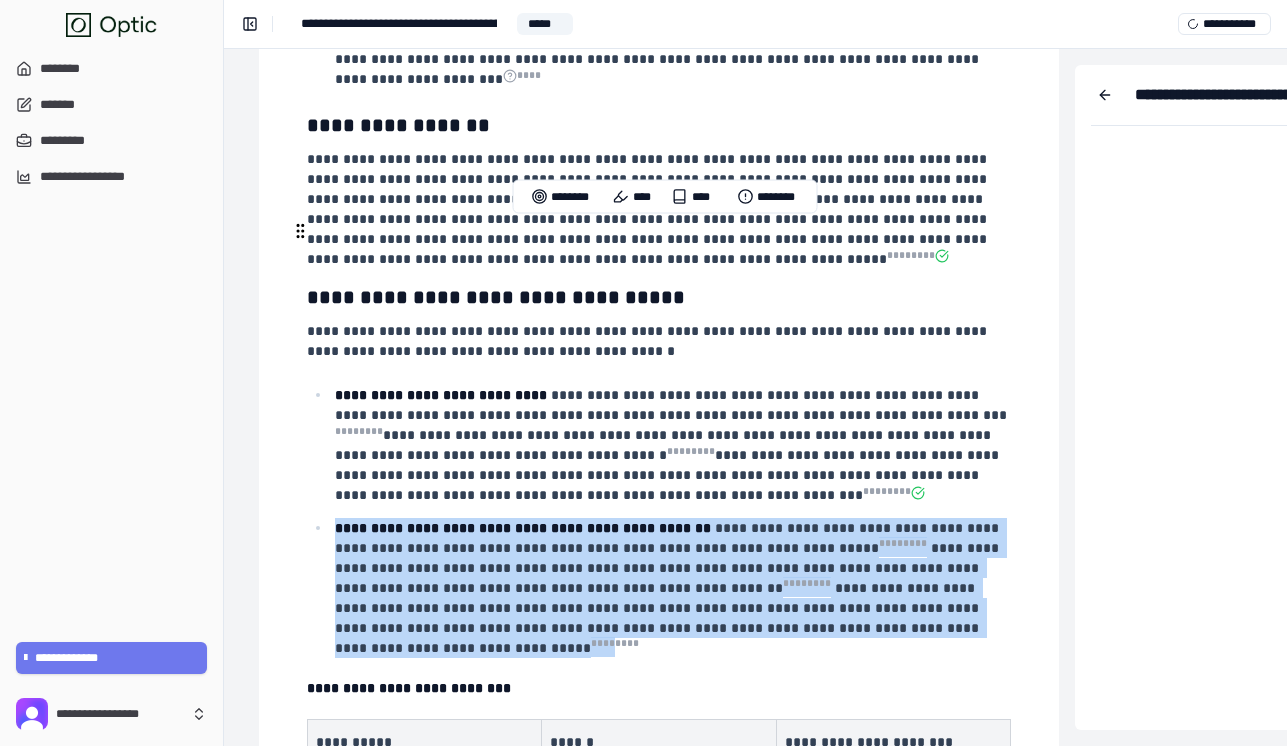 click on "**********" at bounding box center (669, 588) 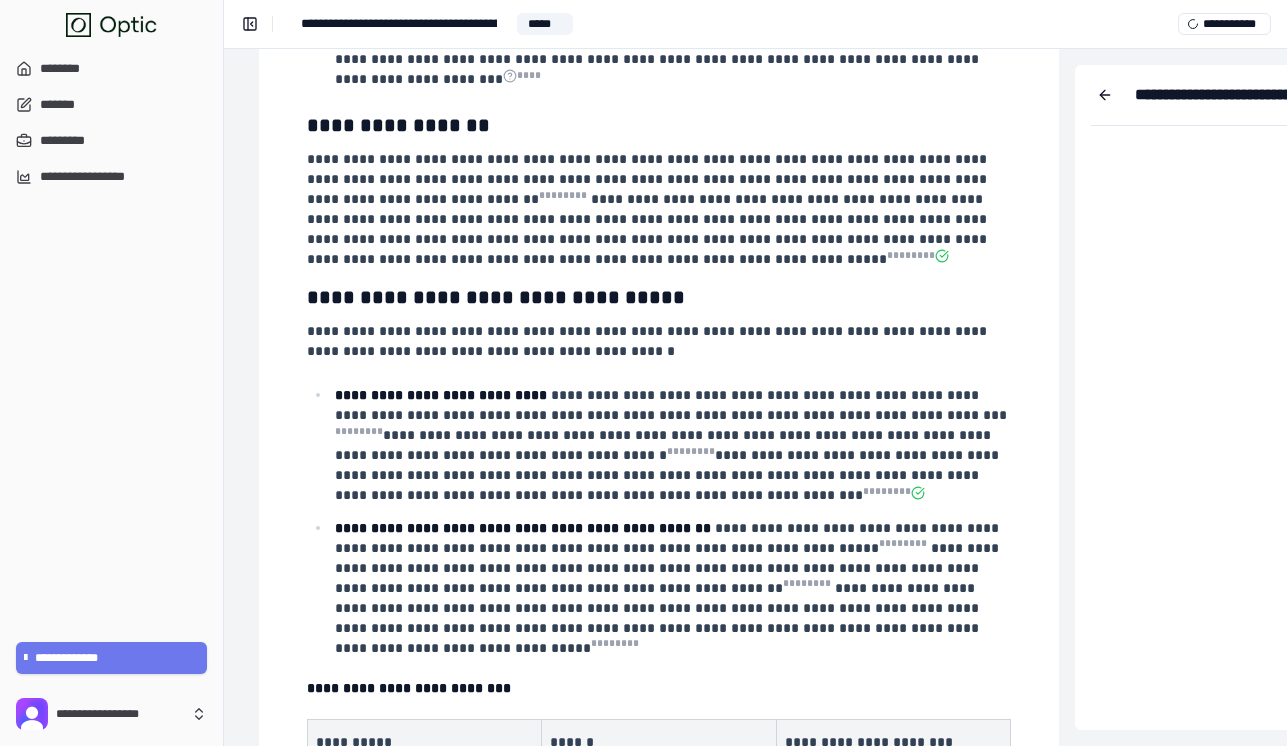 scroll, scrollTop: 6452, scrollLeft: 277, axis: both 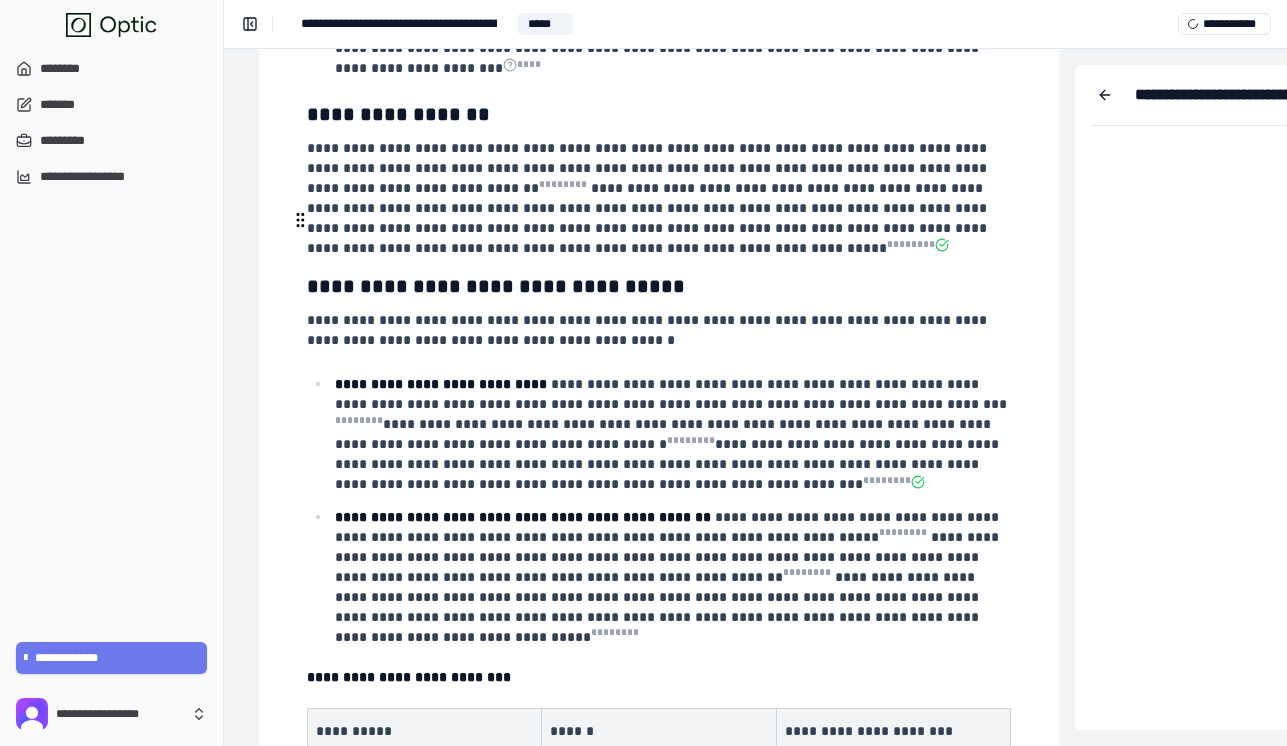 click on "**********" at bounding box center [669, 577] 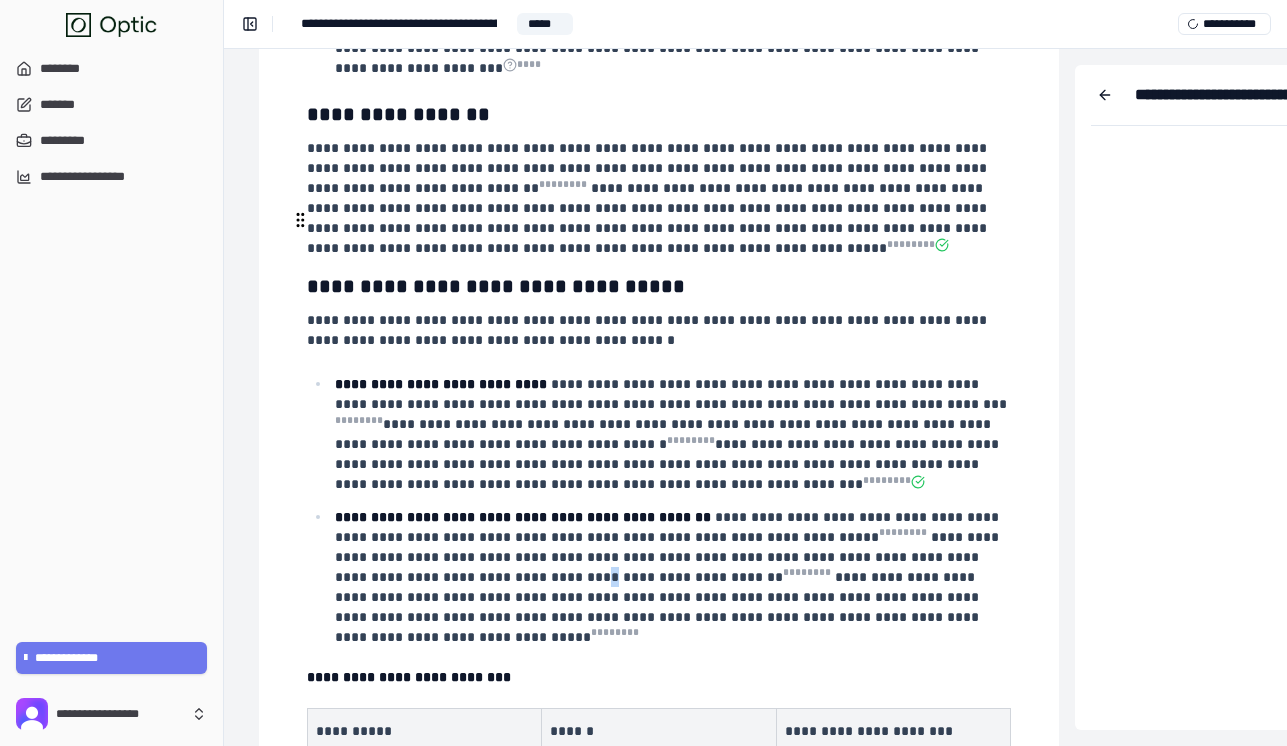 click on "**********" at bounding box center [669, 577] 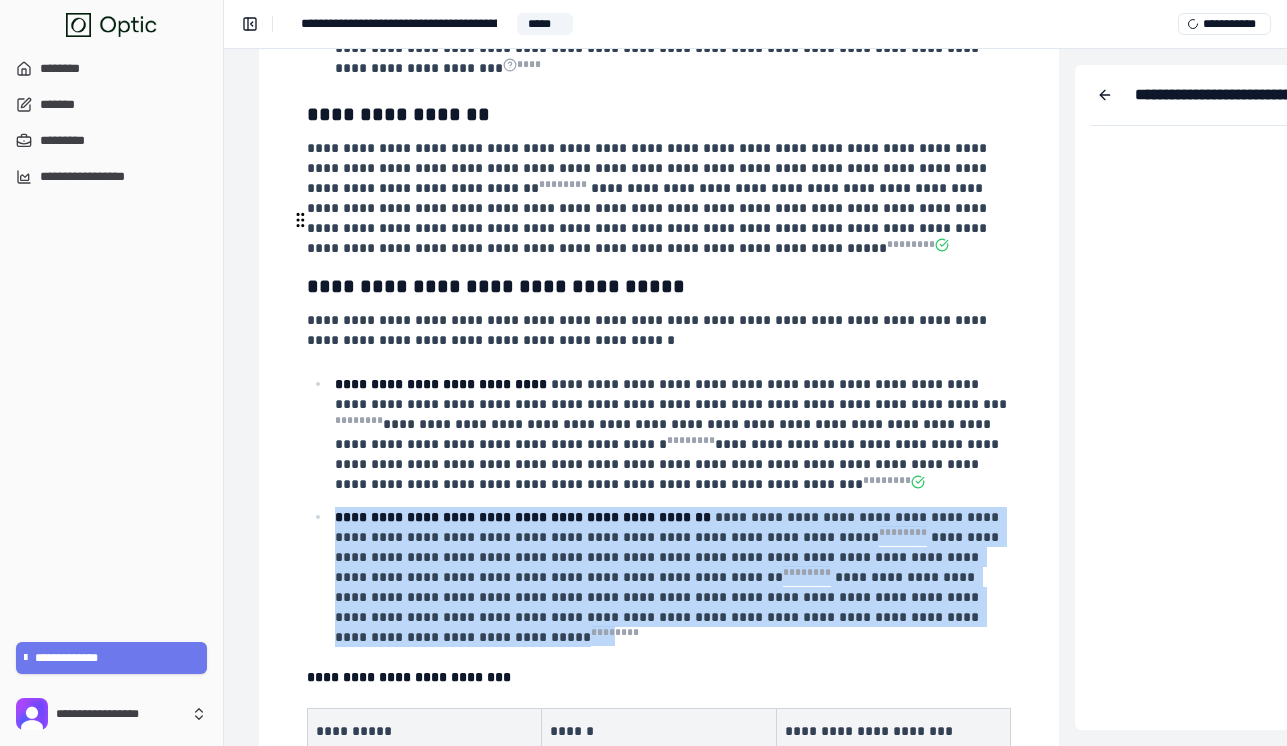 click on "**********" at bounding box center (669, 577) 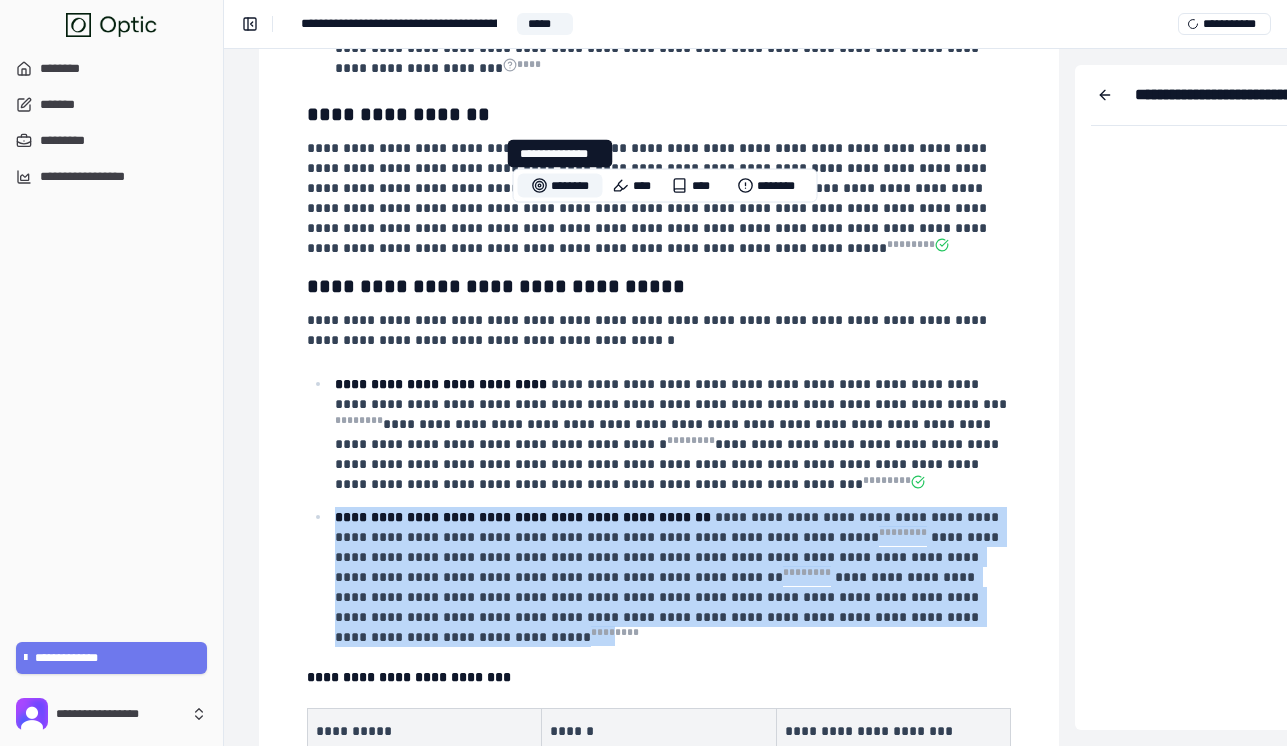 click on "********" at bounding box center (560, 186) 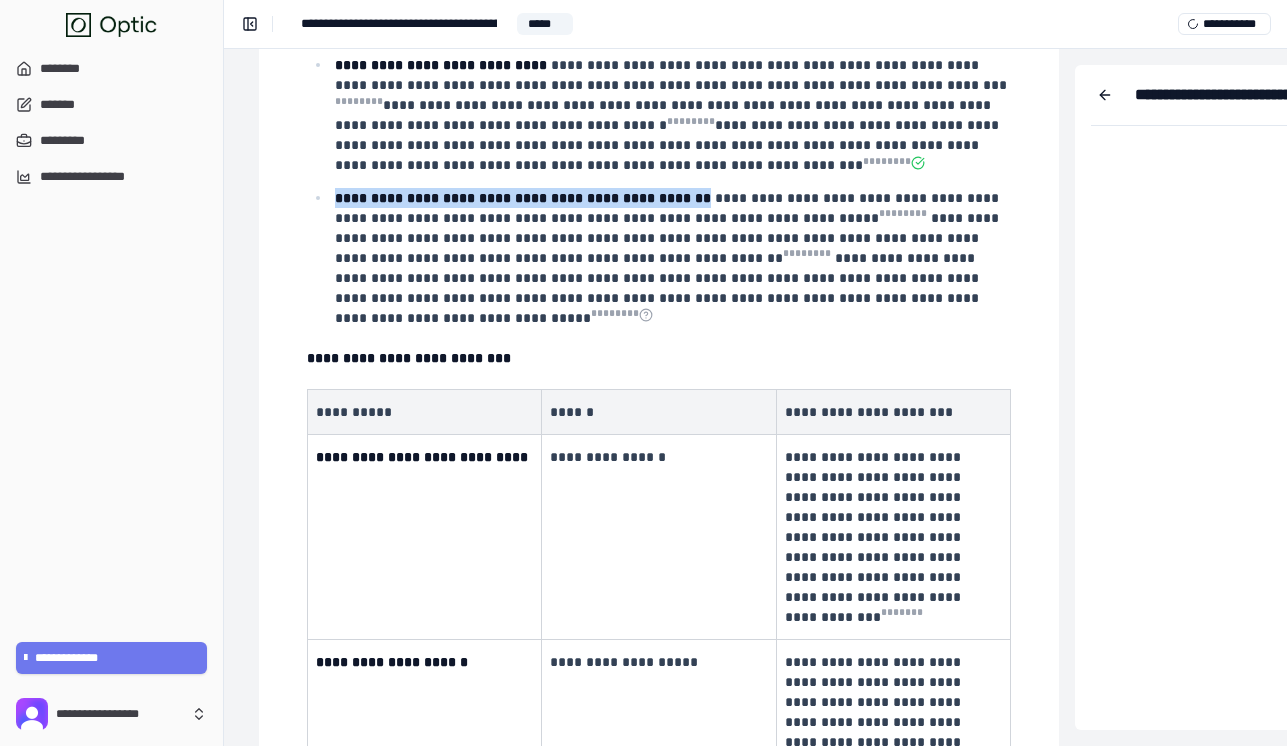 scroll, scrollTop: 6761, scrollLeft: 277, axis: both 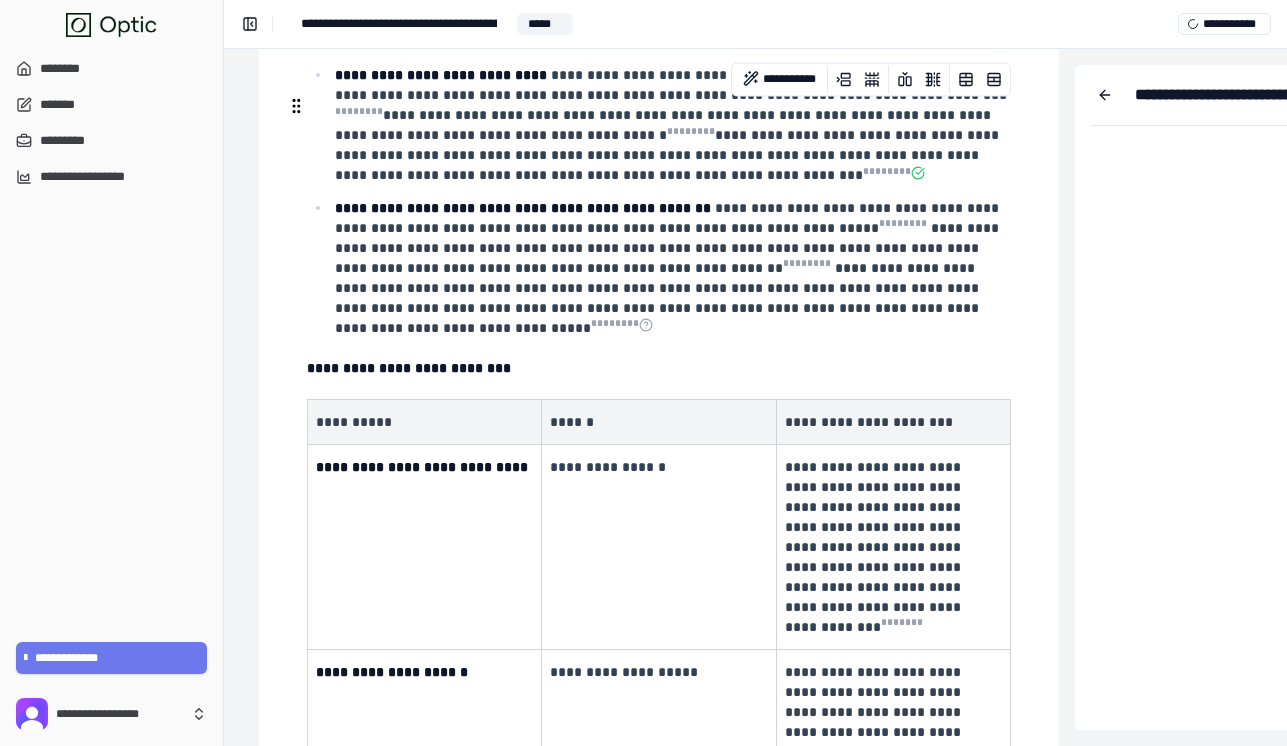 click on "**********" at bounding box center [891, 547] 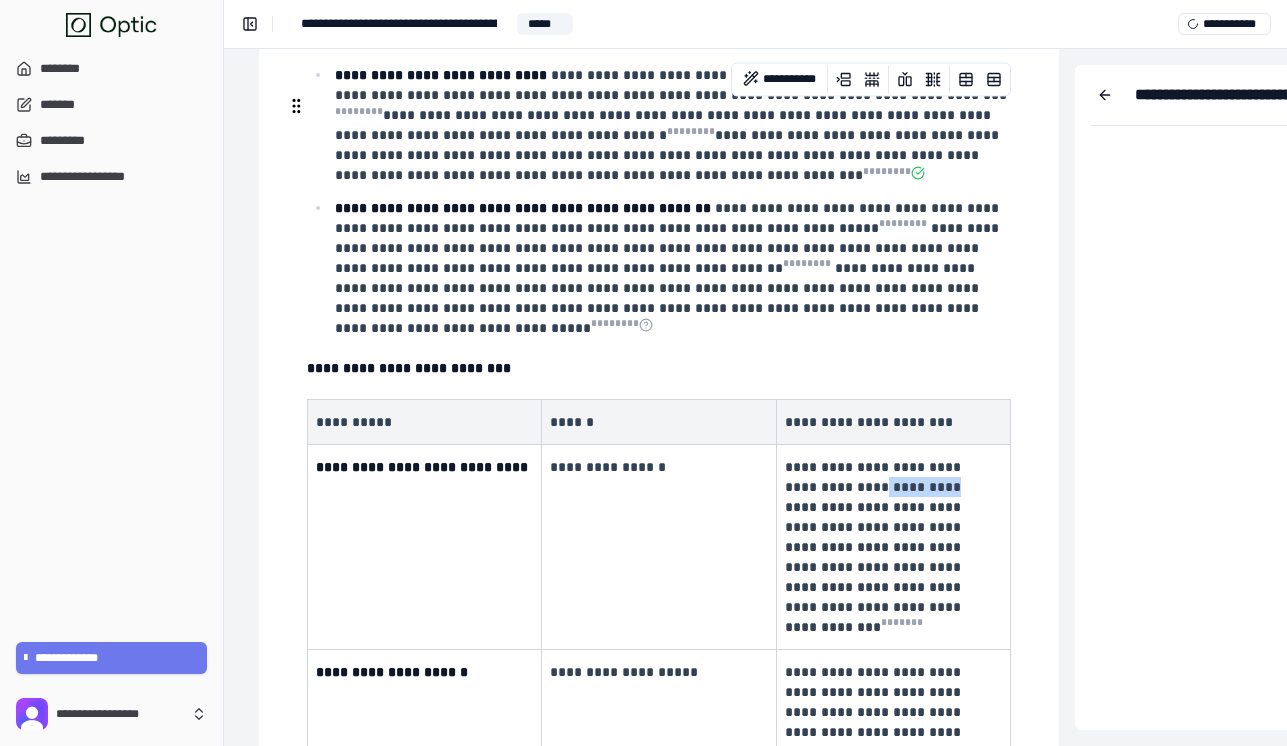click on "**********" at bounding box center [891, 547] 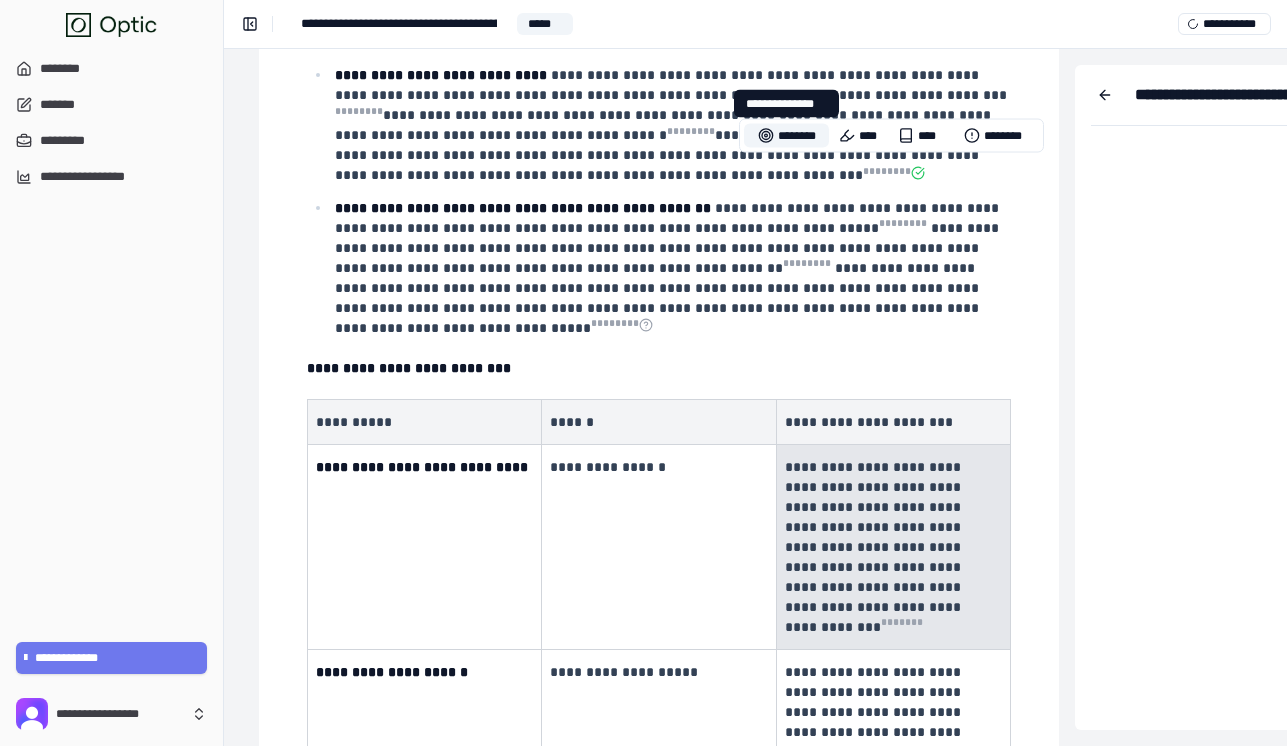 click on "********" at bounding box center [786, 136] 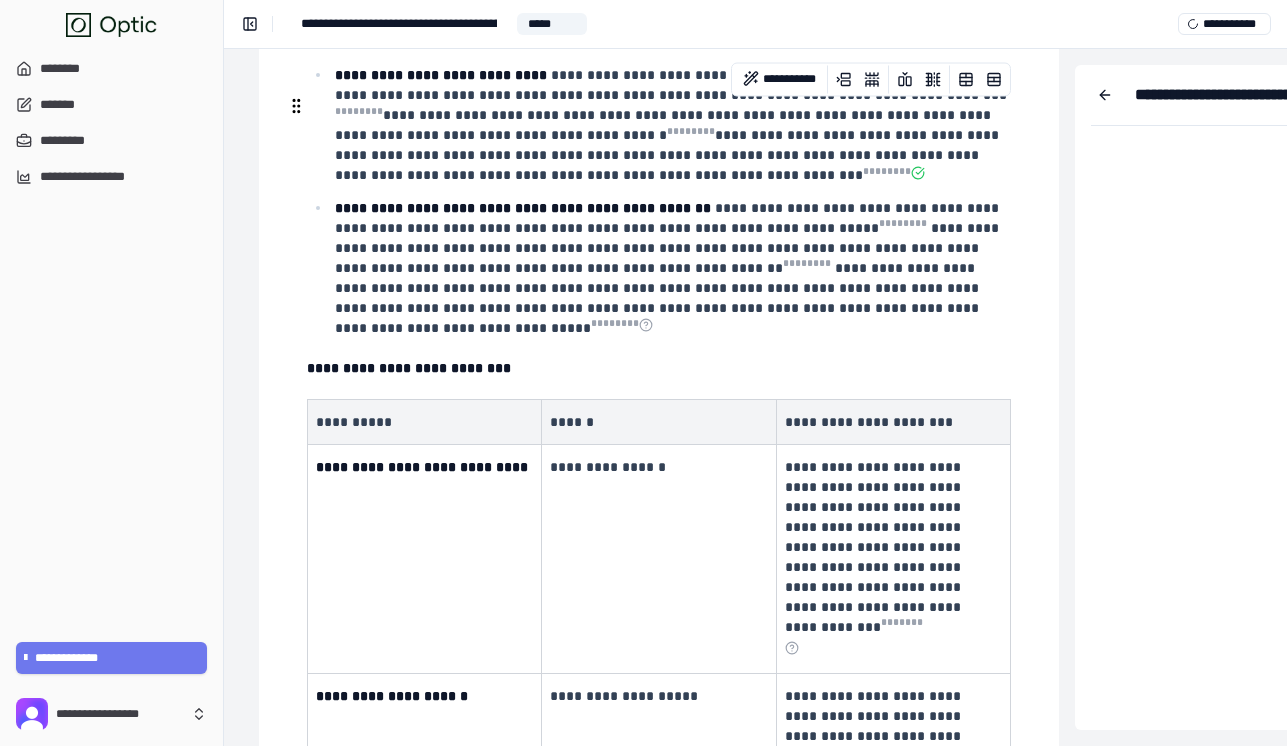 click on "**********" at bounding box center (891, 776) 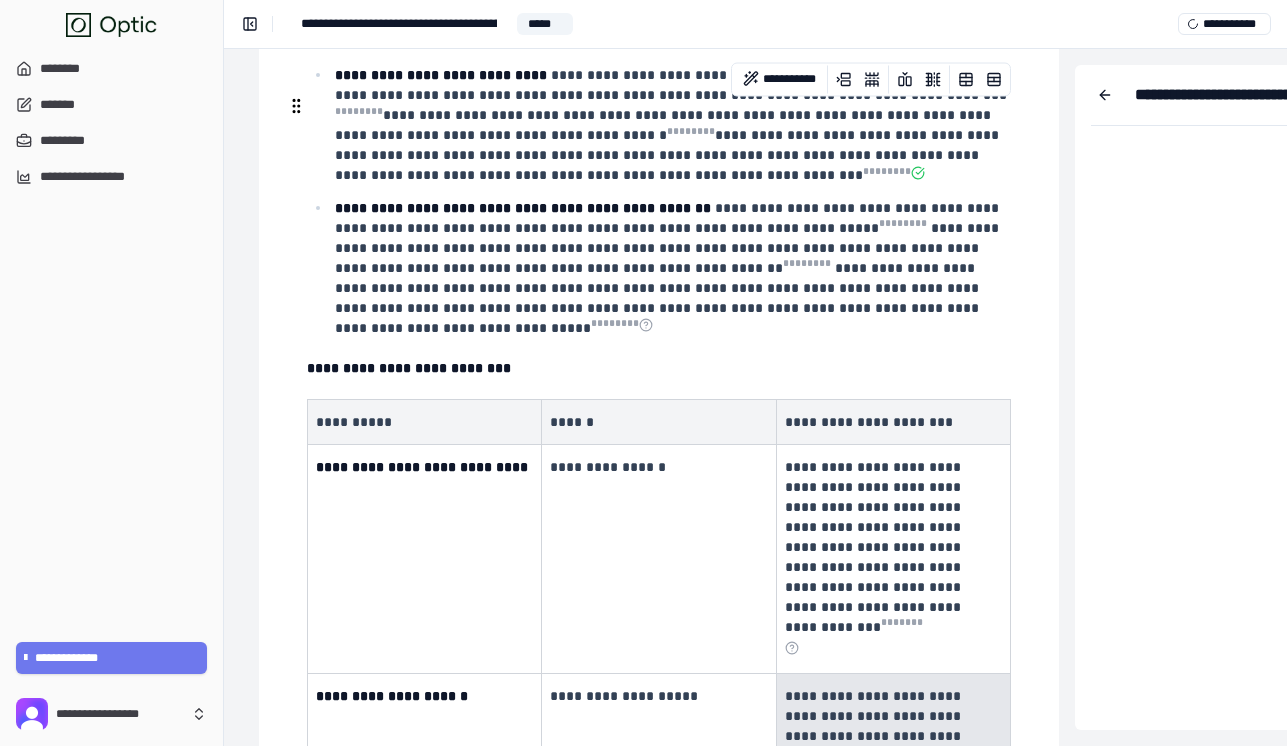 click on "**********" at bounding box center (891, 776) 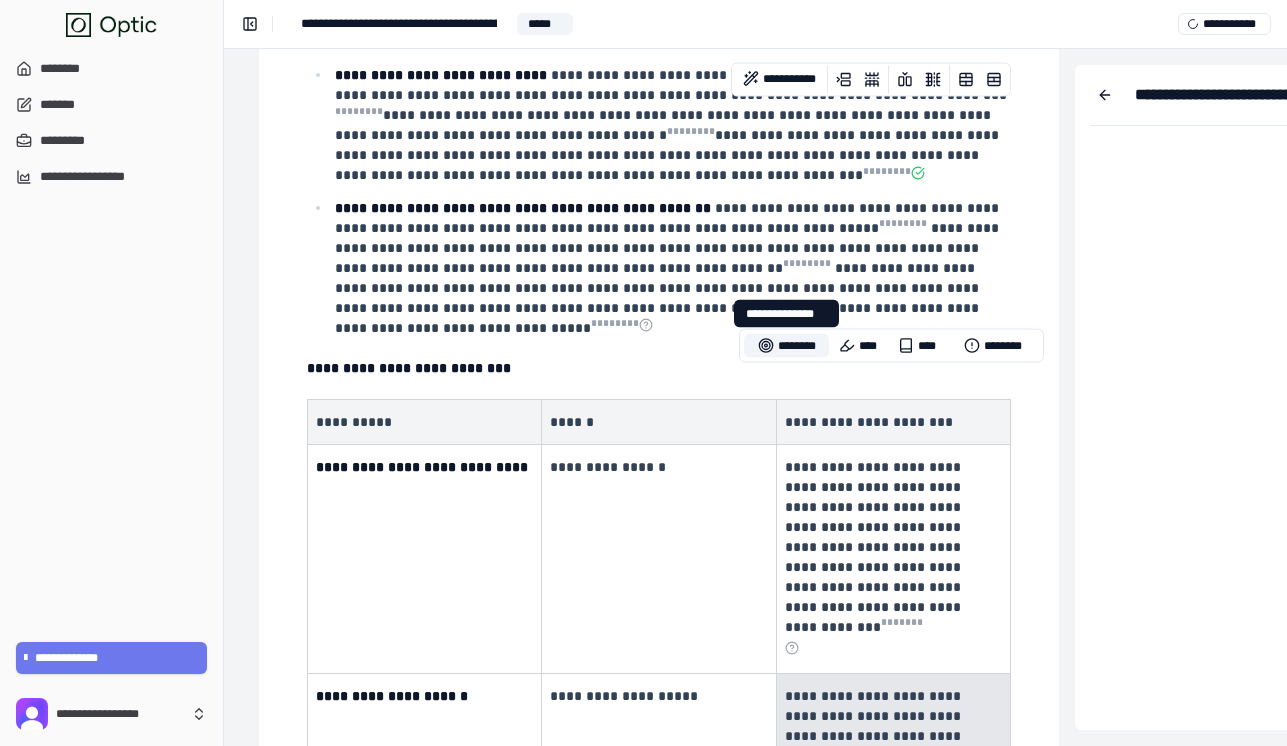 click on "********" at bounding box center [786, 346] 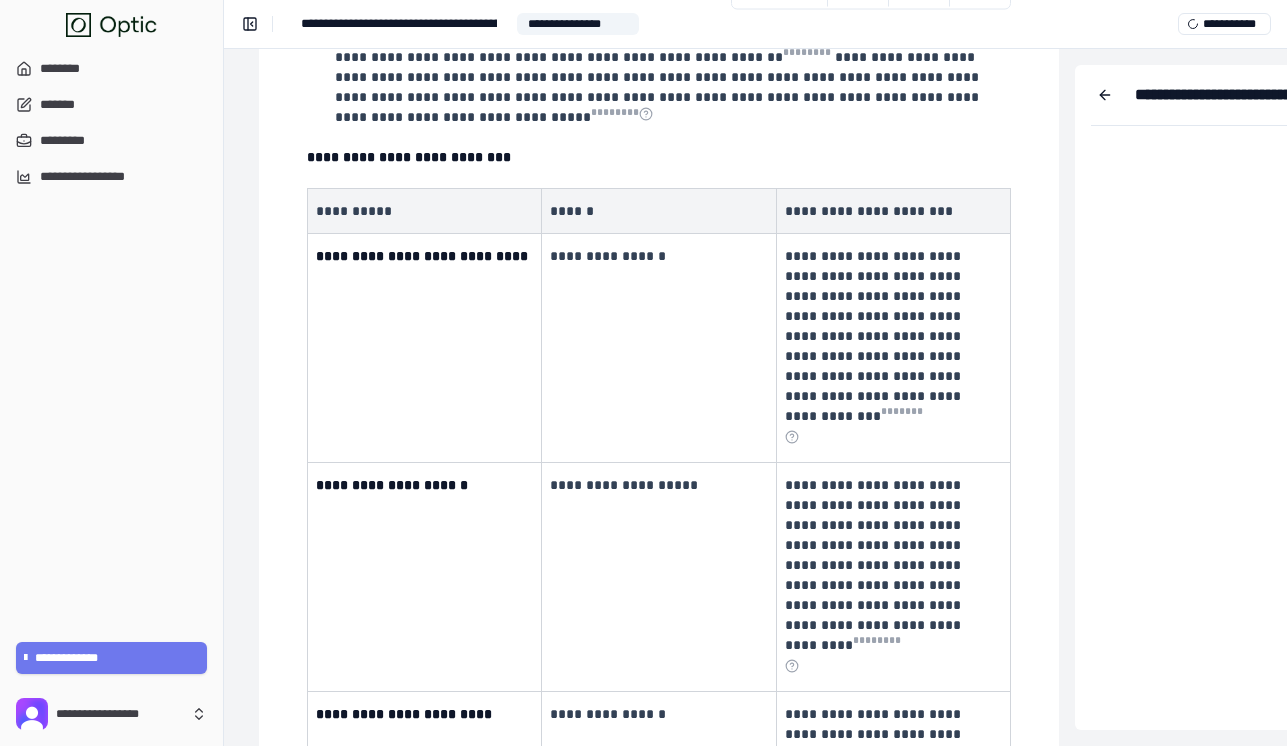 scroll, scrollTop: 6975, scrollLeft: 277, axis: both 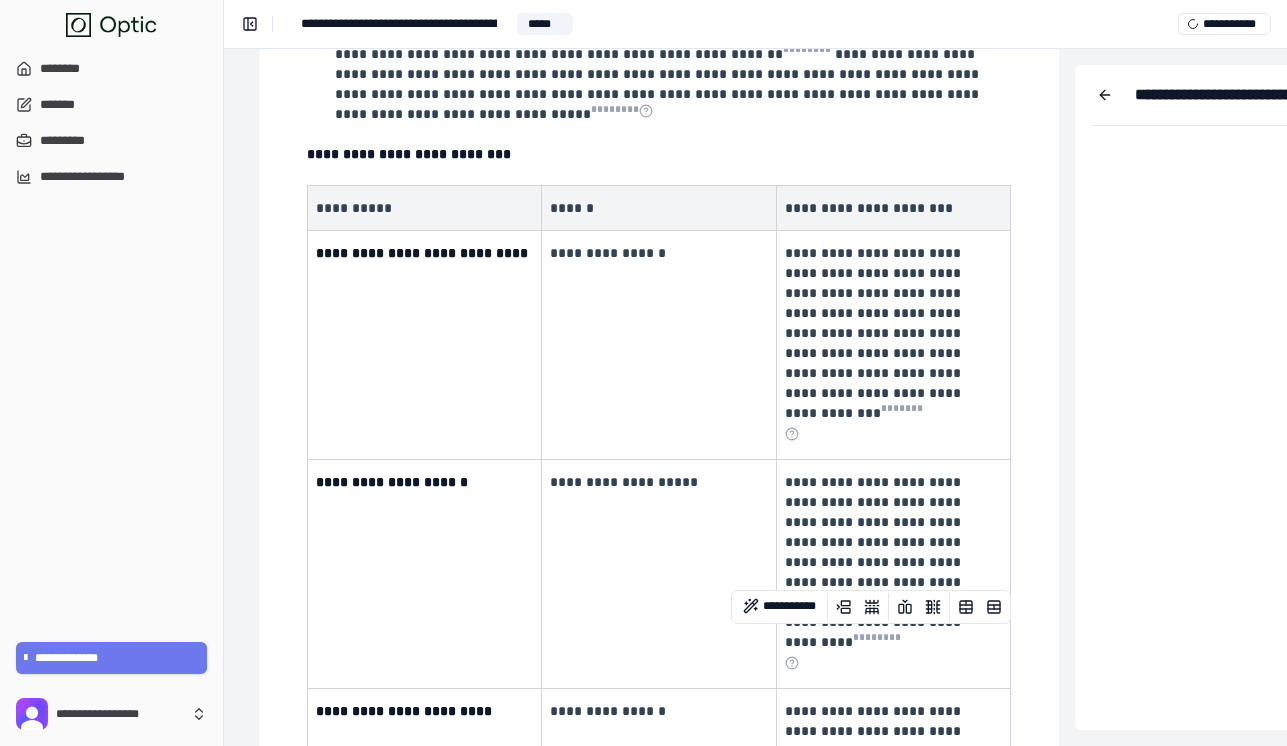click on "**********" at bounding box center [875, 801] 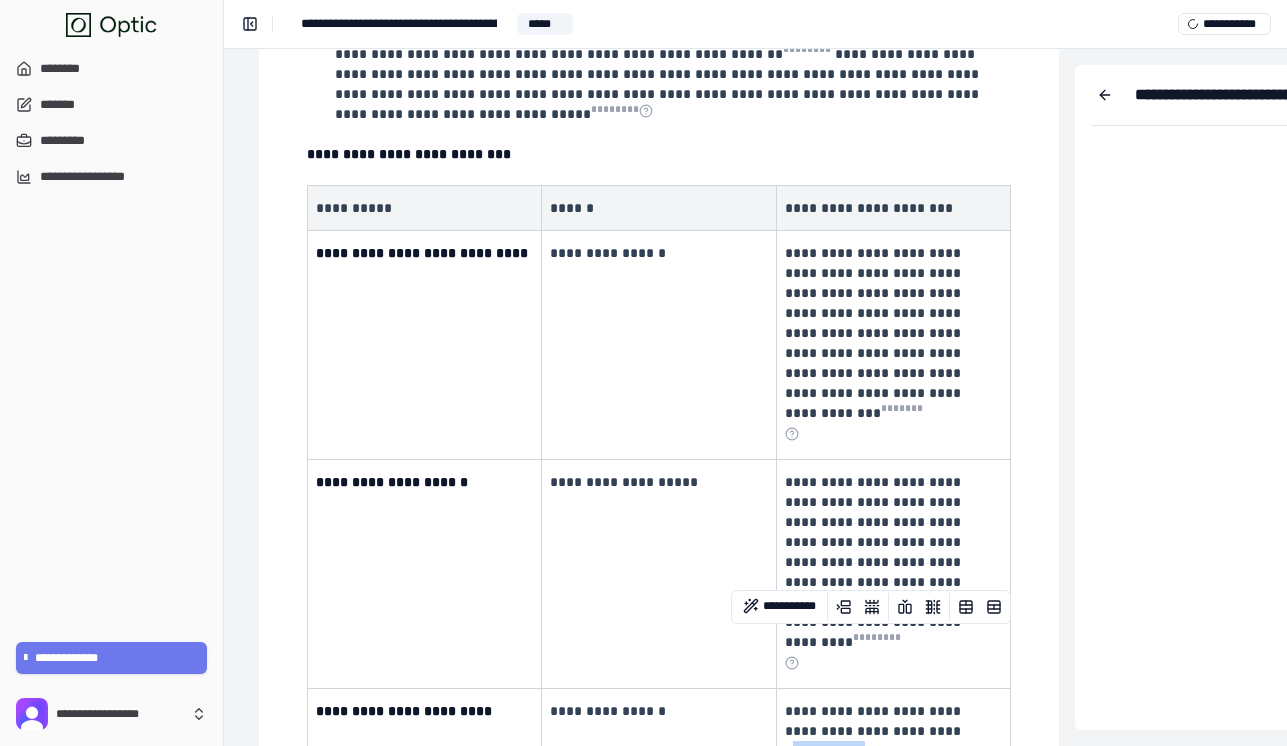 click on "**********" at bounding box center [875, 801] 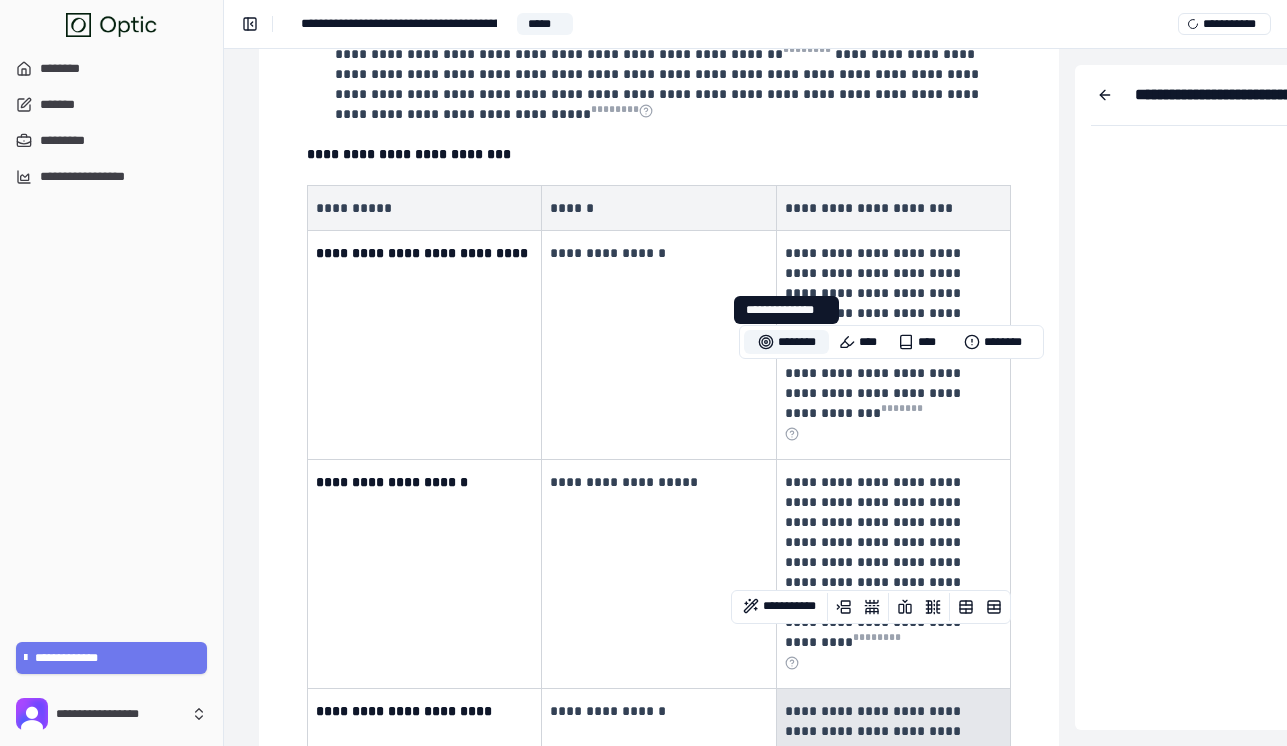 click on "********" at bounding box center (786, 342) 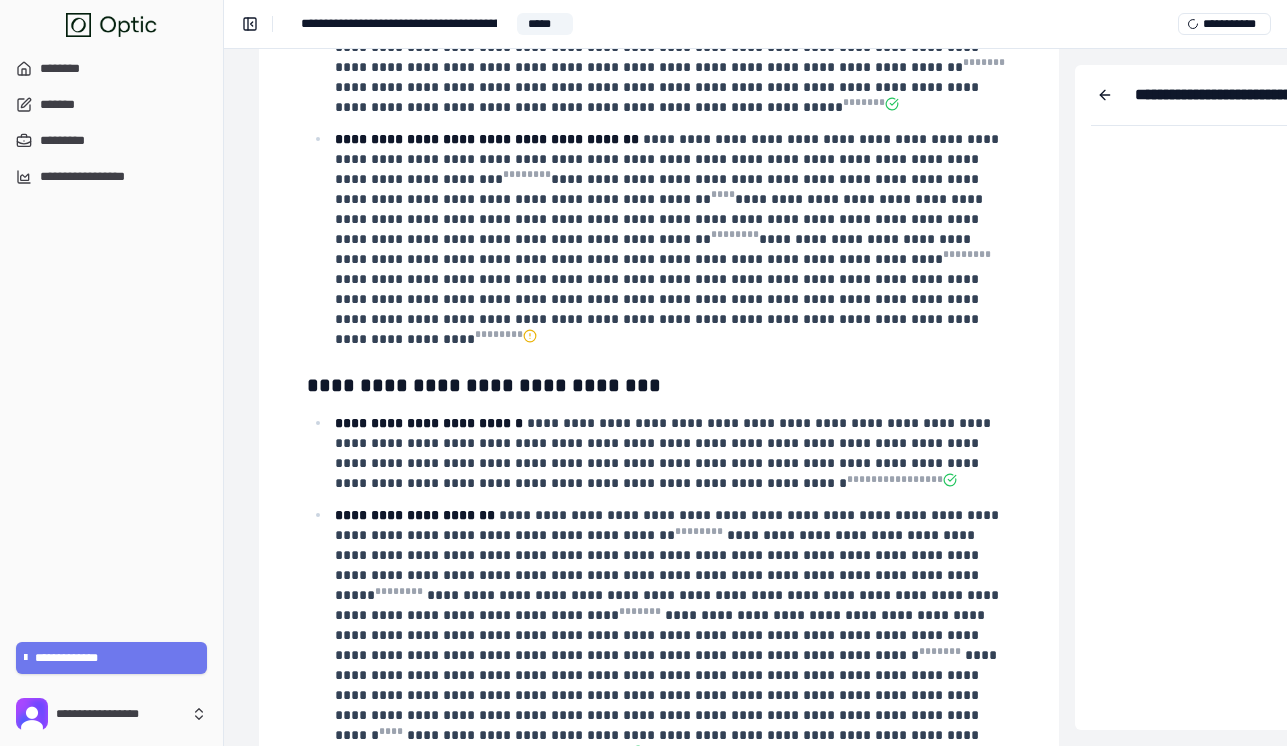 scroll, scrollTop: 0, scrollLeft: 277, axis: horizontal 